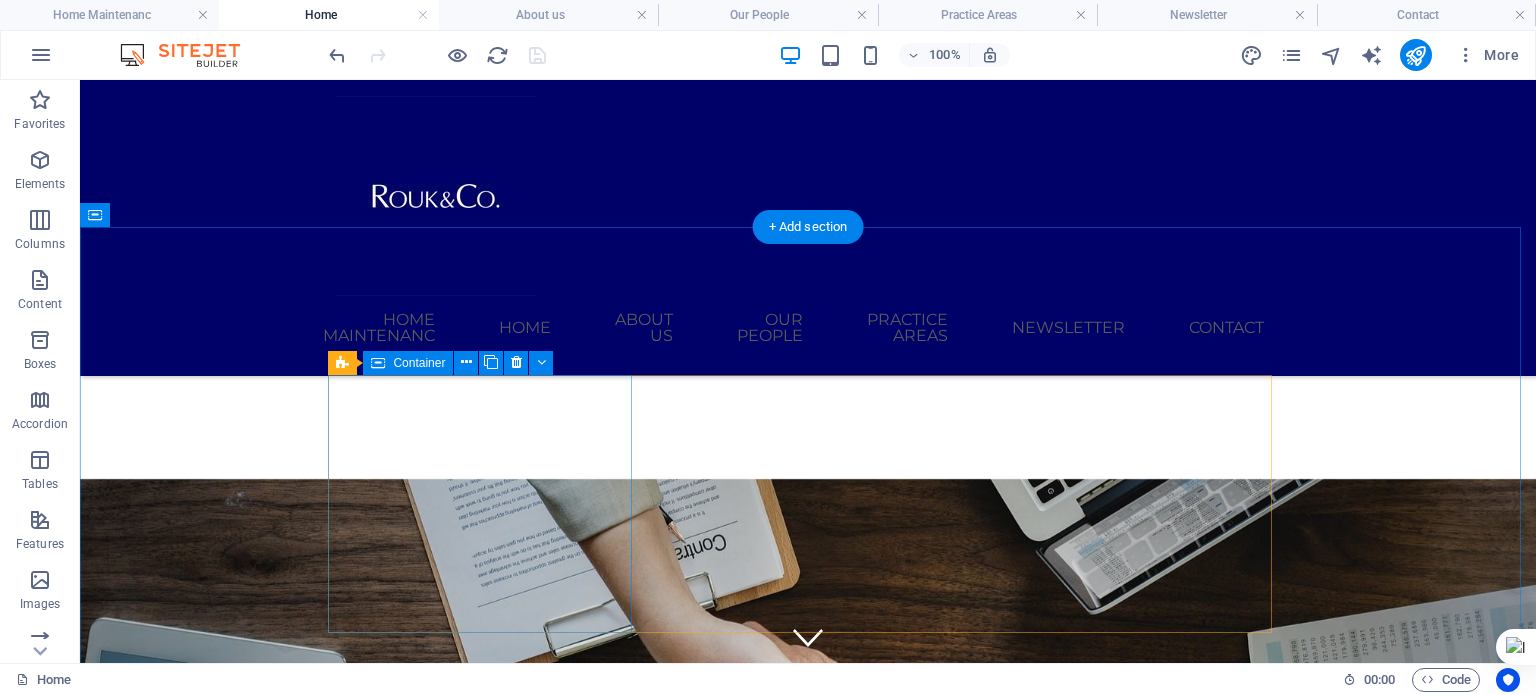 scroll, scrollTop: 0, scrollLeft: 0, axis: both 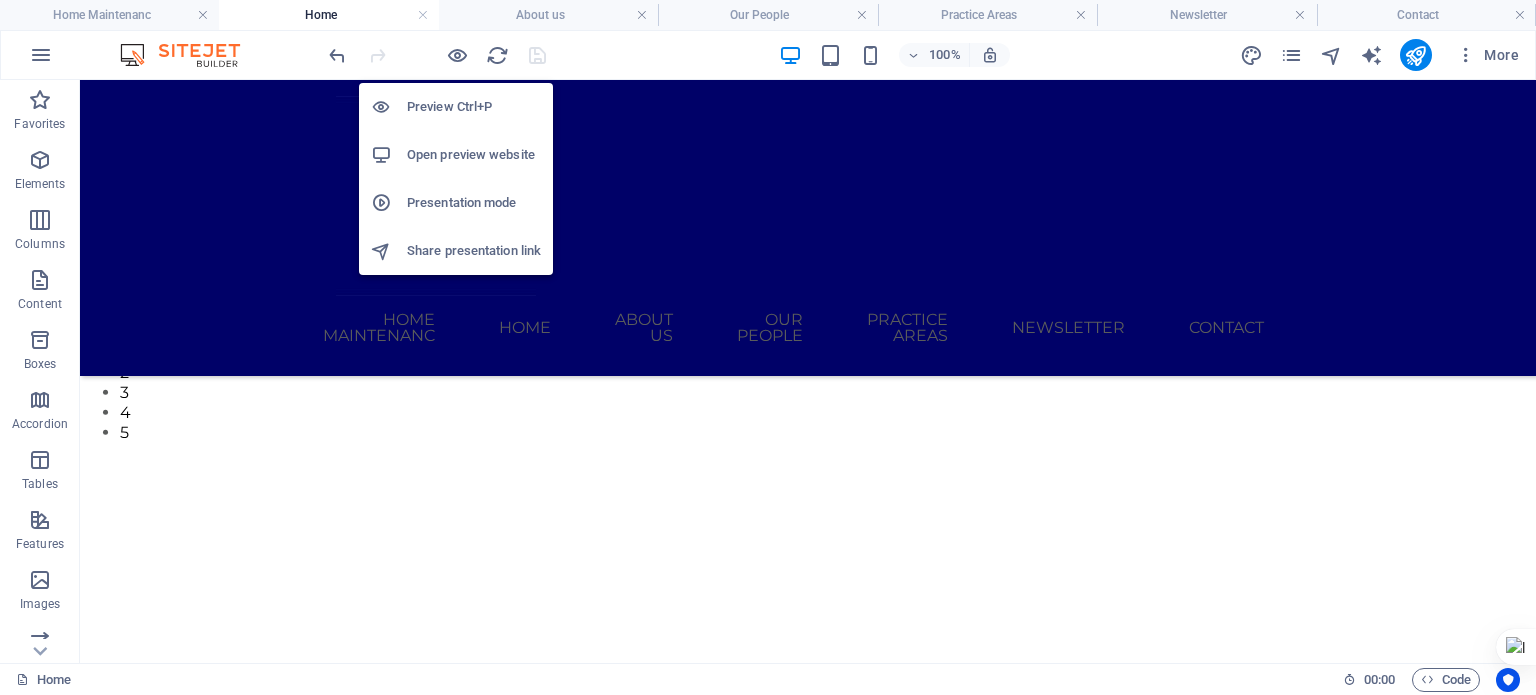 click at bounding box center [457, 55] 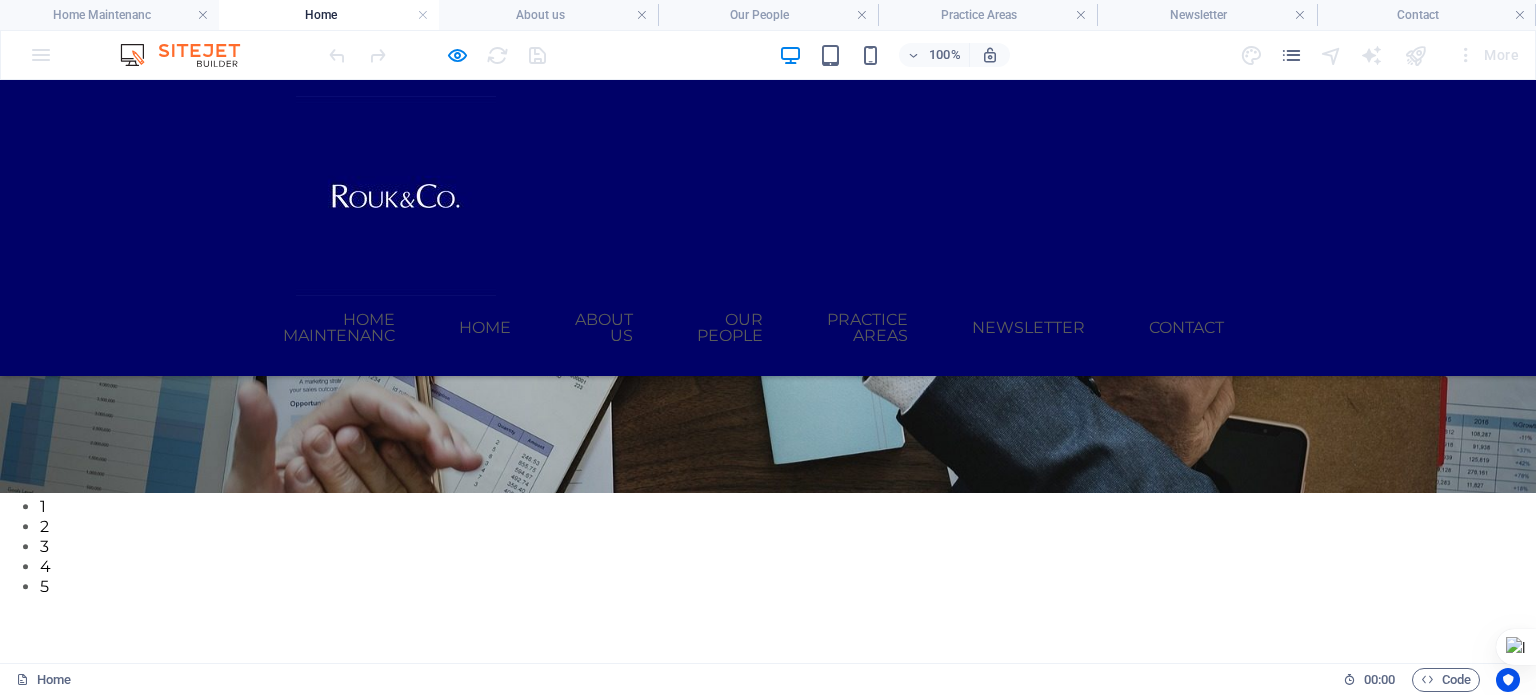 scroll, scrollTop: 346, scrollLeft: 0, axis: vertical 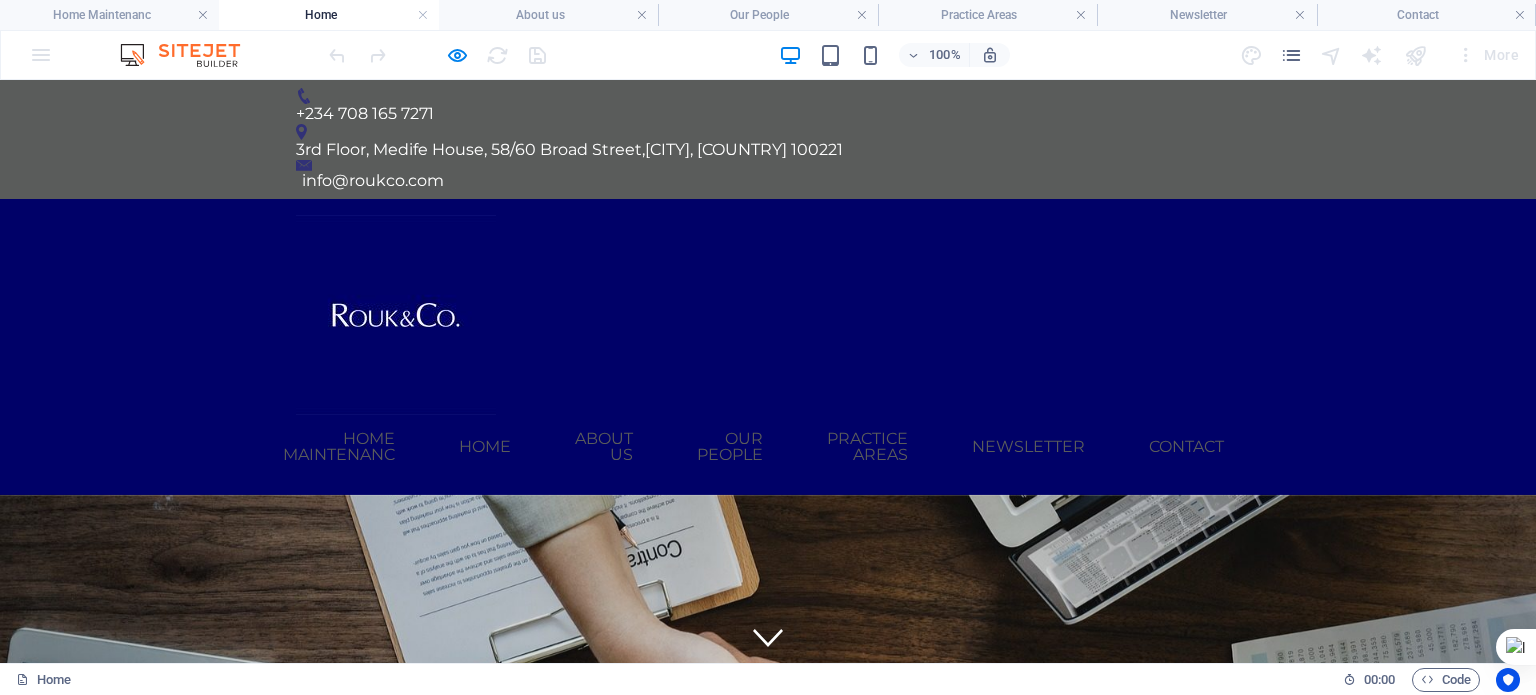 click on "About us" at bounding box center [604, 447] 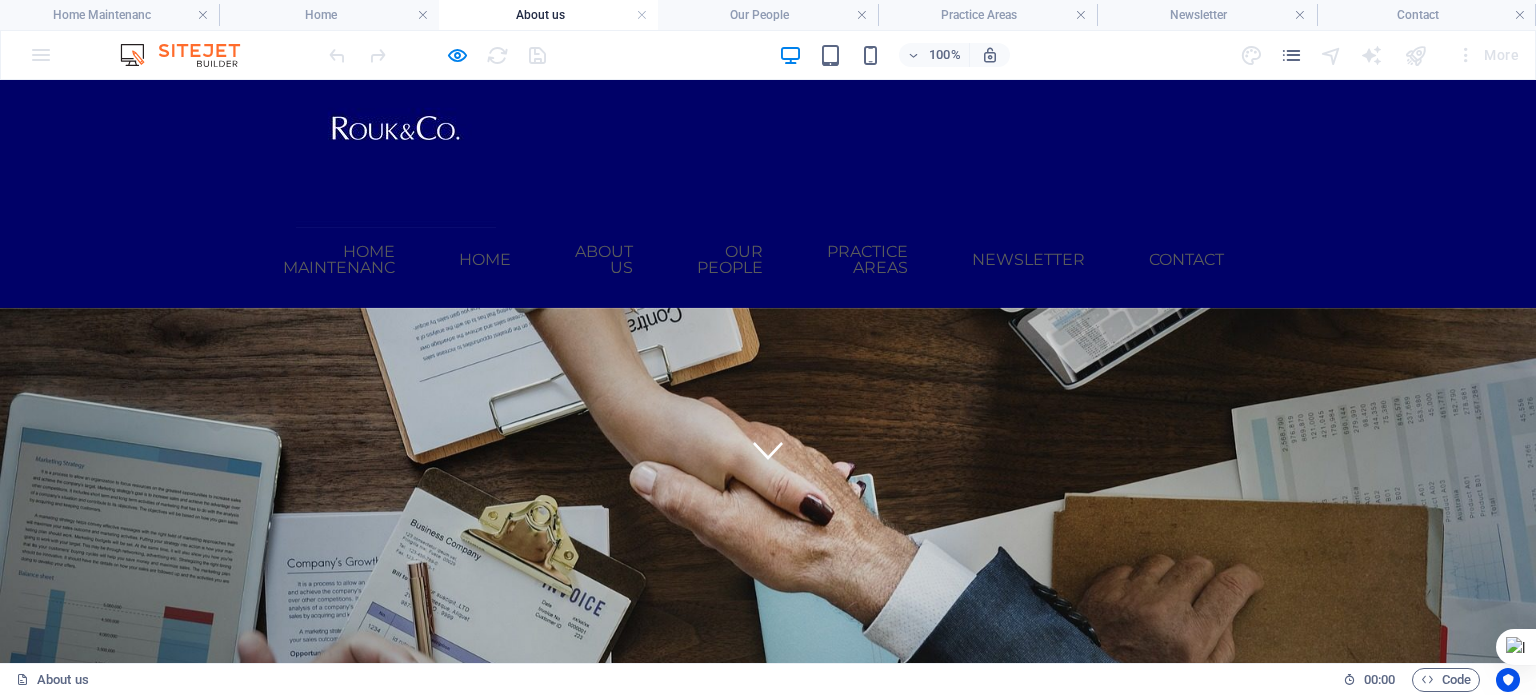 scroll, scrollTop: 0, scrollLeft: 0, axis: both 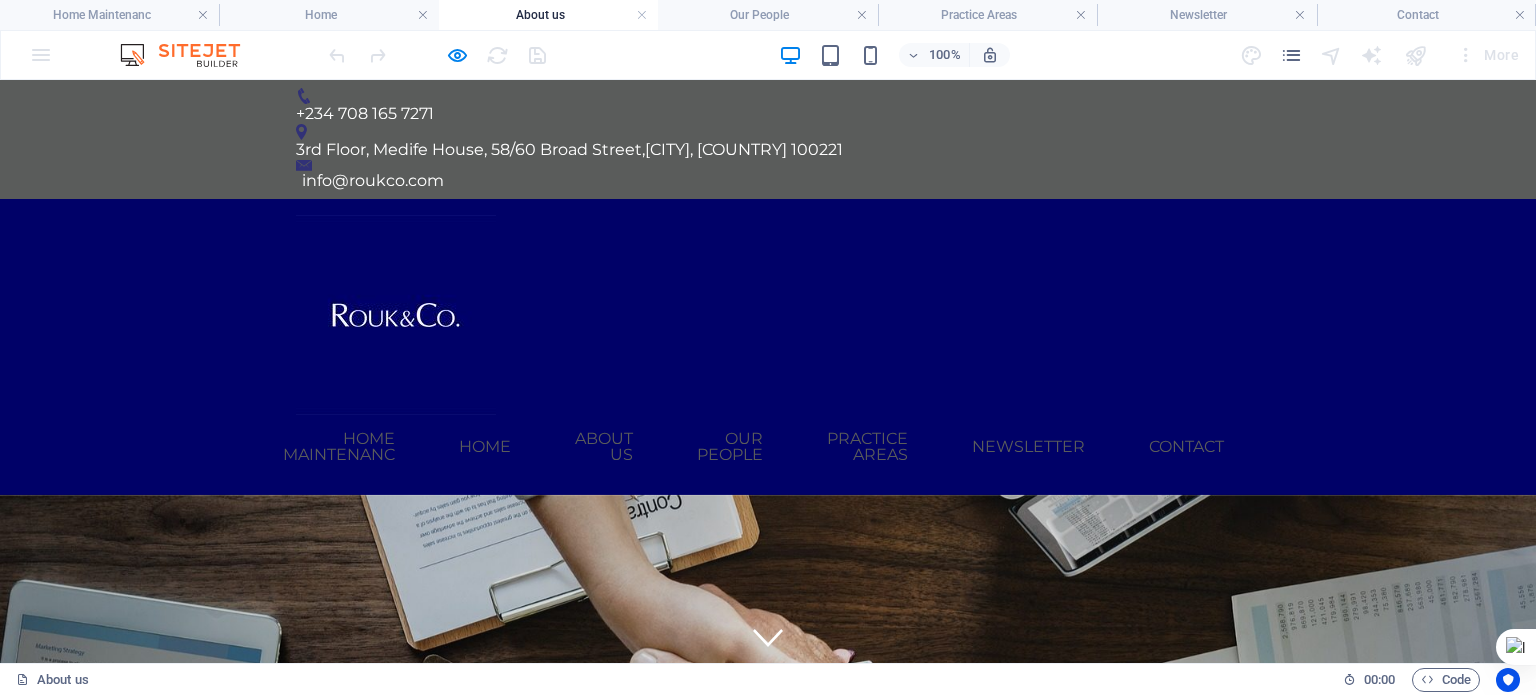 click on "Our People" at bounding box center [730, 447] 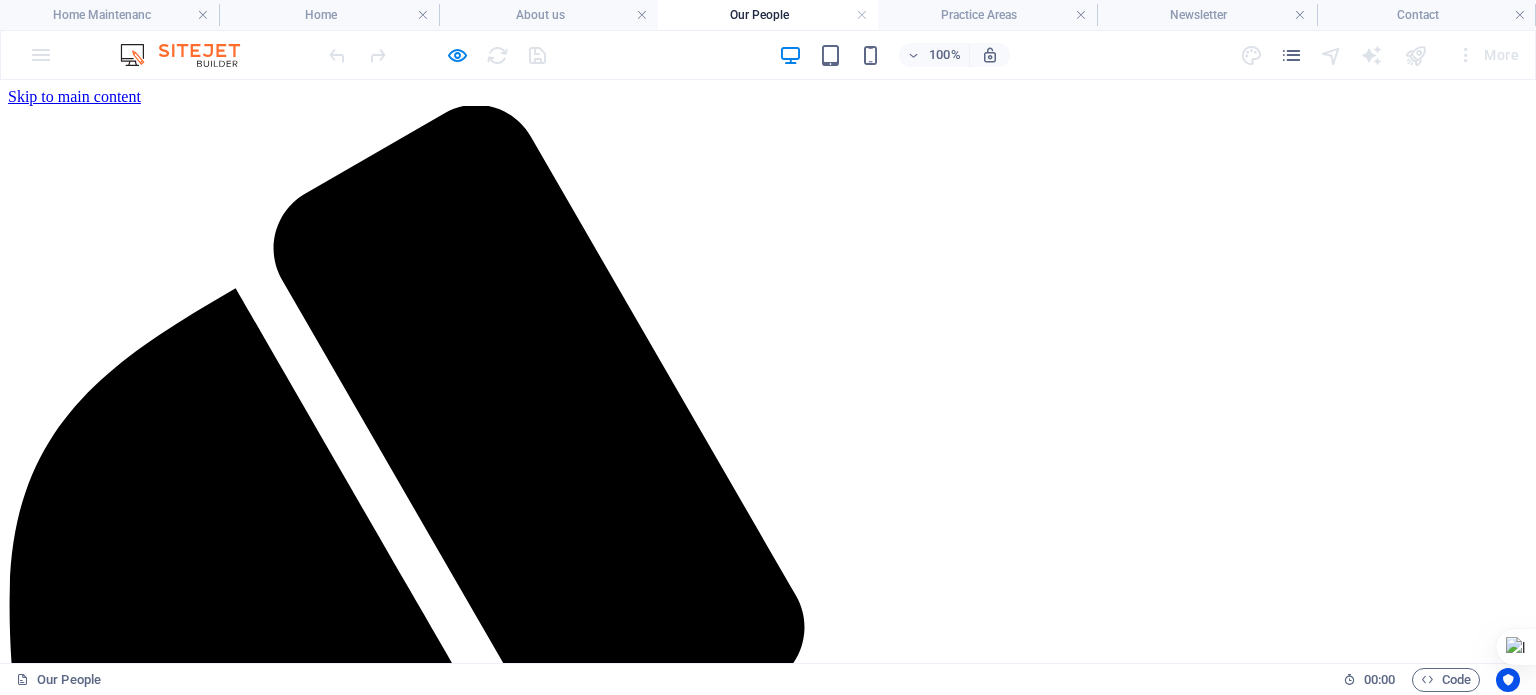 scroll, scrollTop: 798, scrollLeft: 0, axis: vertical 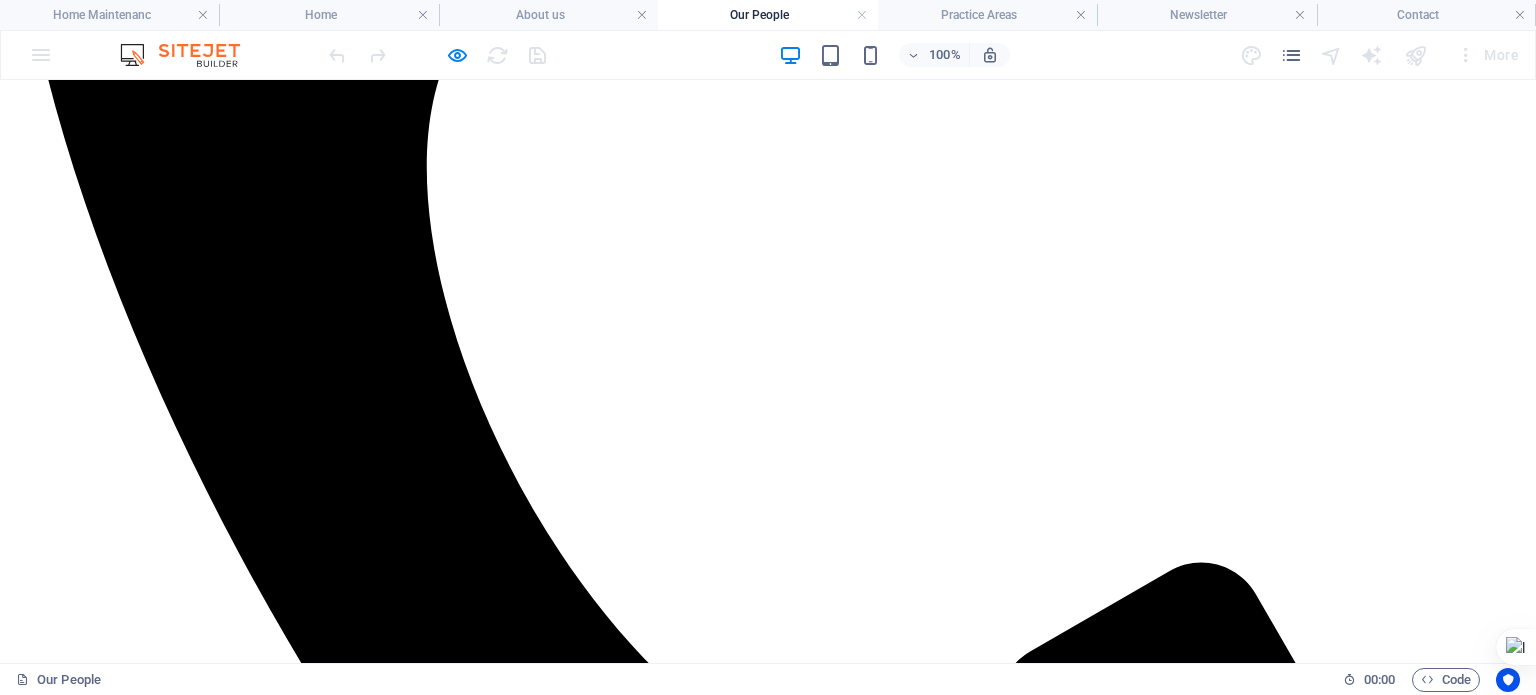 click on "About us" at bounding box center [77, 5001] 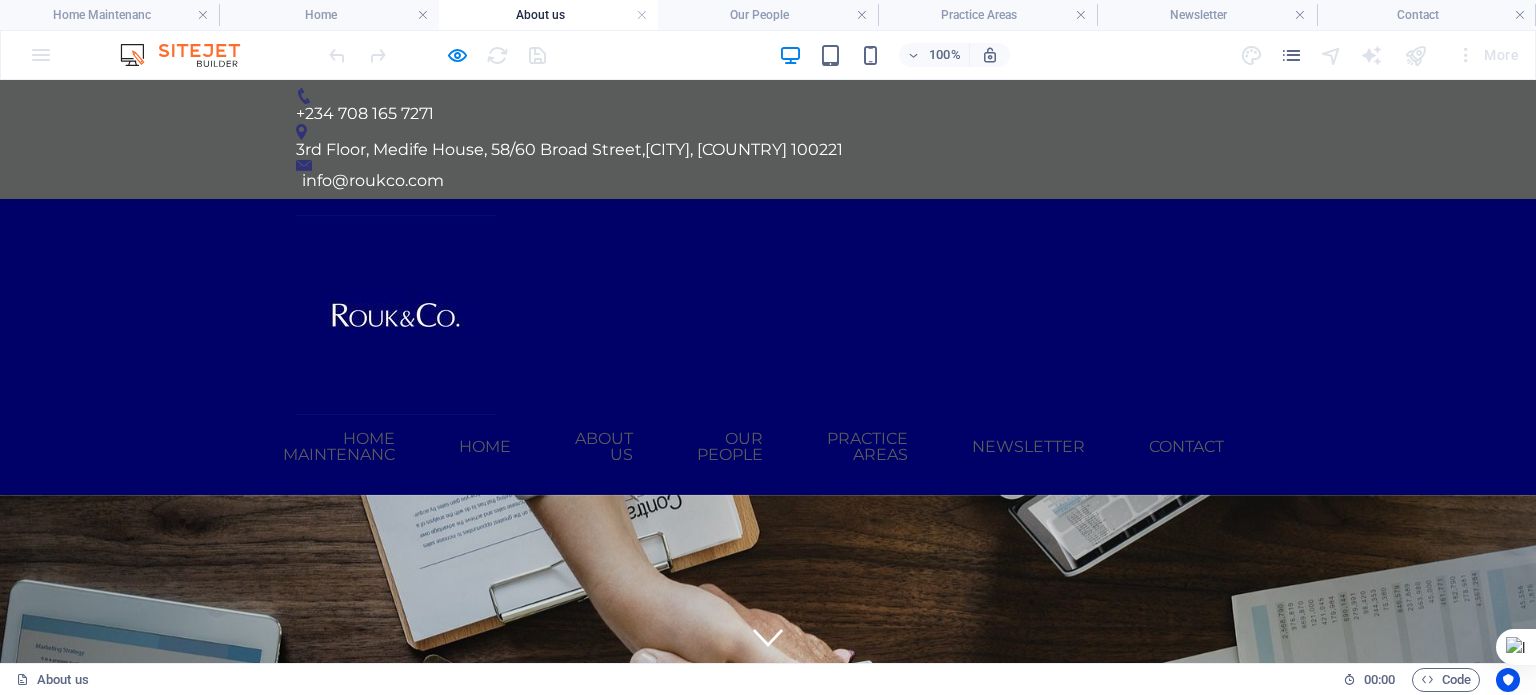 scroll, scrollTop: 0, scrollLeft: 0, axis: both 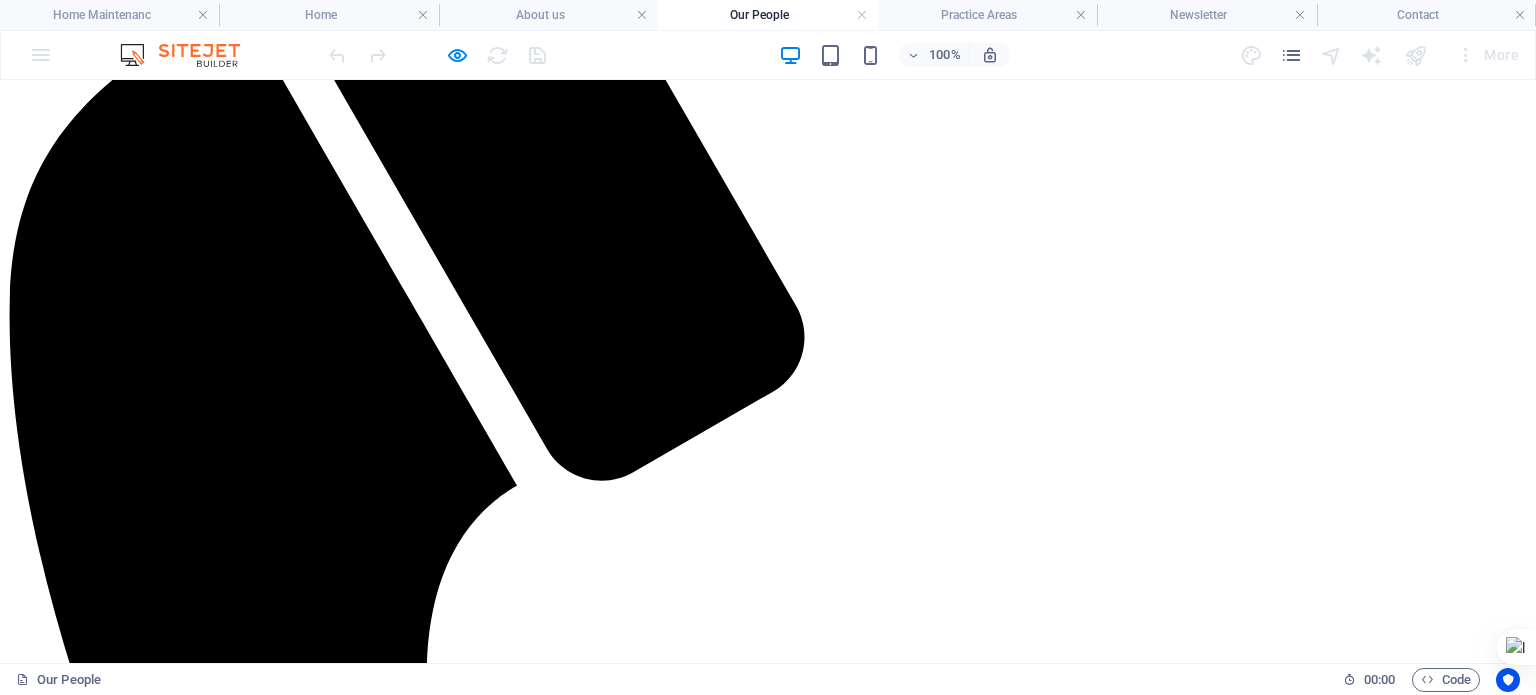 click on "Home" at bounding box center (67, 5491) 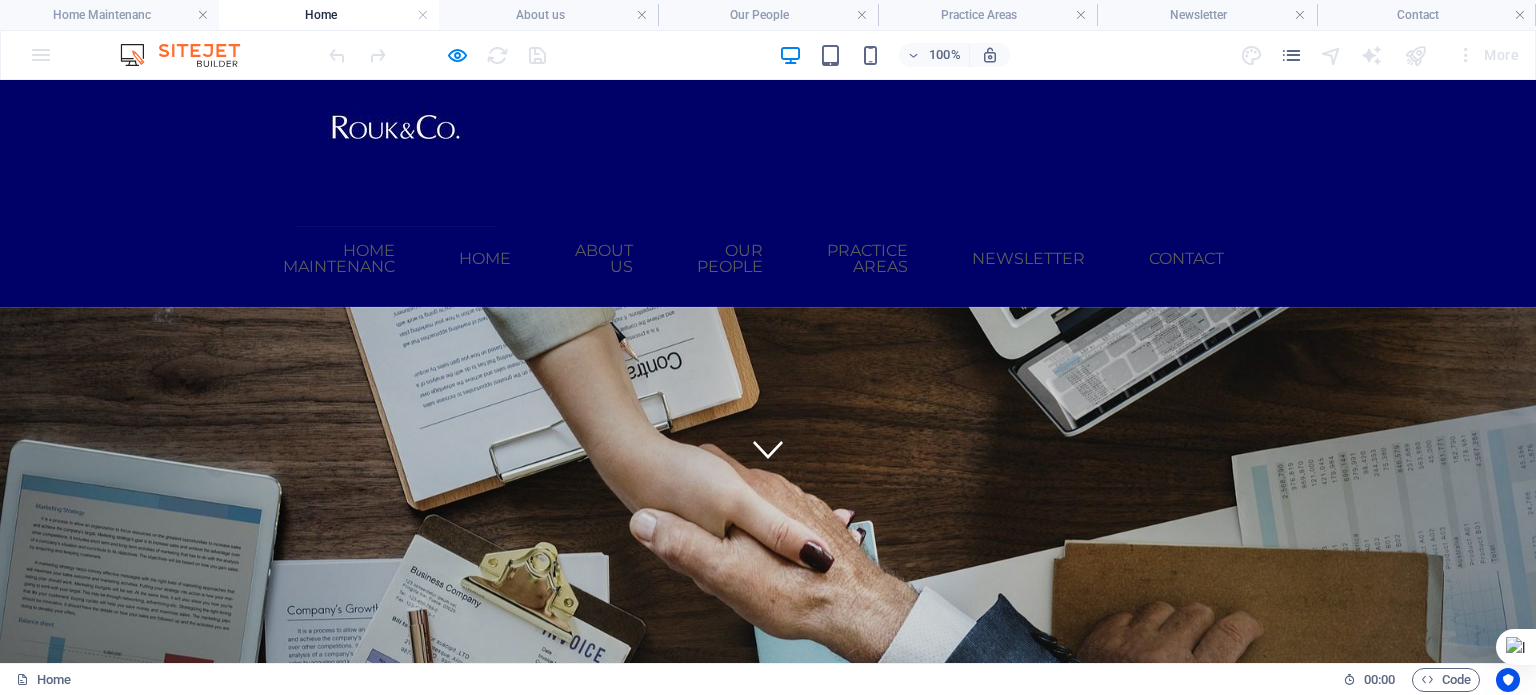 scroll, scrollTop: 186, scrollLeft: 0, axis: vertical 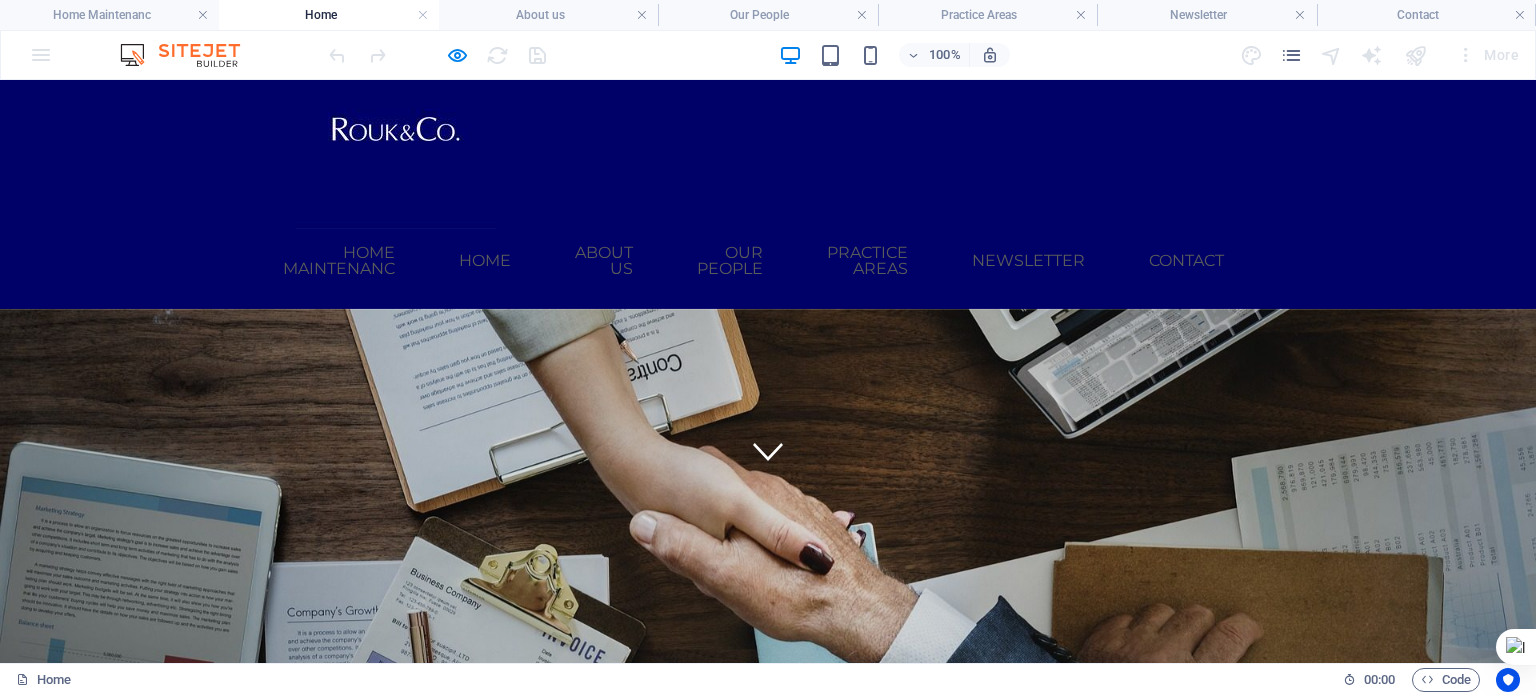 click on "About us" at bounding box center (604, 261) 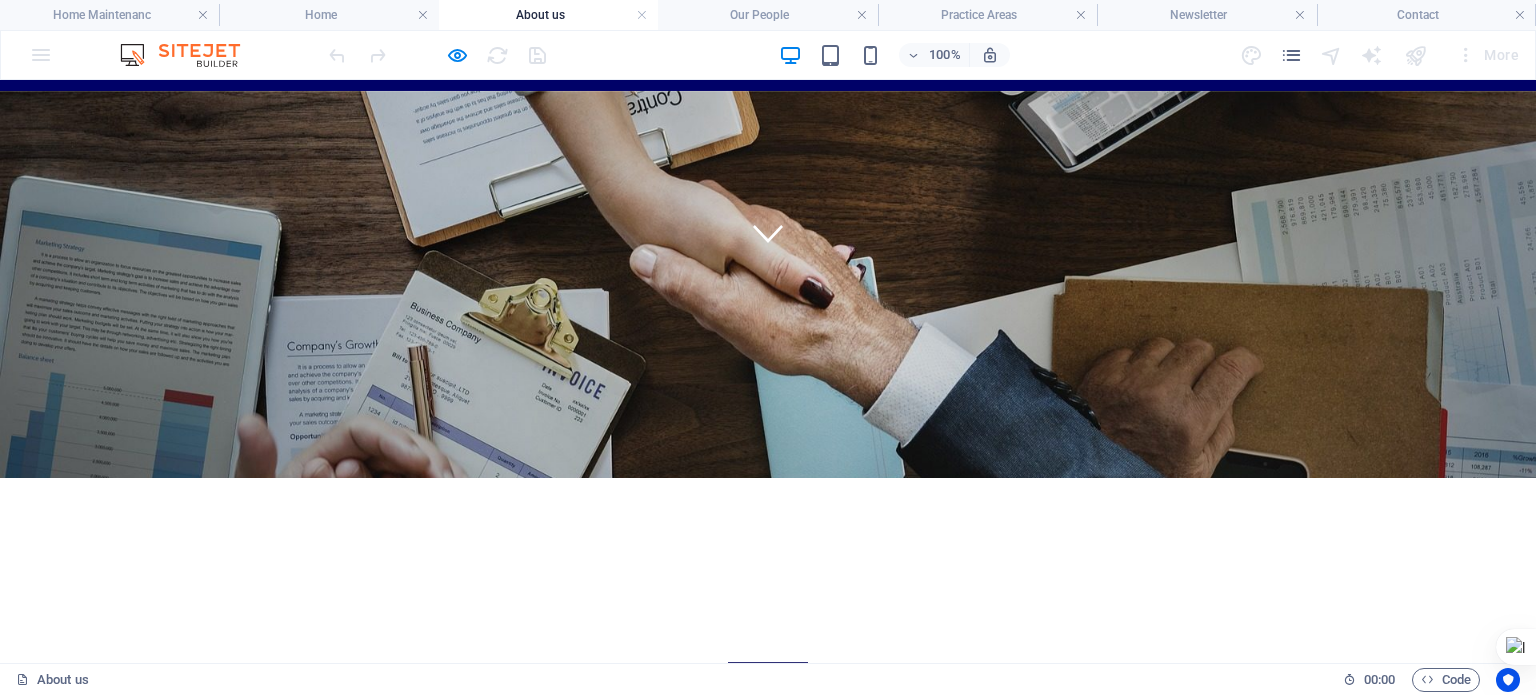 scroll, scrollTop: 0, scrollLeft: 0, axis: both 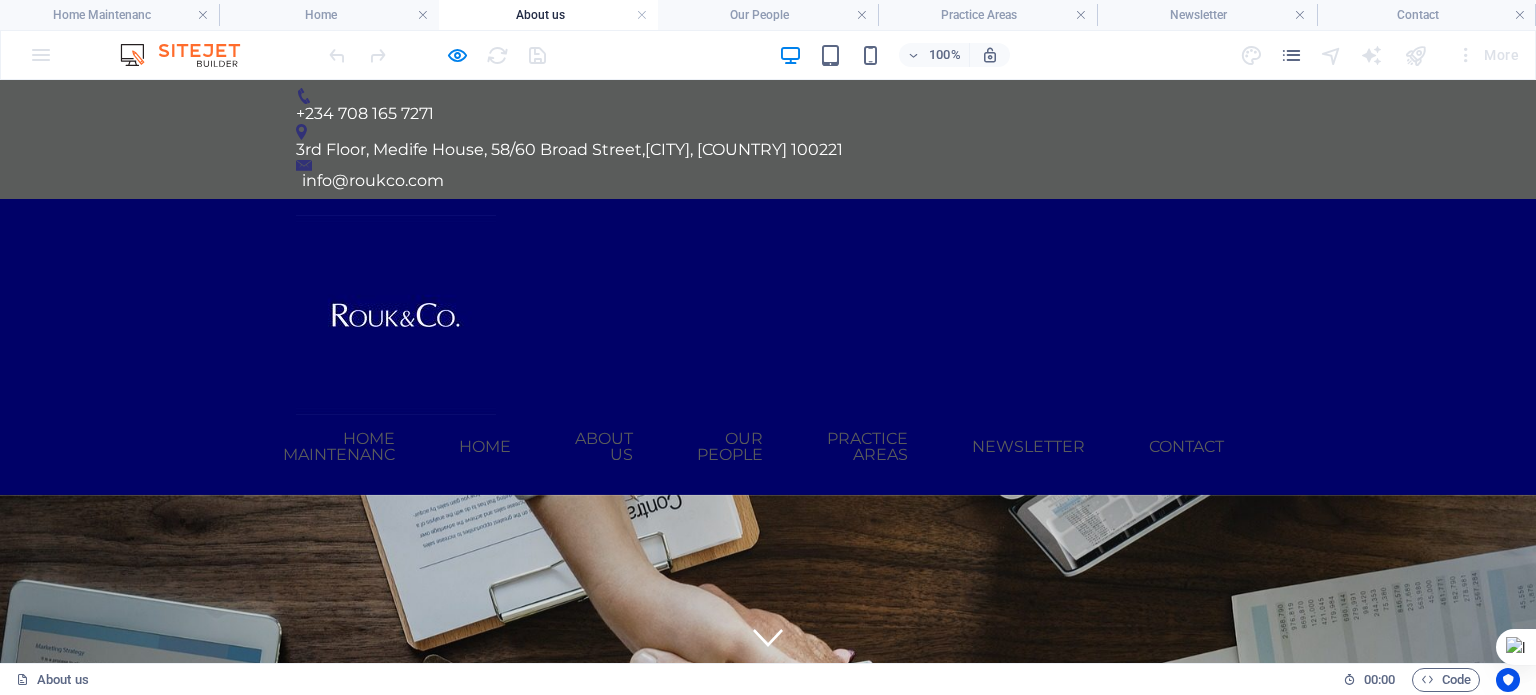 click on "Our People" at bounding box center [730, 447] 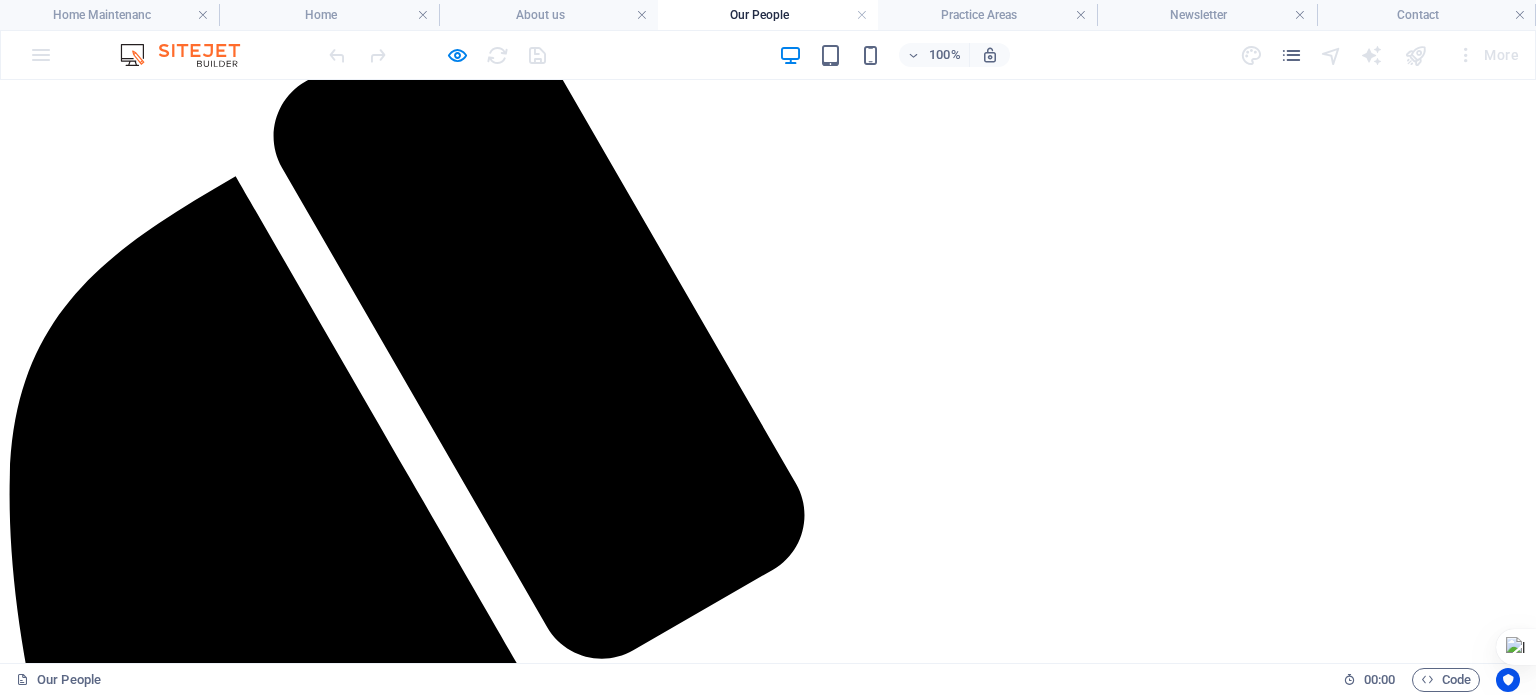 scroll, scrollTop: 0, scrollLeft: 0, axis: both 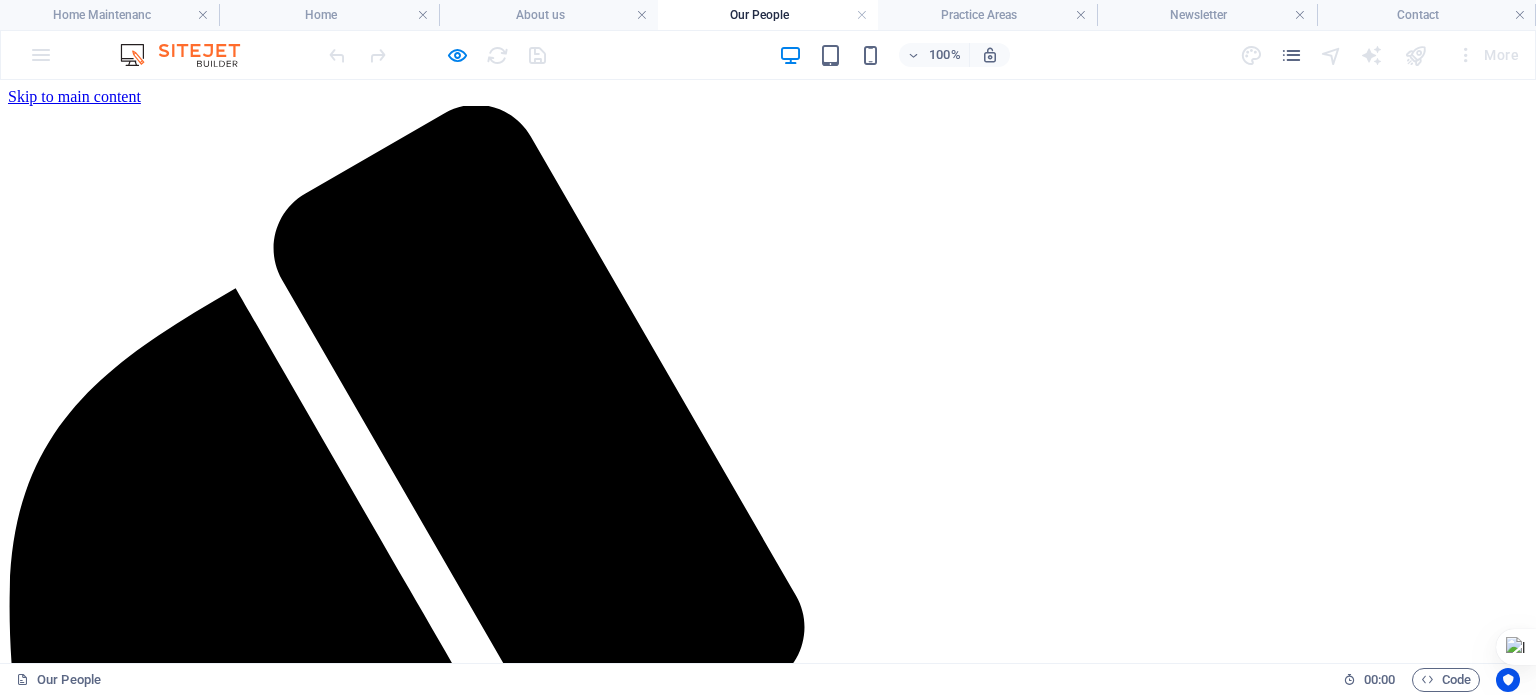 click on "Our People" at bounding box center (84, 5817) 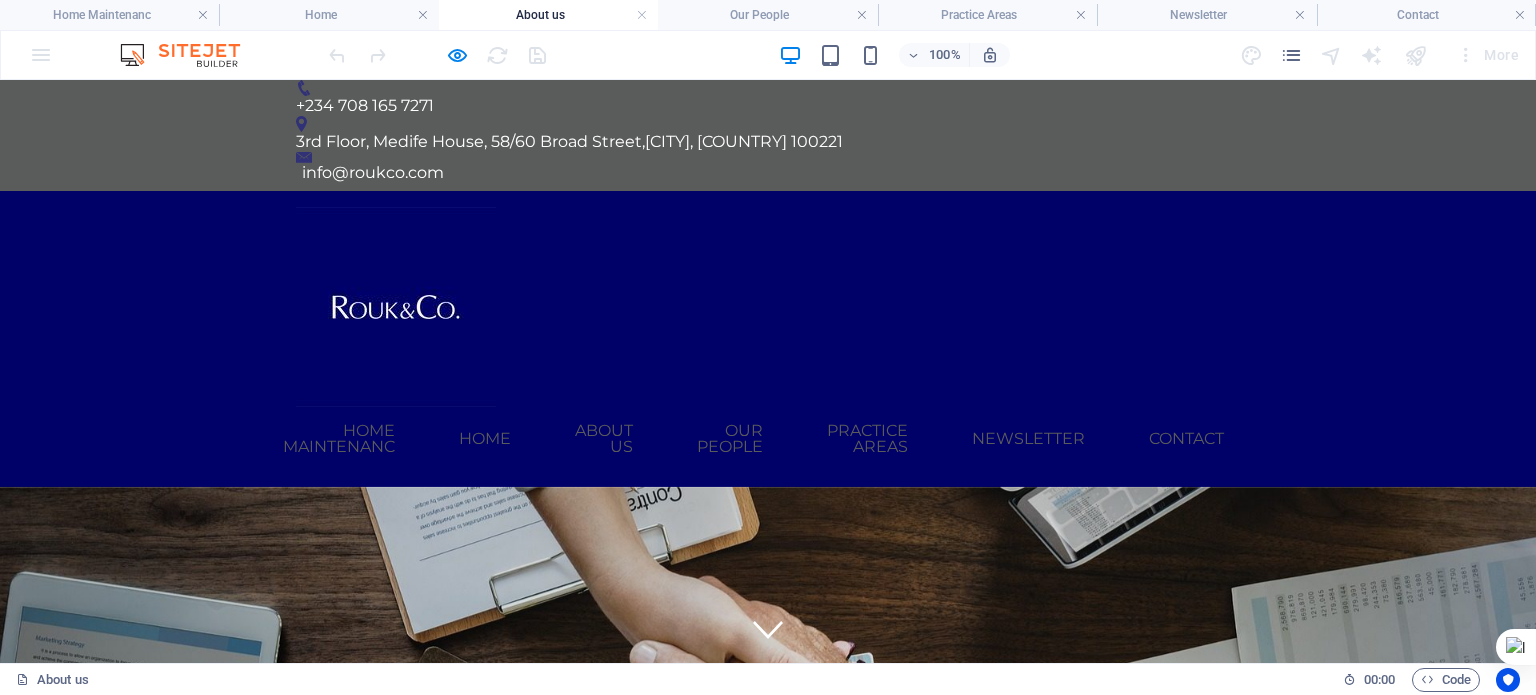 scroll, scrollTop: 0, scrollLeft: 0, axis: both 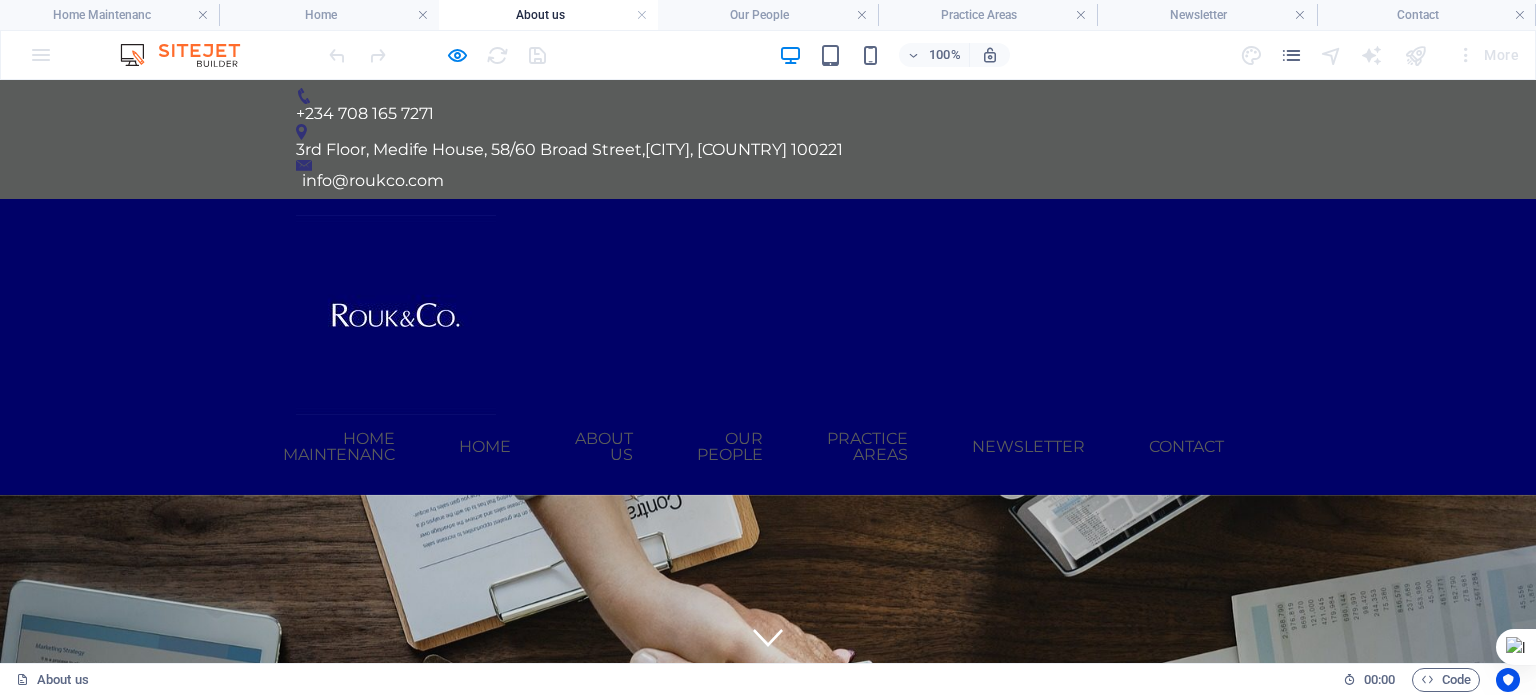 click on "Our People" at bounding box center (730, 447) 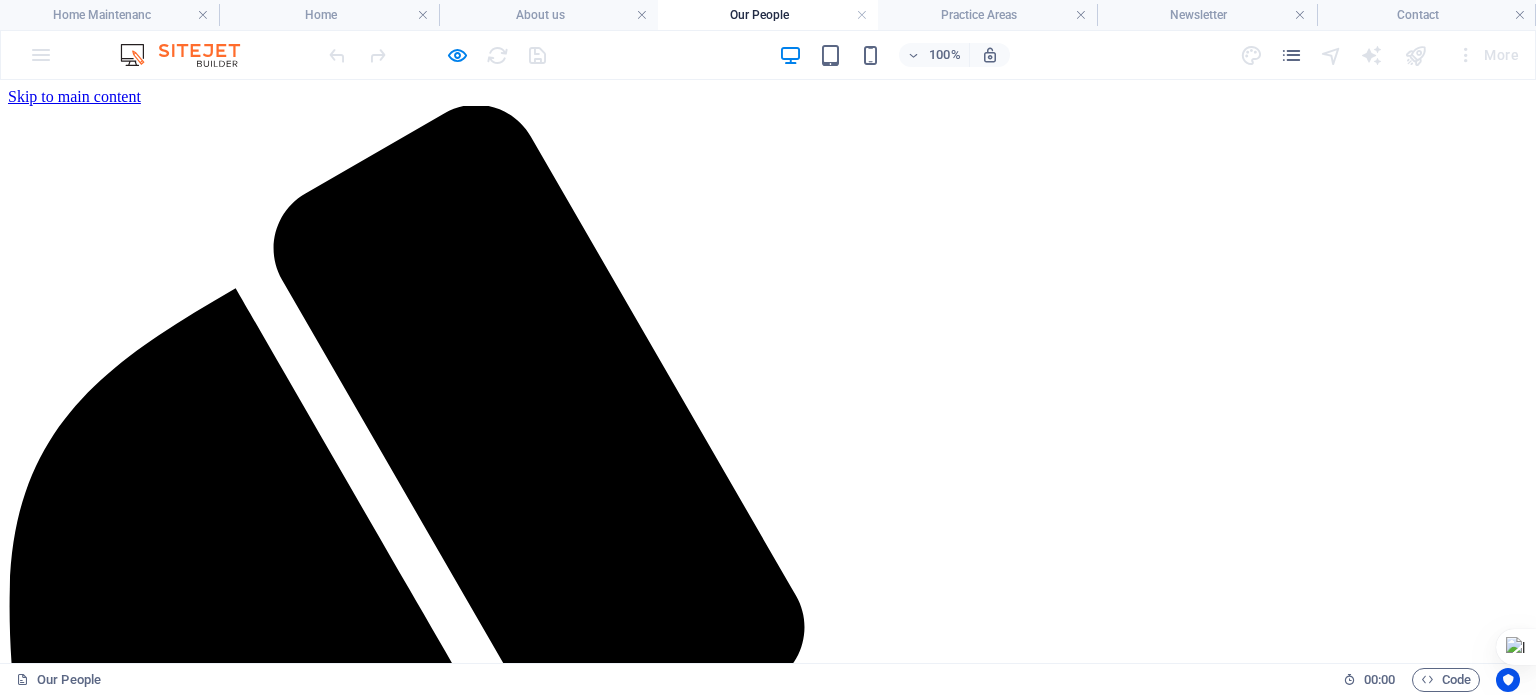 click on "About us" at bounding box center (77, 5799) 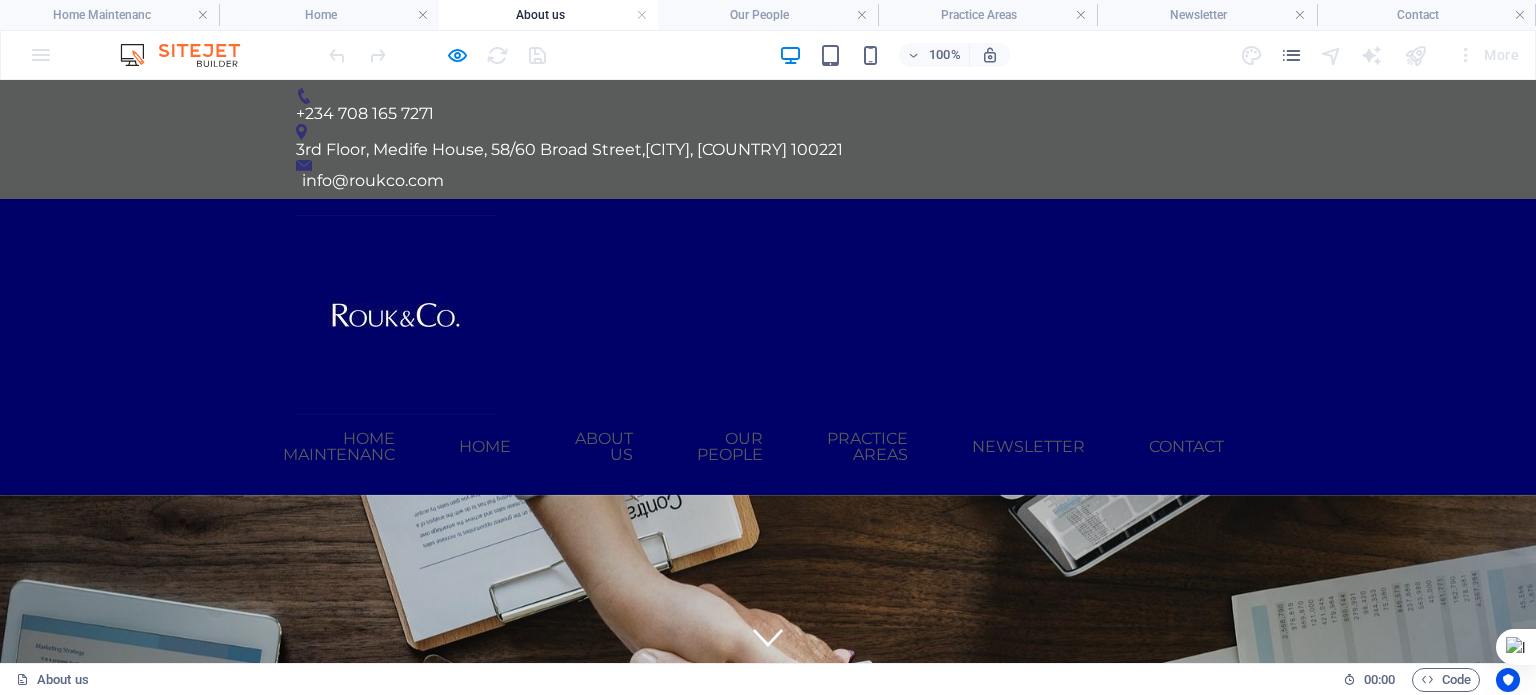 click on "Our People" at bounding box center [730, 447] 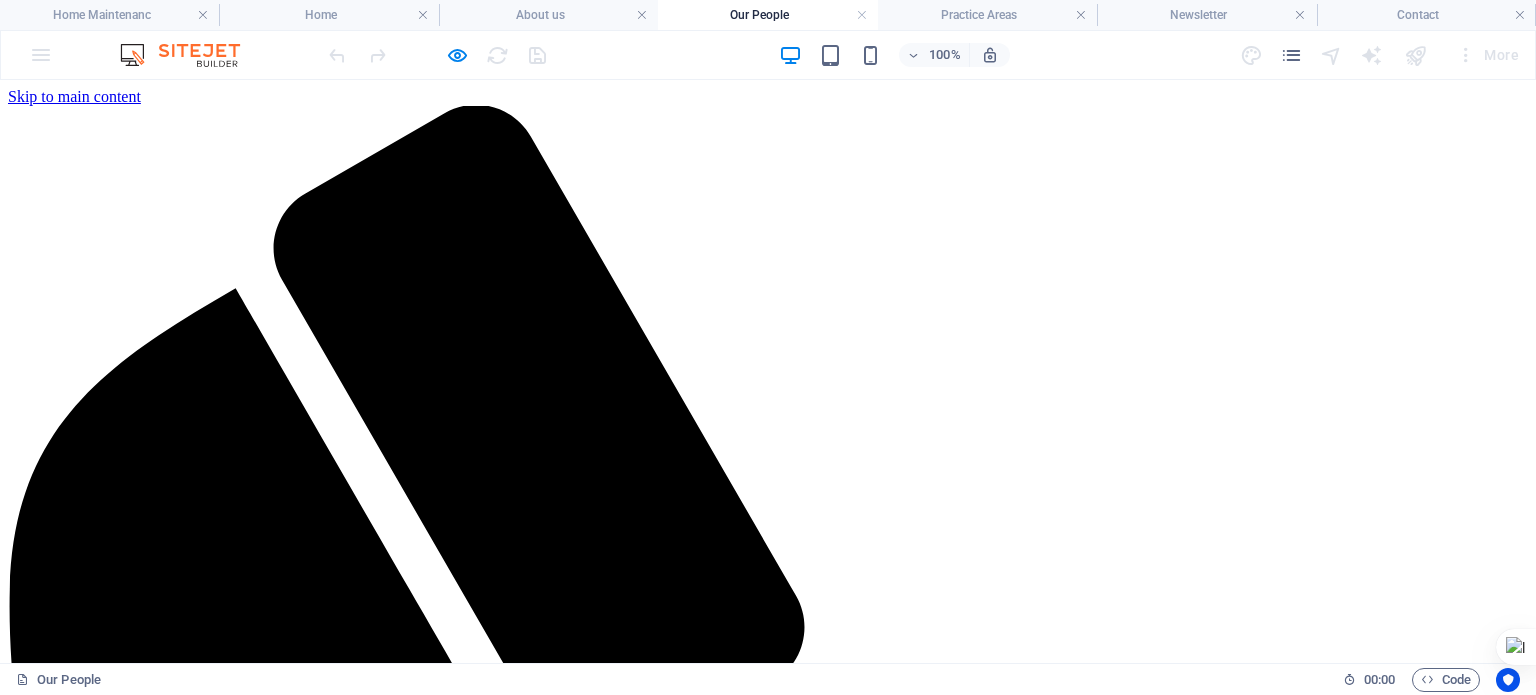 click on "About us" at bounding box center (77, 5799) 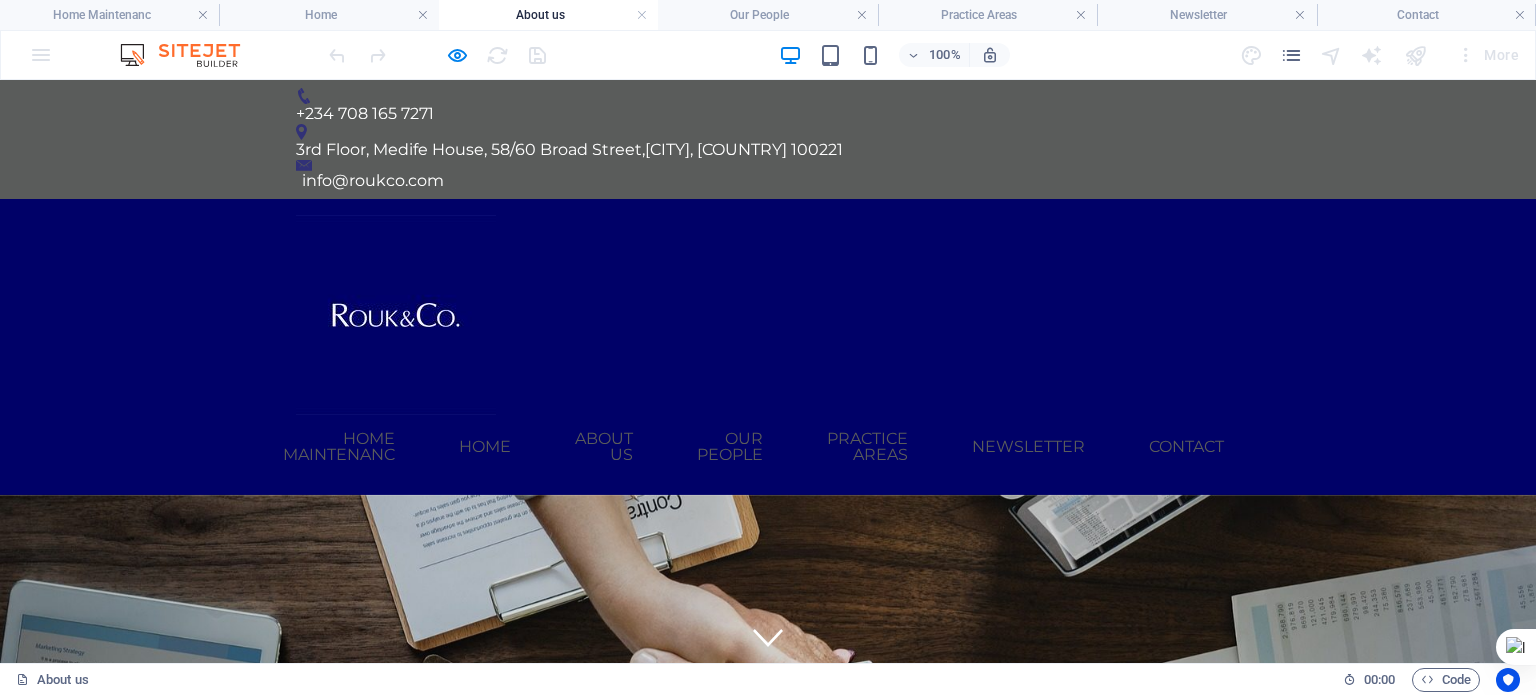 click on "Practice Areas" at bounding box center [867, 447] 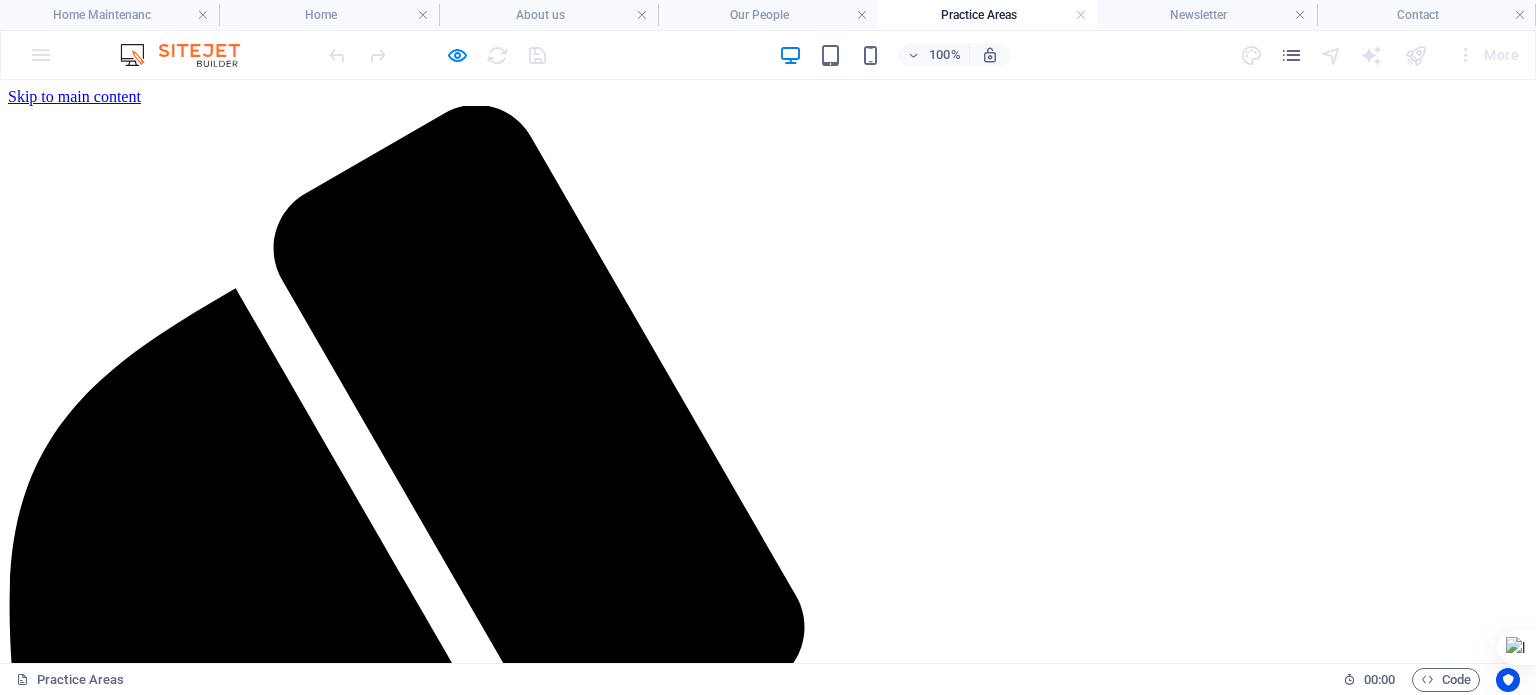 click on "Our People" at bounding box center [84, 5817] 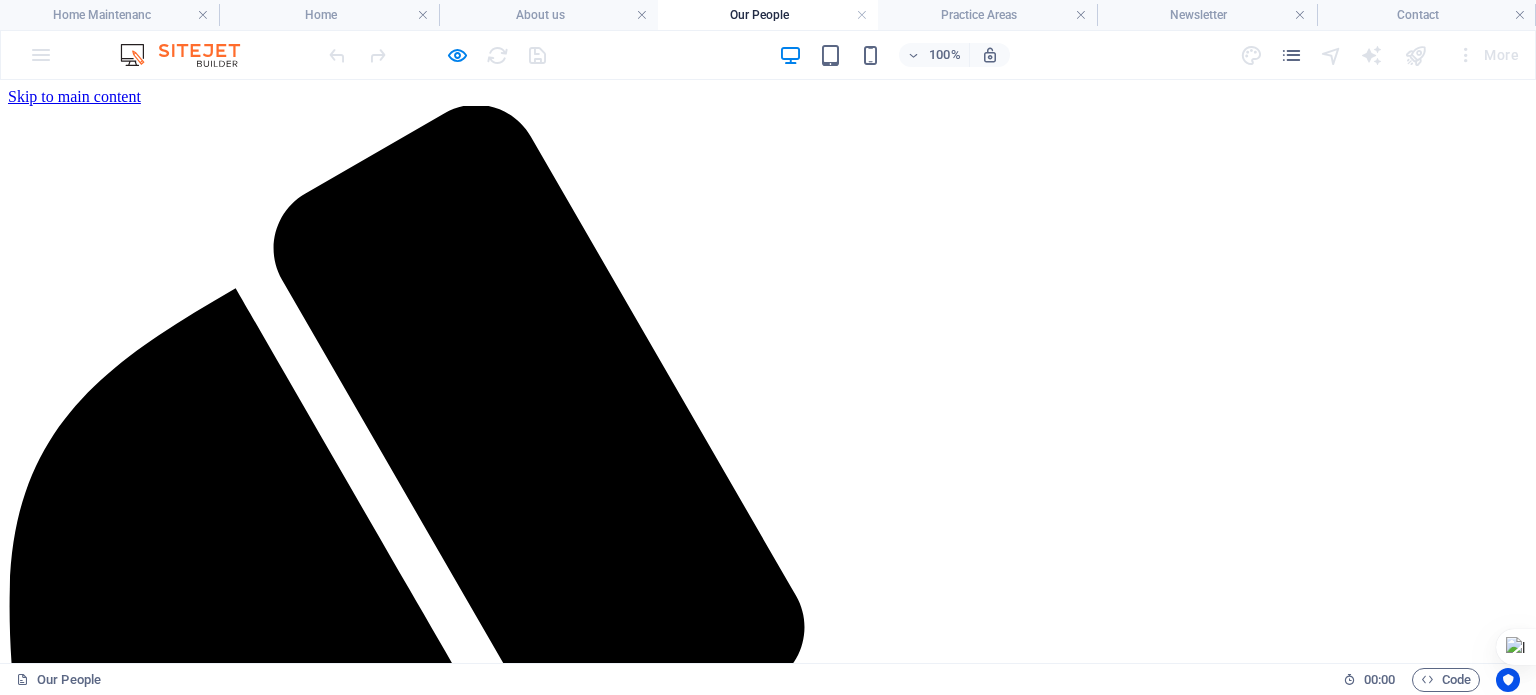 click on "About us" at bounding box center [77, 5799] 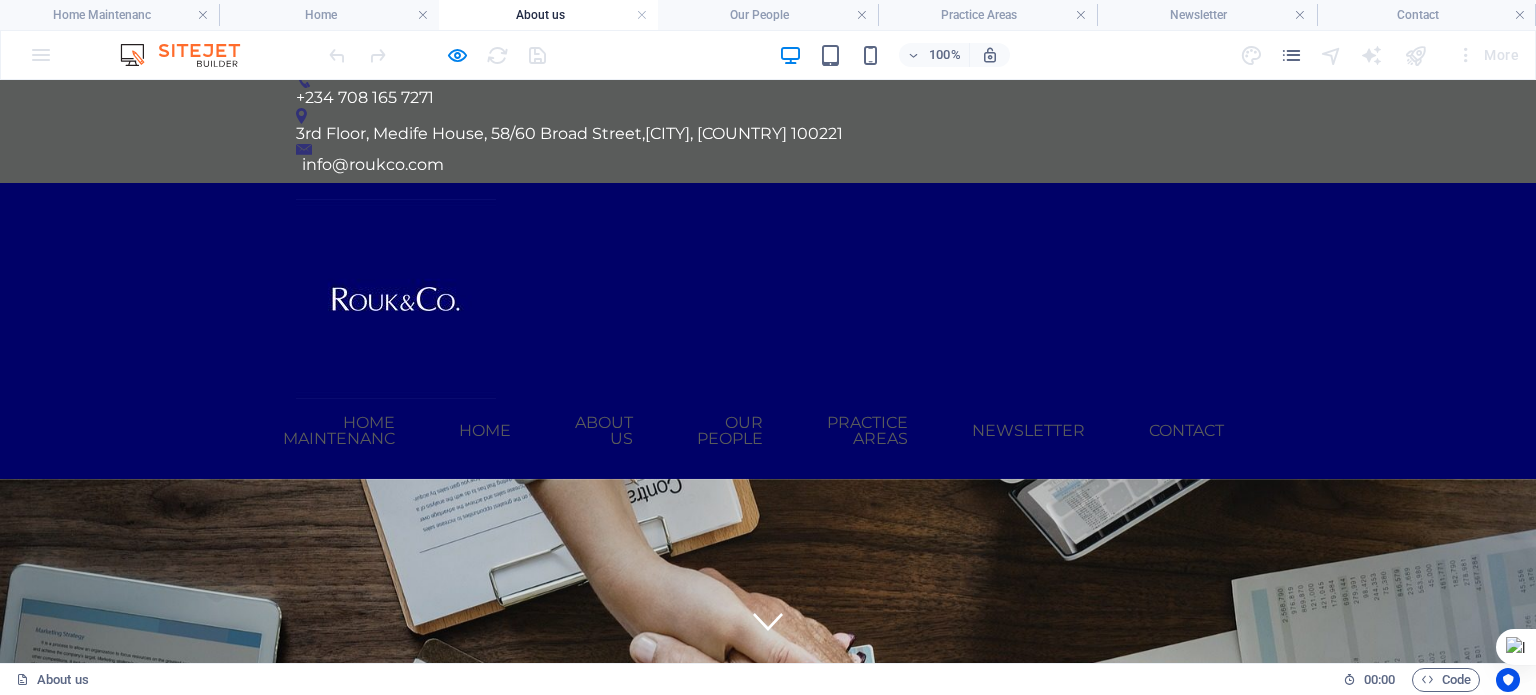 scroll, scrollTop: 0, scrollLeft: 0, axis: both 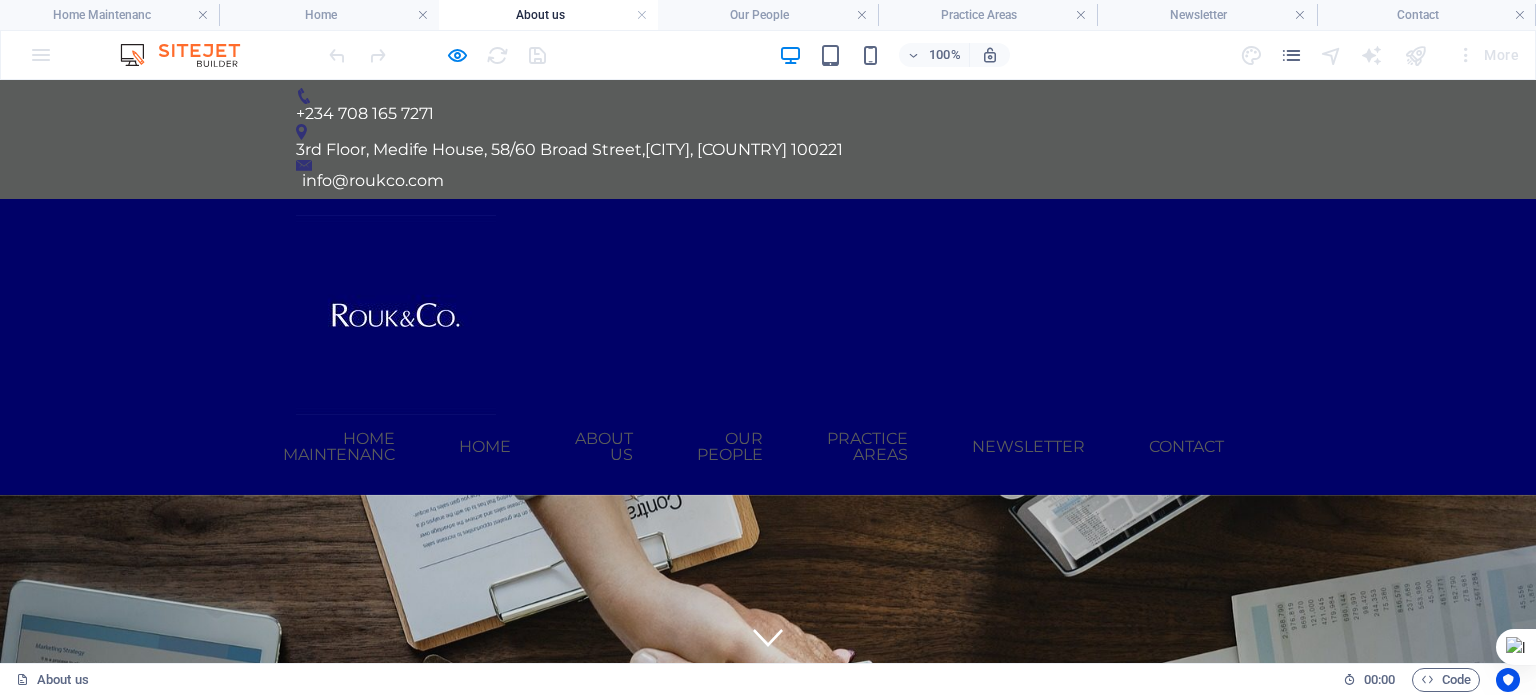 click on "About us" at bounding box center (604, 447) 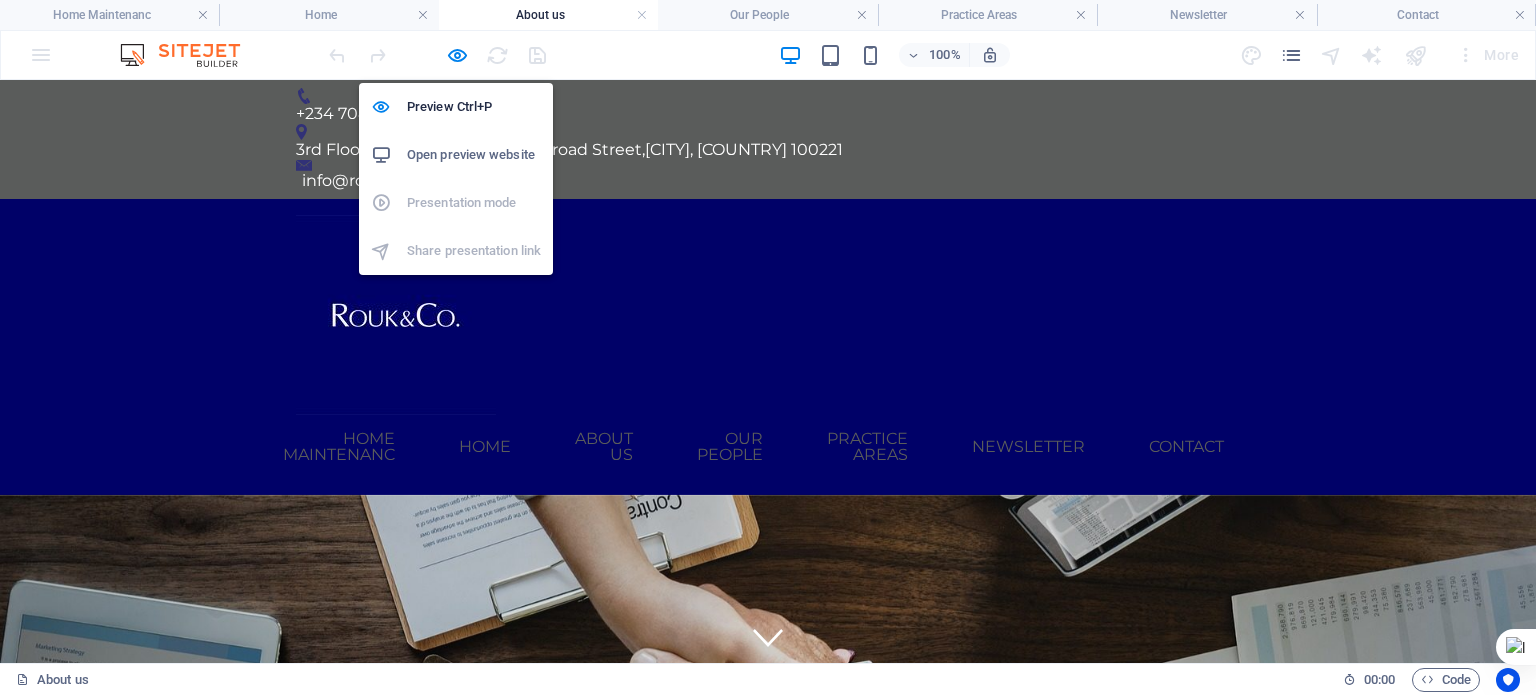 drag, startPoint x: 461, startPoint y: 48, endPoint x: 591, endPoint y: 316, distance: 297.86575 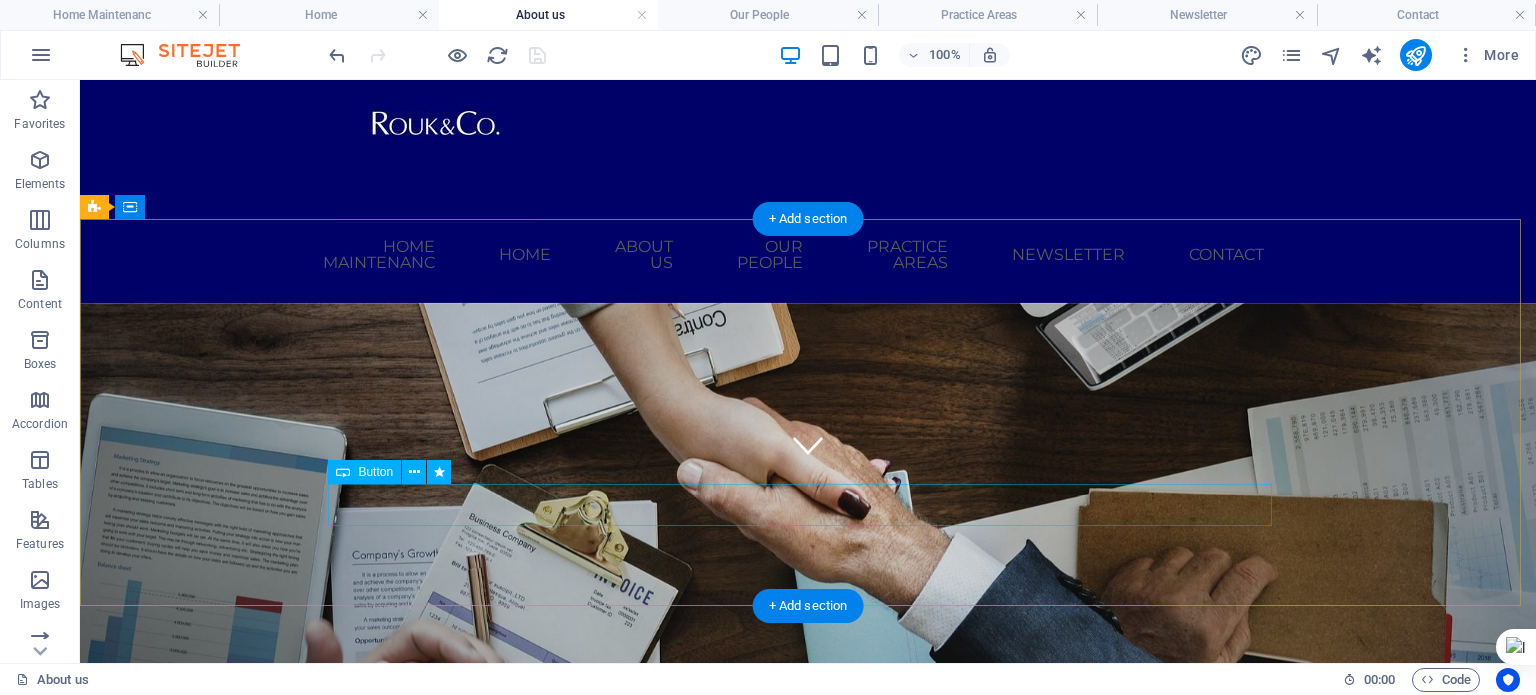 scroll, scrollTop: 196, scrollLeft: 0, axis: vertical 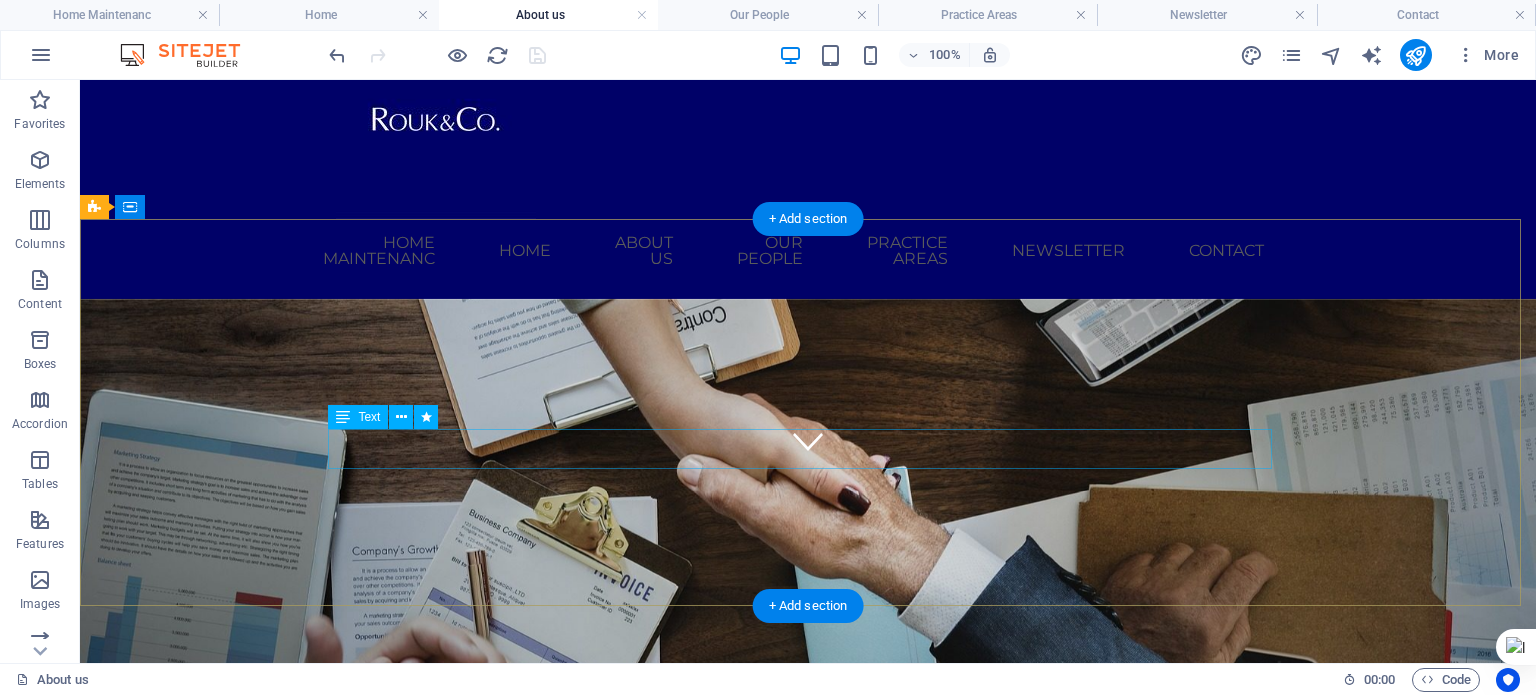 click on "Our seasoned legal team is dedicated to delivering top-tier representation to every client—whether you're a business navigating complex regulations or an individual seeking trusted counsel." at bounding box center [808, 916] 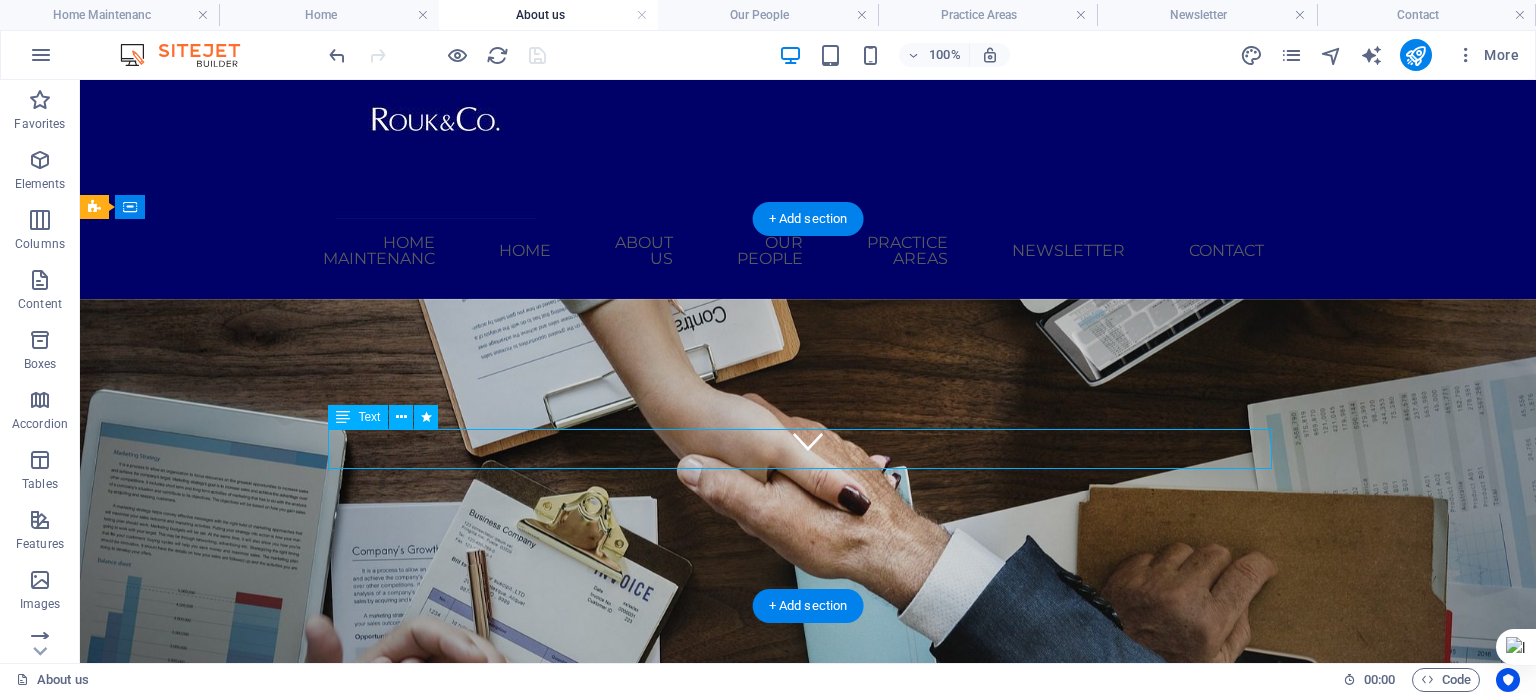 click on "Our seasoned legal team is dedicated to delivering top-tier representation to every client—whether you're a business navigating complex regulations or an individual seeking trusted counsel." at bounding box center (808, 916) 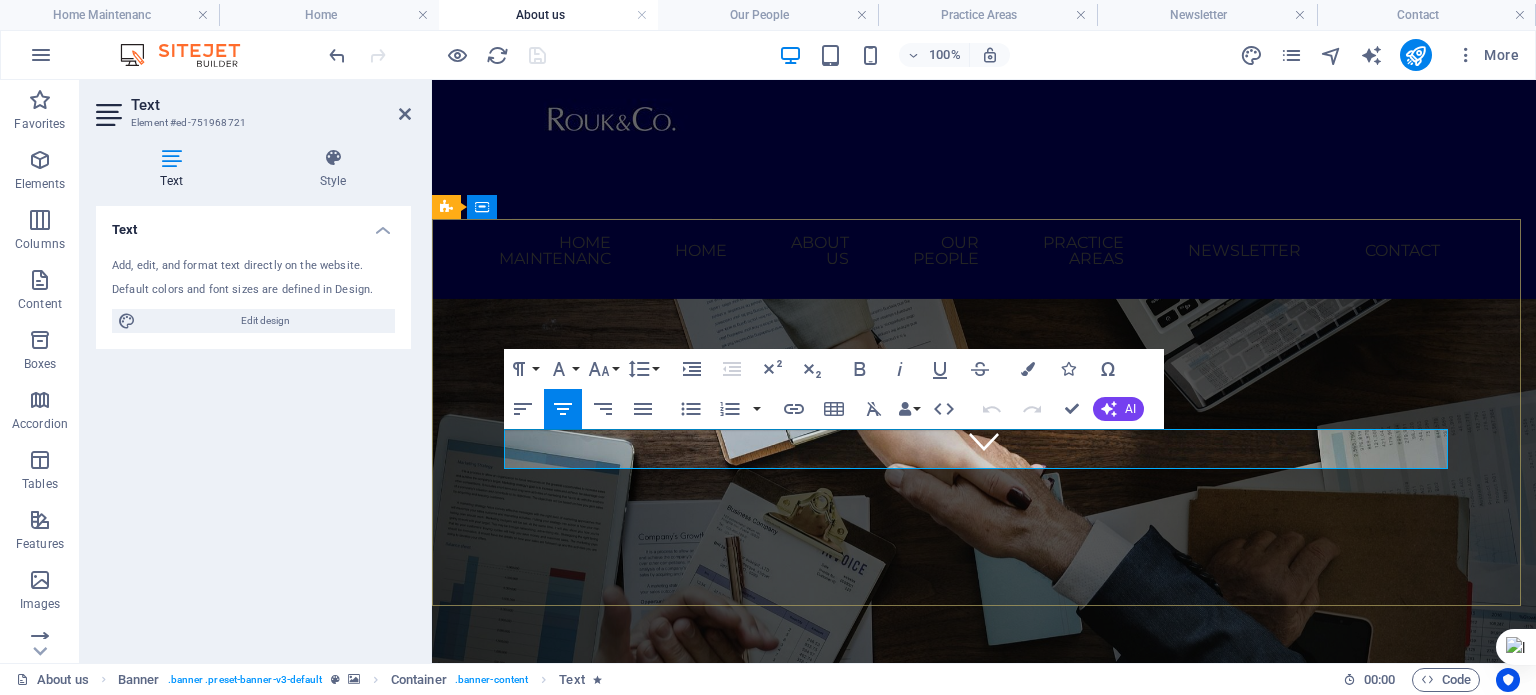 drag, startPoint x: 513, startPoint y: 439, endPoint x: 1288, endPoint y: 455, distance: 775.16516 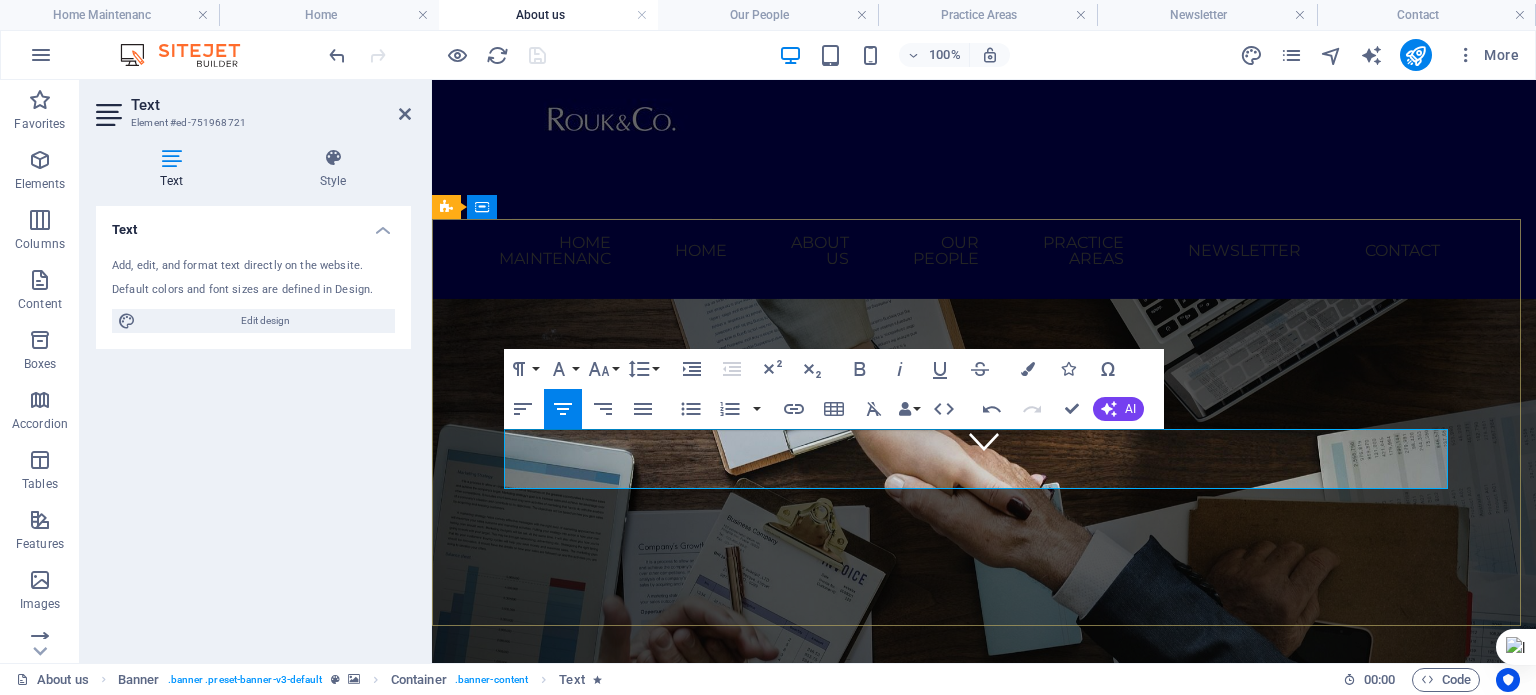 click on "We are a law firm dedicated to providing quality legal services to individuals and organizations Win a changing world and help them with complex and sophisticated legal matters through thoughtful solutions, whilst maintaining the highest degree of ethical standard." at bounding box center [984, 946] 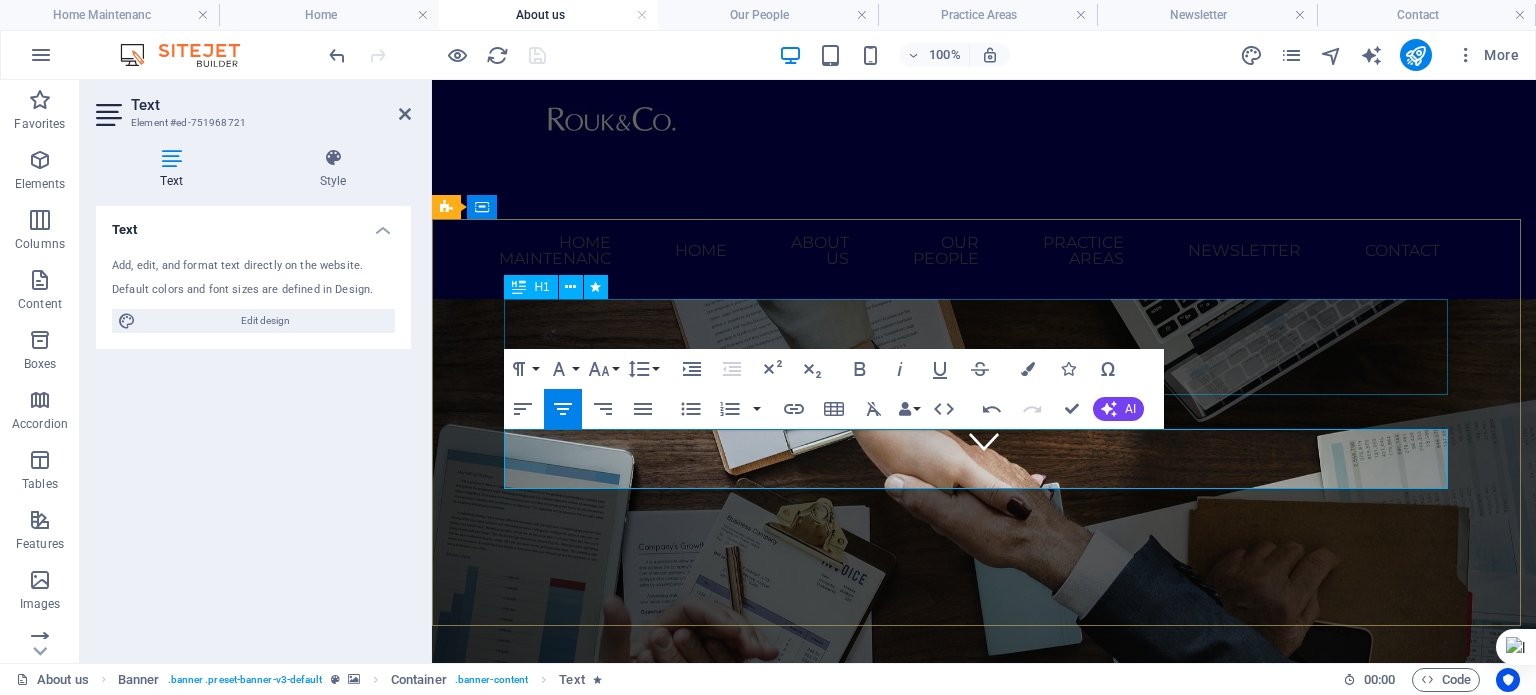 click on "About us" at bounding box center [984, 834] 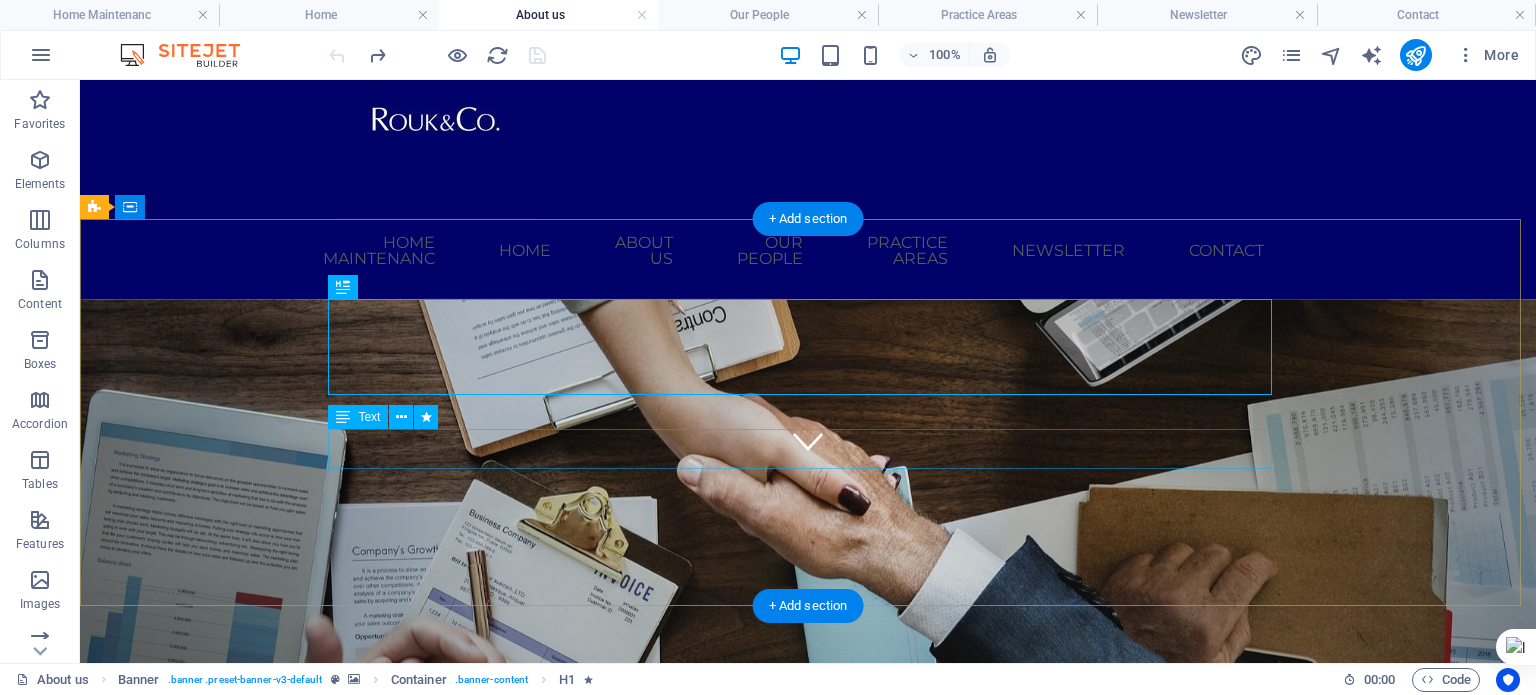 click on "Our seasoned legal team is dedicated to delivering top-tier representation to every client—whether you're a business navigating complex regulations or an individual seeking trusted counsel." at bounding box center [808, 916] 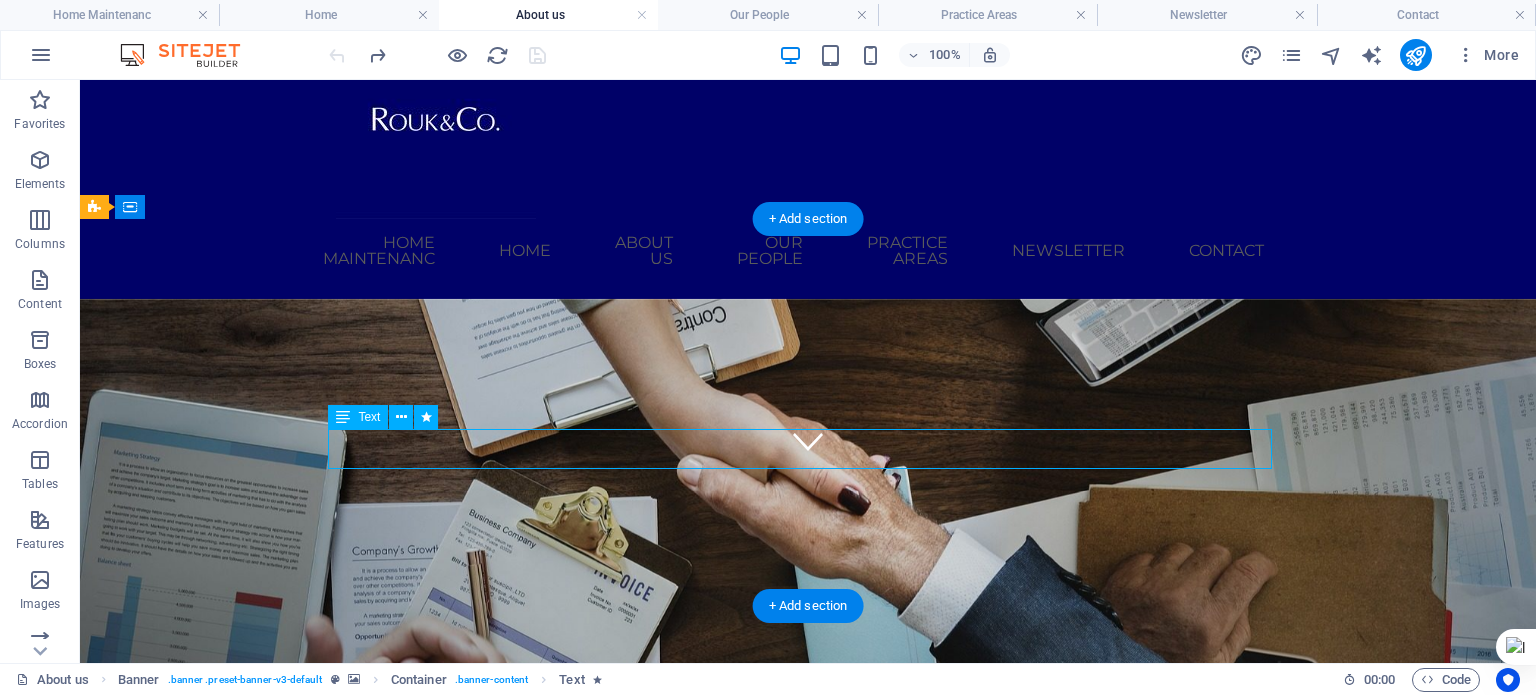 click on "Our seasoned legal team is dedicated to delivering top-tier representation to every client—whether you're a business navigating complex regulations or an individual seeking trusted counsel." at bounding box center (808, 916) 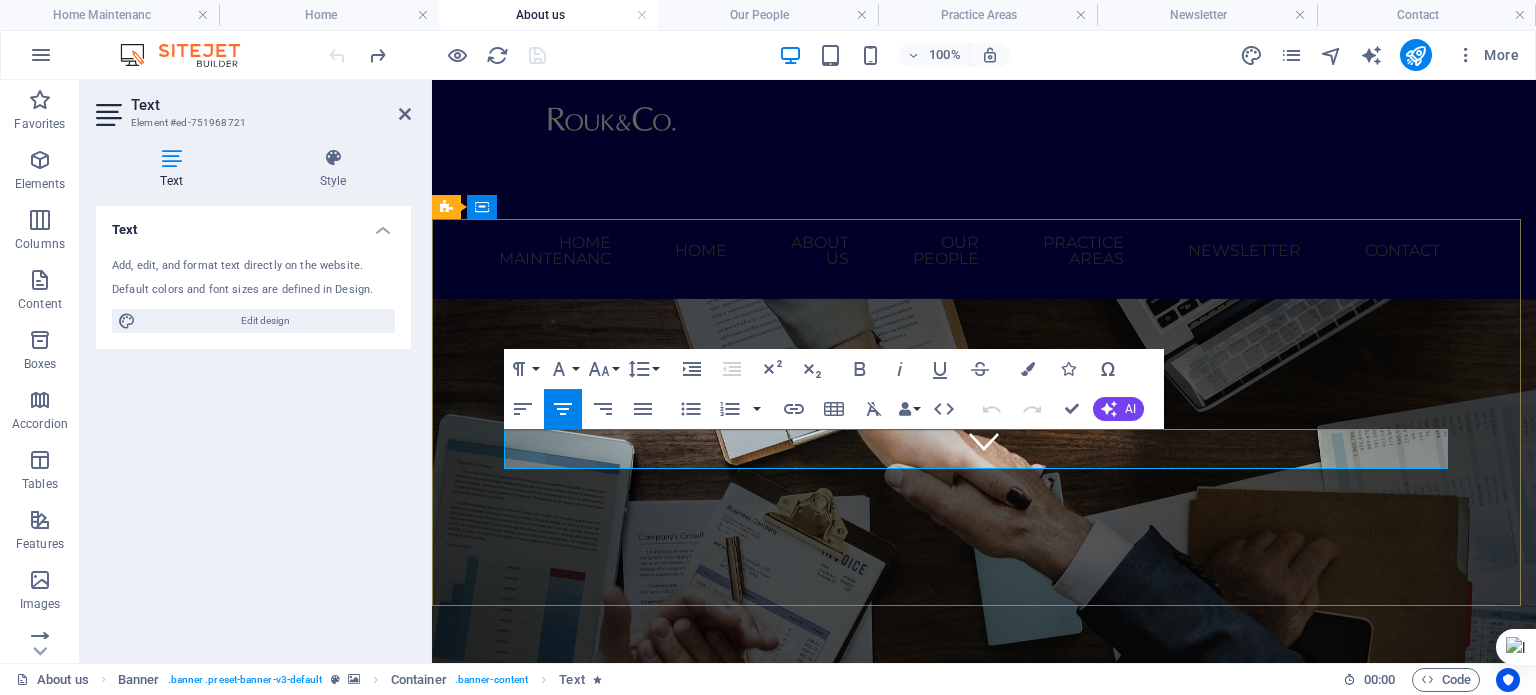 drag, startPoint x: 544, startPoint y: 440, endPoint x: 1302, endPoint y: 458, distance: 758.2137 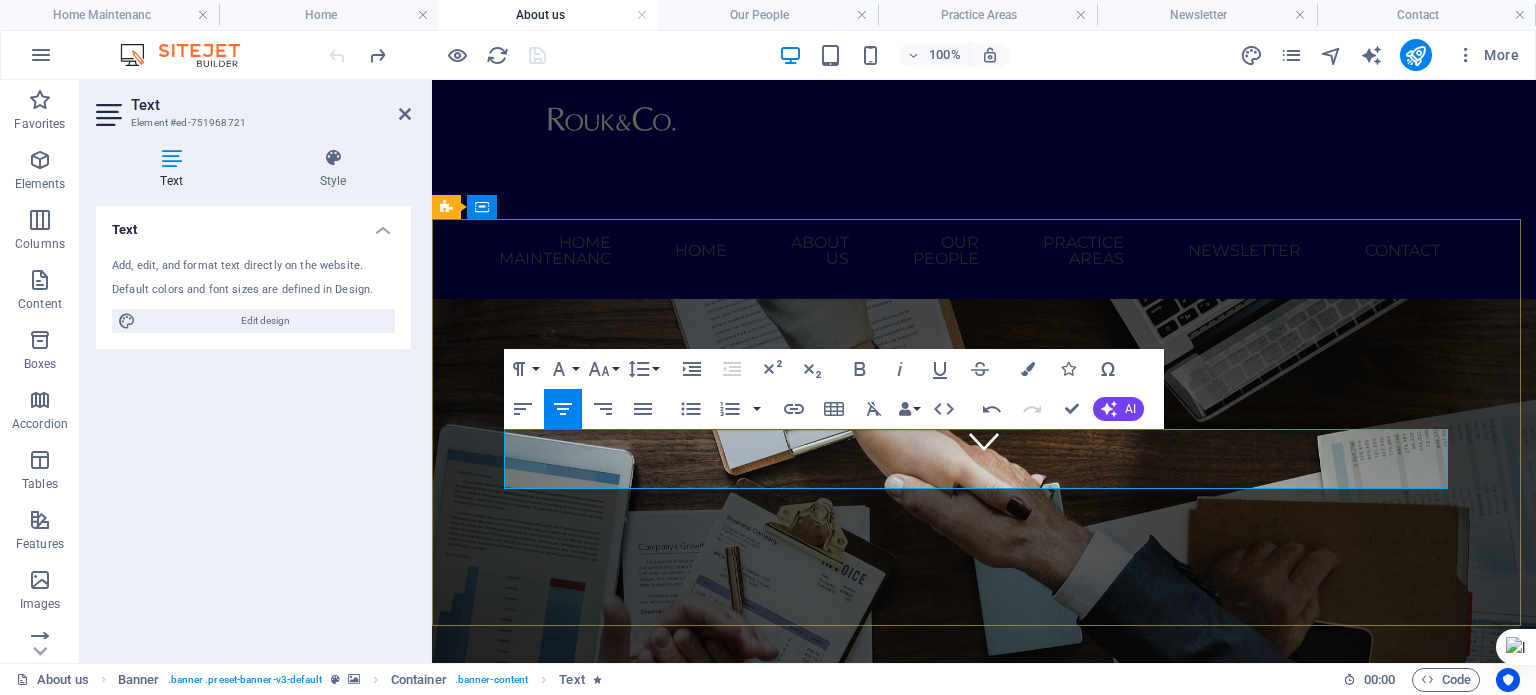 click on "Our We are a law firm dedicated to providing quality legal services to individuals and organizations Win a changing world and help them with complex and sophisticated legal matters through thoughtful solutions, whilst maintaining the highest degree of ethical standard." at bounding box center [984, 945] 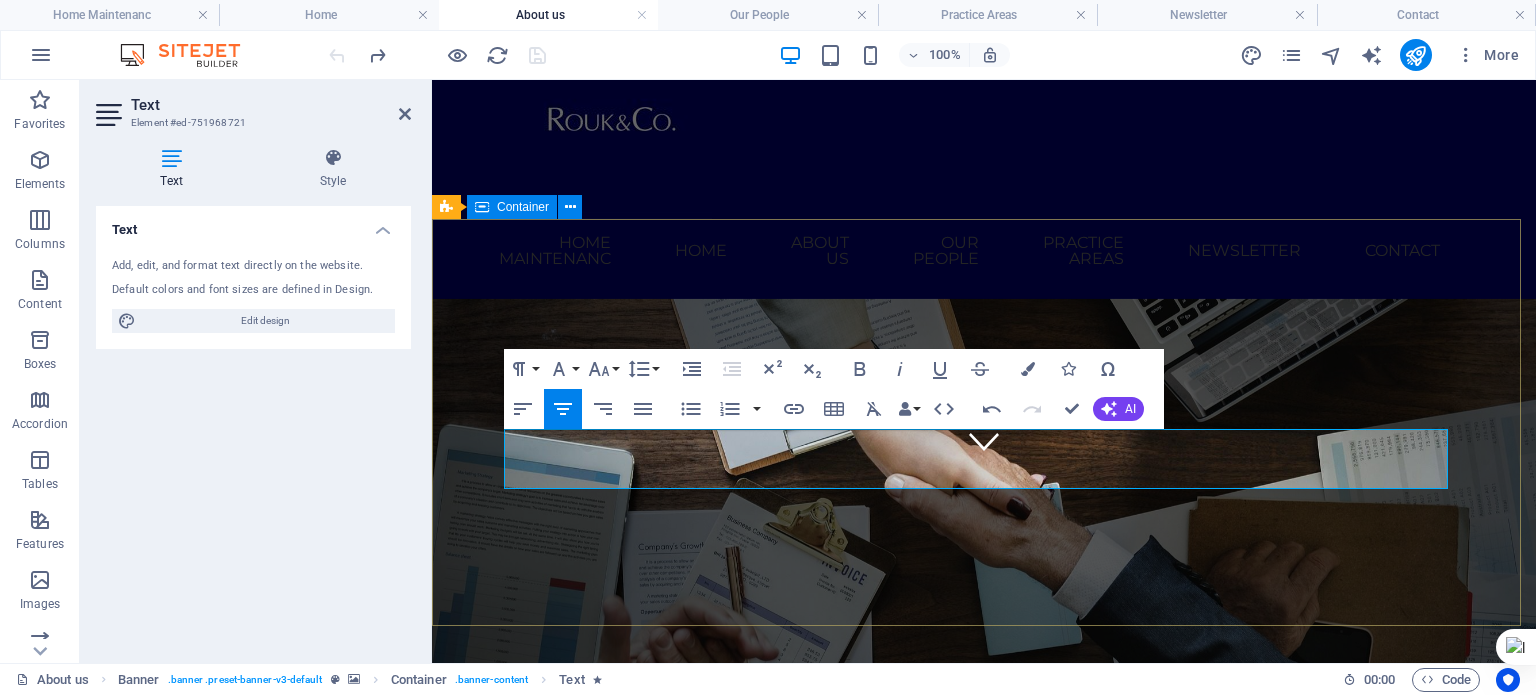click on "About us We are a law firm dedicated to providing quality legal services to individuals and organizations Win a changing world and help them with complex and sophisticated legal matters through thoughtful solutions, whilst maintaining the highest degree of ethical standard. Learn more" at bounding box center [984, 909] 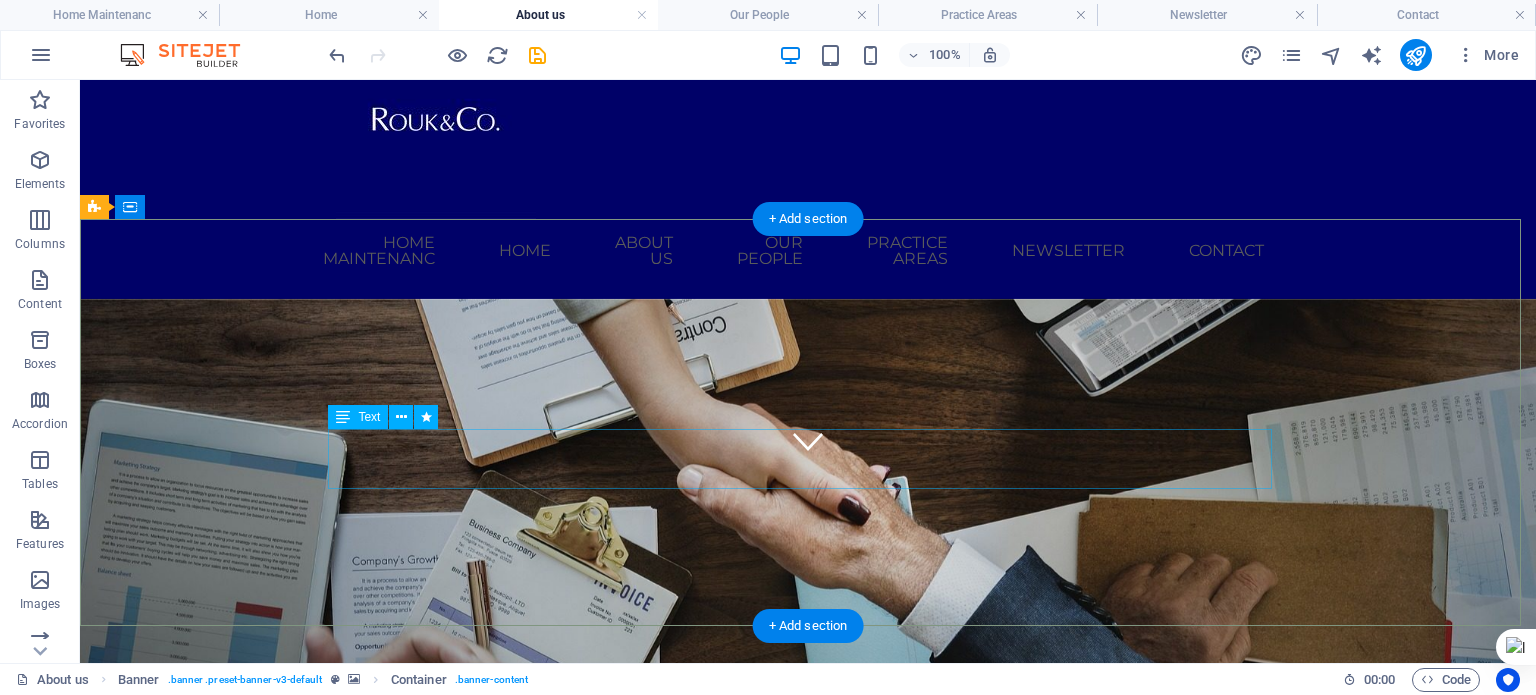 click on "We are a law firm dedicated to providing quality legal services to individuals and organizations Win a changing world and help them with complex and sophisticated legal matters through thoughtful solutions, whilst maintaining the highest degree of ethical standard." at bounding box center [808, 946] 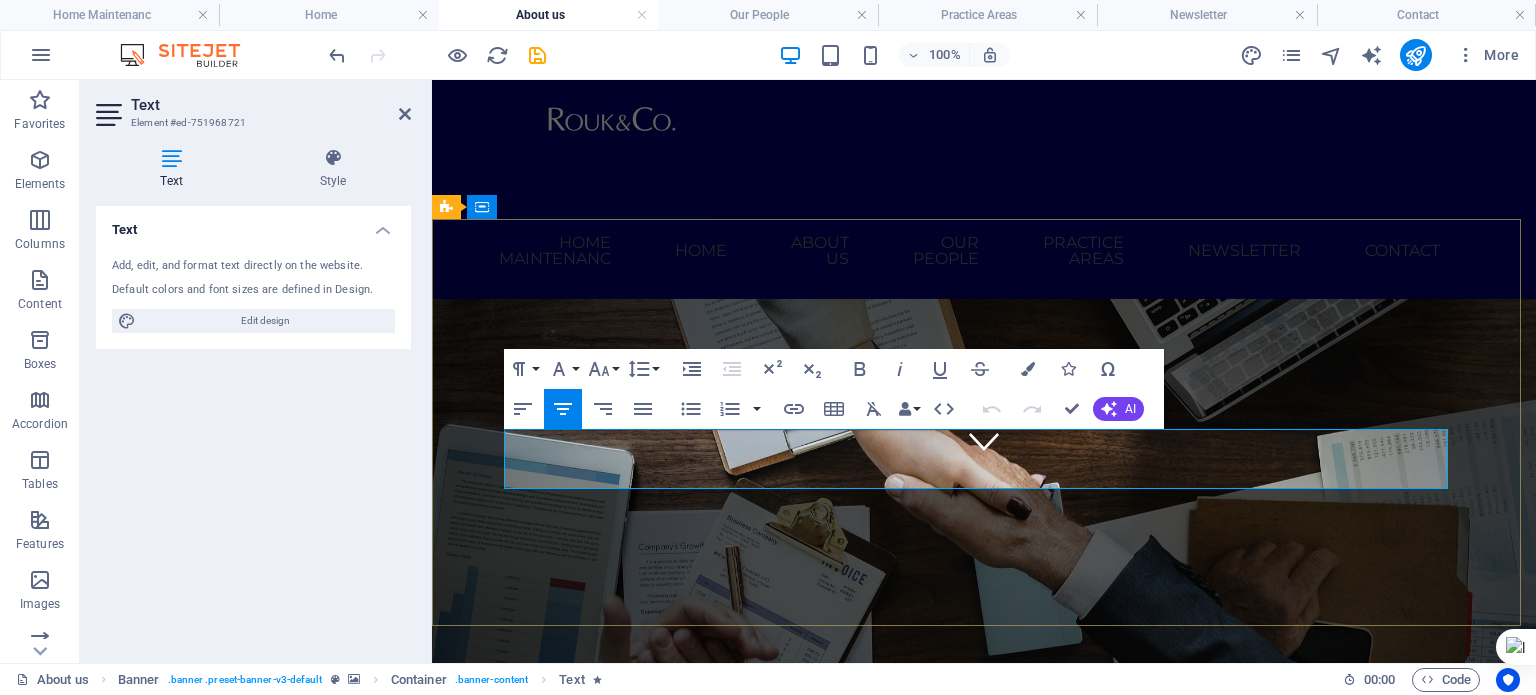 drag, startPoint x: 512, startPoint y: 440, endPoint x: 1192, endPoint y: 483, distance: 681.3582 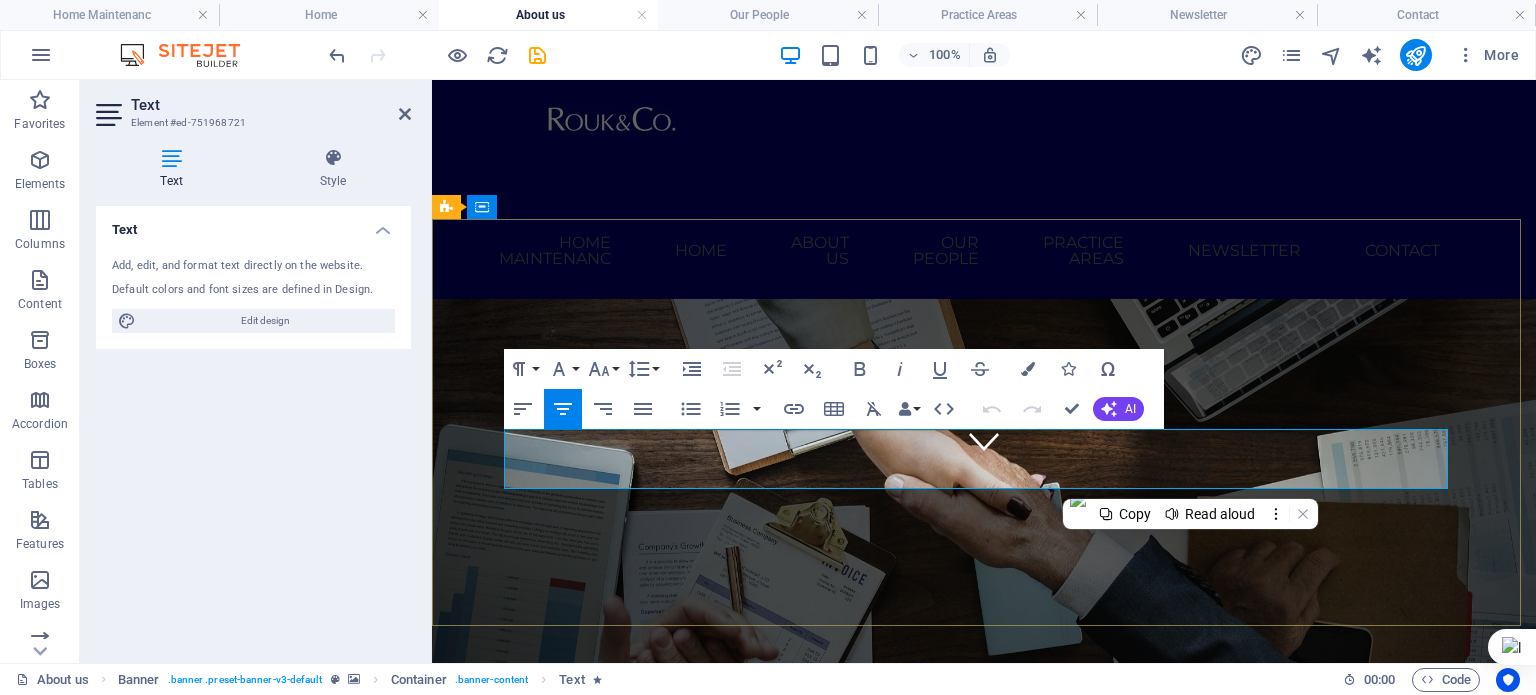 copy on "We are a law firm dedicated to providing quality legal services to individuals and organizations Win a changing world and help them with complex and sophisticated legal matters through thoughtful solutions, whilst maintaining the highest degree of ethical standard." 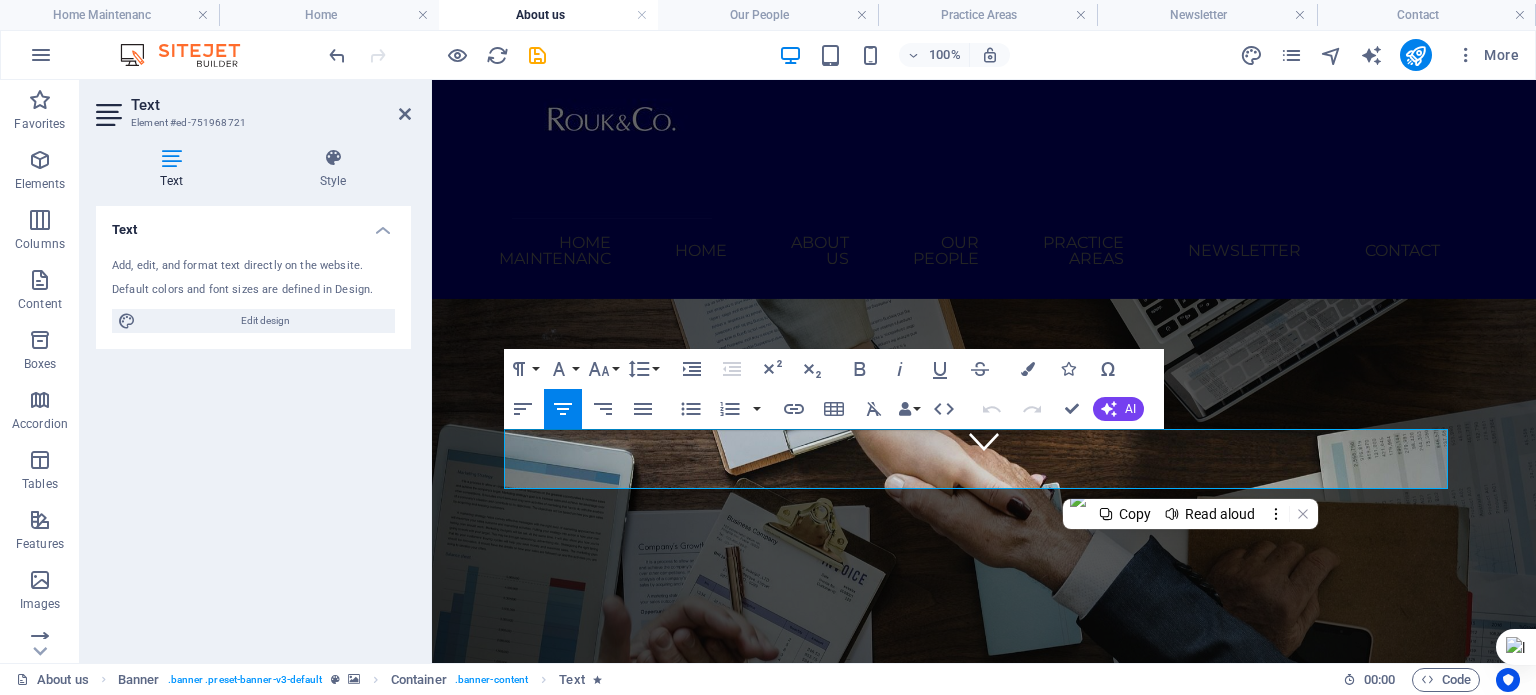 click at bounding box center [405, 114] 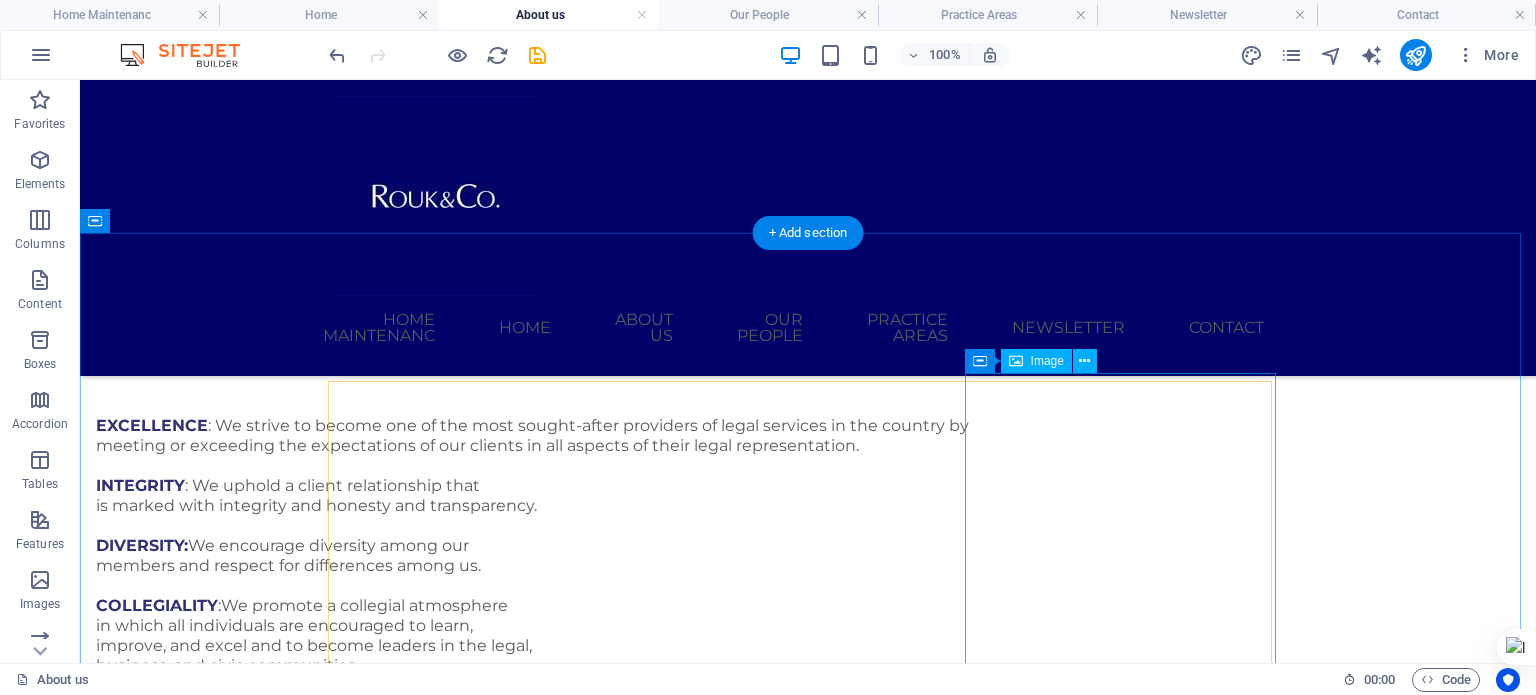scroll, scrollTop: 2943, scrollLeft: 0, axis: vertical 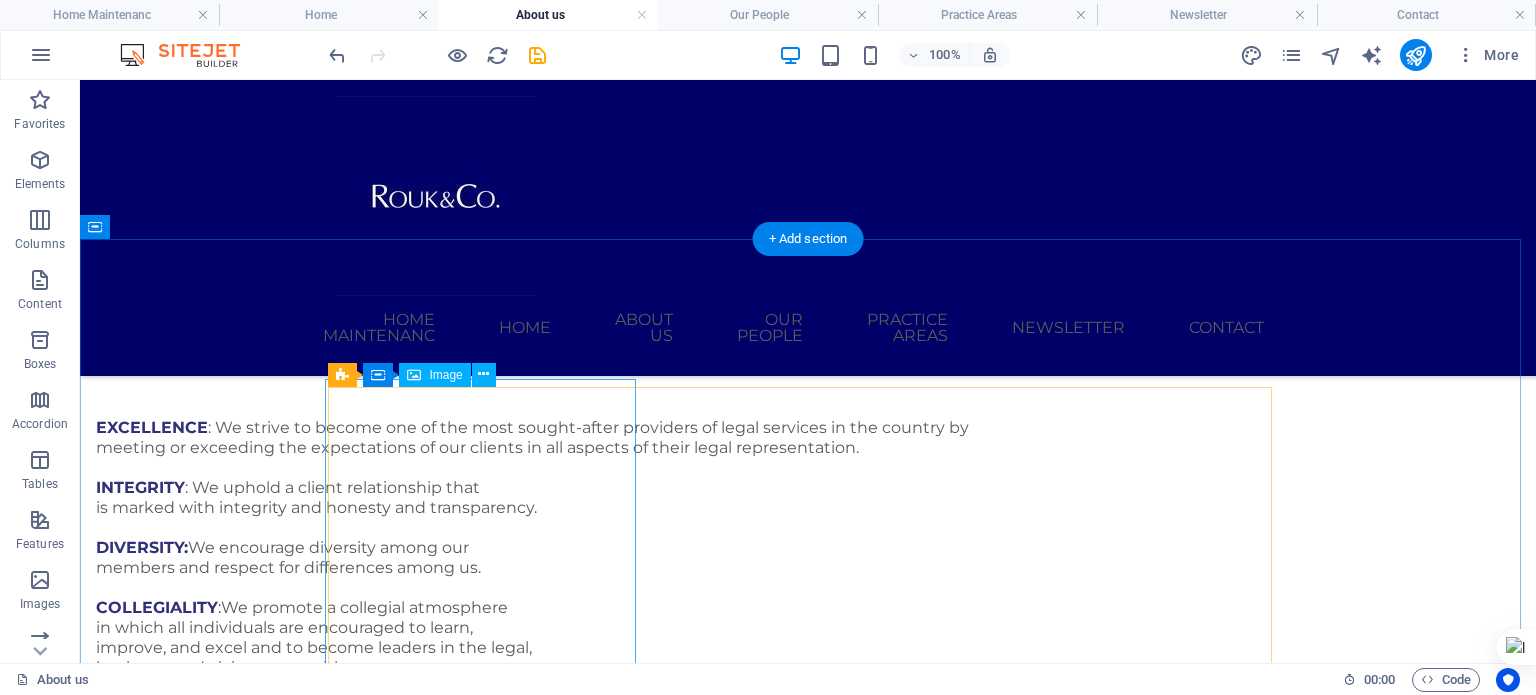 click at bounding box center (808, 1965) 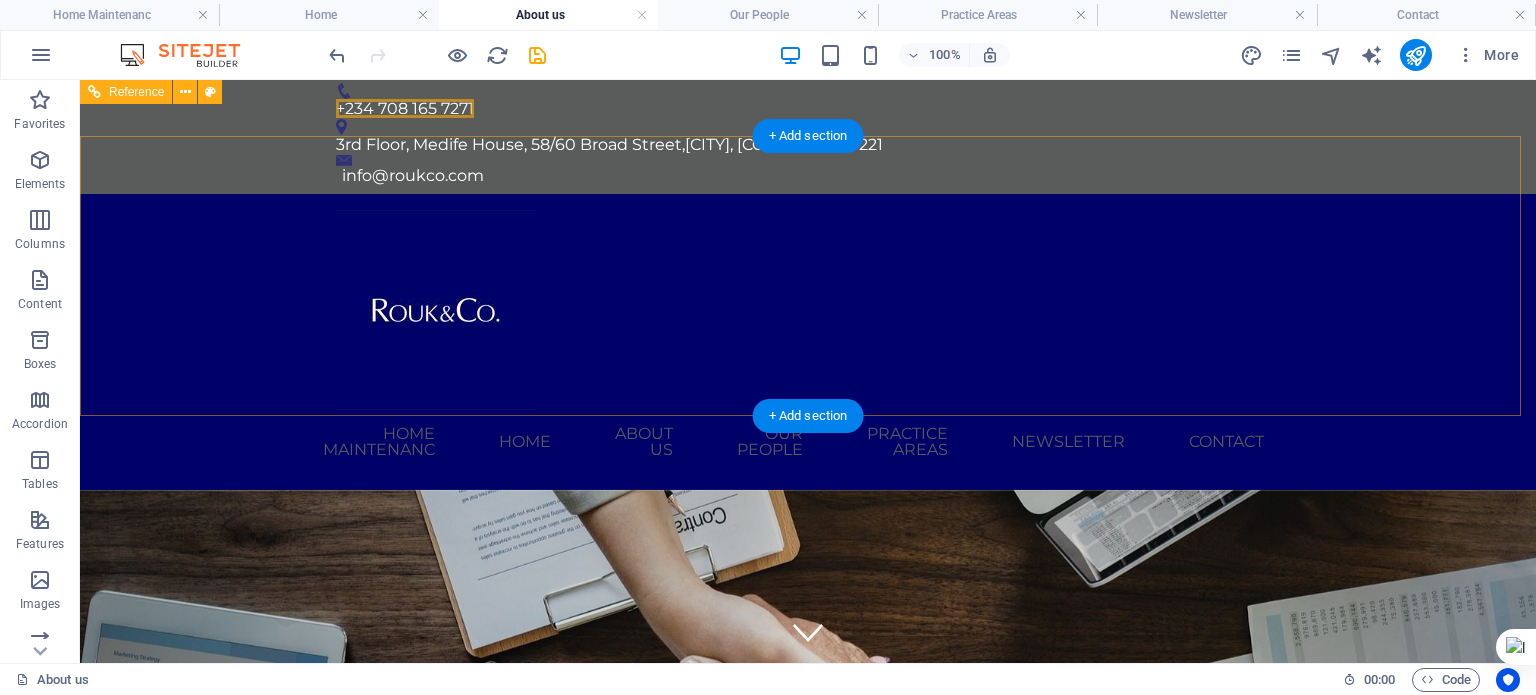 scroll, scrollTop: 0, scrollLeft: 0, axis: both 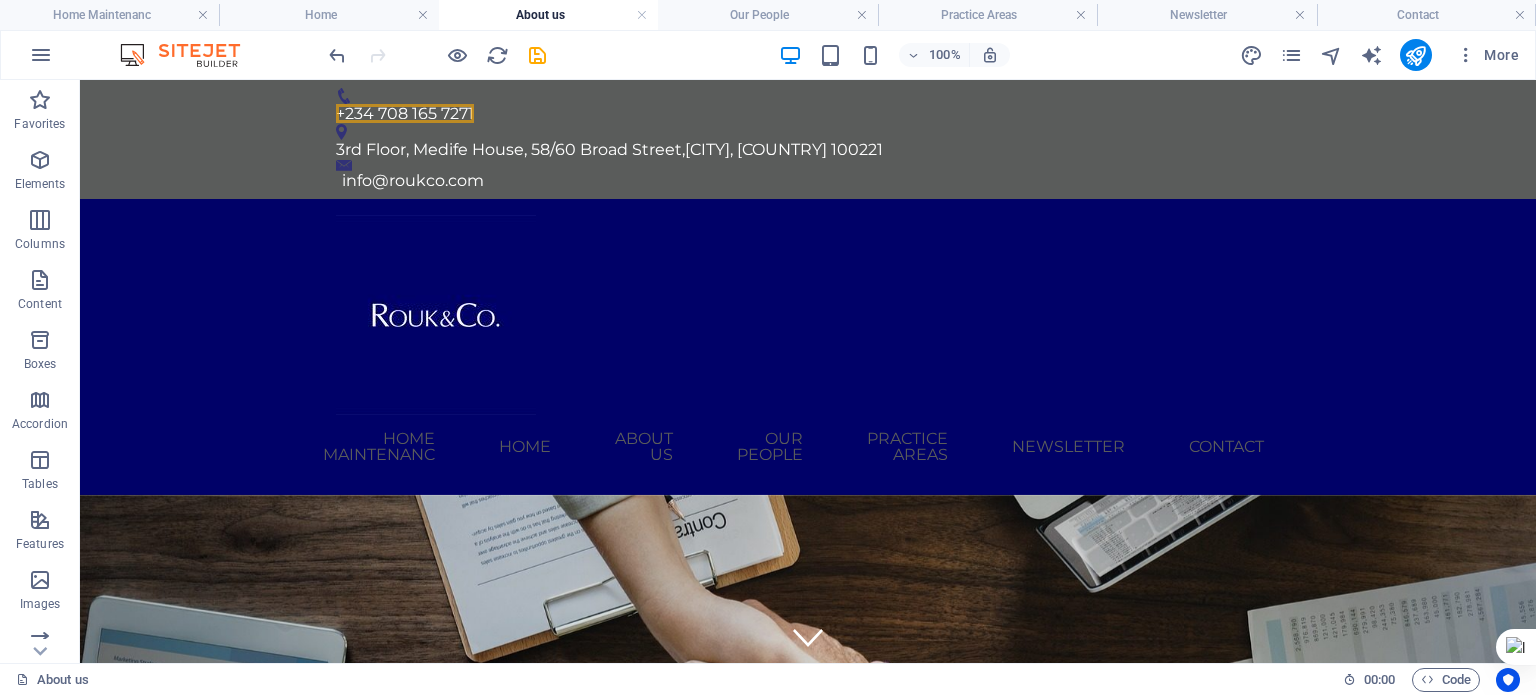 click on "Home" at bounding box center (328, 15) 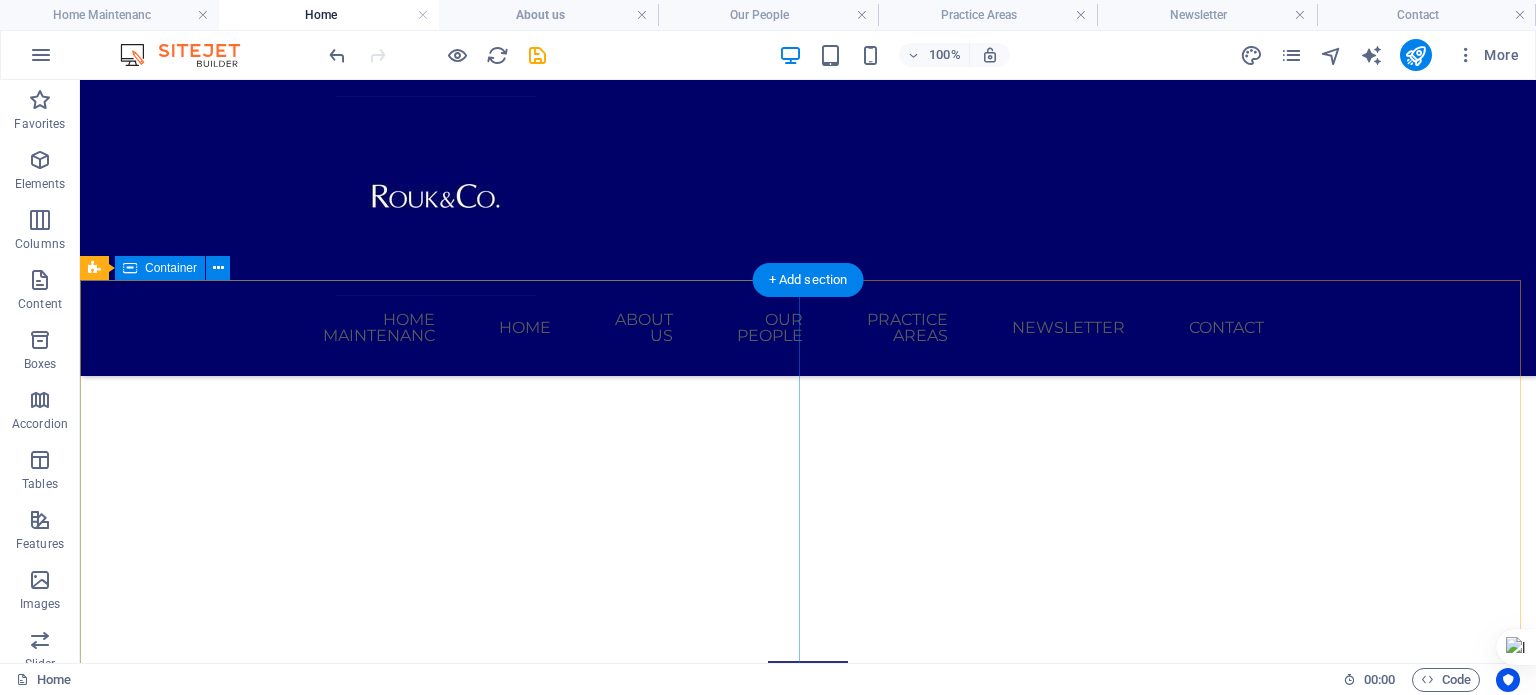 scroll, scrollTop: 1107, scrollLeft: 0, axis: vertical 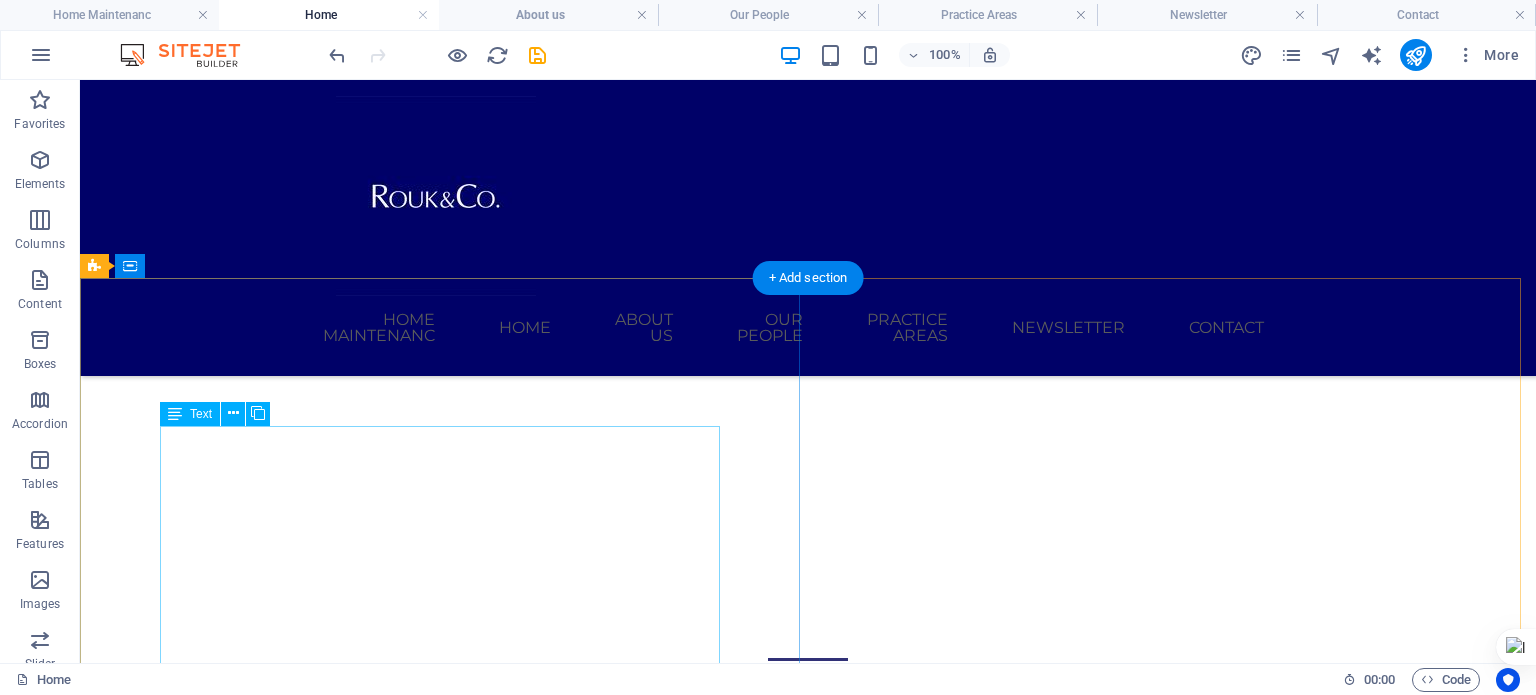 click on "Lorem ipsum dolor sit amet, consectetur adipisicing elit. Vitae, eos, voluptatem, et sequi distinctio adipisci omnis in error quas fuga tempore fugit incidunt quos. Atque, debitis architecto ducimus eligendi dignissimos modi ut non officiis repudiandae maiores. Fugit sit atque eaque dolorum autem reprehenderit porro omnis obcaecati laborum? Obcaecati, laboriosam, ex, deserunt, harum libero a voluptatem possimus culpa nisi eos quas dolore omnis debitis consequatur fugiat eaque nostrum excepturi nulla. Qui, molestias, nobis dicta enim voluptas repellendus tempore mollitia hic tempora natus ipsam sed quo distinctio suscipit officiis consectetur omnis odit saepe soluta atque magni consequuntur unde nemo voluptatem similique porro." at bounding box center (808, 1834) 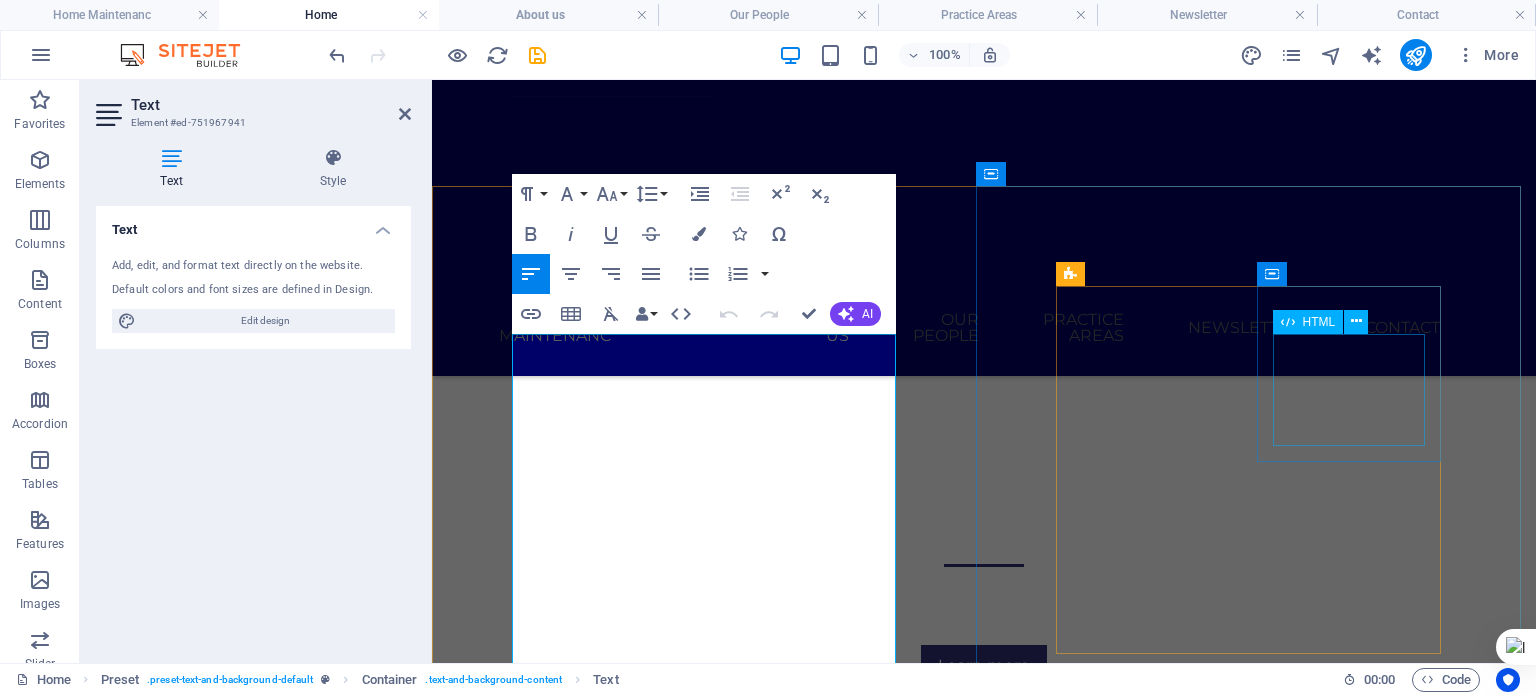scroll, scrollTop: 1199, scrollLeft: 0, axis: vertical 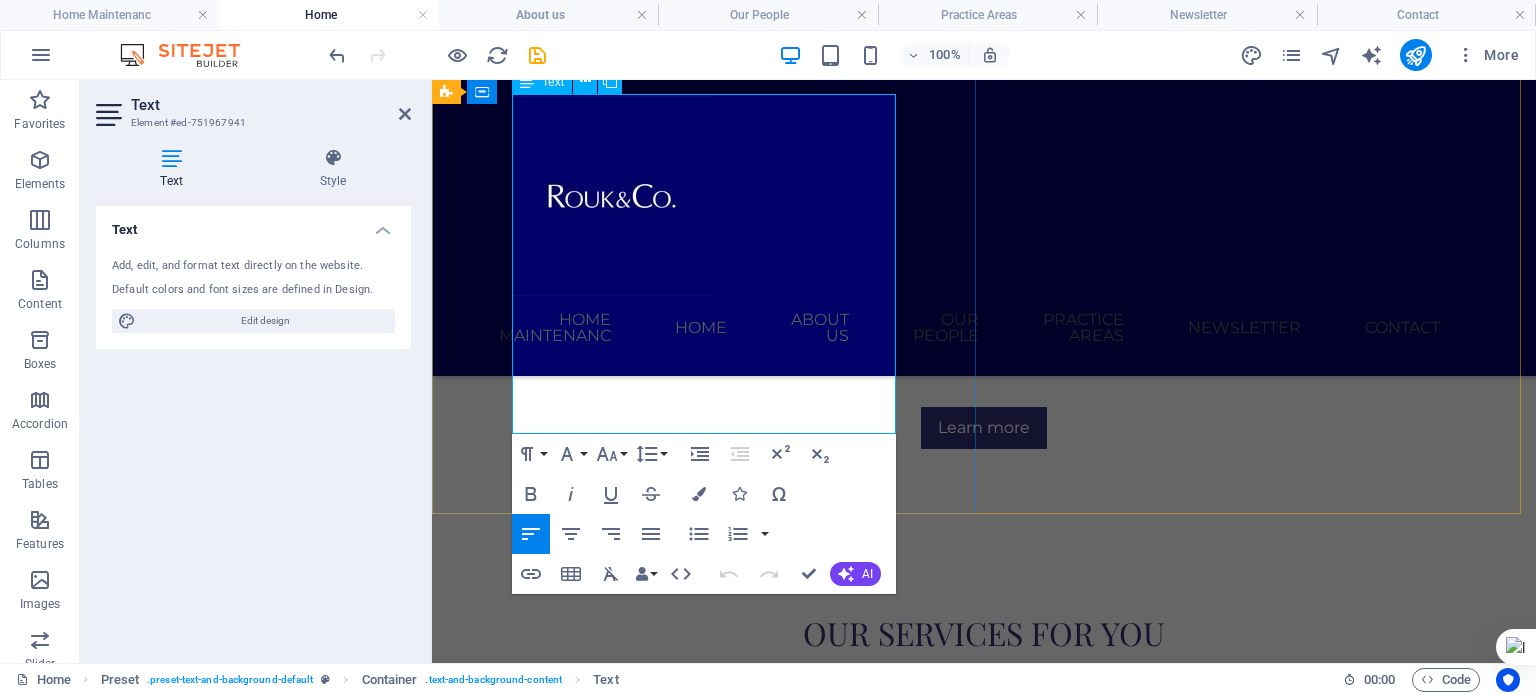 drag, startPoint x: 514, startPoint y: 424, endPoint x: 816, endPoint y: 430, distance: 302.0596 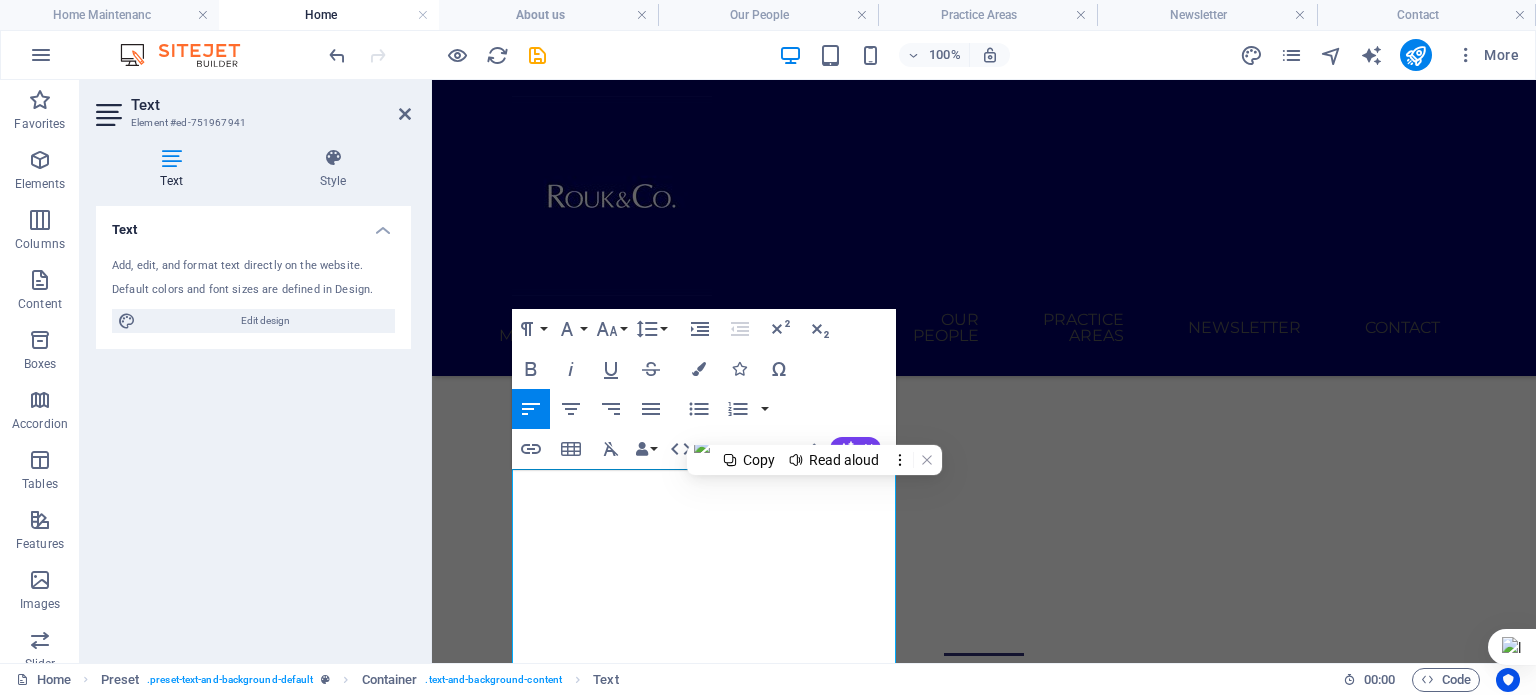 scroll, scrollTop: 1064, scrollLeft: 0, axis: vertical 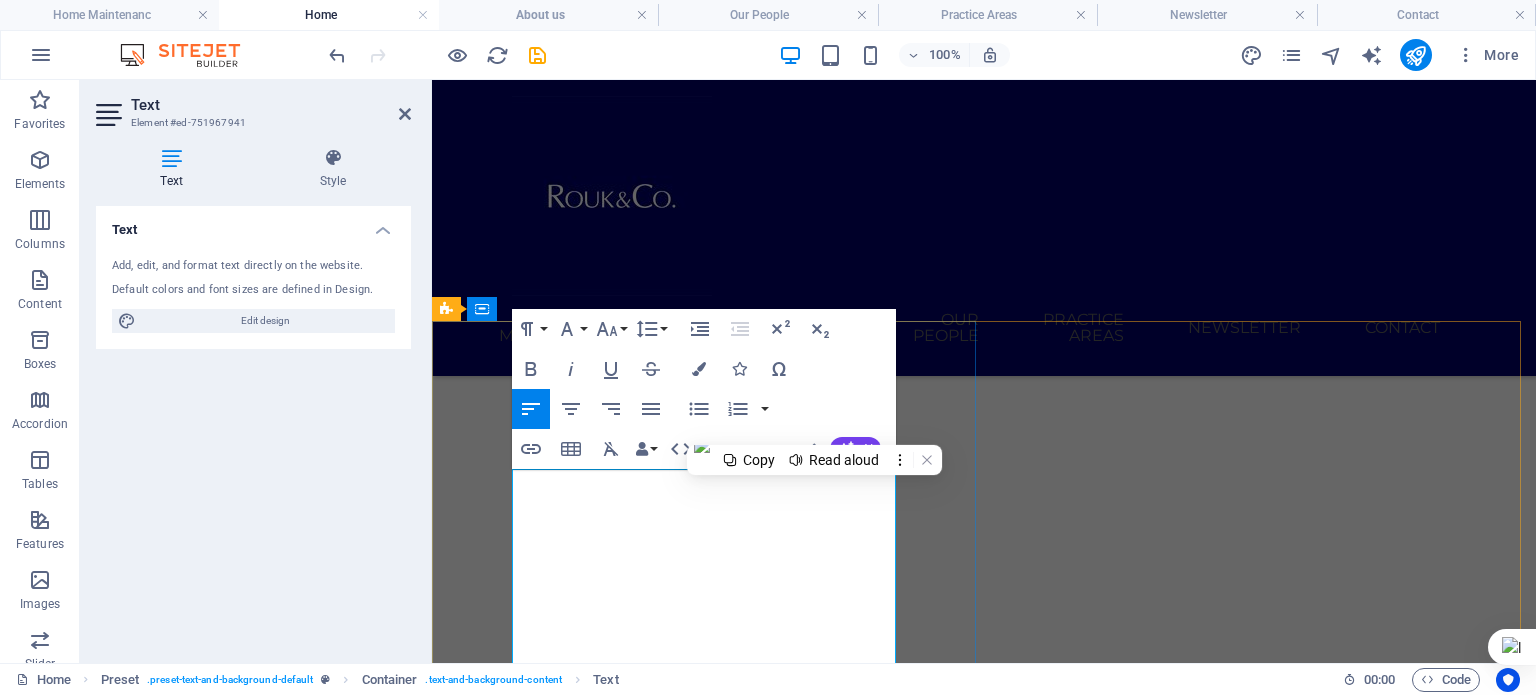 click on "Lorem ipsum dolor sit amet, consectetur adipisicing elit. Vitae, eos, voluptatem, et sequi distinctio adipisci omnis in error quas fuga tempore fugit incidunt quos. Atque, debitis architecto ducimus eligendi dignissimos modi ut non officiis repudiandae maiores. Fugit sit atque eaque dolorum autem reprehenderit porro omnis obcaecati laborum? Obcaecati, laboriosam, ex, deserunt, harum libero a voluptatem possimus culpa nisi eos quas dolore omnis debitis consequatur fugiat eaque nostrum excepturi nulla. Qui, molestias, nobis dicta enim voluptas repellendus tempore mollitia hic tempora natus ipsam sed quo distinctio suscipit officiis consectetur omnis odit saepe soluta atque magni consequuntur unde nemo voluptatem similique porro." at bounding box center (984, 1877) 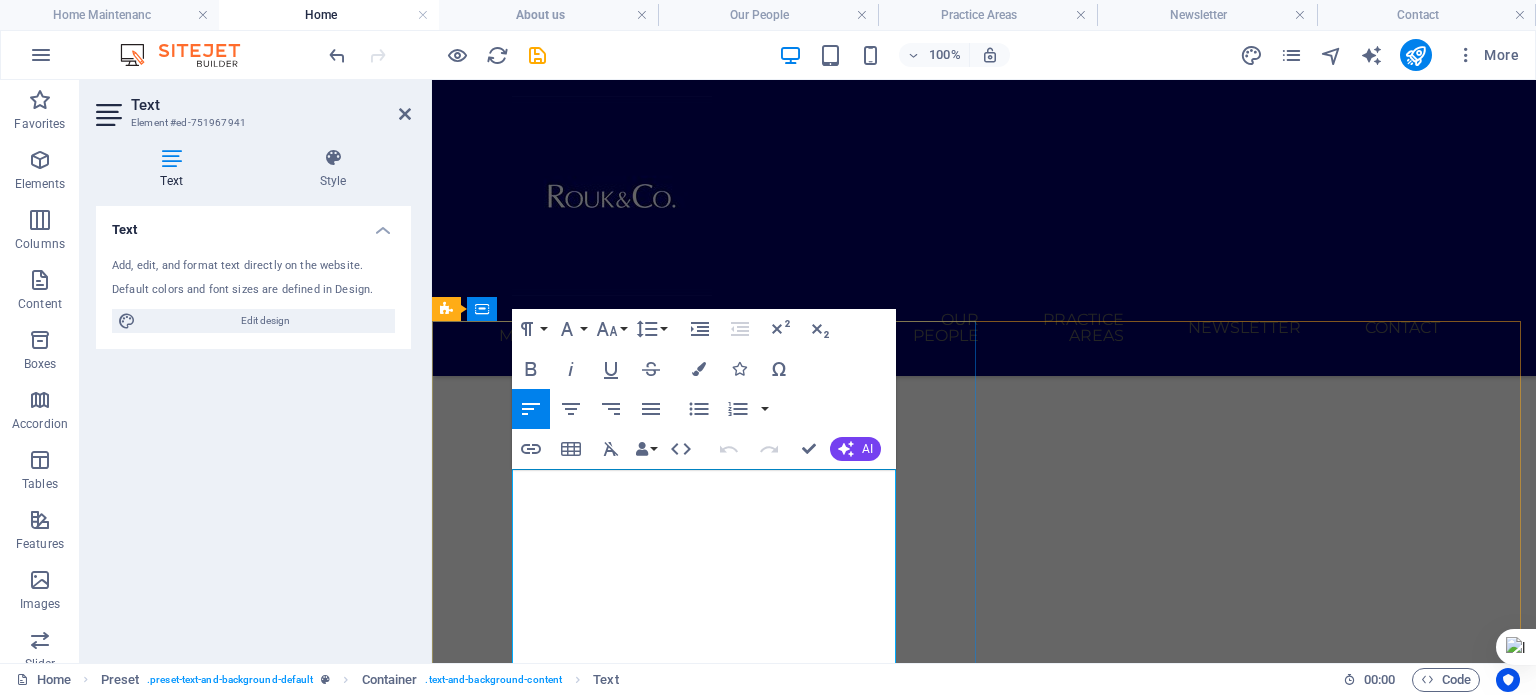 click on "Lorem ipsum dolor sit amet, consectetur adipisicing elit. Vitae, eos, voluptatem, et sequi distinctio adipisci omnis in error quas fuga tempore fugit incidunt quos. Atque, debitis architecto ducimus eligendi dignissimos modi ut non officiis repudiandae maiores. Fugit sit atque eaque dolorum autem reprehenderit porro omnis obcaecati laborum? Obcaecati, laboriosam, ex, deserunt, harum libero a voluptatem possimus culpa nisi eos quas dolore omnis debitis consequatur fugiat eaque nostrum excepturi nulla. Qui, molestias, nobis dicta enim voluptas repellendus tempore mollitia hic tempora natus ipsam sed quo distinctio suscipit officiis consectetur omnis odit saepe soluta atque magni consequuntur unde nemo voluptatem similique porro." at bounding box center (984, 1877) 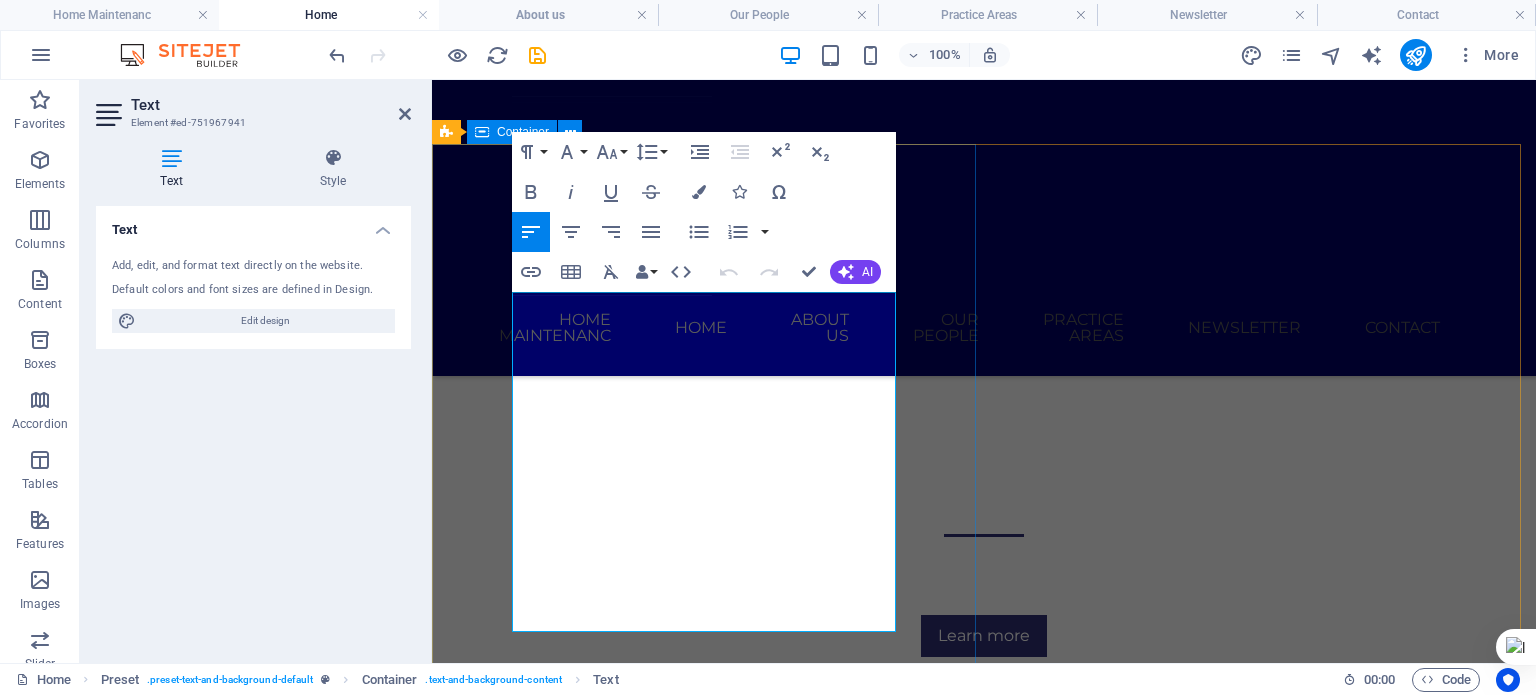 scroll, scrollTop: 1240, scrollLeft: 0, axis: vertical 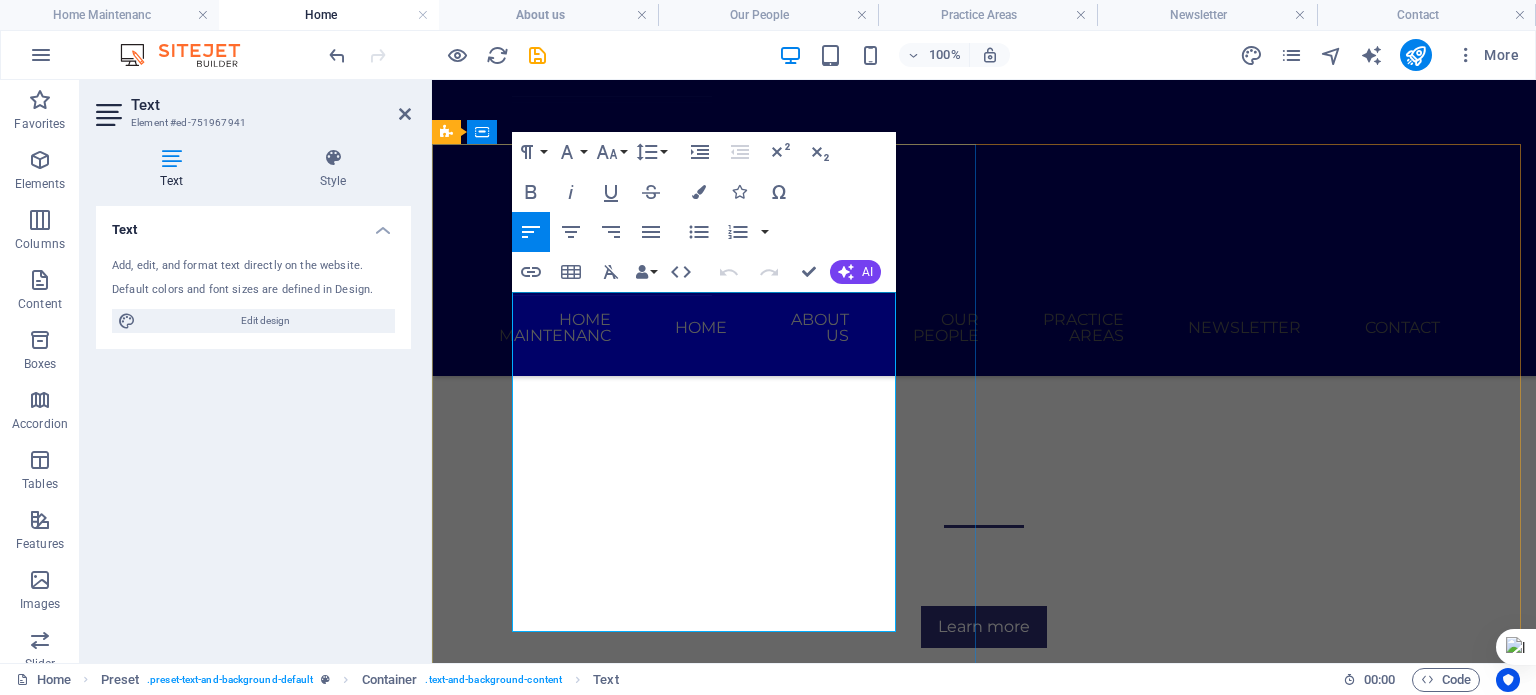 drag, startPoint x: 566, startPoint y: 479, endPoint x: 839, endPoint y: 613, distance: 304.11346 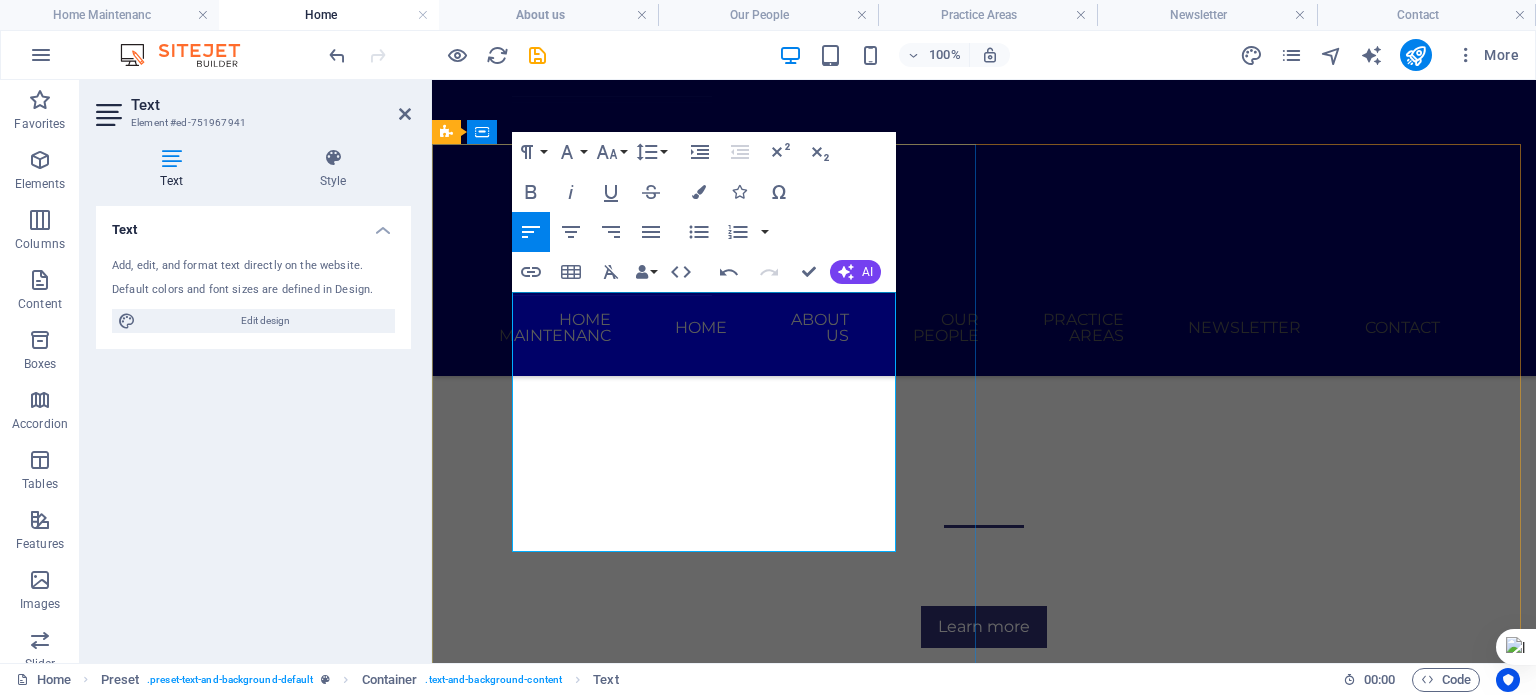 click on "At our law firm, we’re passionate about helping people and businesses tackle legal challenges in a fast-changing world. We offer smart, practical solutions to even the most complex issues—always with integrity and a strong ethical compass." at bounding box center [984, 1671] 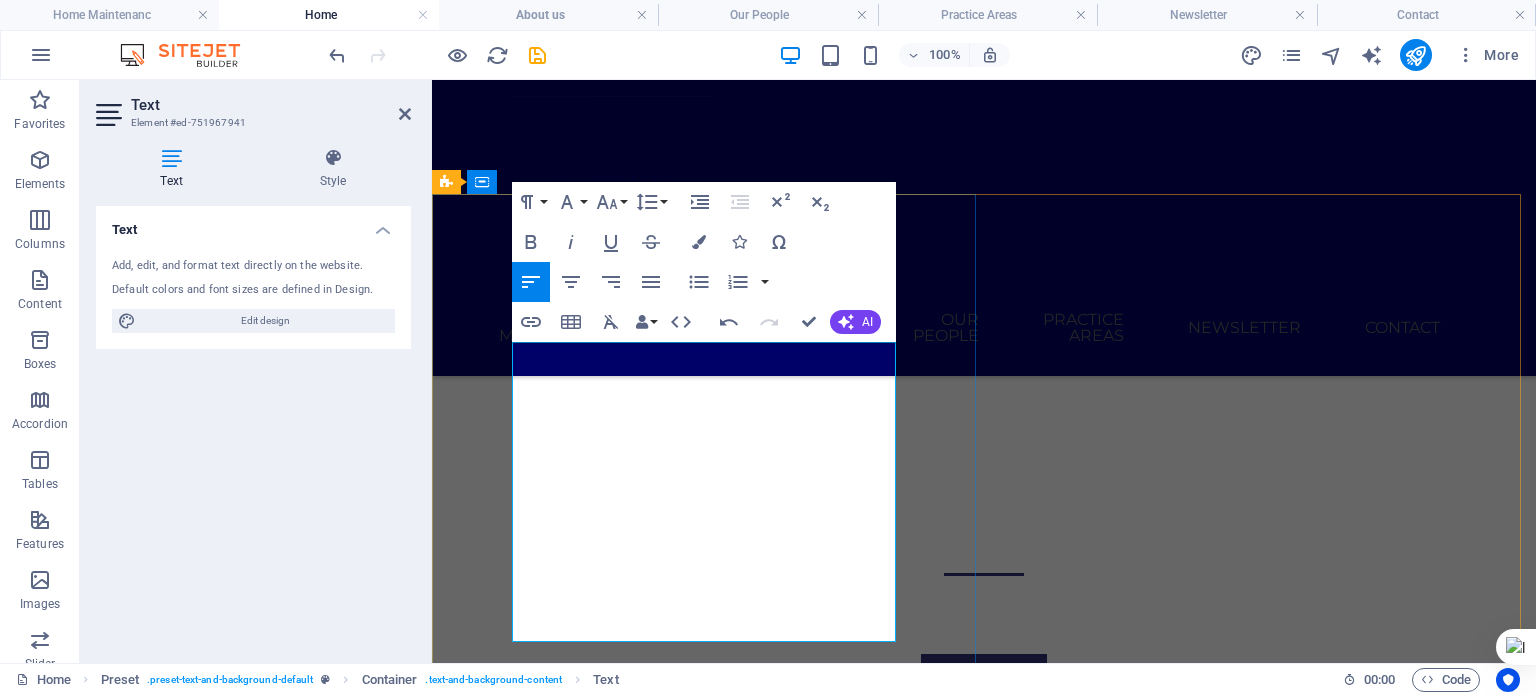 scroll, scrollTop: 1191, scrollLeft: 0, axis: vertical 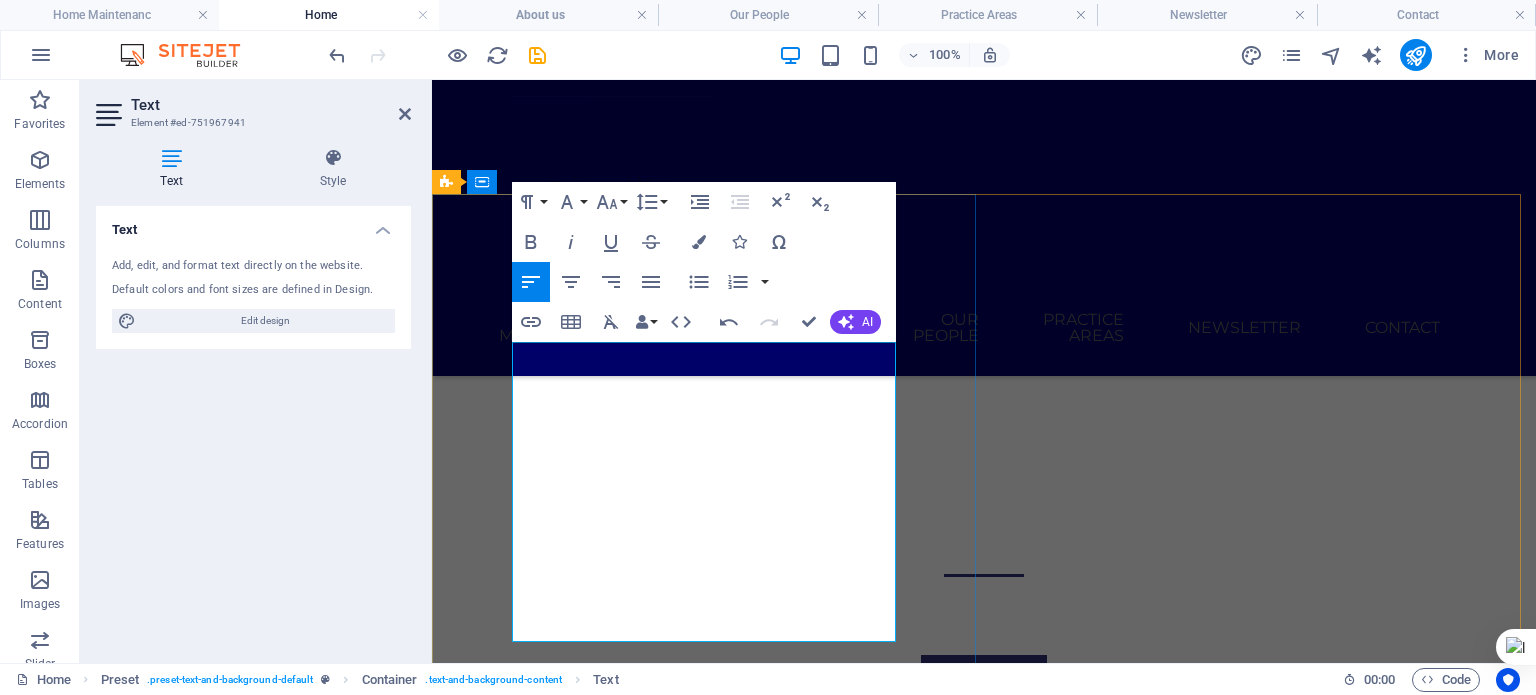 click at bounding box center [984, 1760] 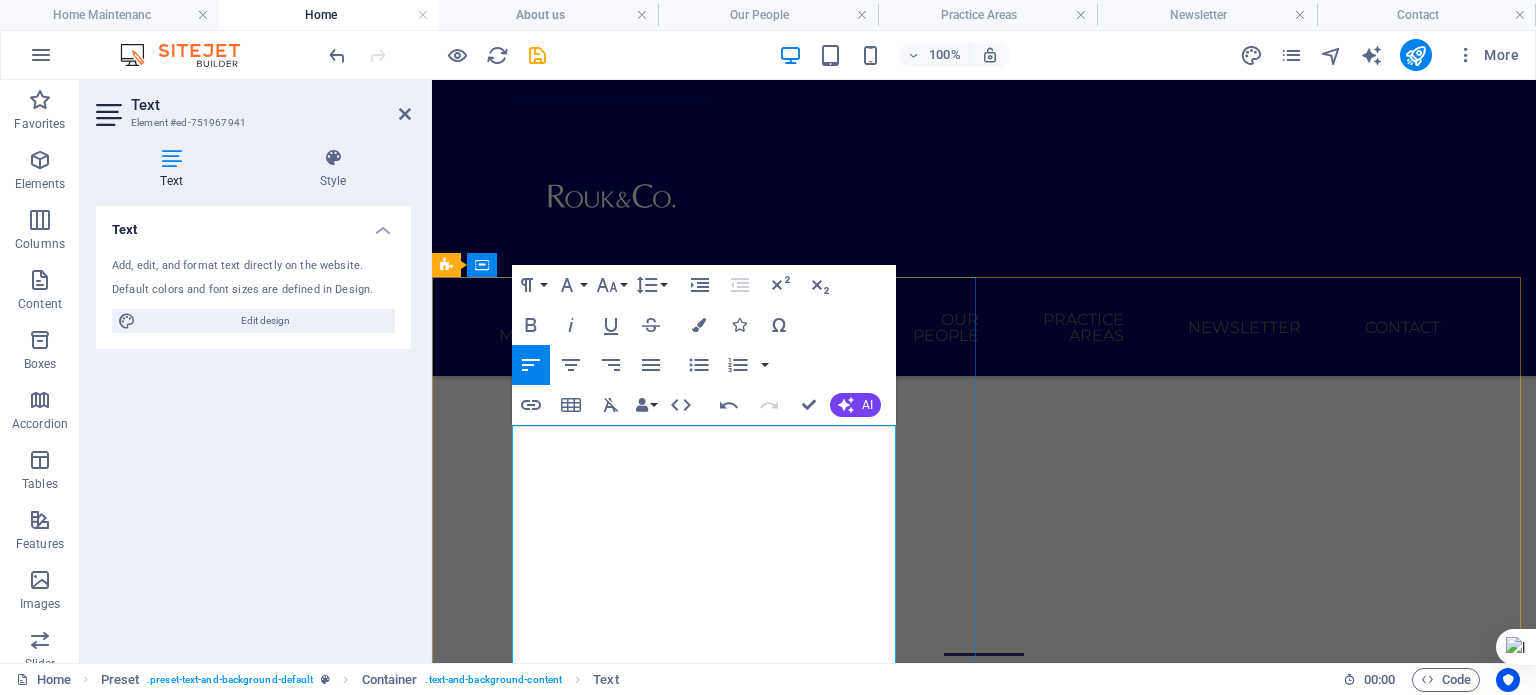 scroll, scrollTop: 1108, scrollLeft: 0, axis: vertical 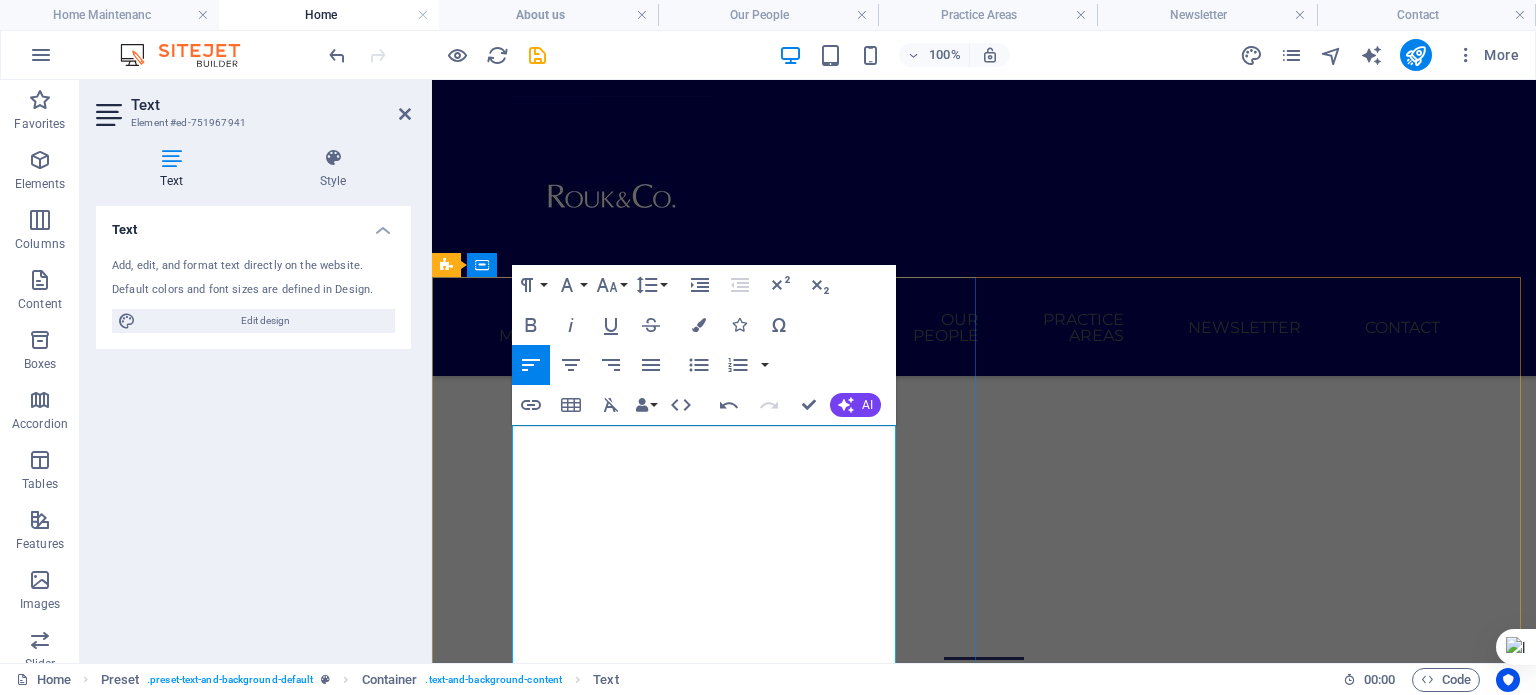 click on "Lorem" at bounding box center (984, 1763) 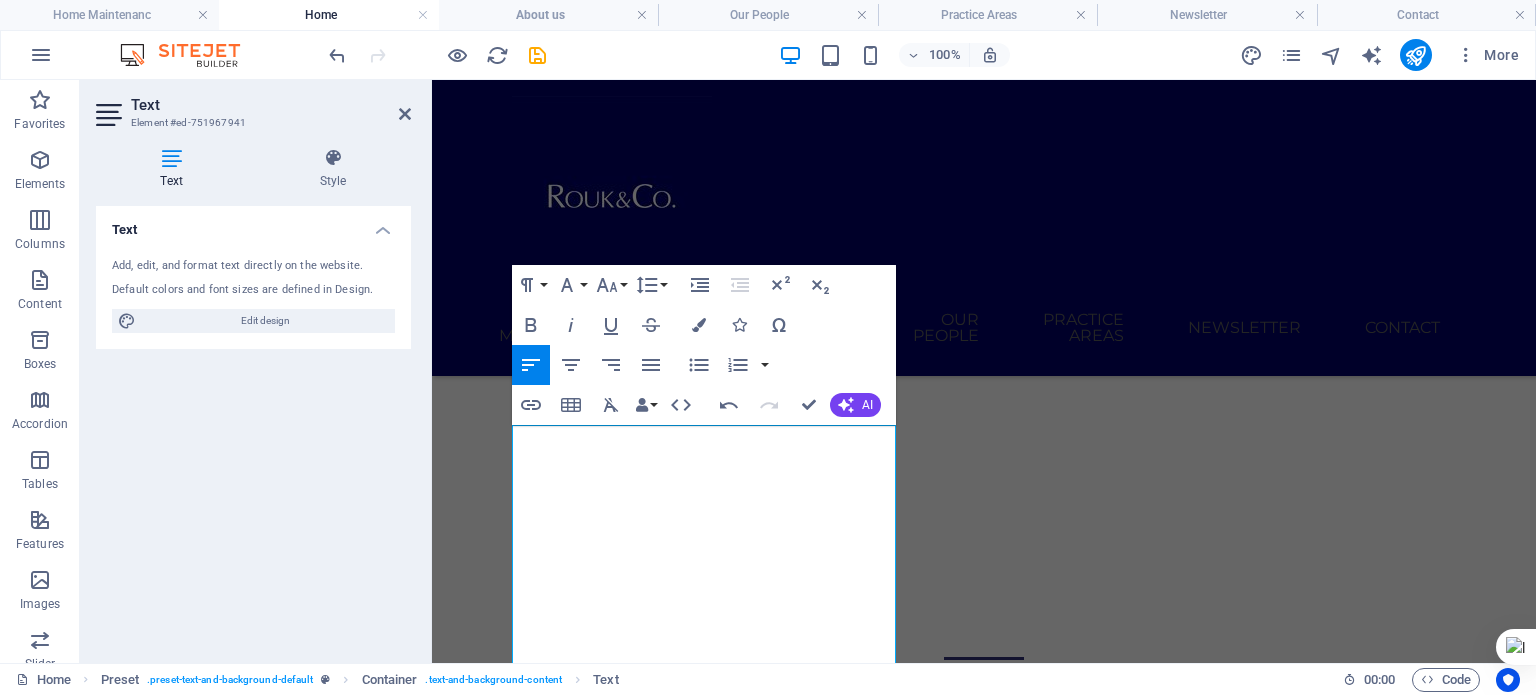 click at bounding box center (405, 114) 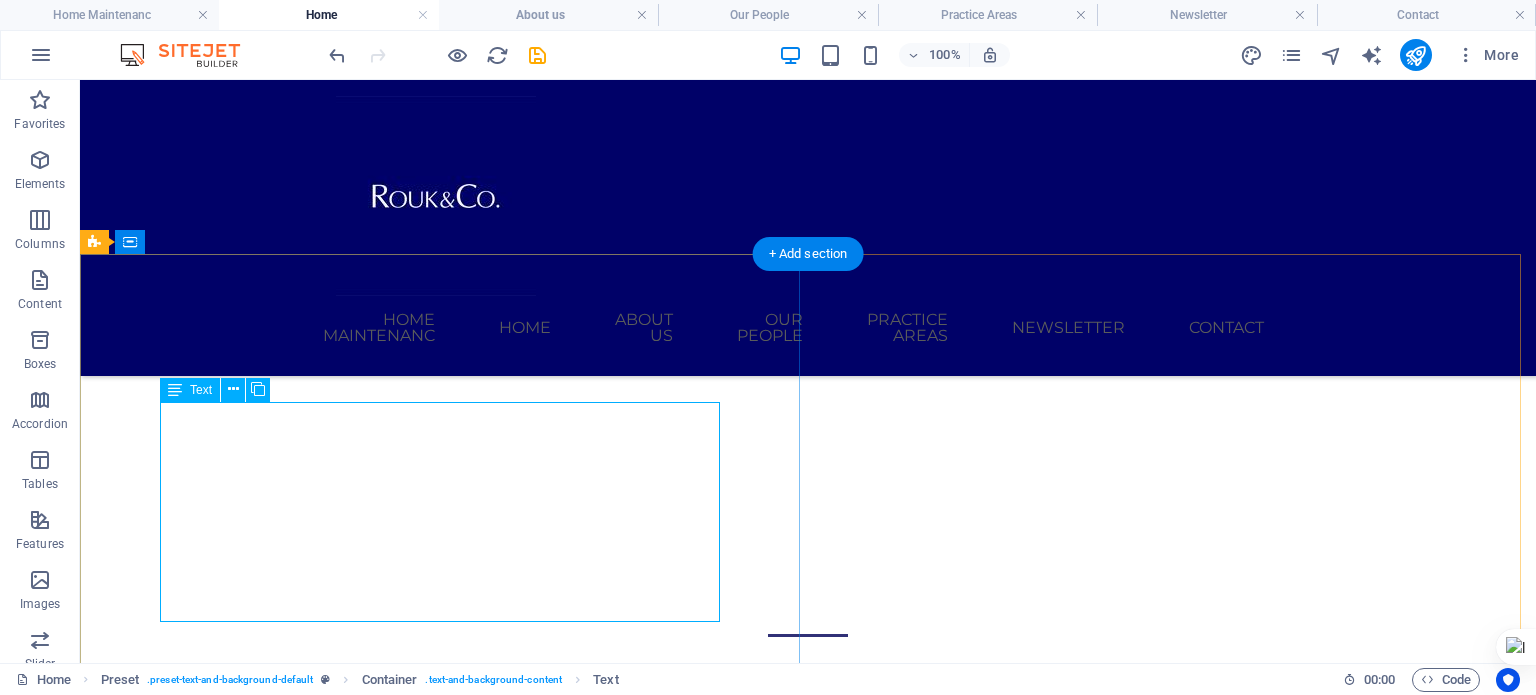 scroll, scrollTop: 1132, scrollLeft: 0, axis: vertical 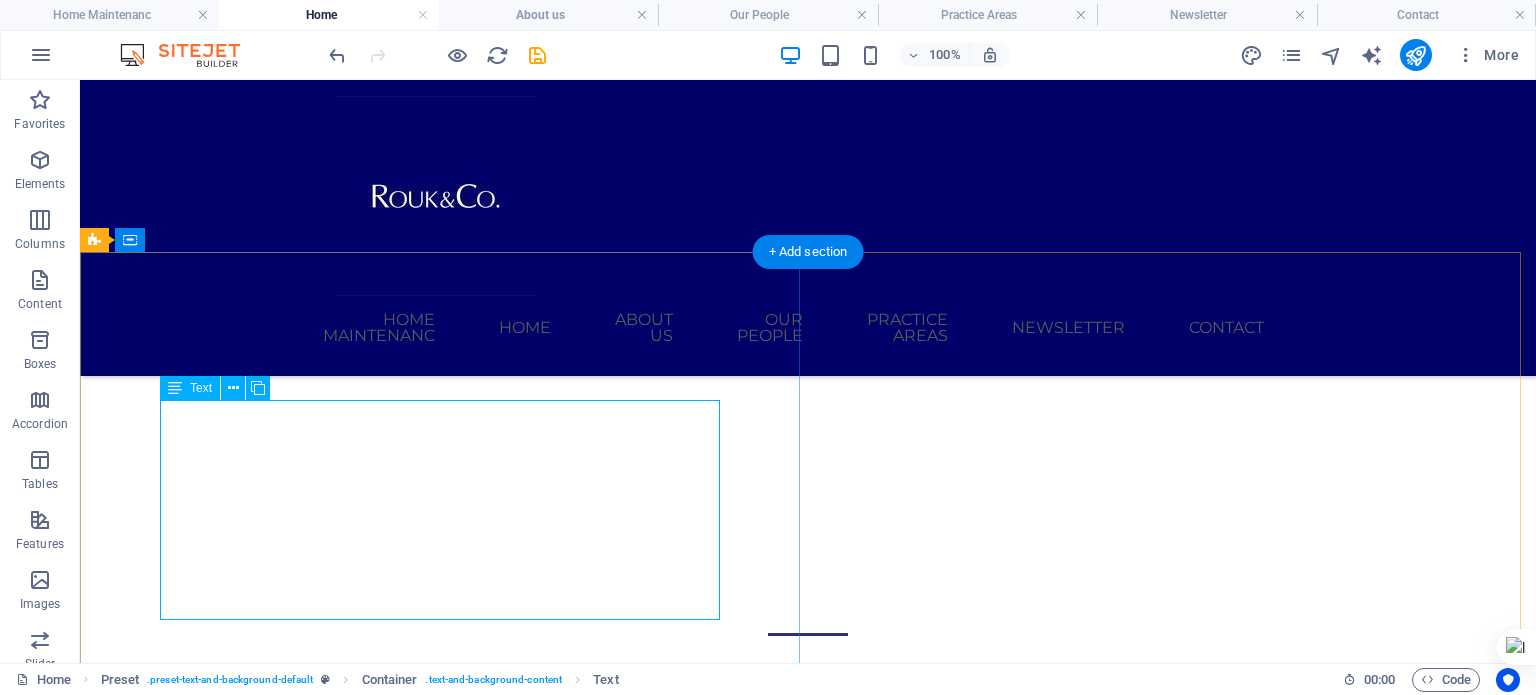 click on "At our law firm, we’re passionate about helping people and businesses tackle legal challenges in a fast-changing world. We offer smart, practical solutions to even the most complex issues—always with integrity and a strong ethical compass. Empowering clients in a dynamic world—our law firm delivers strategic legal solutions with precision, sophistication, and unwavering ethical standards. Whether you're an individual or an organization, we’re here to guide you through complexity with clarity and confidence." at bounding box center (808, 1809) 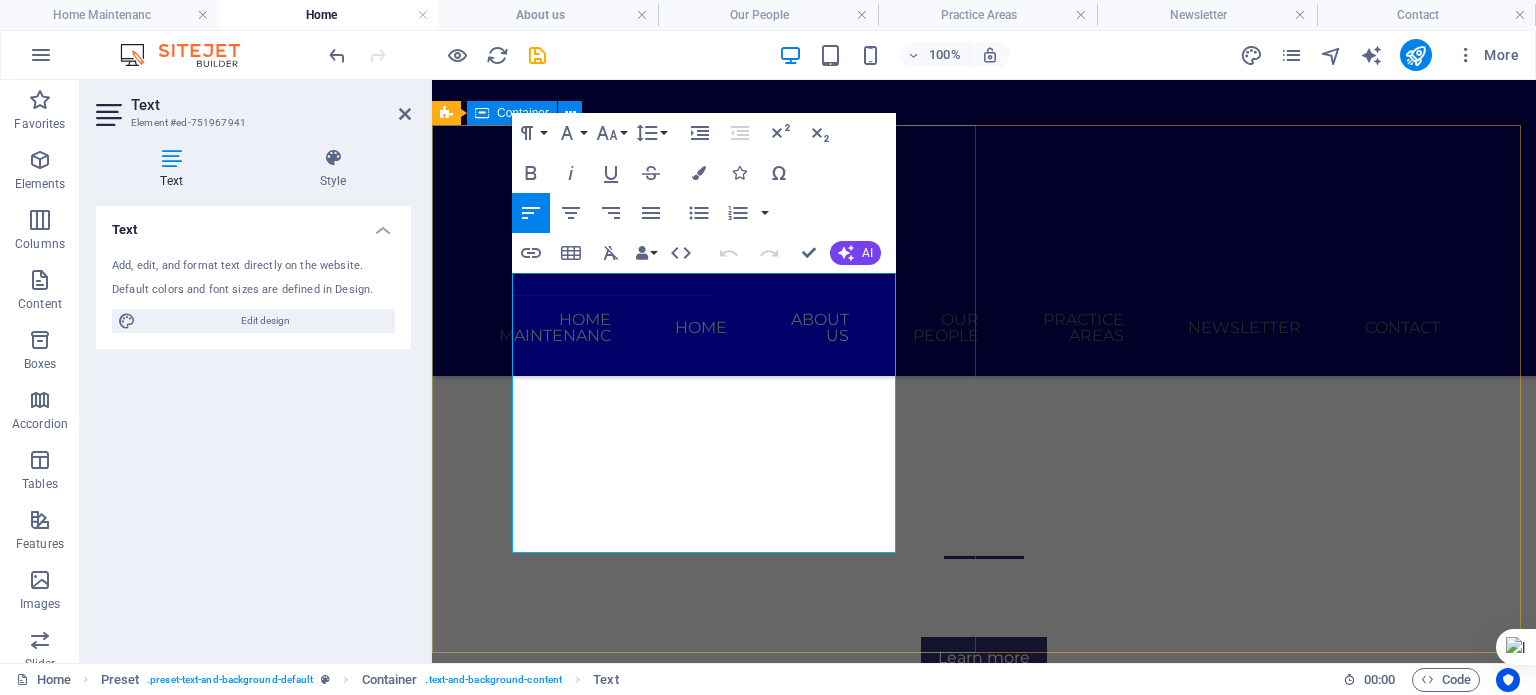 scroll, scrollTop: 1262, scrollLeft: 0, axis: vertical 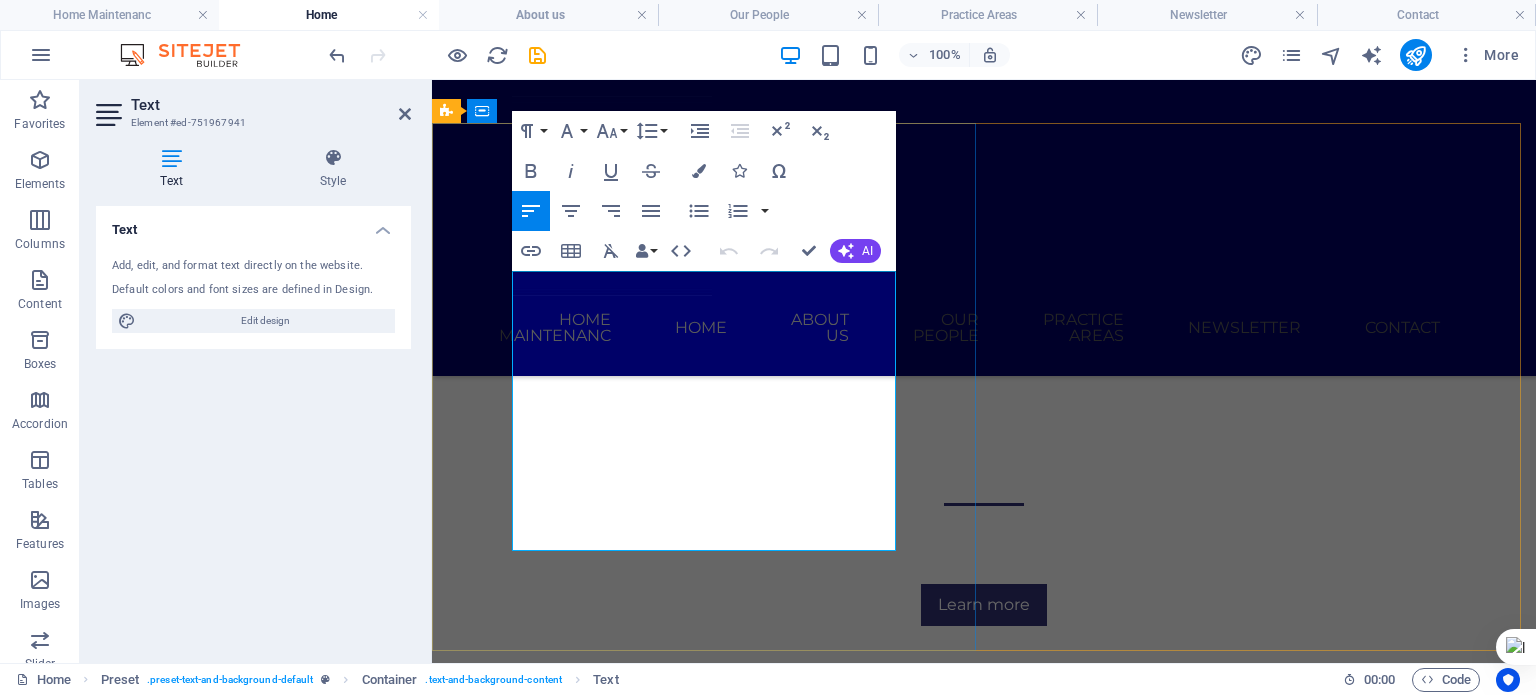 click on "Empowering clients in a dynamic world—our law firm delivers strategic legal solutions with precision, sophistication, and unwavering ethical standards. Whether you're an individual or an organization, we’re here to guide you through complexity with clarity and confidence." at bounding box center [984, 1729] 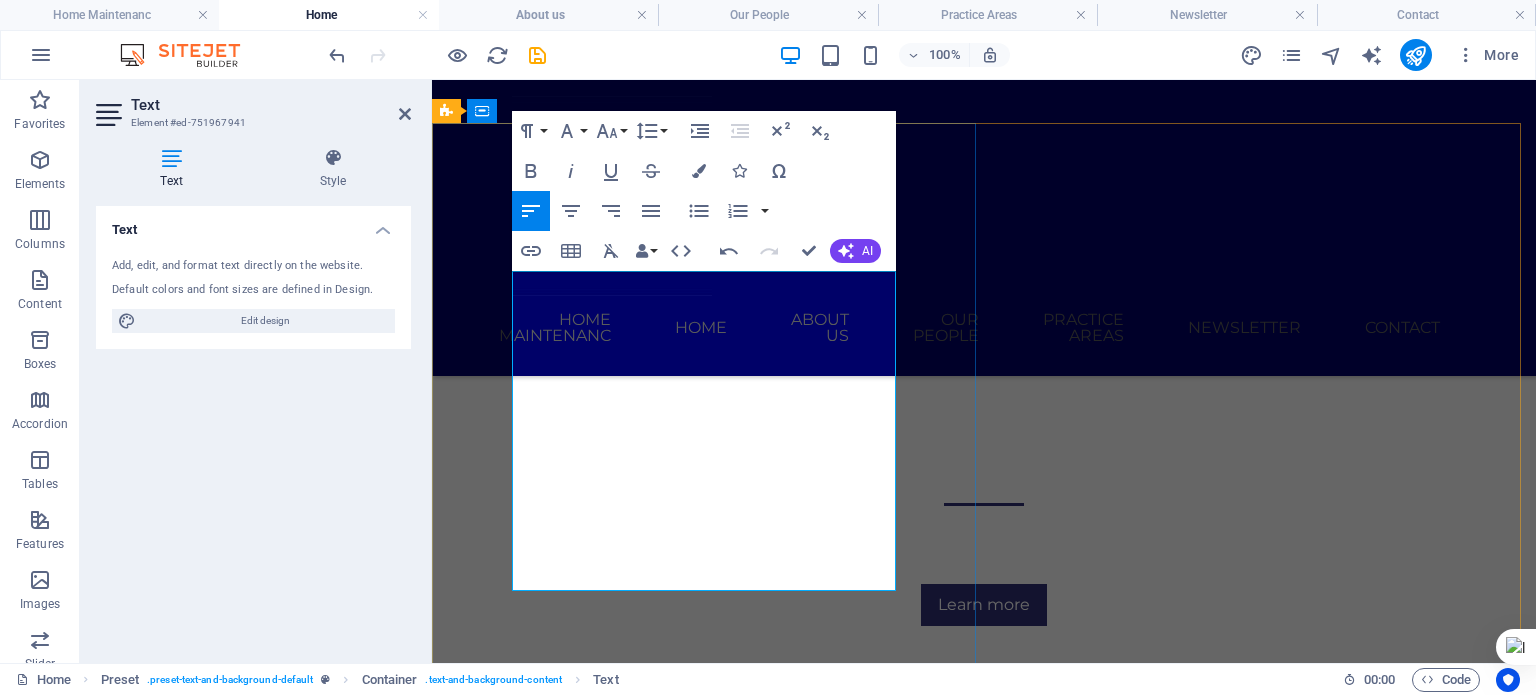 type 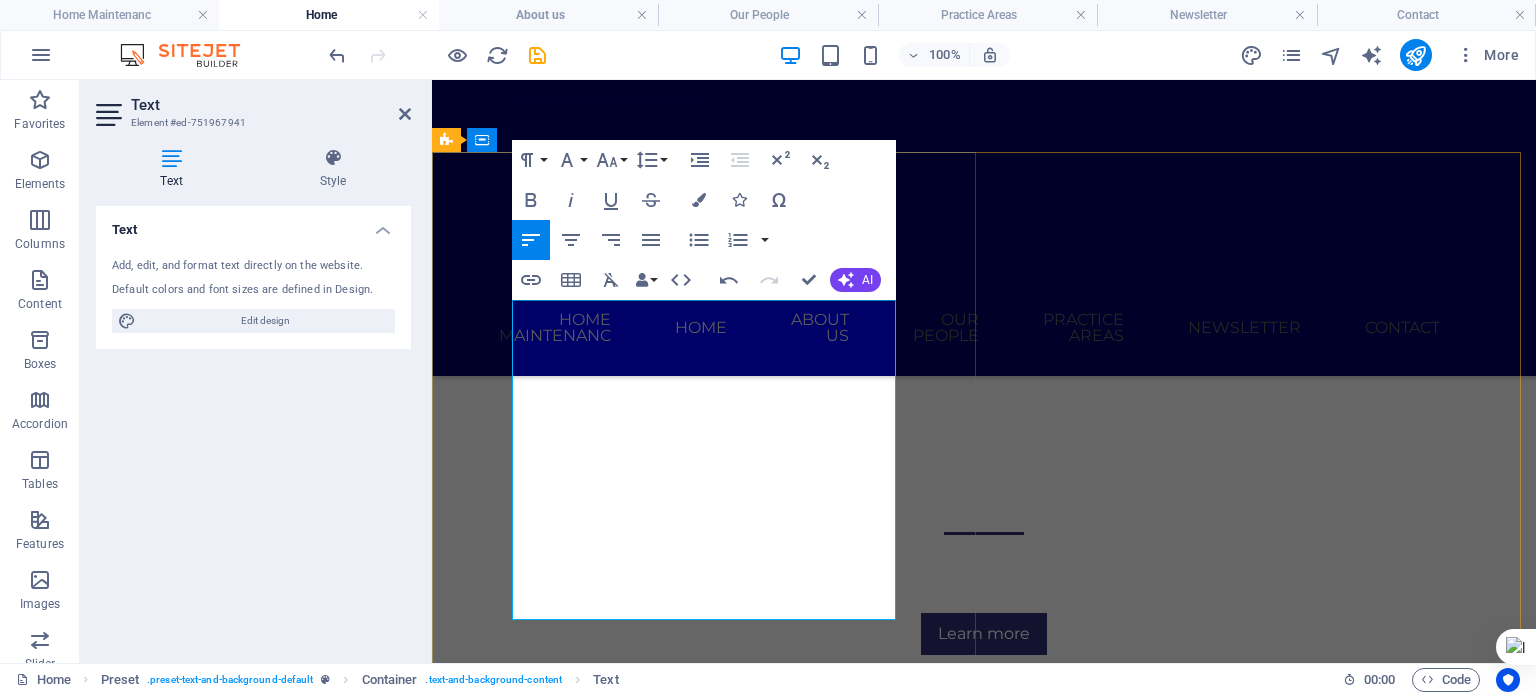 scroll, scrollTop: 1234, scrollLeft: 0, axis: vertical 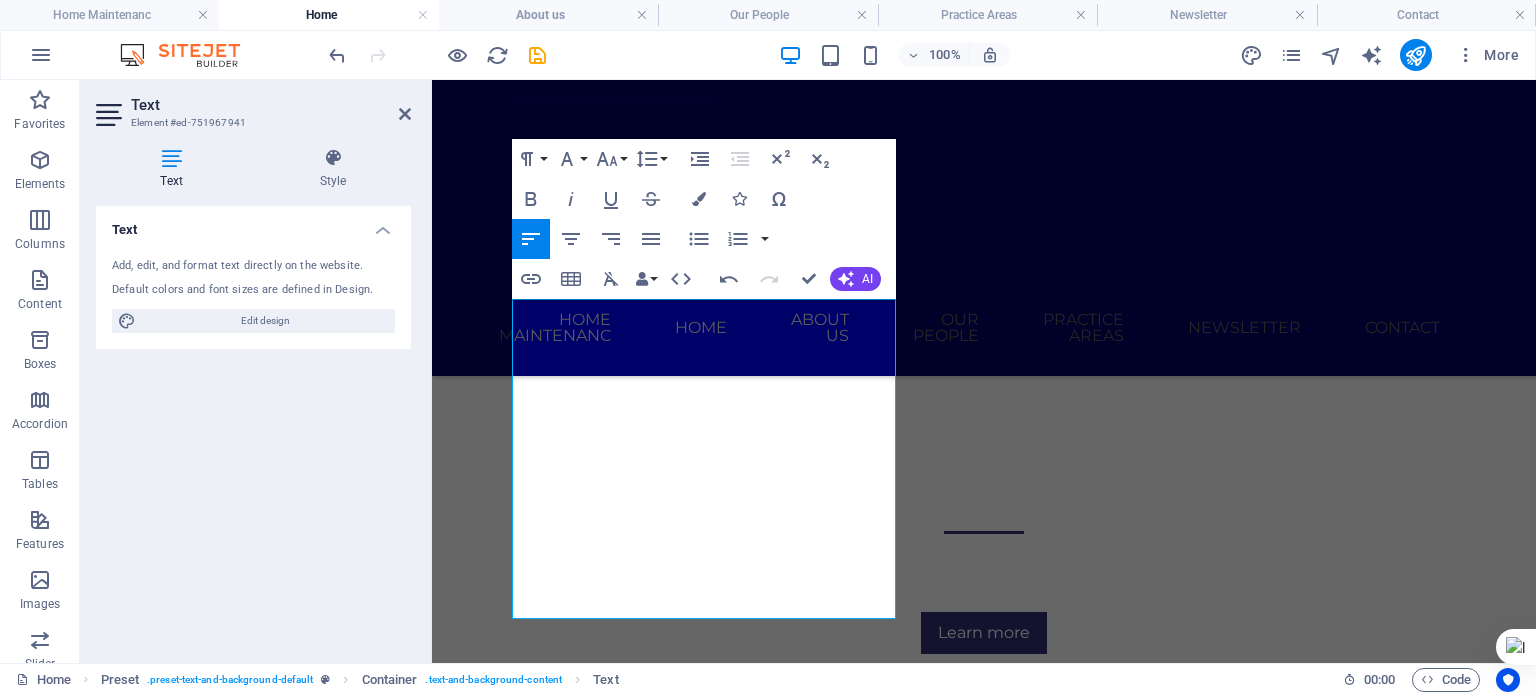 click at bounding box center (405, 114) 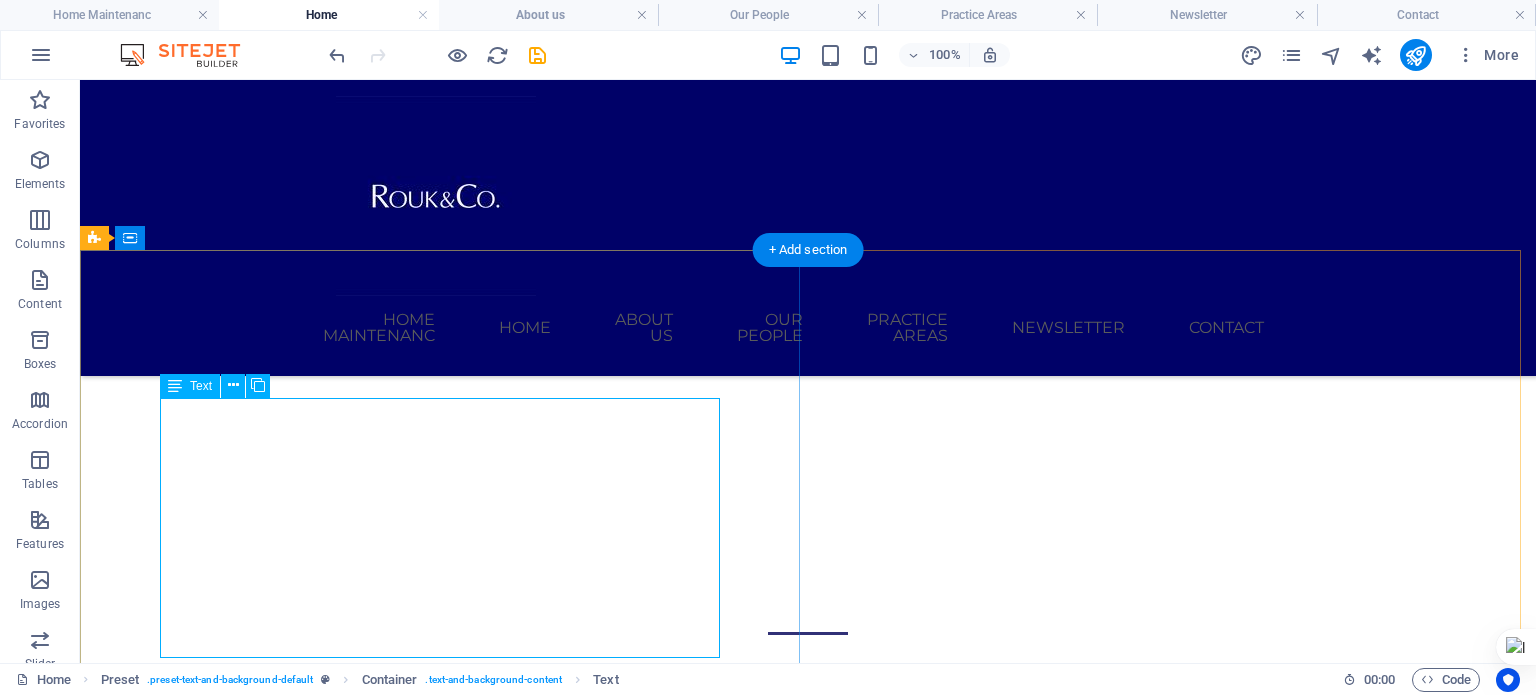 scroll, scrollTop: 1135, scrollLeft: 0, axis: vertical 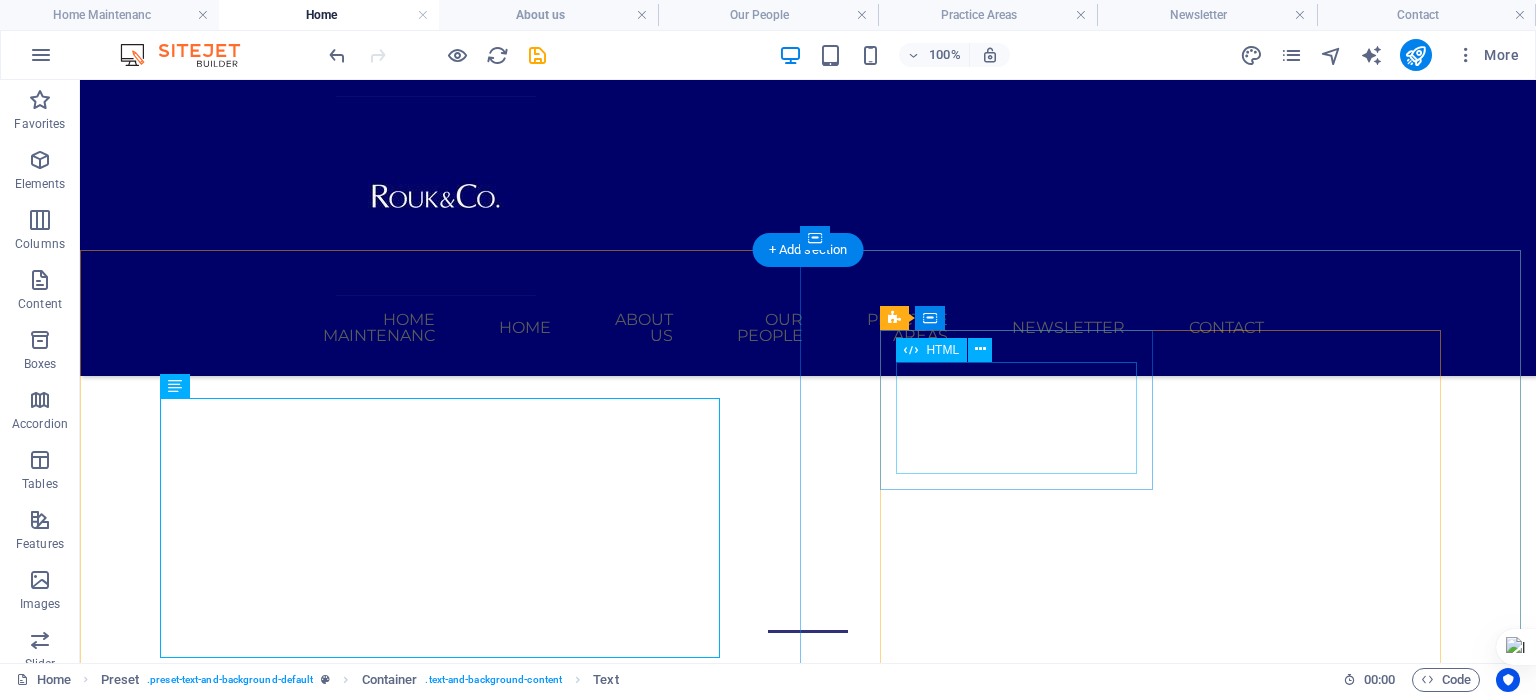 click on "500" at bounding box center (808, 2714) 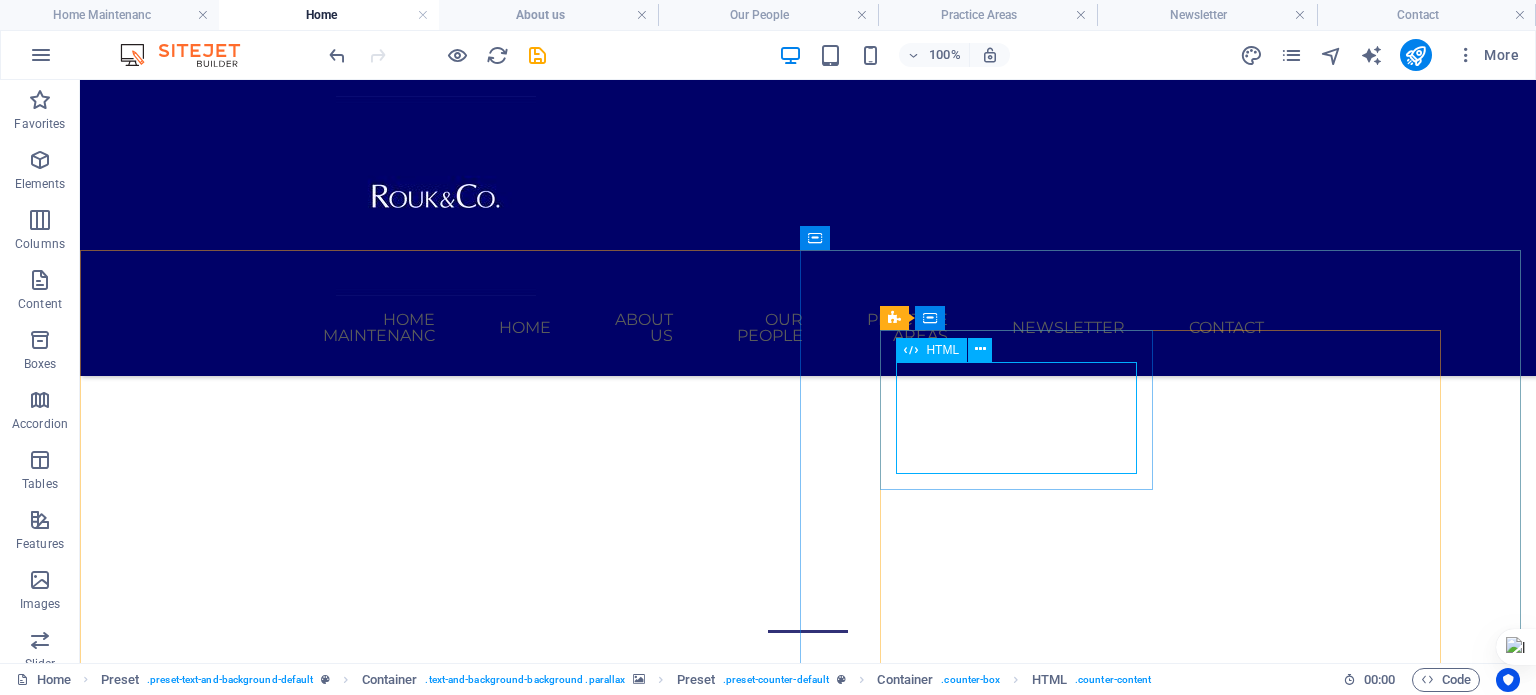 click on "HTML" at bounding box center (942, 350) 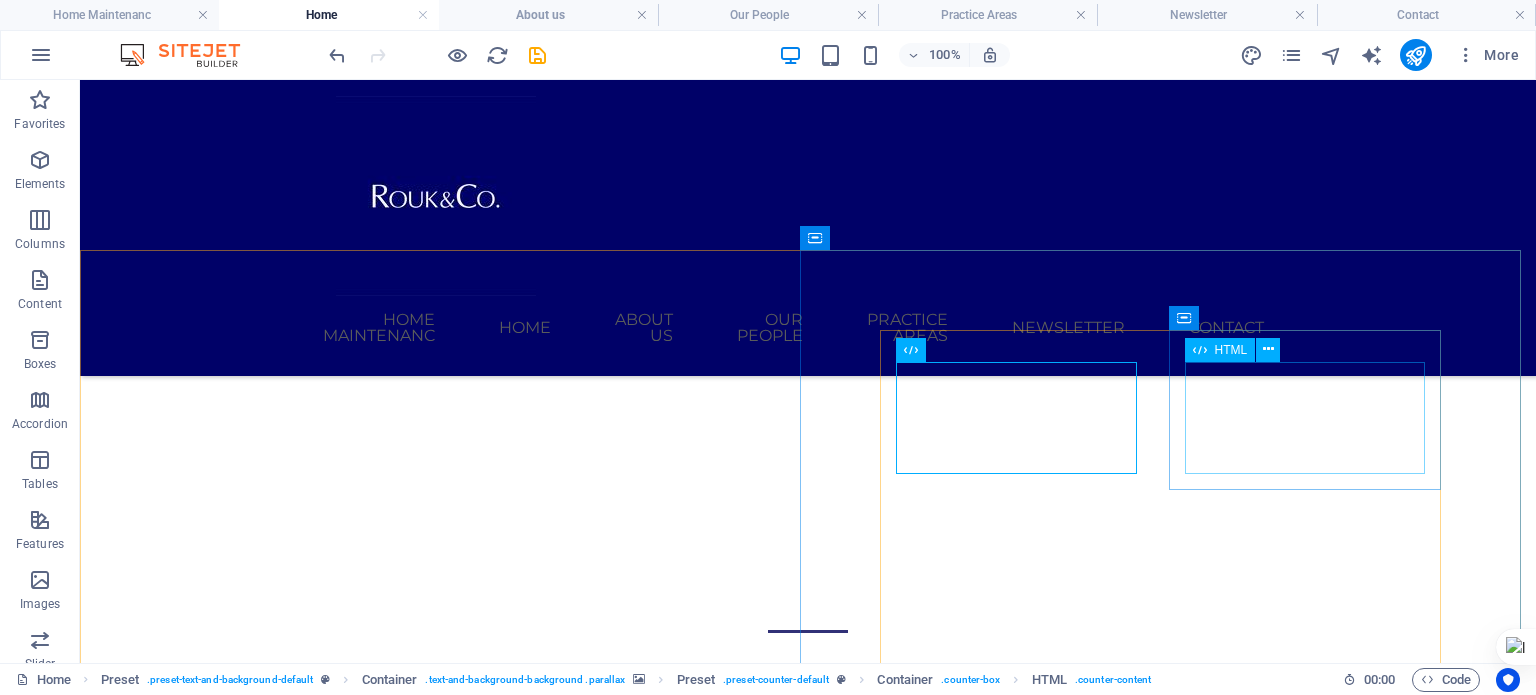 click at bounding box center [1268, 349] 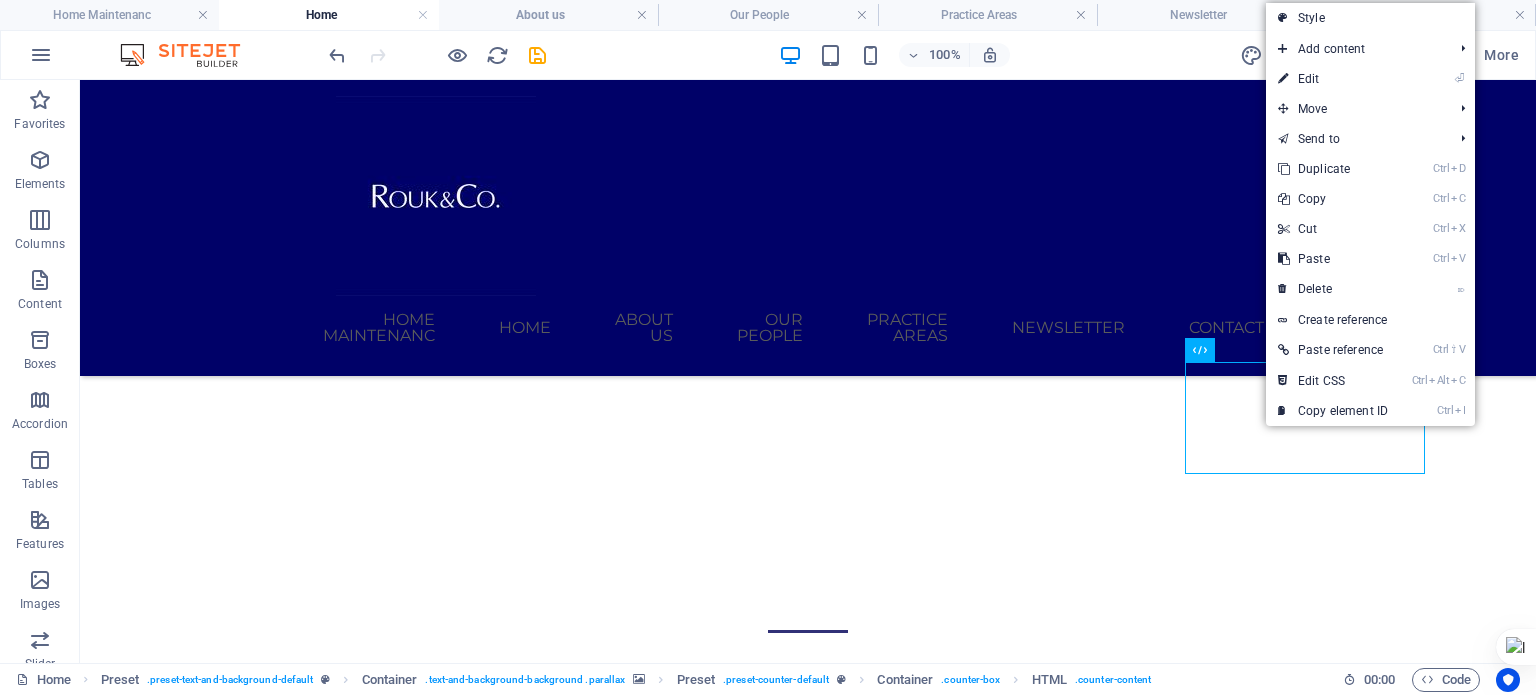 click on "⏎  Edit" at bounding box center [1333, 79] 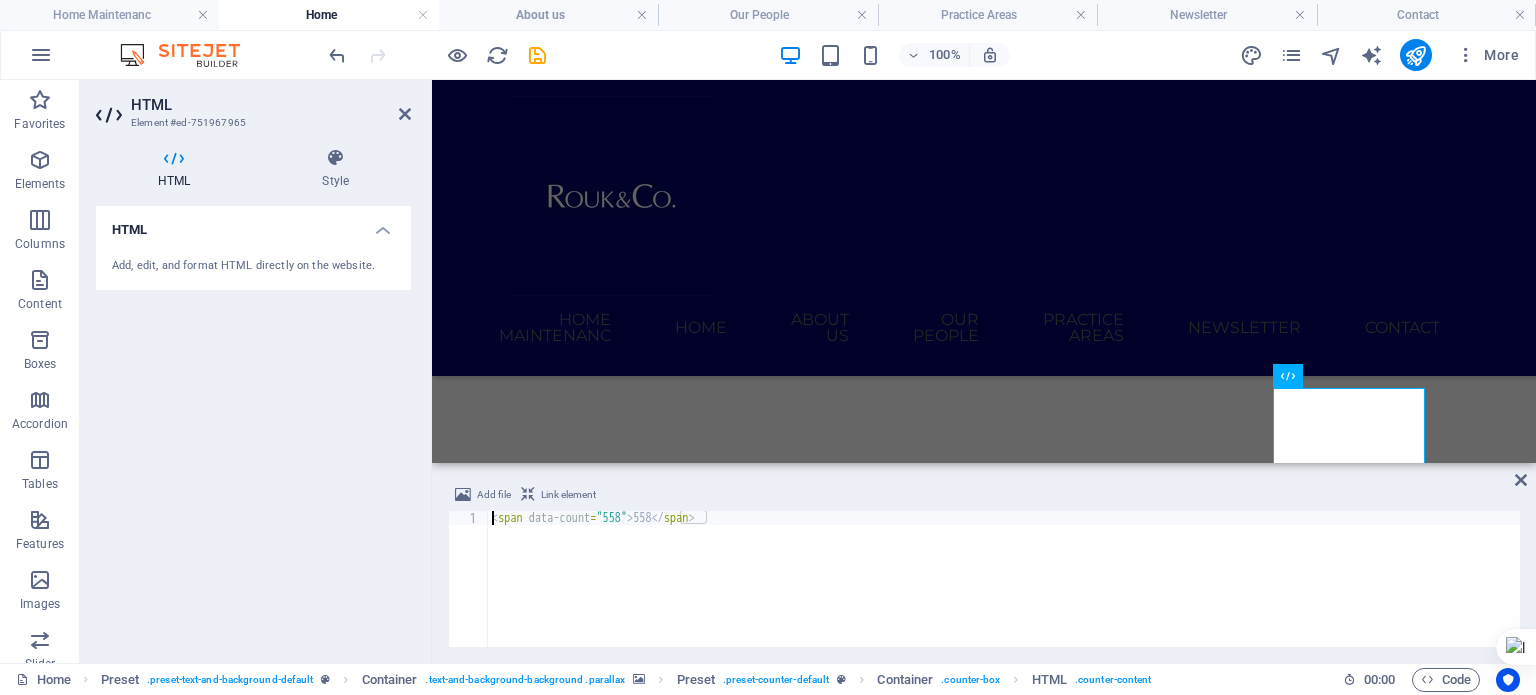click at bounding box center (335, 158) 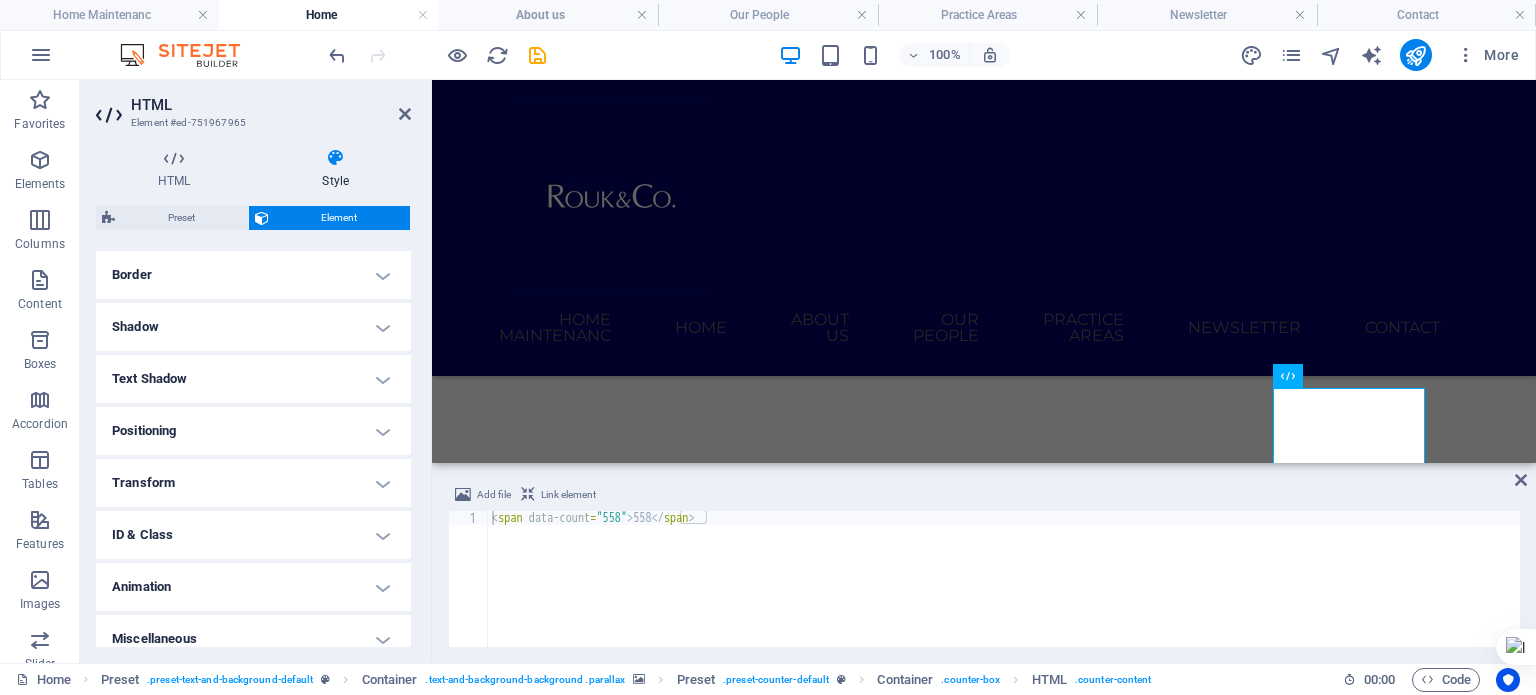 scroll, scrollTop: 458, scrollLeft: 0, axis: vertical 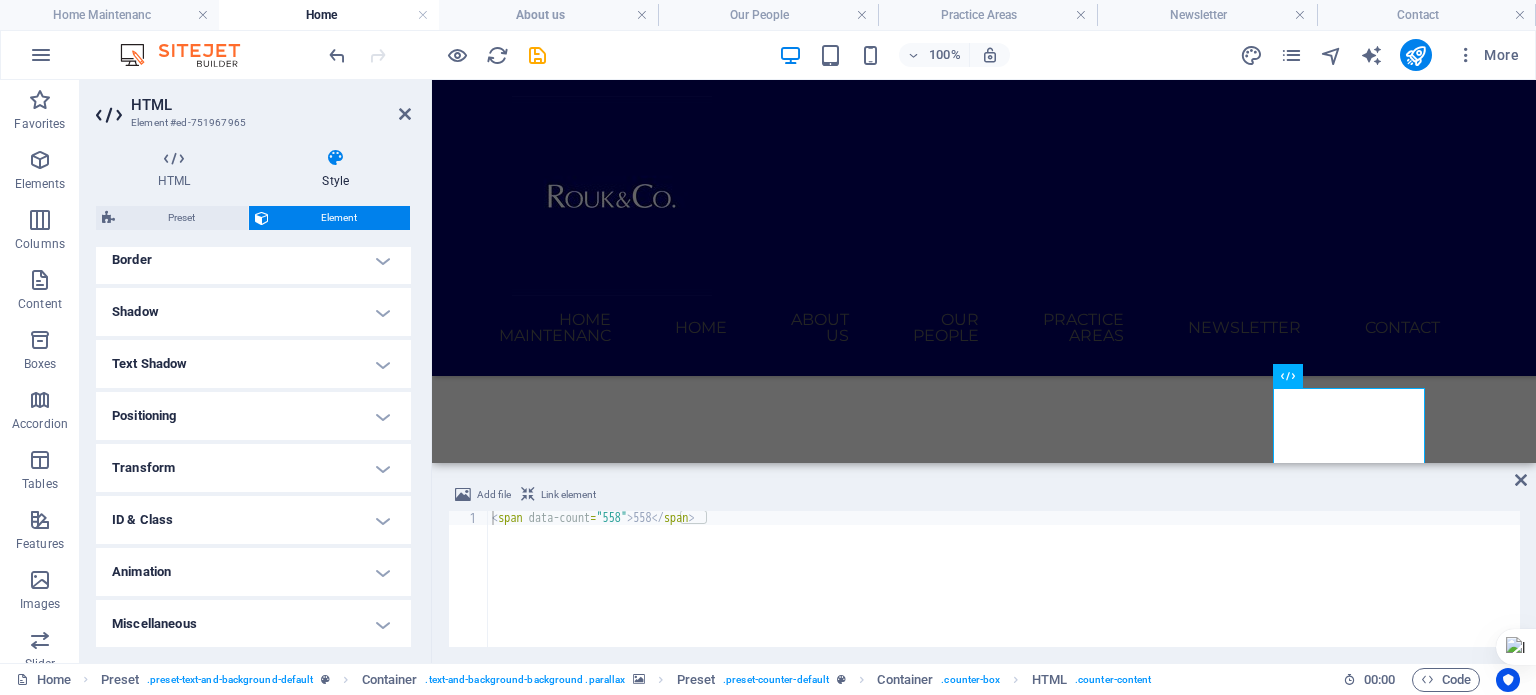 click on "Animation" at bounding box center [253, 572] 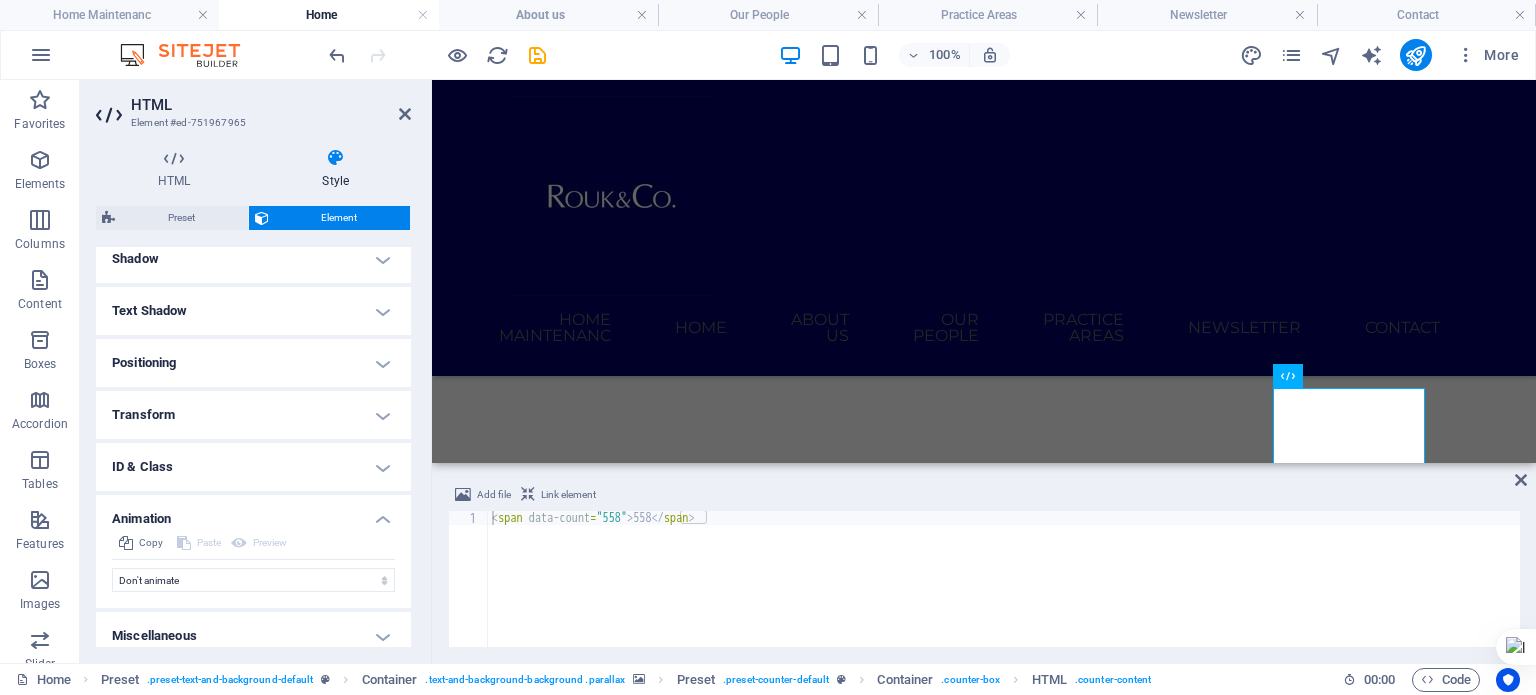 scroll, scrollTop: 523, scrollLeft: 0, axis: vertical 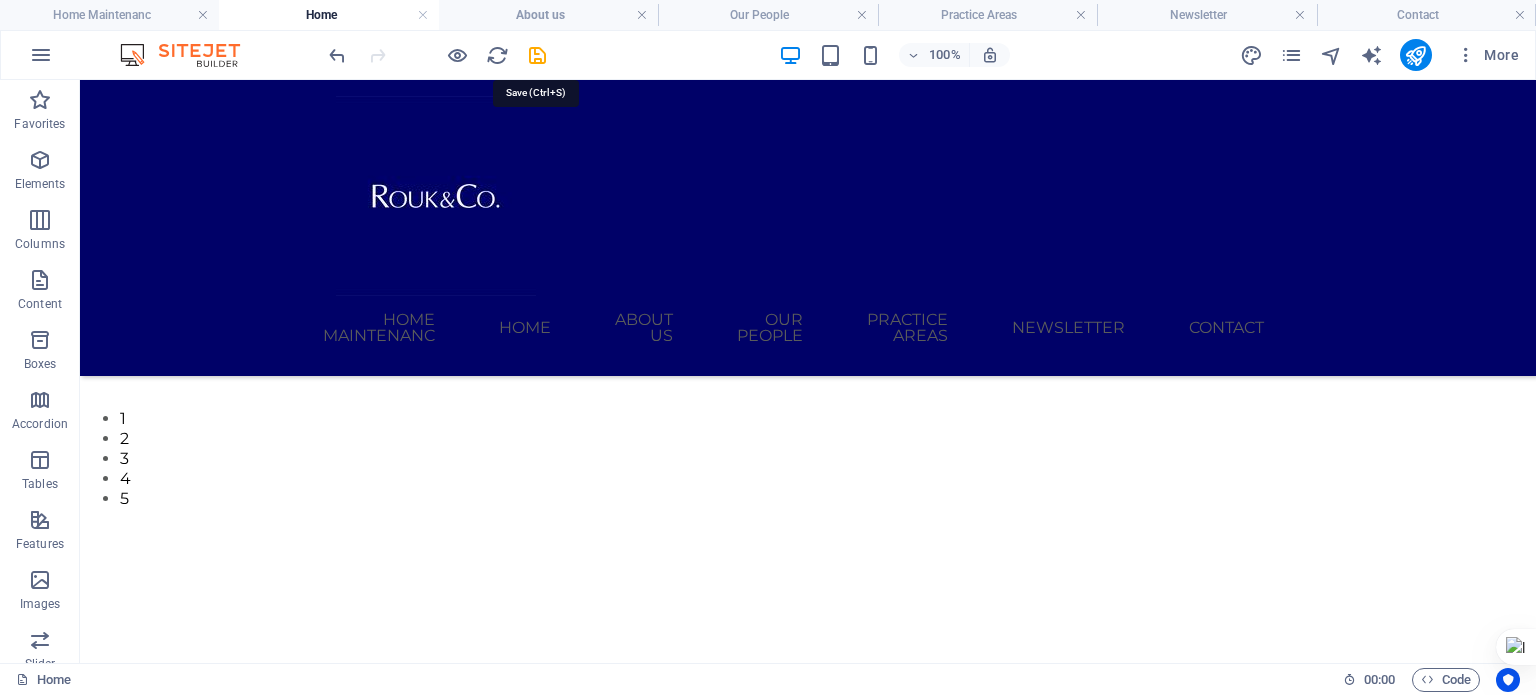 click at bounding box center (537, 55) 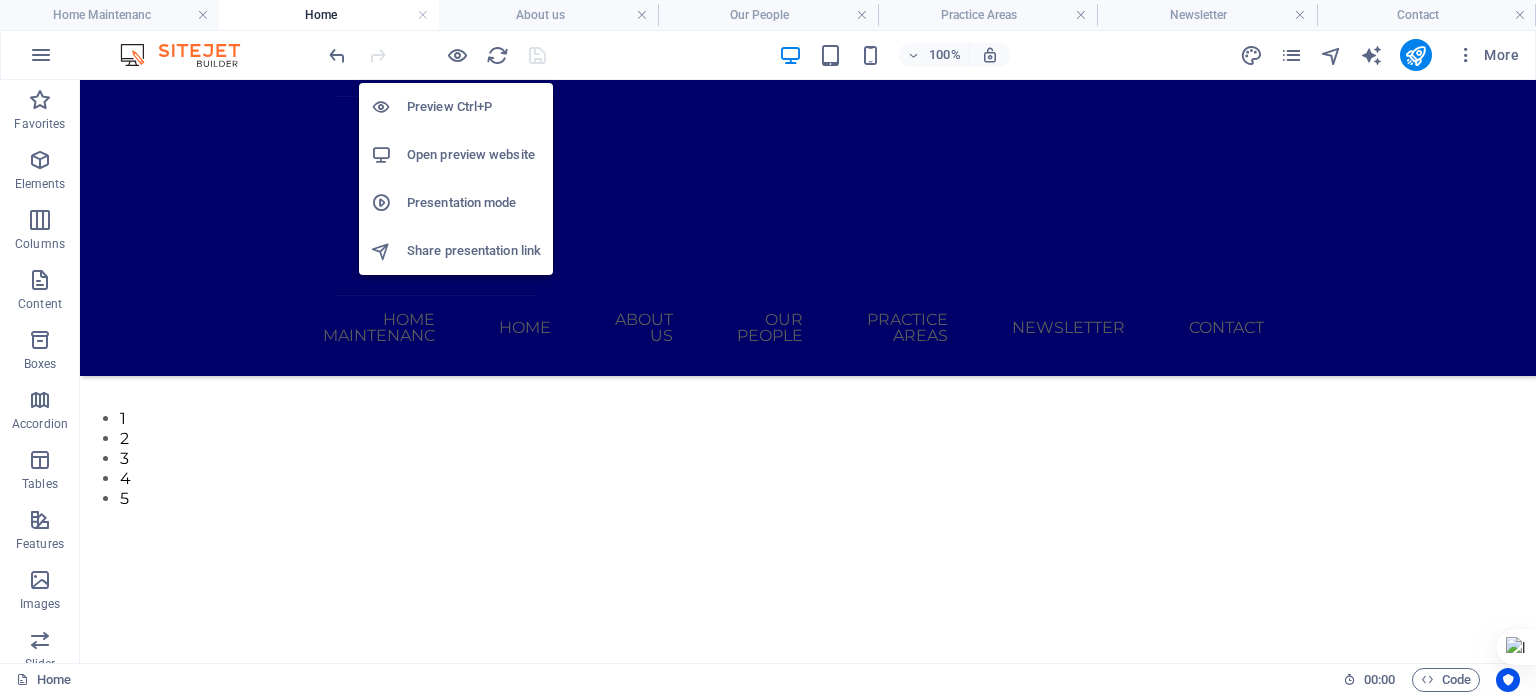 click at bounding box center [457, 55] 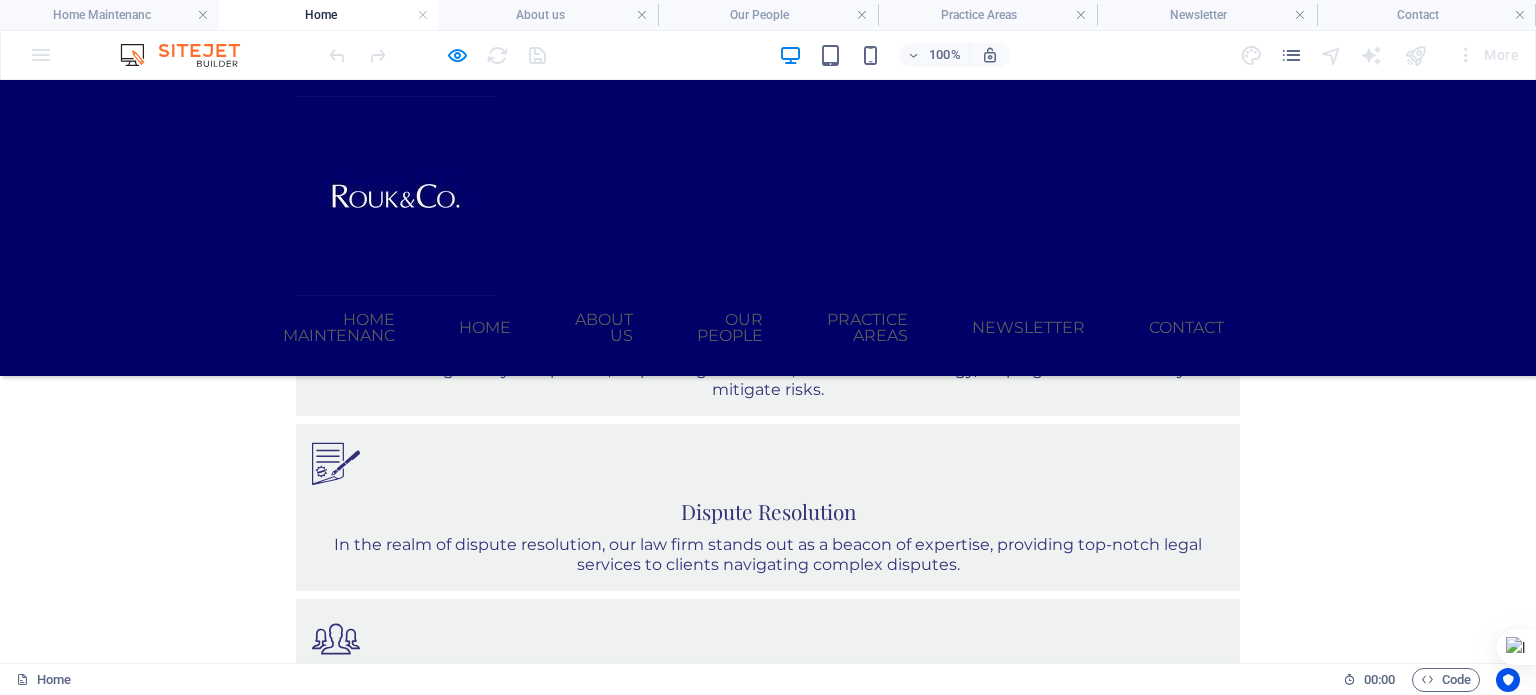 scroll, scrollTop: 1887, scrollLeft: 0, axis: vertical 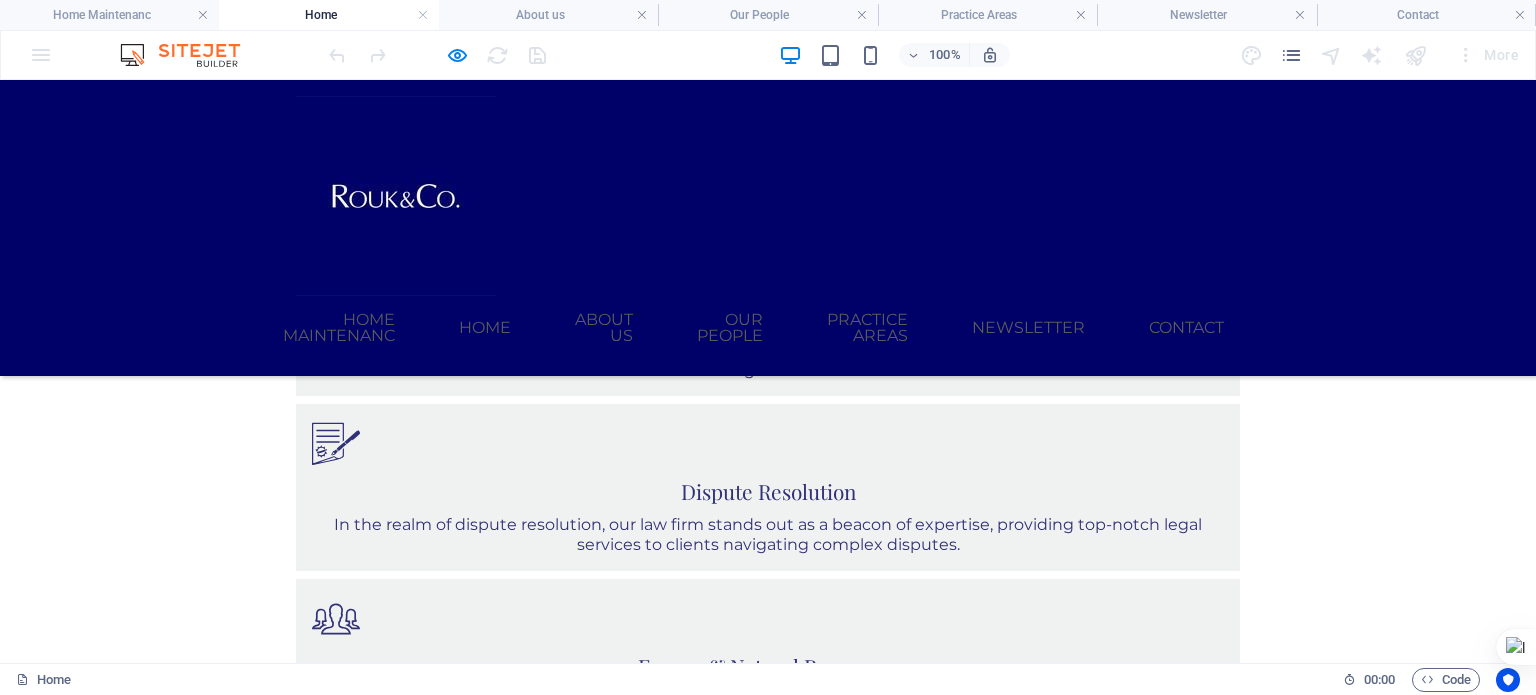 click on "Read more" at bounding box center [356, 3512] 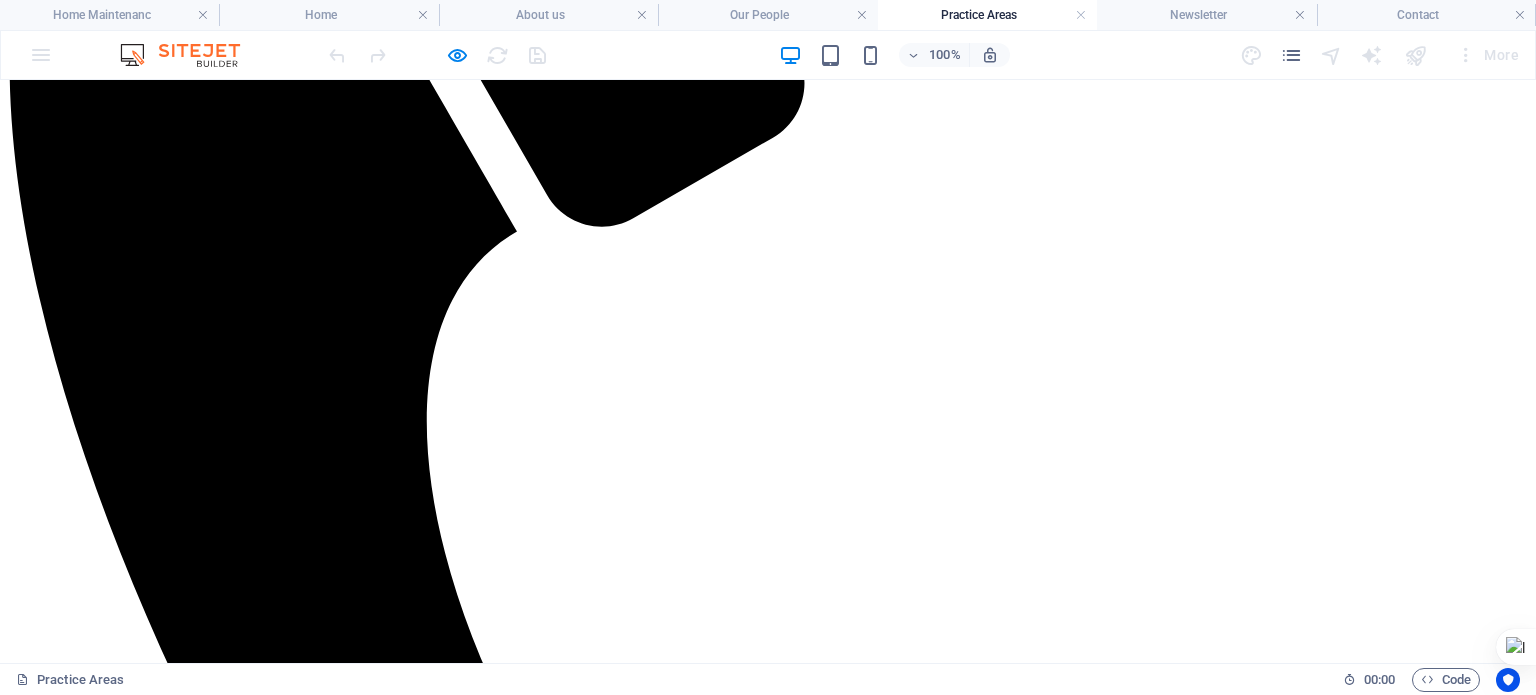 scroll, scrollTop: 546, scrollLeft: 0, axis: vertical 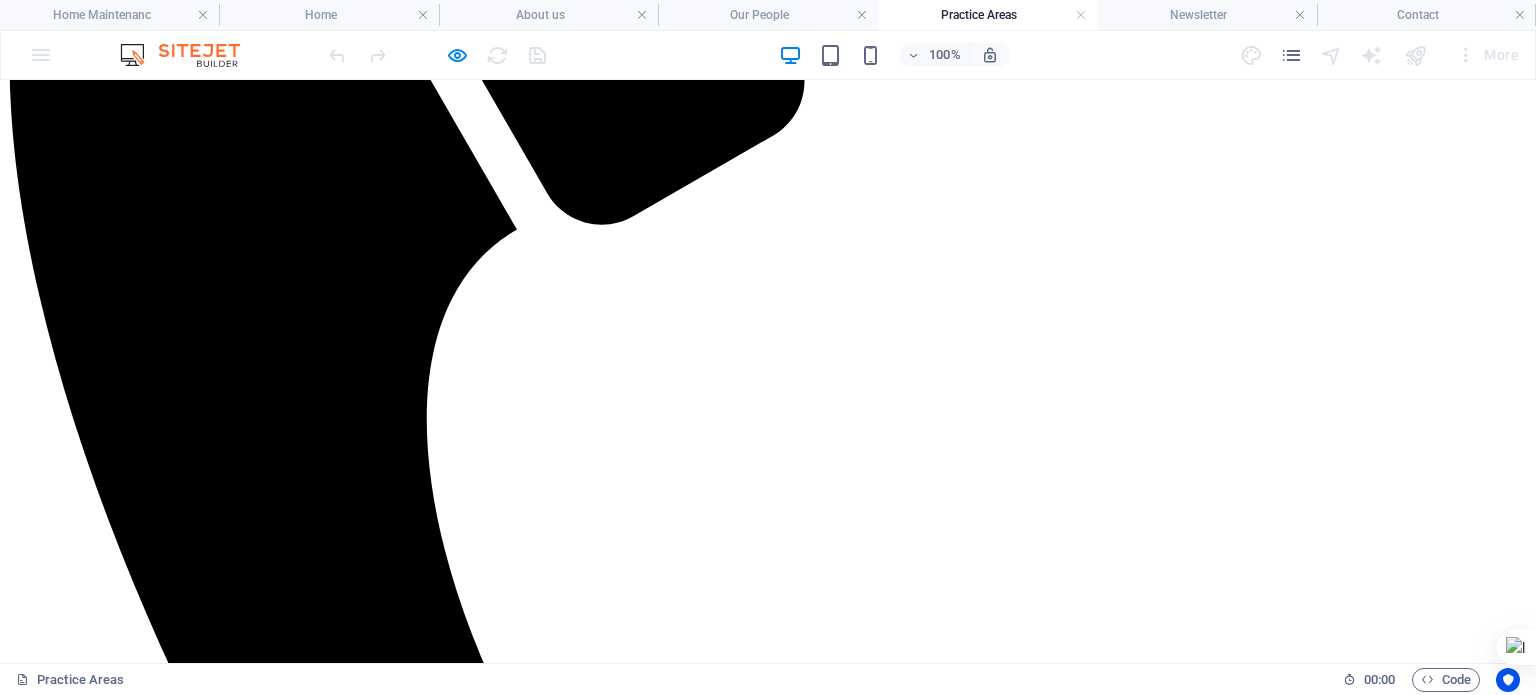 click on "Corporate/Commercial & Finance" at bounding box center [768, 8733] 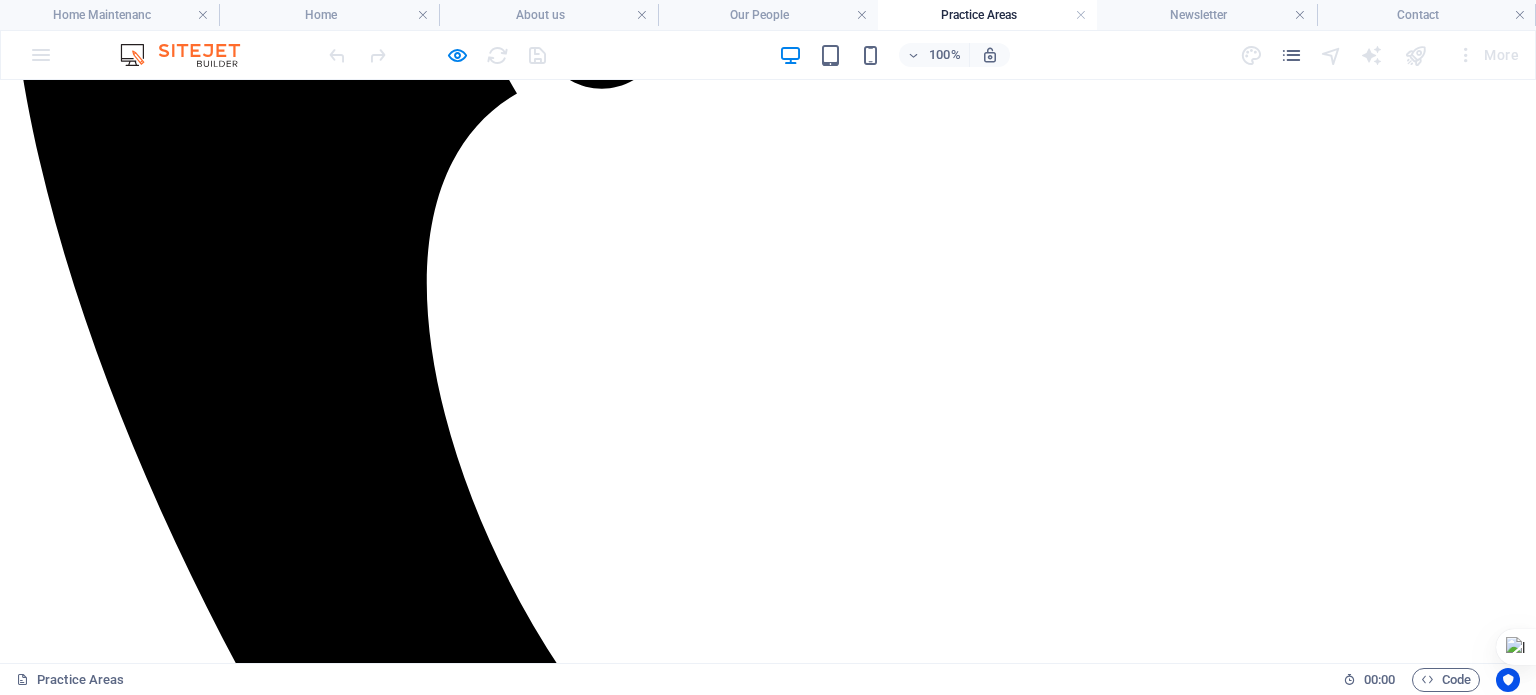 scroll, scrollTop: 658, scrollLeft: 0, axis: vertical 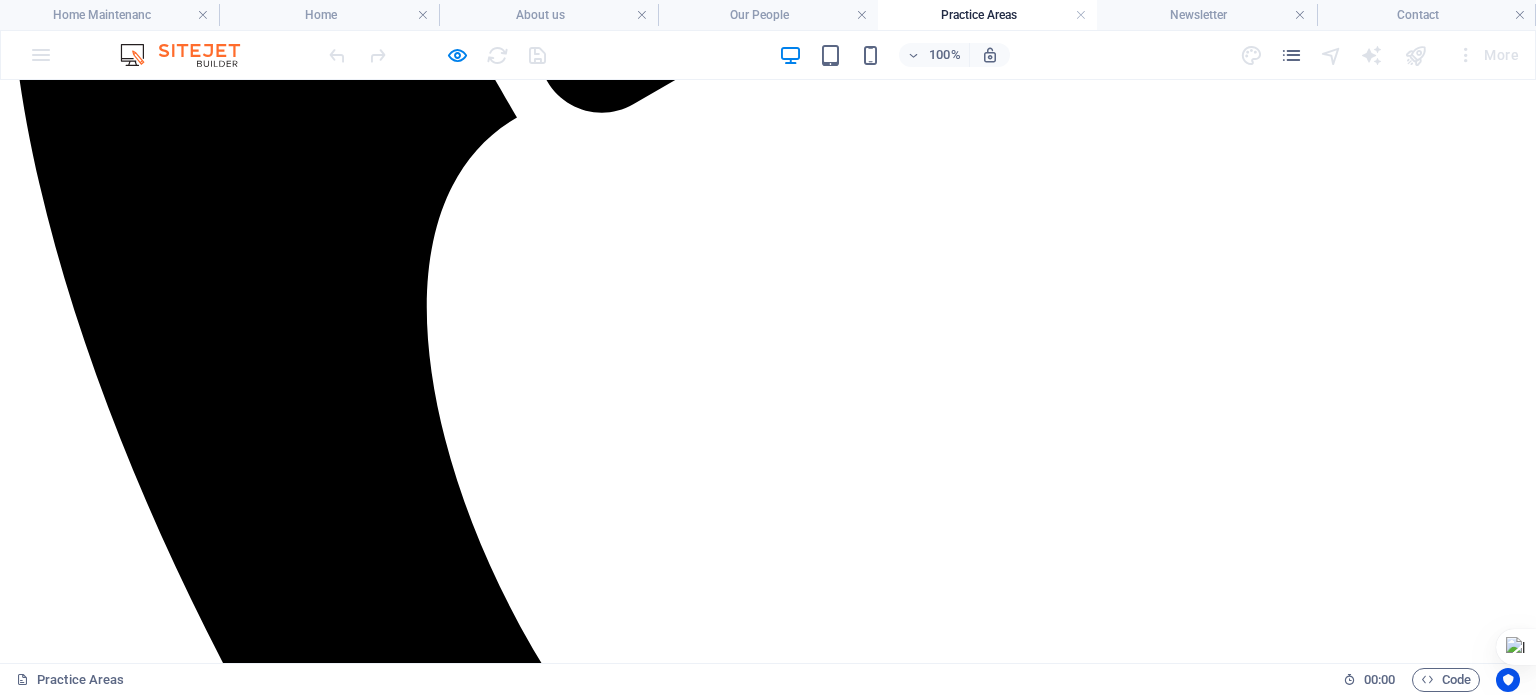 click on "Dispute Resolution" at bounding box center (768, 10514) 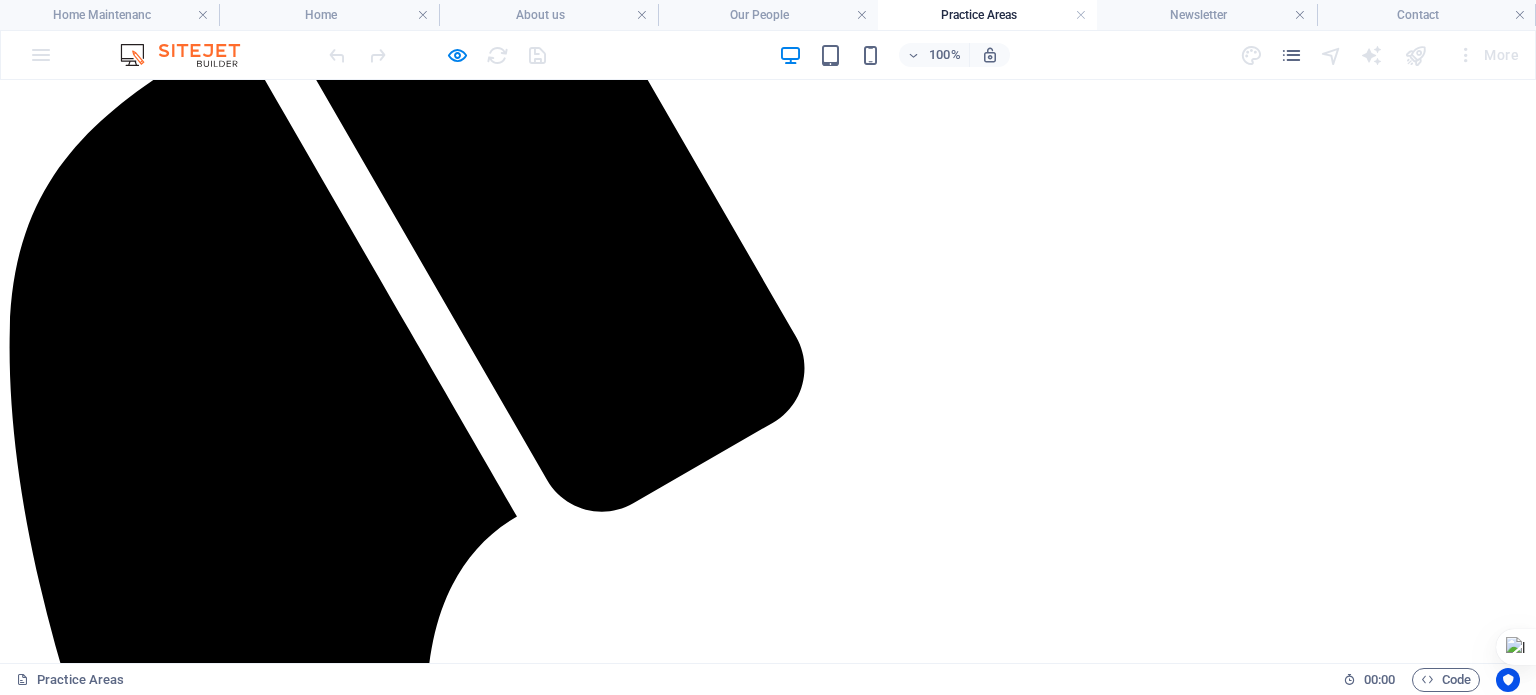 scroll, scrollTop: 226, scrollLeft: 0, axis: vertical 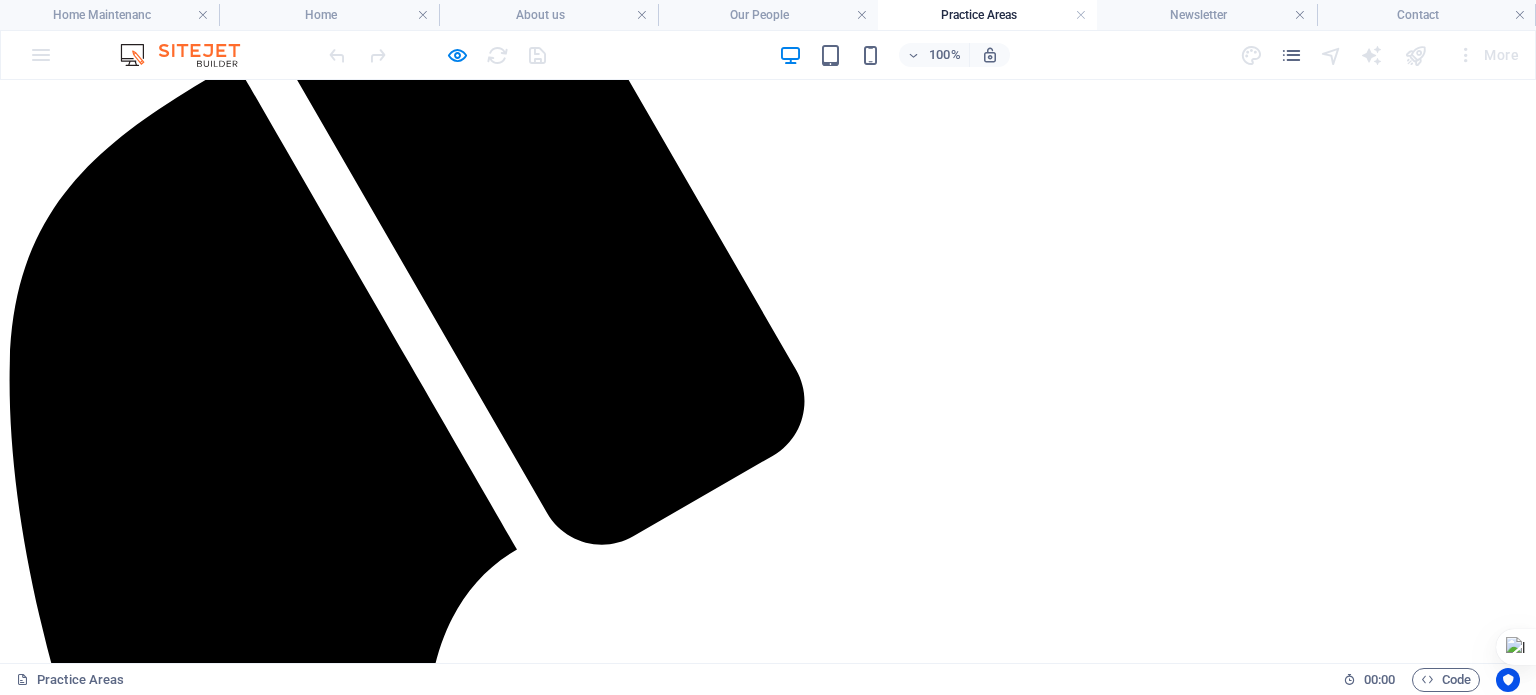 click on "Our People" at bounding box center [84, 5591] 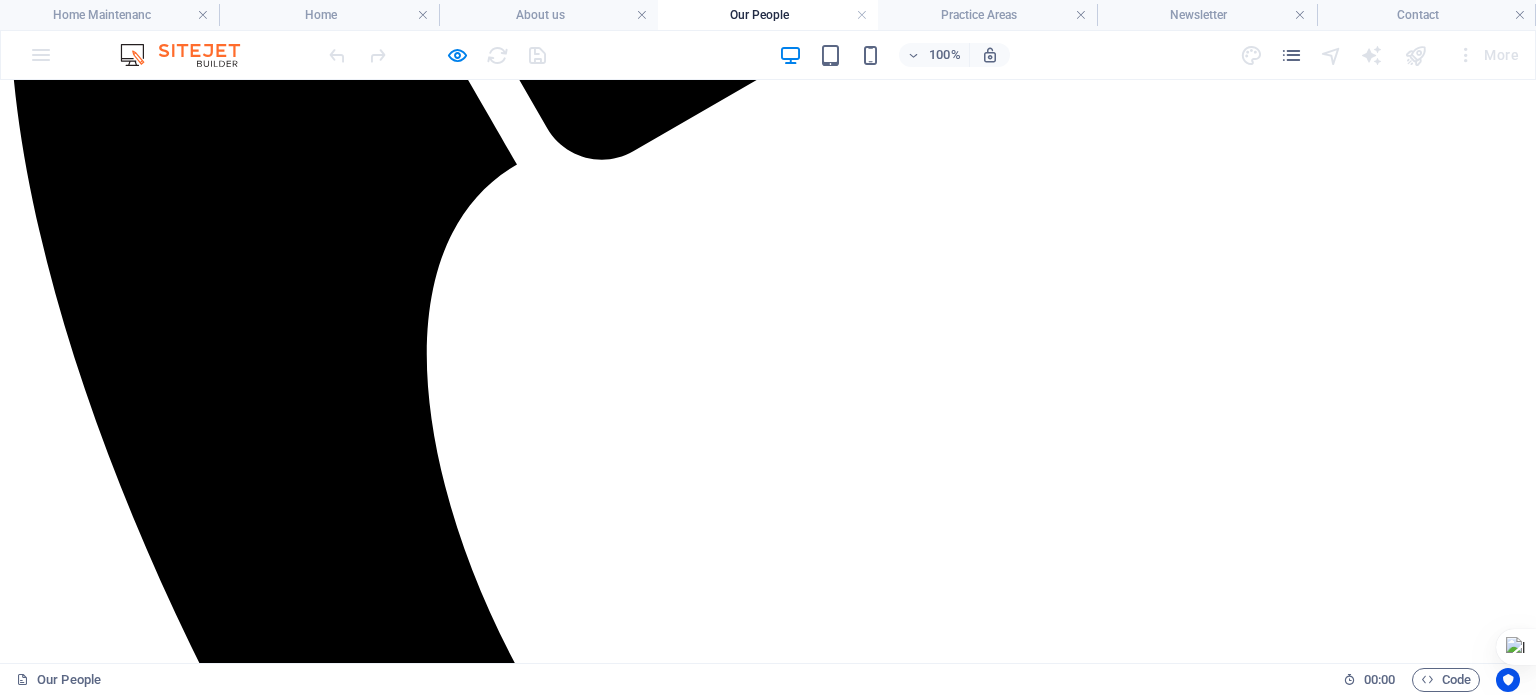 scroll, scrollTop: 567, scrollLeft: 0, axis: vertical 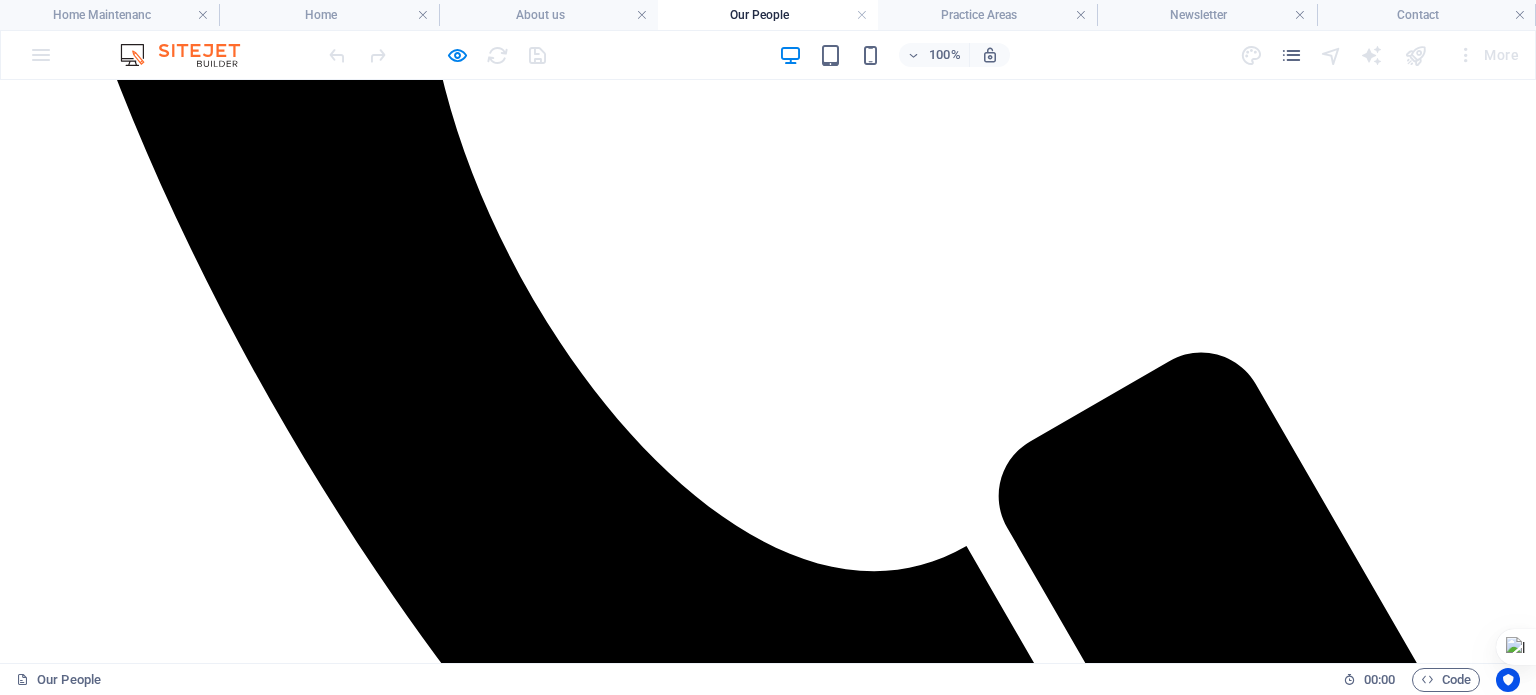 click on "Our People" at bounding box center (84, 4809) 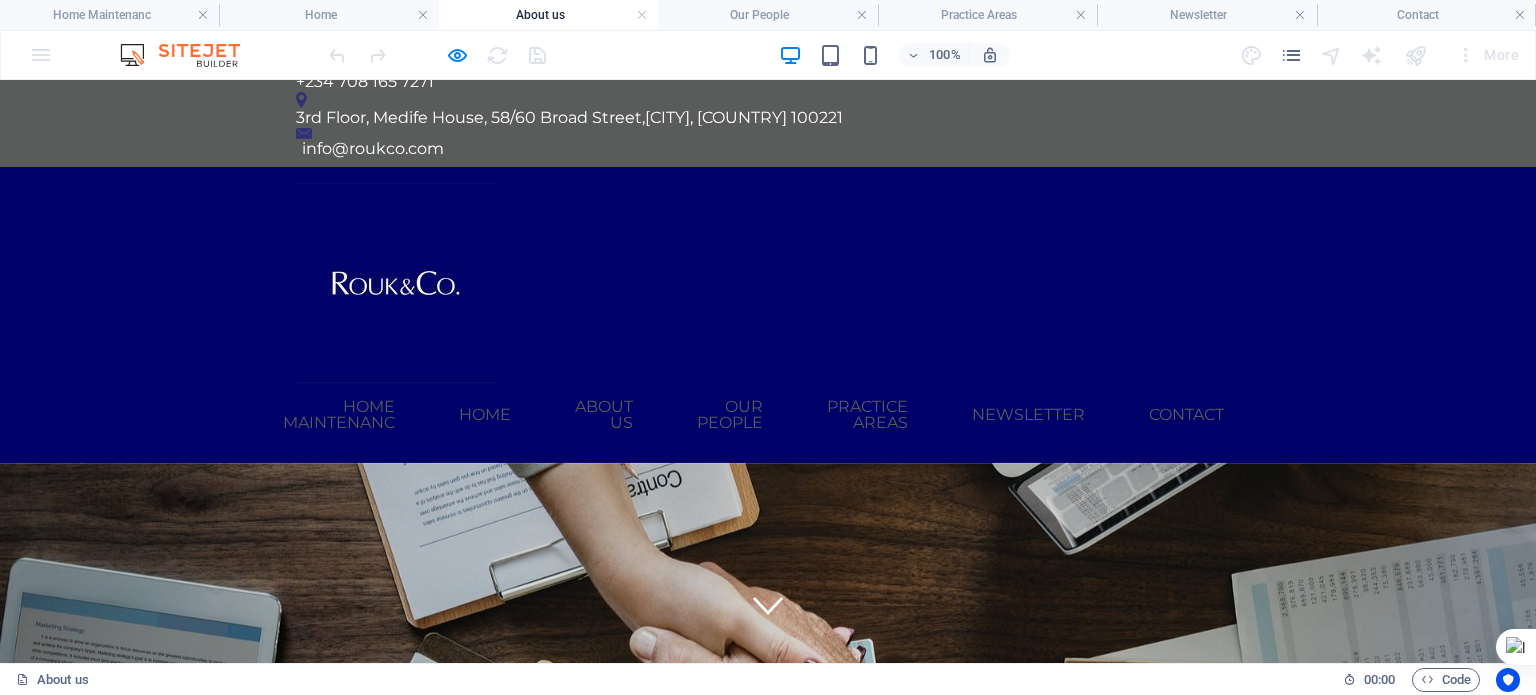 scroll, scrollTop: 27, scrollLeft: 0, axis: vertical 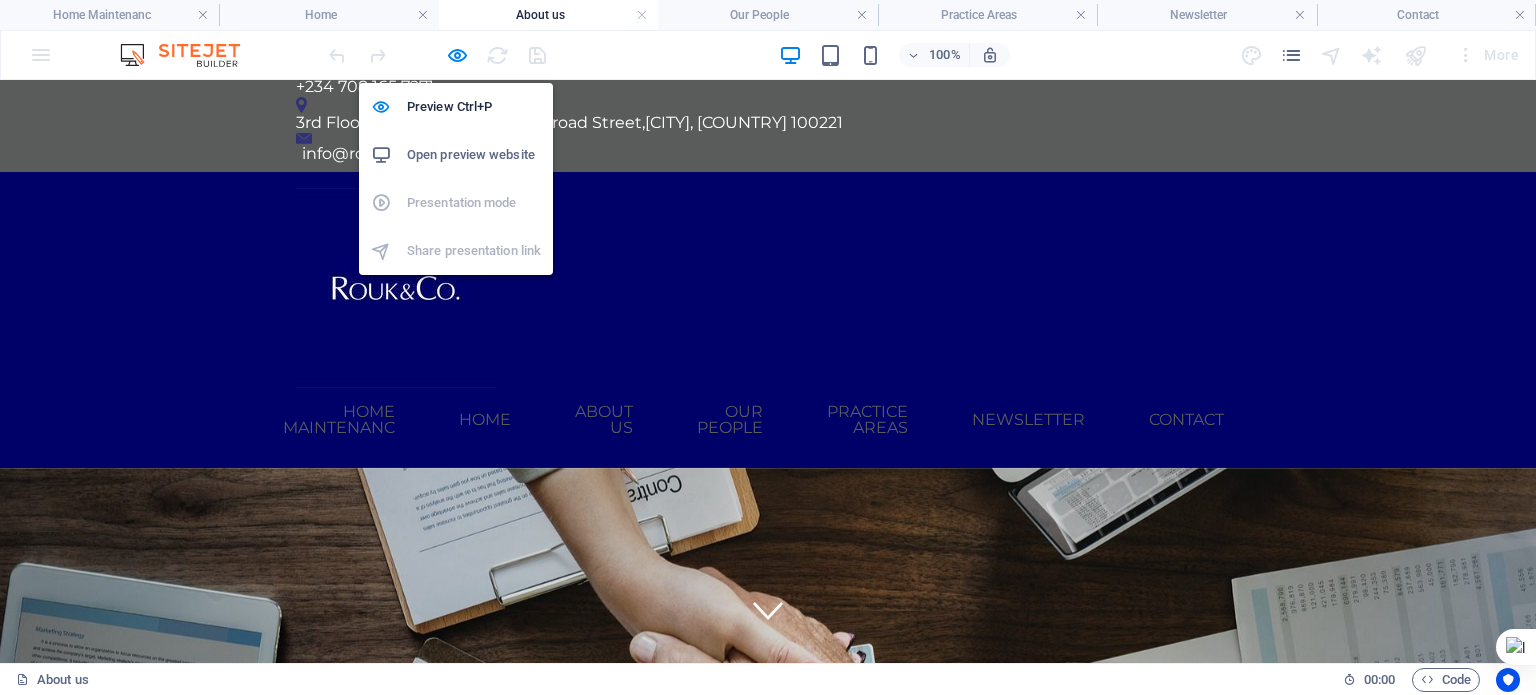 click at bounding box center (457, 55) 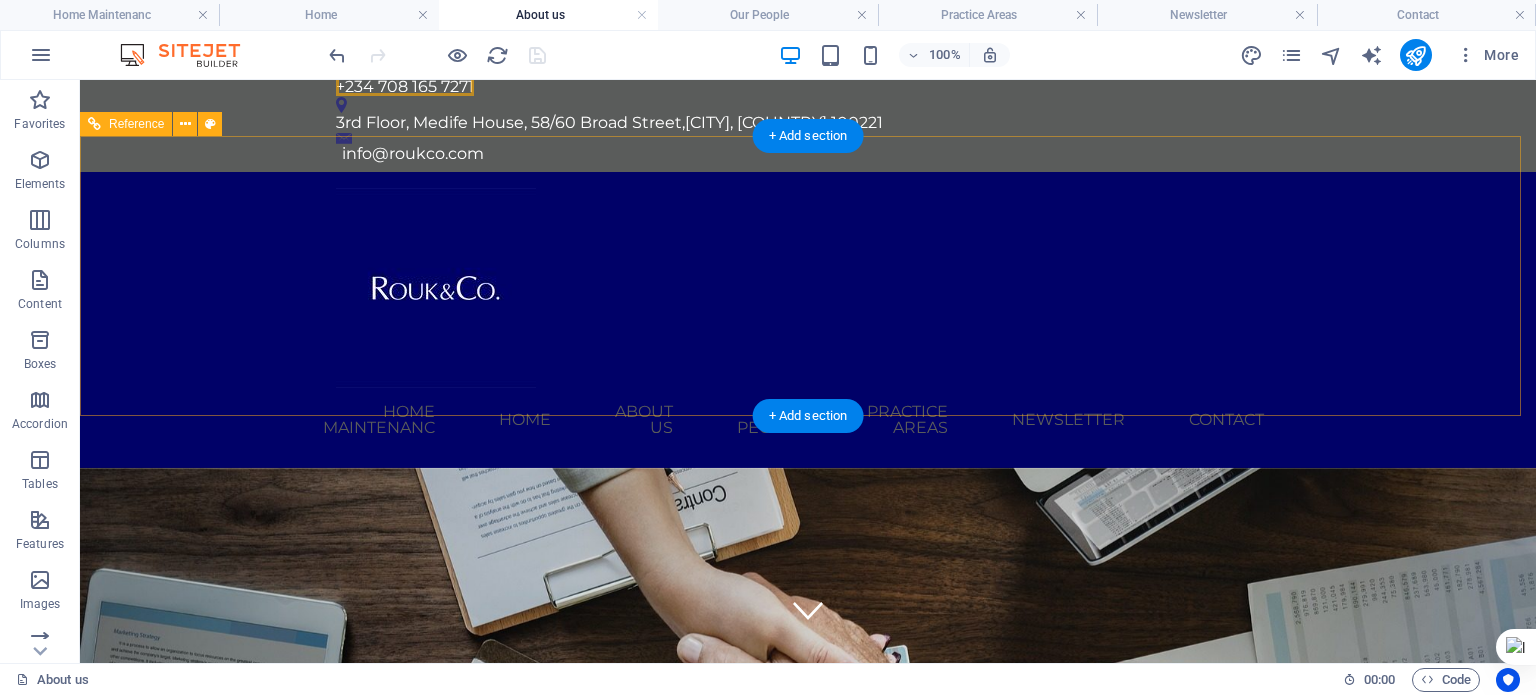 scroll, scrollTop: 0, scrollLeft: 0, axis: both 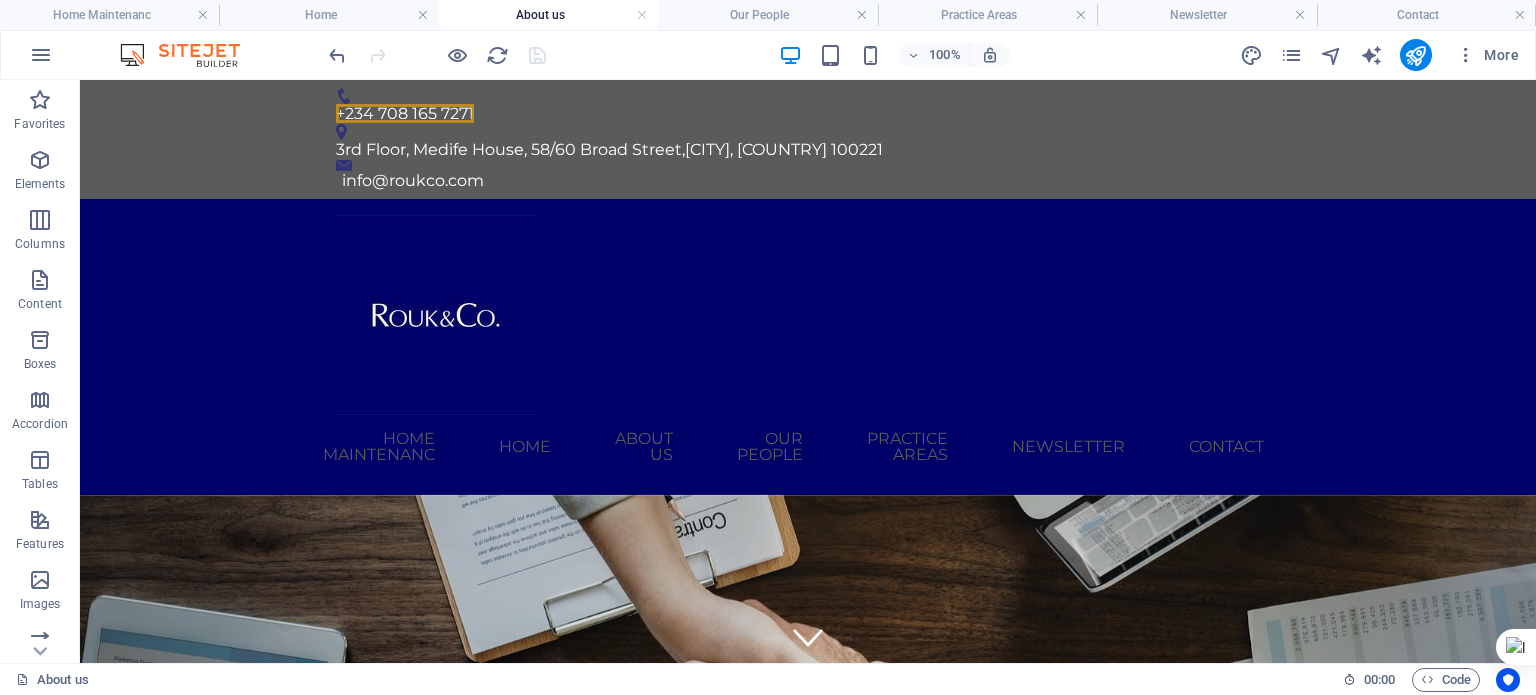 click on "Our People" at bounding box center [767, 15] 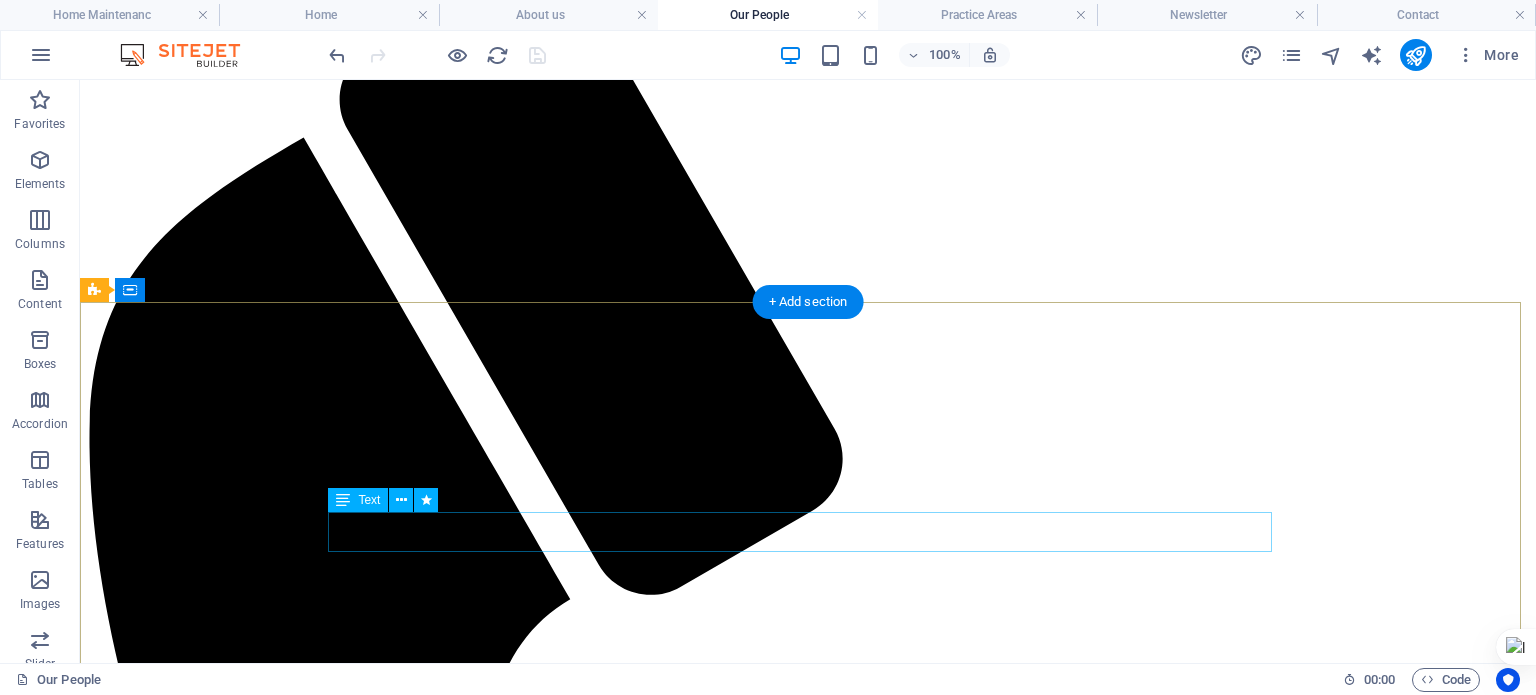 scroll, scrollTop: 112, scrollLeft: 0, axis: vertical 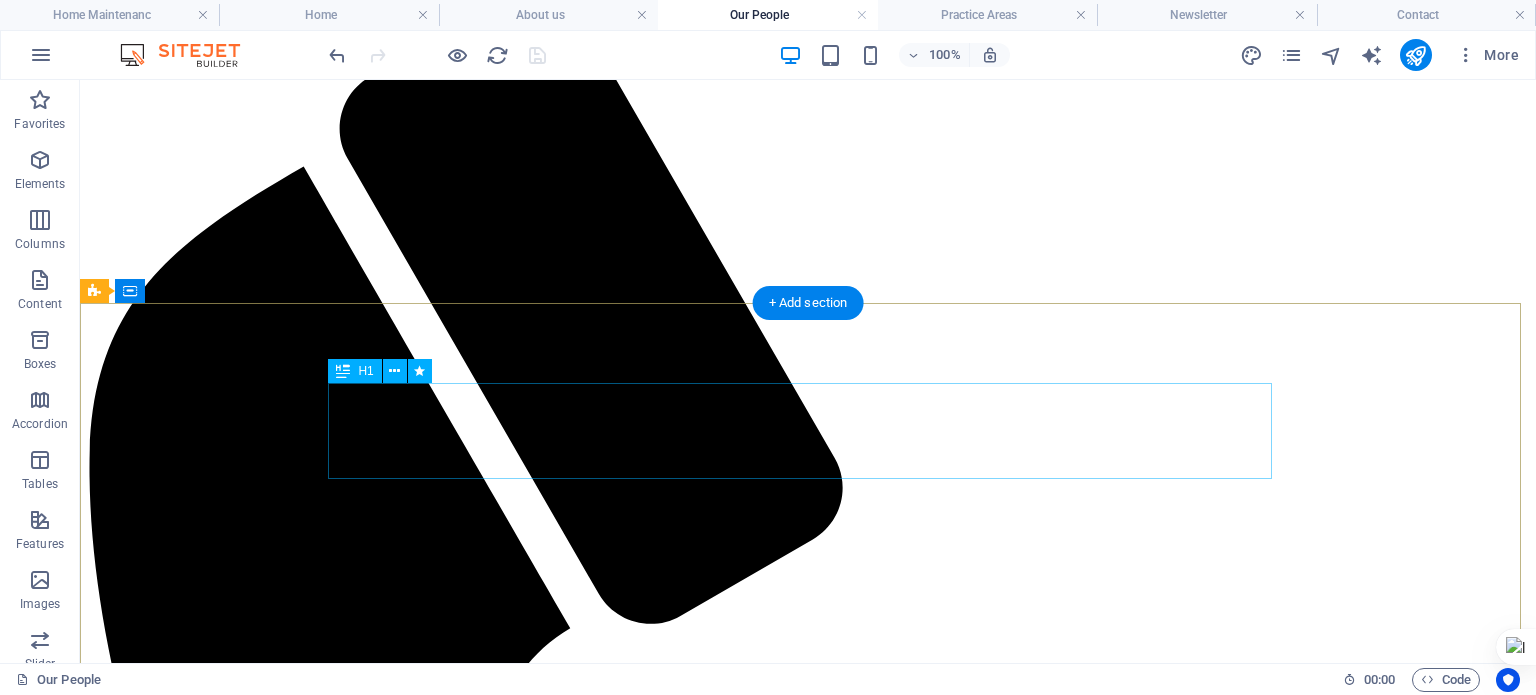 click on "About us" at bounding box center [808, 7829] 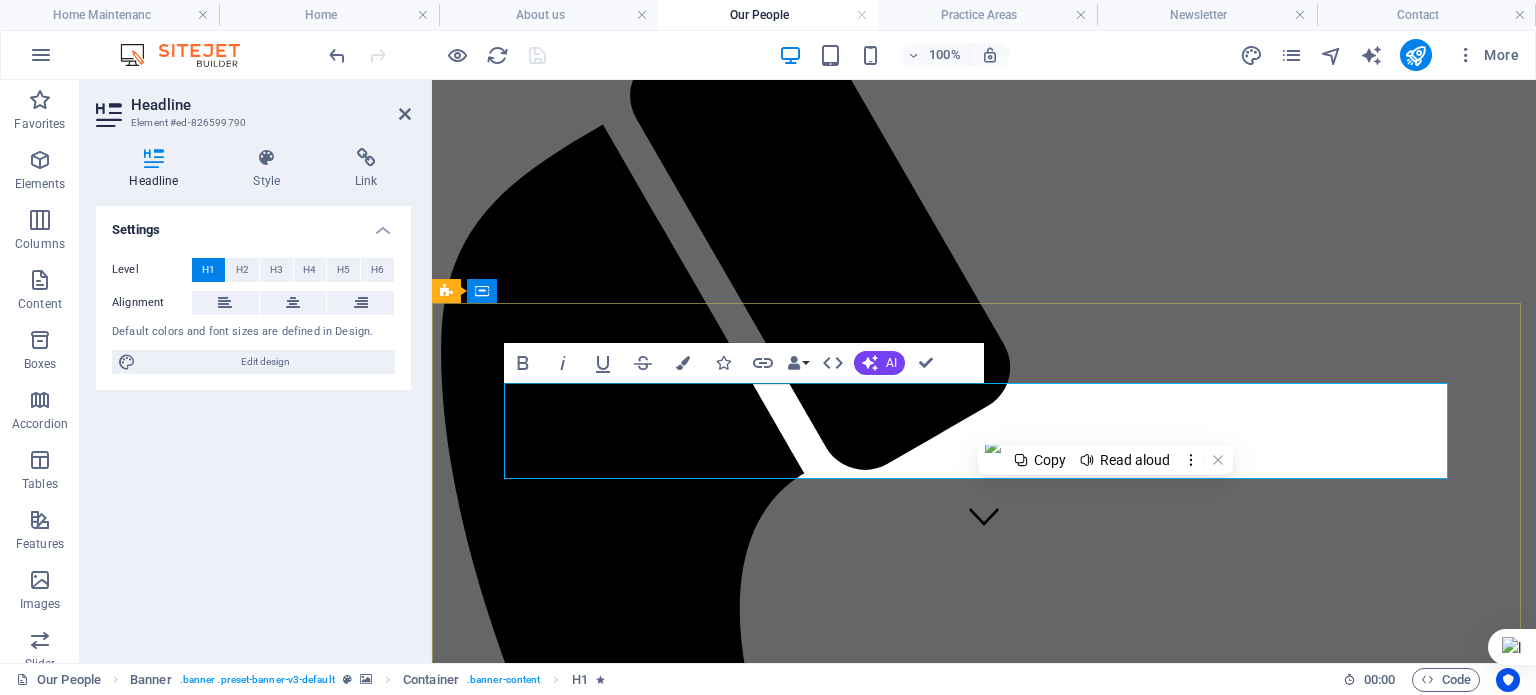 type 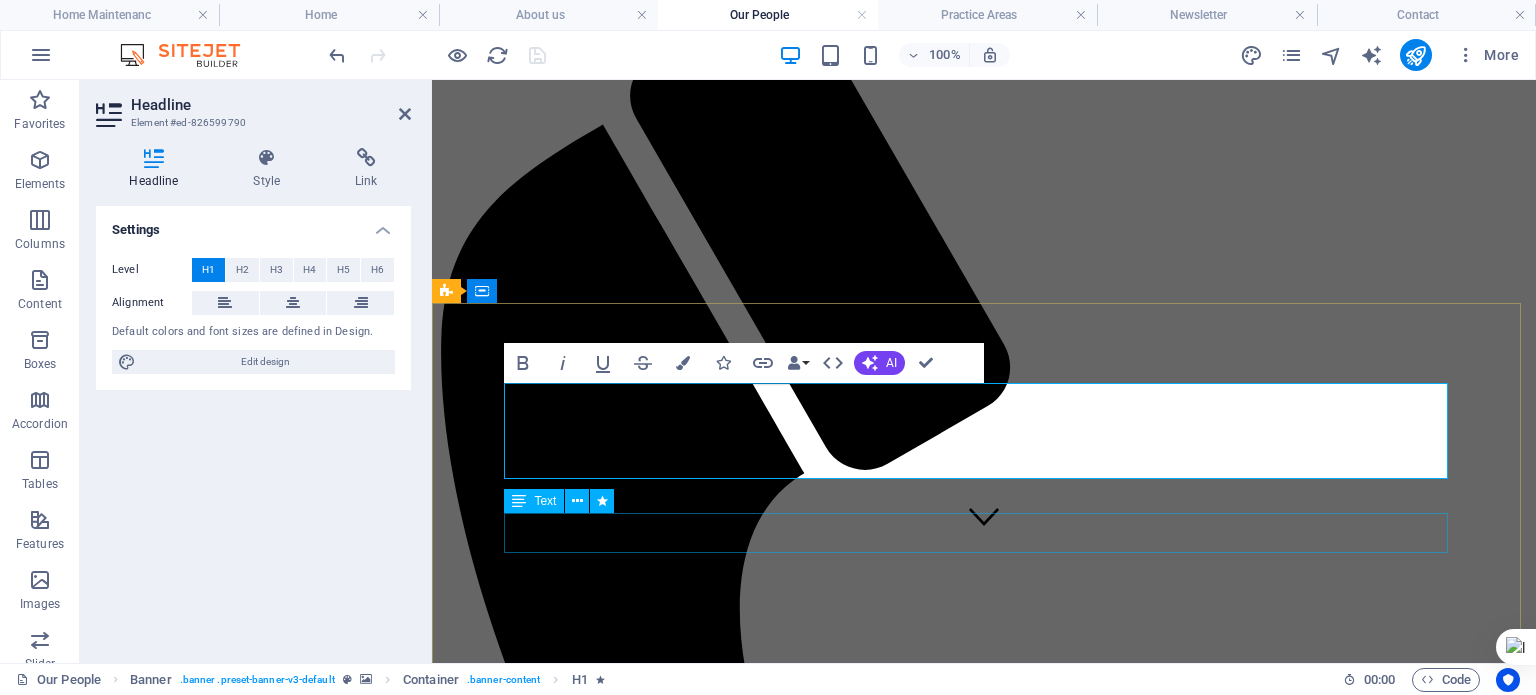 click on "Our seasoned legal team is dedicated to delivering top-tier representation to every client—whether you're a business navigating complex regulations or an individual seeking trusted counsel." at bounding box center (984, 6244) 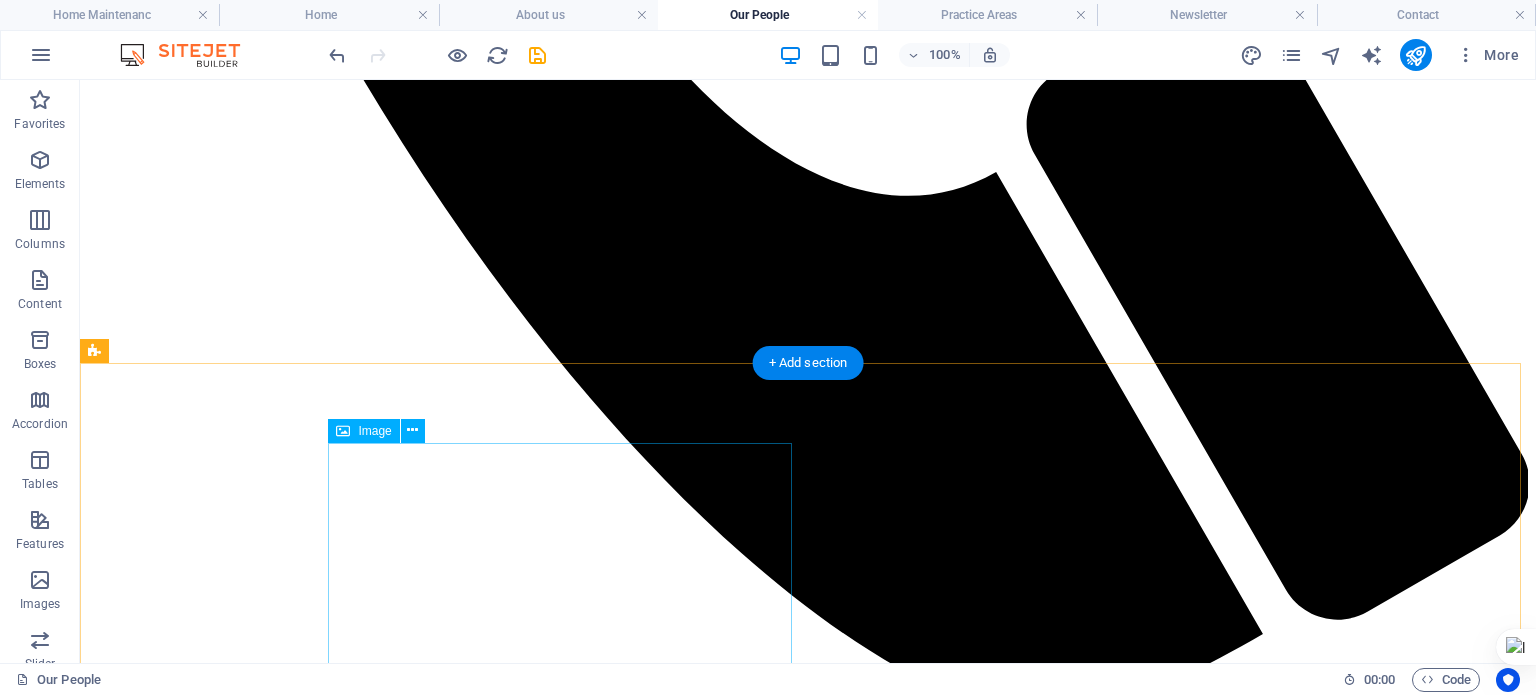 scroll, scrollTop: 1200, scrollLeft: 0, axis: vertical 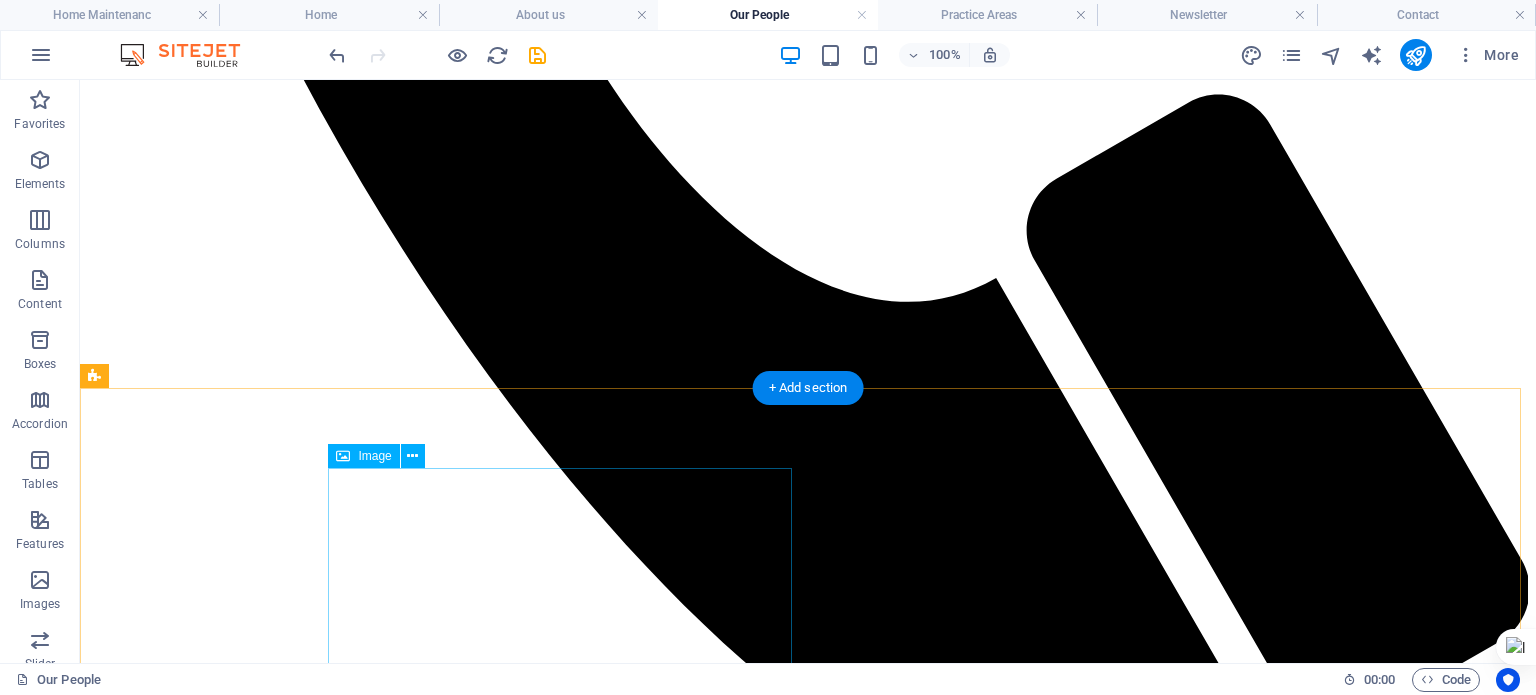 click at bounding box center (304, 8198) 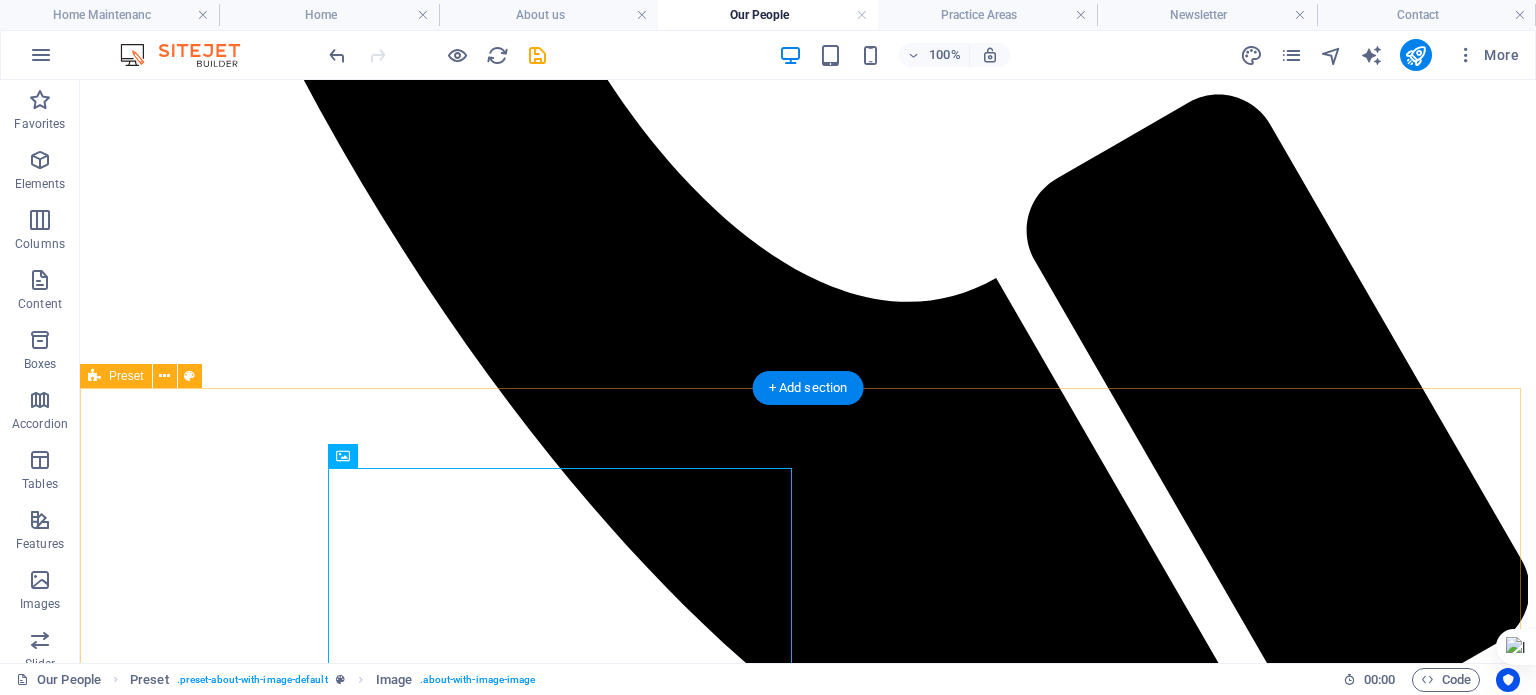 click on "Mission Statements to provide the highest quality of legal solutions to our clients and offer our skills and talents for the betterment of the legal profession and the communities in which we practice; to maintain the highest ethical standards; to maintain a culture of cooperation in which we help each other to best serve our clients, our profession, and our communities; and to develop and support a new cohort of lawyers to carry on our commitment to excellence, integrity, diversity, and cooperation. Contact us now" at bounding box center (808, 8588) 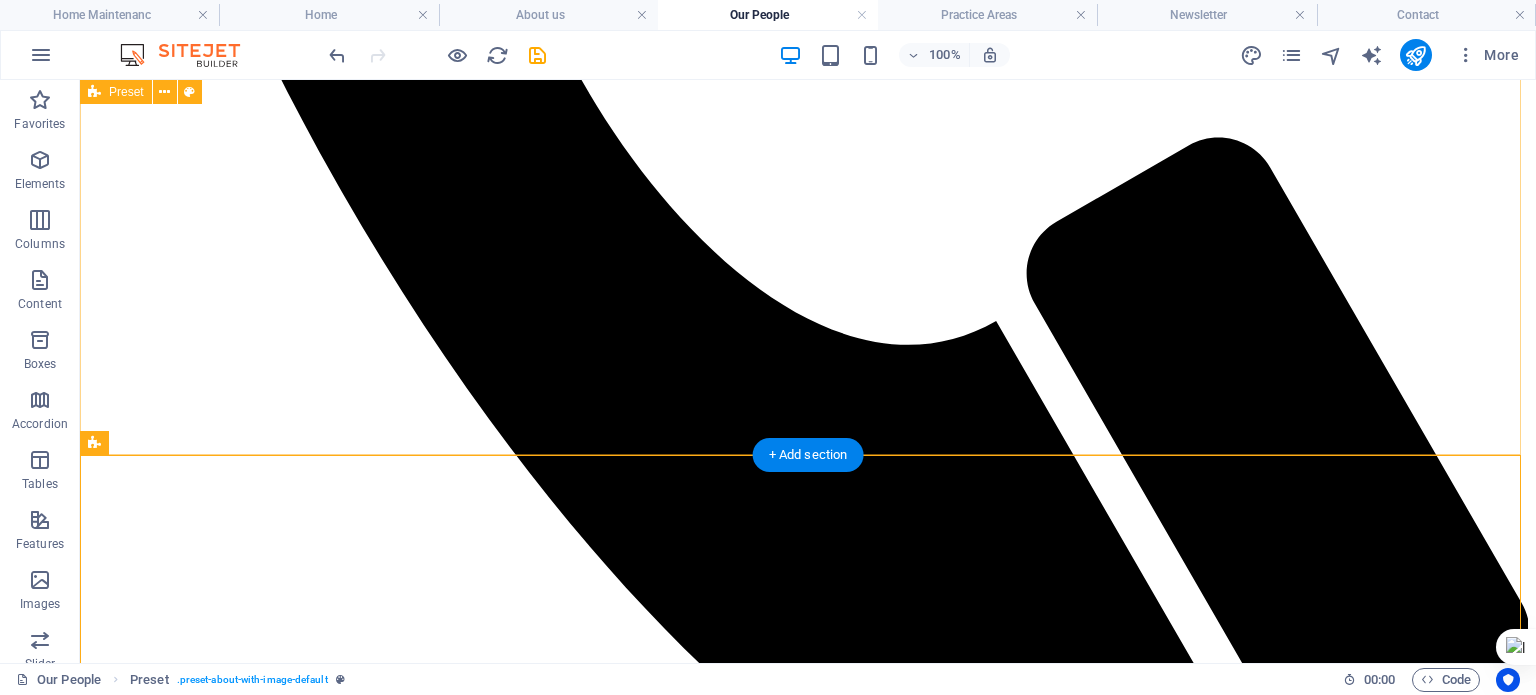 scroll, scrollTop: 1133, scrollLeft: 0, axis: vertical 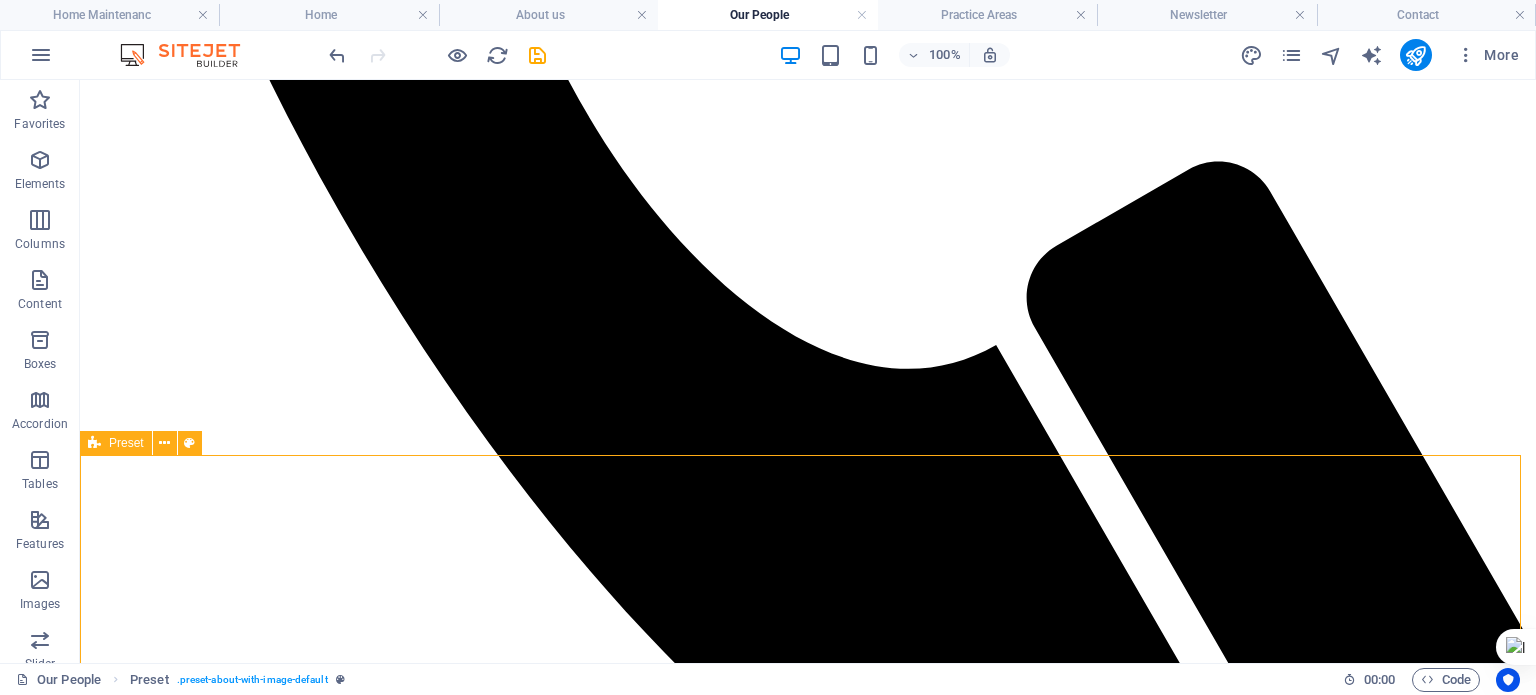 click at bounding box center (164, 443) 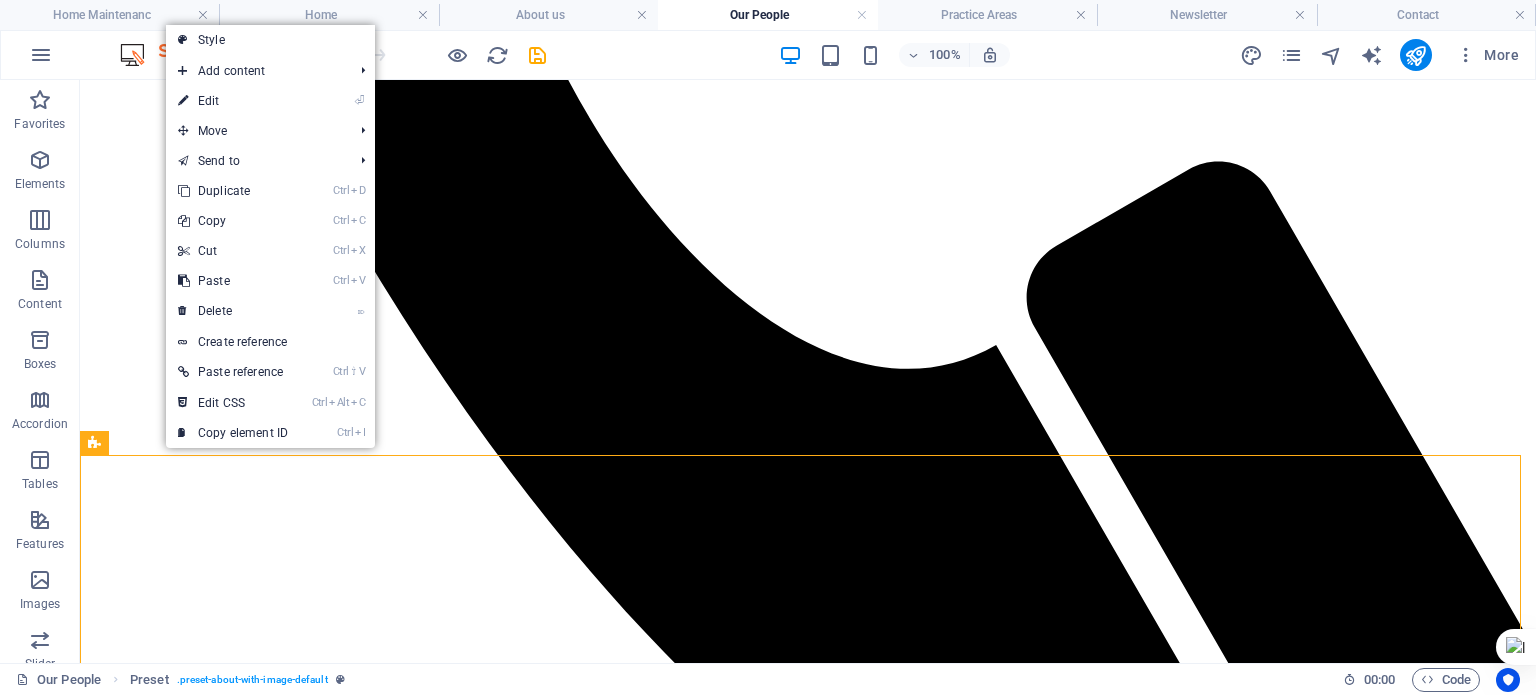 click on "⌦  Delete" at bounding box center [233, 311] 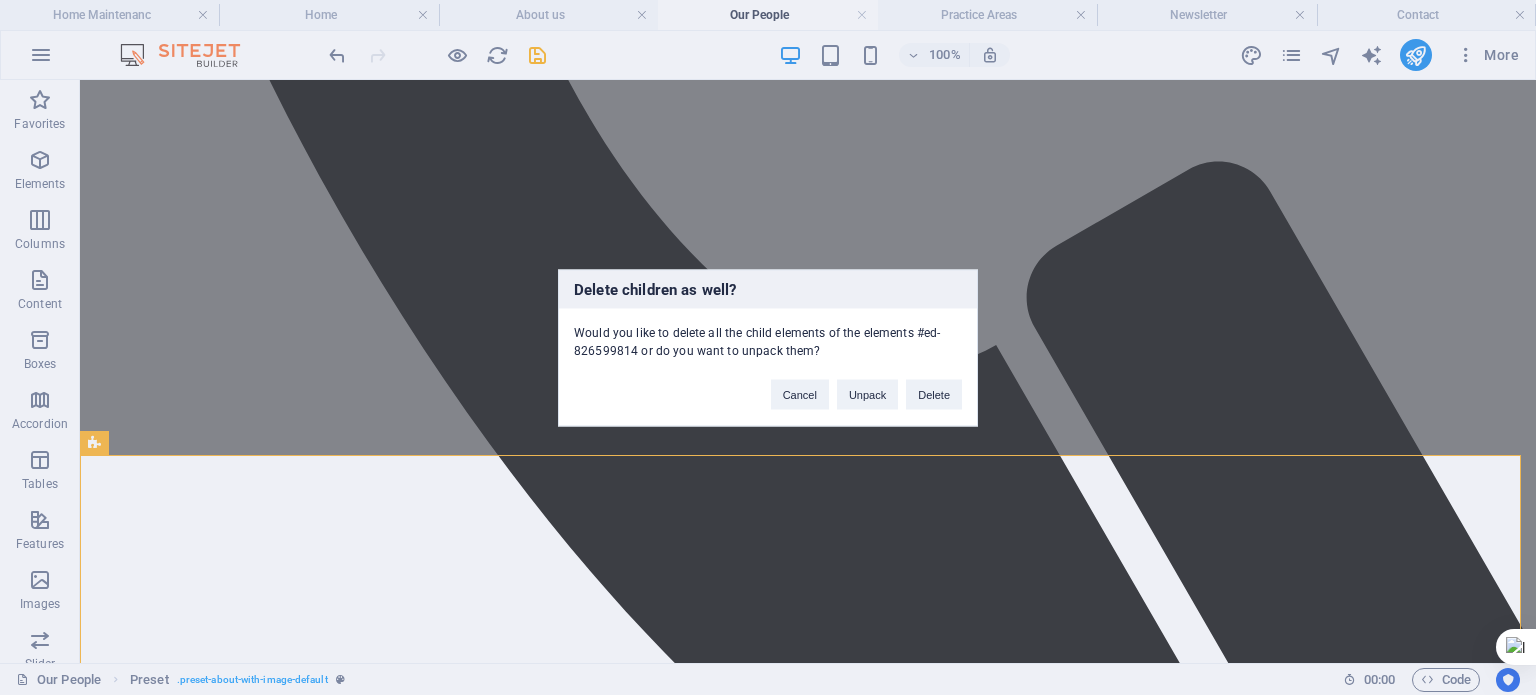 click on "Delete" at bounding box center [934, 394] 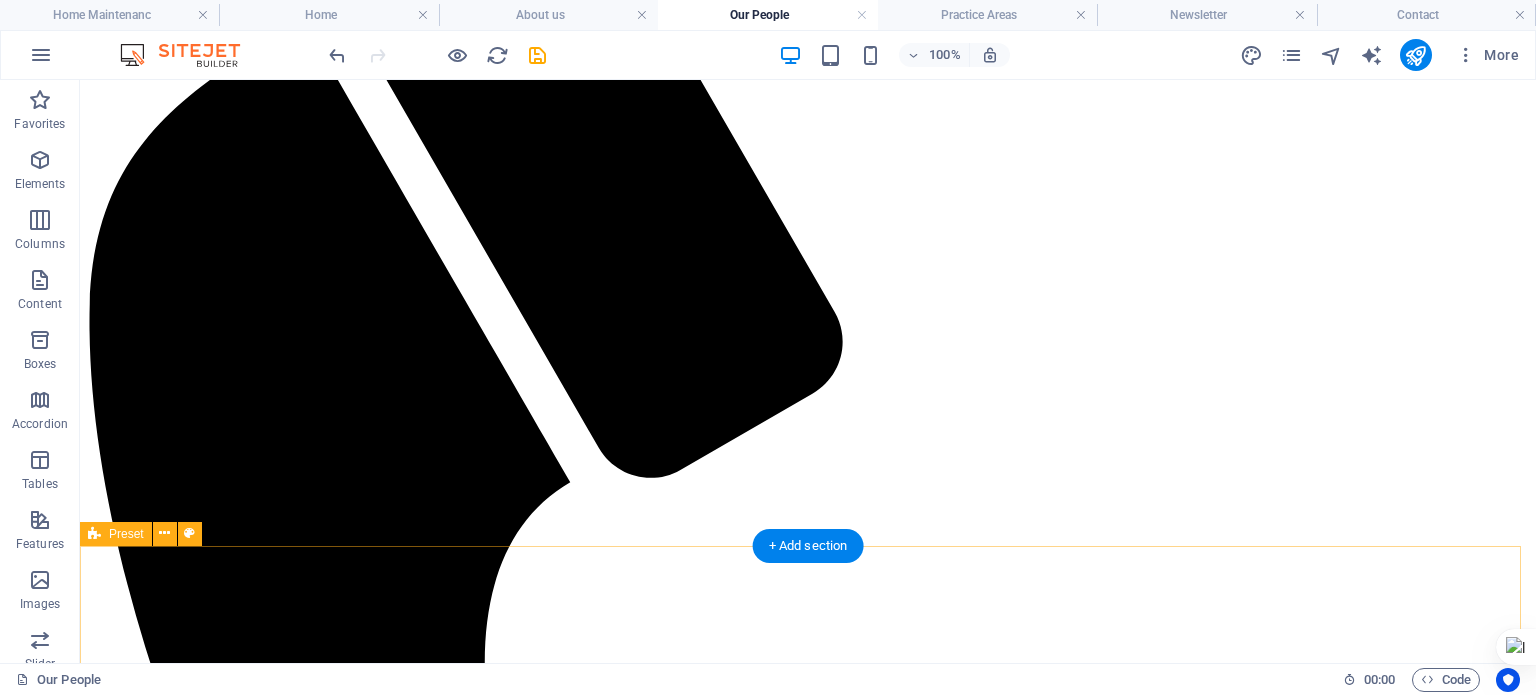 scroll, scrollTop: 256, scrollLeft: 0, axis: vertical 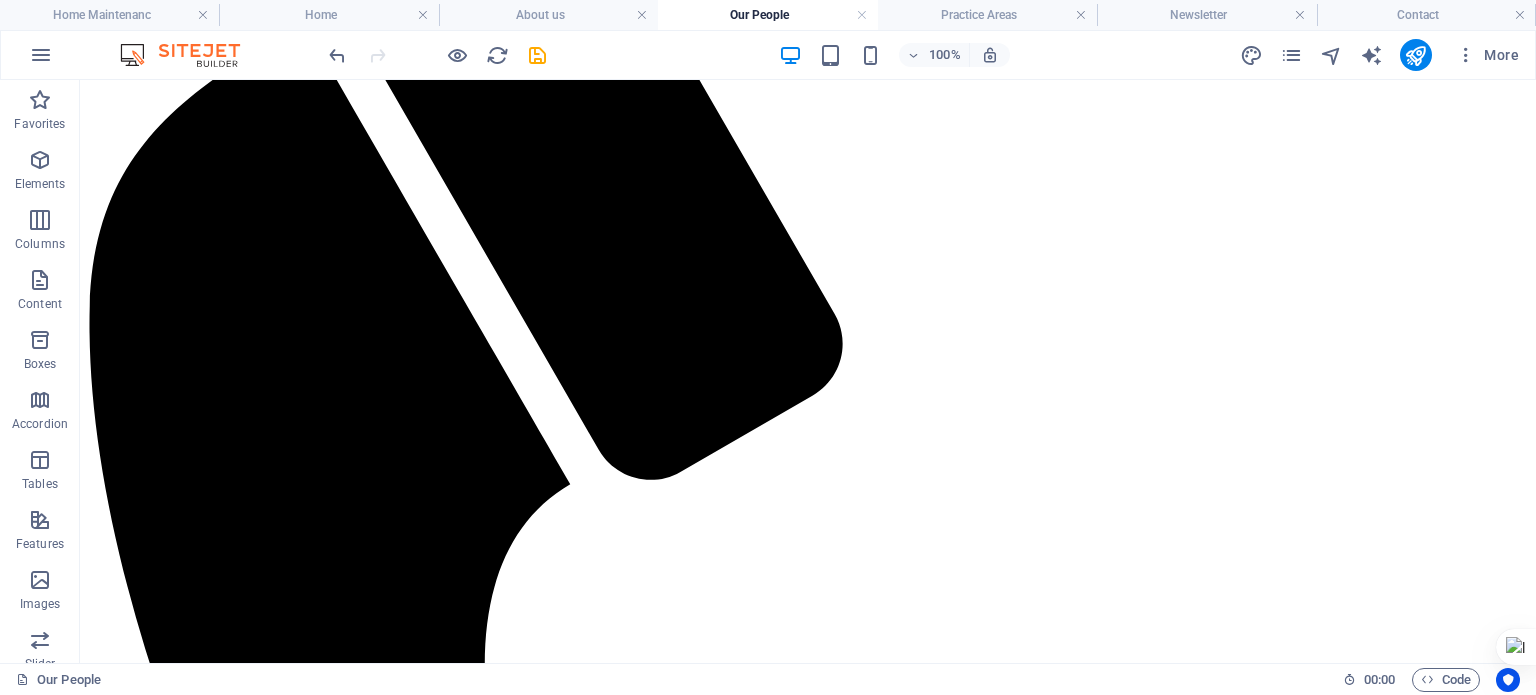 click on "About us" at bounding box center (548, 15) 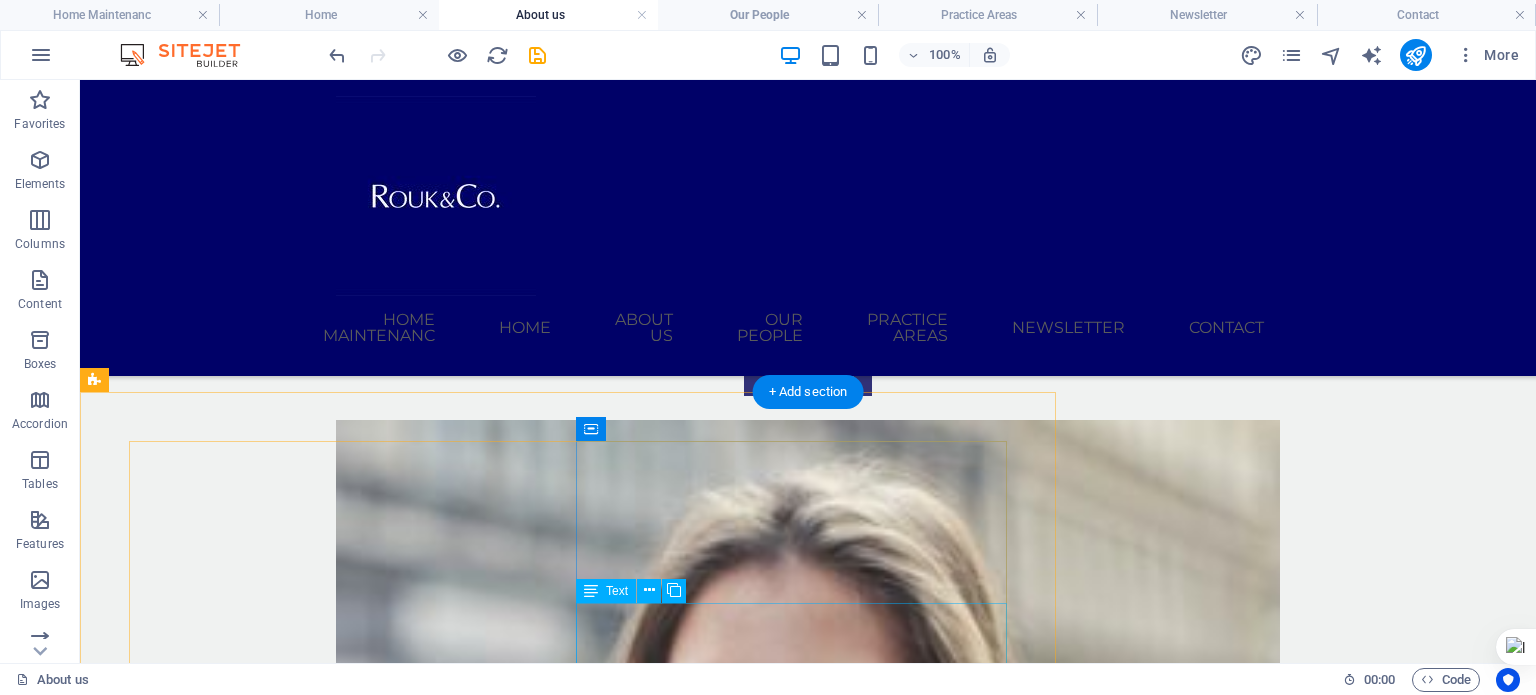 scroll, scrollTop: 5276, scrollLeft: 0, axis: vertical 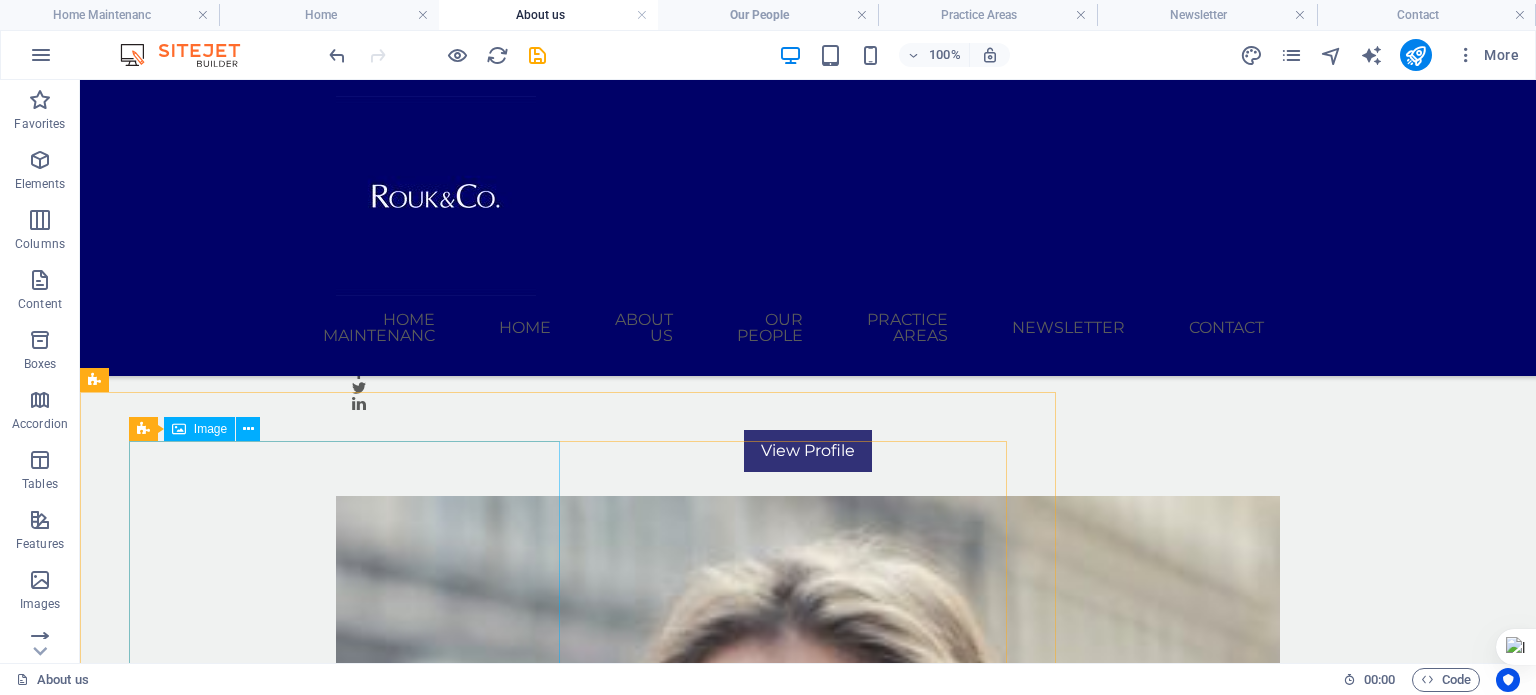 click at bounding box center (248, 429) 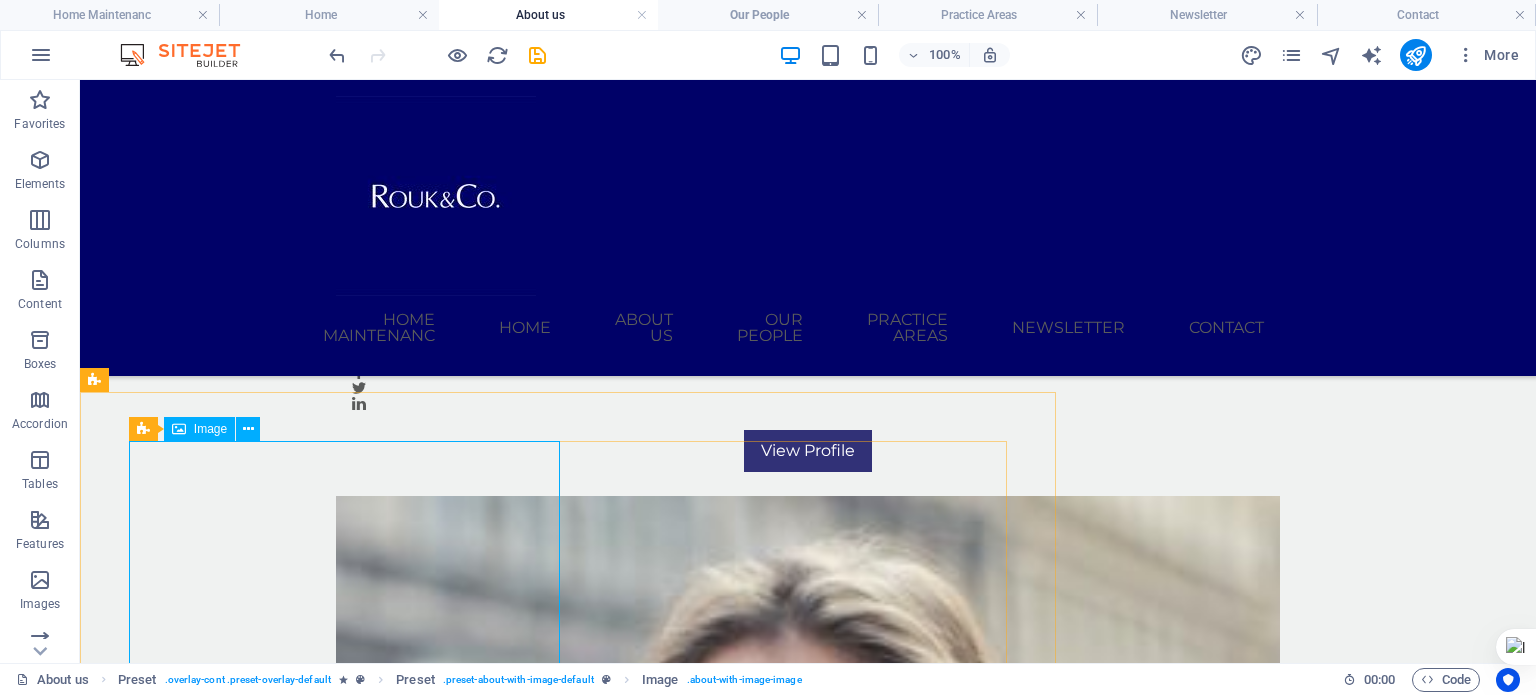 click at bounding box center (248, 429) 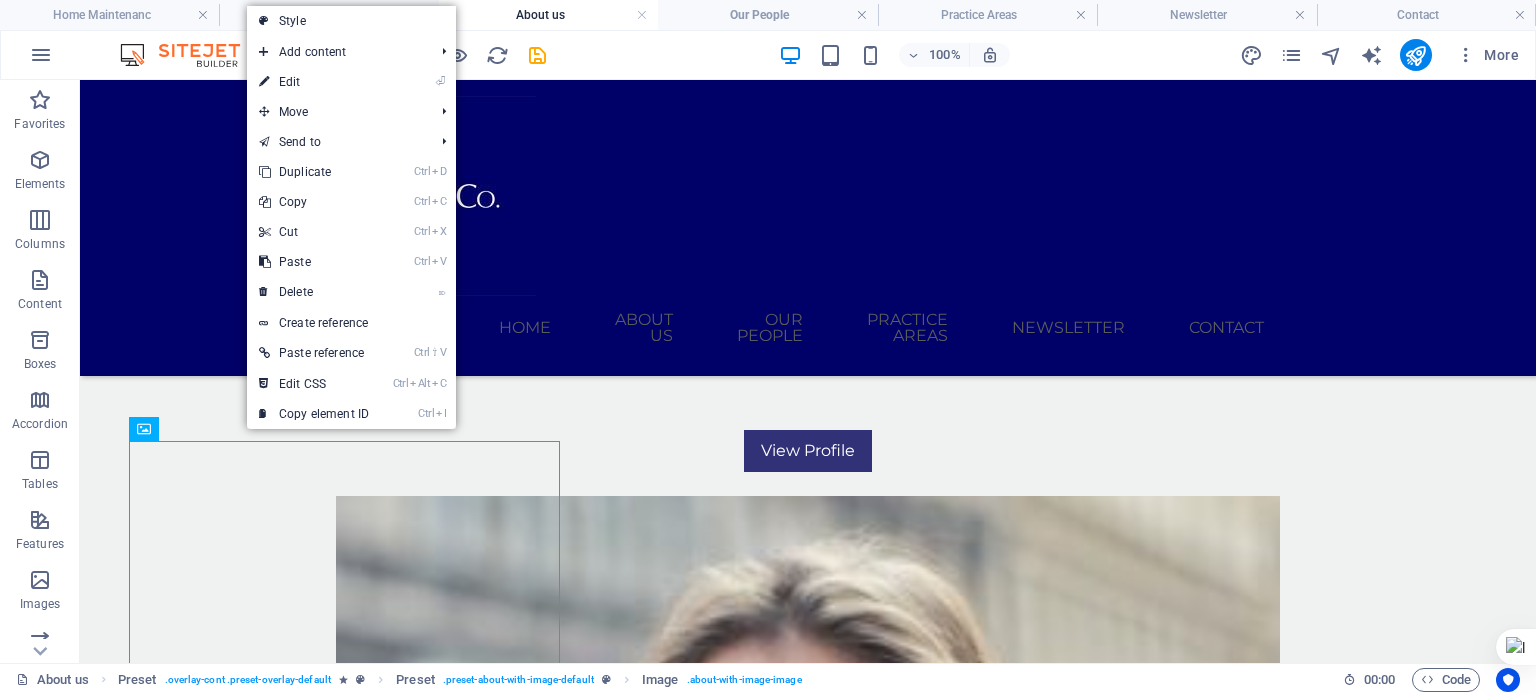 click on "Style" at bounding box center (351, 21) 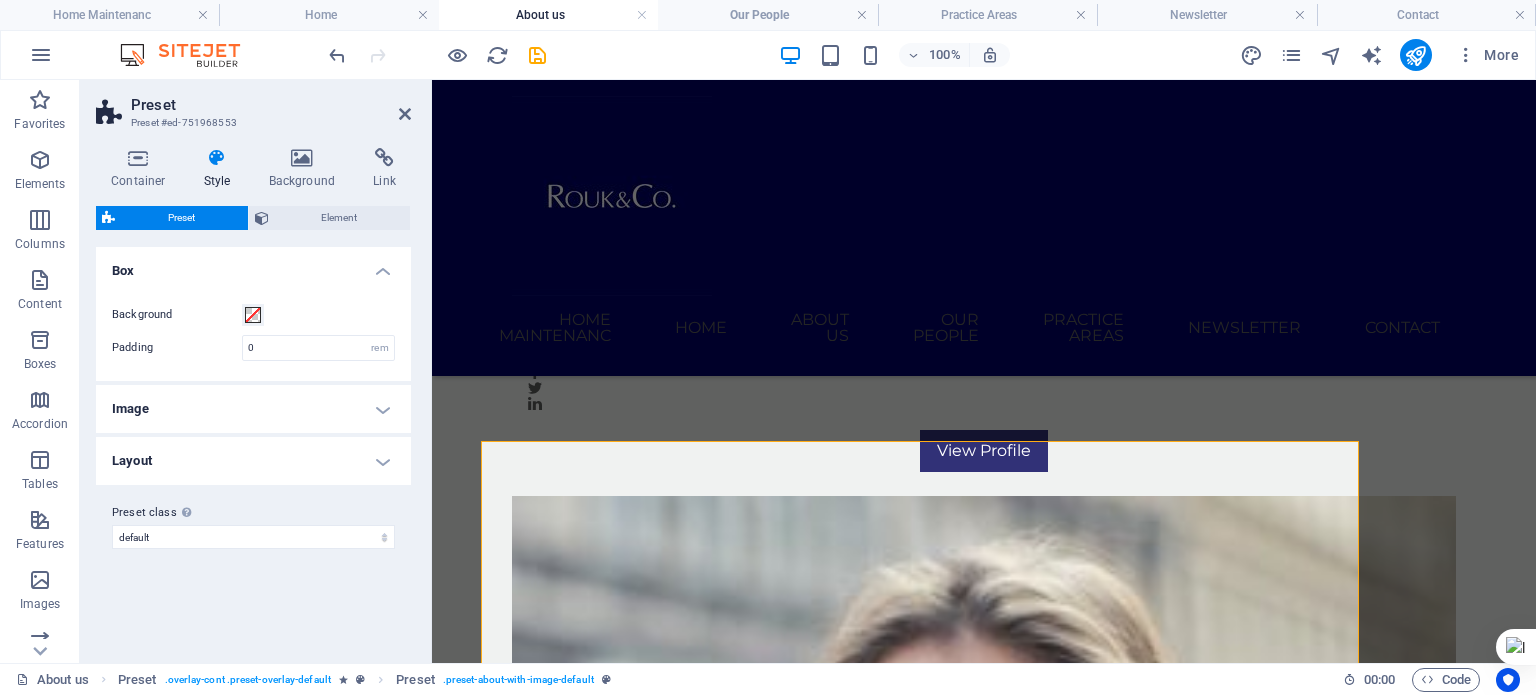 click at bounding box center [138, 158] 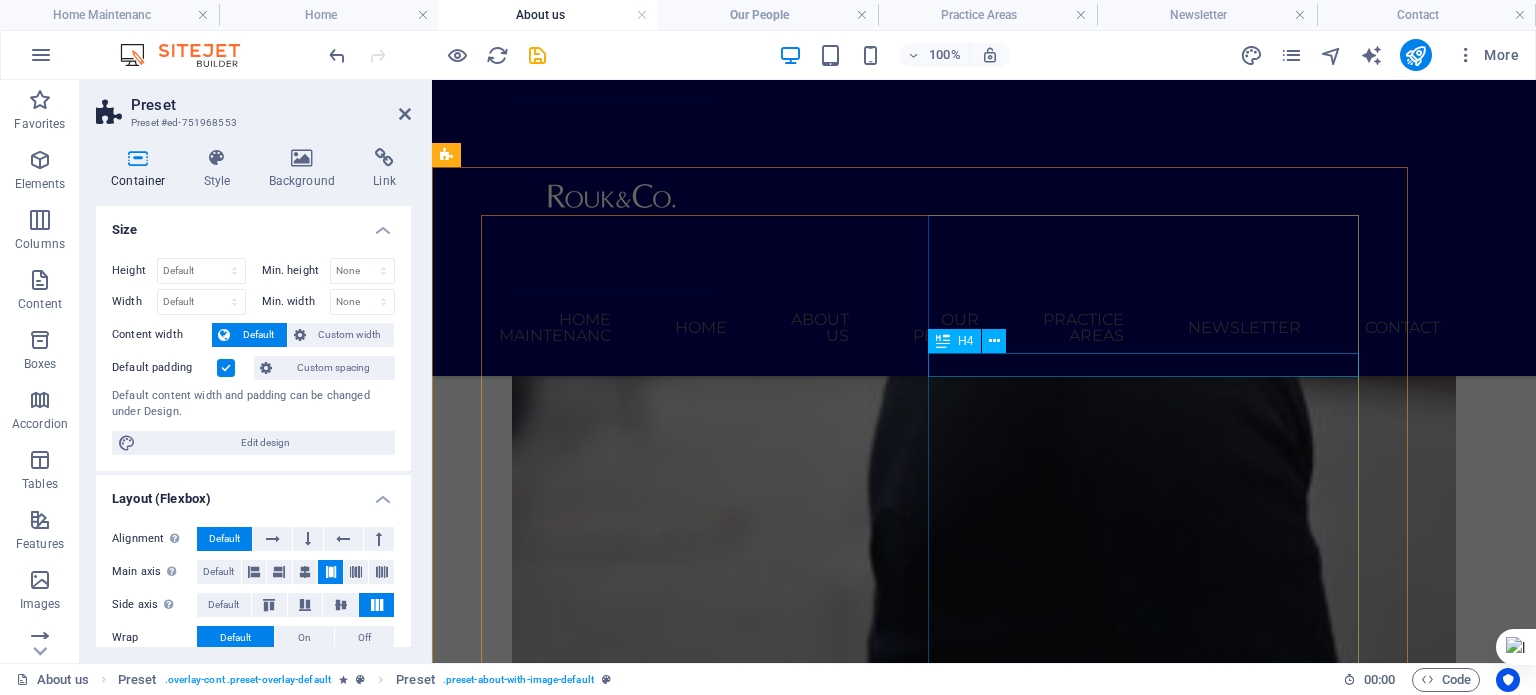 scroll, scrollTop: 4376, scrollLeft: 0, axis: vertical 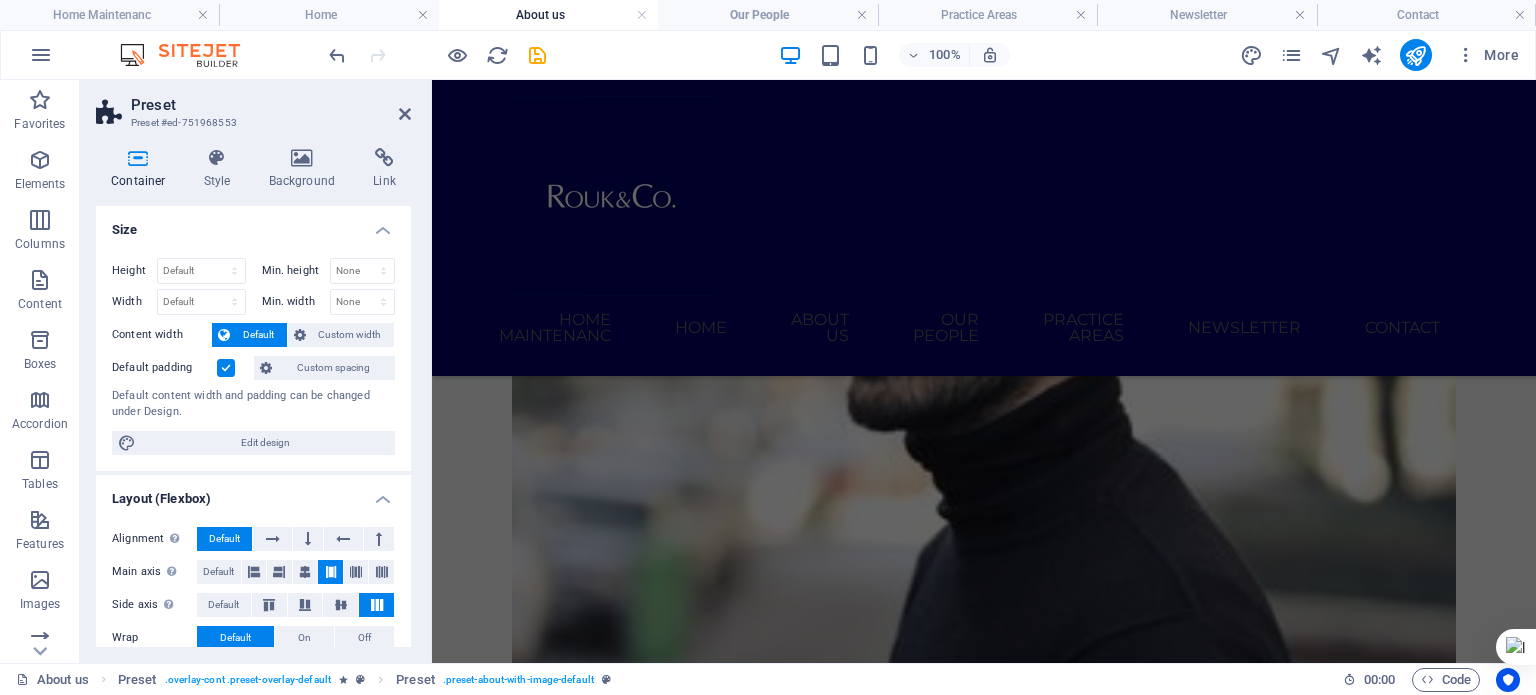 click at bounding box center [405, 114] 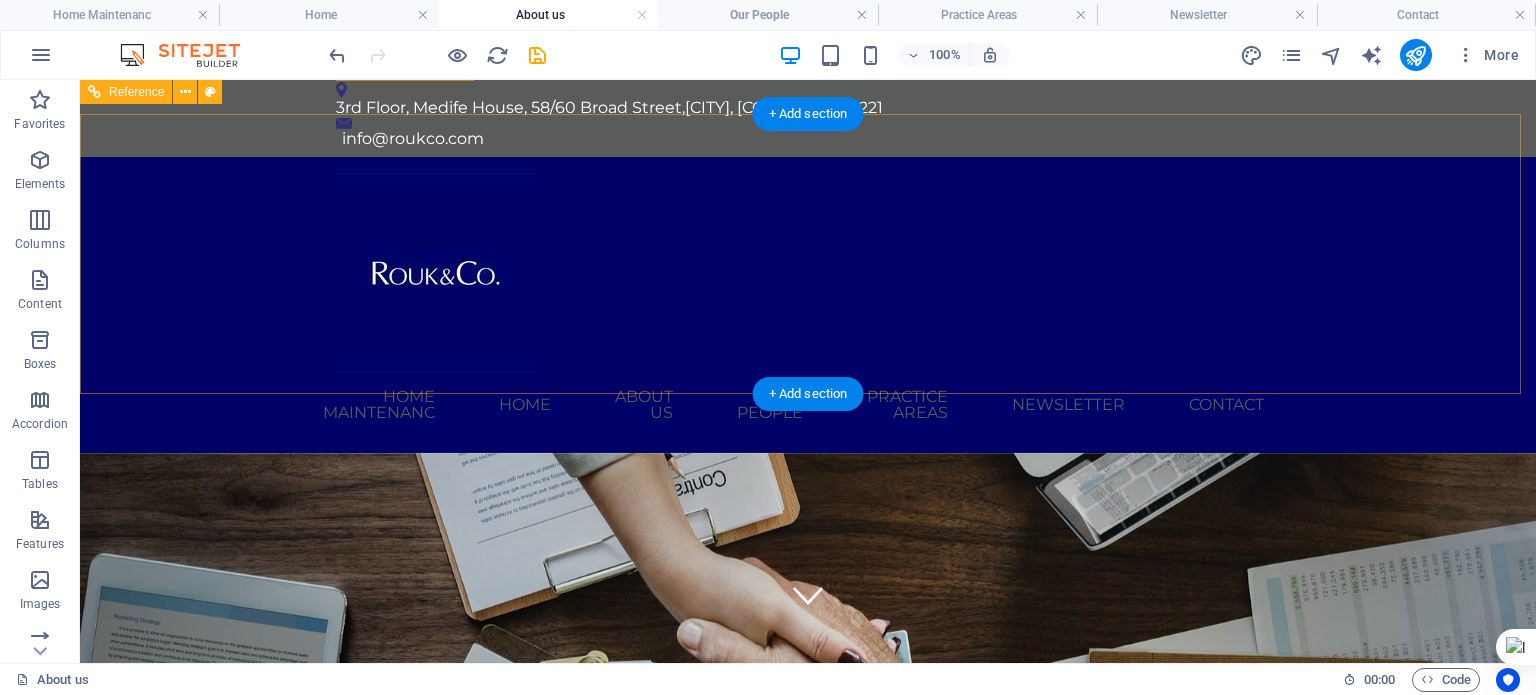 scroll, scrollTop: 0, scrollLeft: 0, axis: both 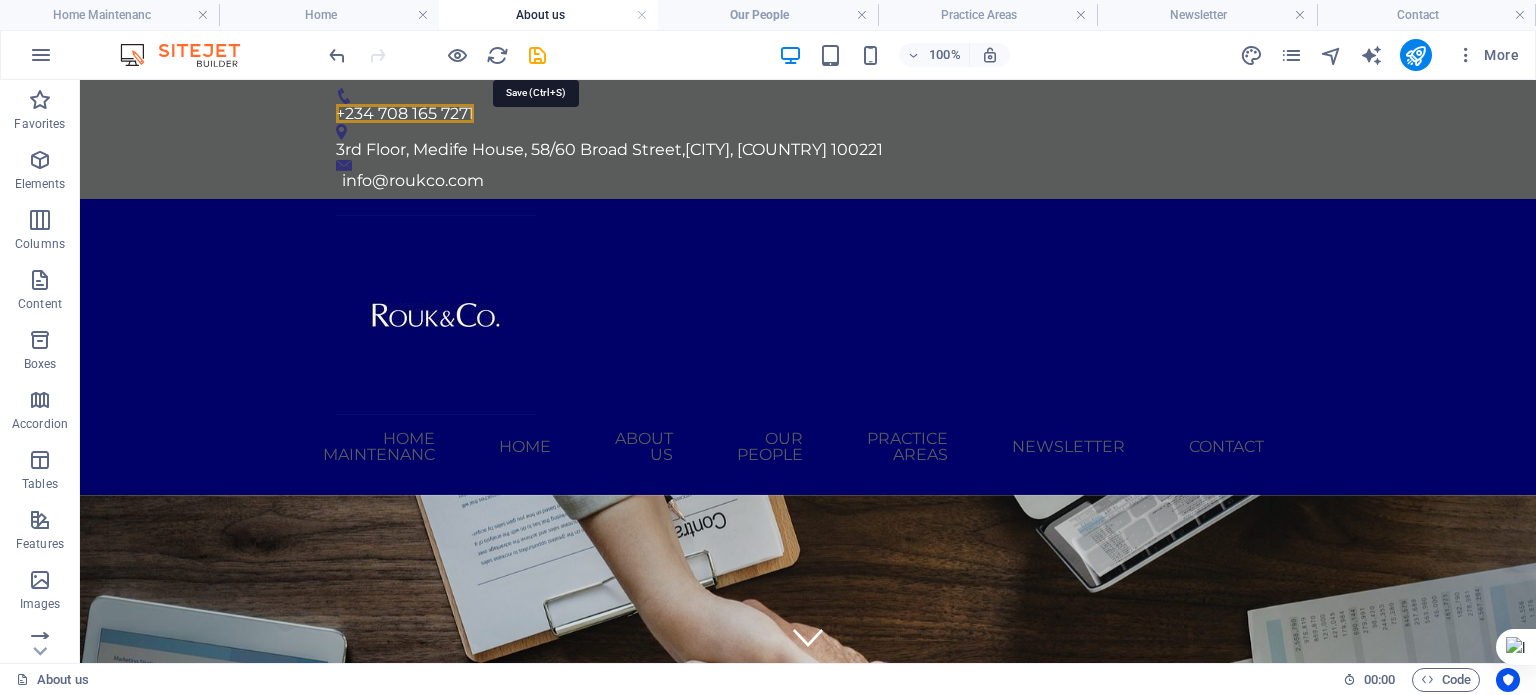drag, startPoint x: 533, startPoint y: 56, endPoint x: 527, endPoint y: 151, distance: 95.189285 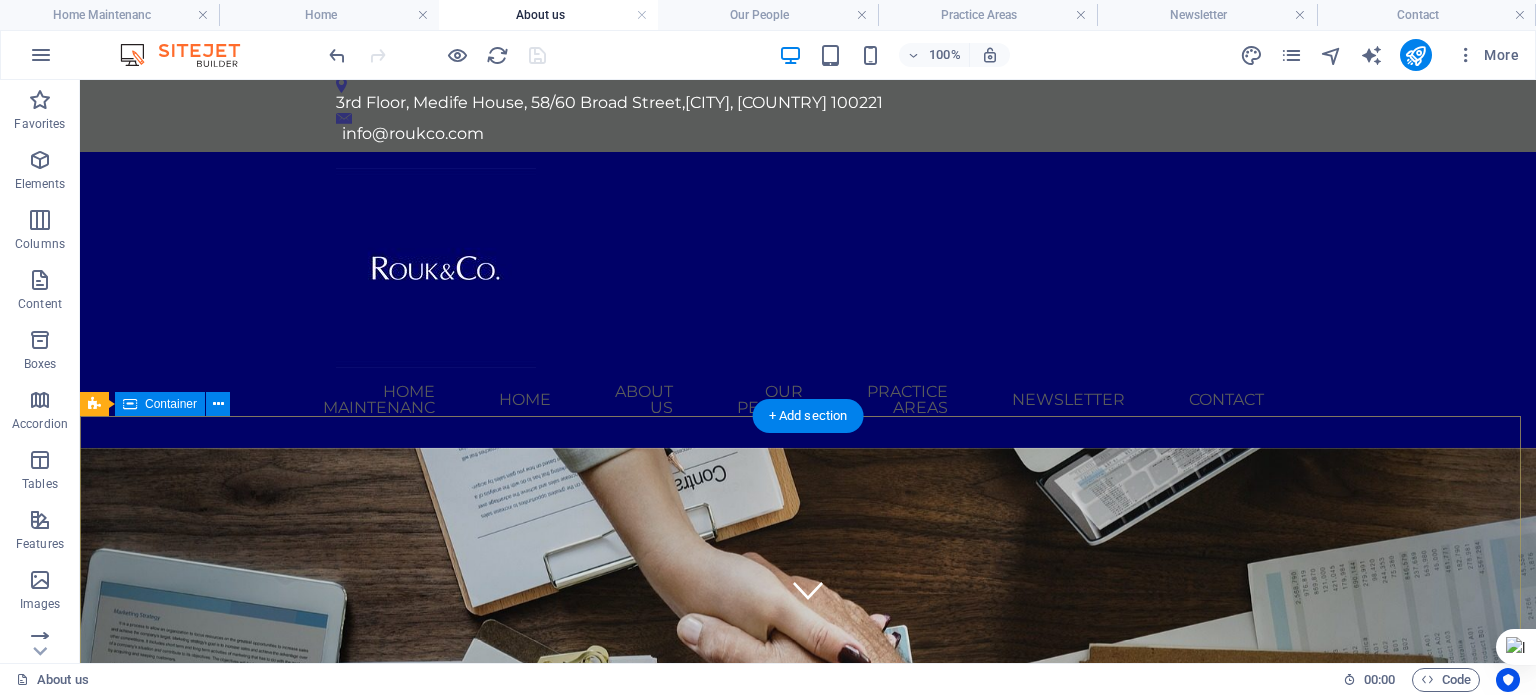scroll, scrollTop: 0, scrollLeft: 0, axis: both 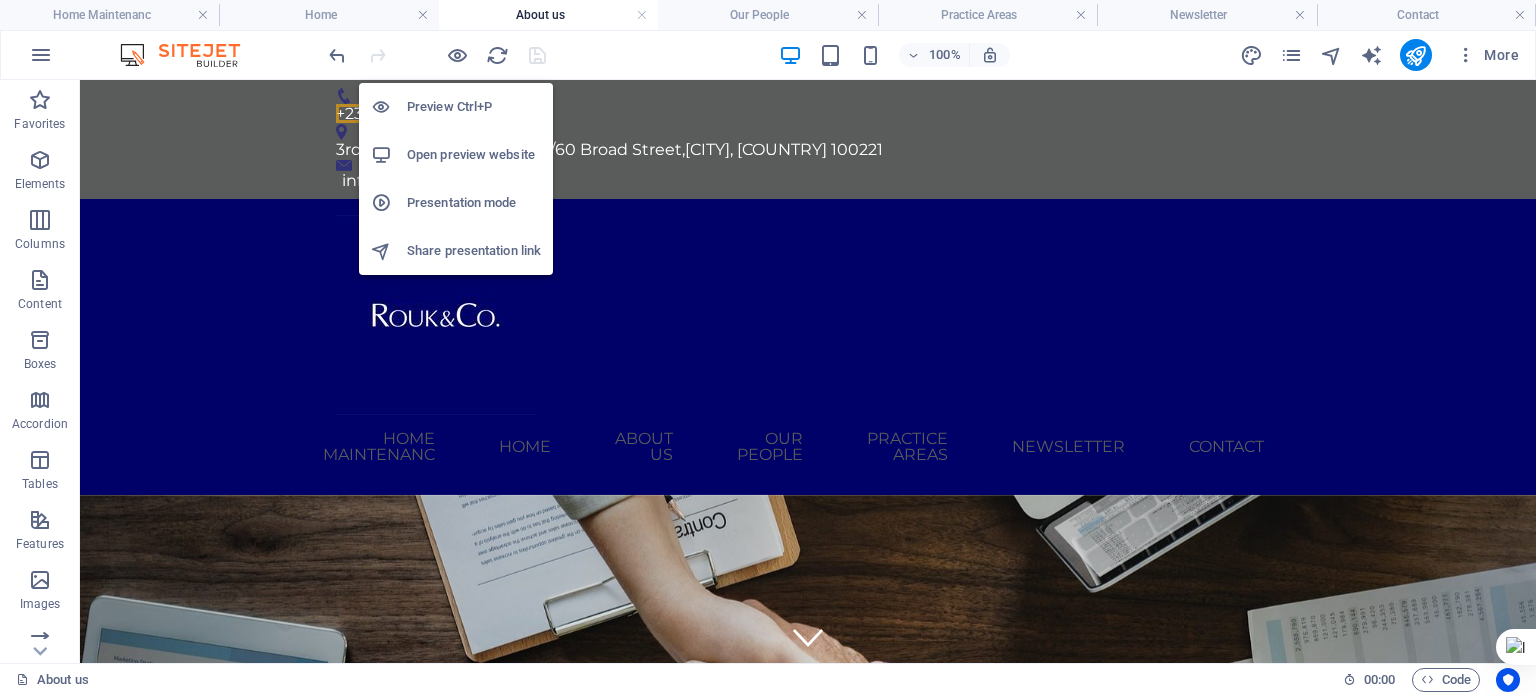 click at bounding box center [457, 55] 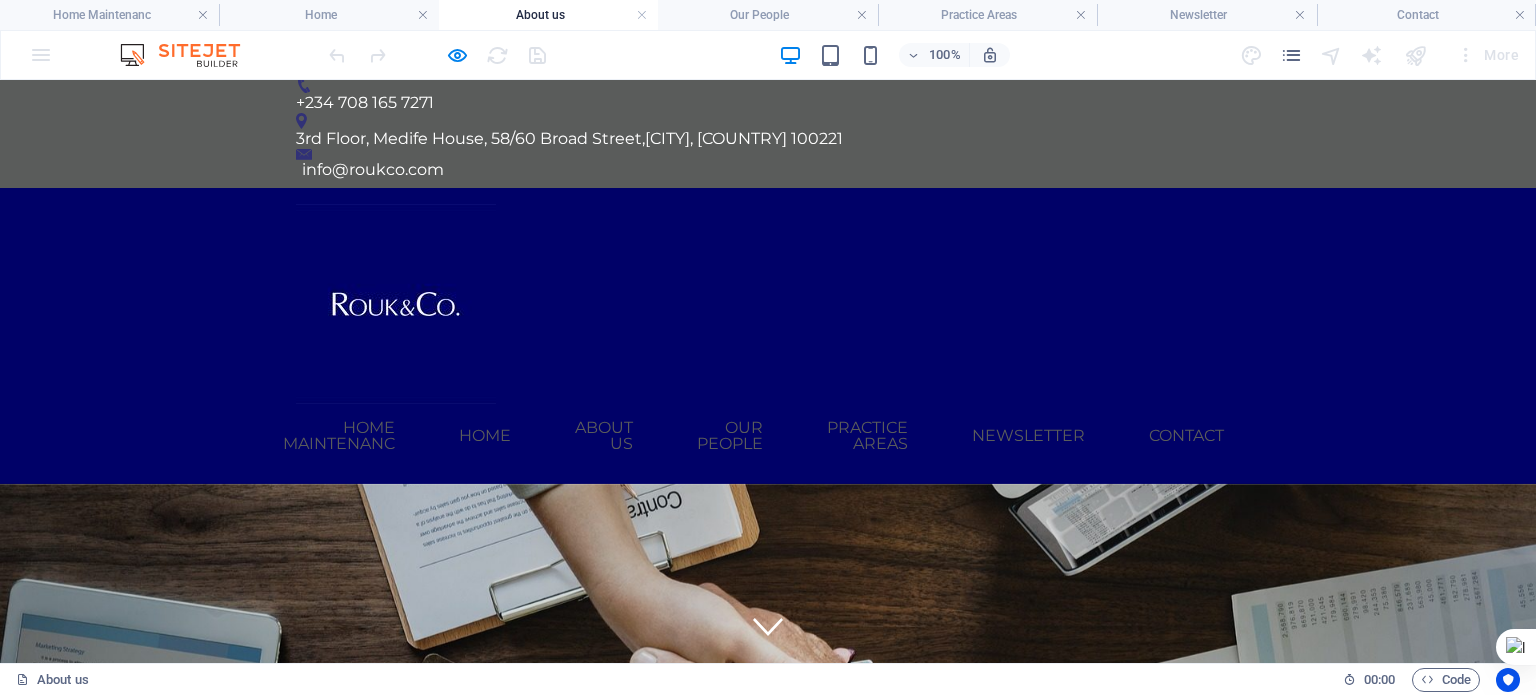 scroll, scrollTop: 0, scrollLeft: 0, axis: both 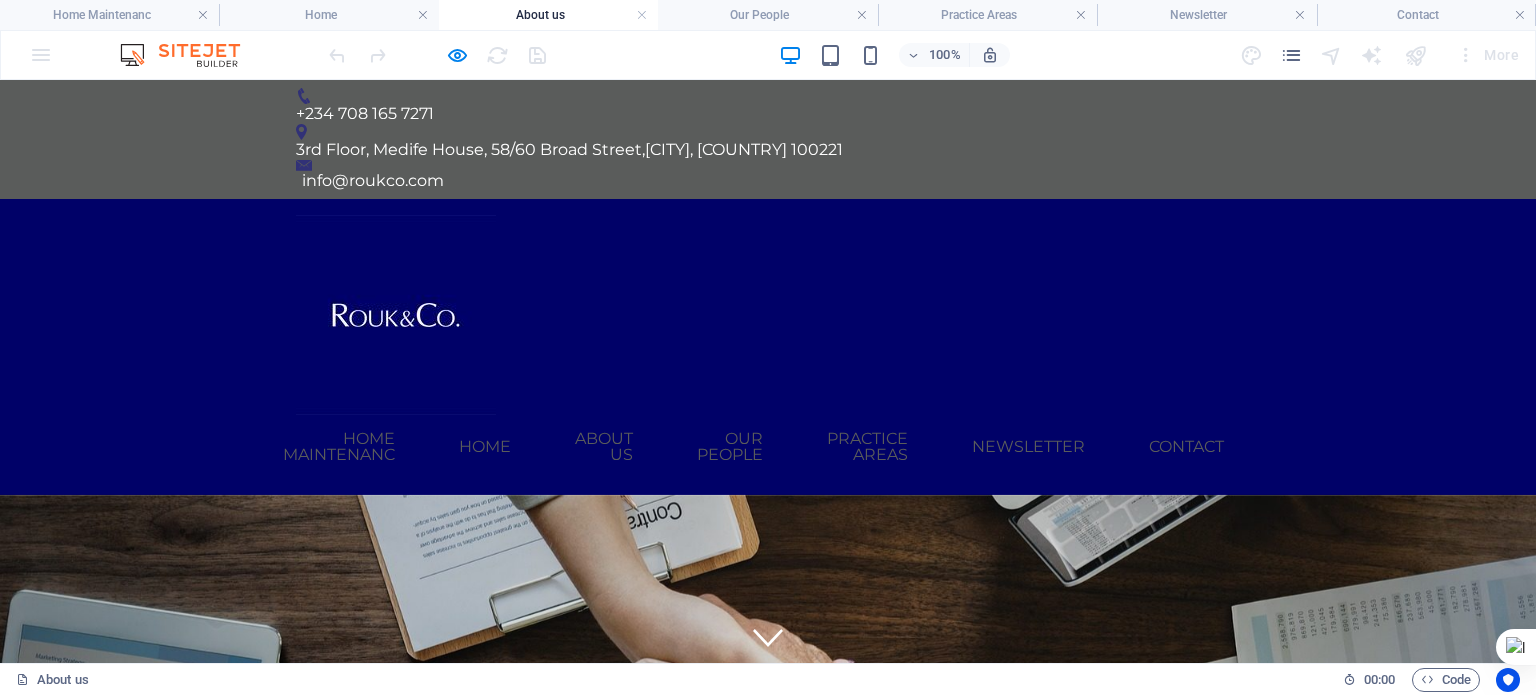 click on "Home" at bounding box center (485, 447) 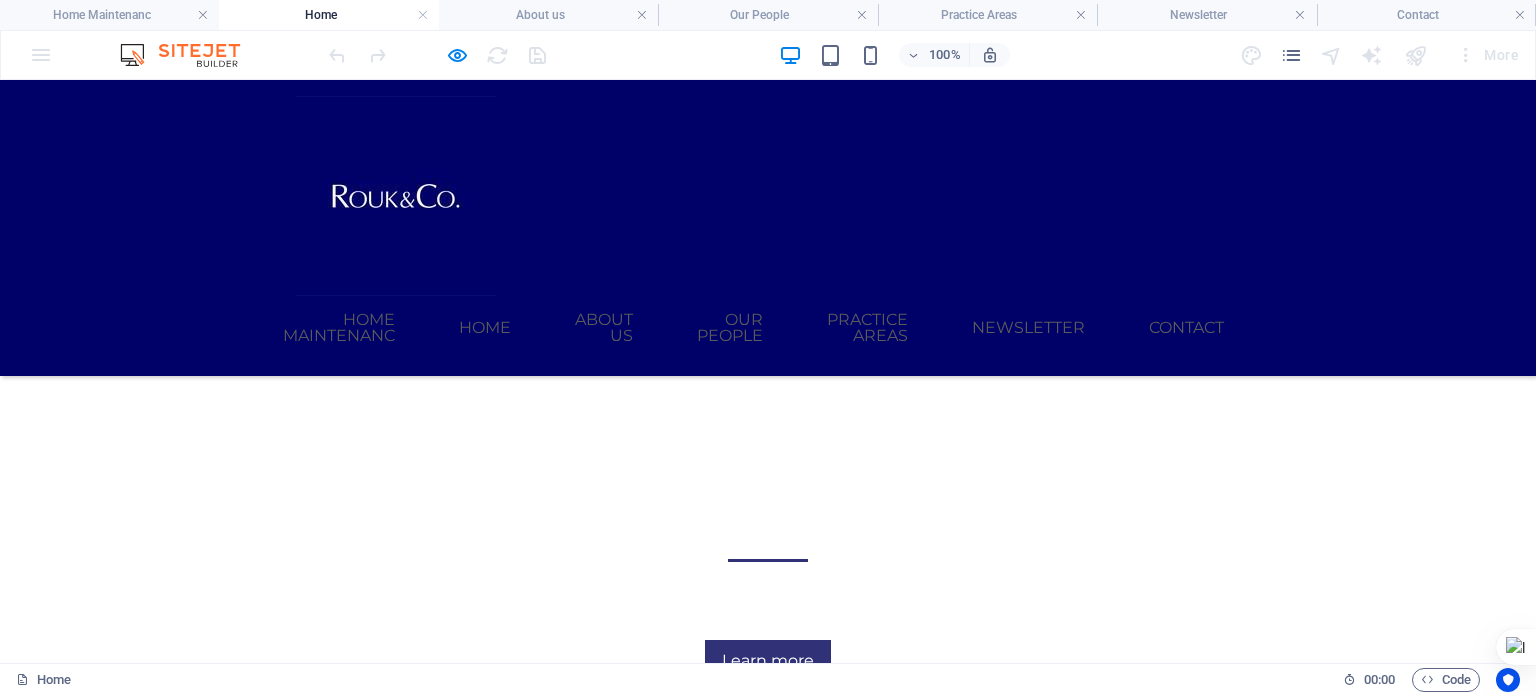 scroll, scrollTop: 1201, scrollLeft: 0, axis: vertical 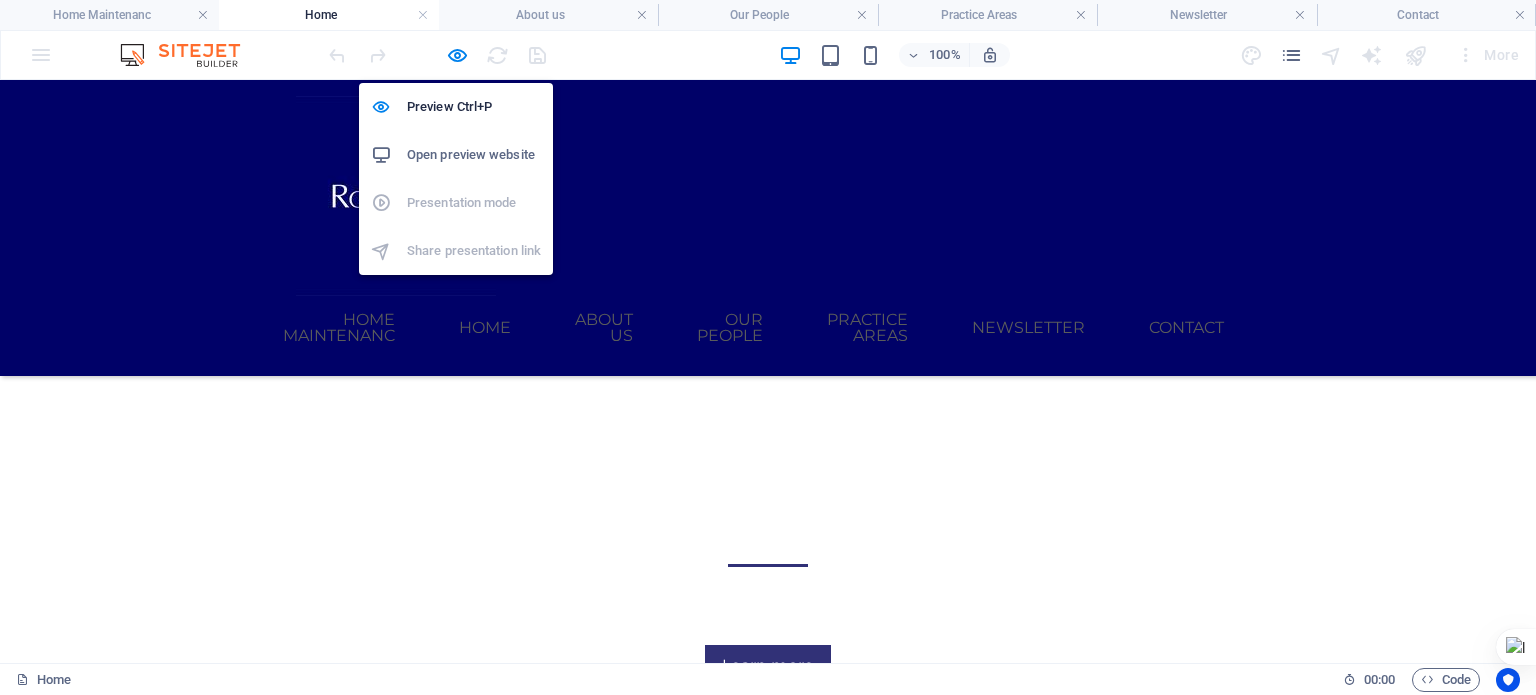 click at bounding box center (457, 55) 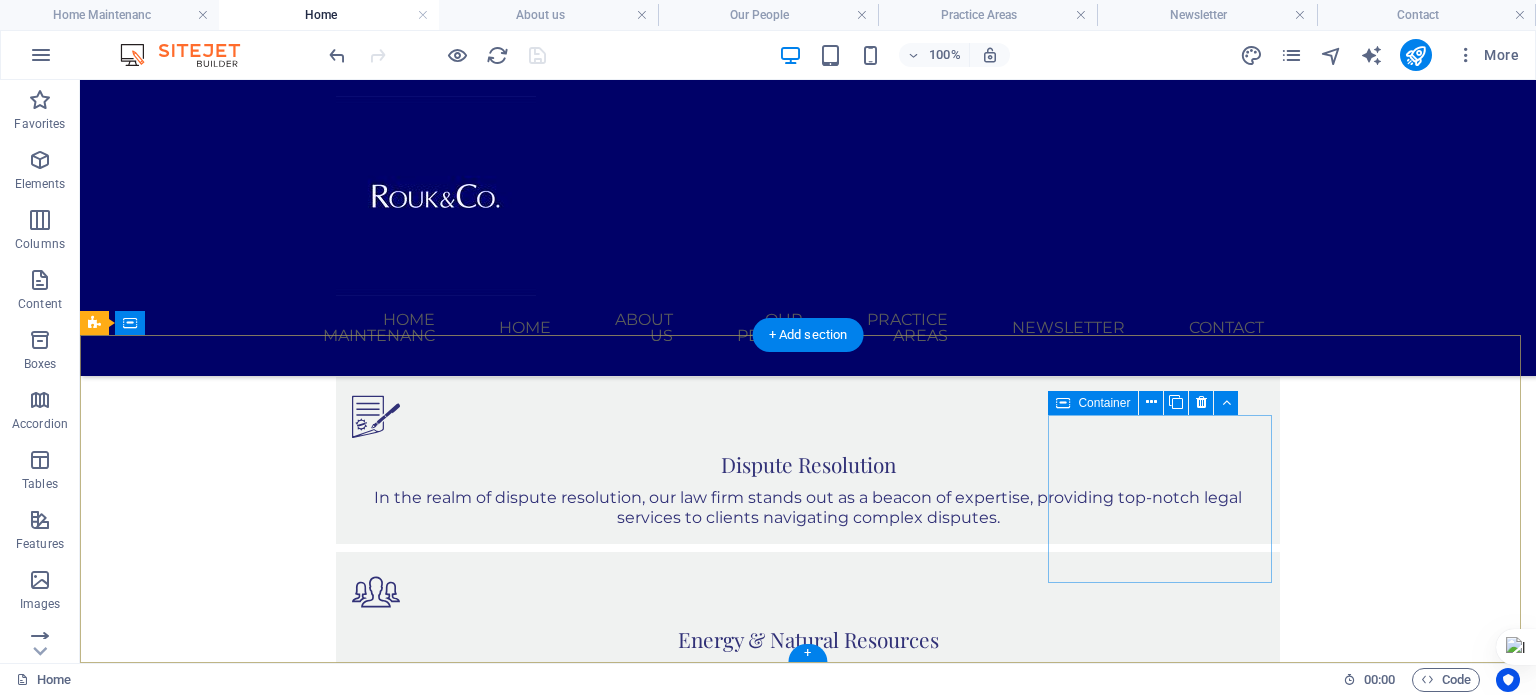 scroll, scrollTop: 2301, scrollLeft: 0, axis: vertical 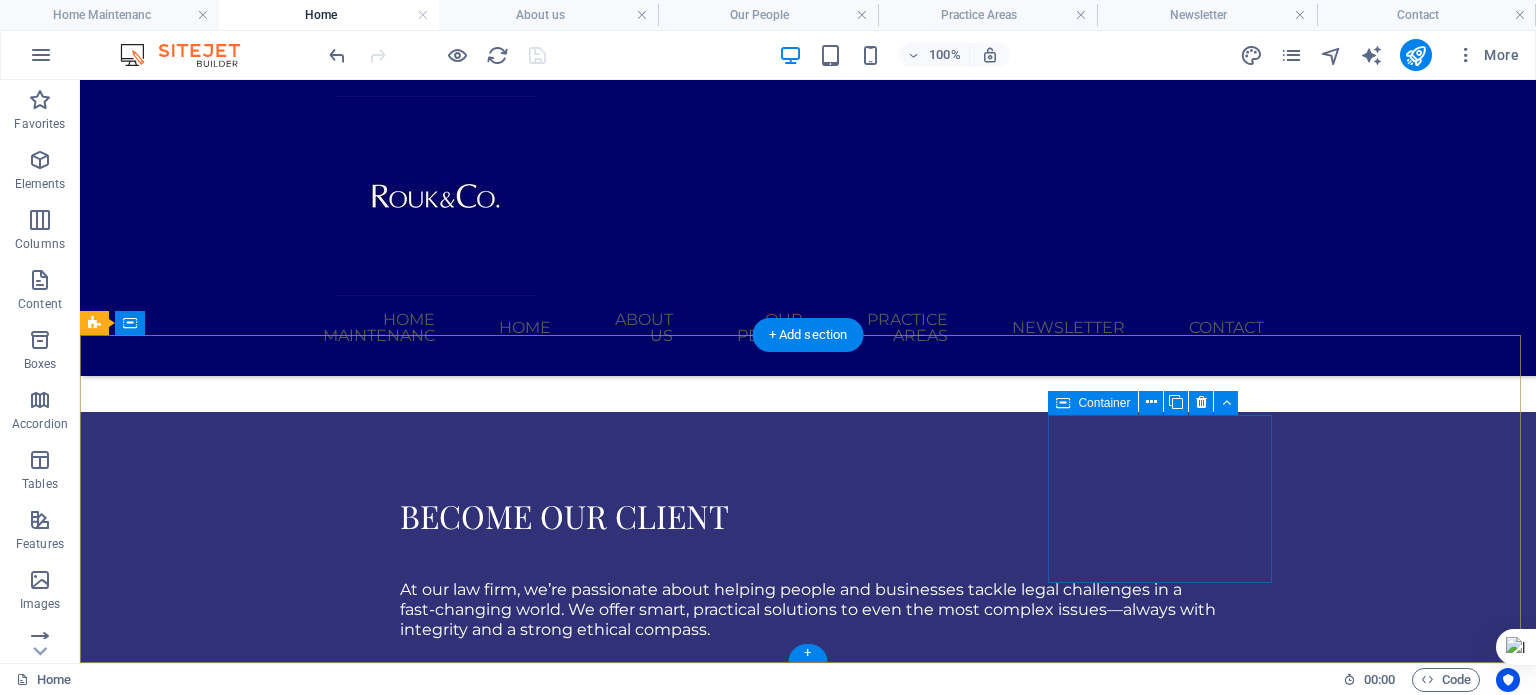 click on "Keep in touch 3rd Floor, Medife House, 58/60 Broad Street Lagos Island, Nigeria   100221 +234 708 165 7271 info@roukco.com Mon-Fri: 9am- 5pm" at bounding box center [568, 5156] 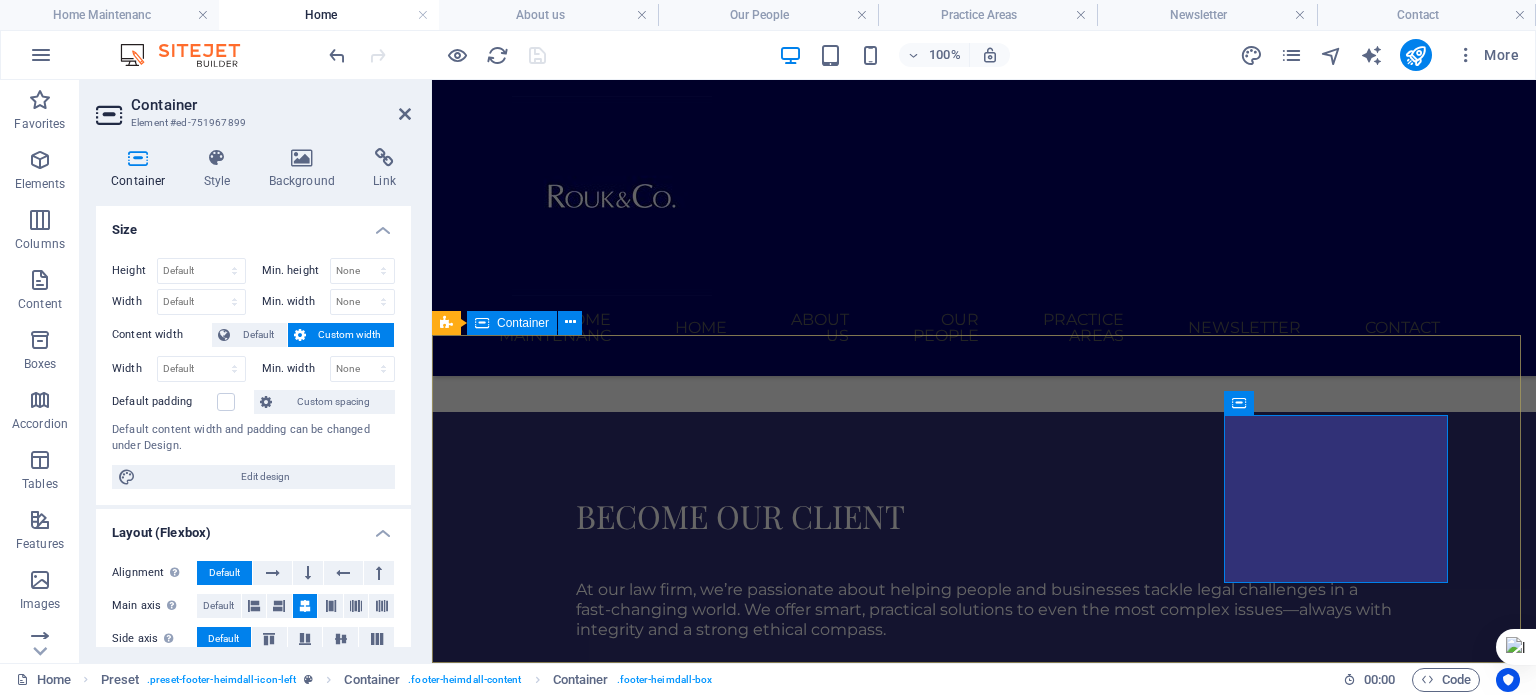 scroll, scrollTop: 2353, scrollLeft: 0, axis: vertical 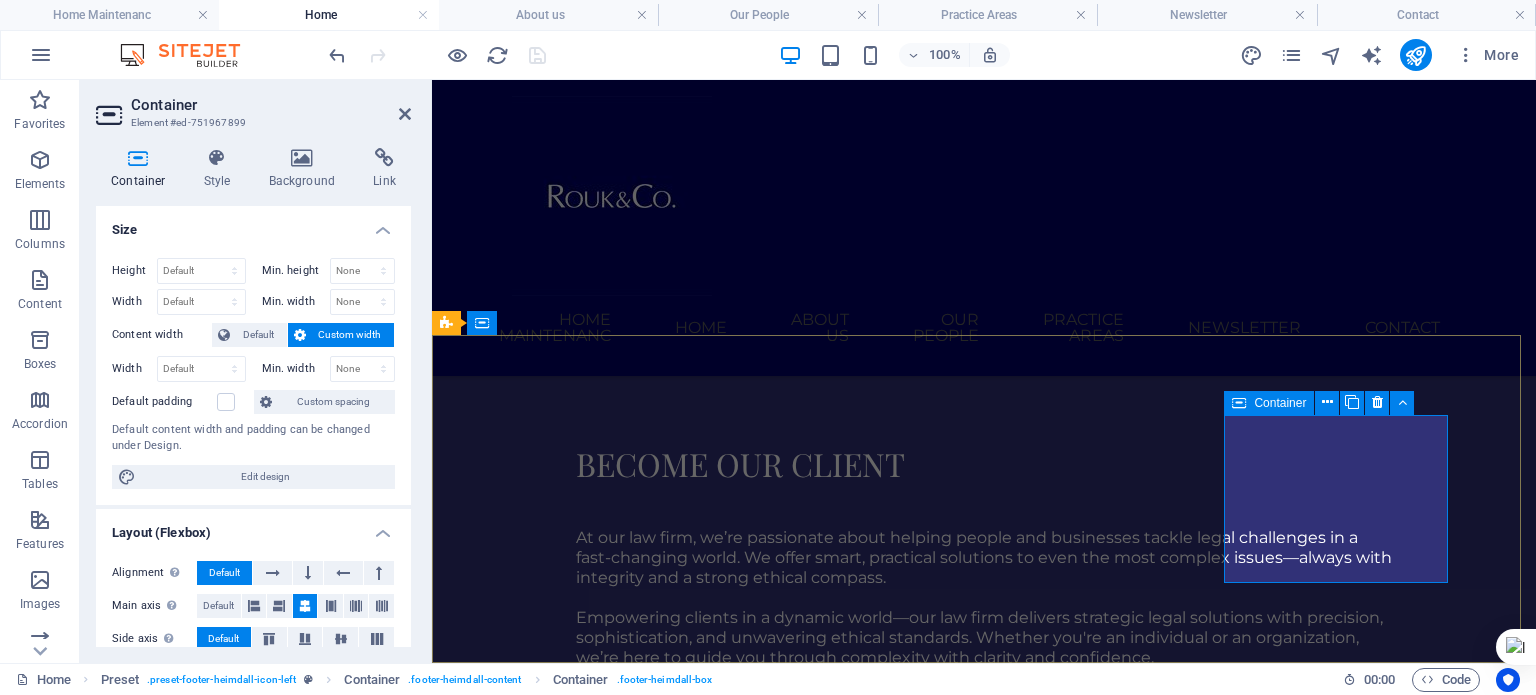 click on "Keep in touch 3rd Floor, Medife House, 58/60 Broad Street Lagos Island, Nigeria   100221 +234 708 165 7271 info@roukco.com Mon-Fri: 9am- 5pm" at bounding box center [920, 5130] 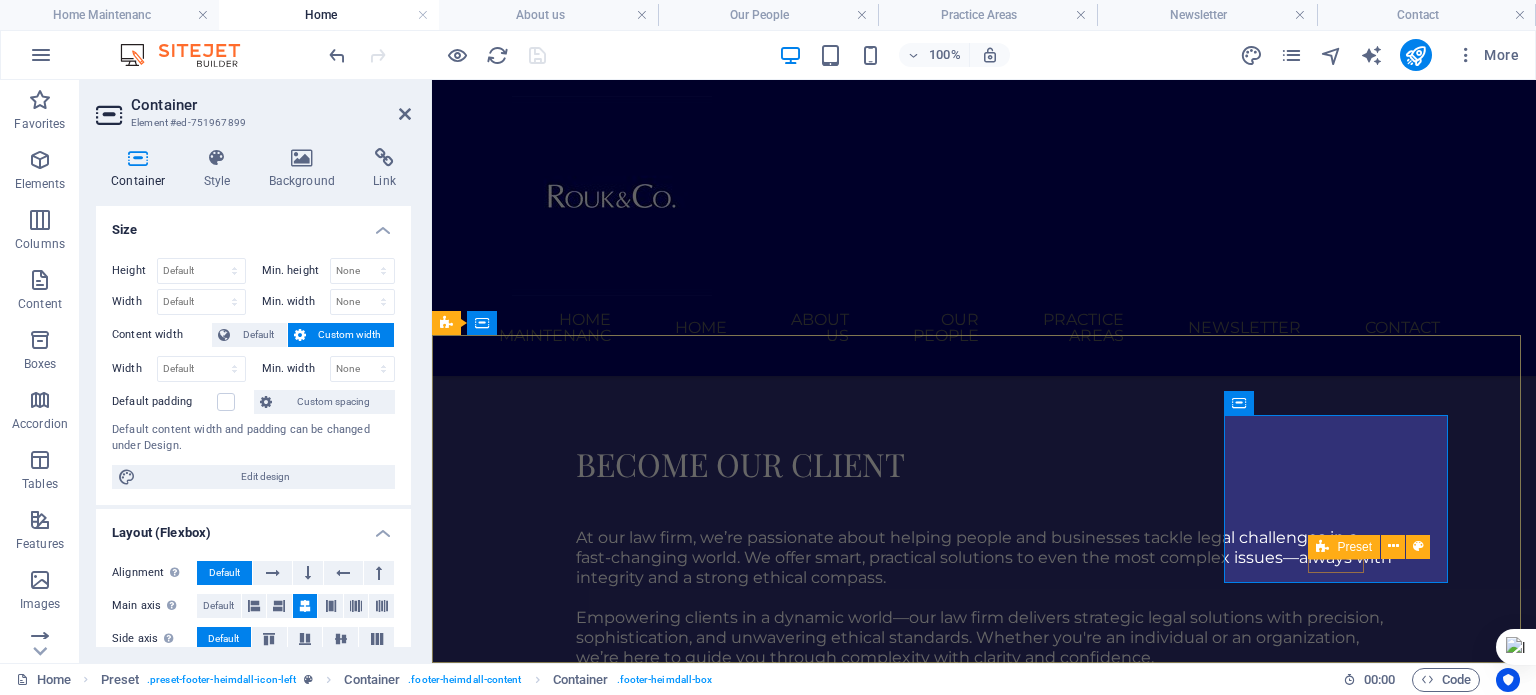 click at bounding box center [1393, 546] 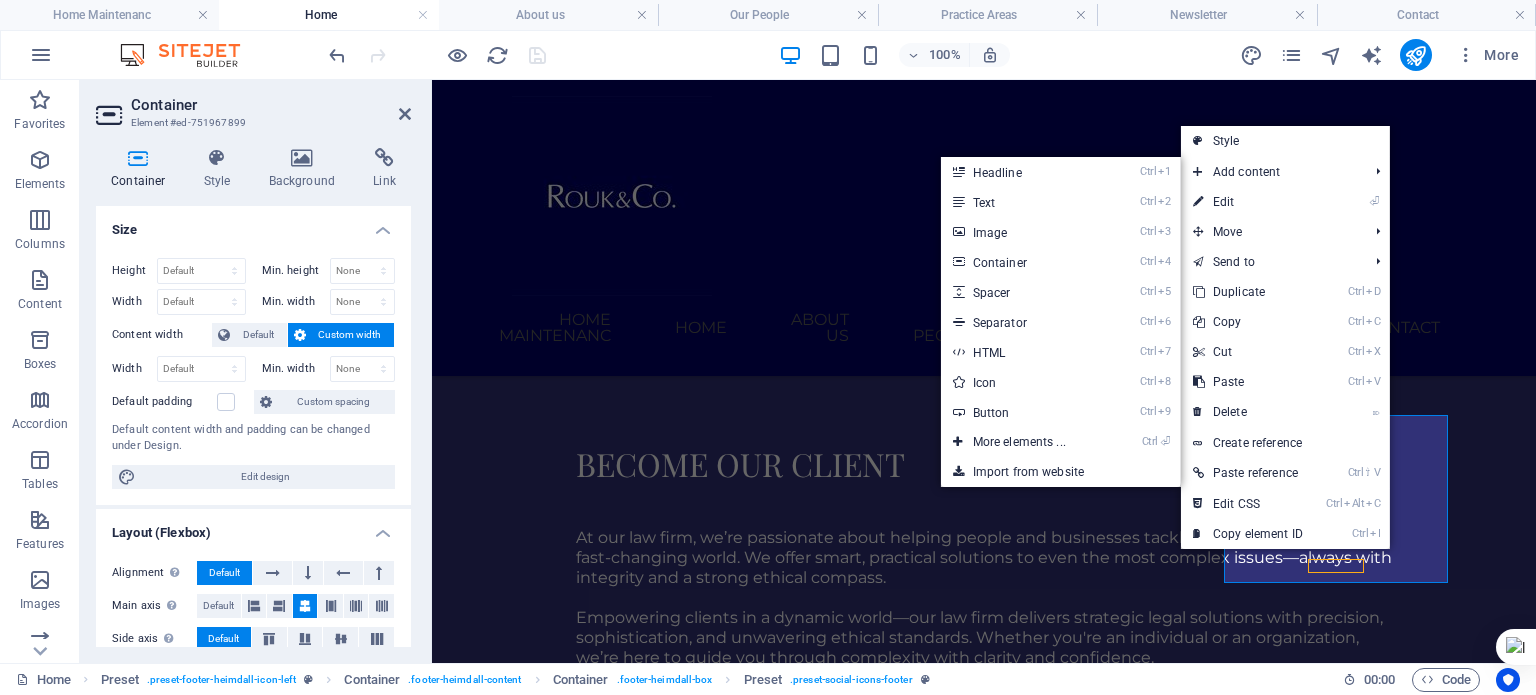 click on "Ctrl 8  Icon" at bounding box center [1023, 382] 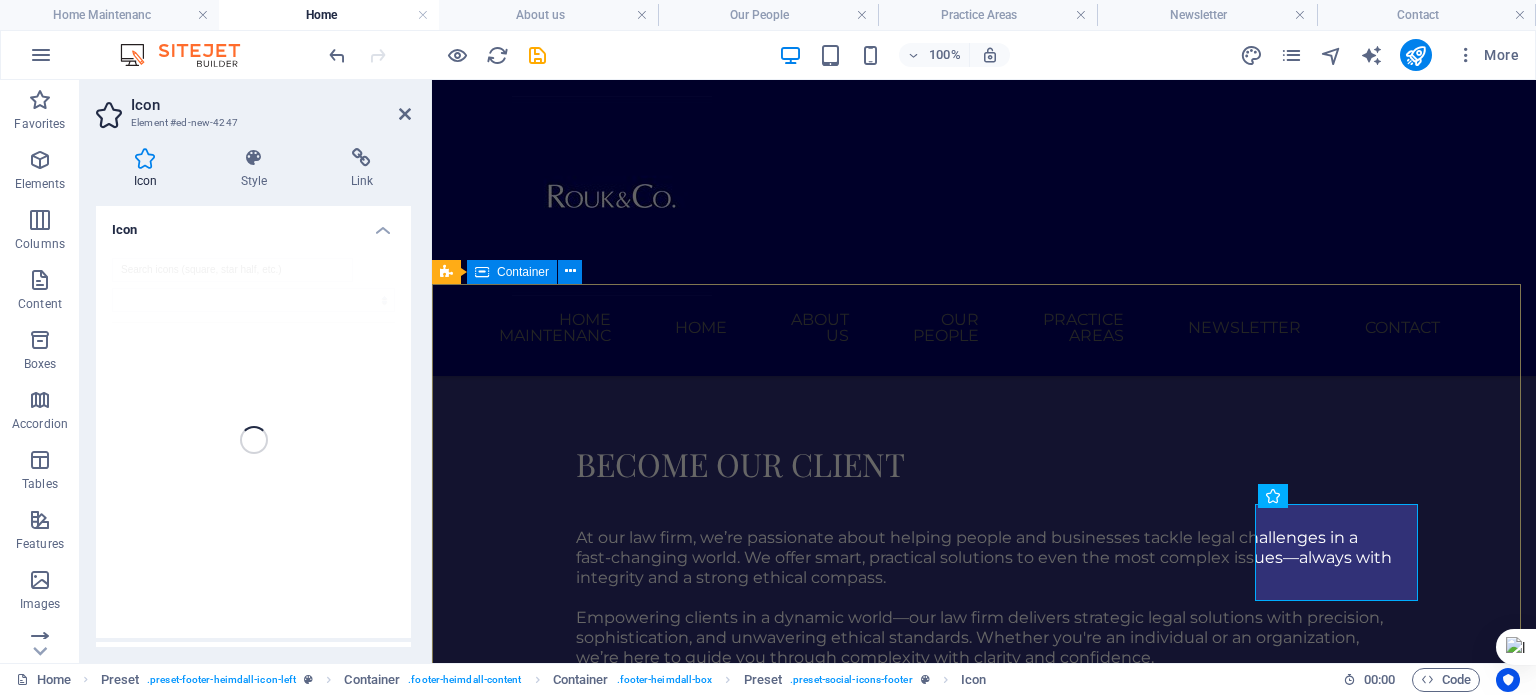 scroll, scrollTop: 2440, scrollLeft: 0, axis: vertical 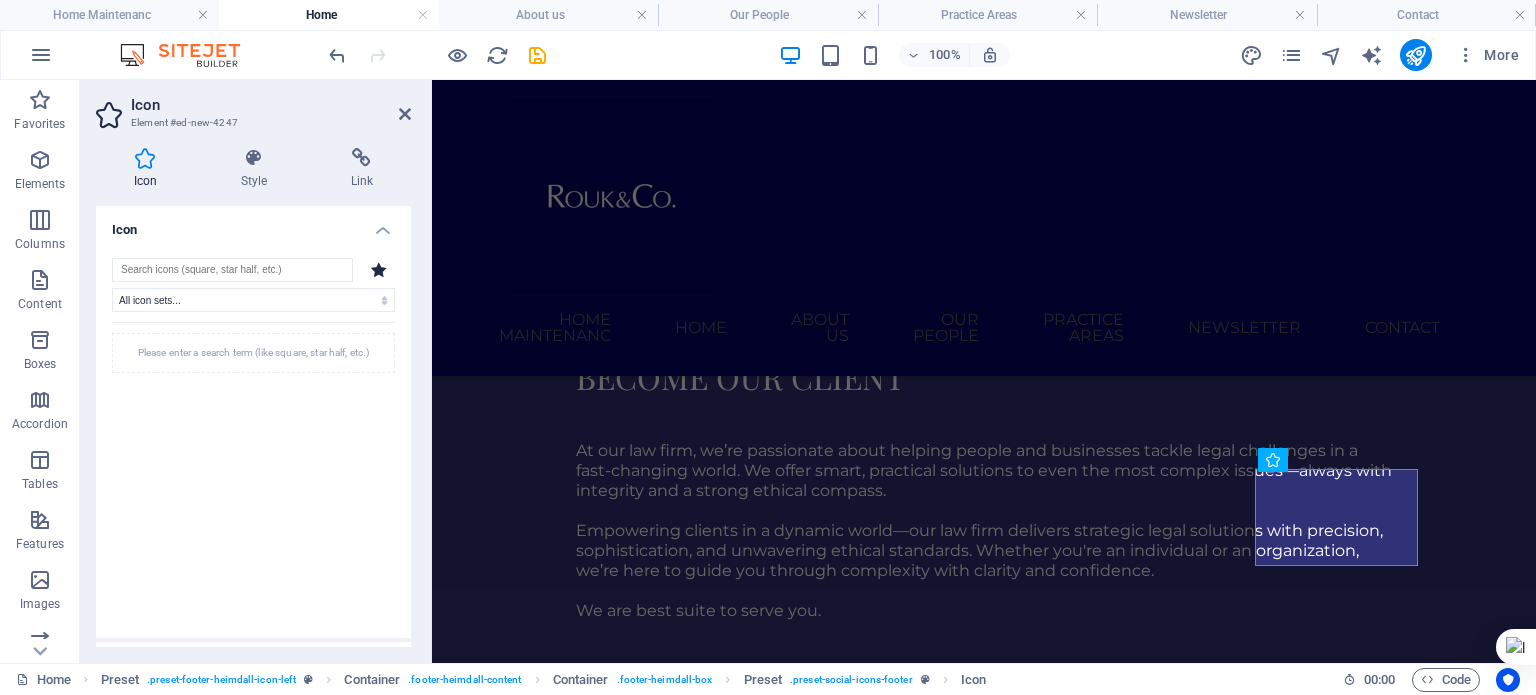 click at bounding box center [232, 270] 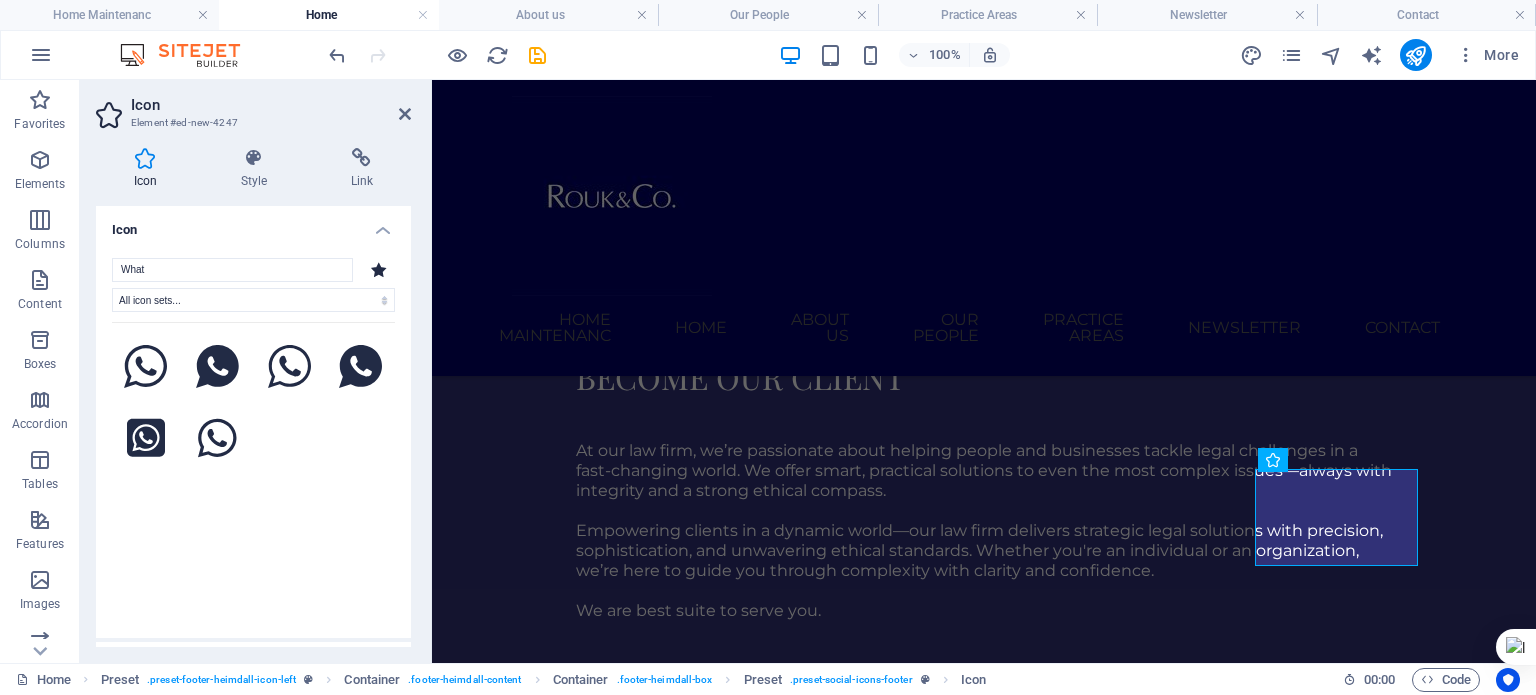 type on "What" 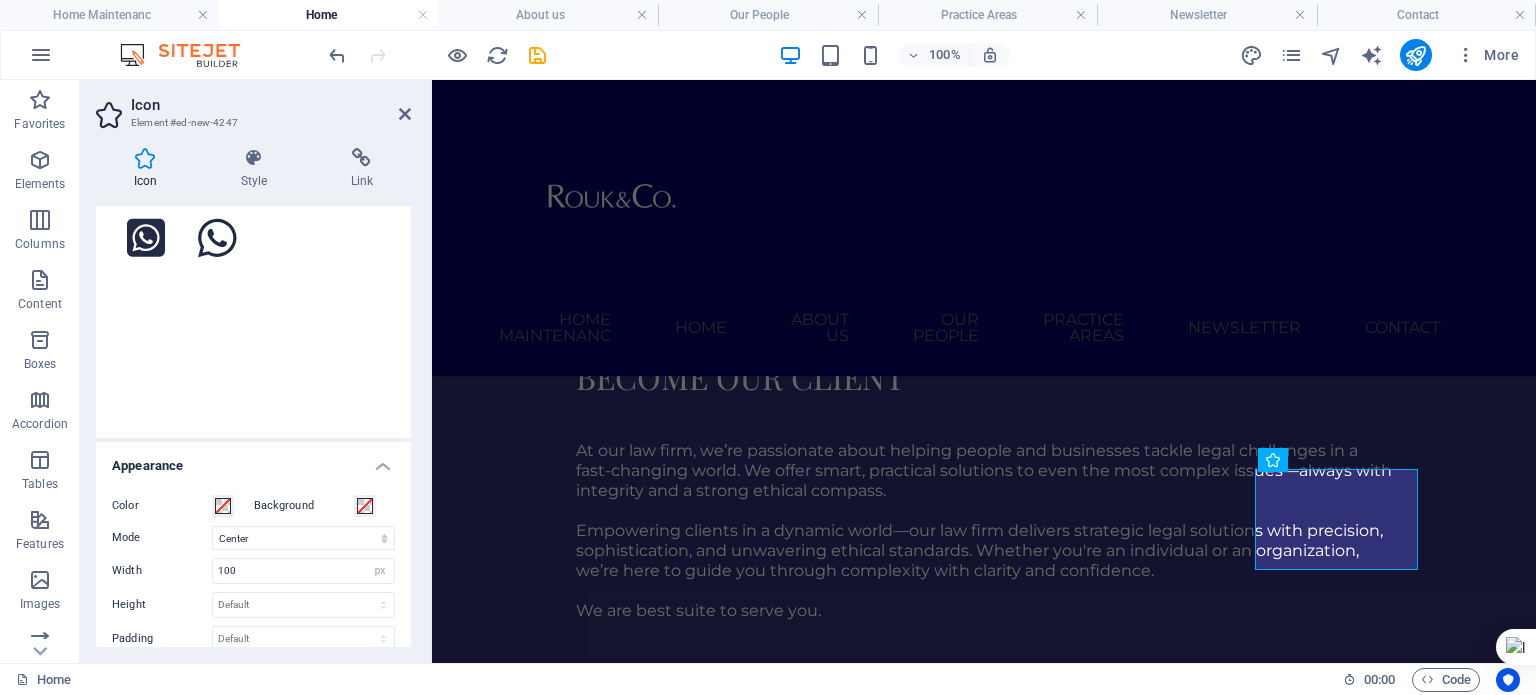 scroll, scrollTop: 300, scrollLeft: 0, axis: vertical 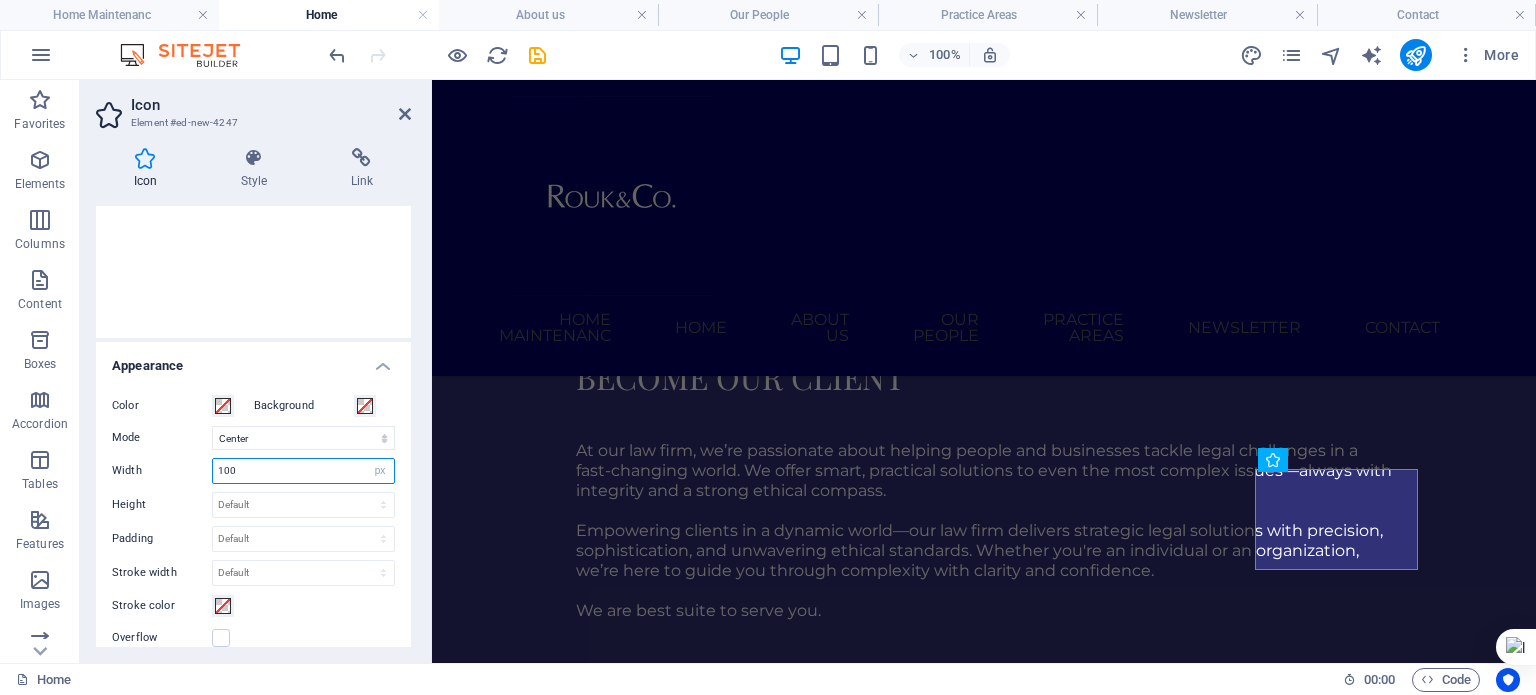 drag, startPoint x: 265, startPoint y: 475, endPoint x: 213, endPoint y: 472, distance: 52.086468 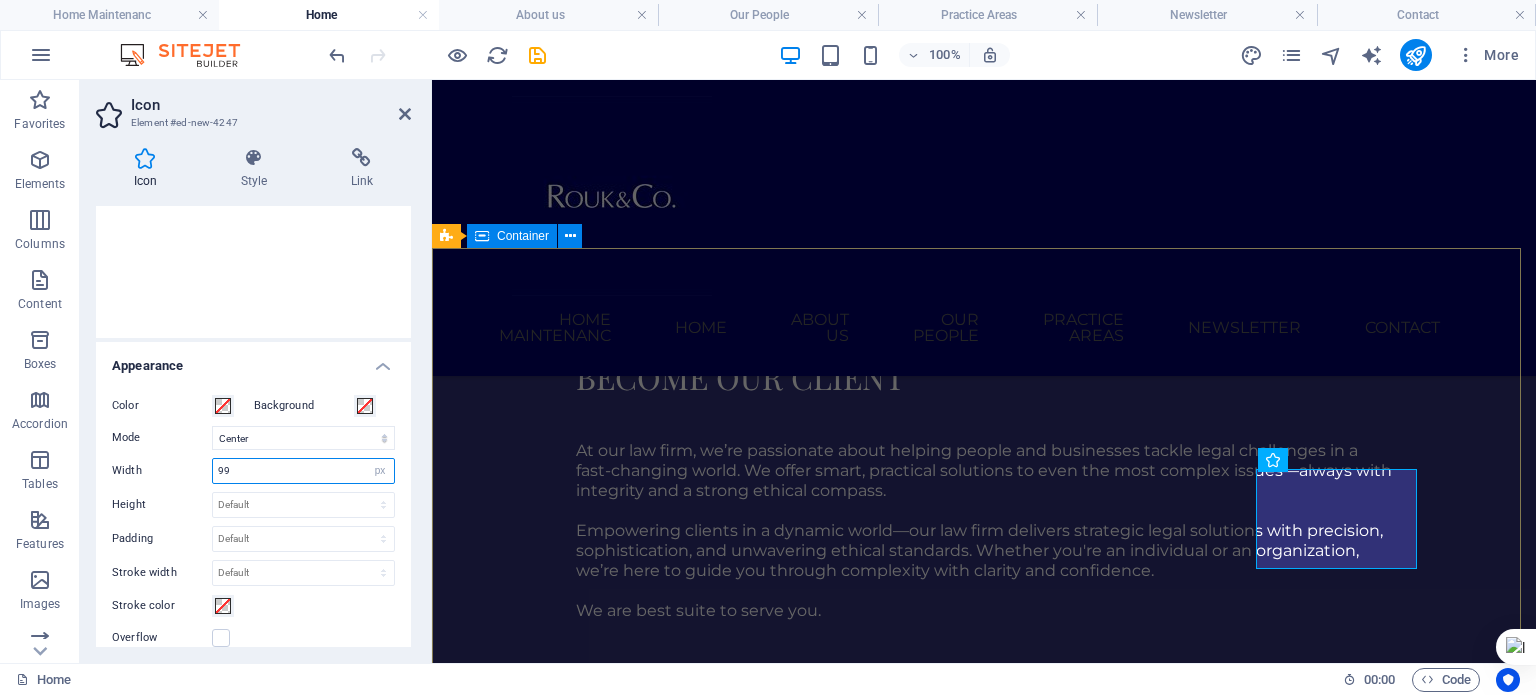 type on "9" 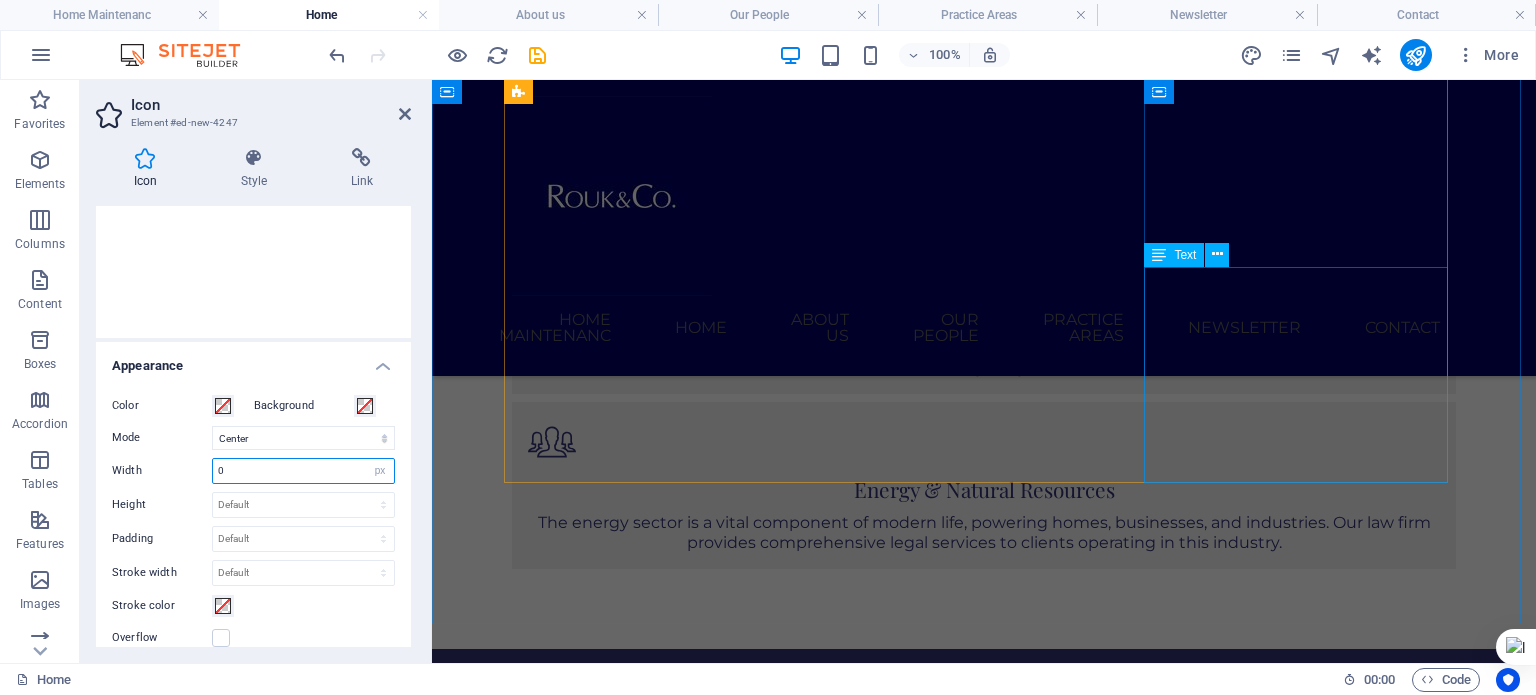 scroll, scrollTop: 1764, scrollLeft: 0, axis: vertical 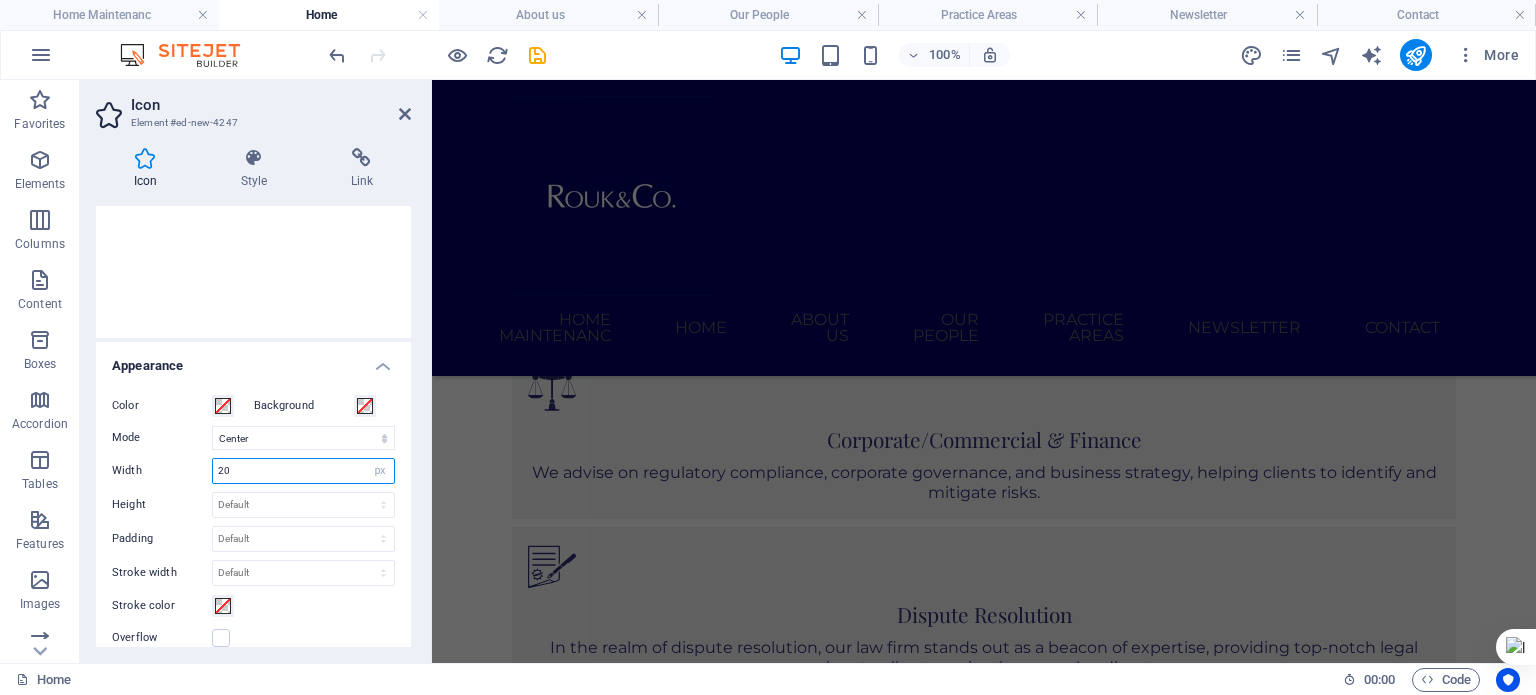 type on "20" 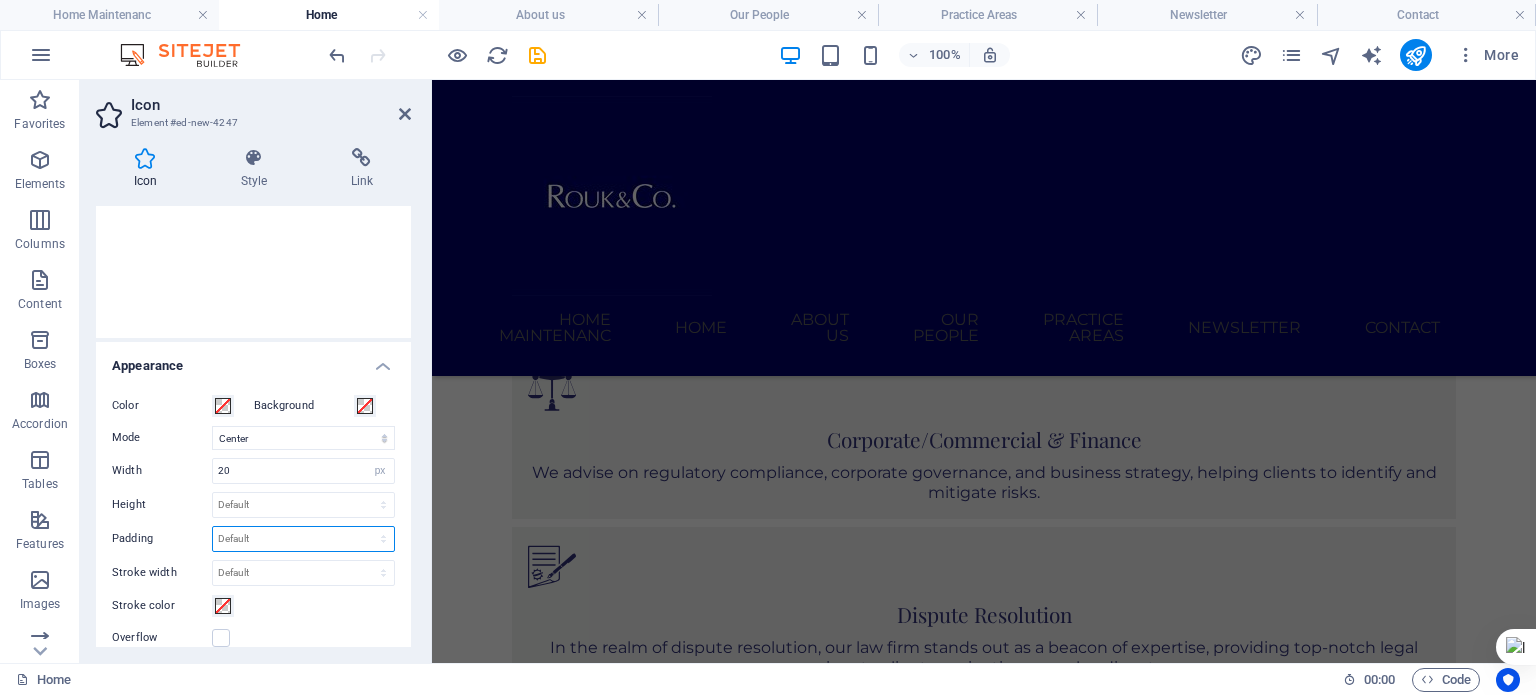 click on "Default px rem % em vh vw" at bounding box center (303, 539) 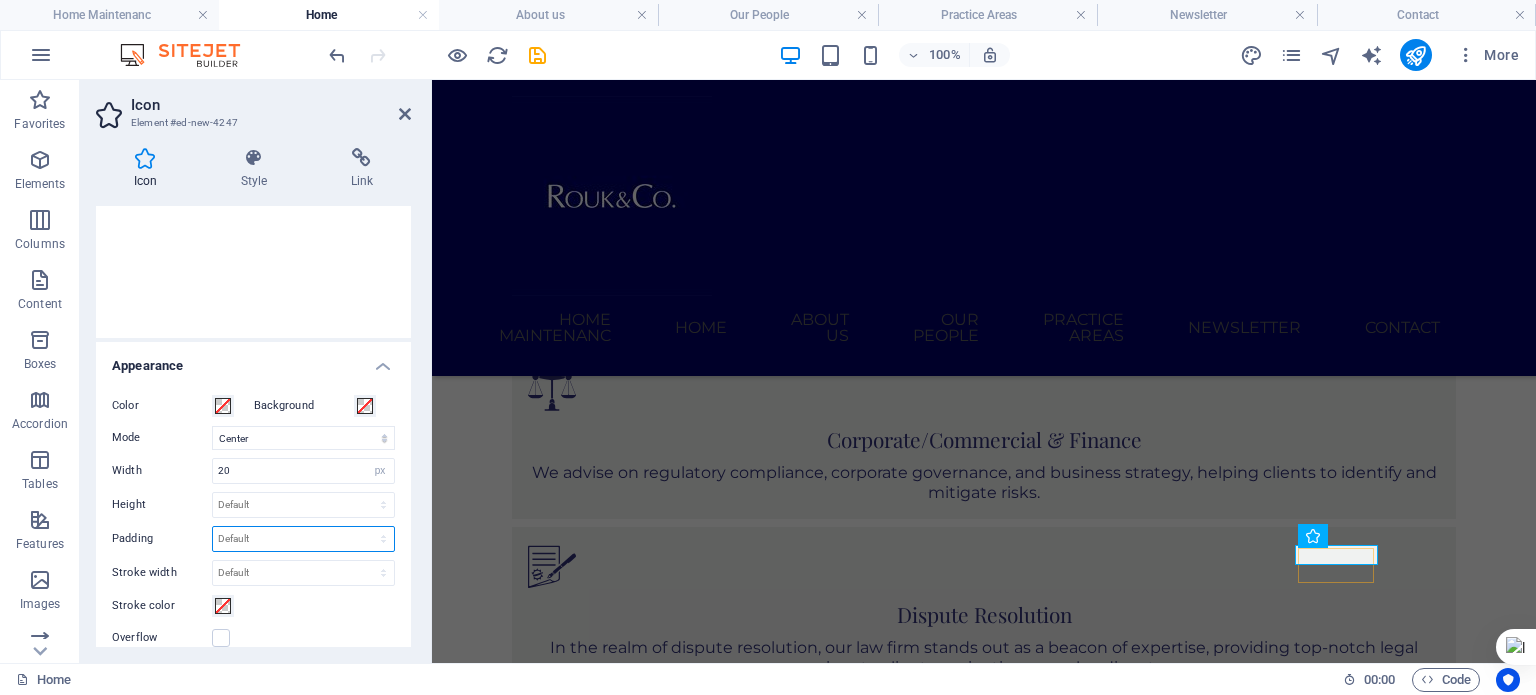 scroll, scrollTop: 2364, scrollLeft: 0, axis: vertical 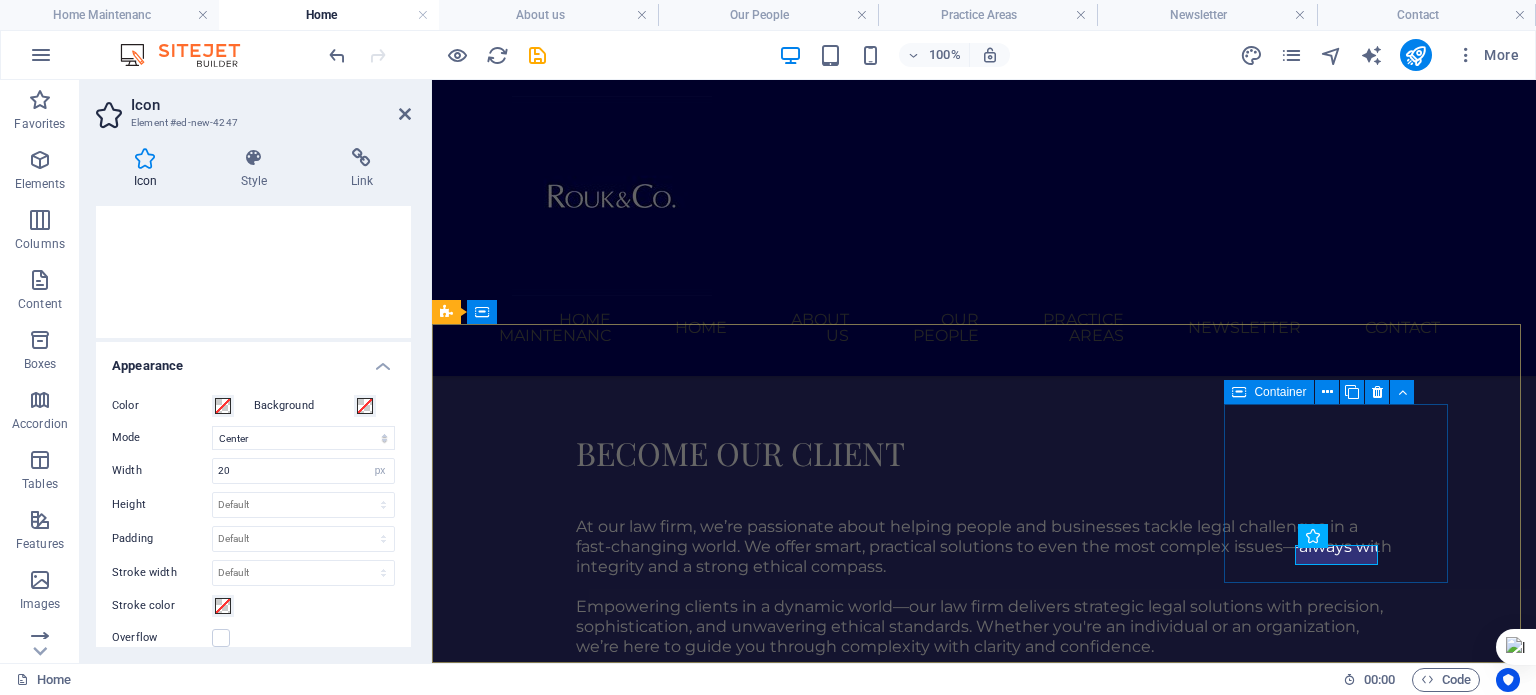 drag, startPoint x: 1415, startPoint y: 553, endPoint x: 1764, endPoint y: 627, distance: 356.75903 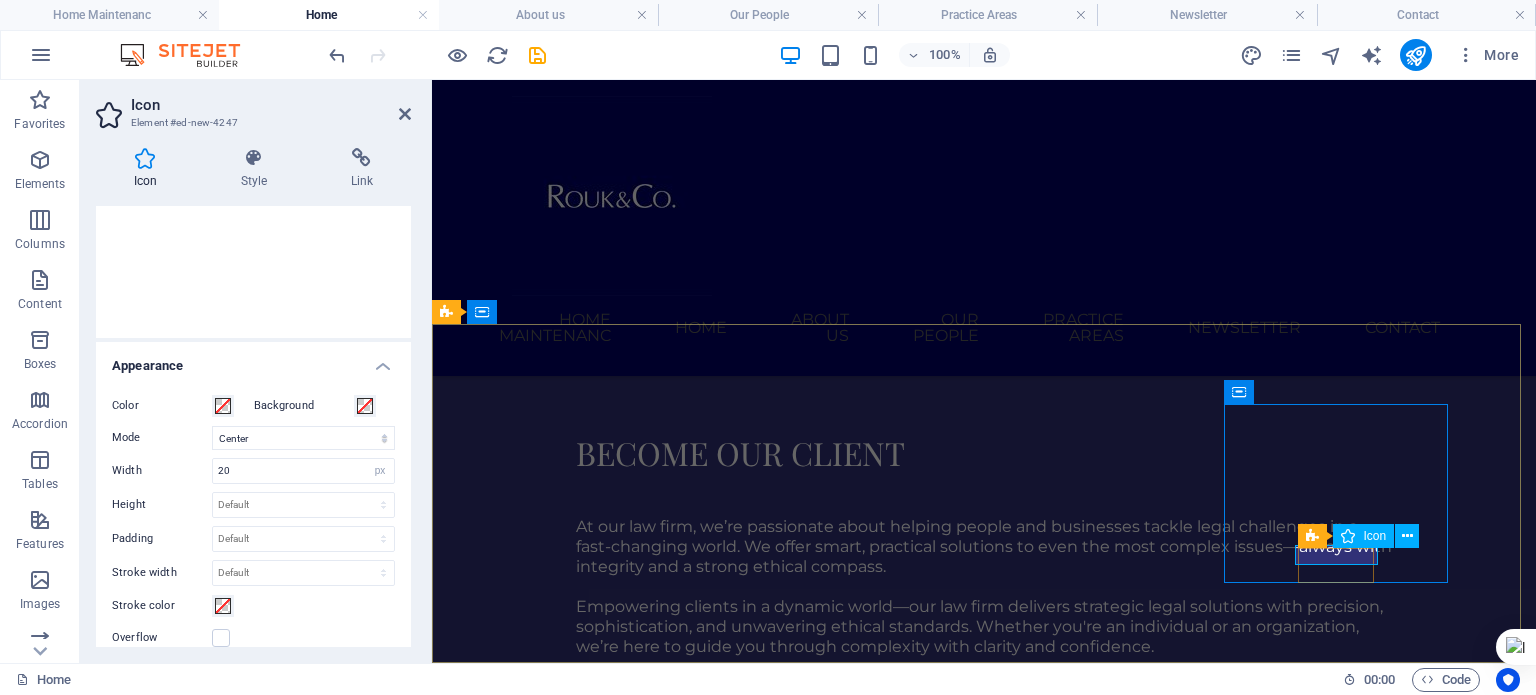 scroll, scrollTop: 2312, scrollLeft: 0, axis: vertical 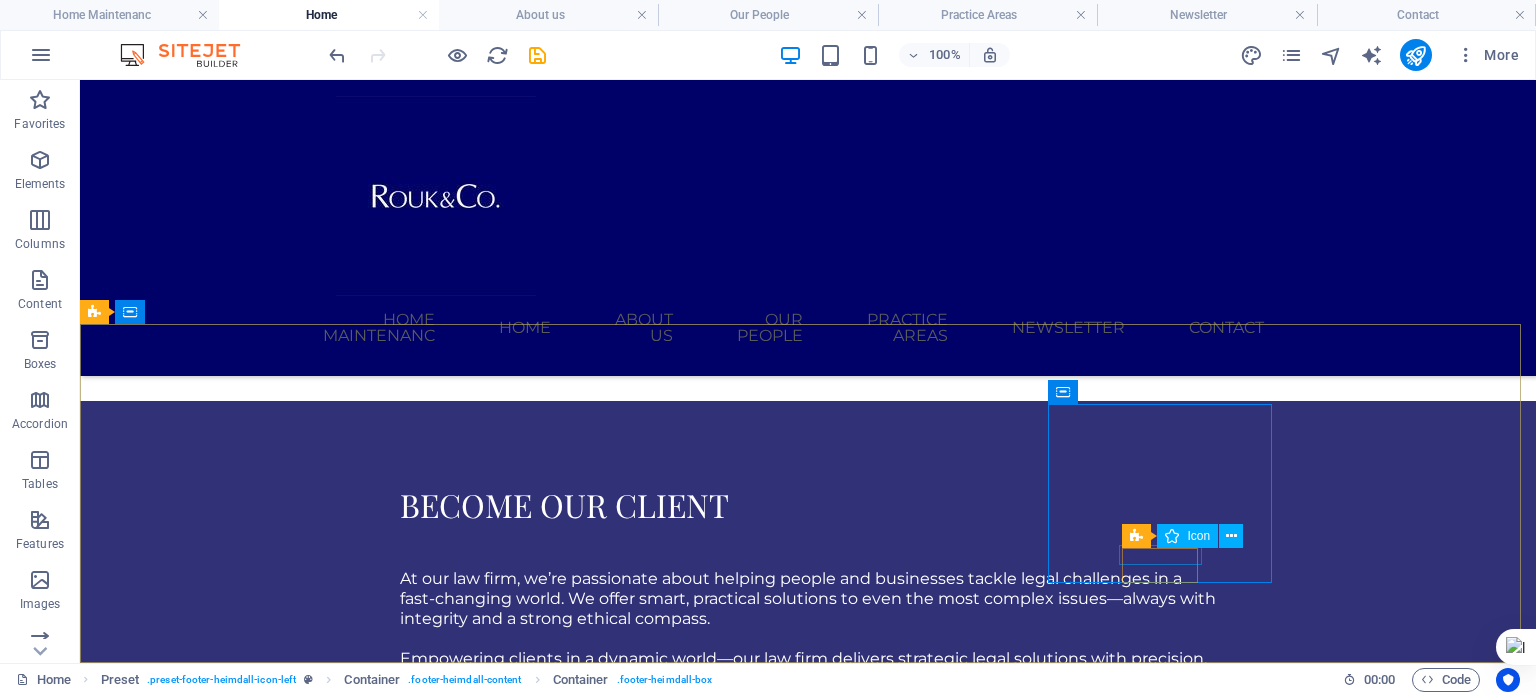 click at bounding box center (1231, 536) 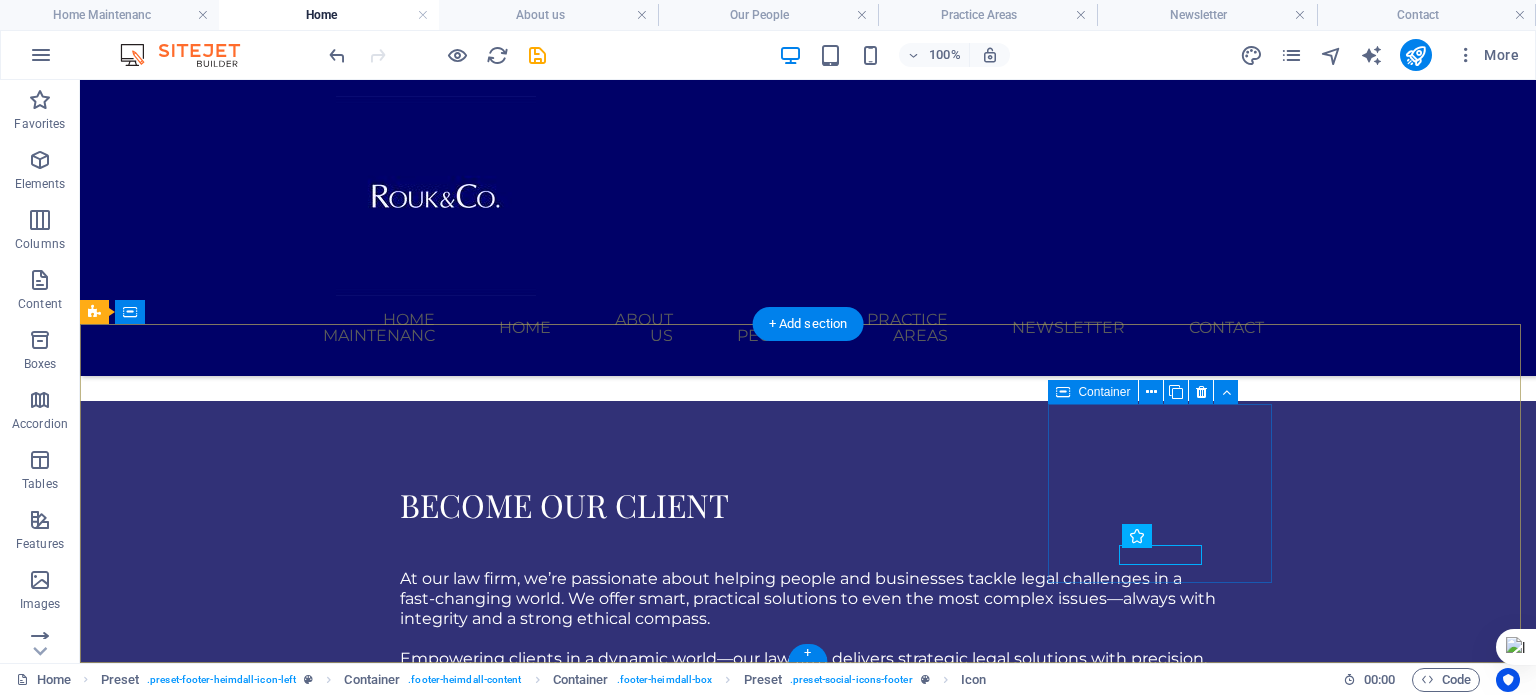 click on "Keep in touch 3rd Floor, Medife House, 58/60 Broad Street Lagos Island, Nigeria   100221 +234 708 165 7271 info@roukco.com Mon-Fri: 9am- 5pm" at bounding box center (568, 5158) 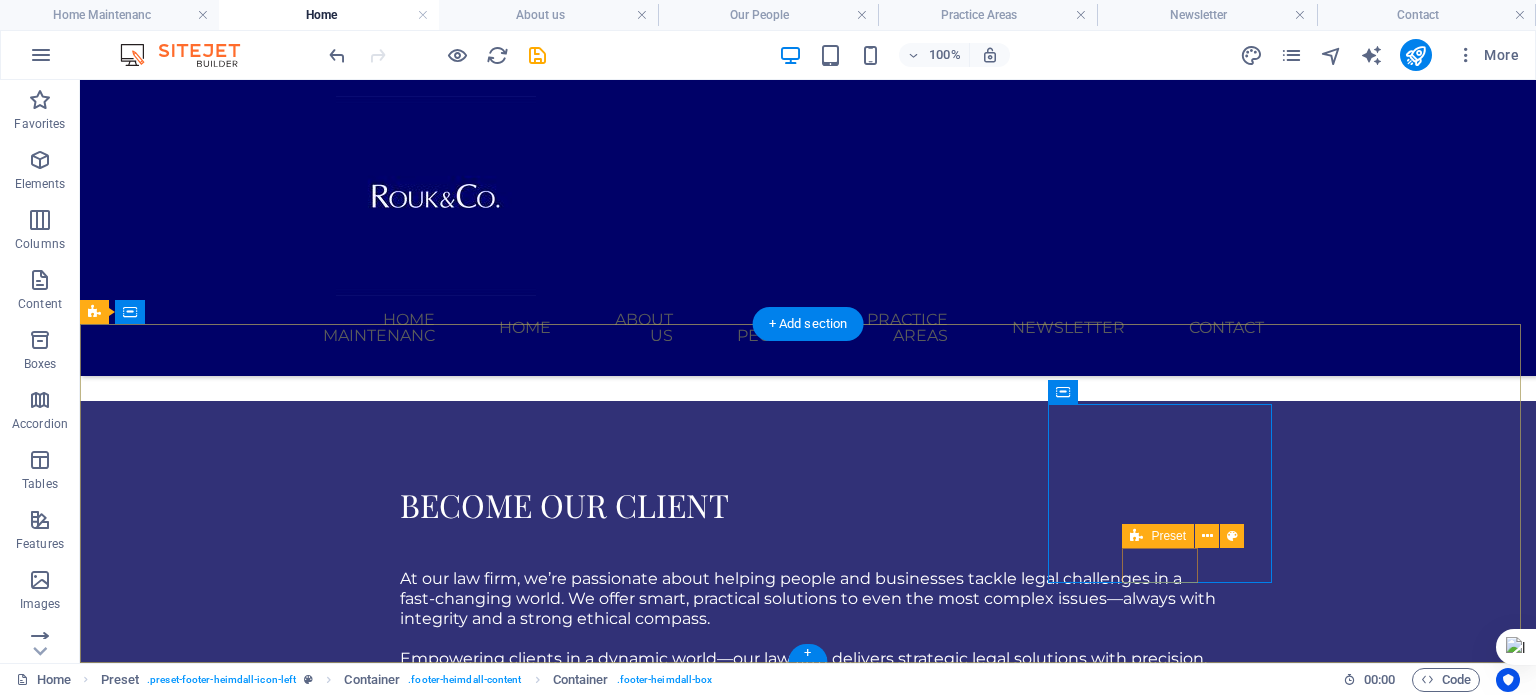 click at bounding box center (568, 5218) 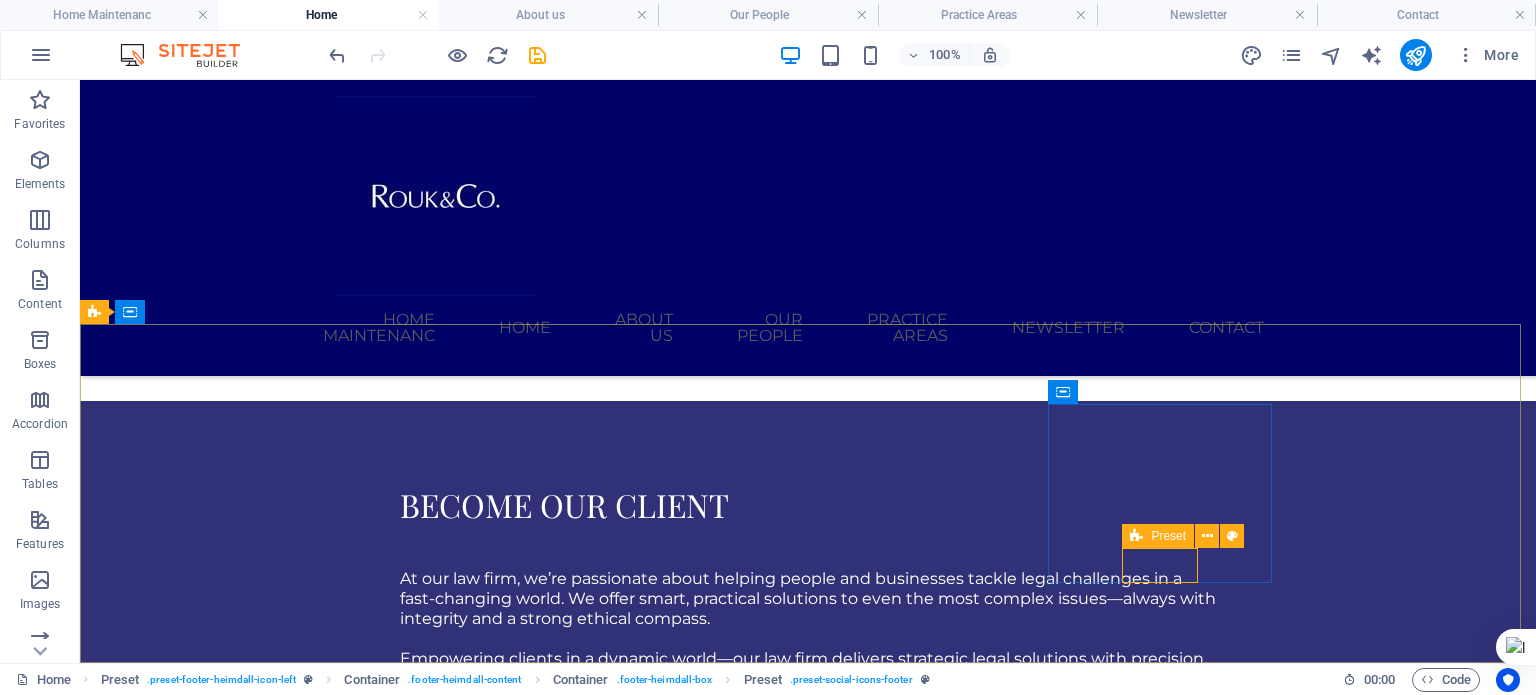 click at bounding box center (1207, 536) 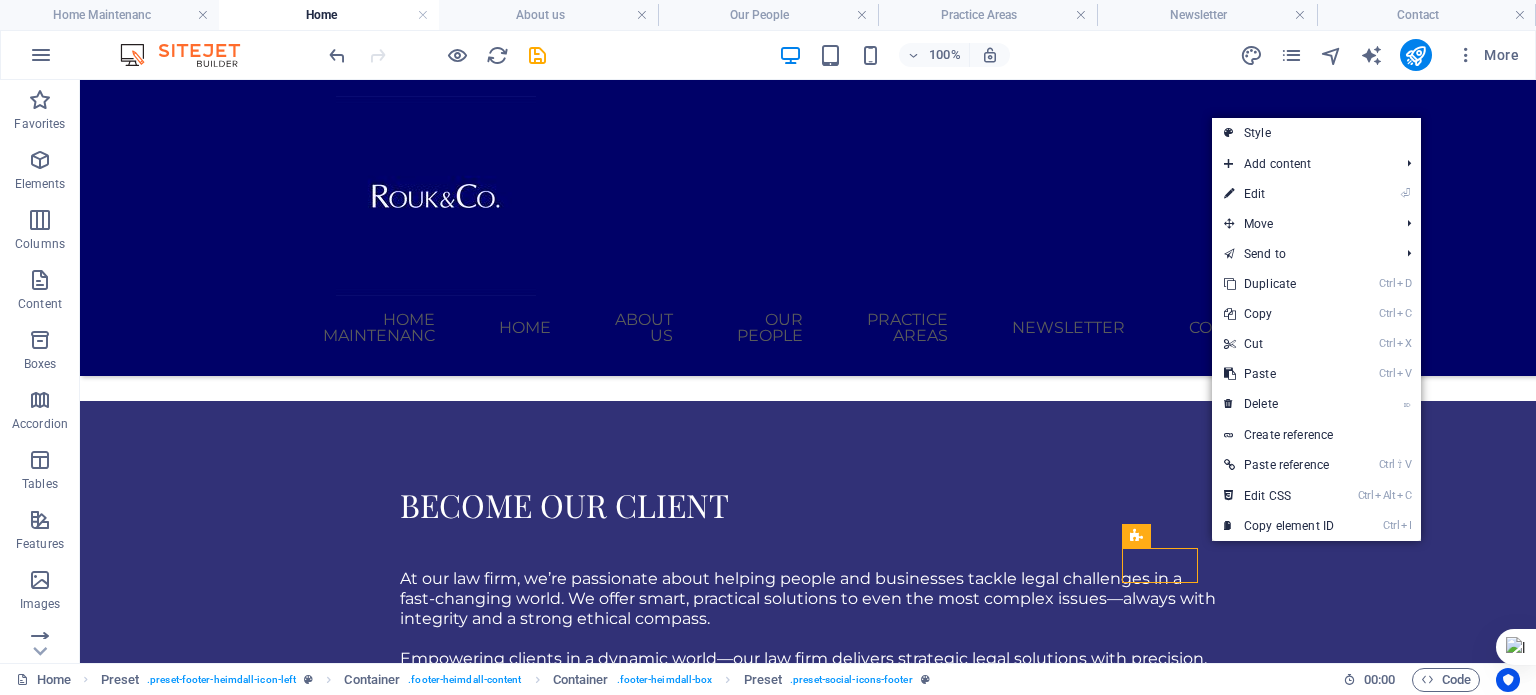 click on "⏎  Edit" at bounding box center (1279, 194) 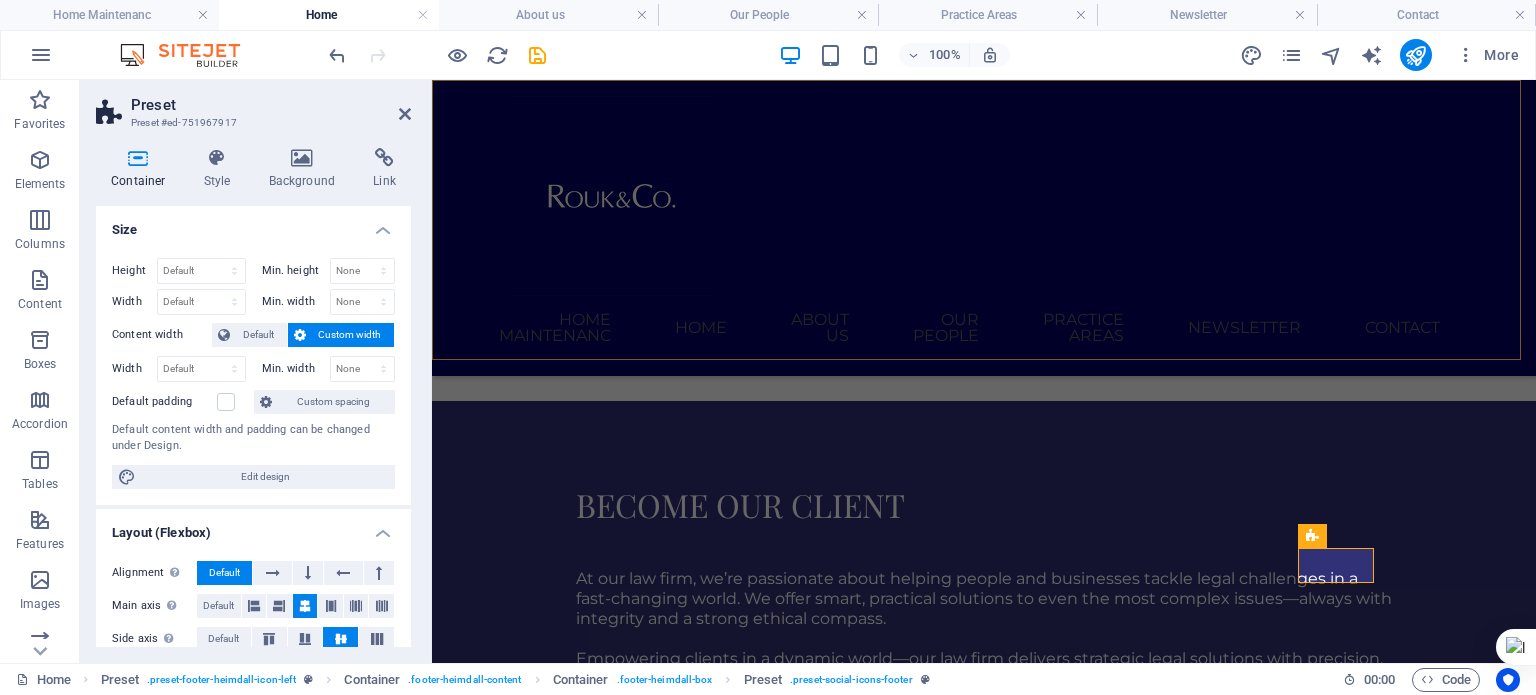 scroll, scrollTop: 2364, scrollLeft: 0, axis: vertical 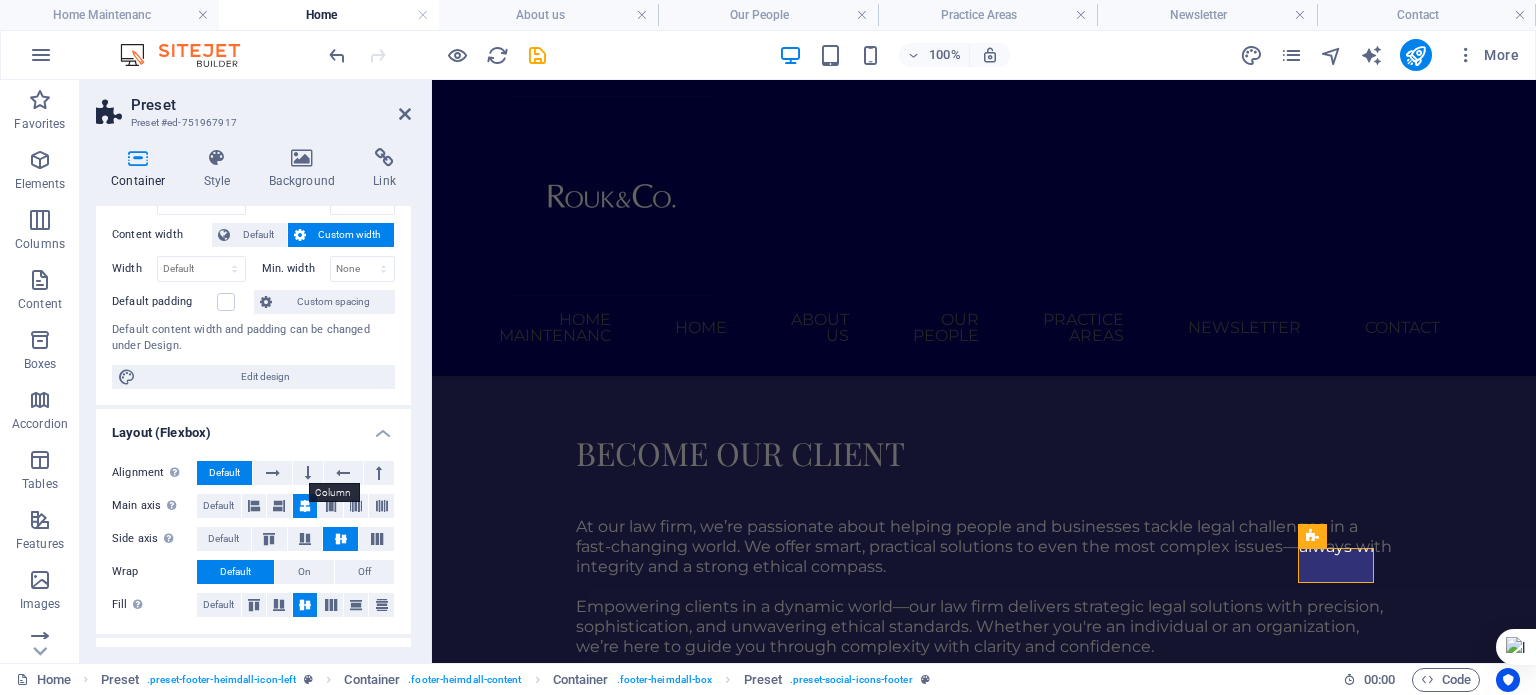 click at bounding box center (308, 473) 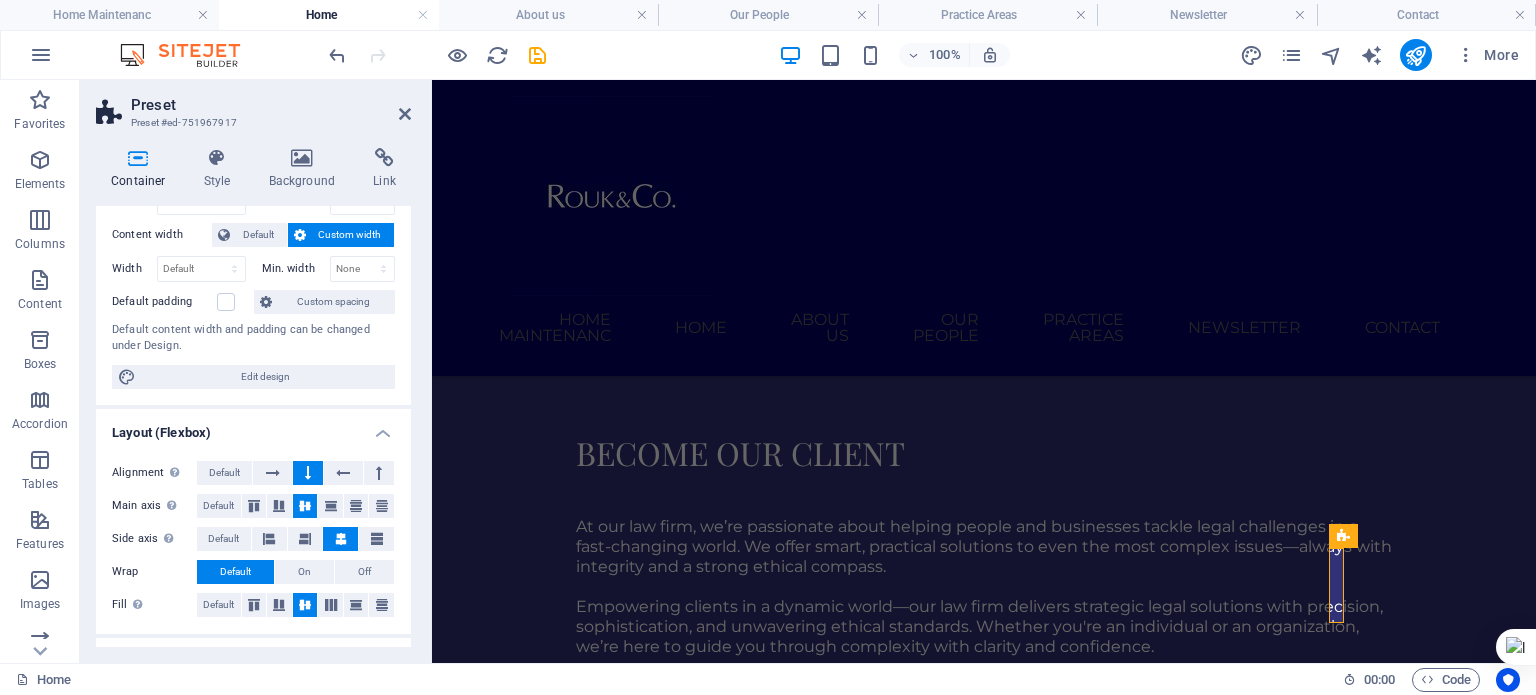 click on "Default" at bounding box center [224, 473] 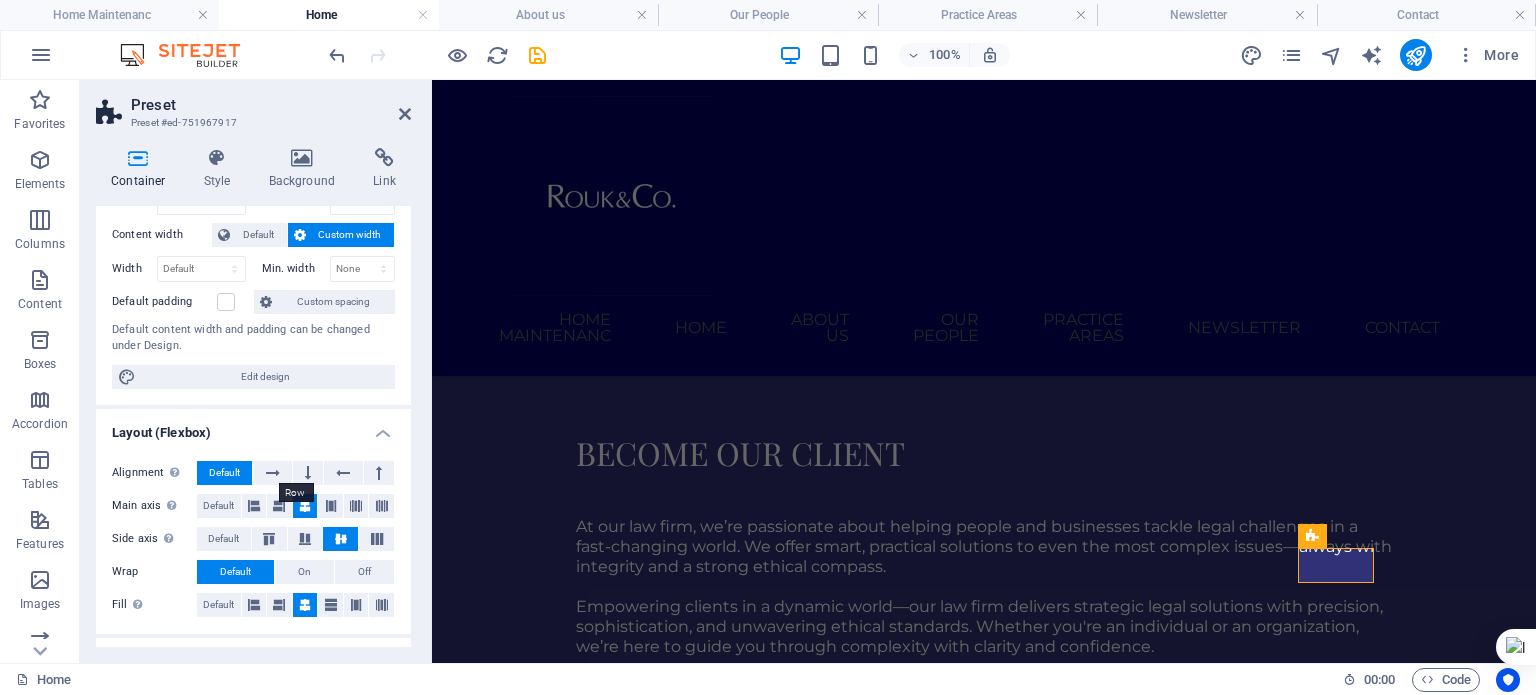 click at bounding box center (272, 473) 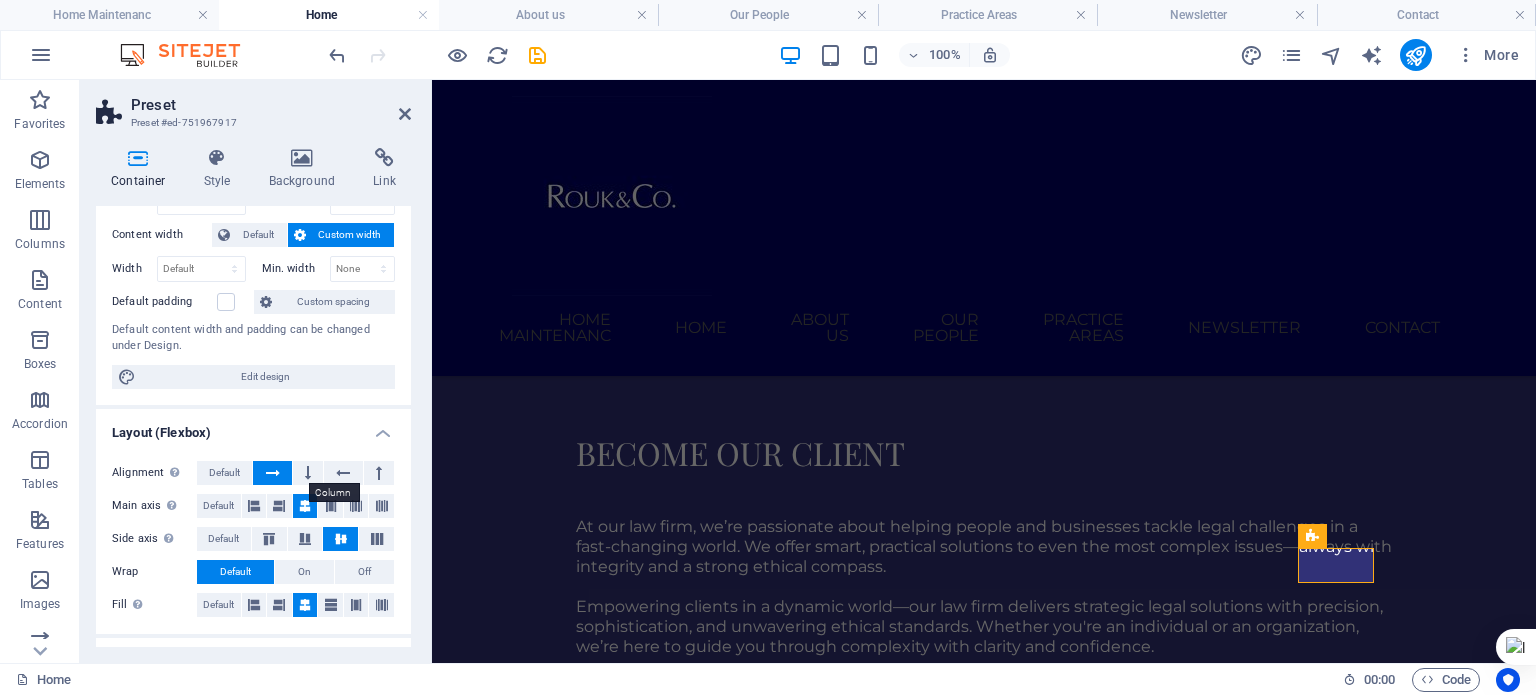 click at bounding box center (308, 473) 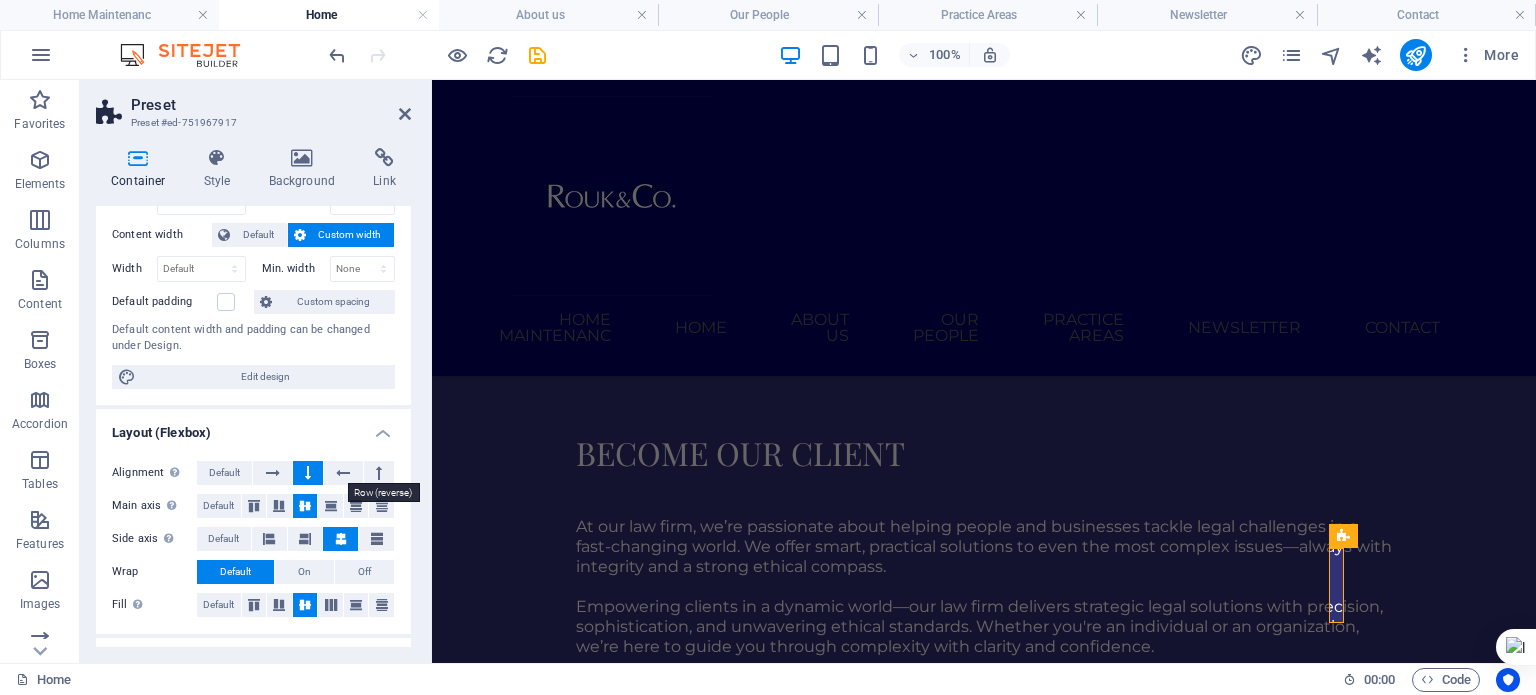 click at bounding box center [343, 473] 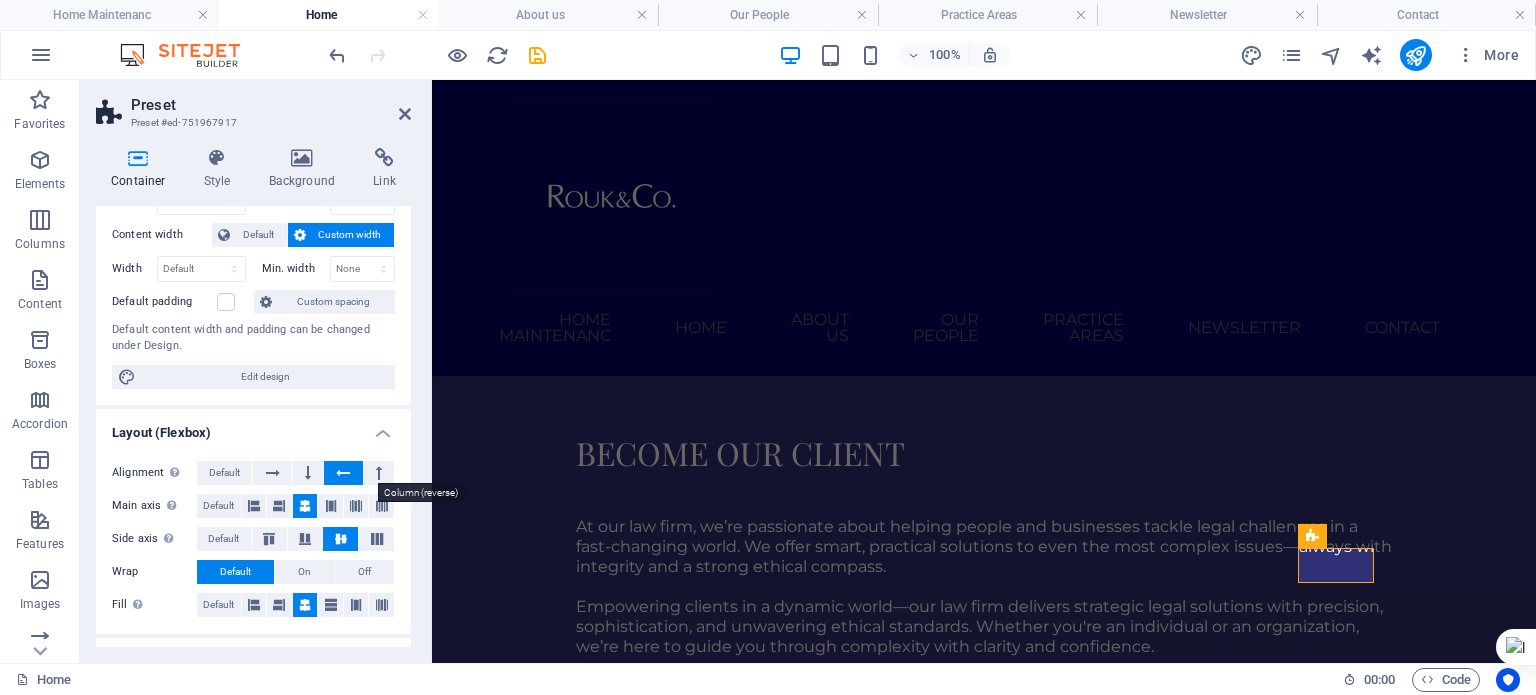 click at bounding box center [379, 473] 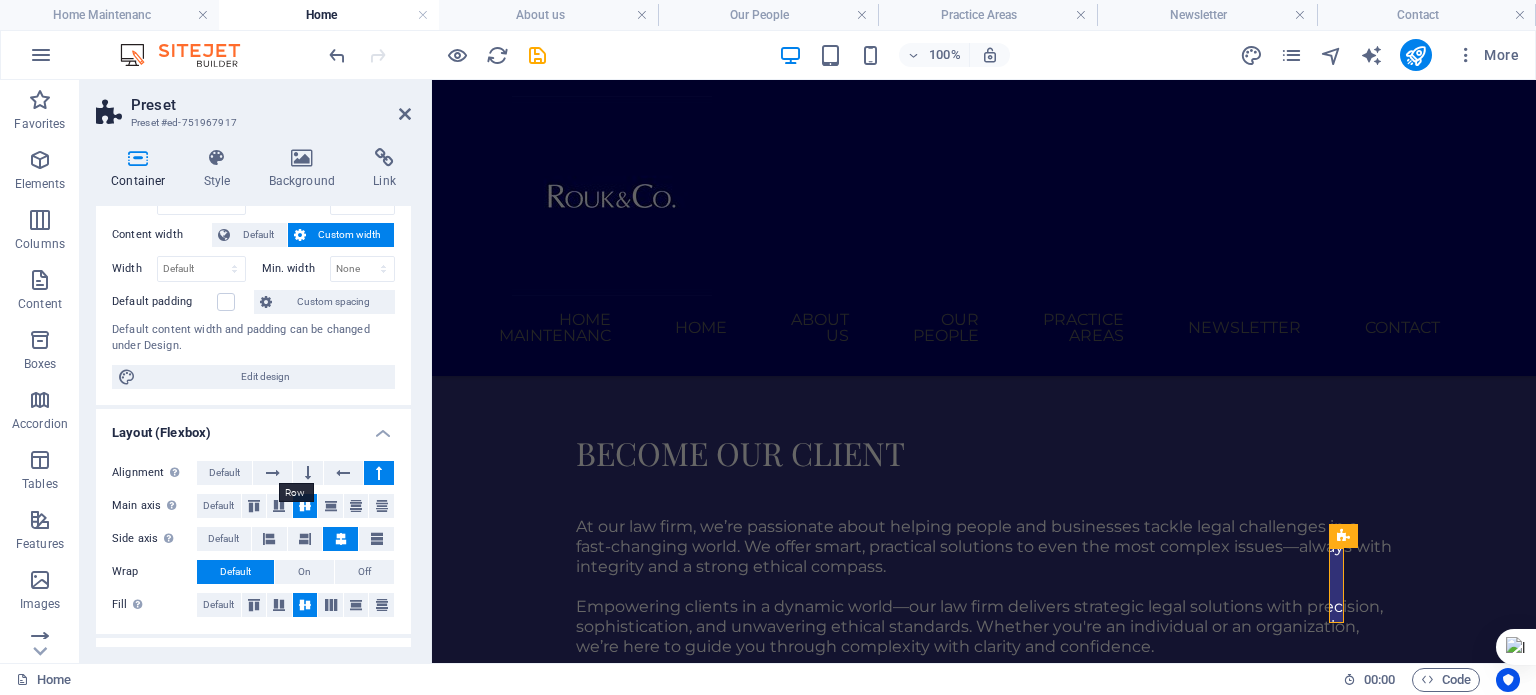 click at bounding box center [272, 473] 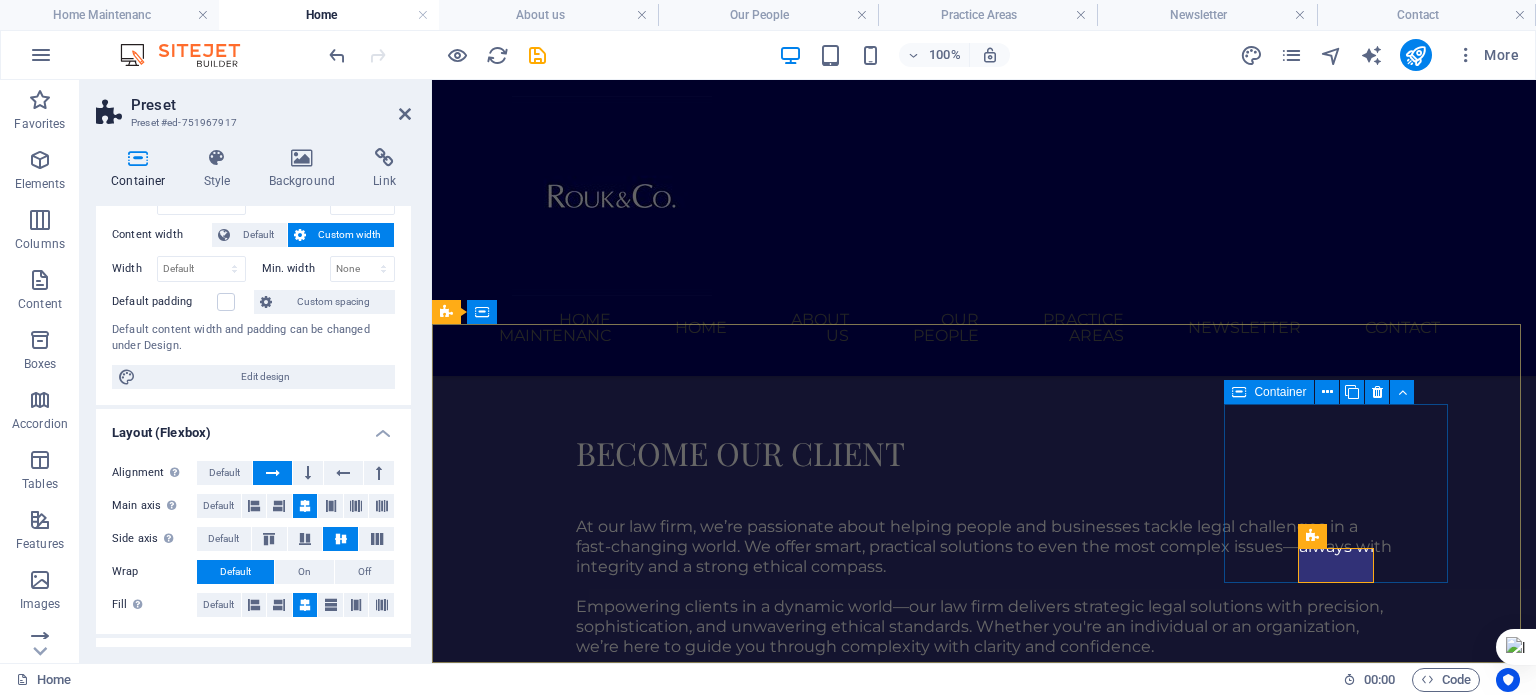 click on "Keep in touch 3rd Floor, Medife House, 58/60 Broad Street Lagos Island, Nigeria   100221 +234 708 165 7271 info@roukco.com Mon-Fri: 9am- 5pm" at bounding box center [920, 5132] 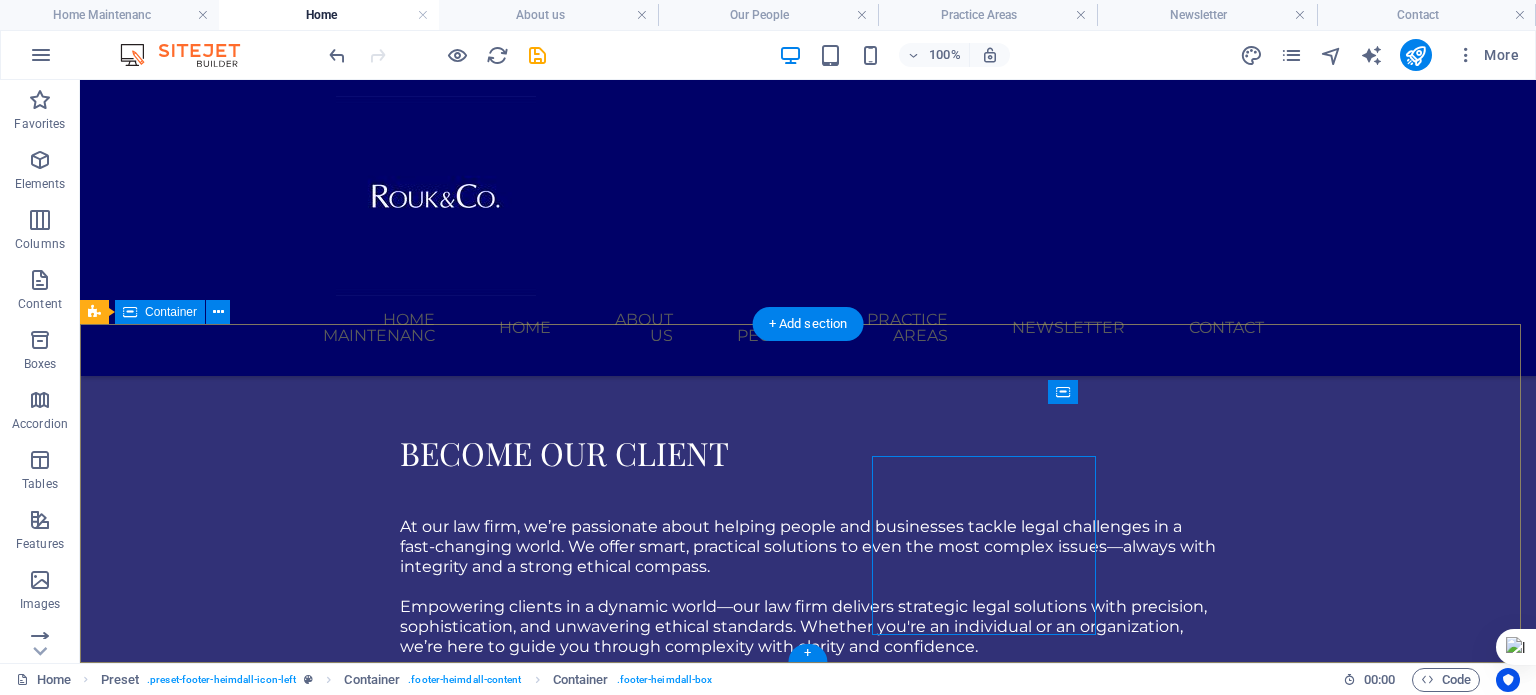 scroll, scrollTop: 2312, scrollLeft: 0, axis: vertical 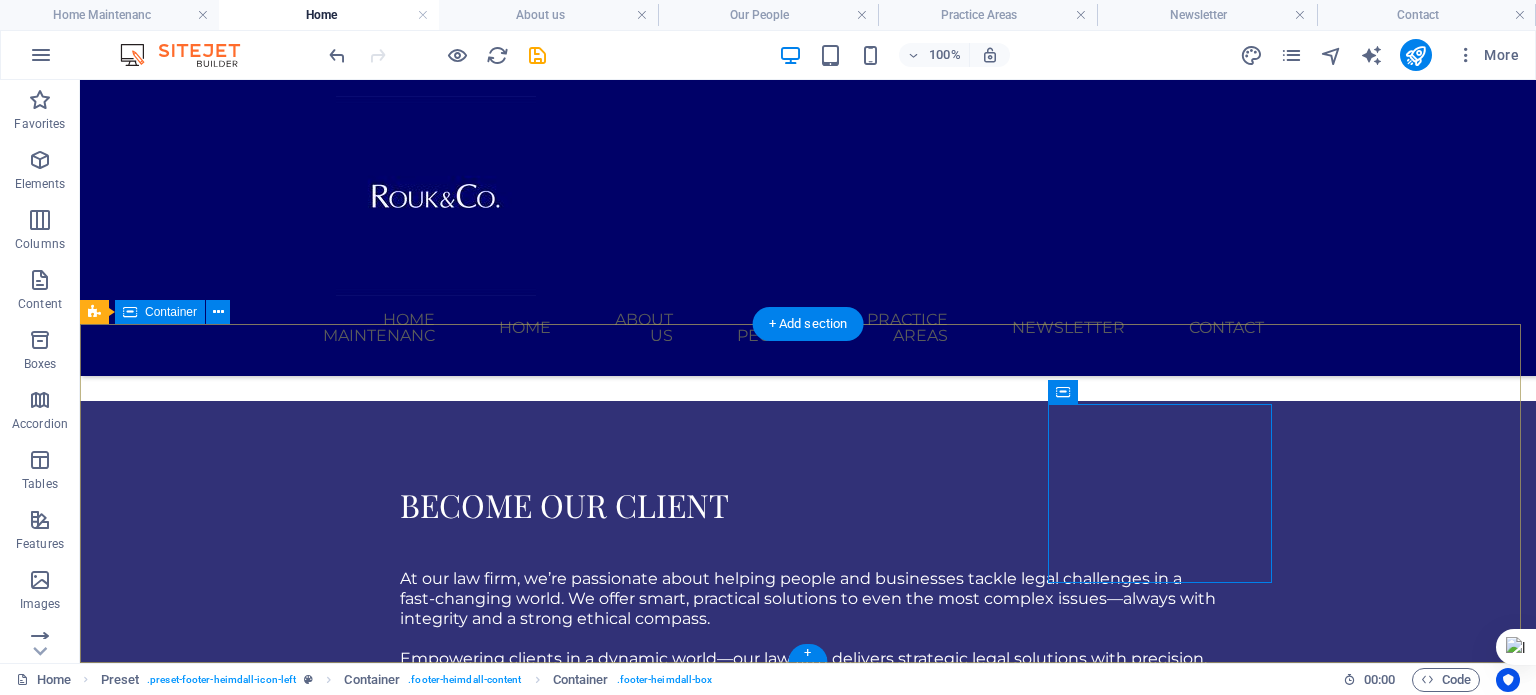 click on "Explore our site Home Practice Areas About us Contact Legal Notice Privacy Our seasoned legal team is dedicated to delivering top-tier representation to every client—whether you're a business navigating complex regulations or an individual seeking trusted counsel. Service Offerings Corporate/Commercial & Finance Dispute Resolution Energy & Natural Resources Media, Telecommunication & Technology Transportation and International Trade Keep in touch 3rd Floor, Medife House, 58/60 Broad Street Lagos Island, Nigeria   100221 +234 708 165 7271 info@roukco.com Mon-Fri: 9am- 5pm" at bounding box center [808, 4998] 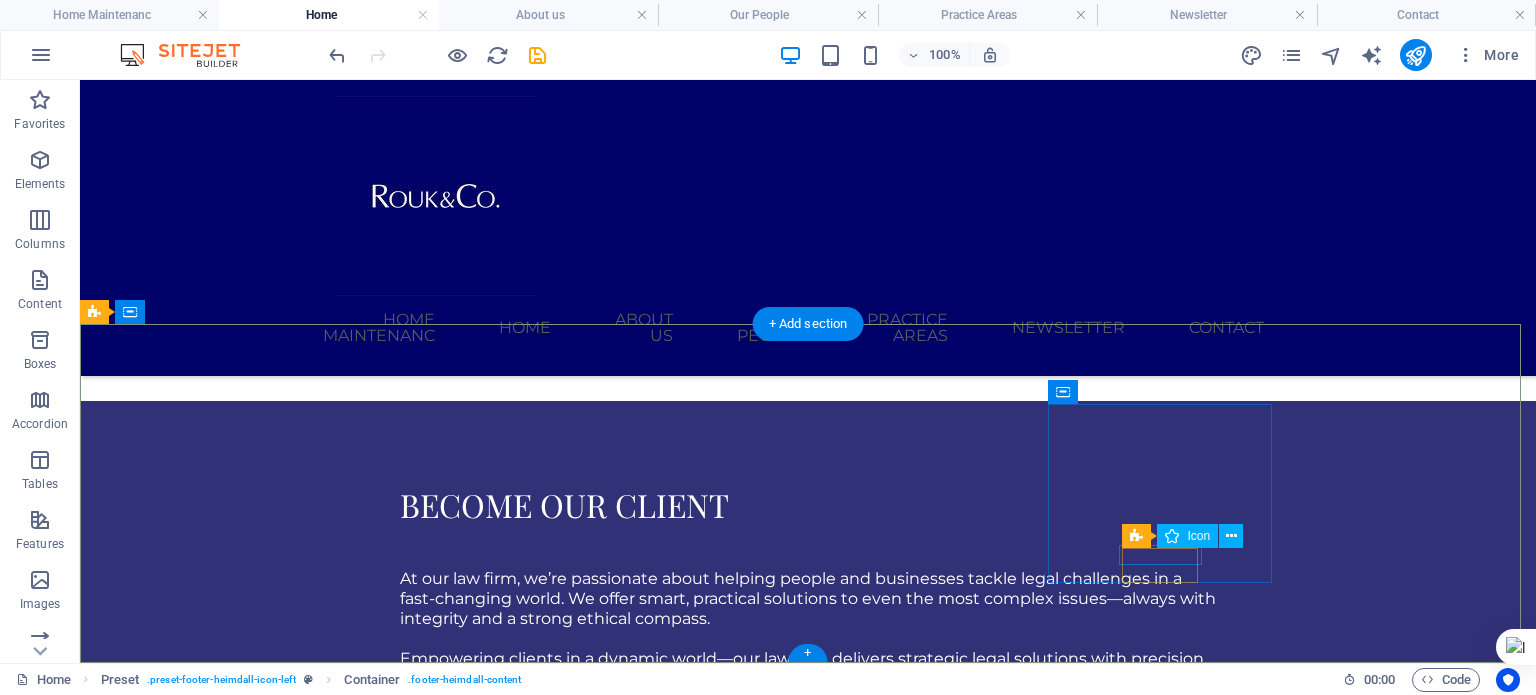click at bounding box center [568, 5192] 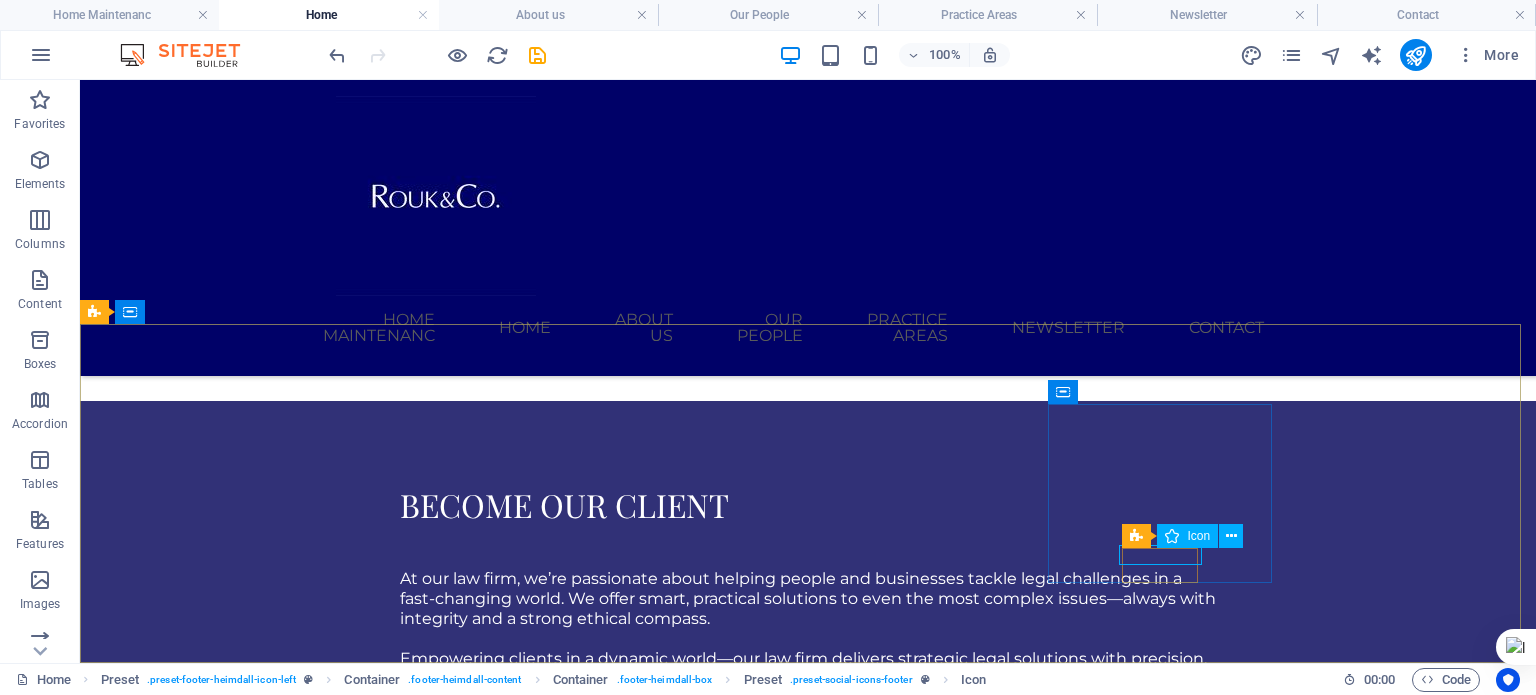 click at bounding box center (1231, 536) 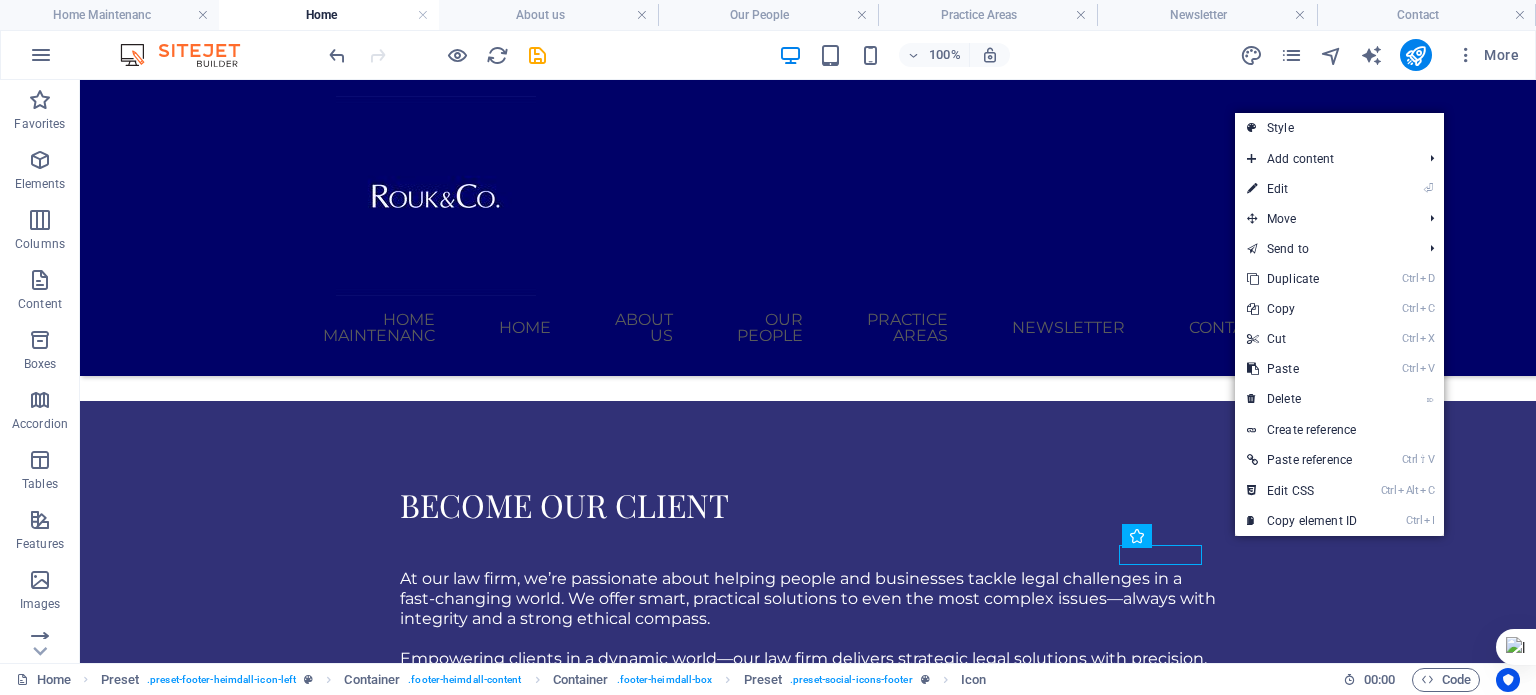 click on "⏎  Edit" at bounding box center [1302, 189] 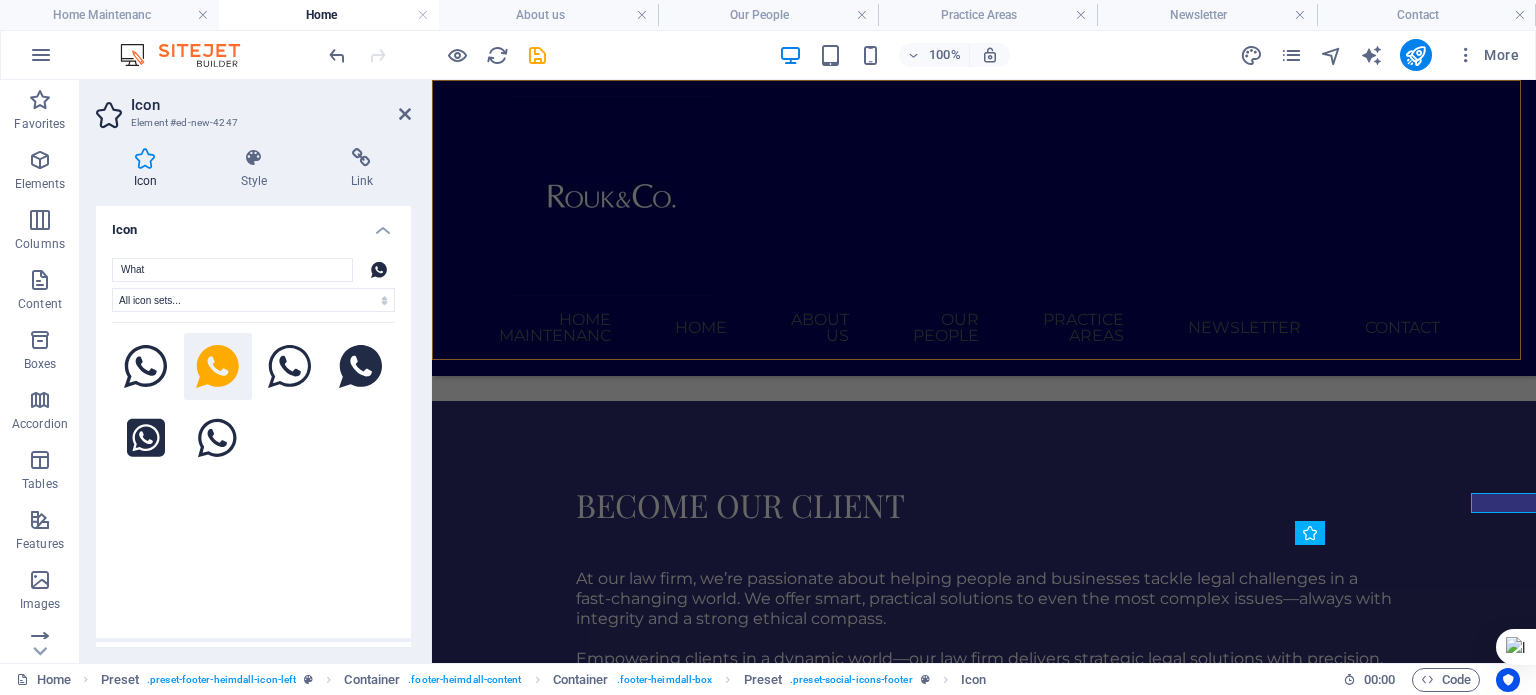 scroll, scrollTop: 2364, scrollLeft: 0, axis: vertical 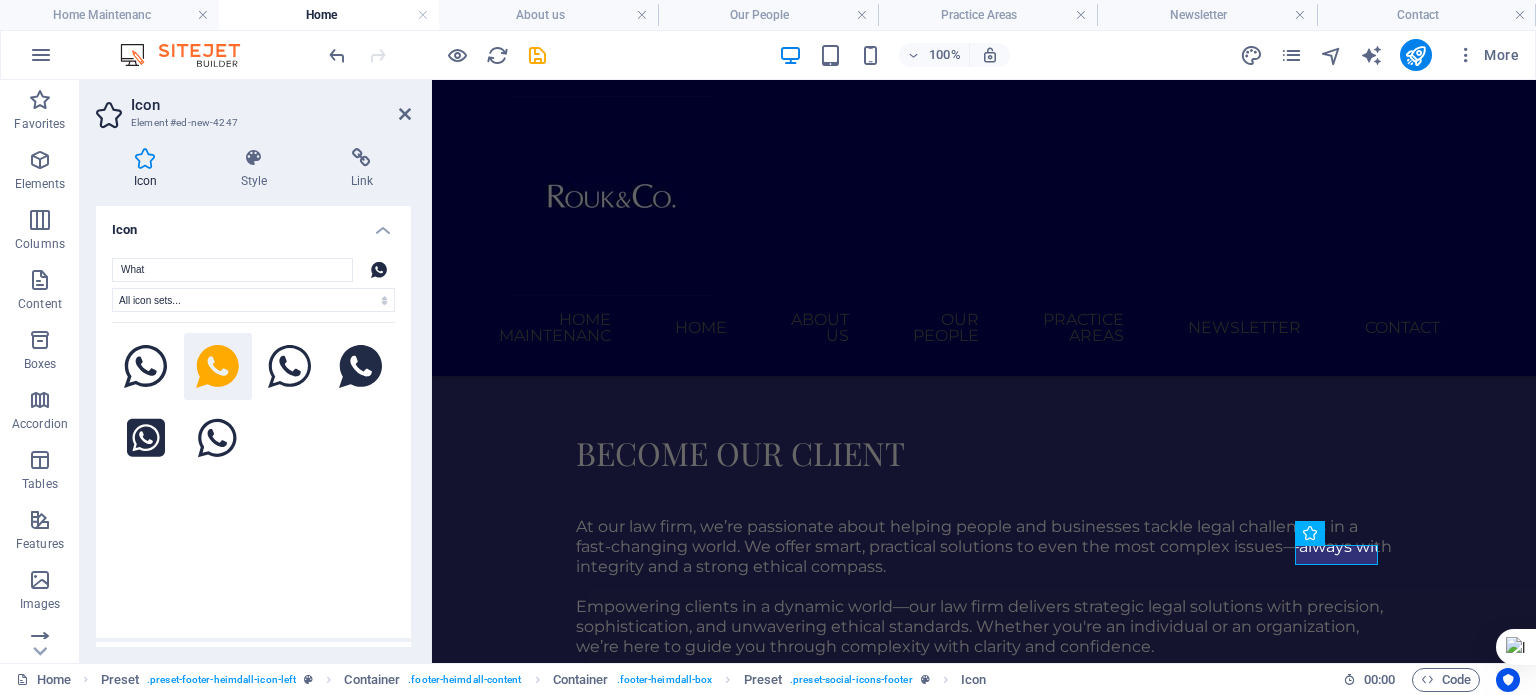 click at bounding box center (254, 158) 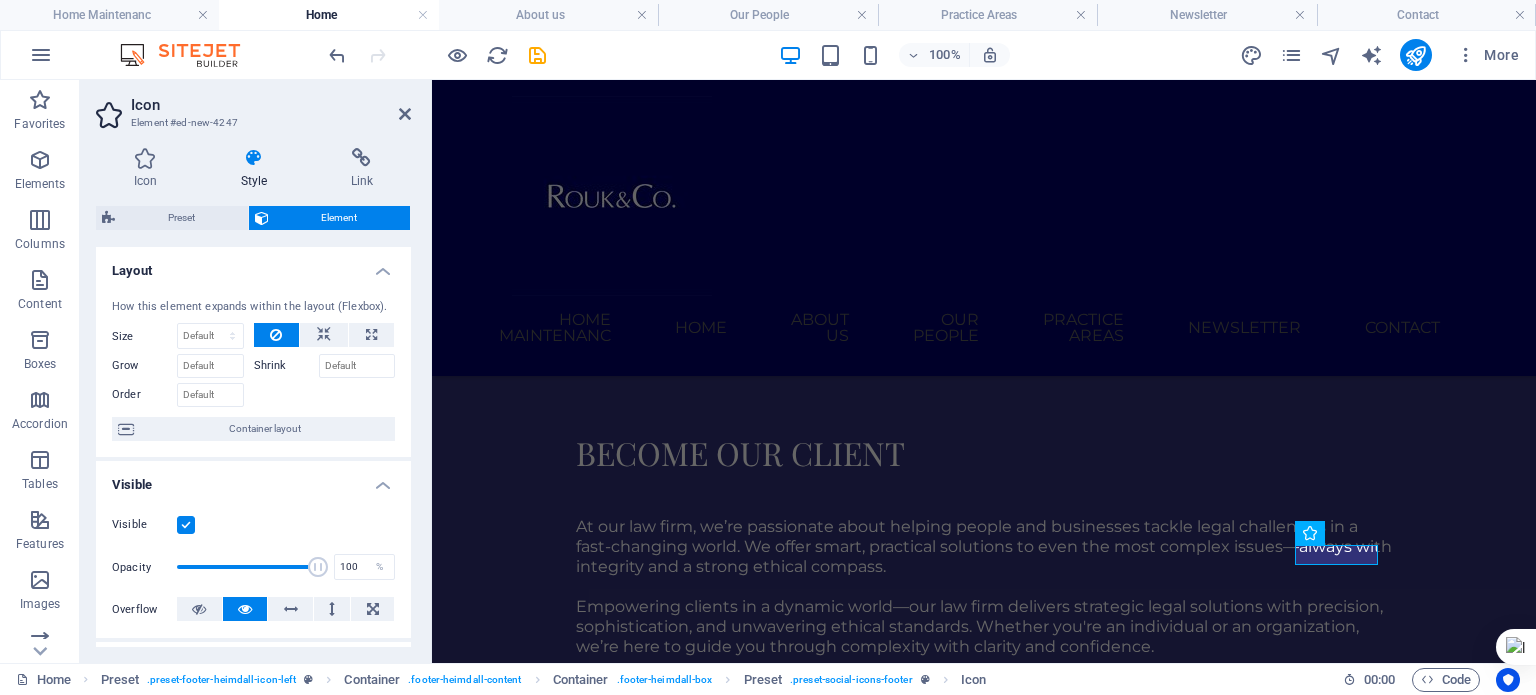 scroll, scrollTop: 0, scrollLeft: 0, axis: both 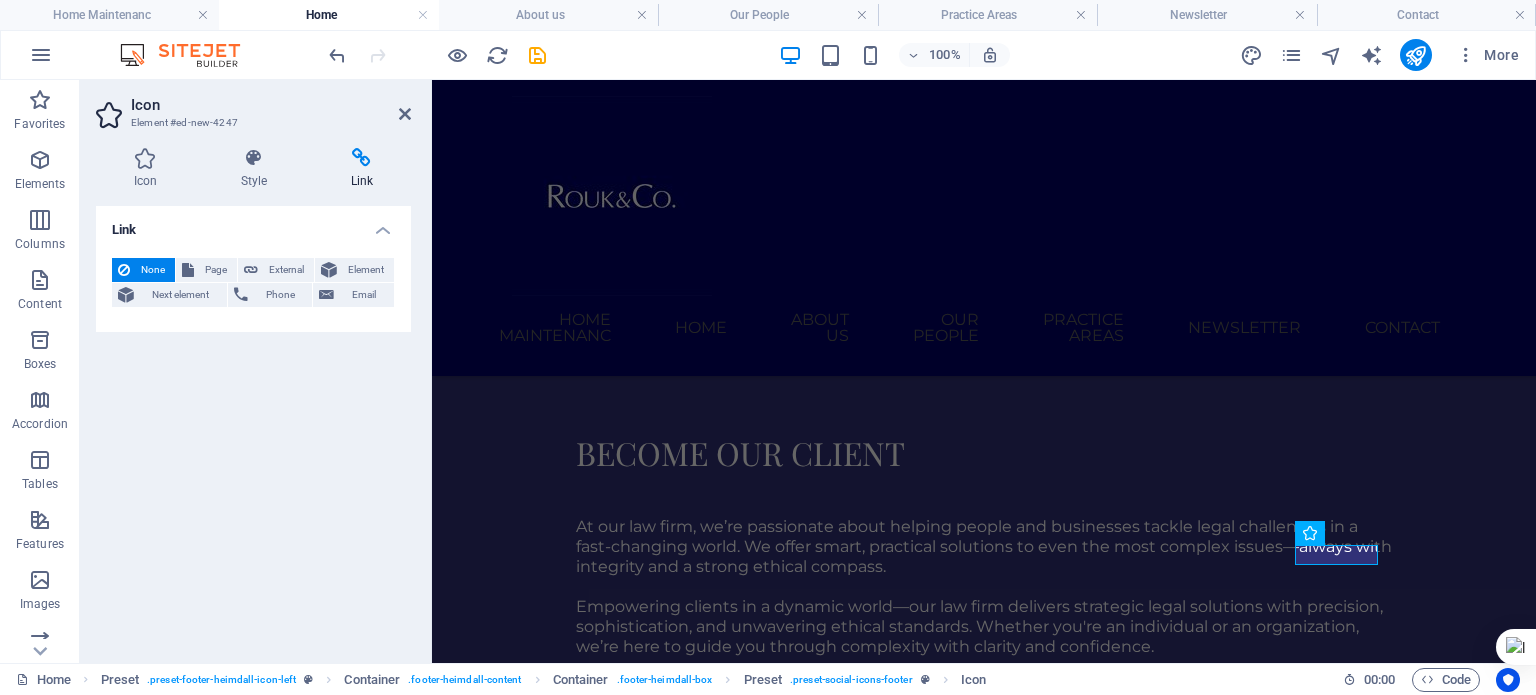click on "External" at bounding box center (286, 270) 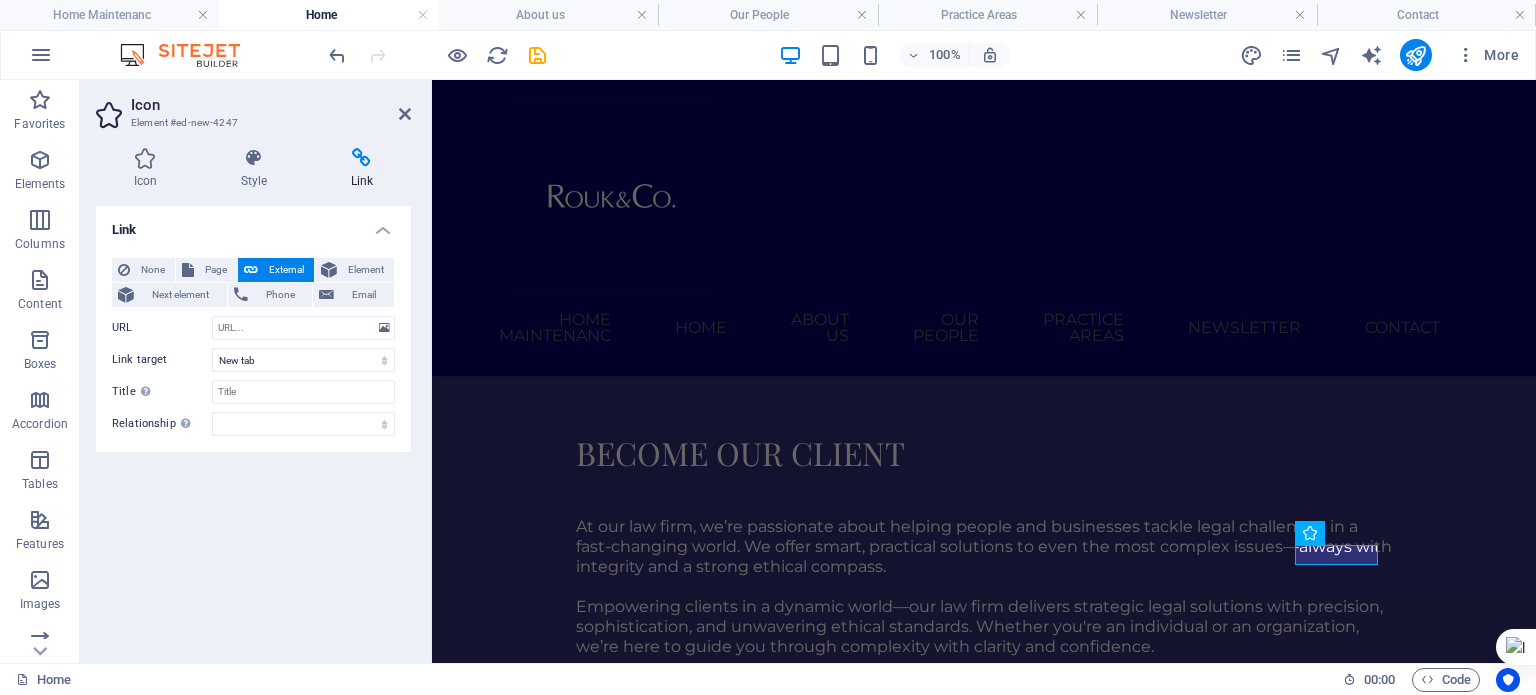 click on "Next element" at bounding box center [180, 295] 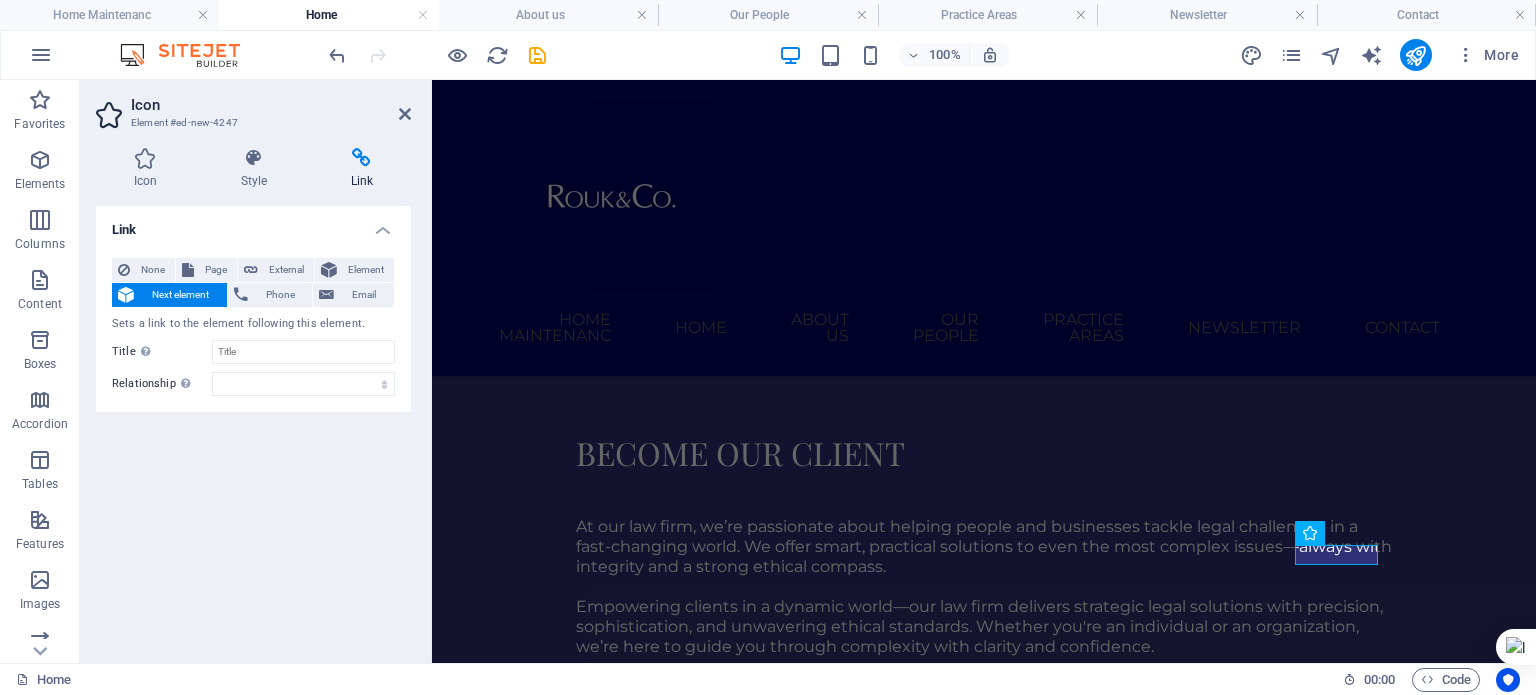 click on "None" at bounding box center [152, 270] 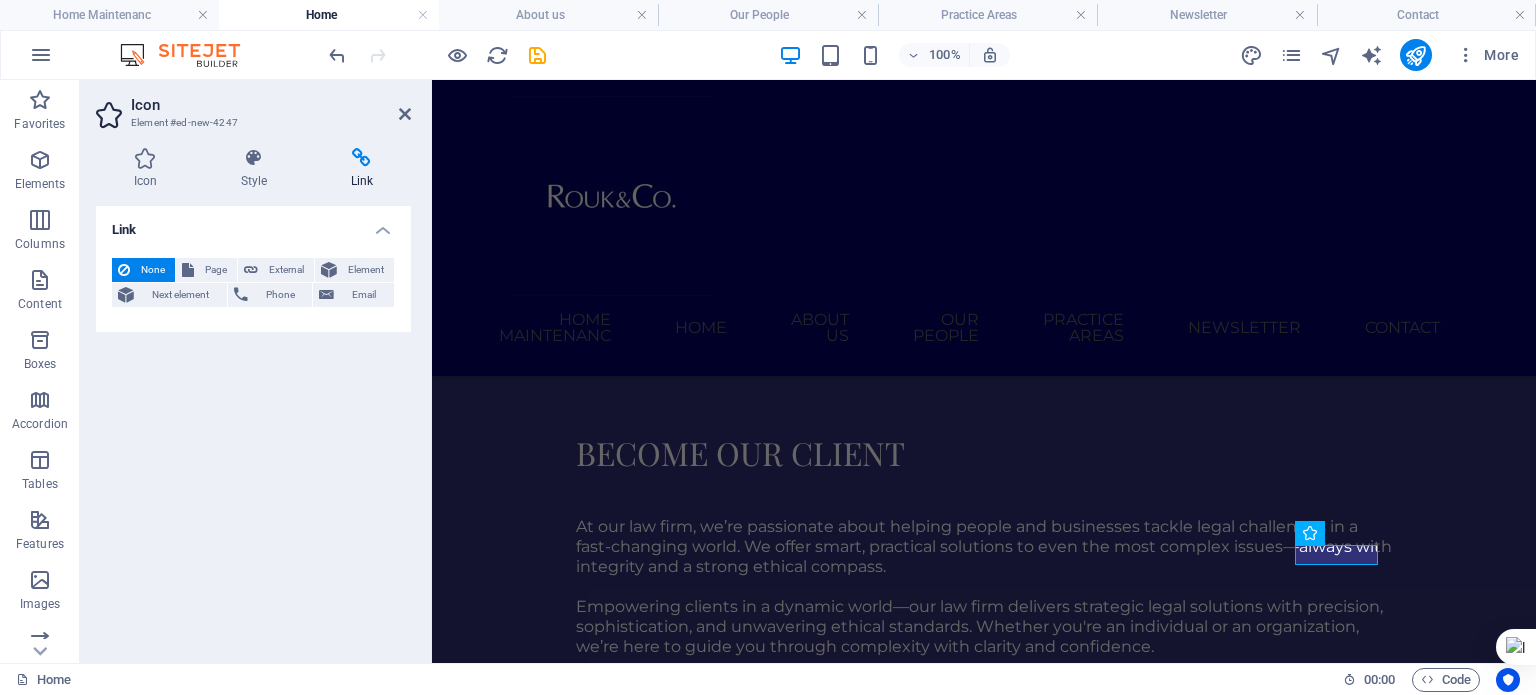 click on "Phone" at bounding box center (280, 295) 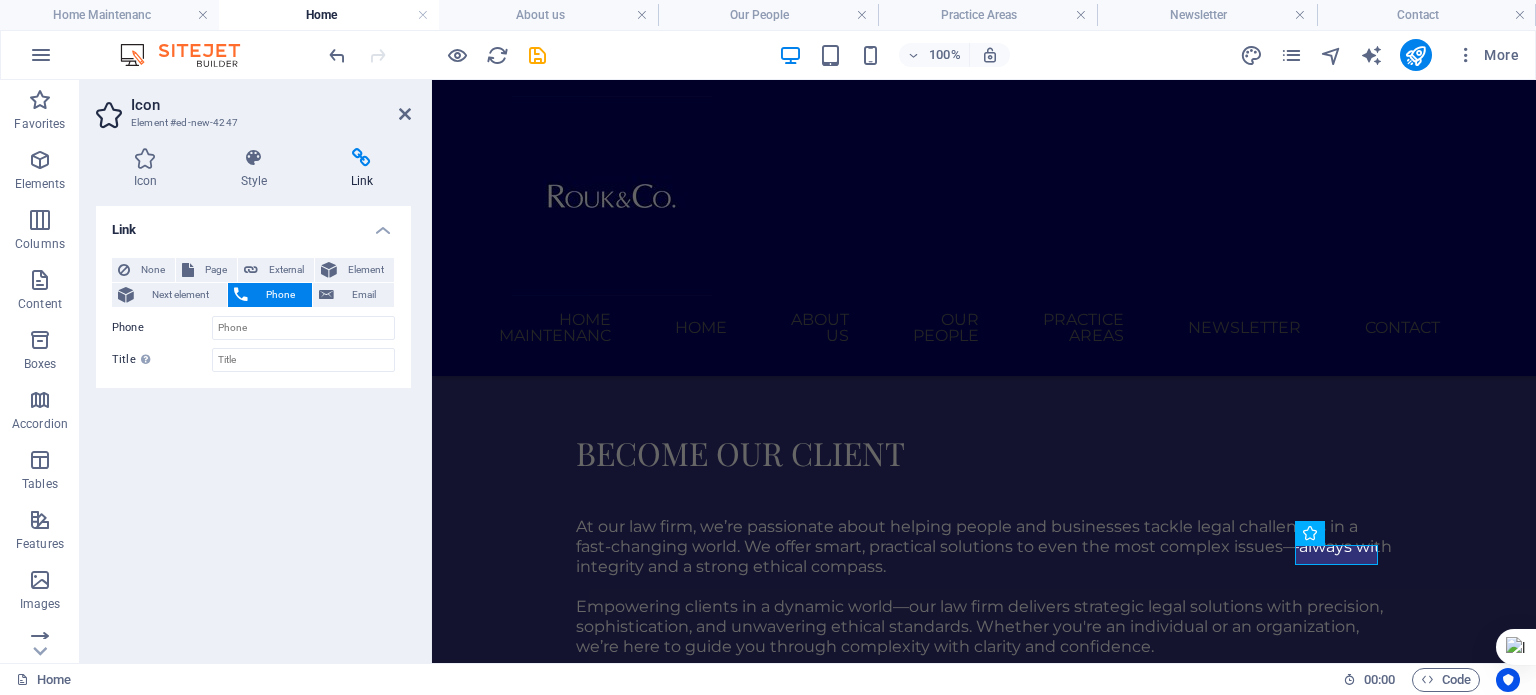 click at bounding box center [145, 158] 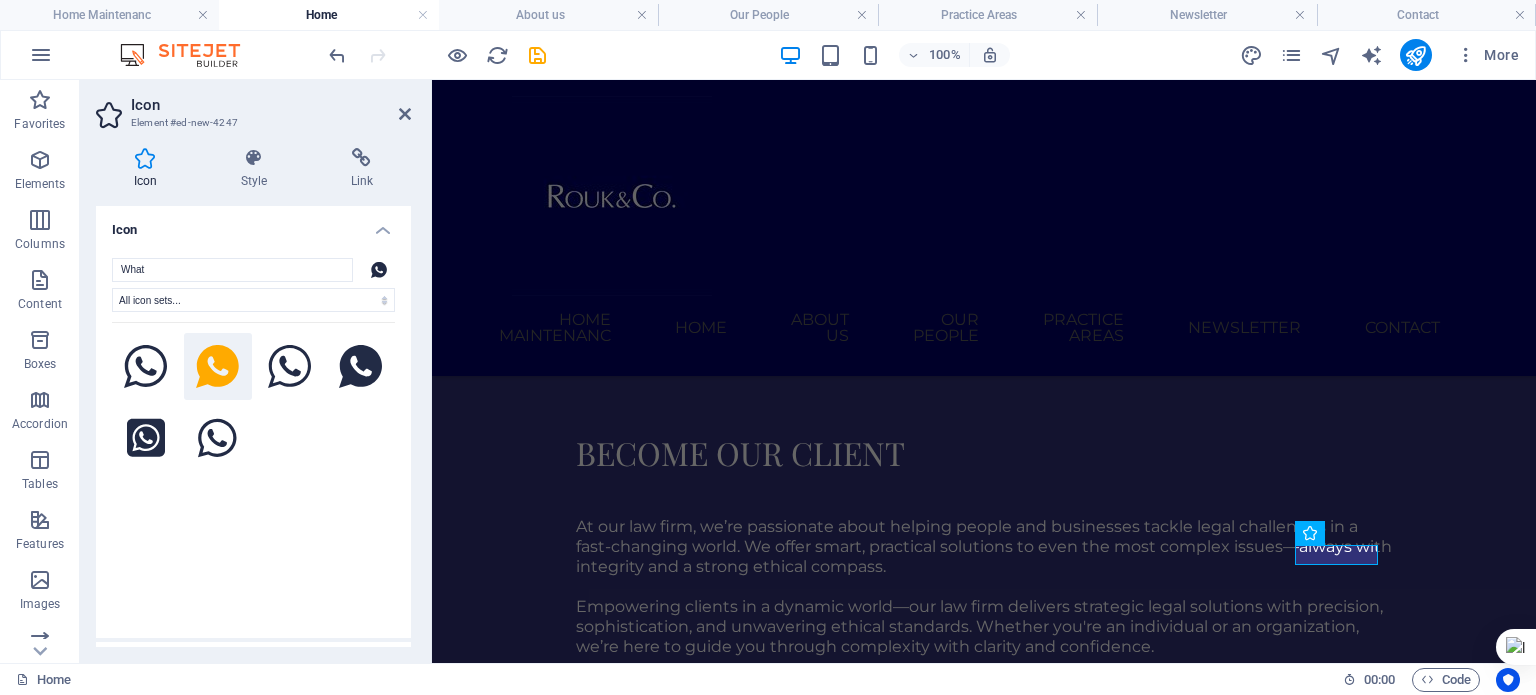 click at bounding box center [405, 114] 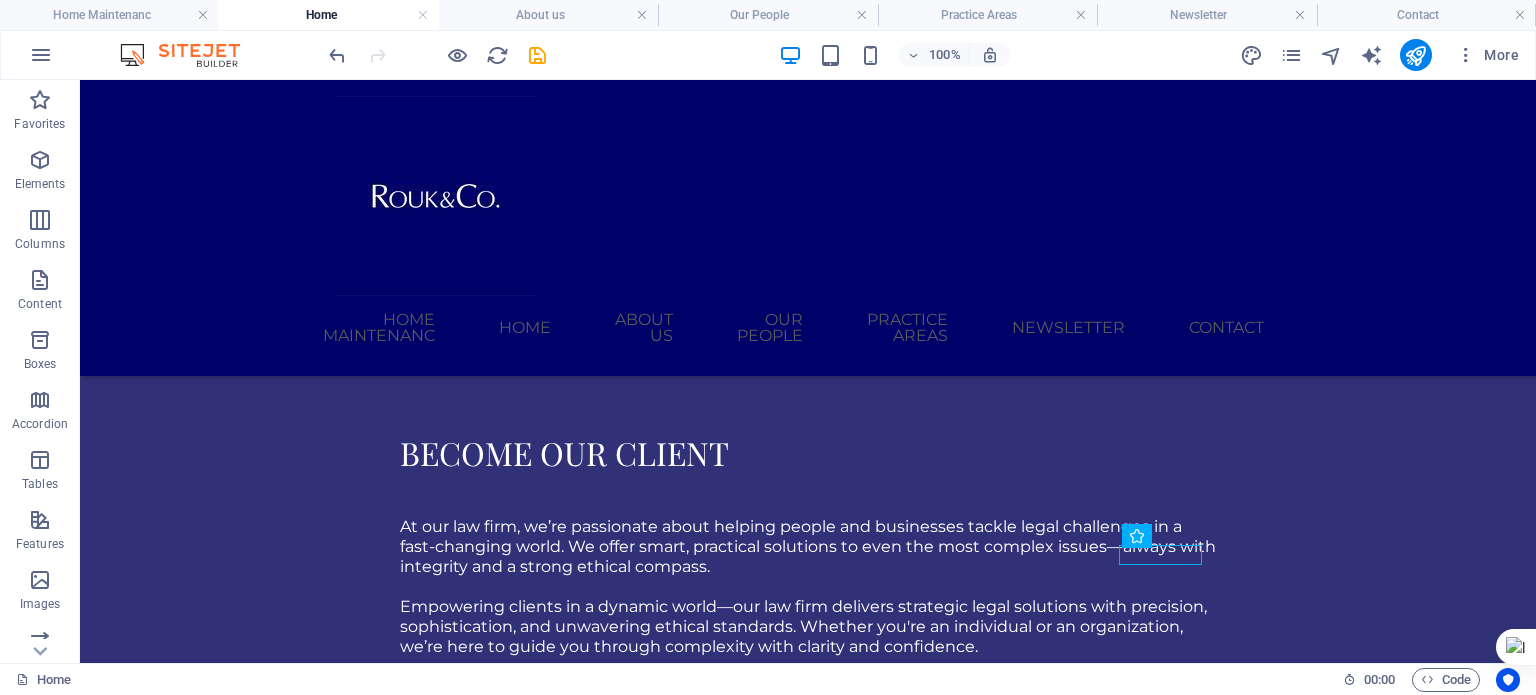 scroll, scrollTop: 2312, scrollLeft: 0, axis: vertical 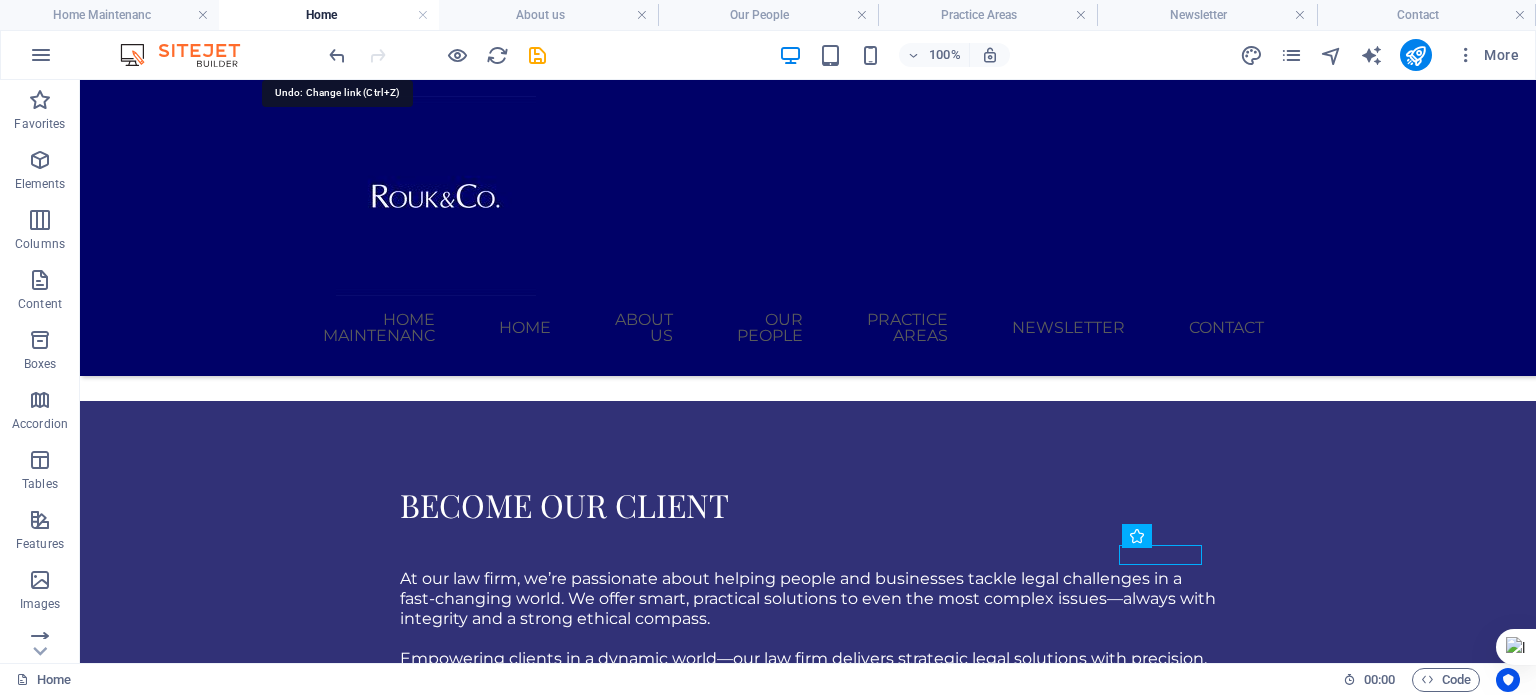 click at bounding box center [337, 55] 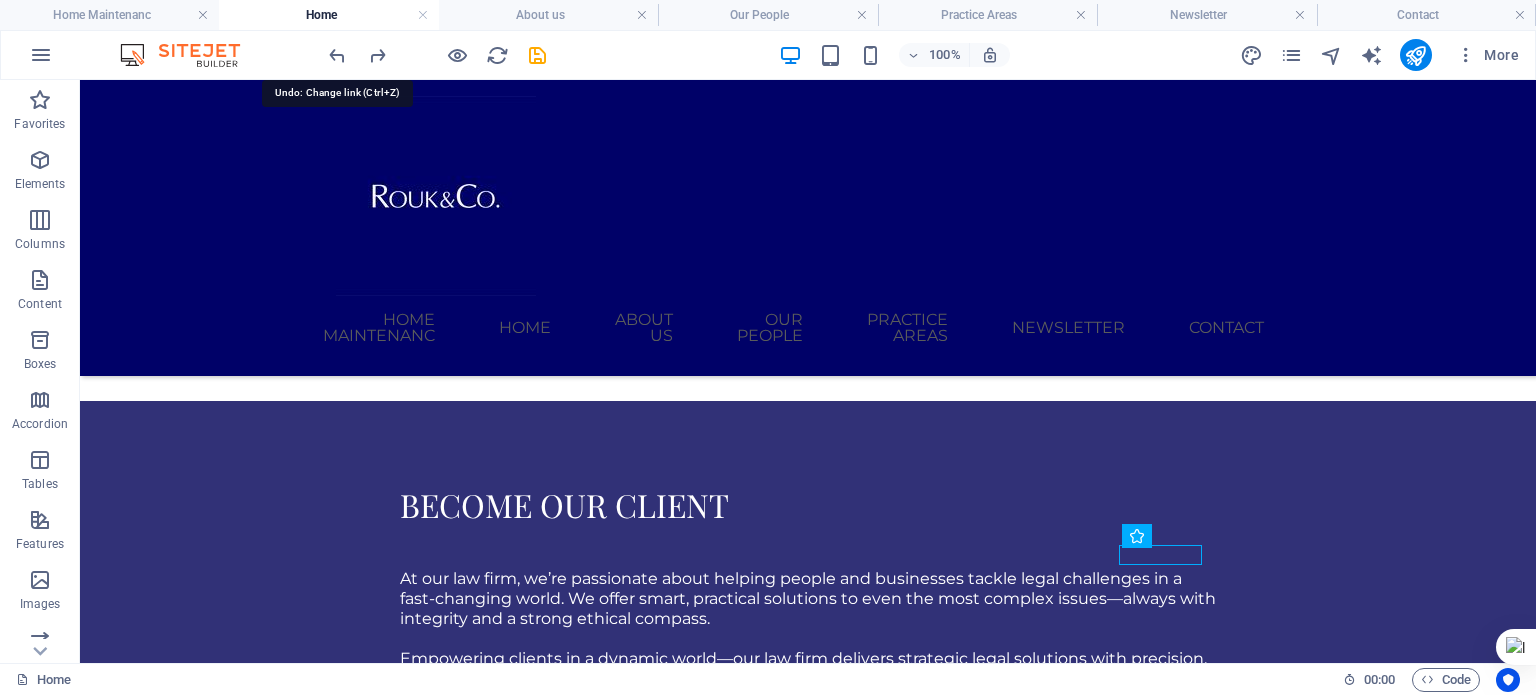 click at bounding box center (337, 55) 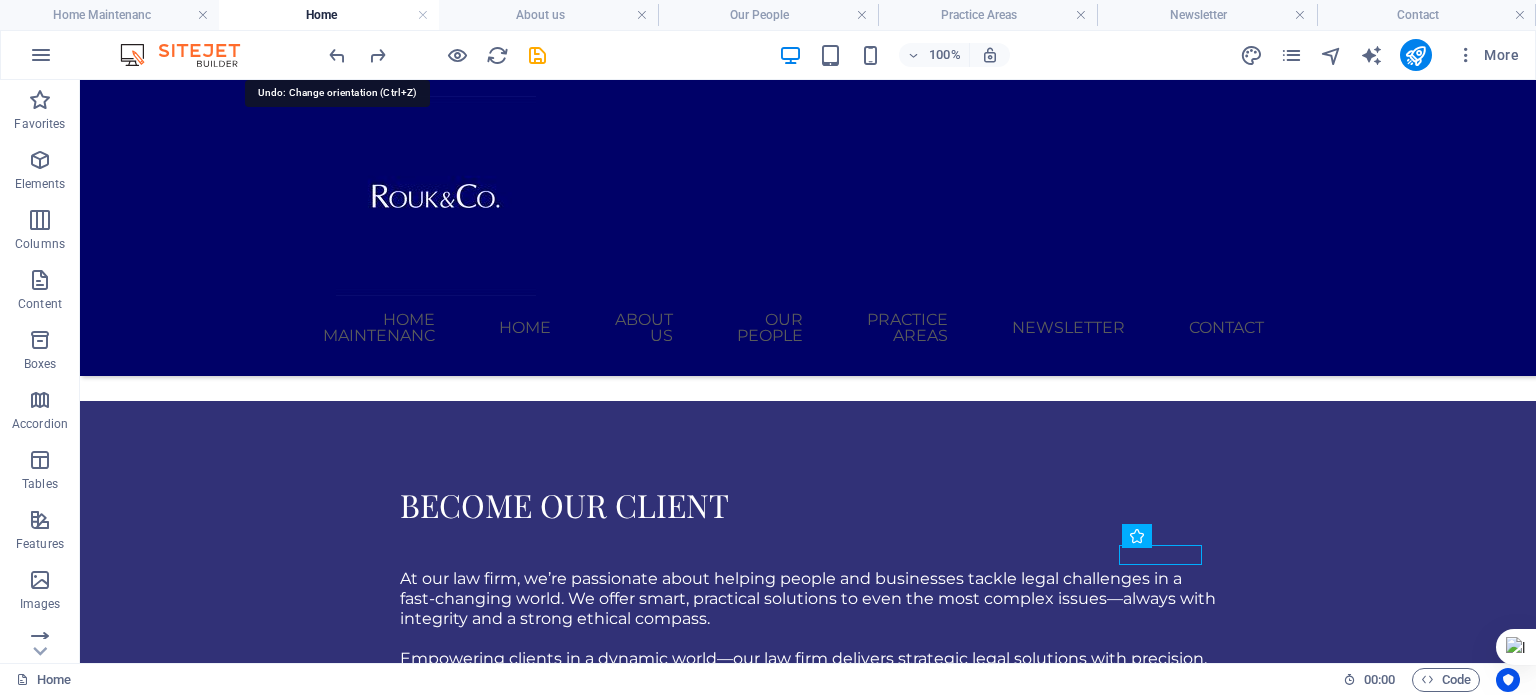 click at bounding box center (337, 55) 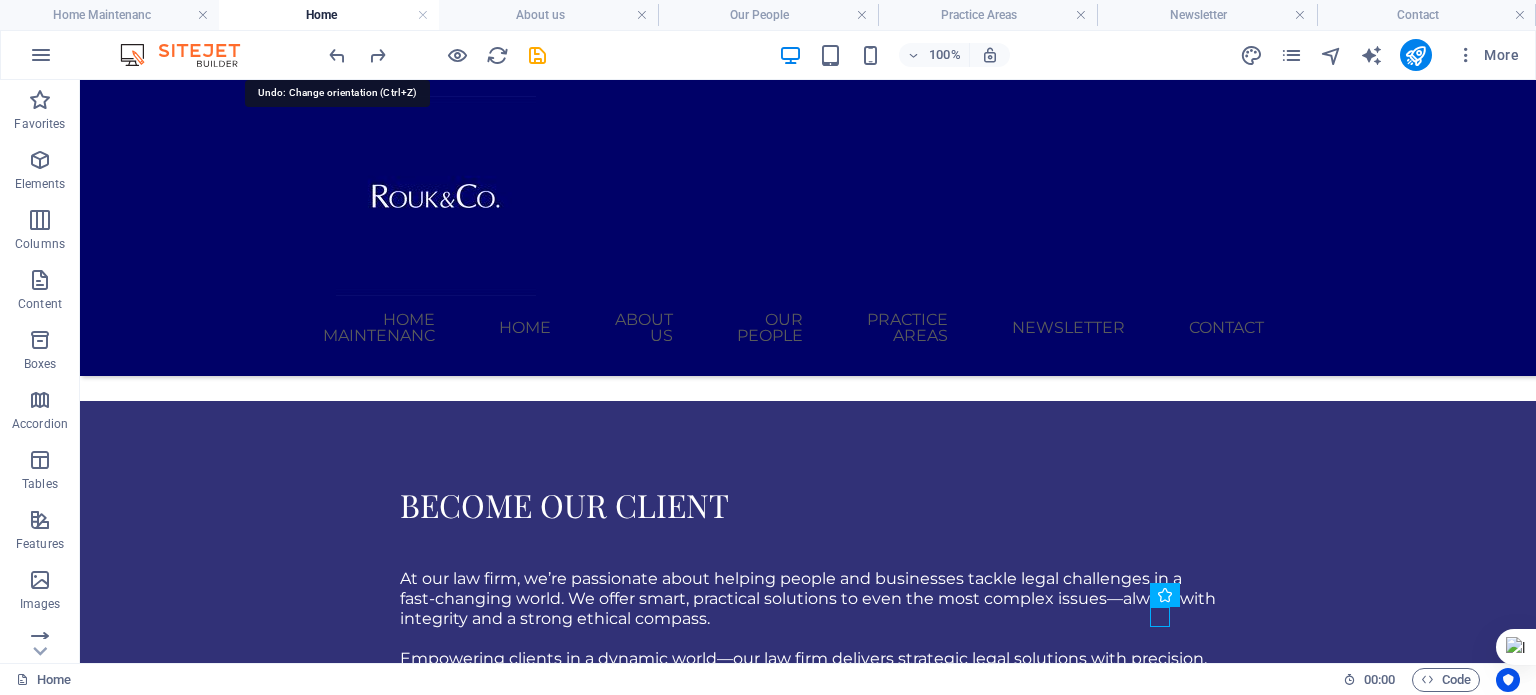 click at bounding box center (337, 55) 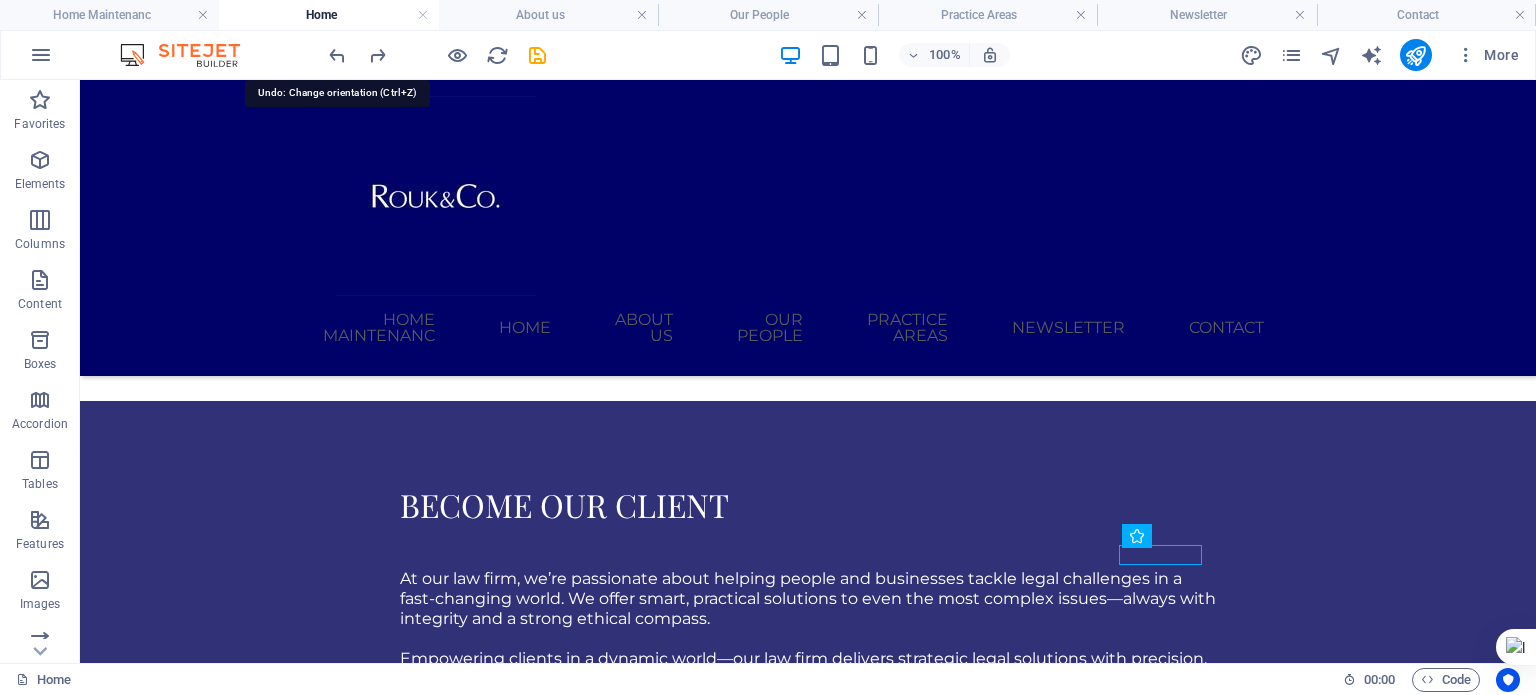click at bounding box center (337, 55) 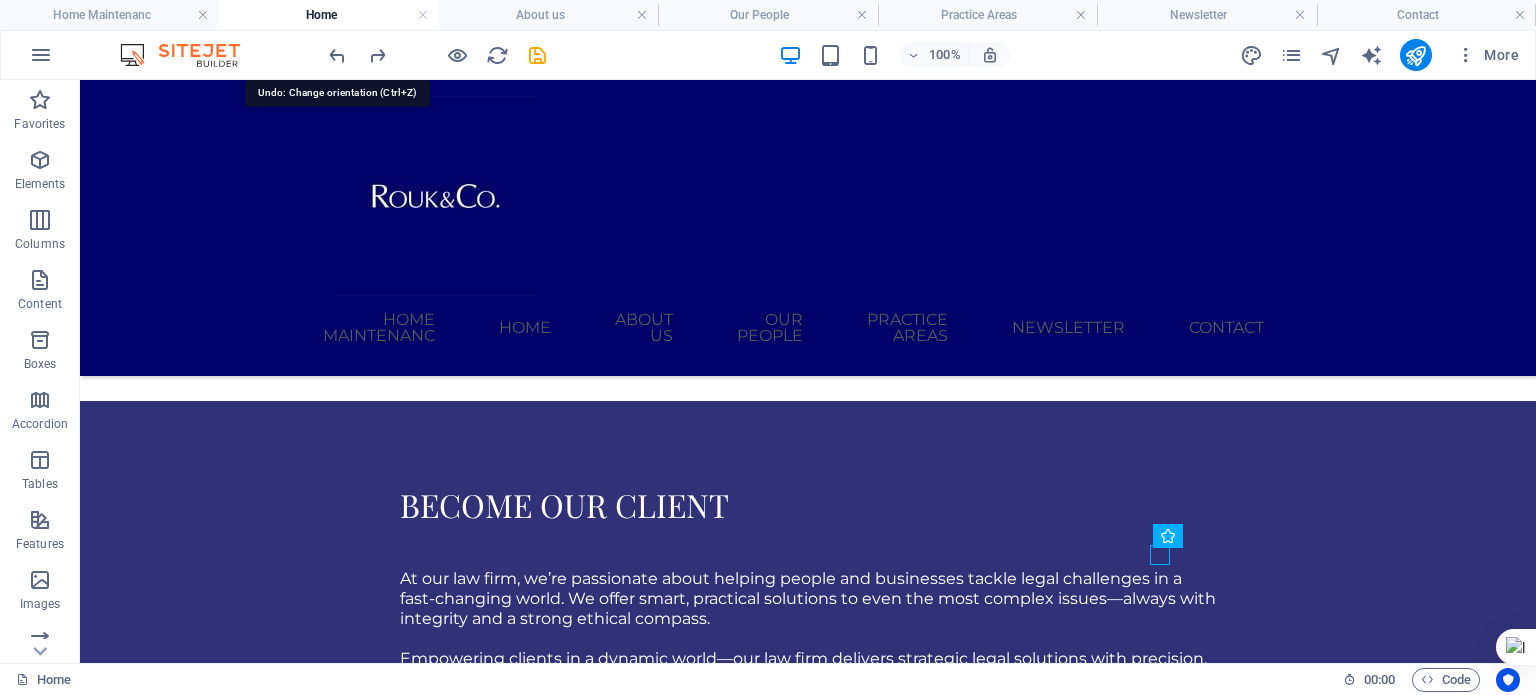 click at bounding box center (337, 55) 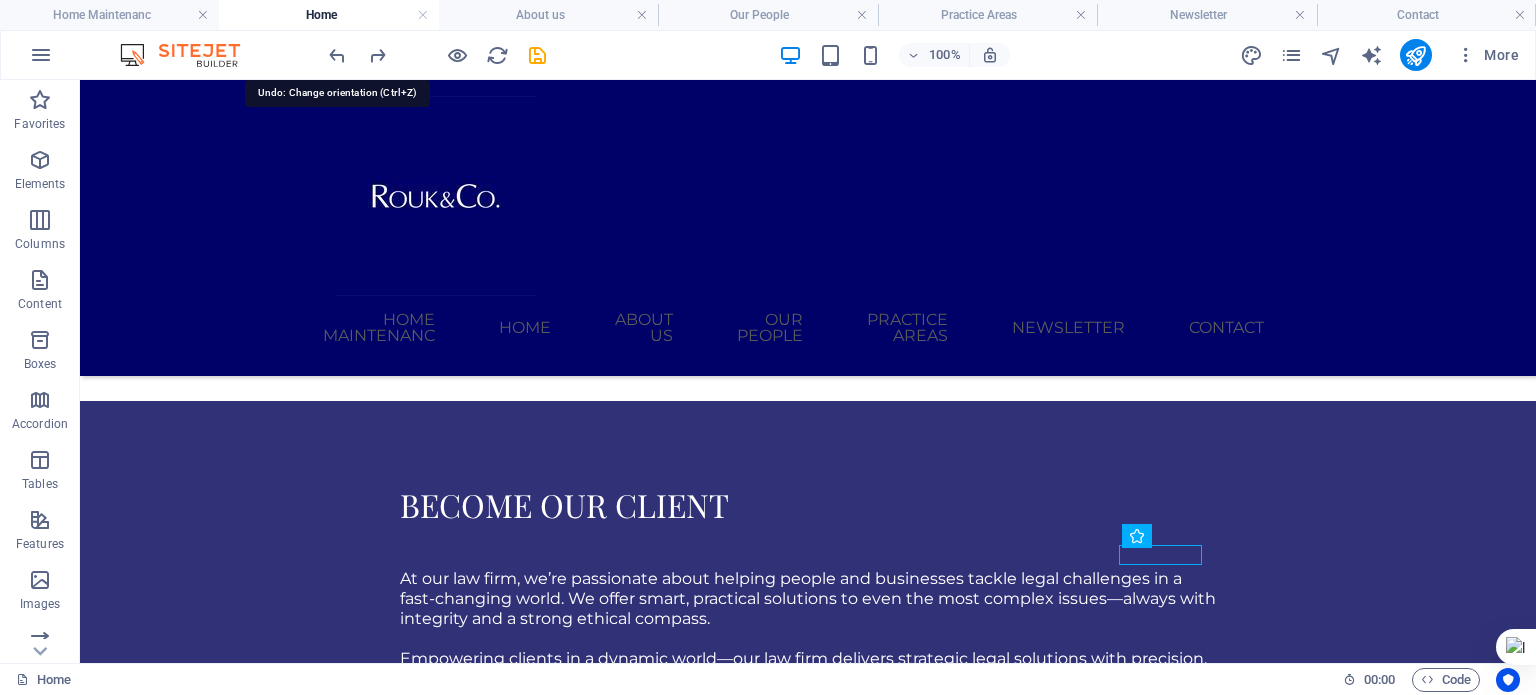 click at bounding box center (337, 55) 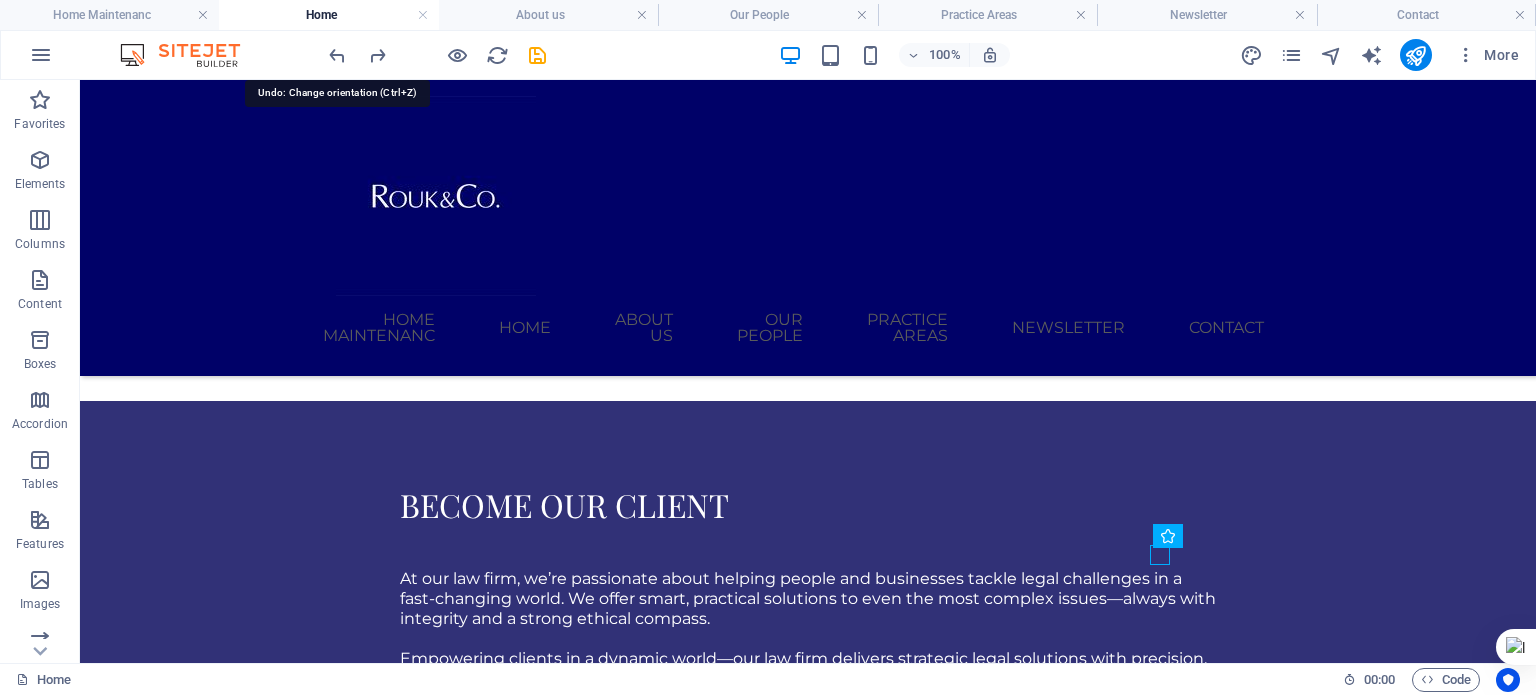click at bounding box center [337, 55] 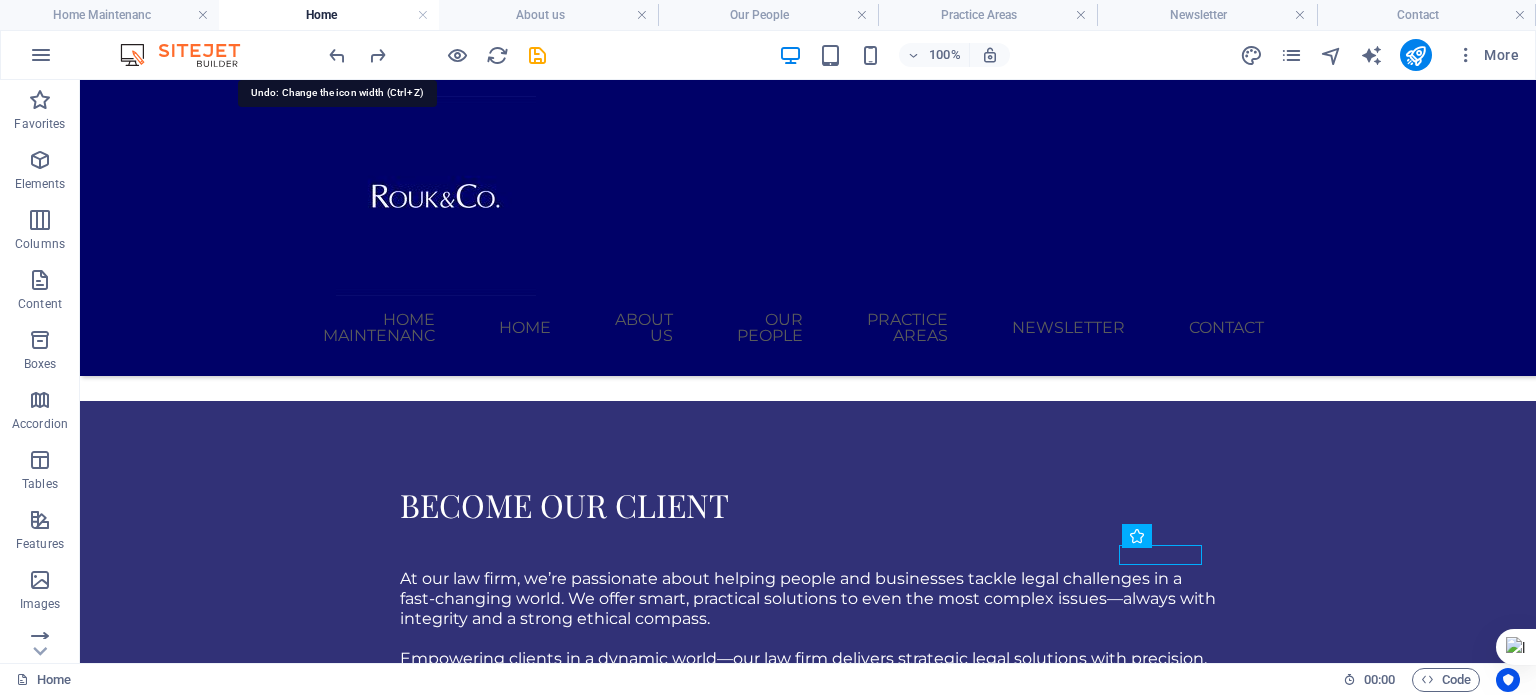 click at bounding box center [337, 55] 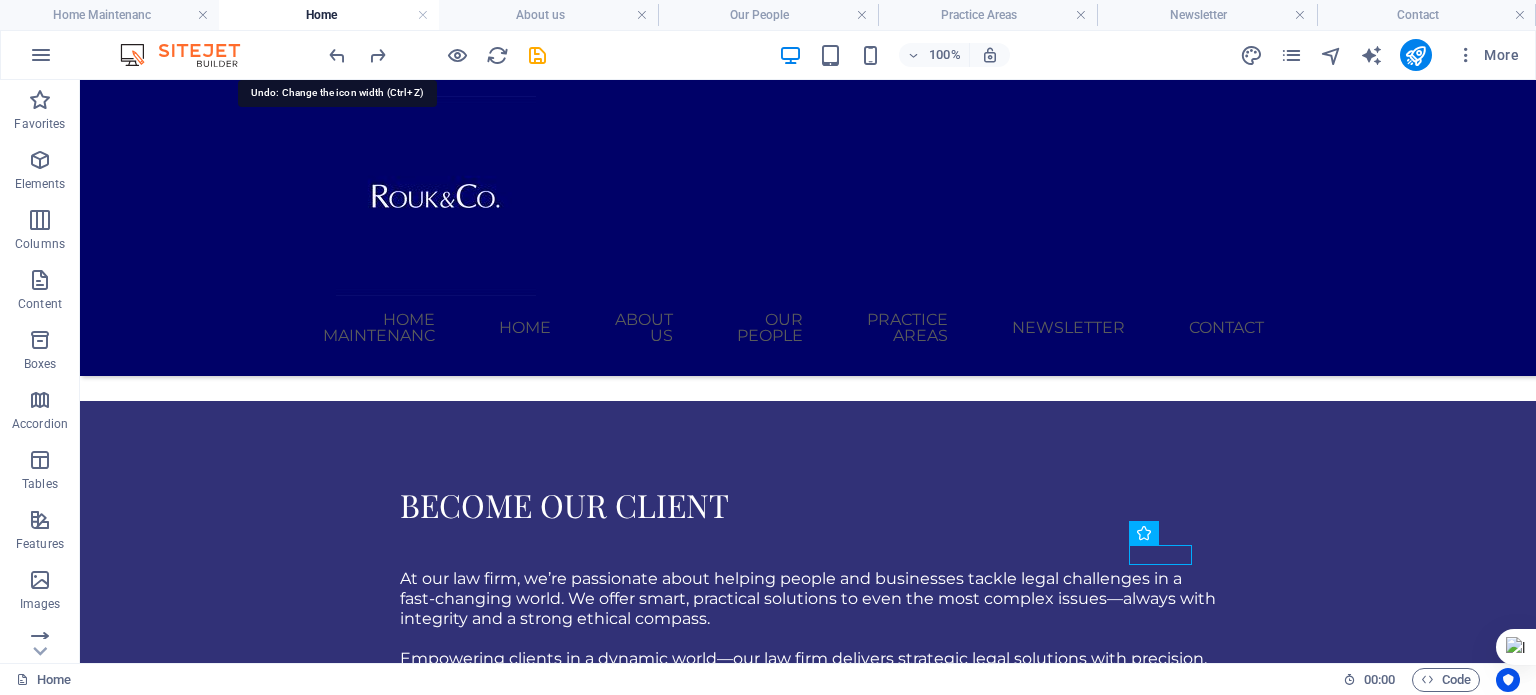 click at bounding box center (337, 55) 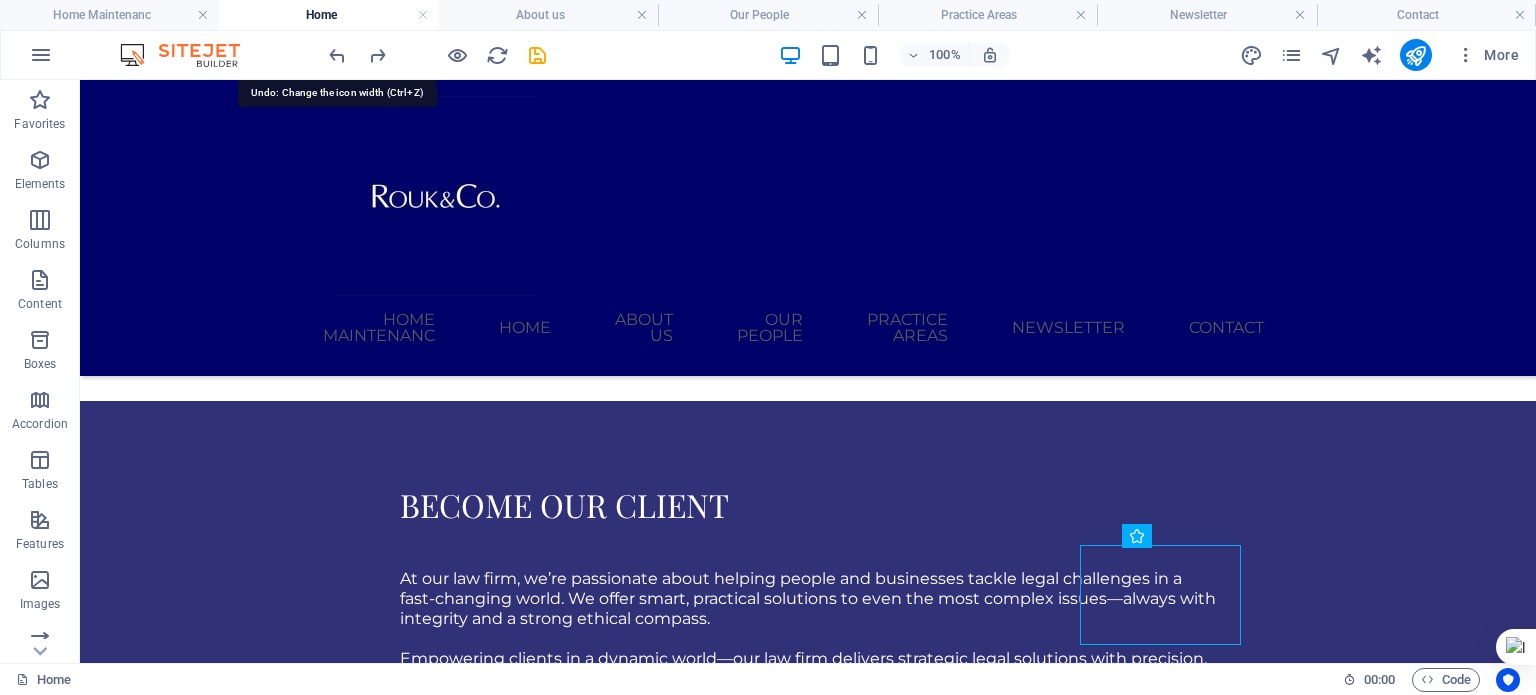 click at bounding box center [337, 55] 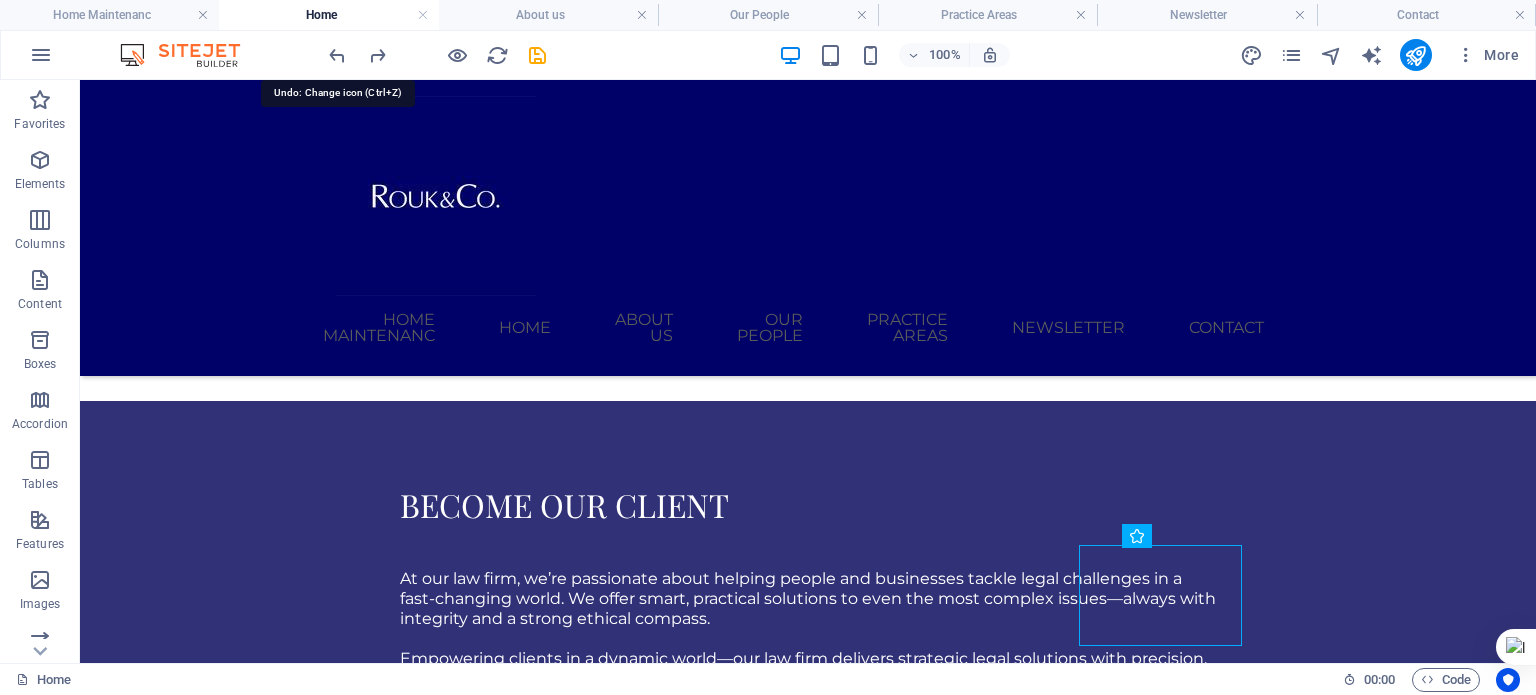 click at bounding box center (337, 55) 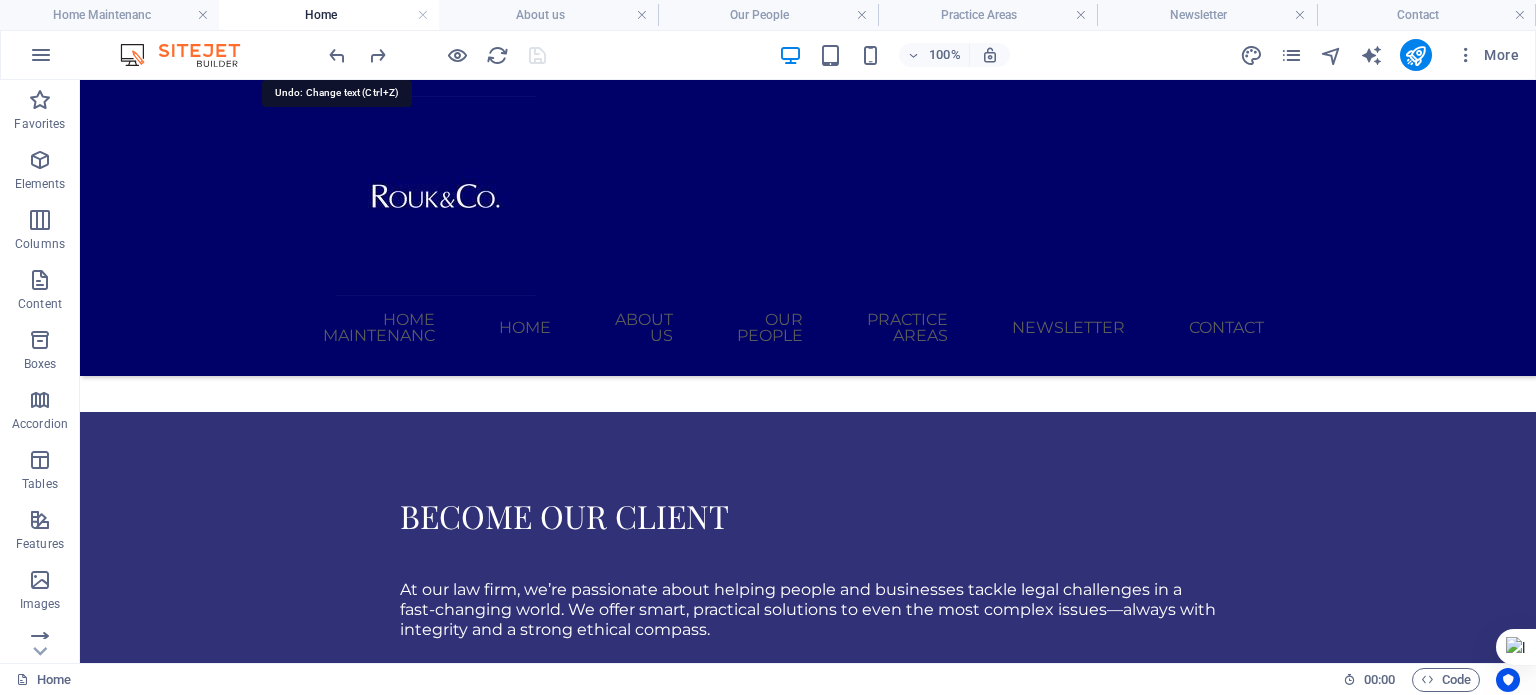 click at bounding box center [337, 55] 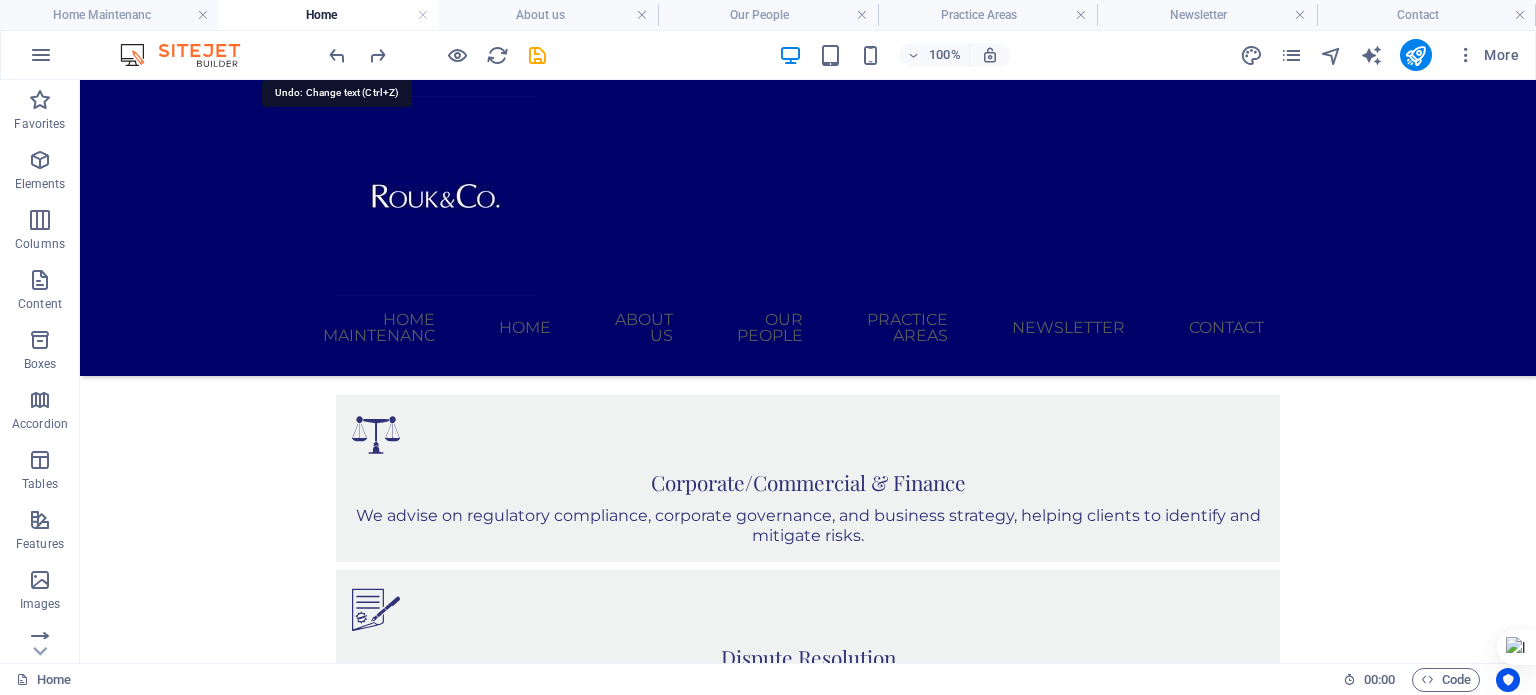scroll, scrollTop: 1271, scrollLeft: 0, axis: vertical 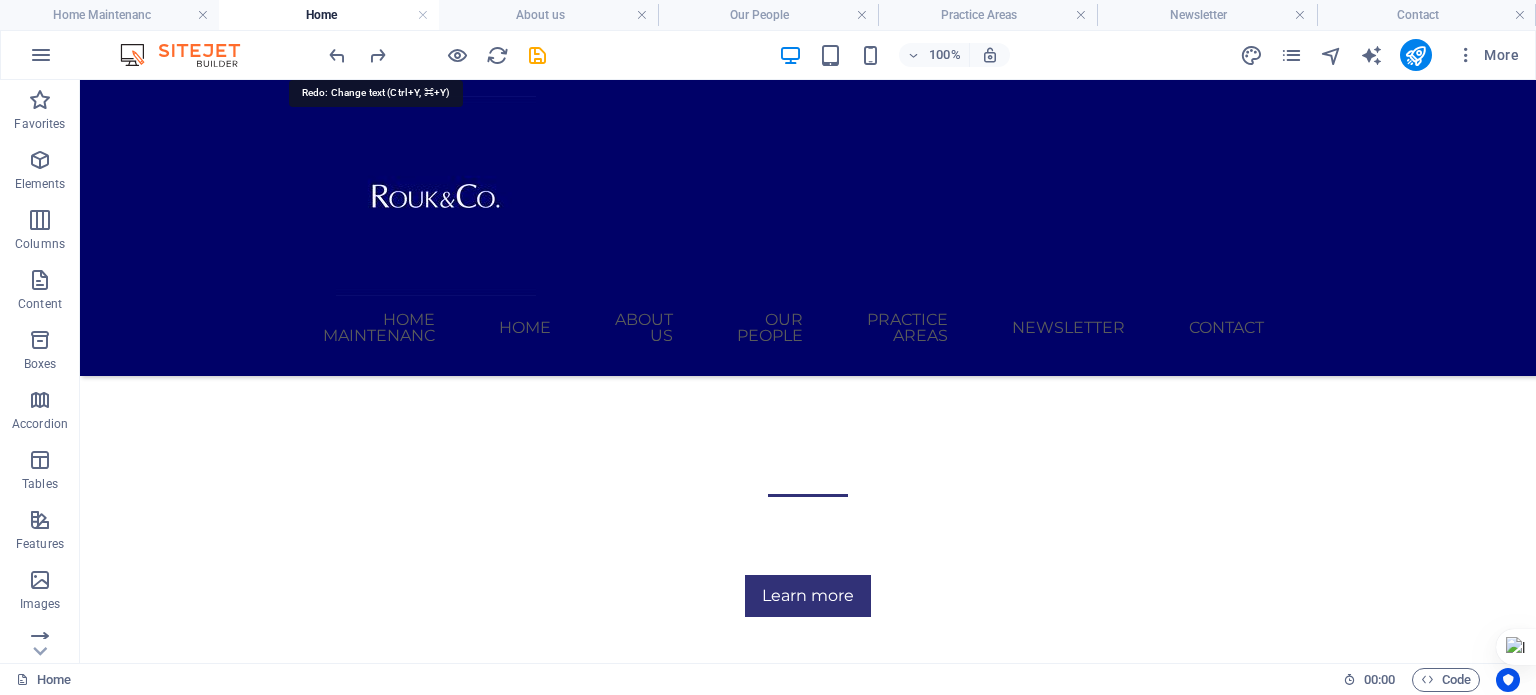 click at bounding box center [377, 55] 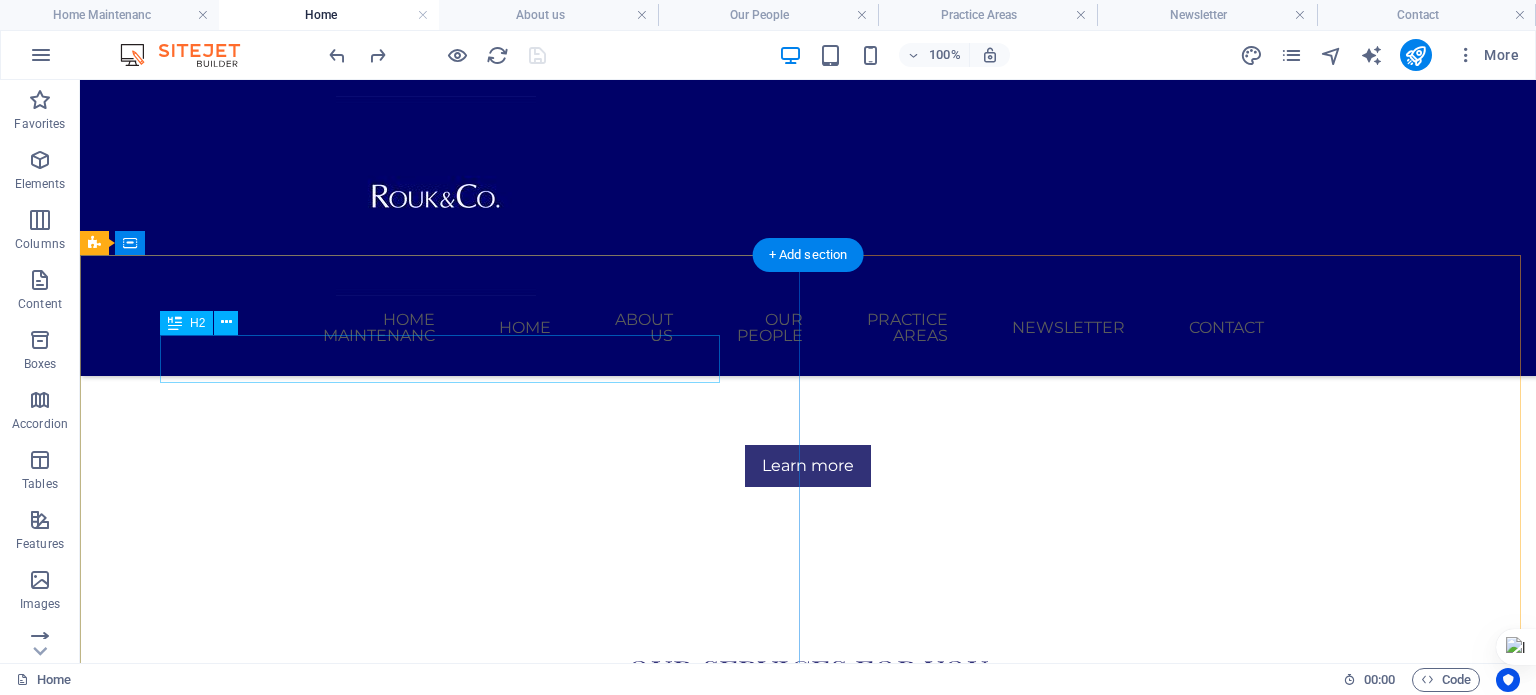 scroll, scrollTop: 1101, scrollLeft: 0, axis: vertical 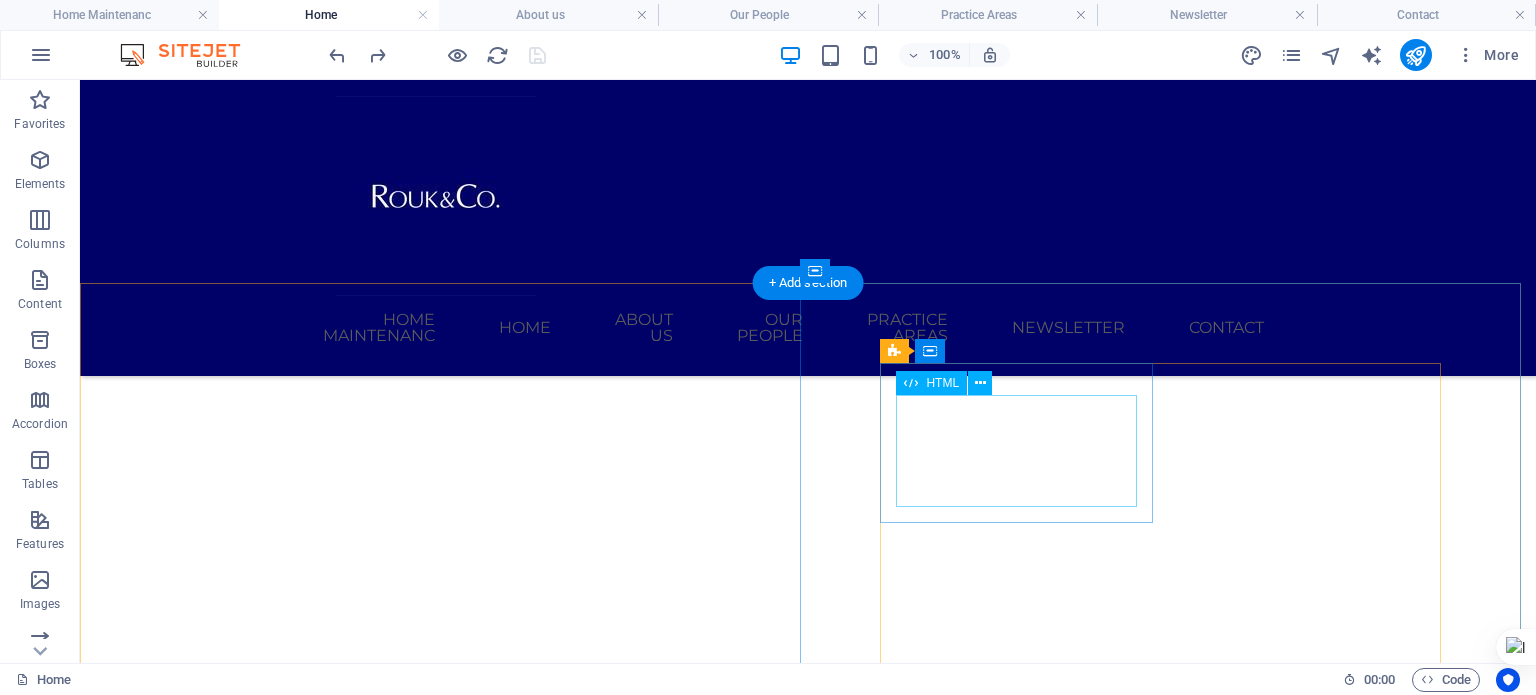 click on "500" at bounding box center [808, 2748] 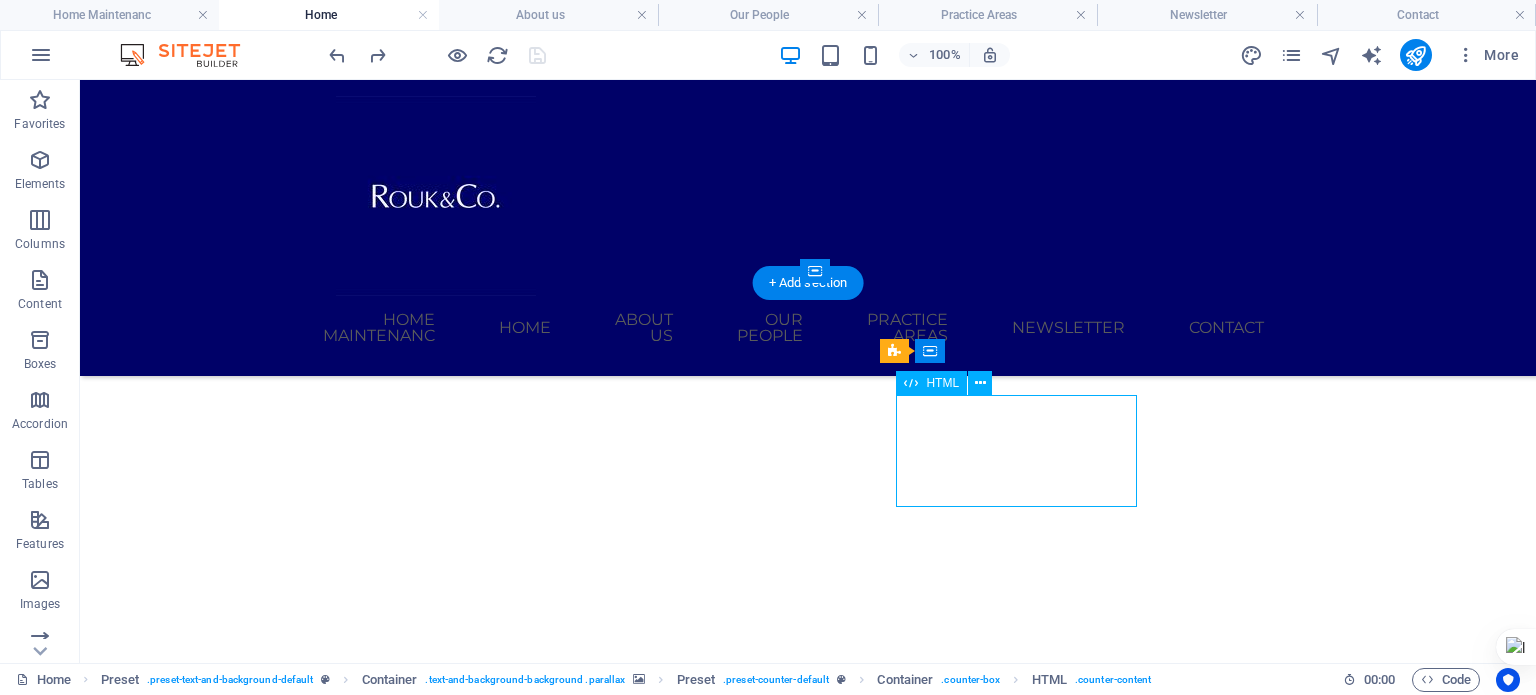 click on "500" at bounding box center (808, 2748) 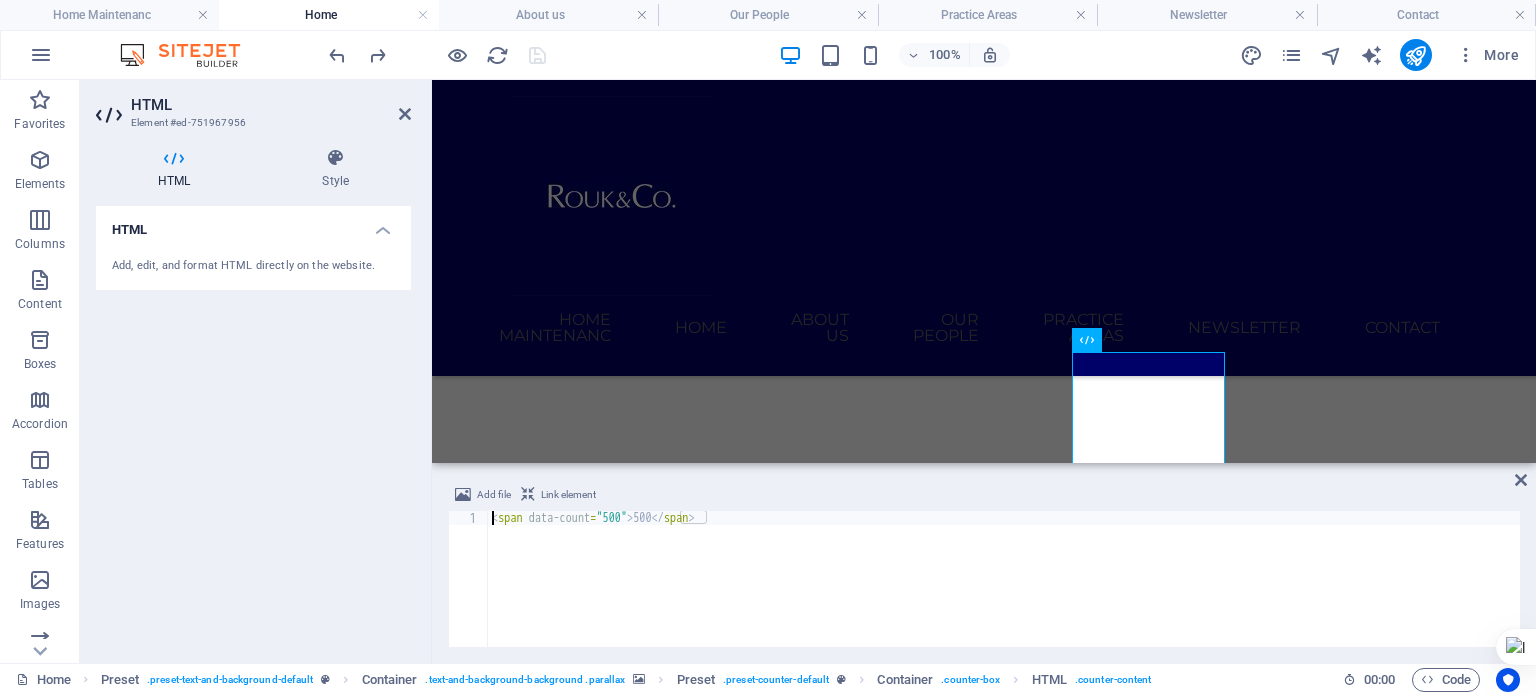scroll, scrollTop: 1201, scrollLeft: 0, axis: vertical 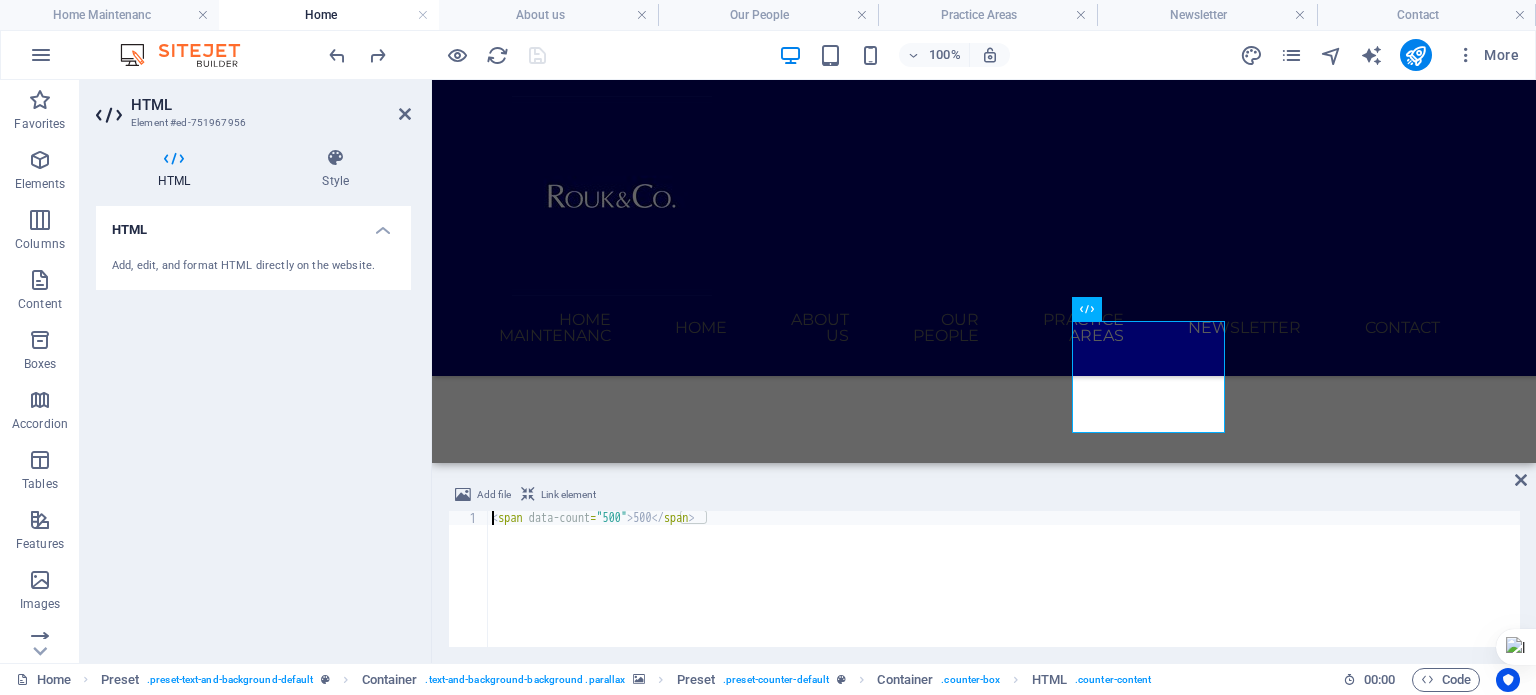 click at bounding box center (405, 114) 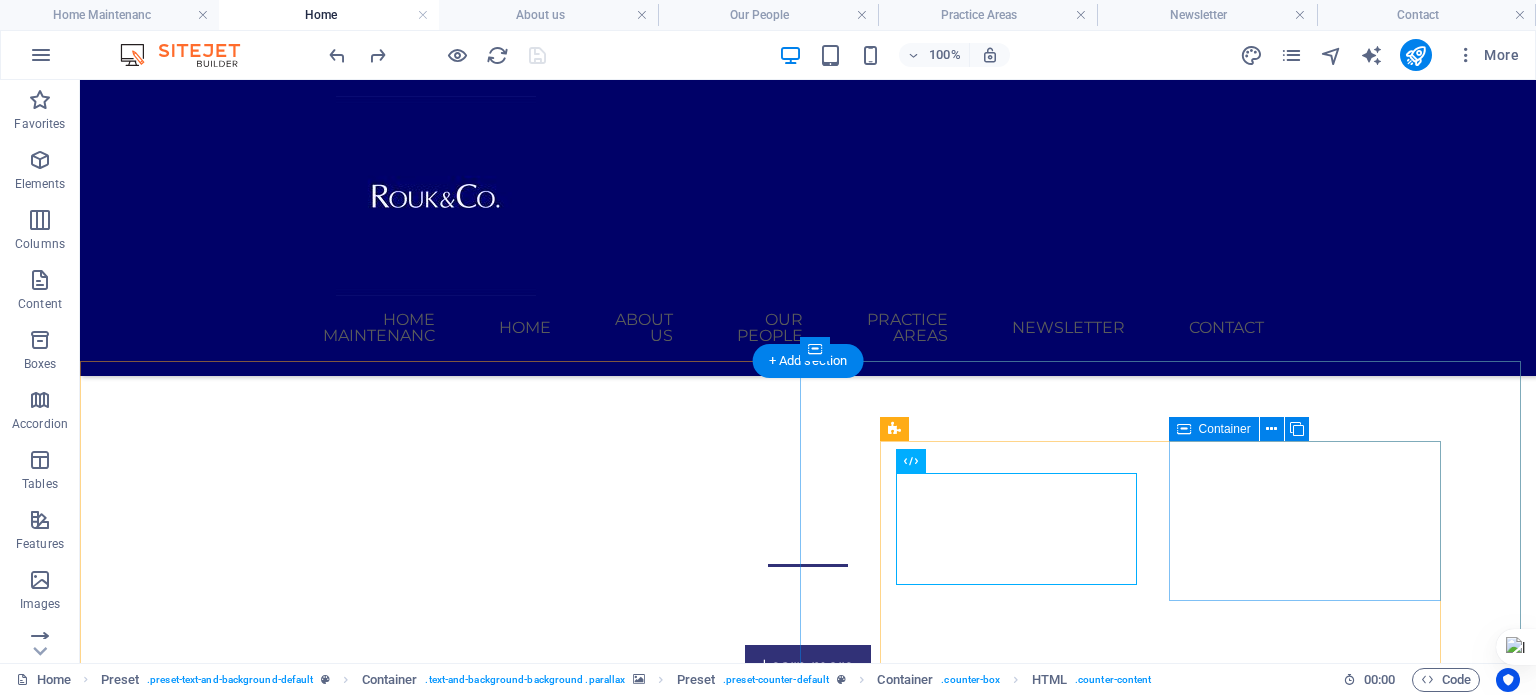 scroll, scrollTop: 1001, scrollLeft: 0, axis: vertical 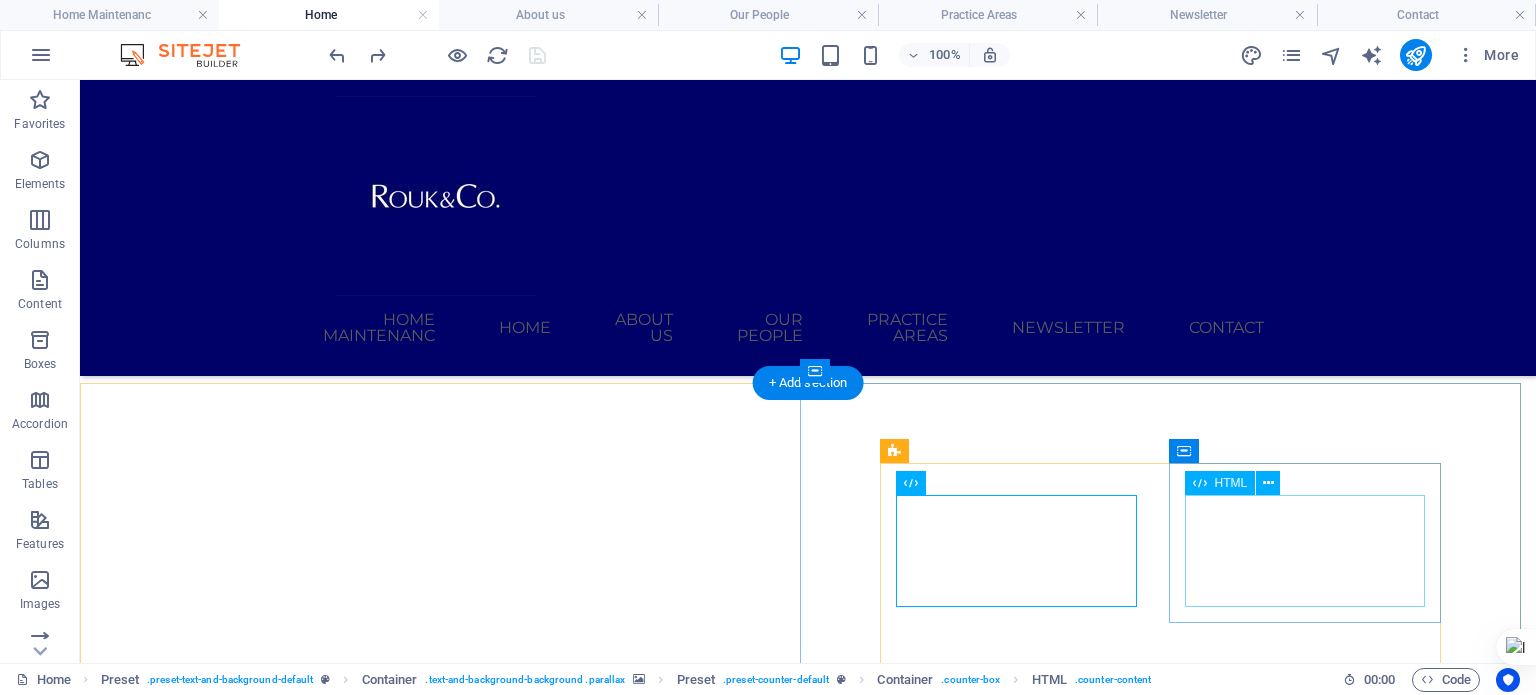 click on "558" at bounding box center (808, 3016) 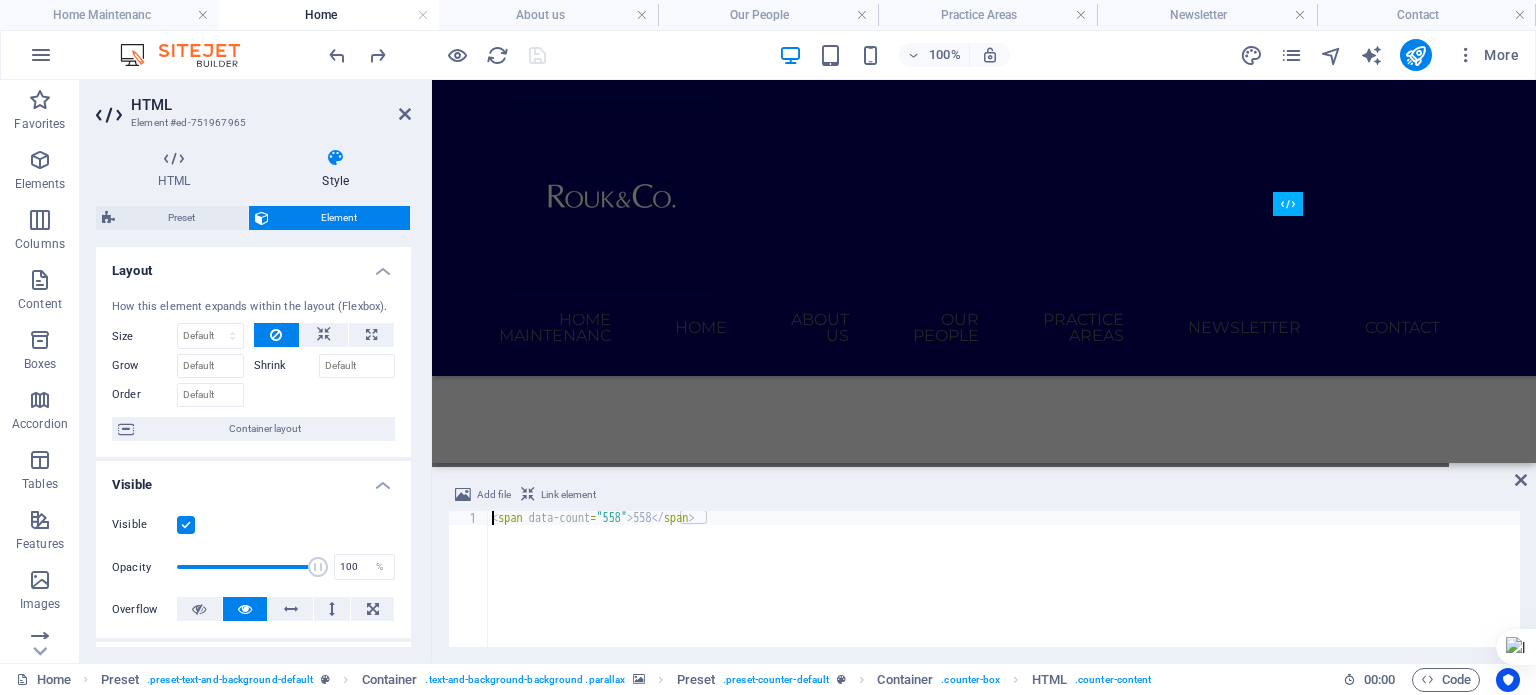 scroll, scrollTop: 1307, scrollLeft: 0, axis: vertical 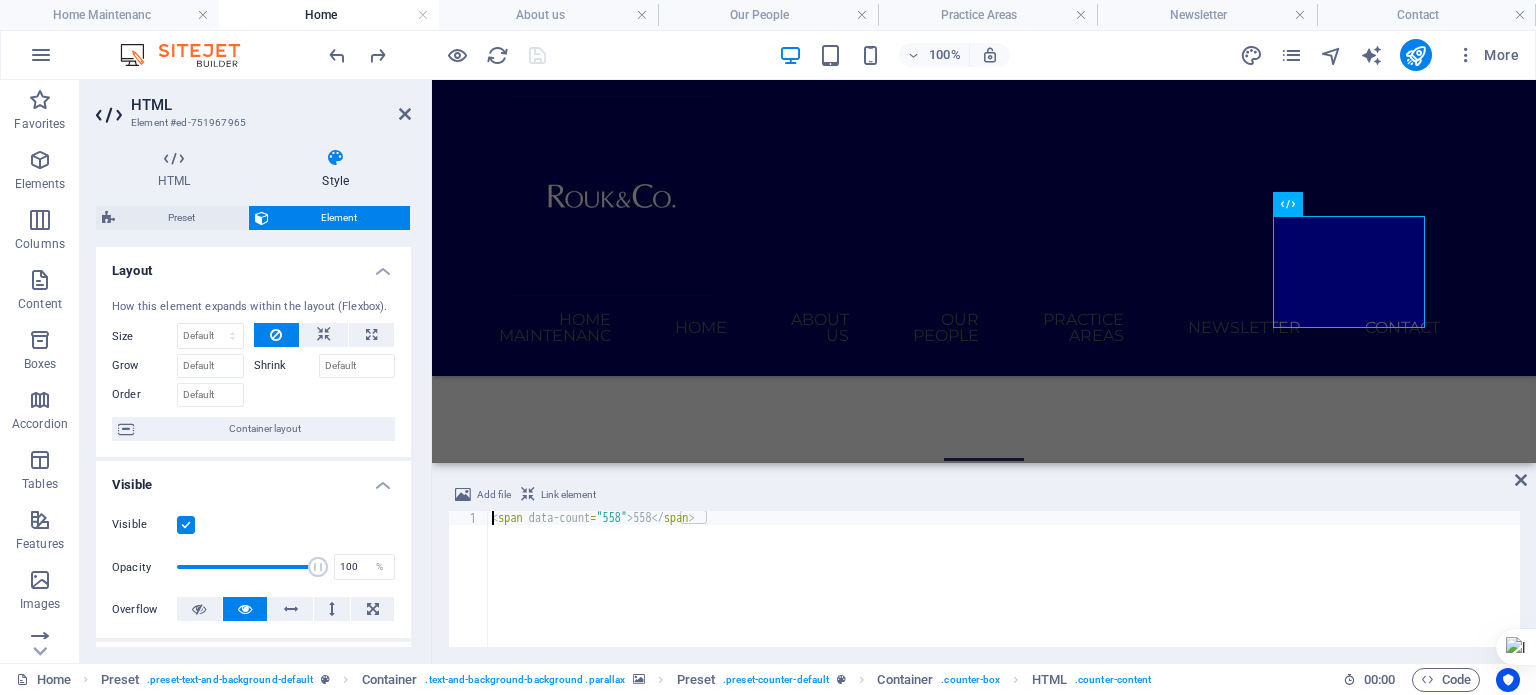 click at bounding box center [405, 114] 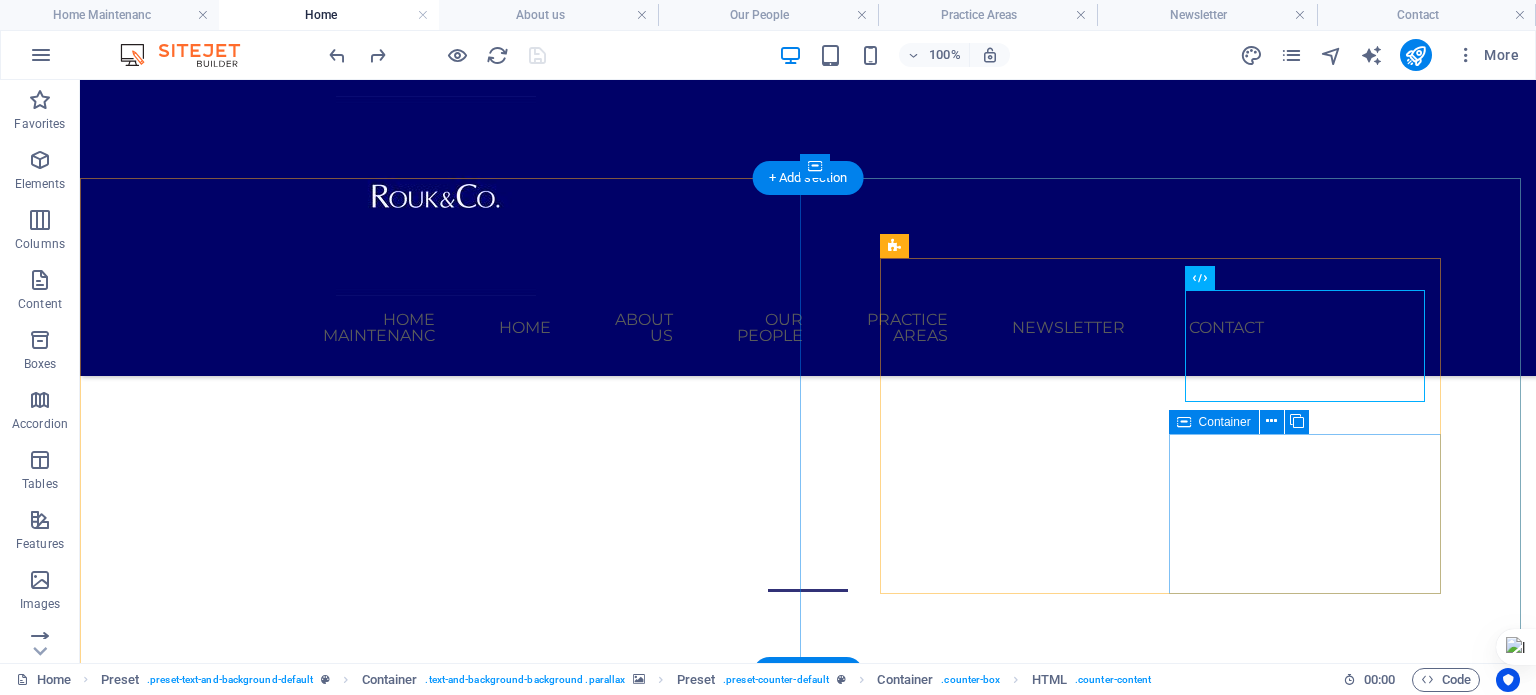 scroll, scrollTop: 1207, scrollLeft: 0, axis: vertical 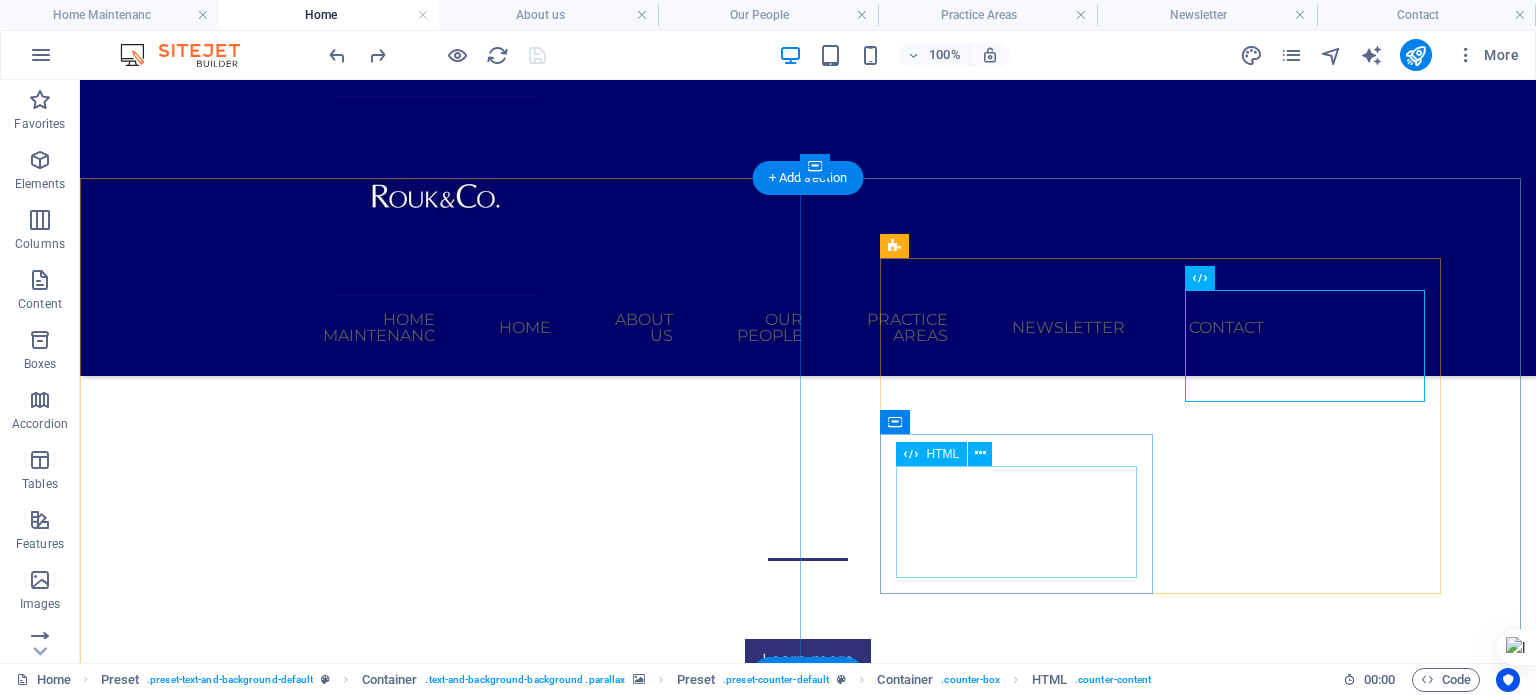 click on "20  Y" at bounding box center [808, 2978] 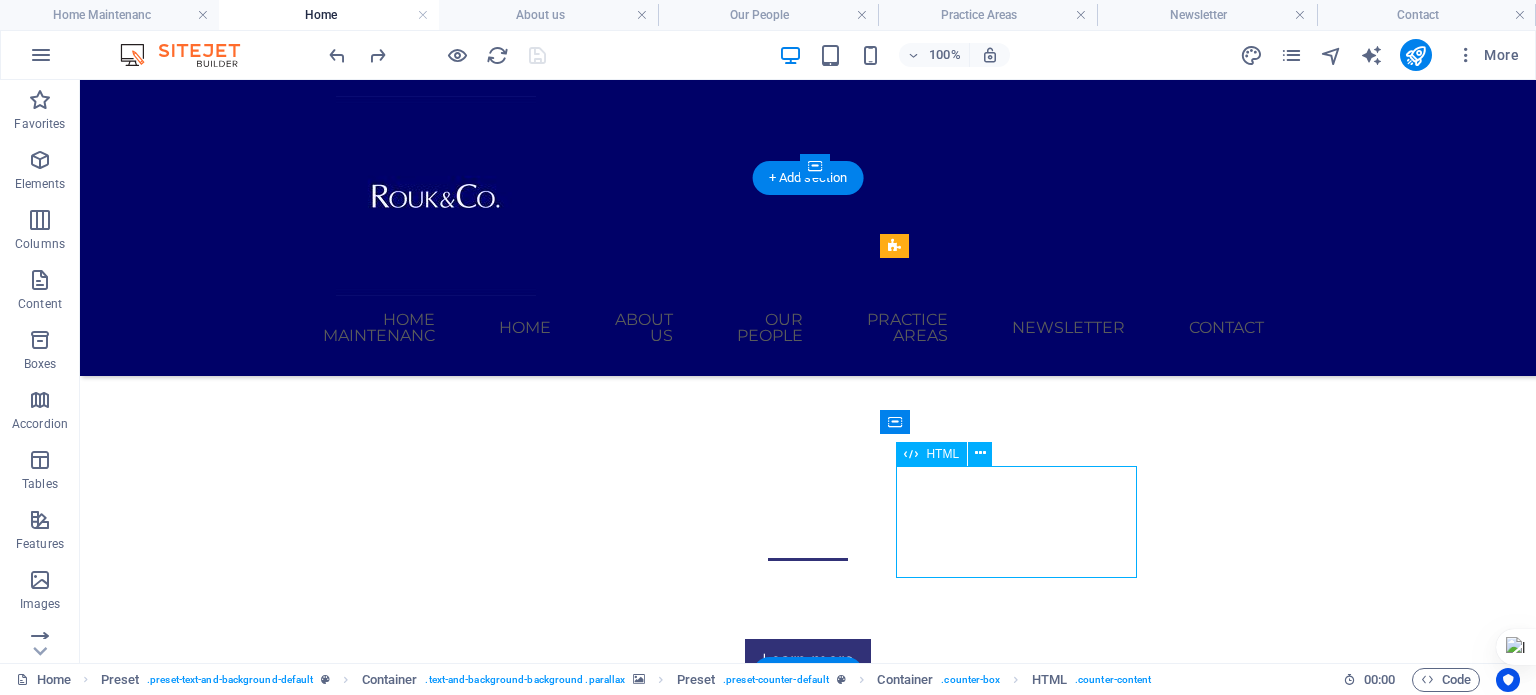 click on "20  Y" at bounding box center (808, 2978) 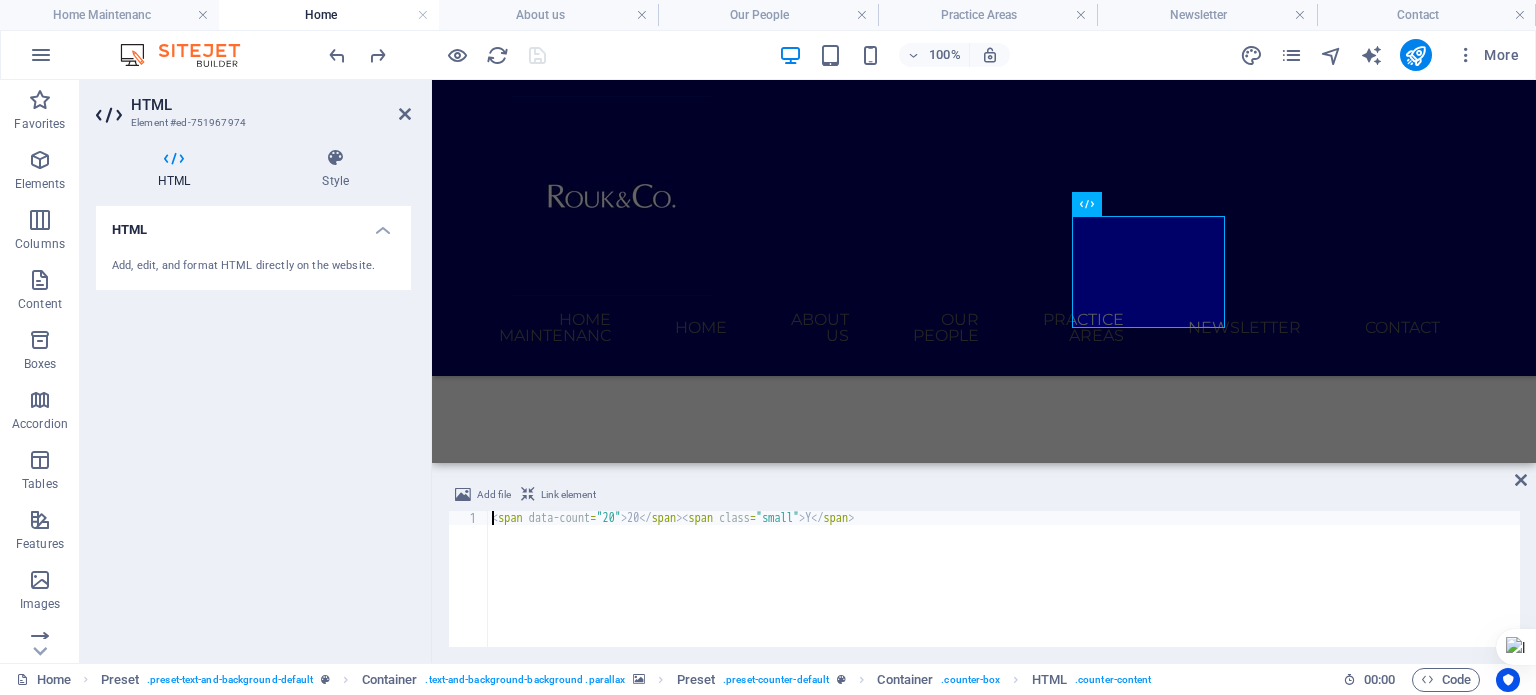 scroll, scrollTop: 1499, scrollLeft: 0, axis: vertical 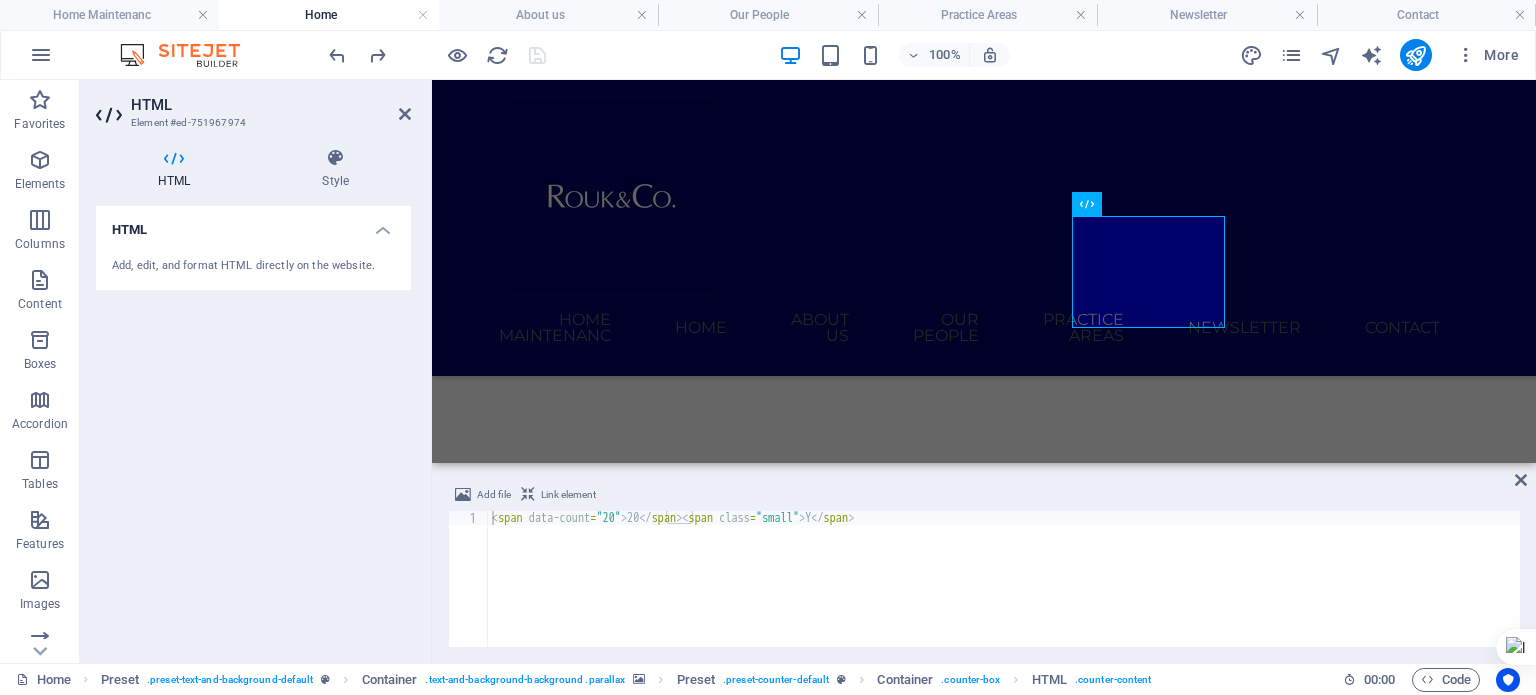 click at bounding box center (405, 114) 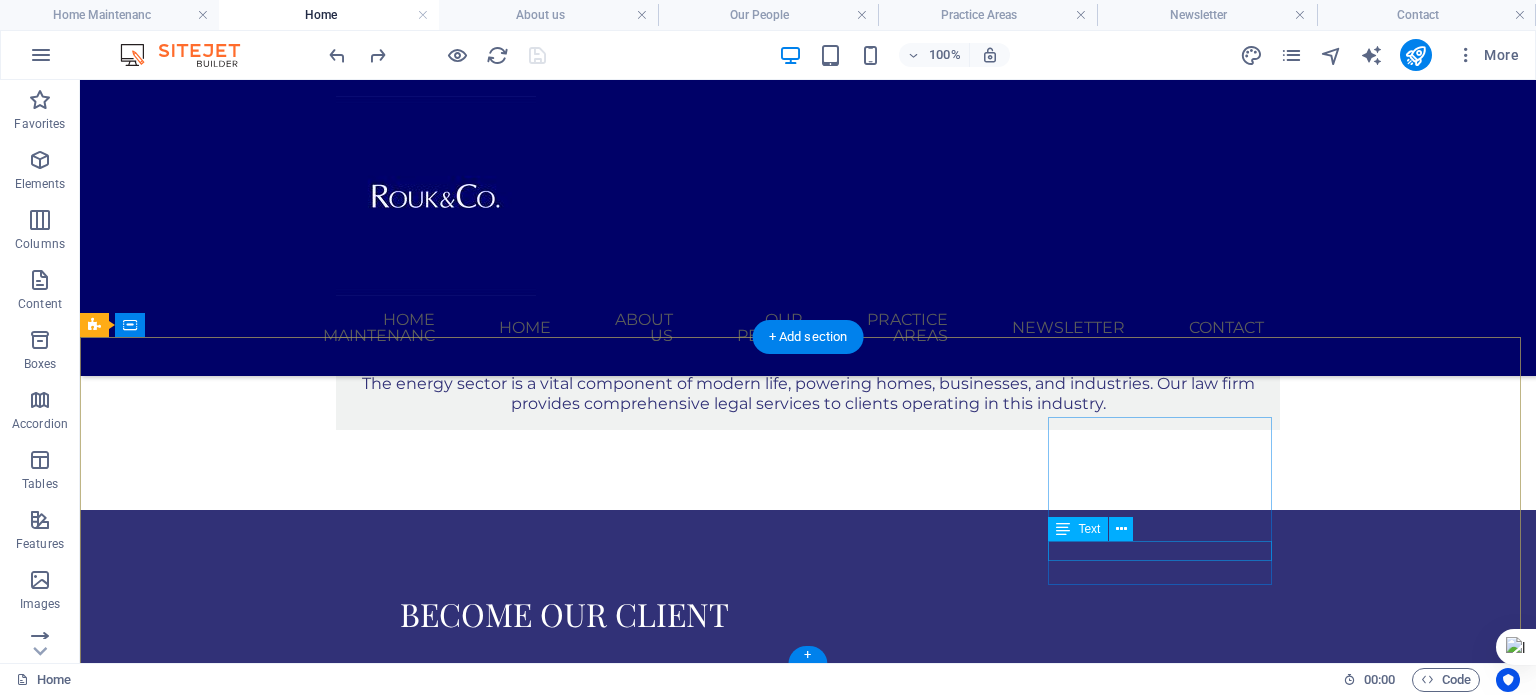 scroll, scrollTop: 2299, scrollLeft: 0, axis: vertical 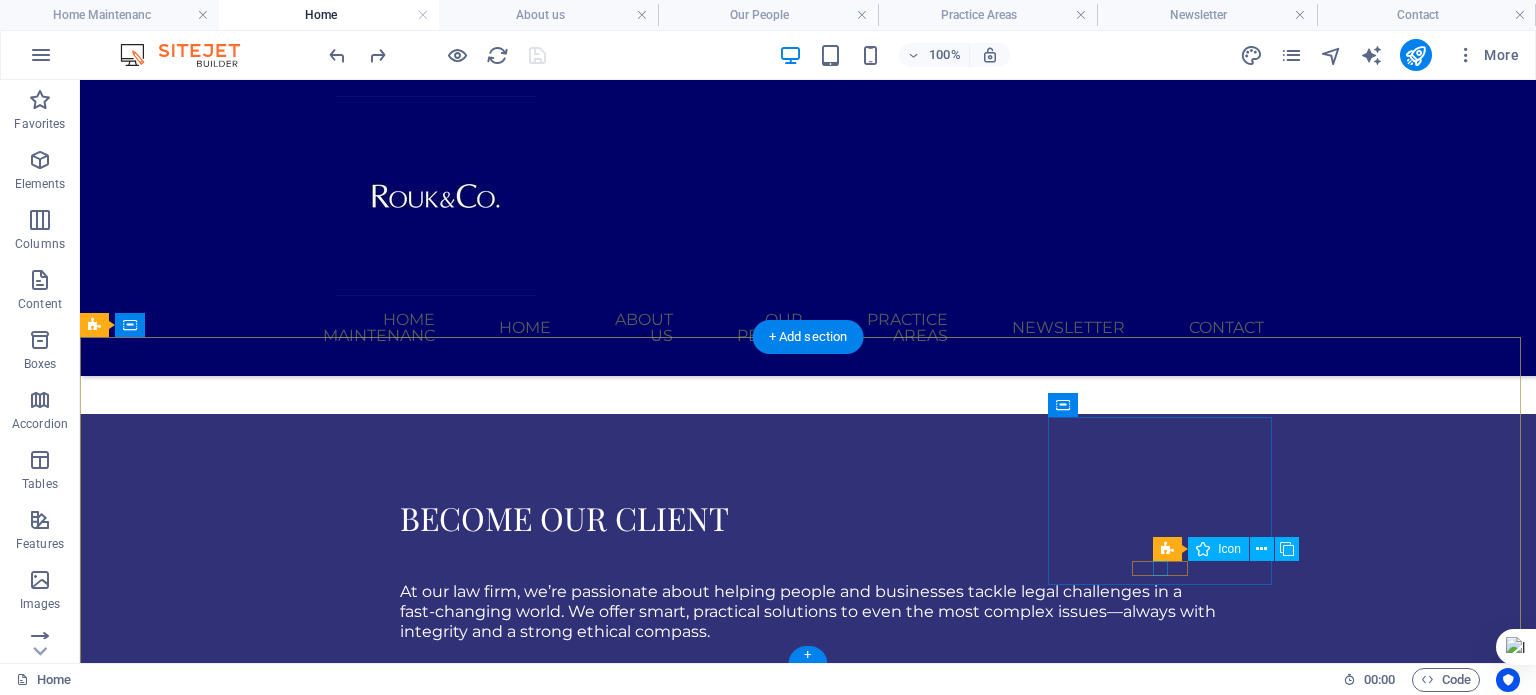 click at bounding box center (568, 5221) 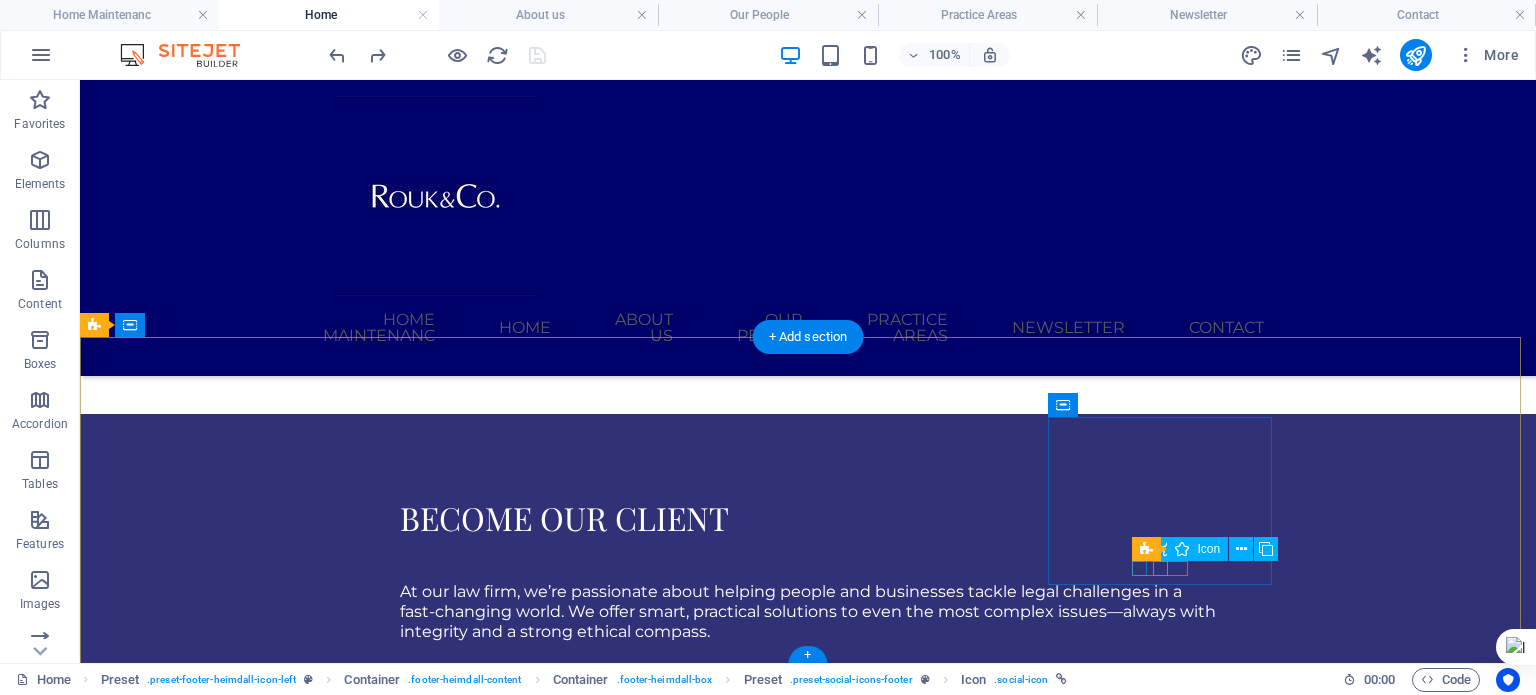 click at bounding box center (568, 5203) 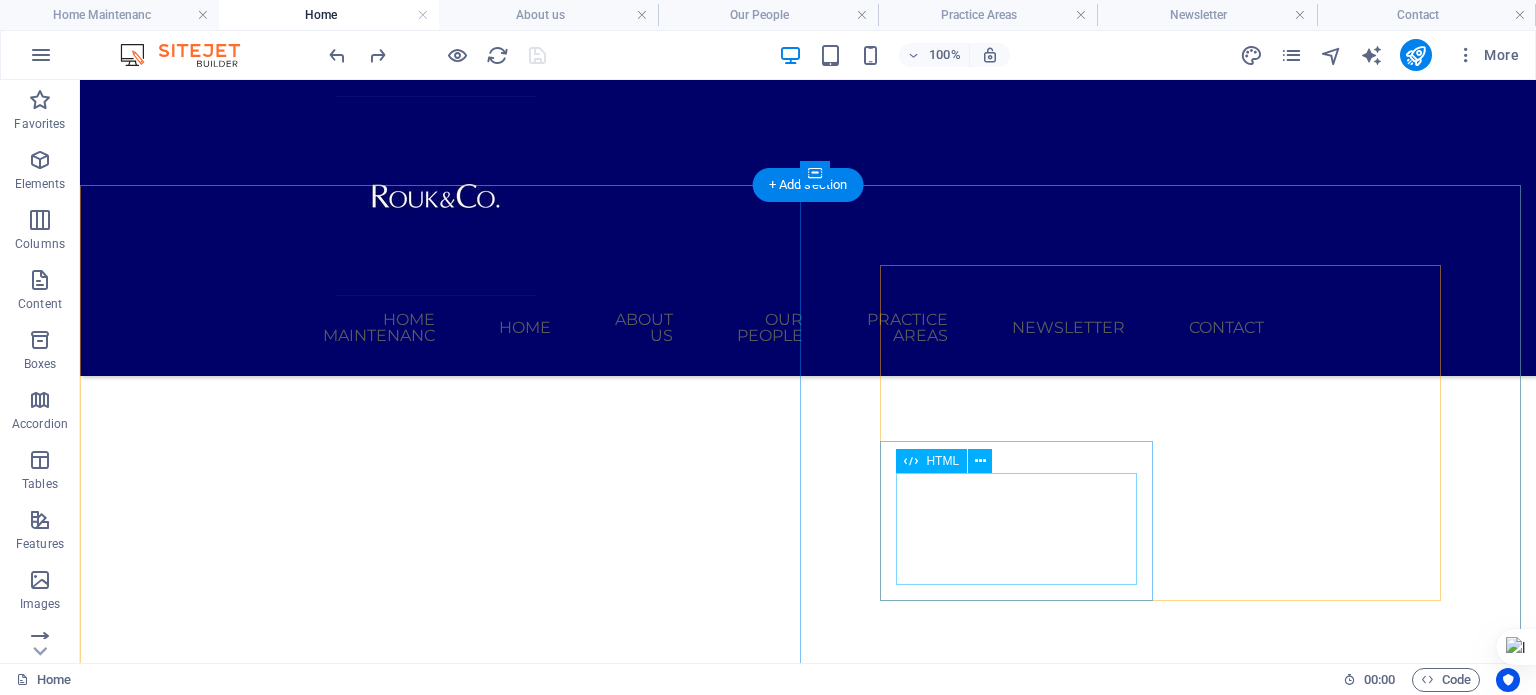 scroll, scrollTop: 1200, scrollLeft: 0, axis: vertical 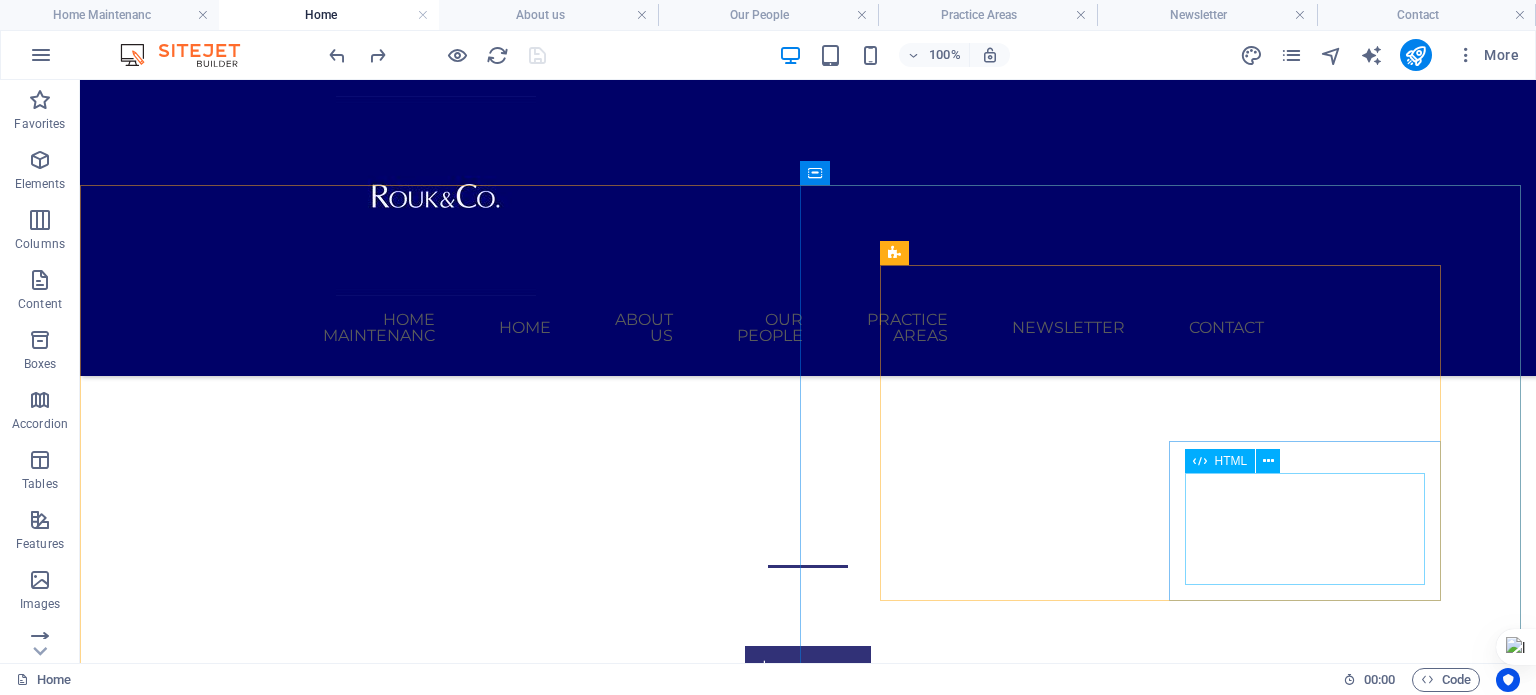 click on "HTML" at bounding box center (1231, 461) 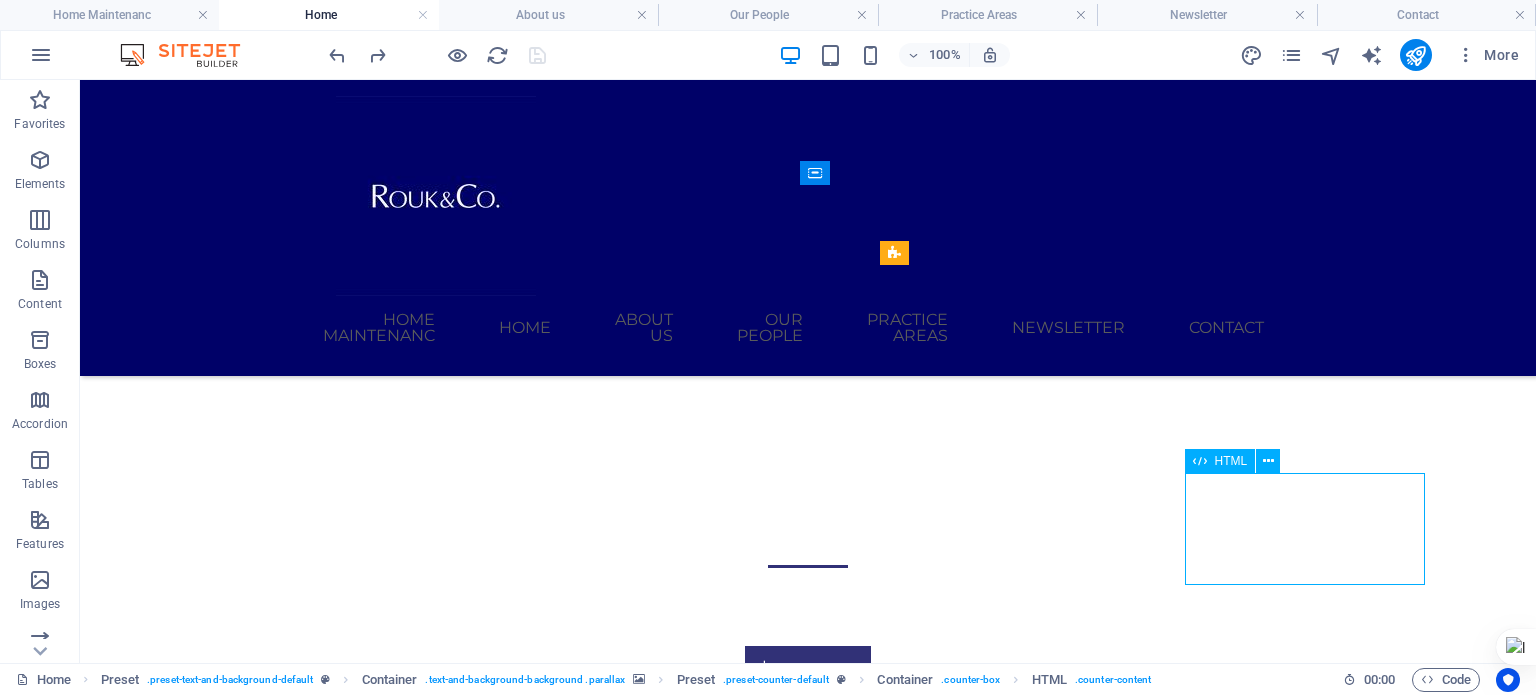 click on "HTML" at bounding box center [1231, 461] 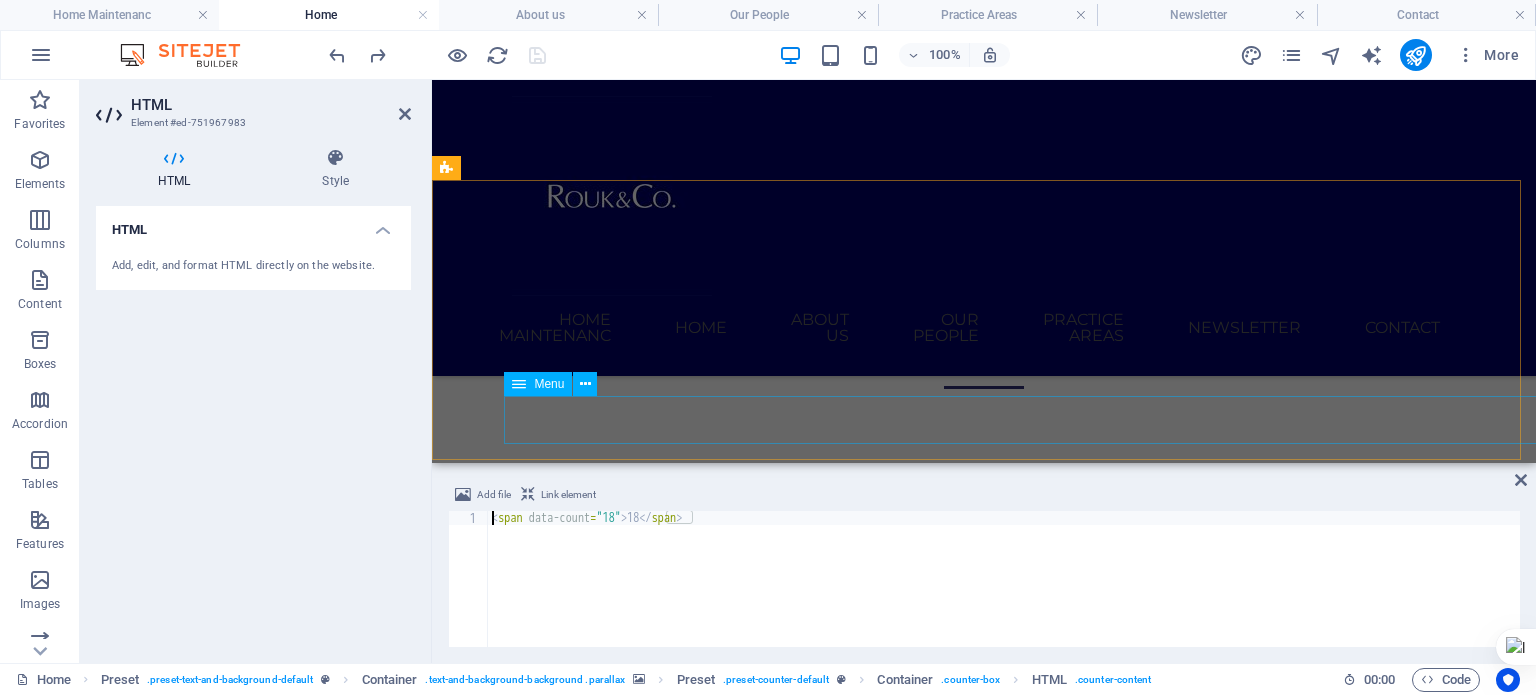 scroll, scrollTop: 1199, scrollLeft: 0, axis: vertical 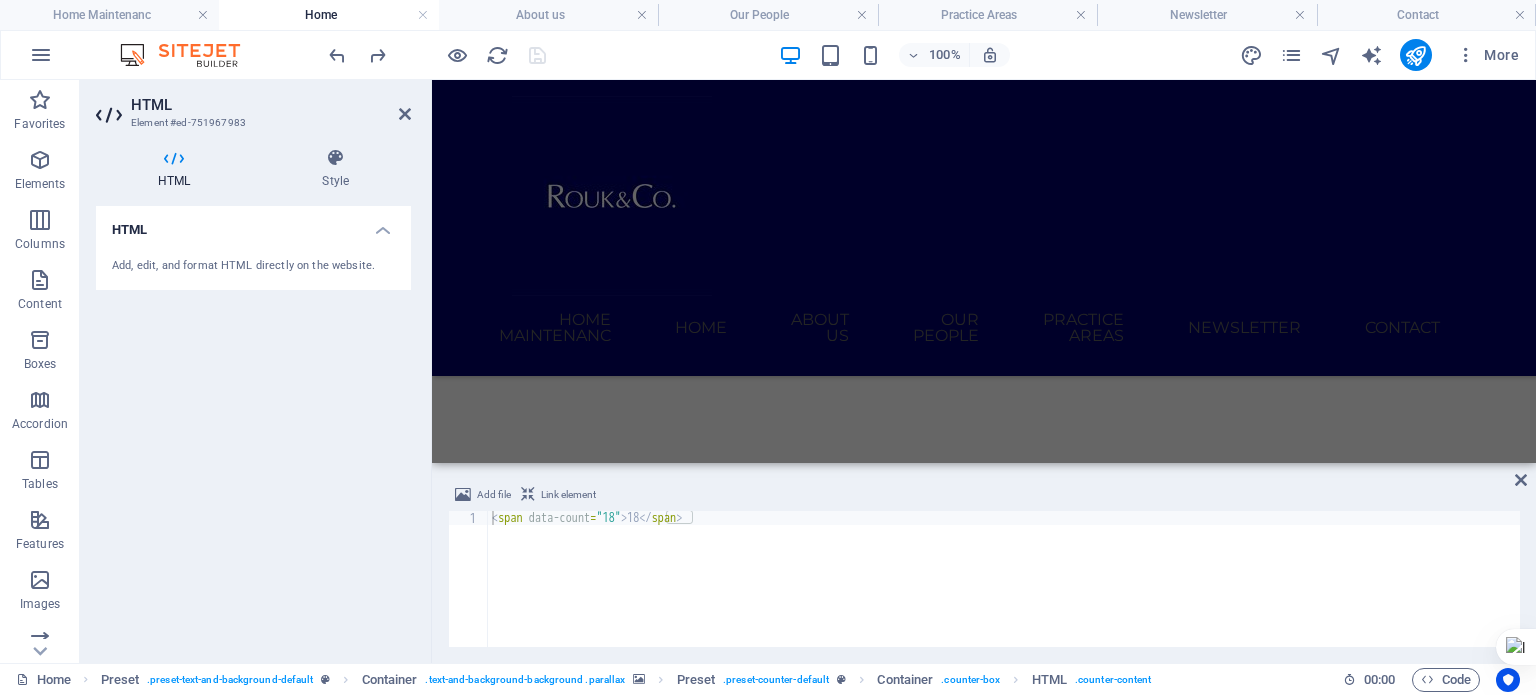 click at bounding box center (405, 114) 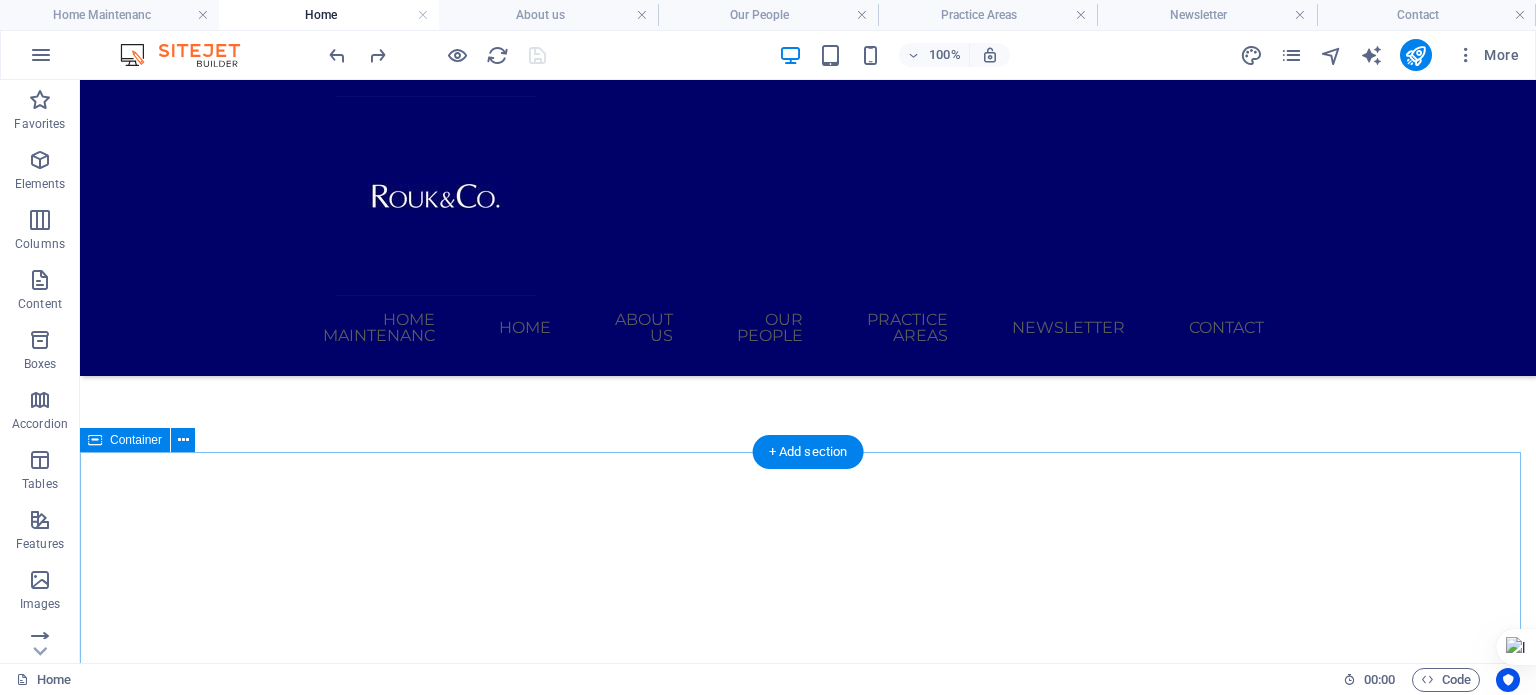 scroll, scrollTop: 401, scrollLeft: 0, axis: vertical 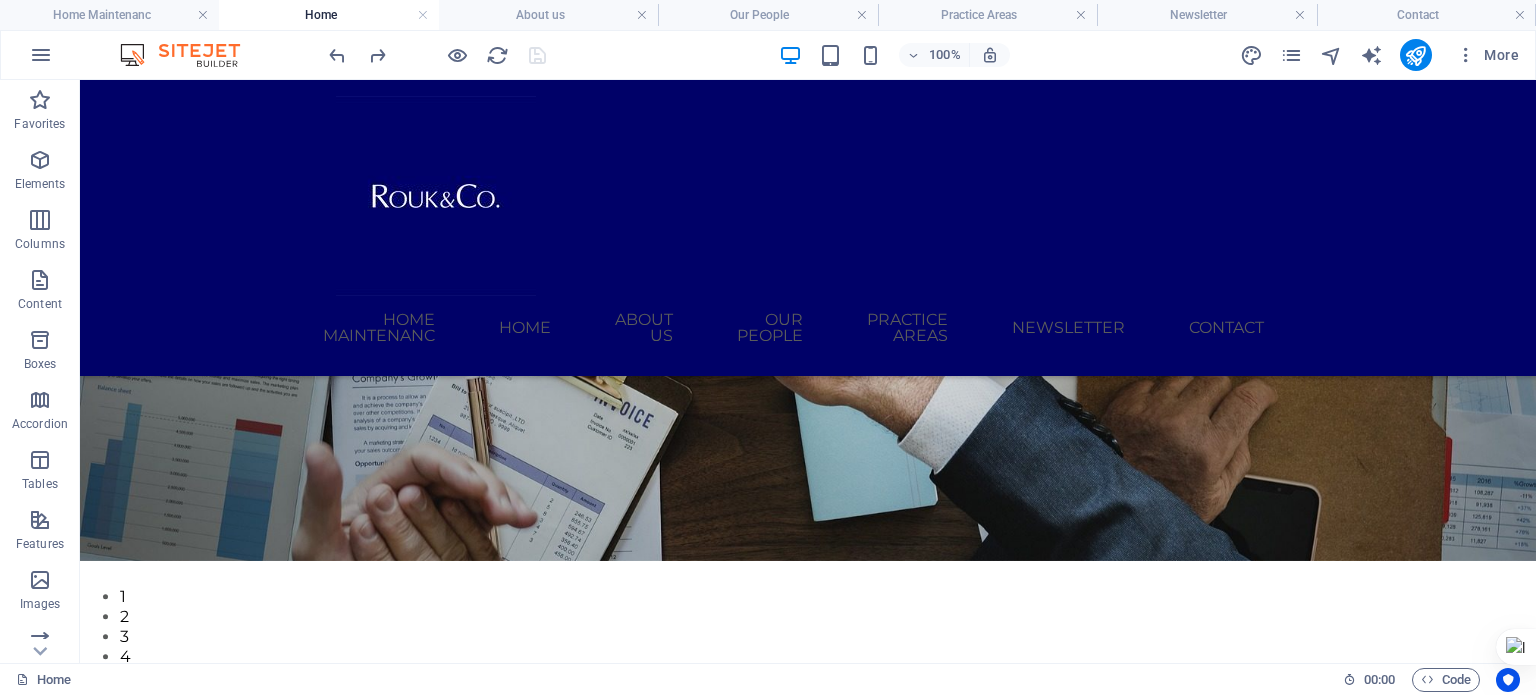 click on "About us" at bounding box center (548, 15) 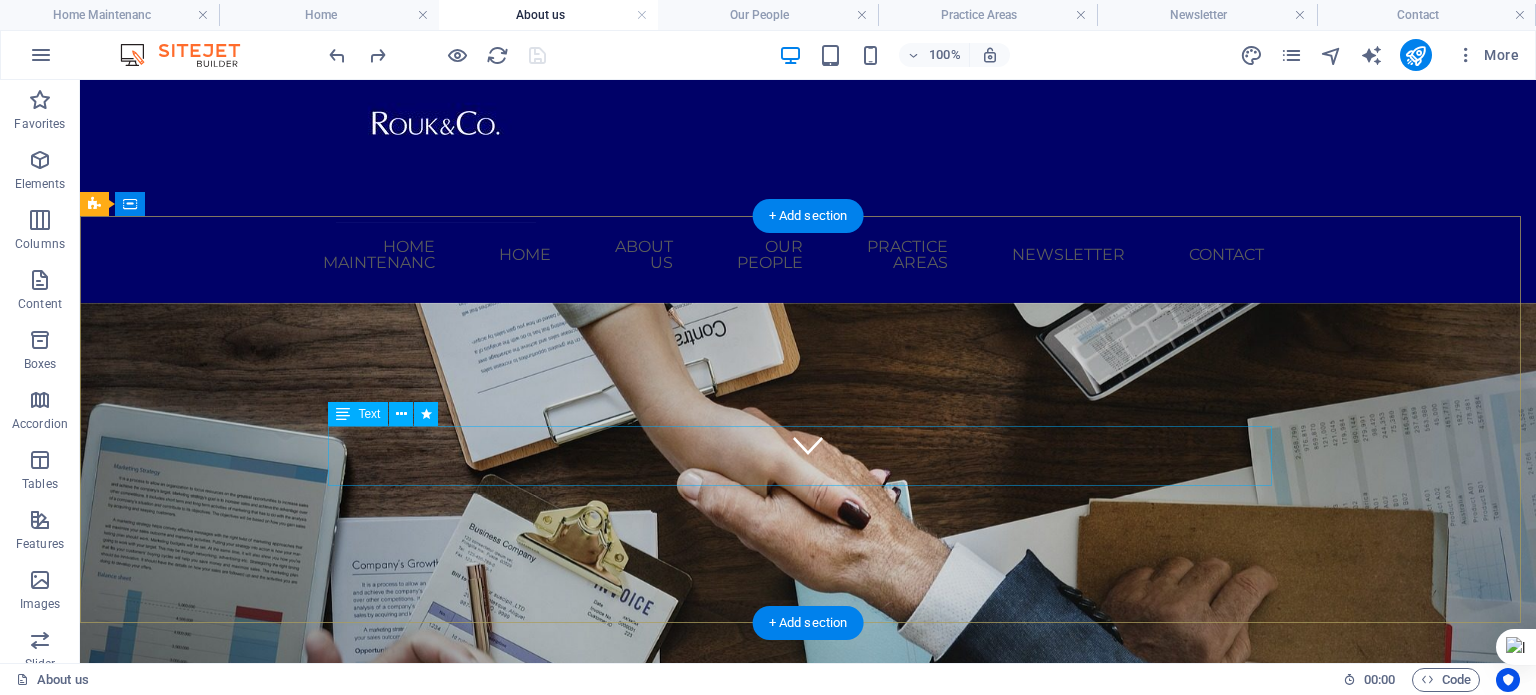 scroll, scrollTop: 200, scrollLeft: 0, axis: vertical 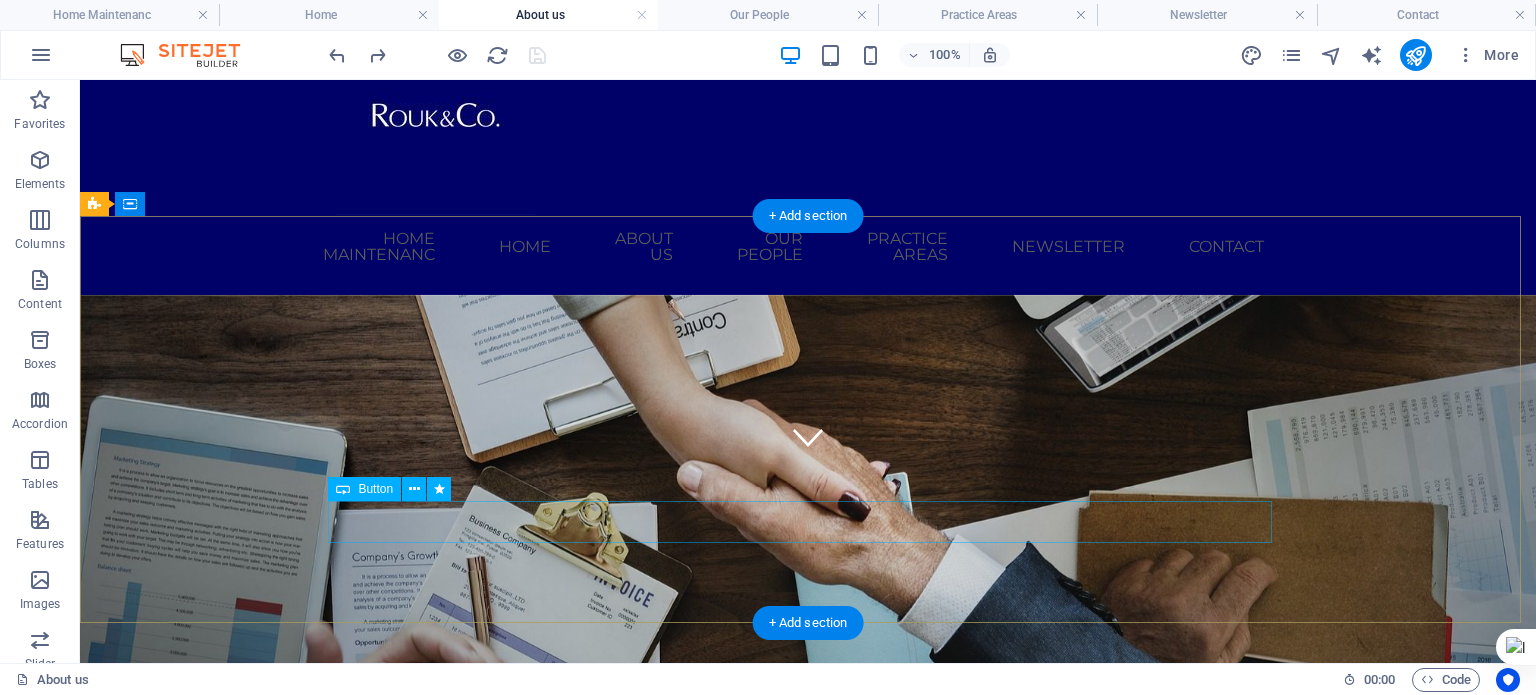 click on "Learn more" at bounding box center [808, 1008] 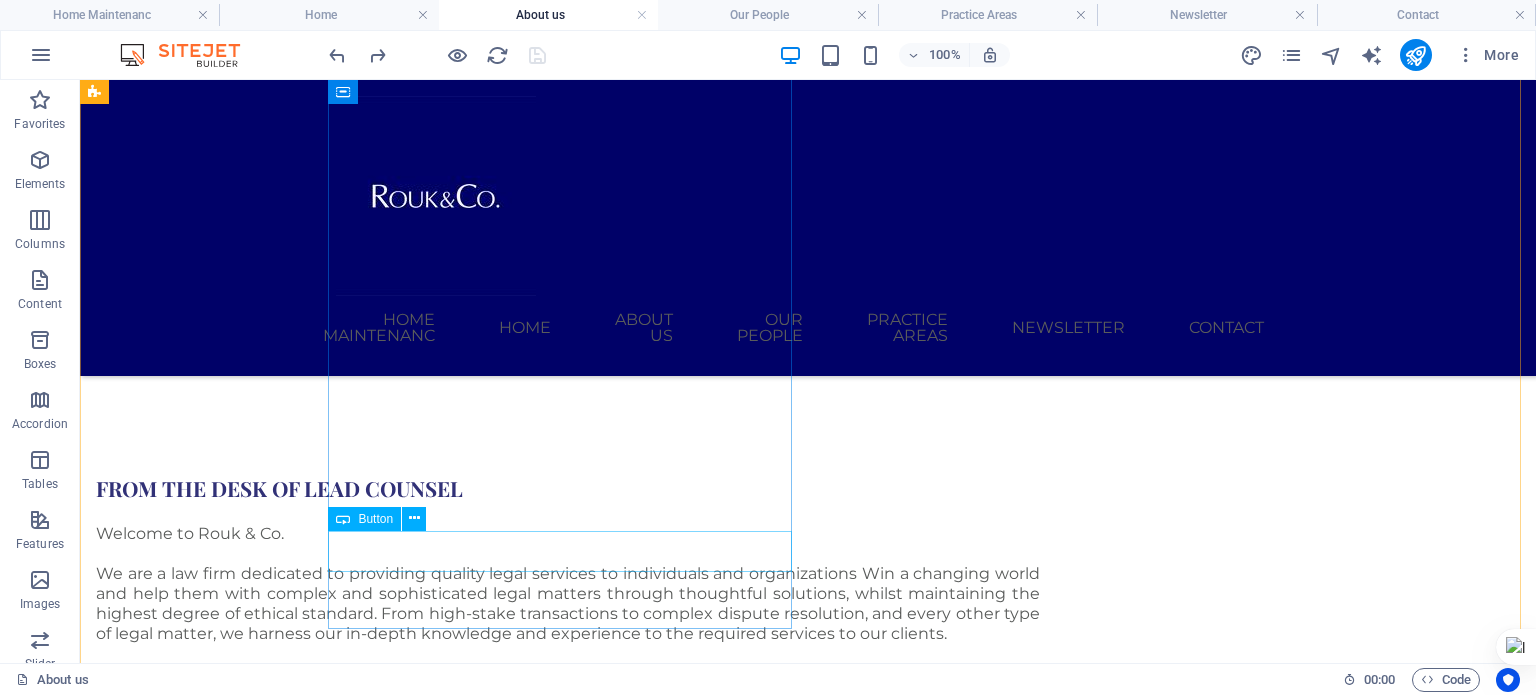 scroll, scrollTop: 1000, scrollLeft: 0, axis: vertical 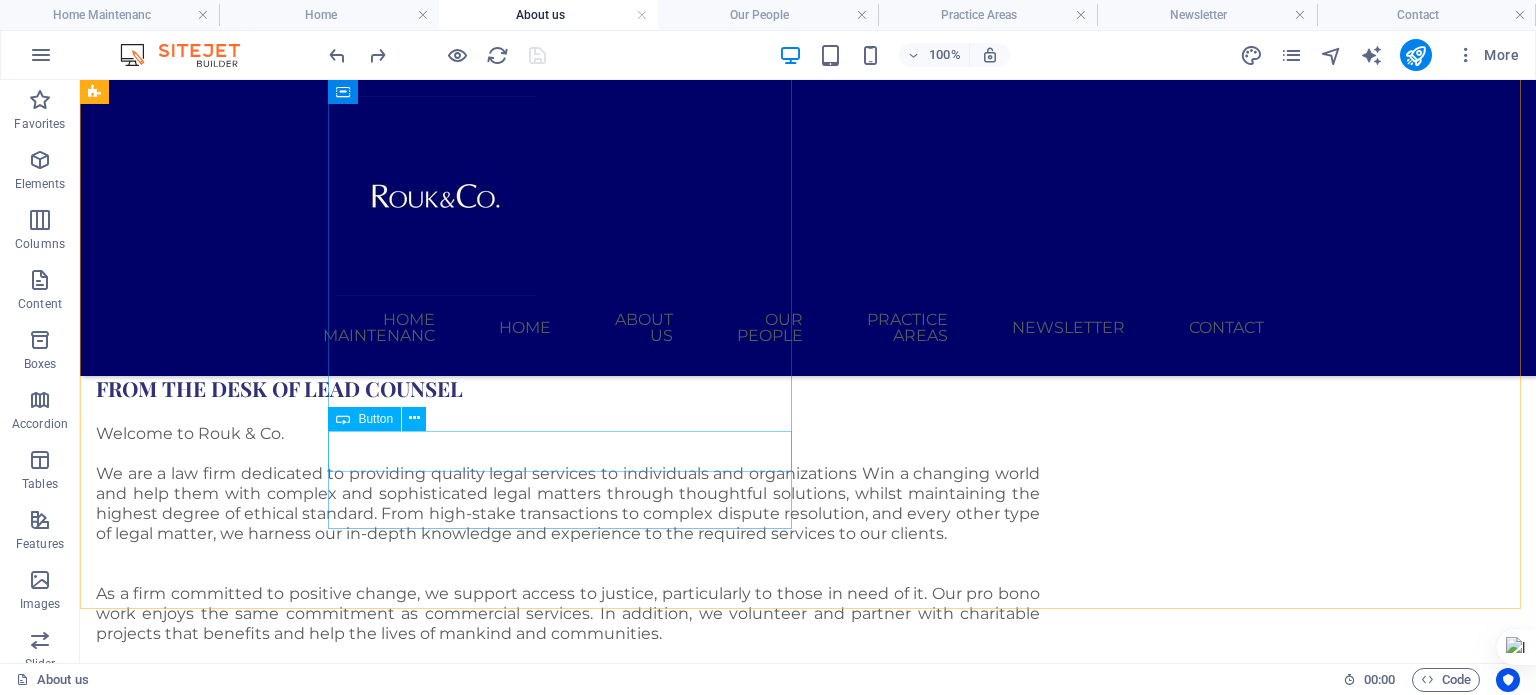 click at bounding box center [414, 418] 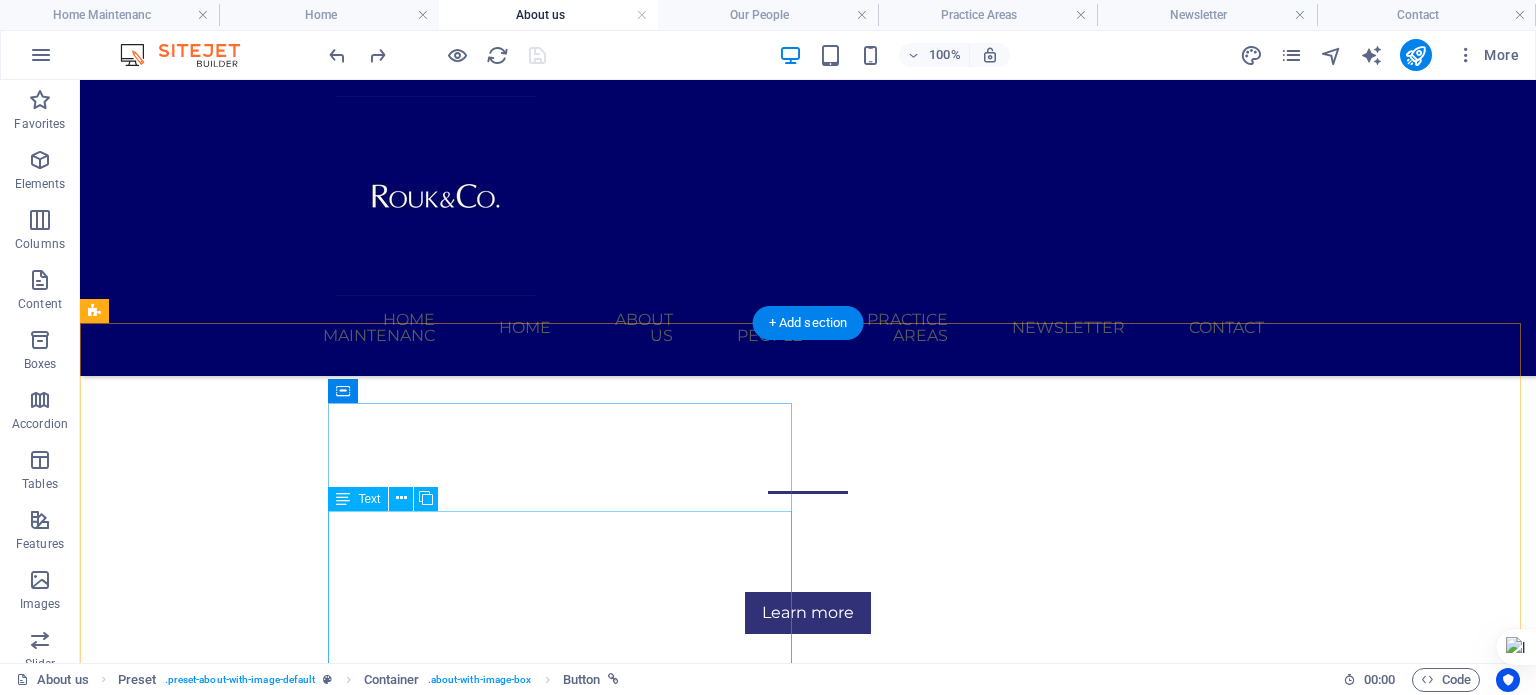 scroll, scrollTop: 500, scrollLeft: 0, axis: vertical 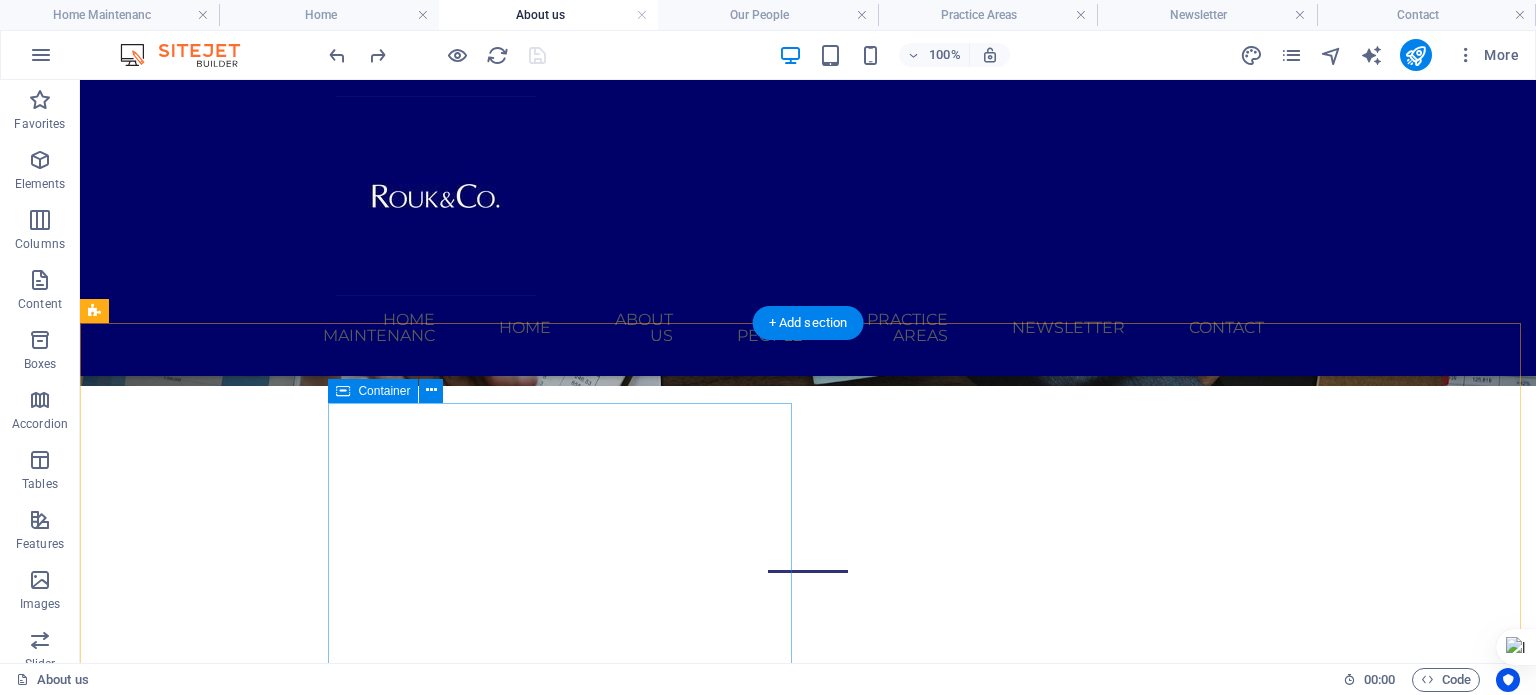 click on "FROM THE DESK OF LEAD COUNSEL Welcome to Rouk & Co. We are a law firm dedicated to providing quality legal services to individuals and organizations Win a changing world and help them with complex and sophisticated legal matters through thoughtful solutions, whilst maintaining the highest degree of ethical standard. From high-stake transactions to complex dispute resolution, and every other type of legal matter, we harness our in-depth knowledge and experience to the required services to our clients. As a firm committed to positive change, we support access to justice, particularly to those in need of it. Our pro bono work enjoys the same commitment as commercial services. In addition, we volunteer and partner with charitable projects that benefits and help the lives of mankind and communities. Contact us now" at bounding box center (568, 1049) 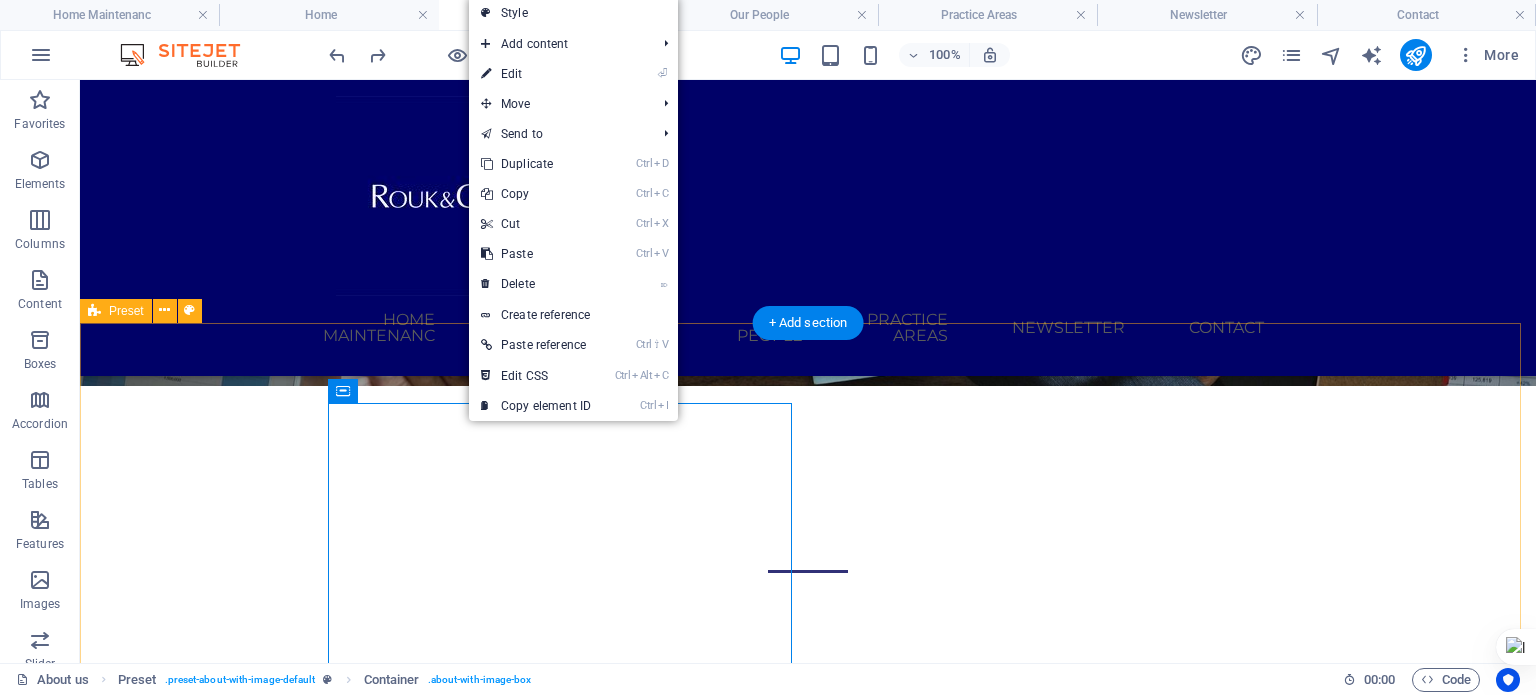 click on "FROM THE DESK OF LEAD COUNSEL Welcome to Rouk & Co. We are a law firm dedicated to providing quality legal services to individuals and organizations Win a changing world and help them with complex and sophisticated legal matters through thoughtful solutions, whilst maintaining the highest degree of ethical standard. From high-stake transactions to complex dispute resolution, and every other type of legal matter, we harness our in-depth knowledge and experience to the required services to our clients. As a firm committed to positive change, we support access to justice, particularly to those in need of it. Our pro bono work enjoys the same commitment as commercial services. In addition, we volunteer and partner with charitable projects that benefits and help the lives of mankind and communities. Contact us now" at bounding box center (808, 1248) 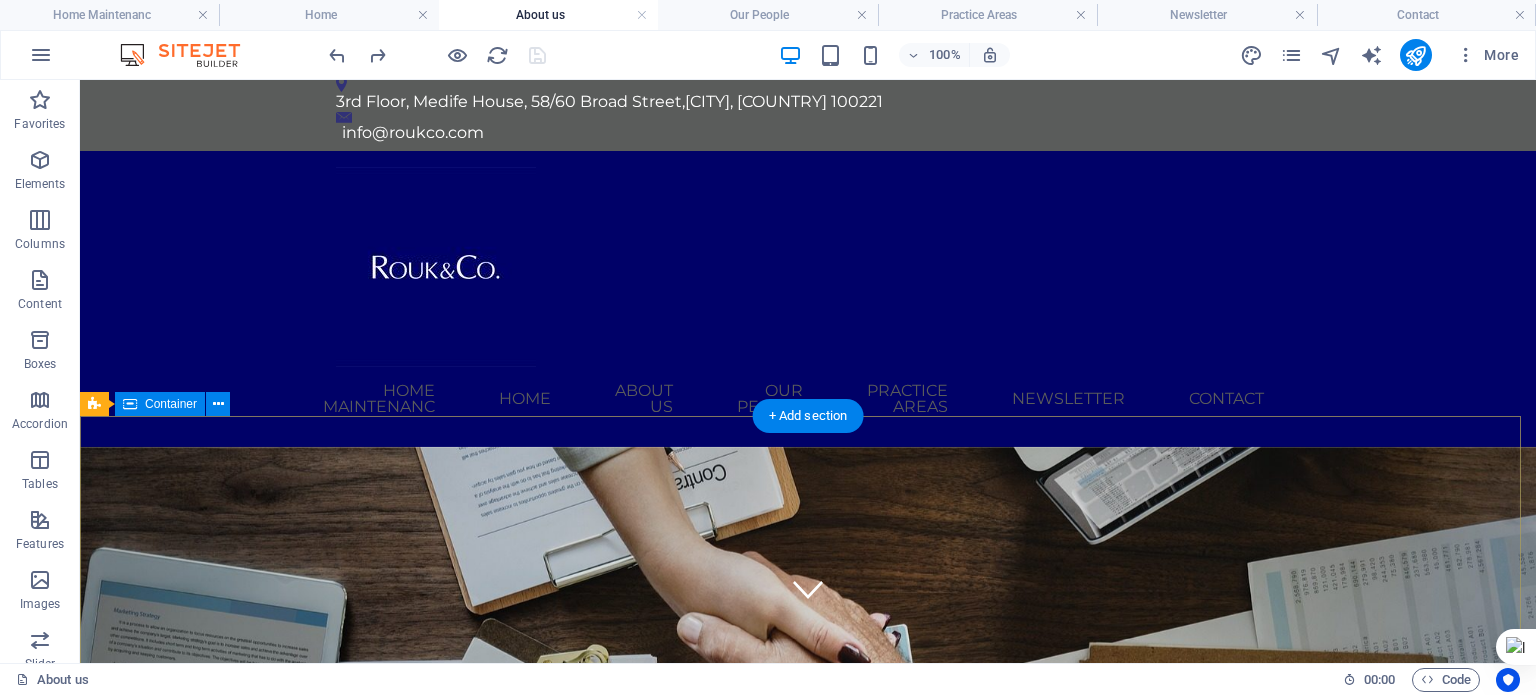 scroll, scrollTop: 0, scrollLeft: 0, axis: both 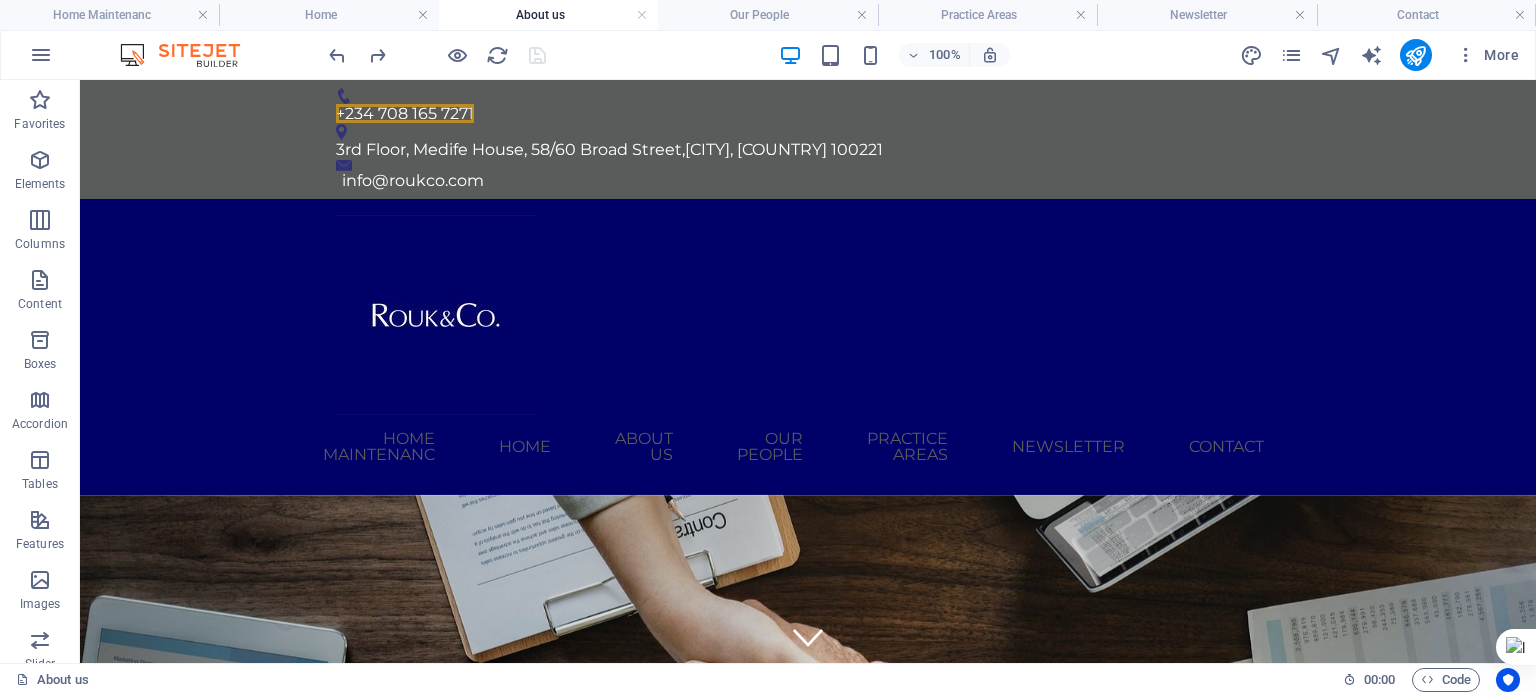 click on "Our People" at bounding box center [767, 15] 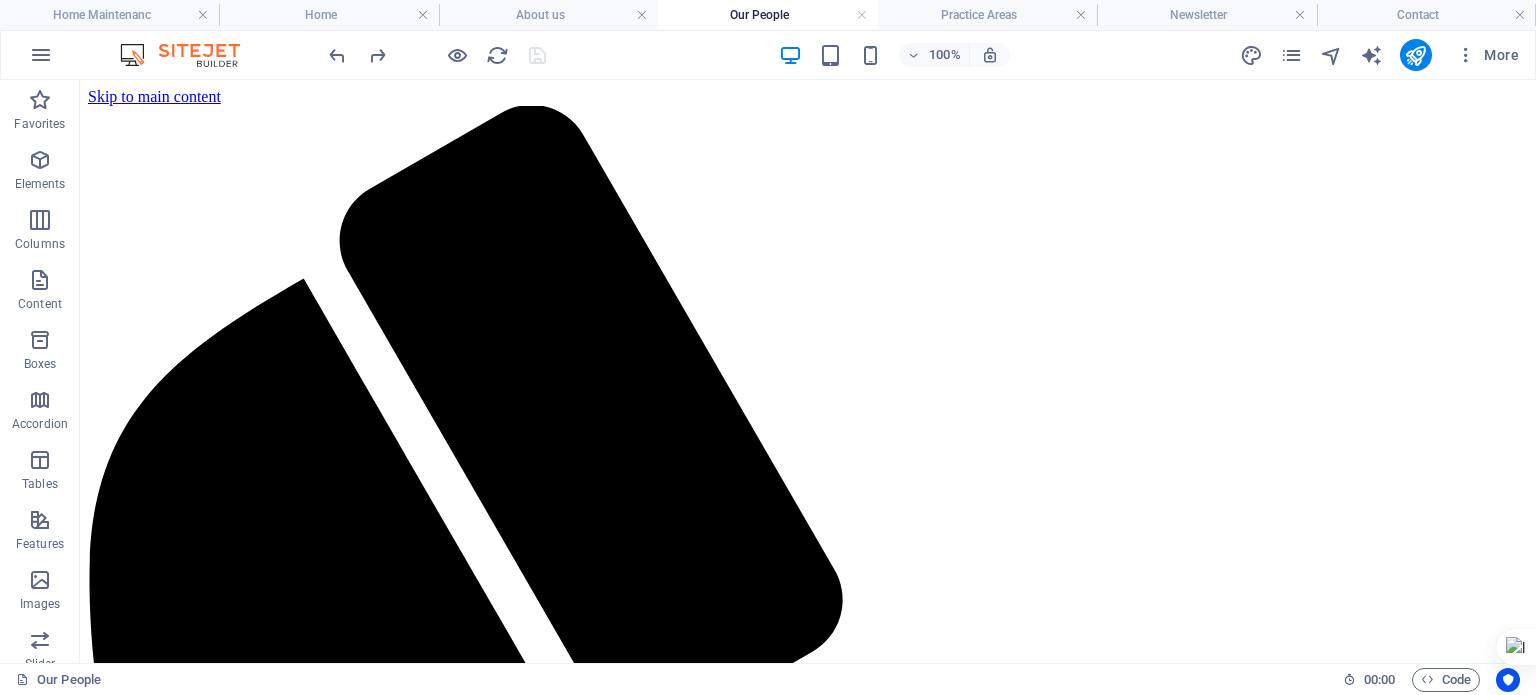 scroll, scrollTop: 256, scrollLeft: 0, axis: vertical 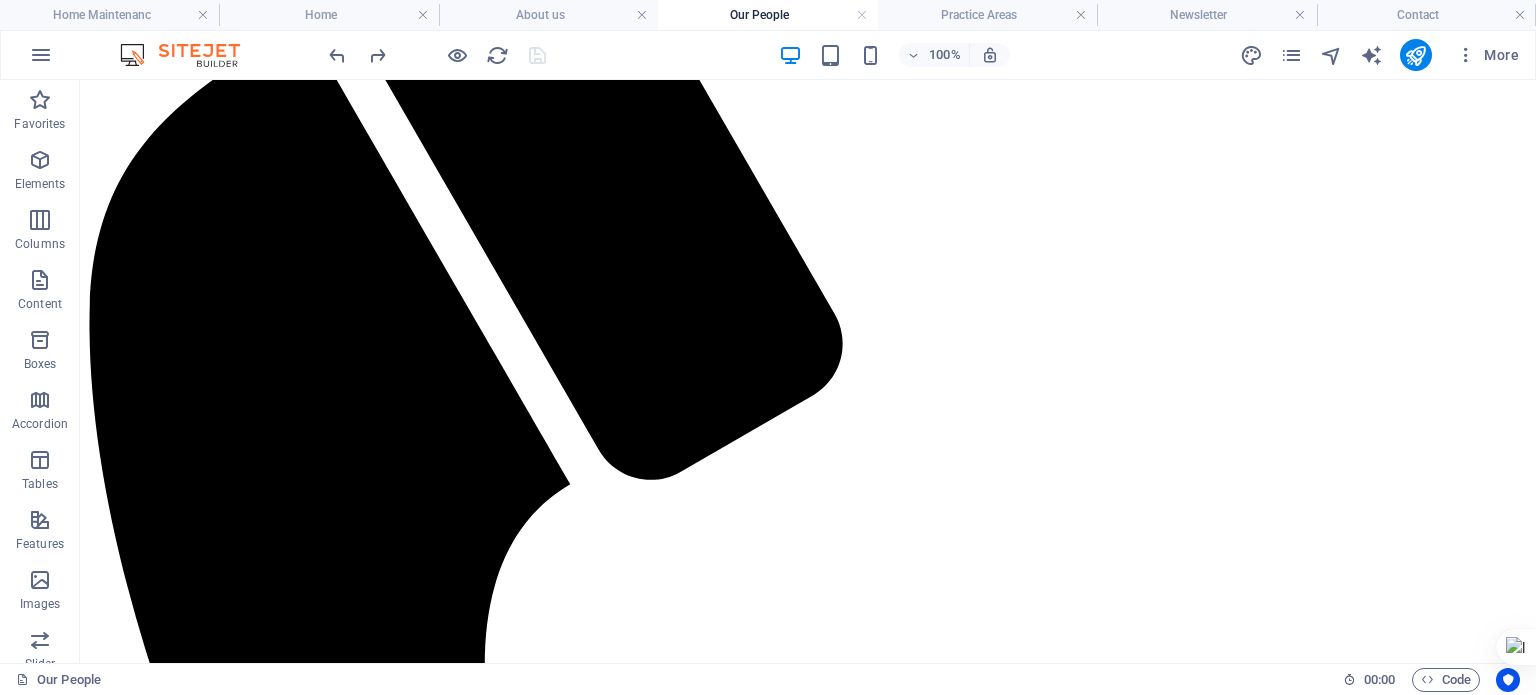 click on "Practice Areas" at bounding box center (987, 15) 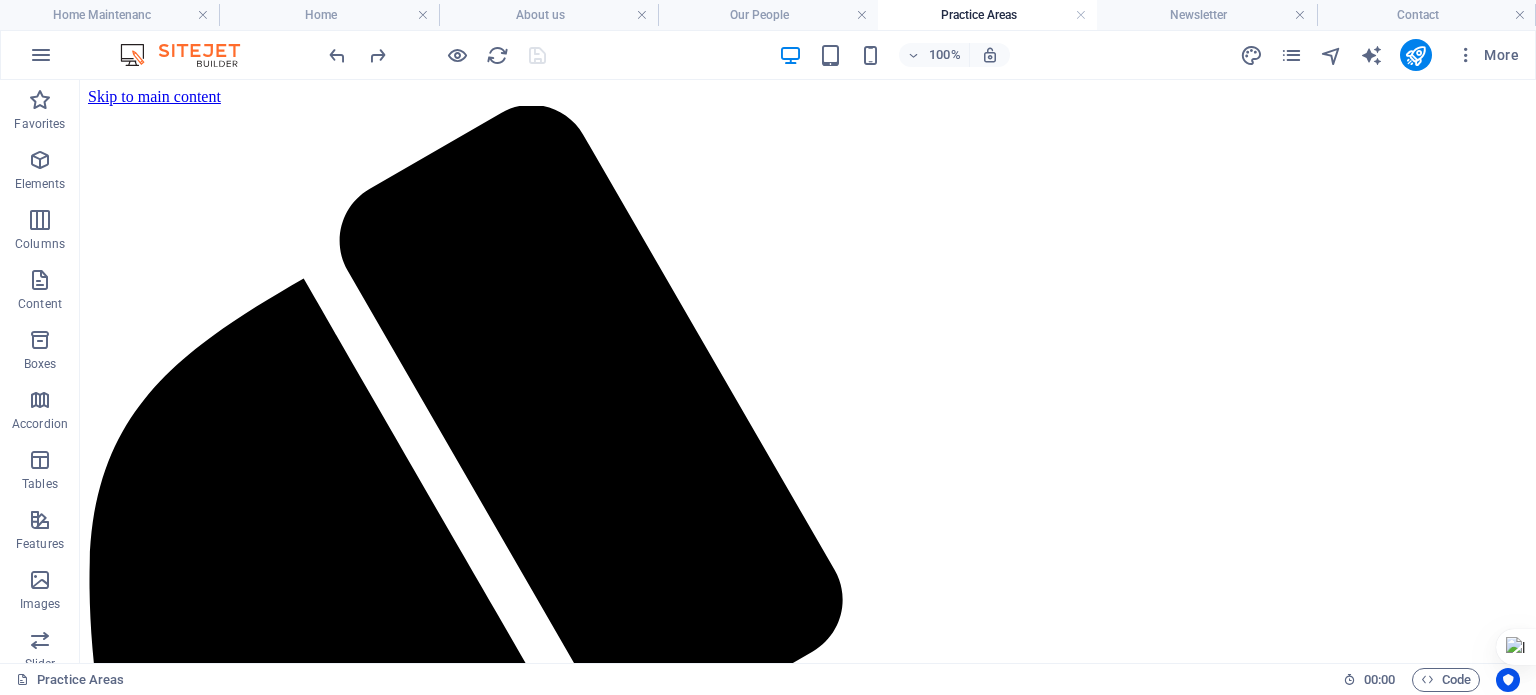 scroll, scrollTop: 226, scrollLeft: 0, axis: vertical 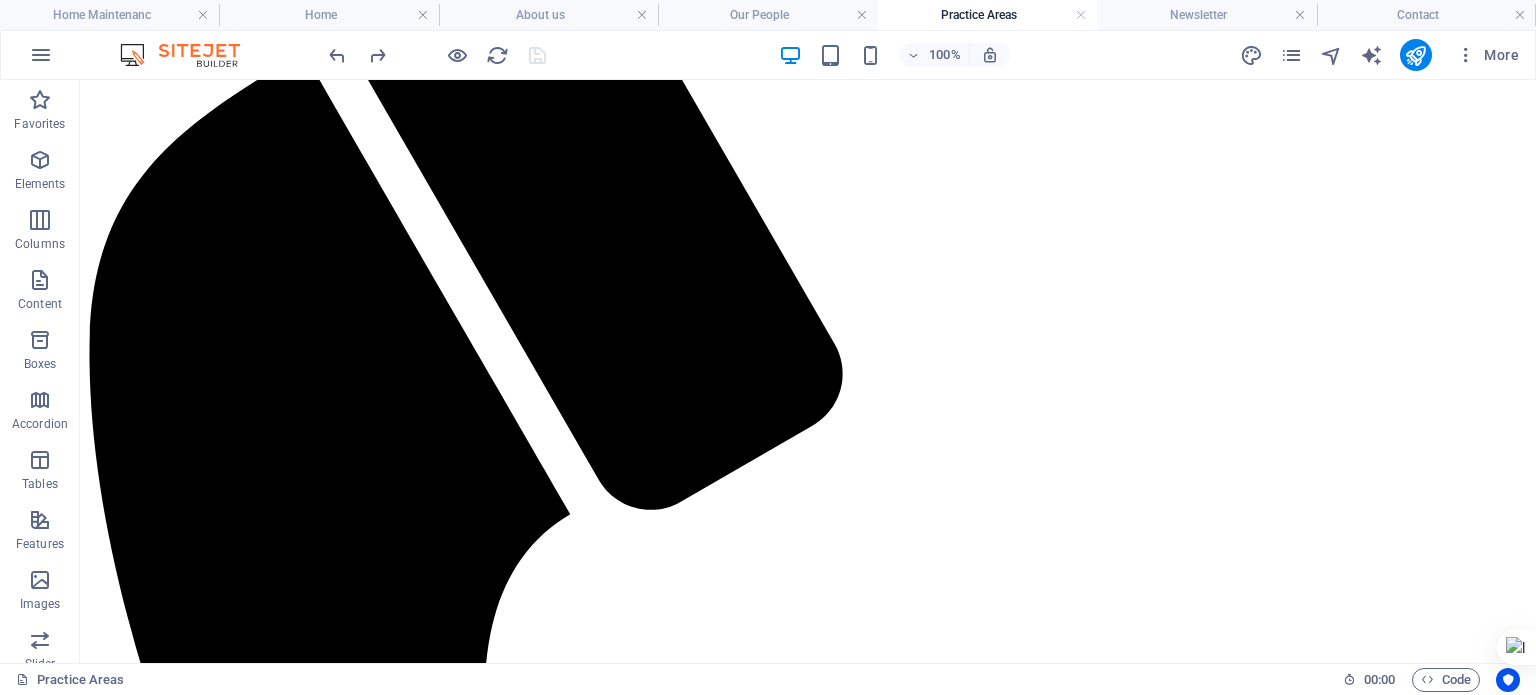 click on "Our People" at bounding box center (767, 15) 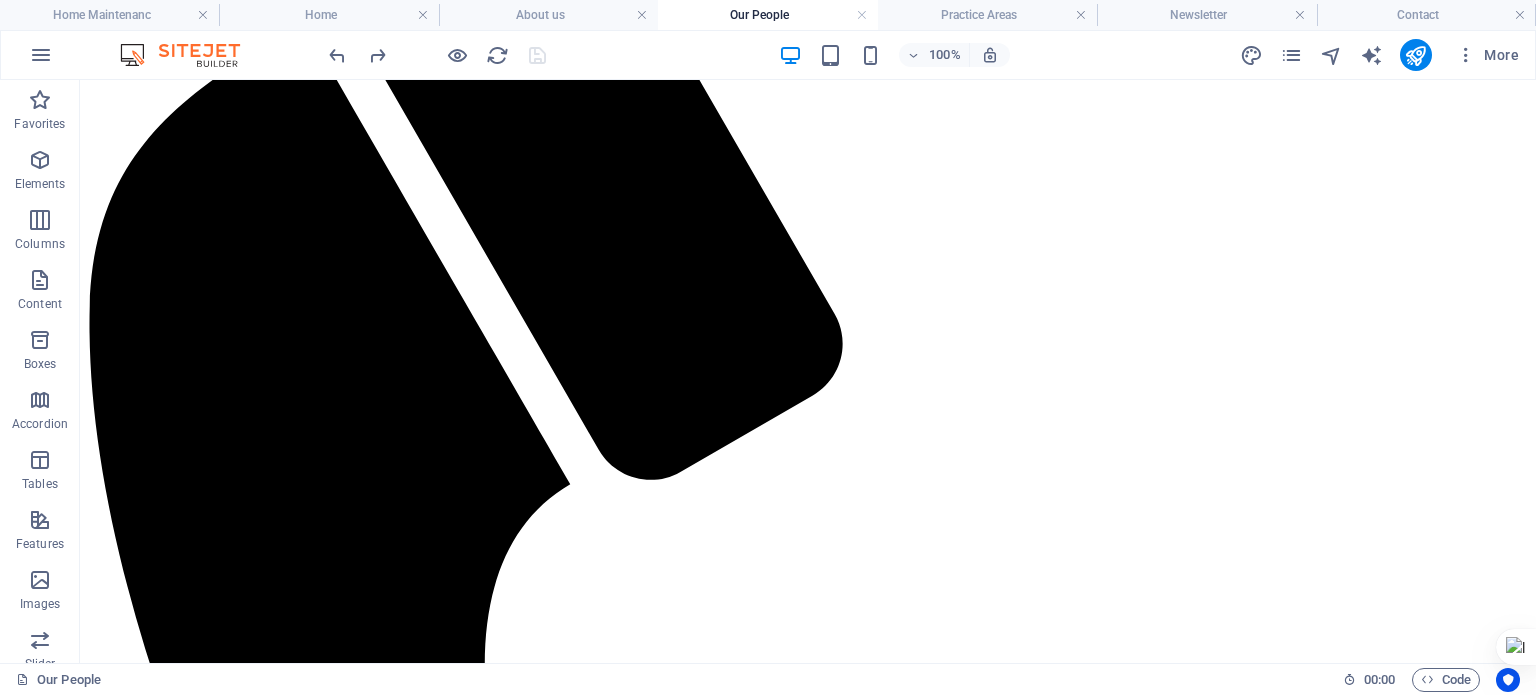 scroll, scrollTop: 0, scrollLeft: 0, axis: both 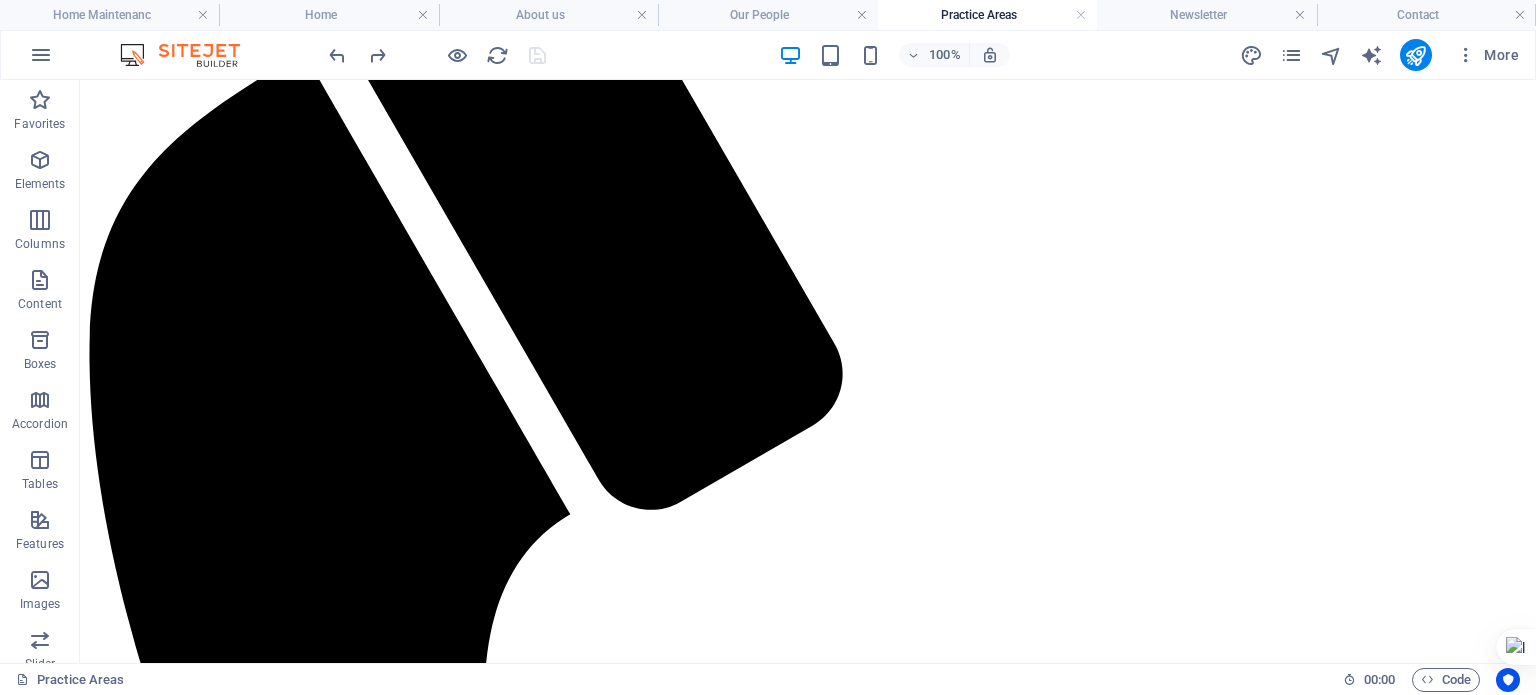 click on "Newsletter" at bounding box center (1206, 15) 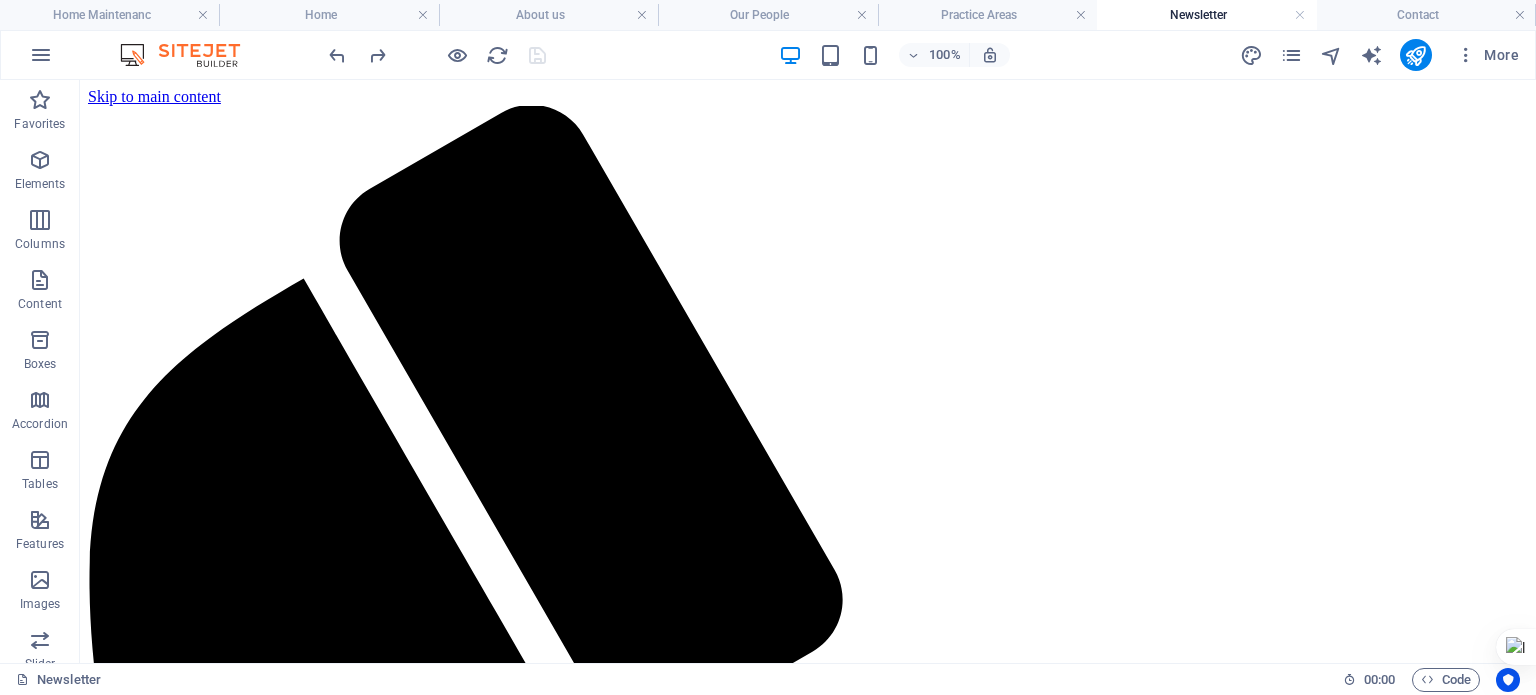scroll, scrollTop: 0, scrollLeft: 0, axis: both 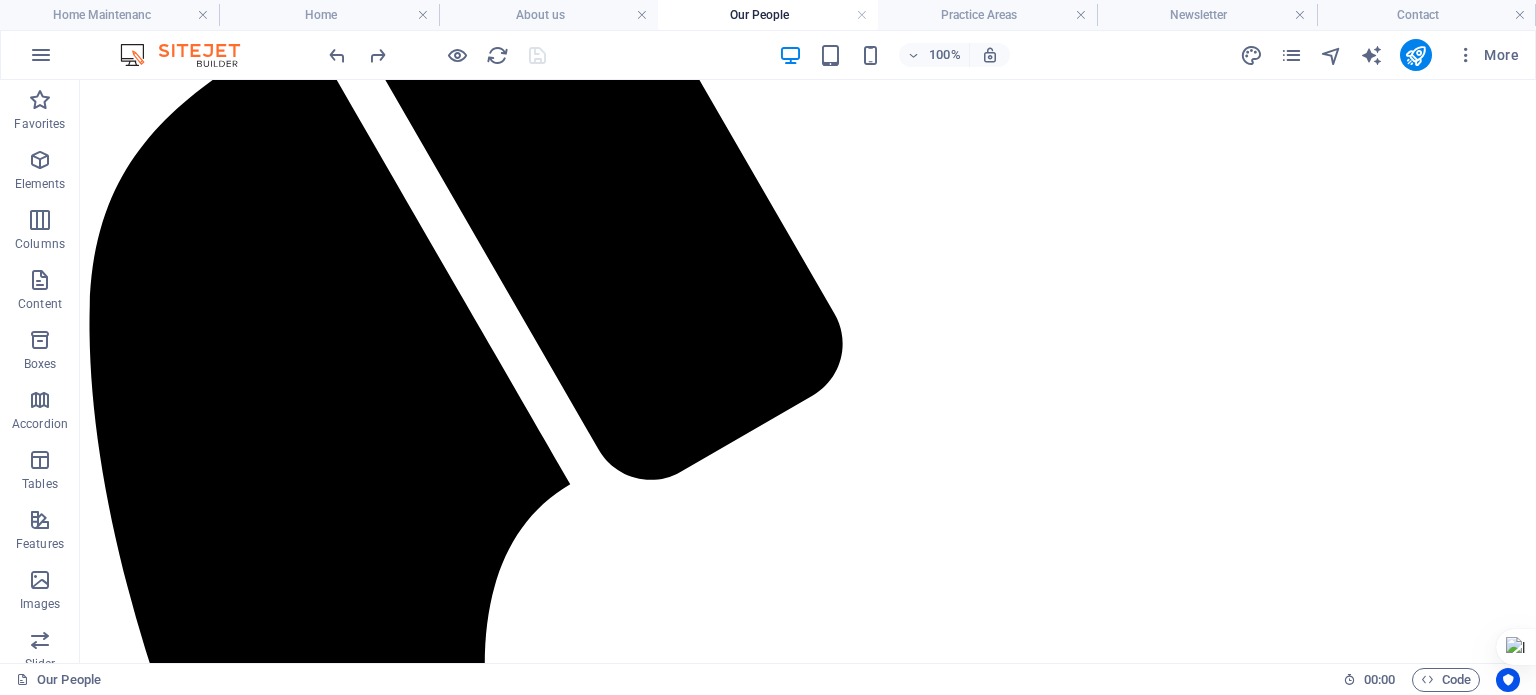 click on "About us" at bounding box center [548, 15] 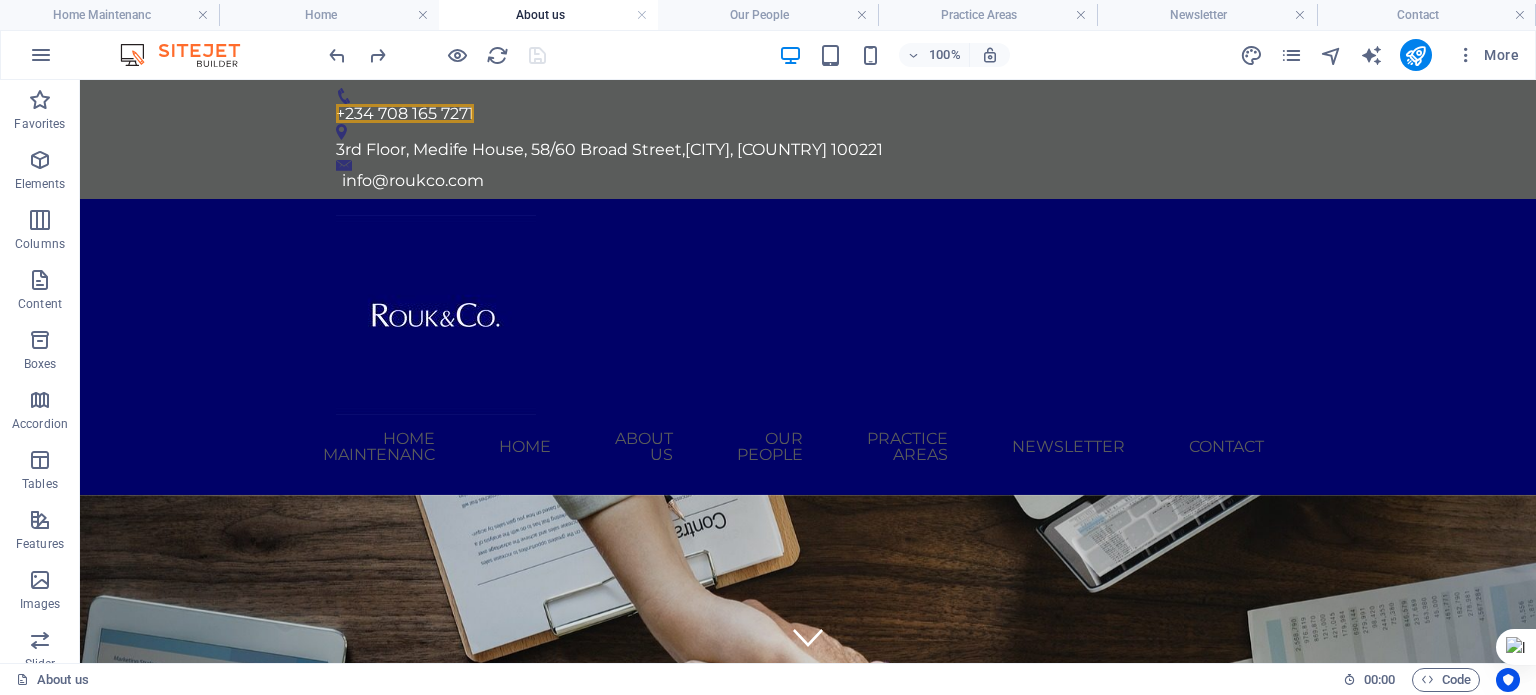 click on "Newsletter" at bounding box center (1206, 15) 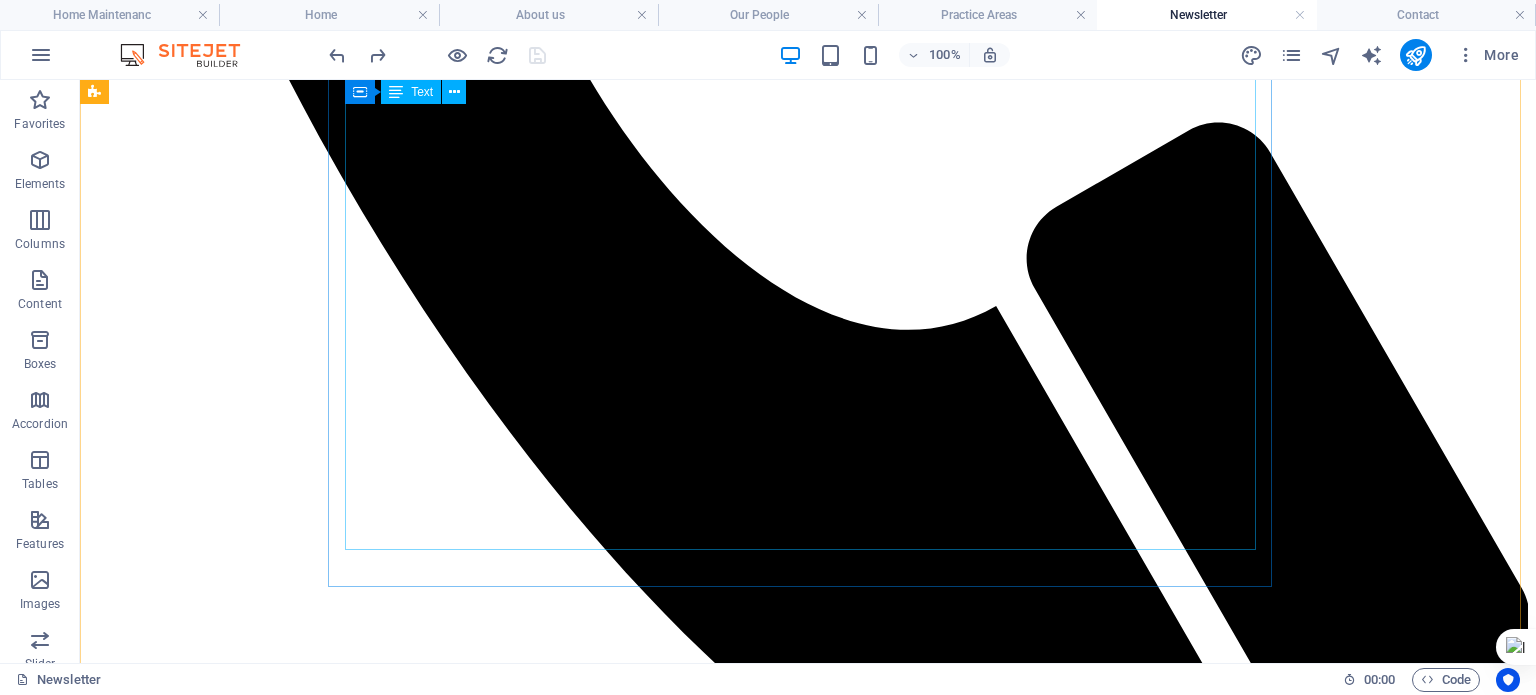 scroll, scrollTop: 1300, scrollLeft: 0, axis: vertical 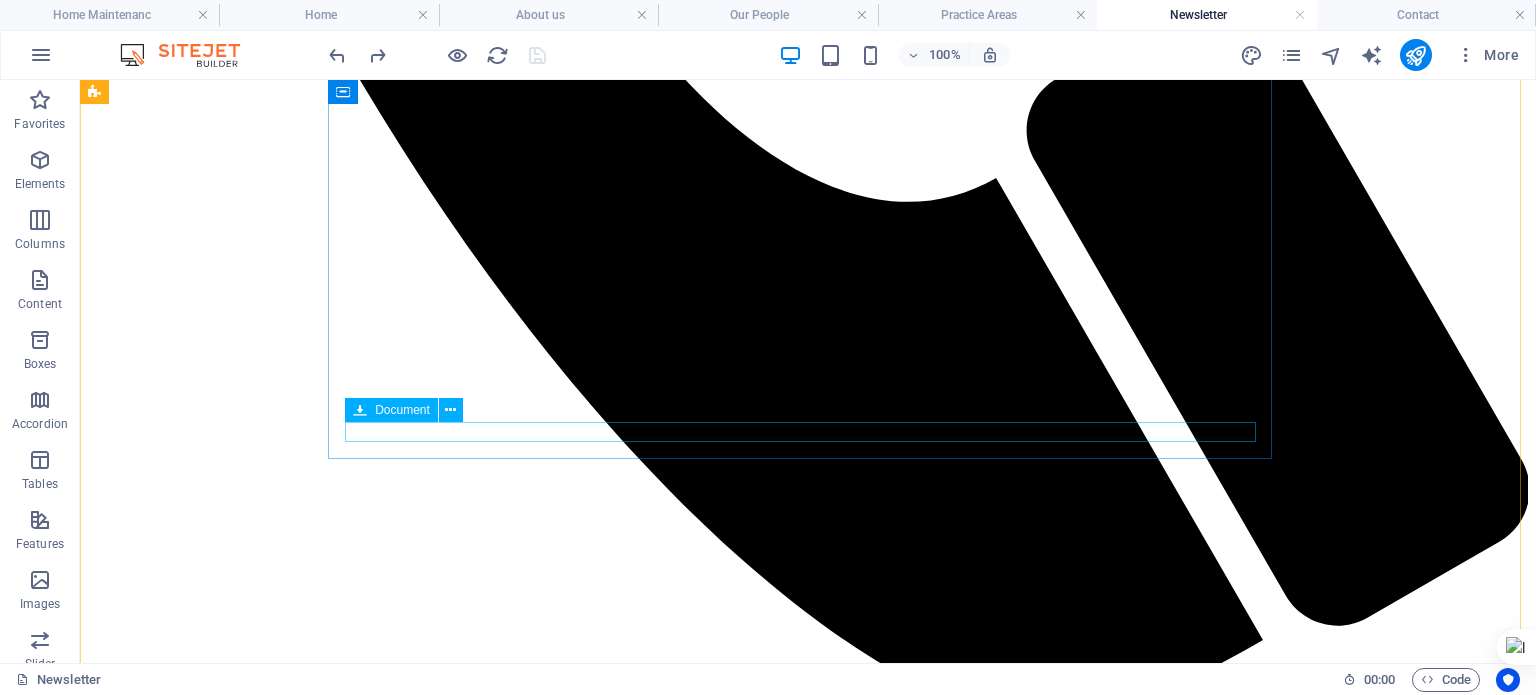 click on "sharp-mx-4140-41415140-5141-technical-guide-YUJ3U7yk2TT4RLGupCnmGw.pdf   1.52 MB" at bounding box center (808, 7653) 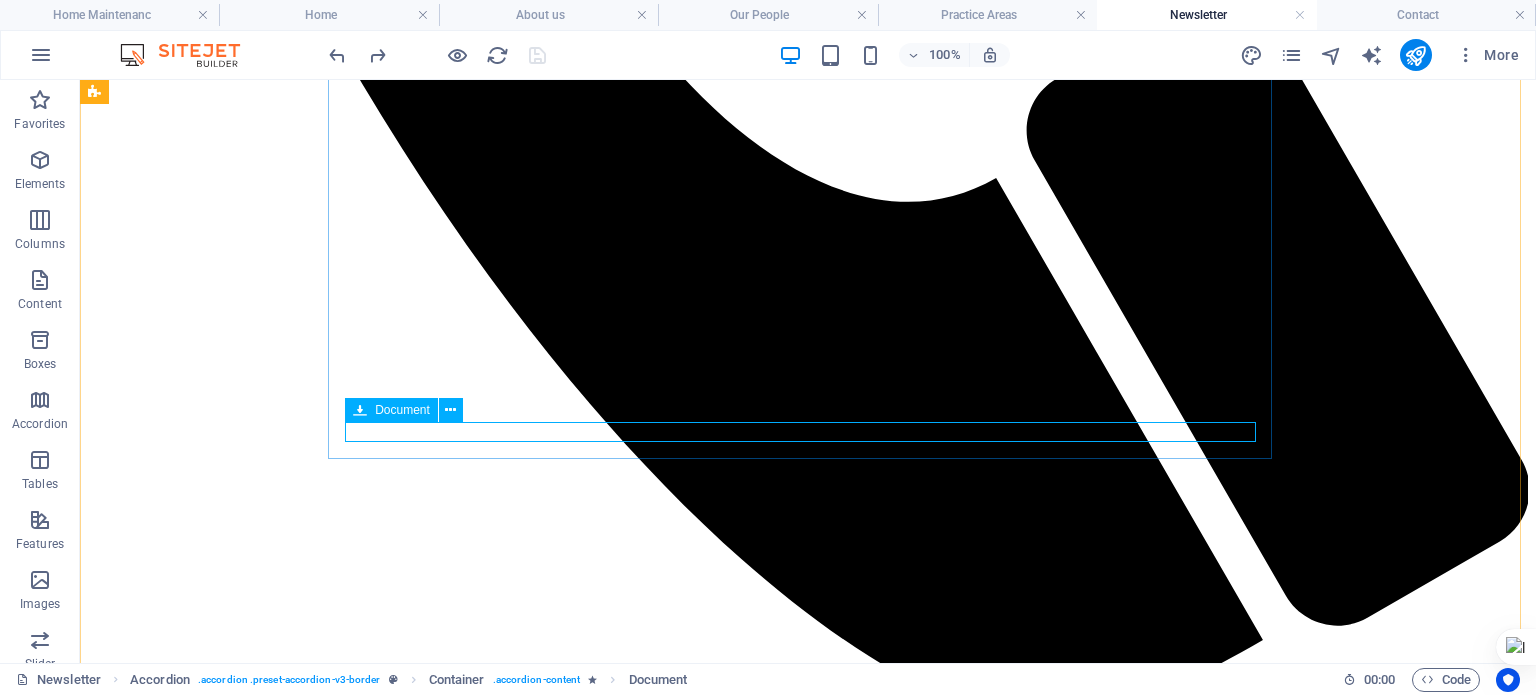 click at bounding box center (450, 410) 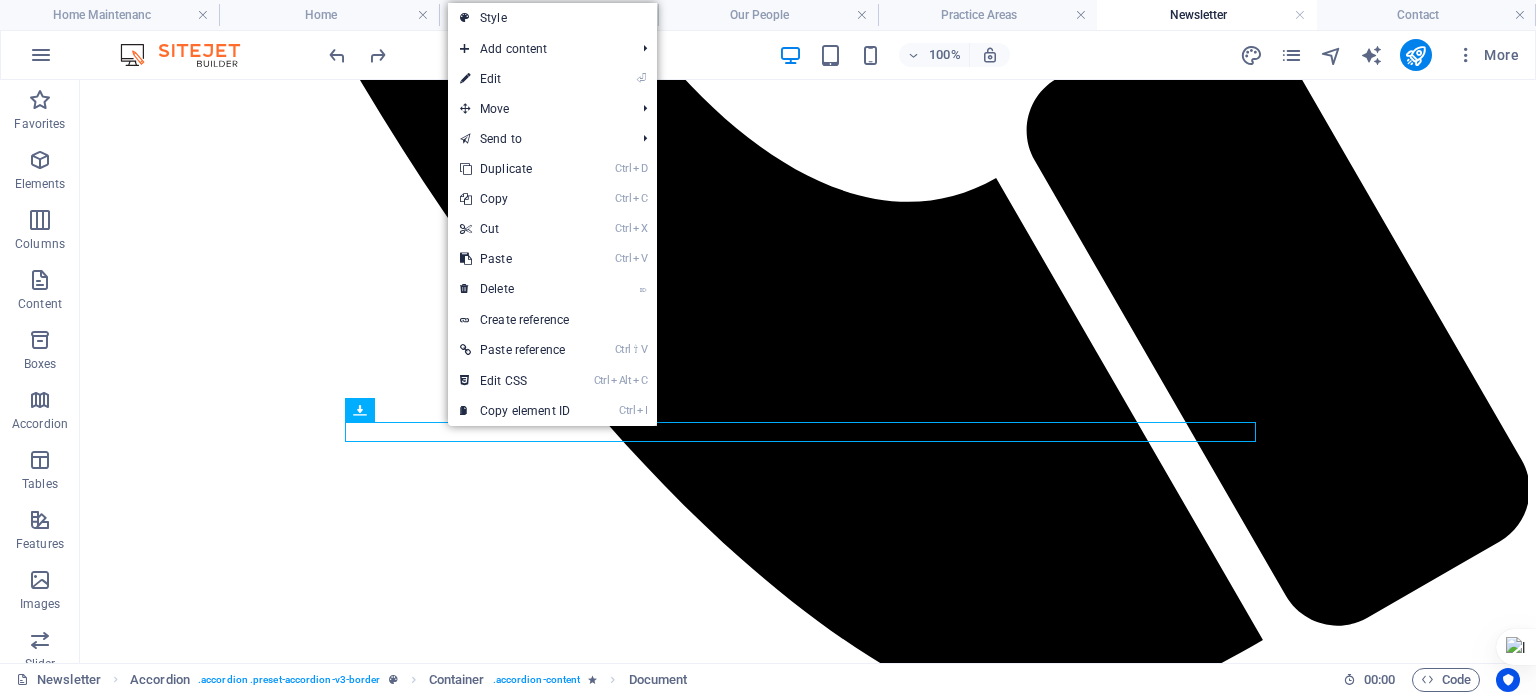 click on "⌦  Delete" at bounding box center [515, 289] 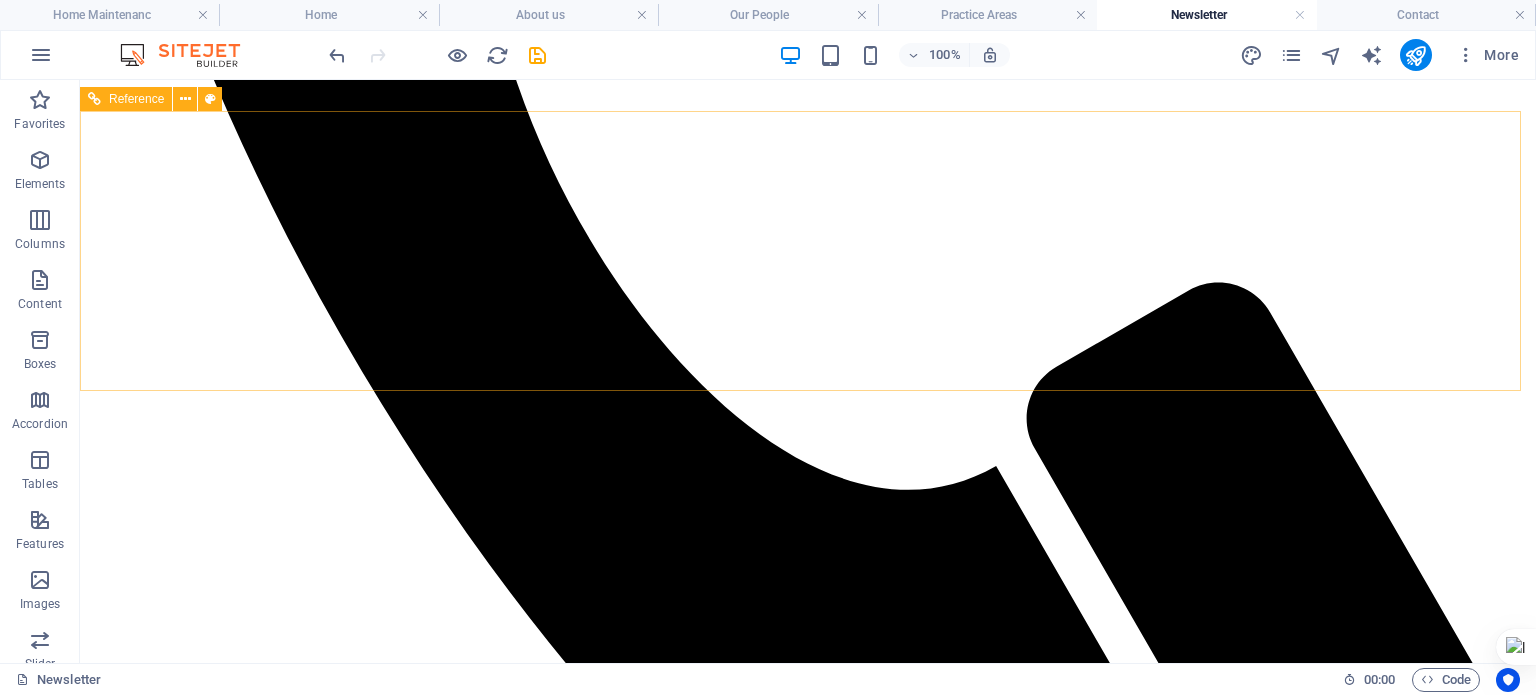 scroll, scrollTop: 1000, scrollLeft: 0, axis: vertical 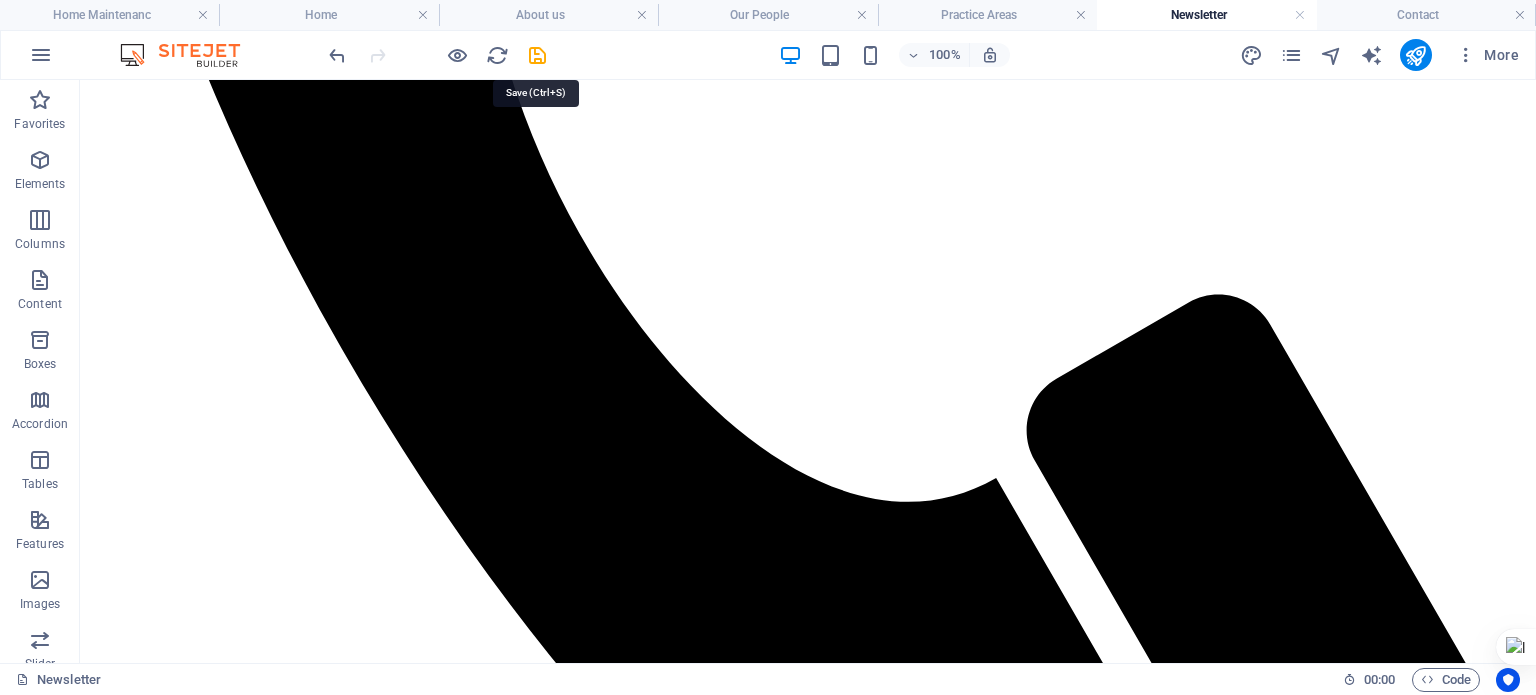 drag, startPoint x: 536, startPoint y: 58, endPoint x: 644, endPoint y: 378, distance: 337.7336 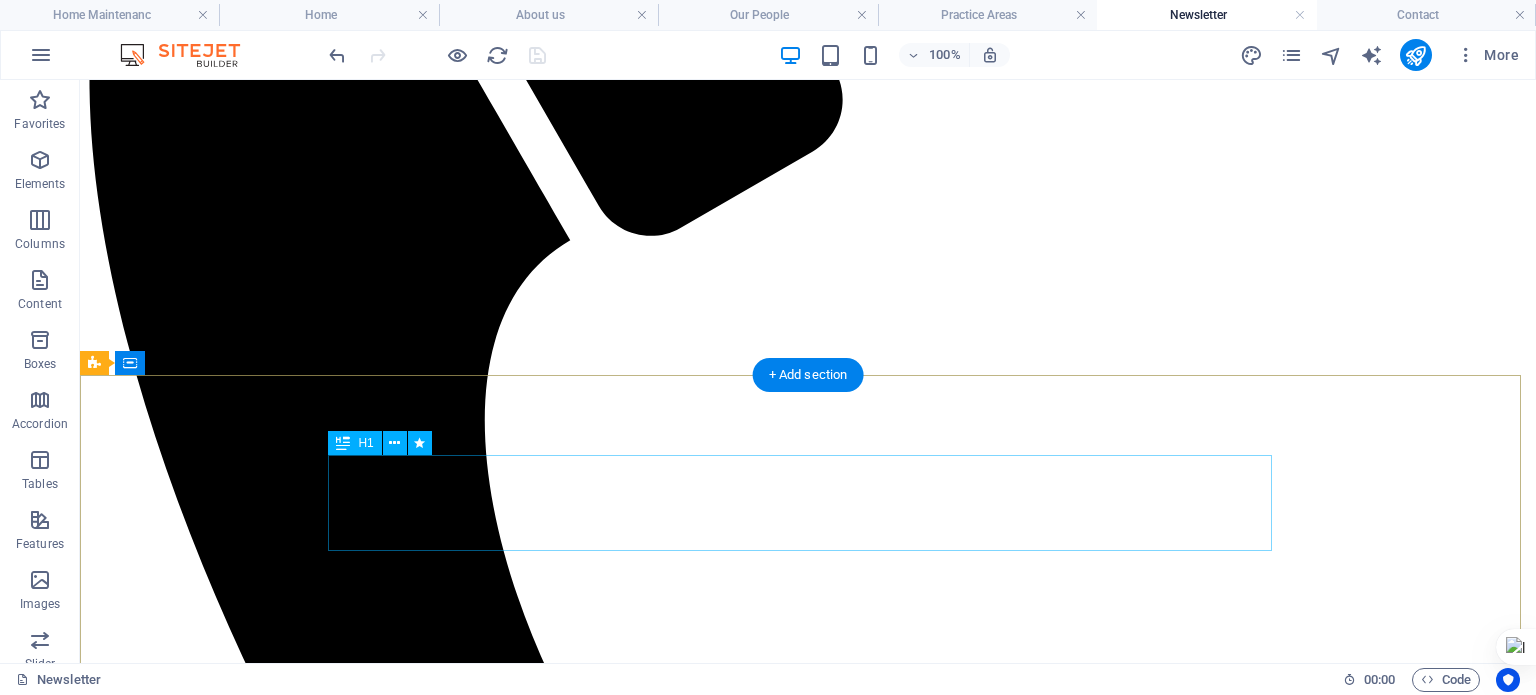scroll, scrollTop: 0, scrollLeft: 0, axis: both 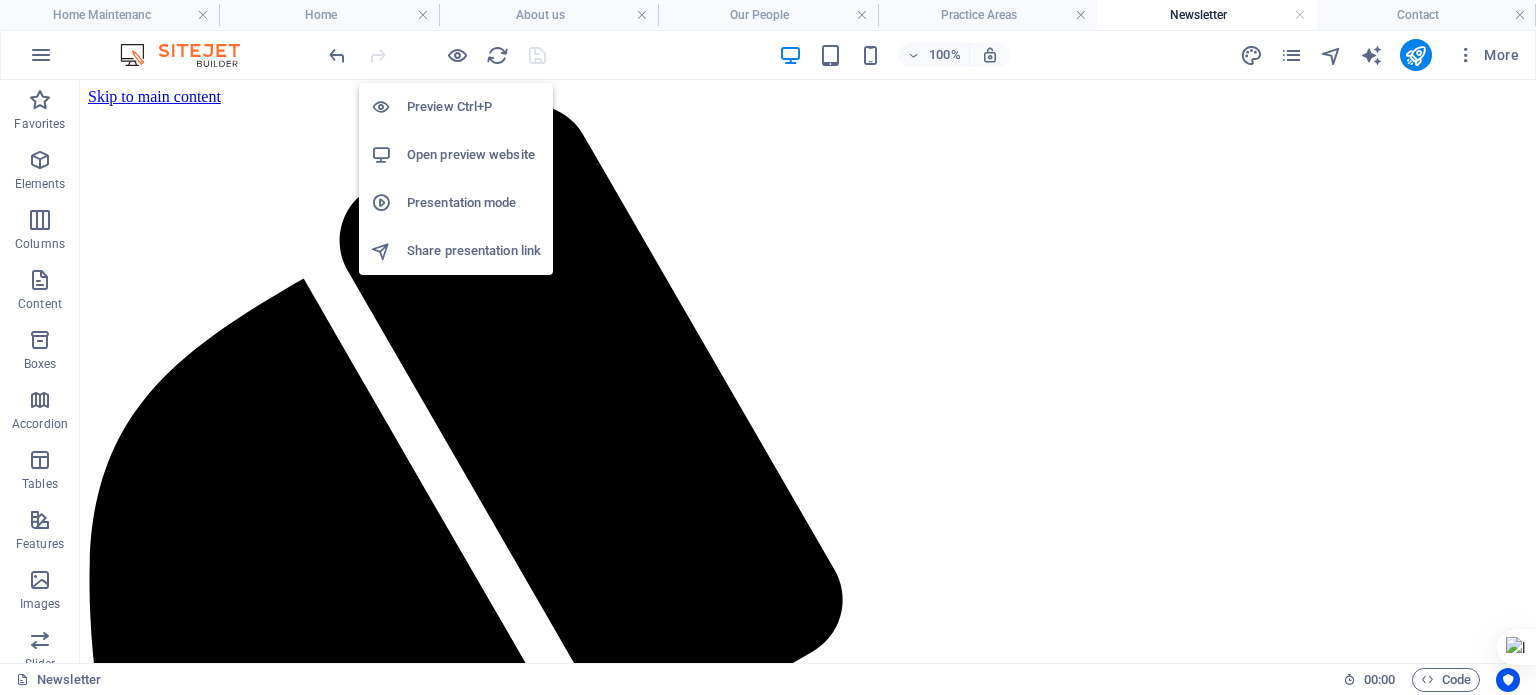 click at bounding box center (457, 55) 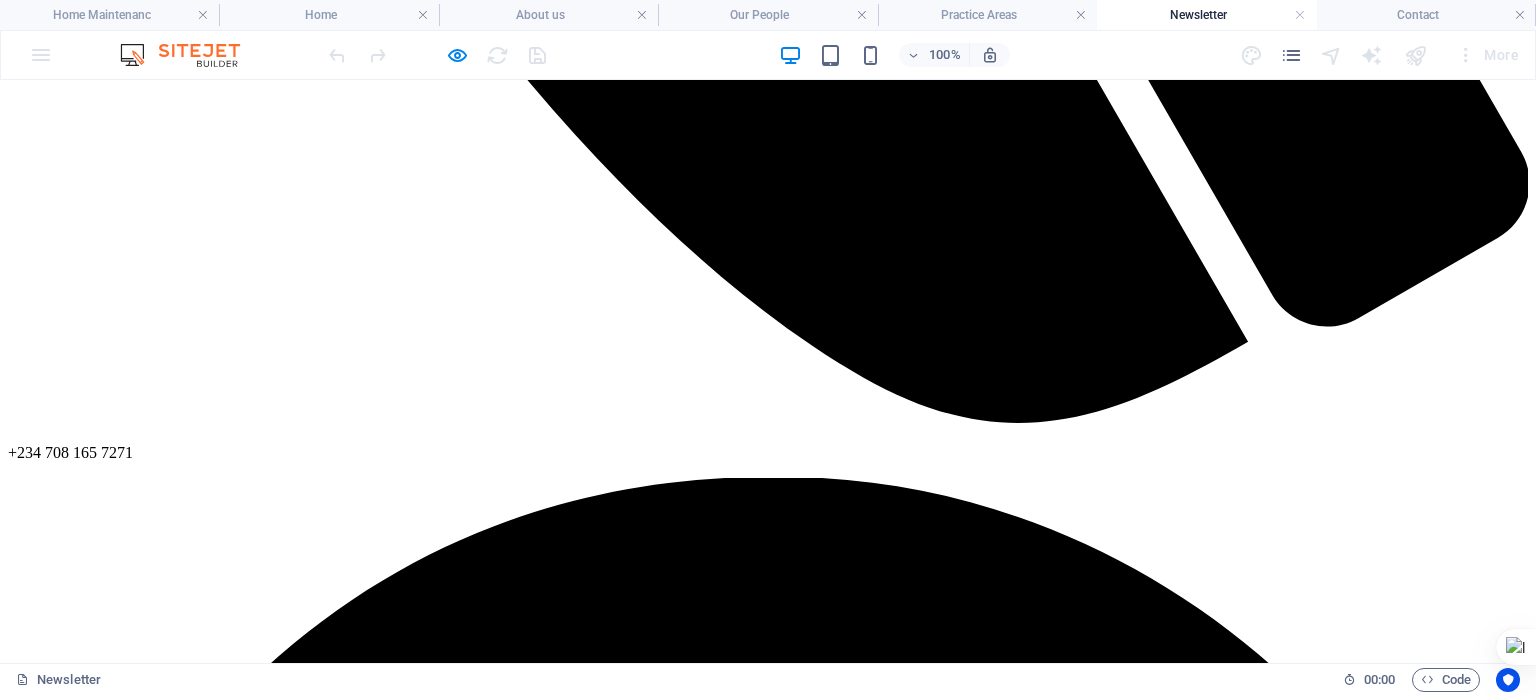 scroll, scrollTop: 1684, scrollLeft: 0, axis: vertical 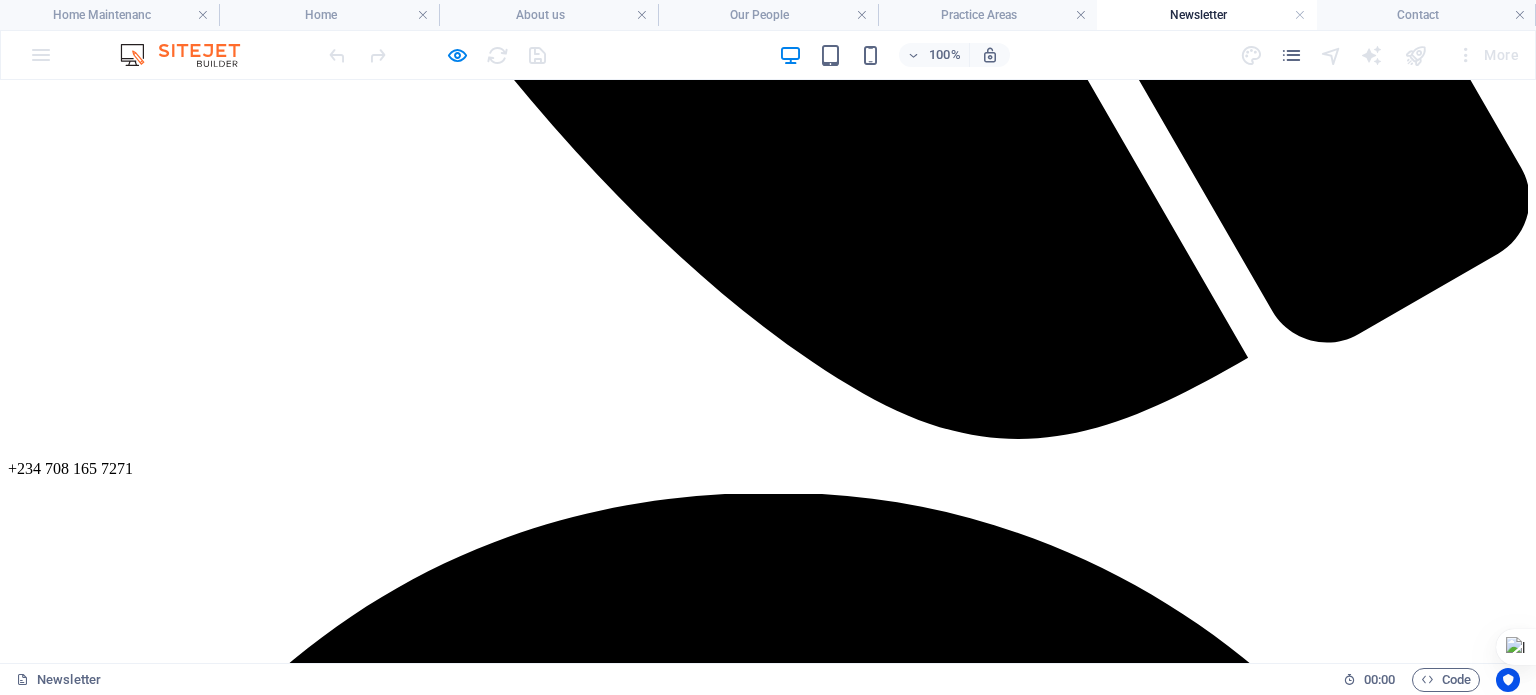 click on "Keep in touch" at bounding box center (768, 8143) 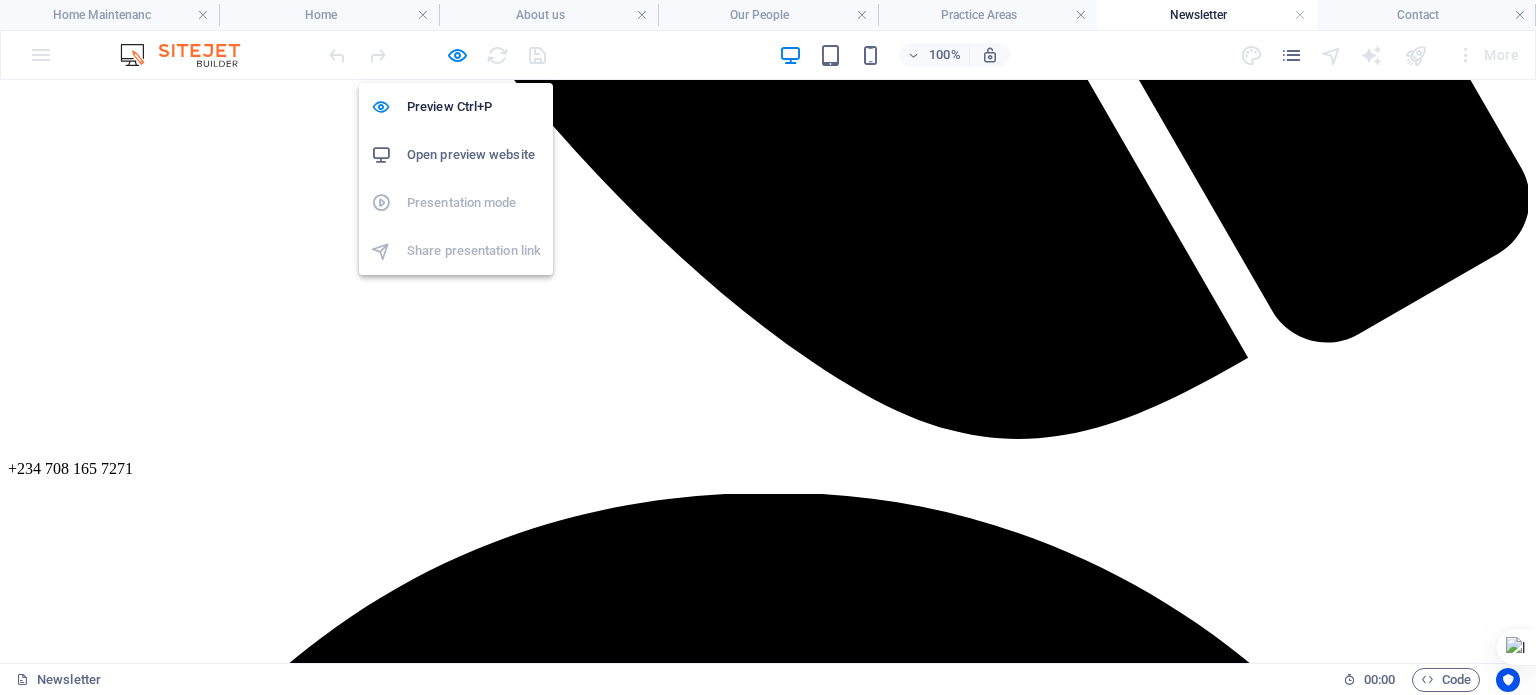 drag, startPoint x: 460, startPoint y: 55, endPoint x: 686, endPoint y: 231, distance: 286.4472 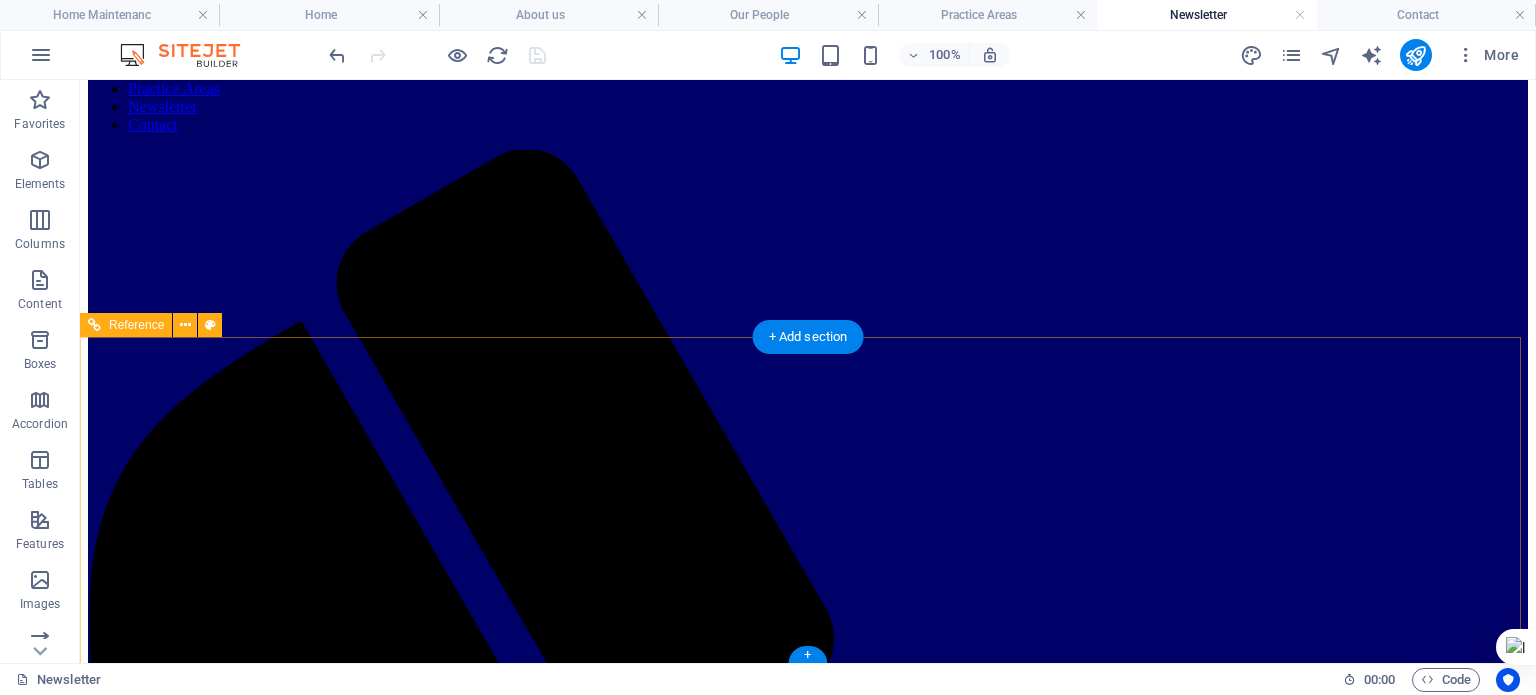 scroll, scrollTop: 5484, scrollLeft: 0, axis: vertical 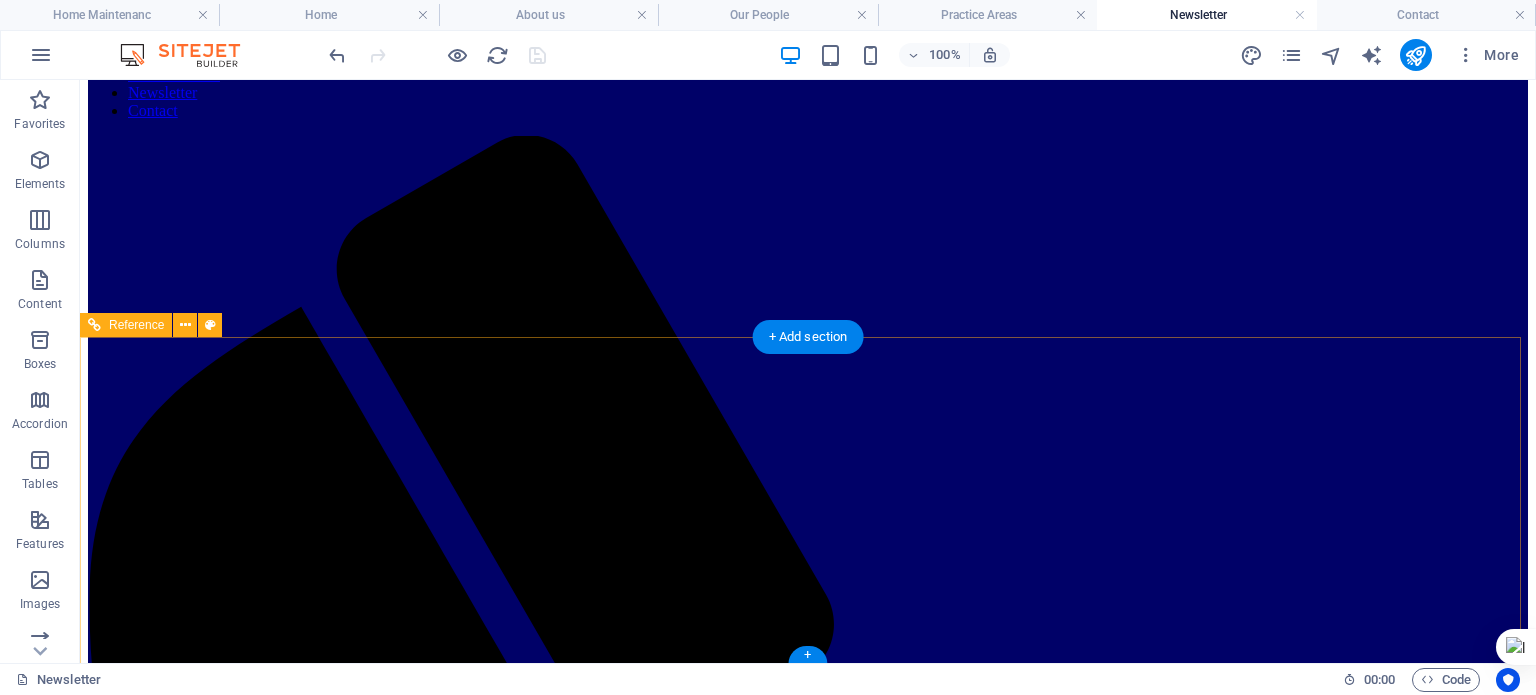 click on "Keep in touch" at bounding box center [808, 7920] 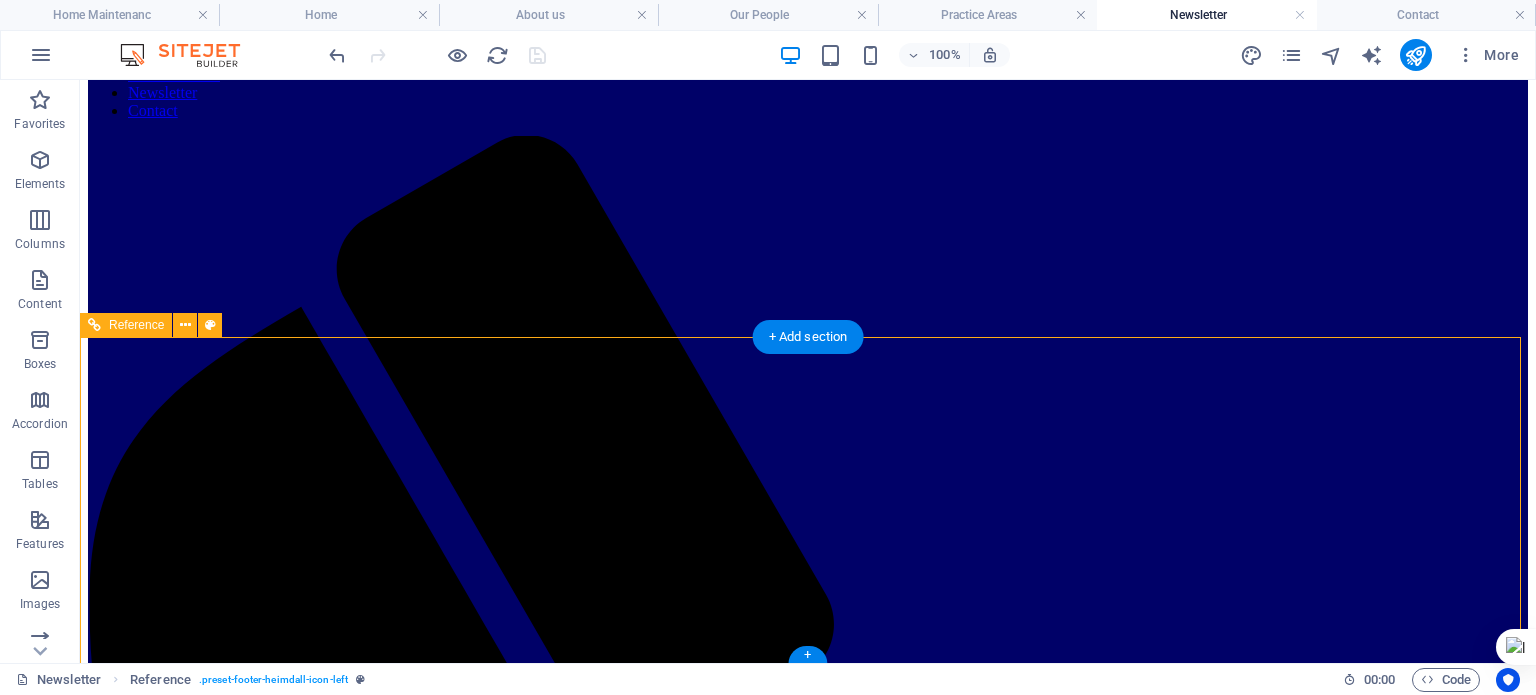 click on "Keep in touch" at bounding box center (808, 7920) 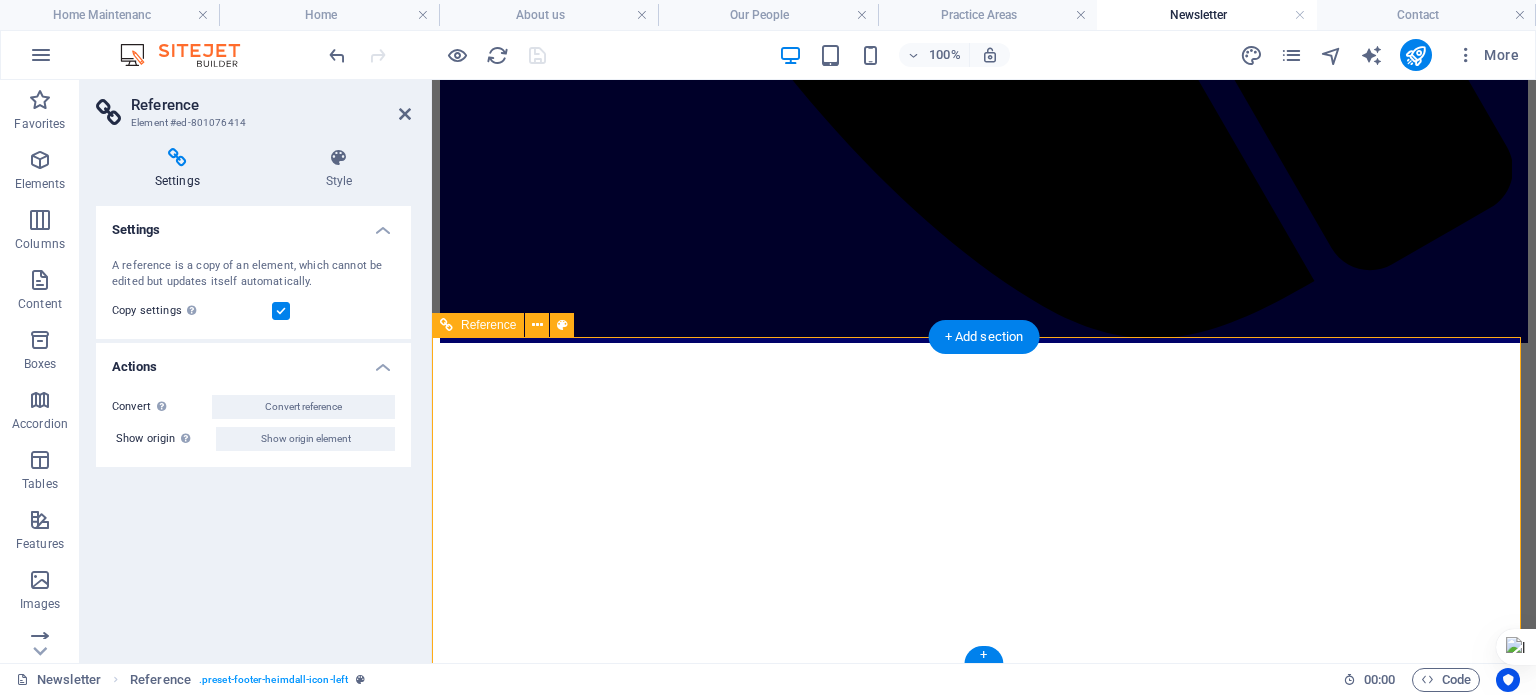 click on "Keep in touch" at bounding box center (984, 6713) 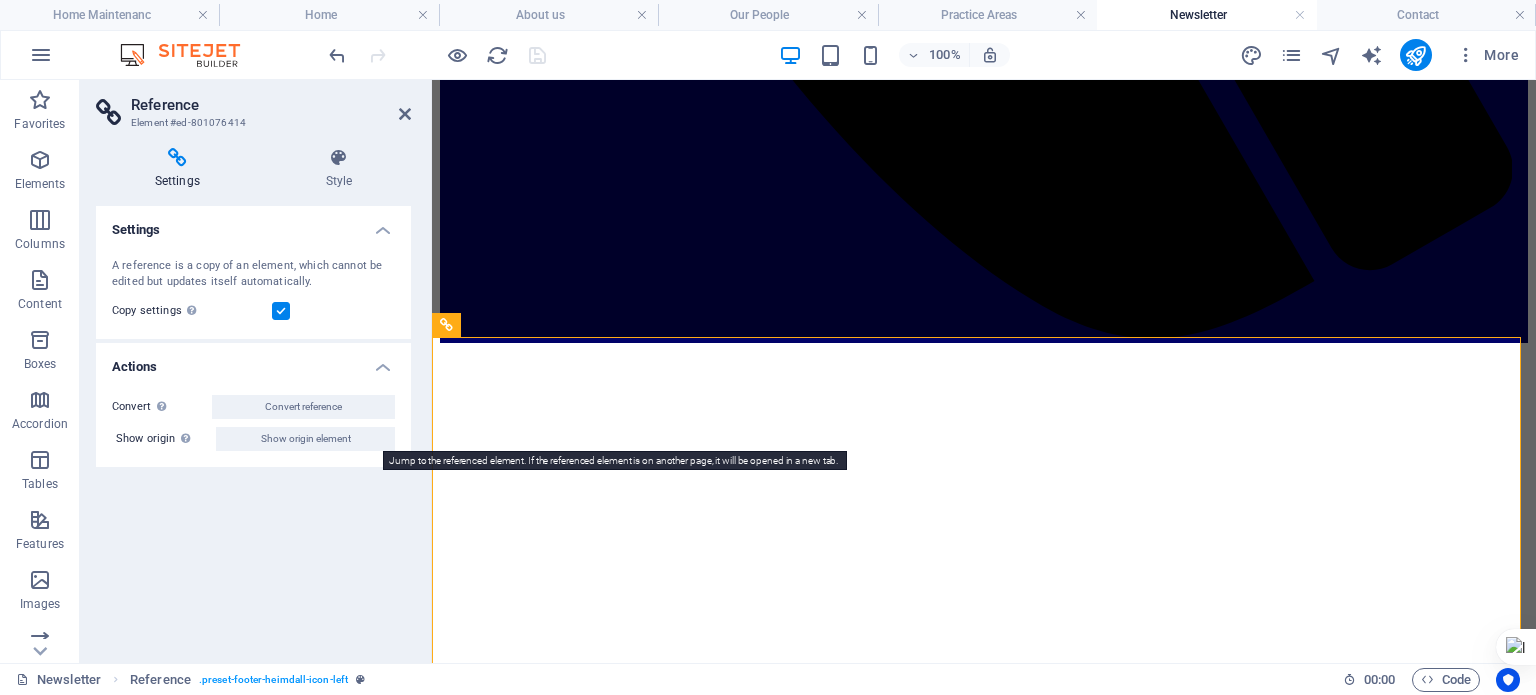 click on "Show origin element" at bounding box center [306, 439] 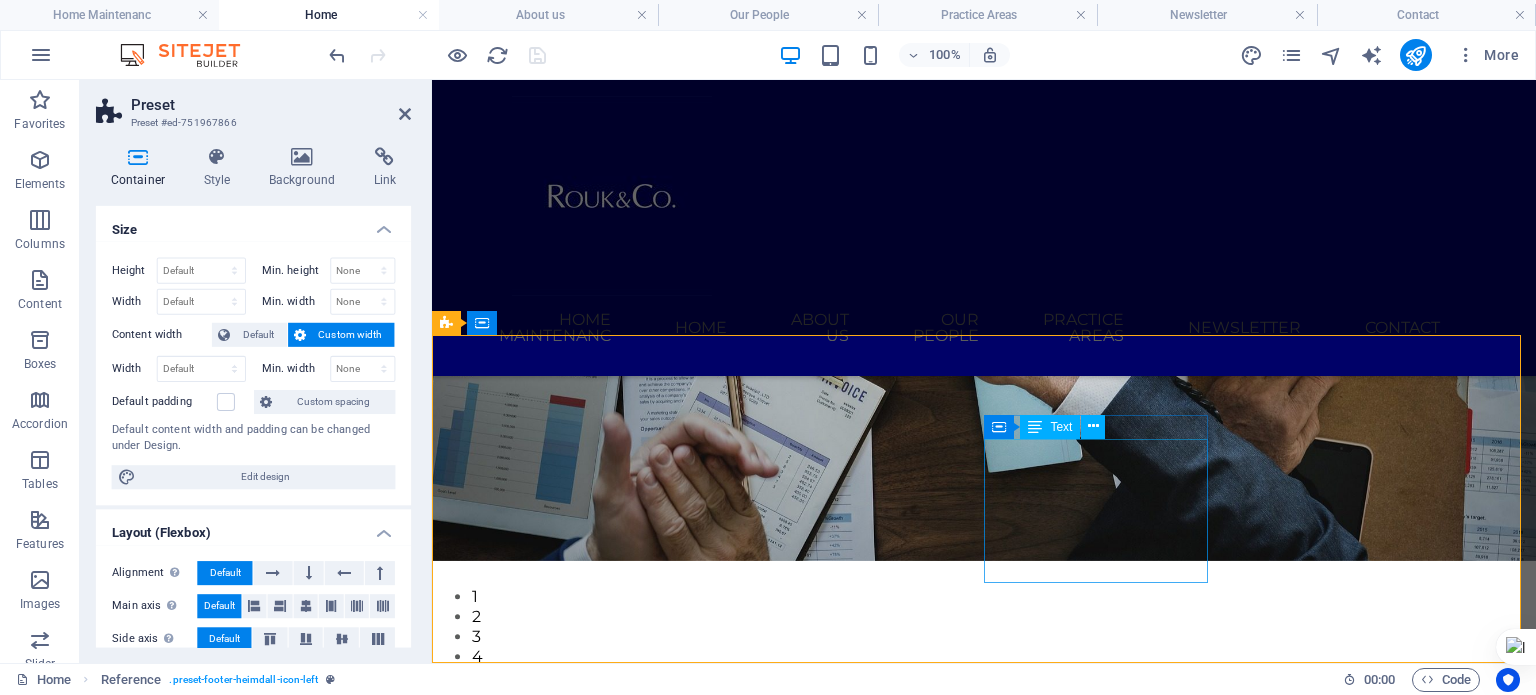 scroll, scrollTop: 2353, scrollLeft: 0, axis: vertical 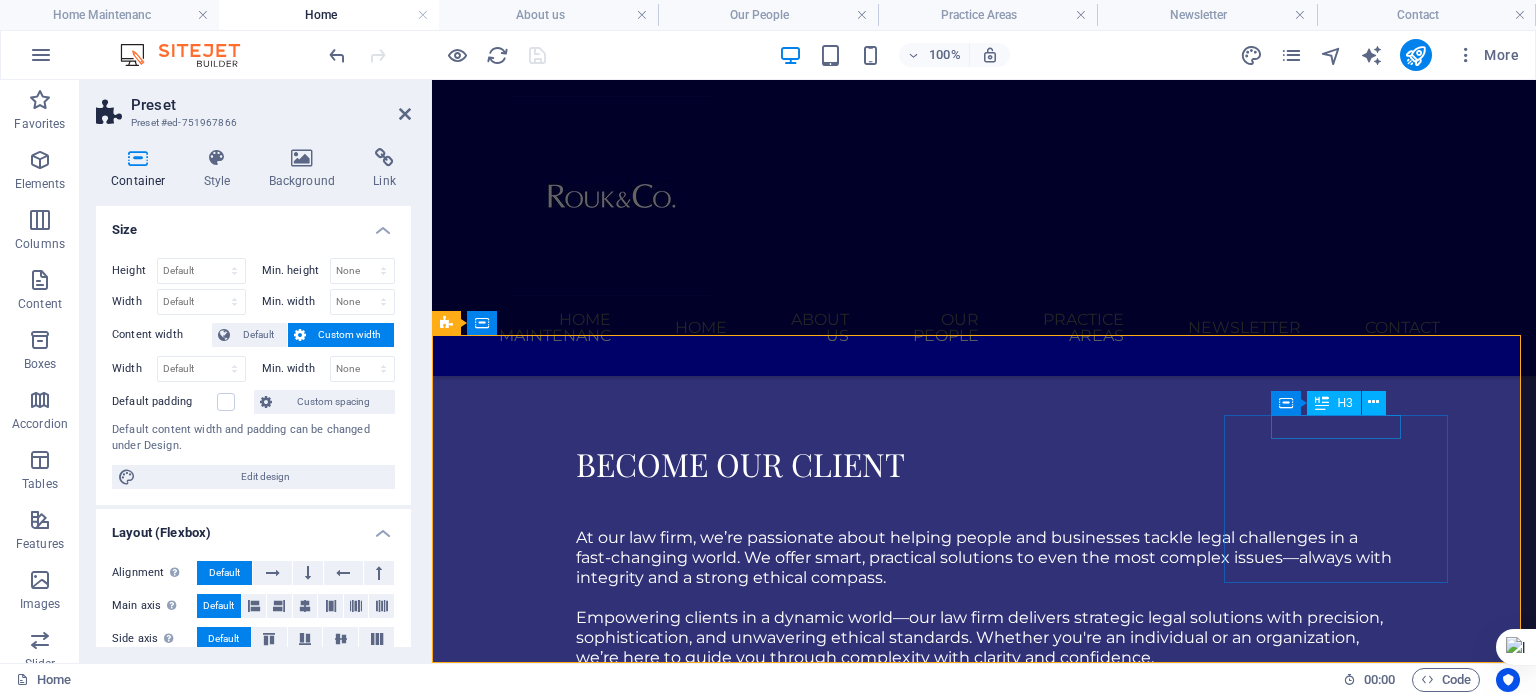click on "Keep in touch" at bounding box center (920, 5052) 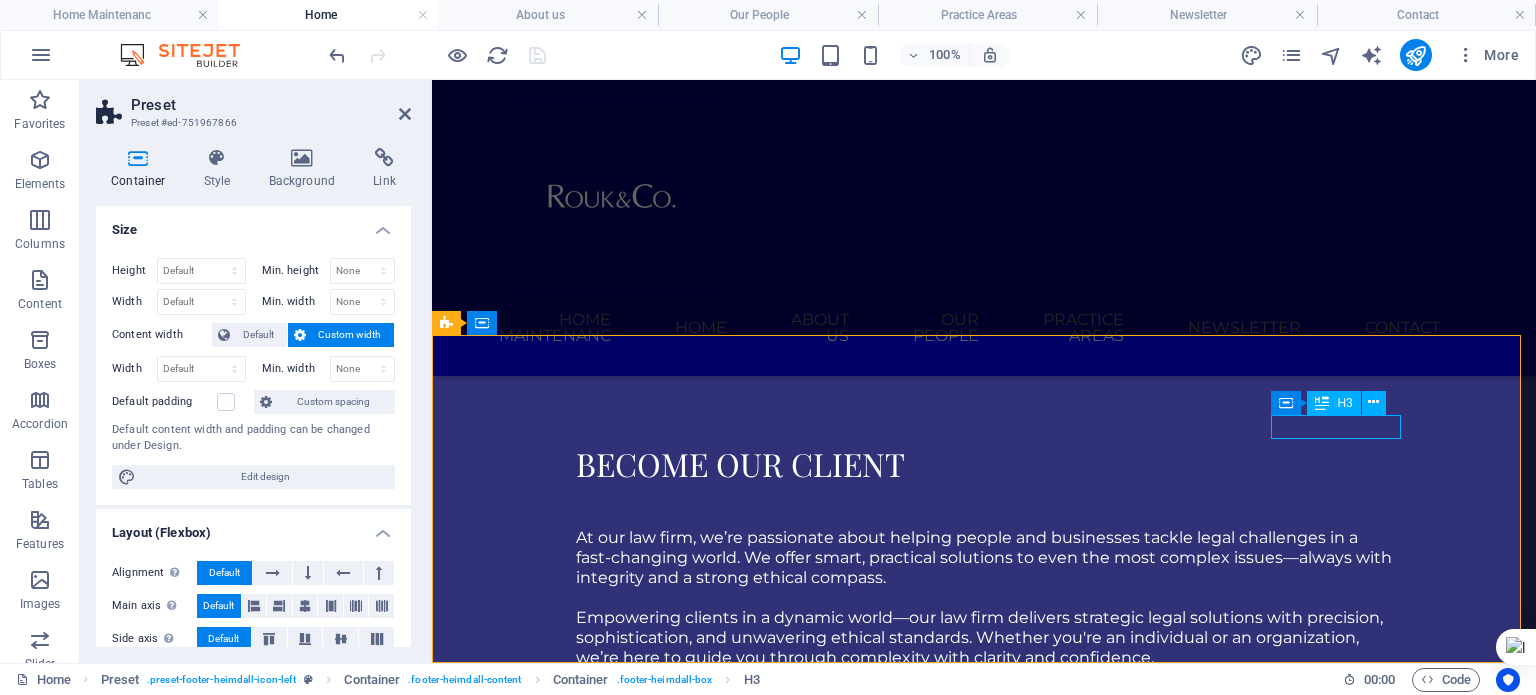 scroll, scrollTop: 2301, scrollLeft: 0, axis: vertical 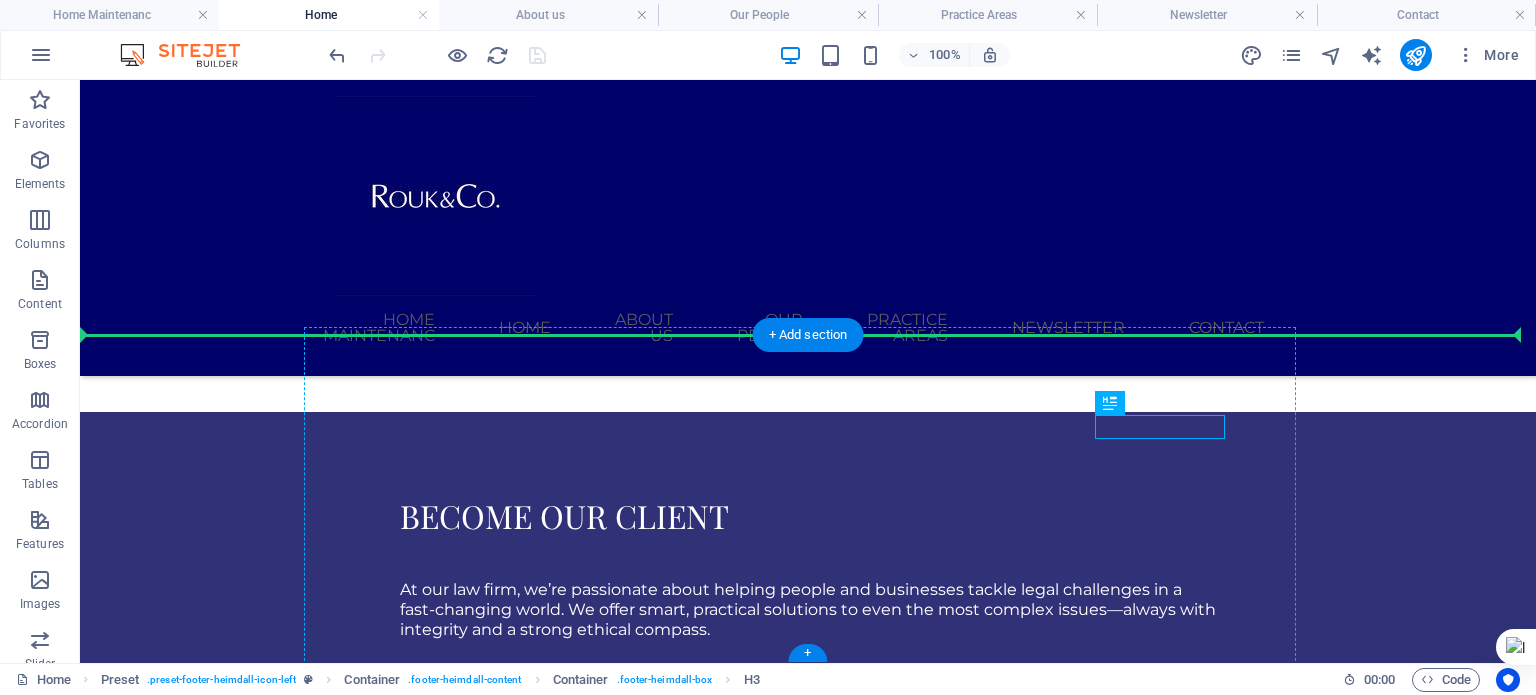 drag, startPoint x: 933, startPoint y: 421, endPoint x: 1264, endPoint y: 421, distance: 331 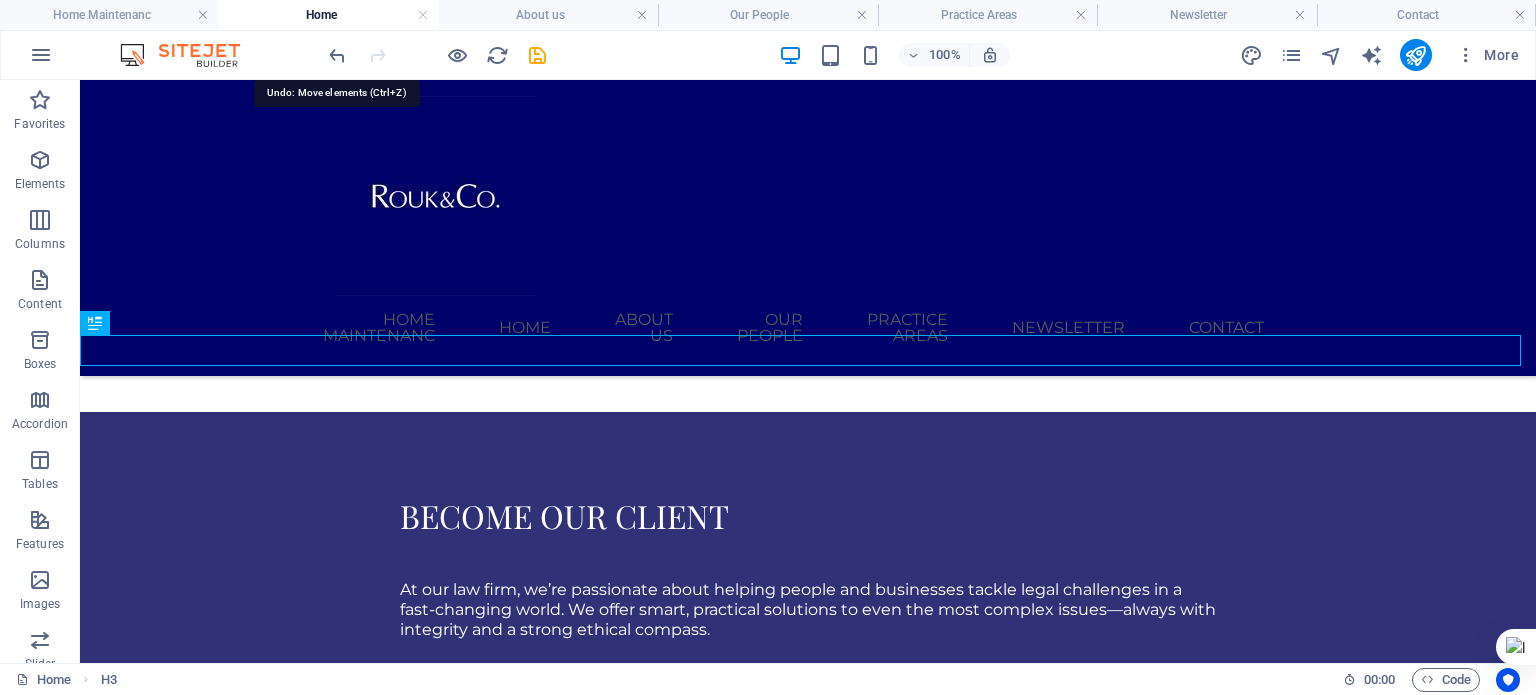 click at bounding box center (337, 55) 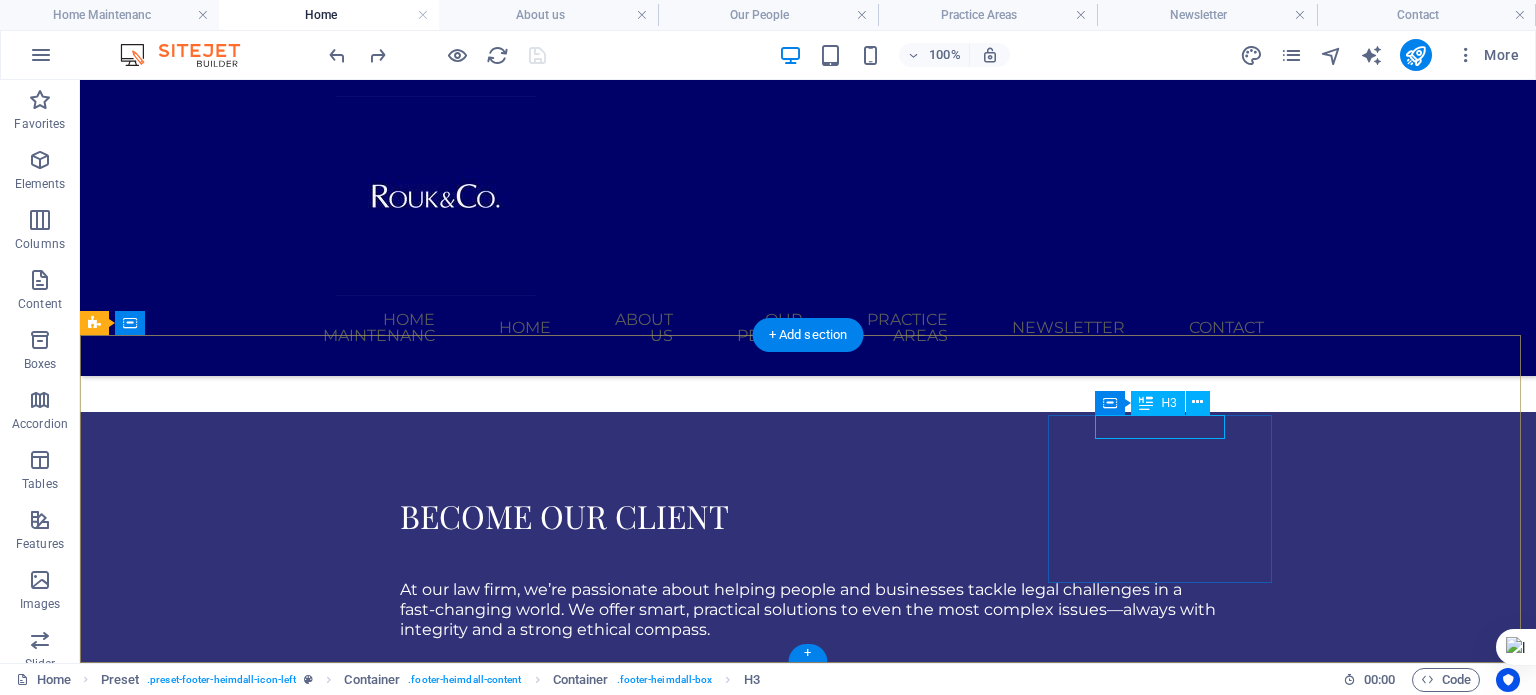 click on "Keep in touch" at bounding box center [568, 5078] 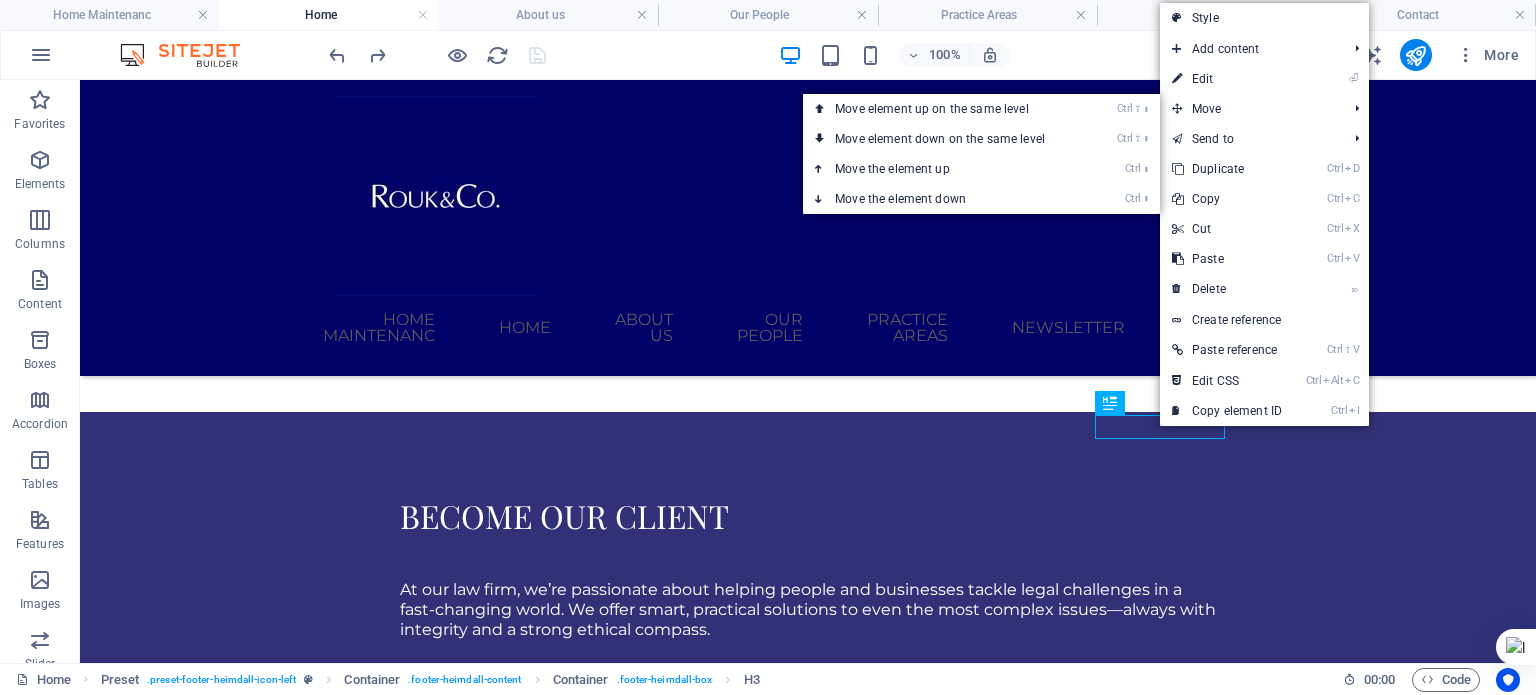 click on "⏎  Edit" at bounding box center (1227, 79) 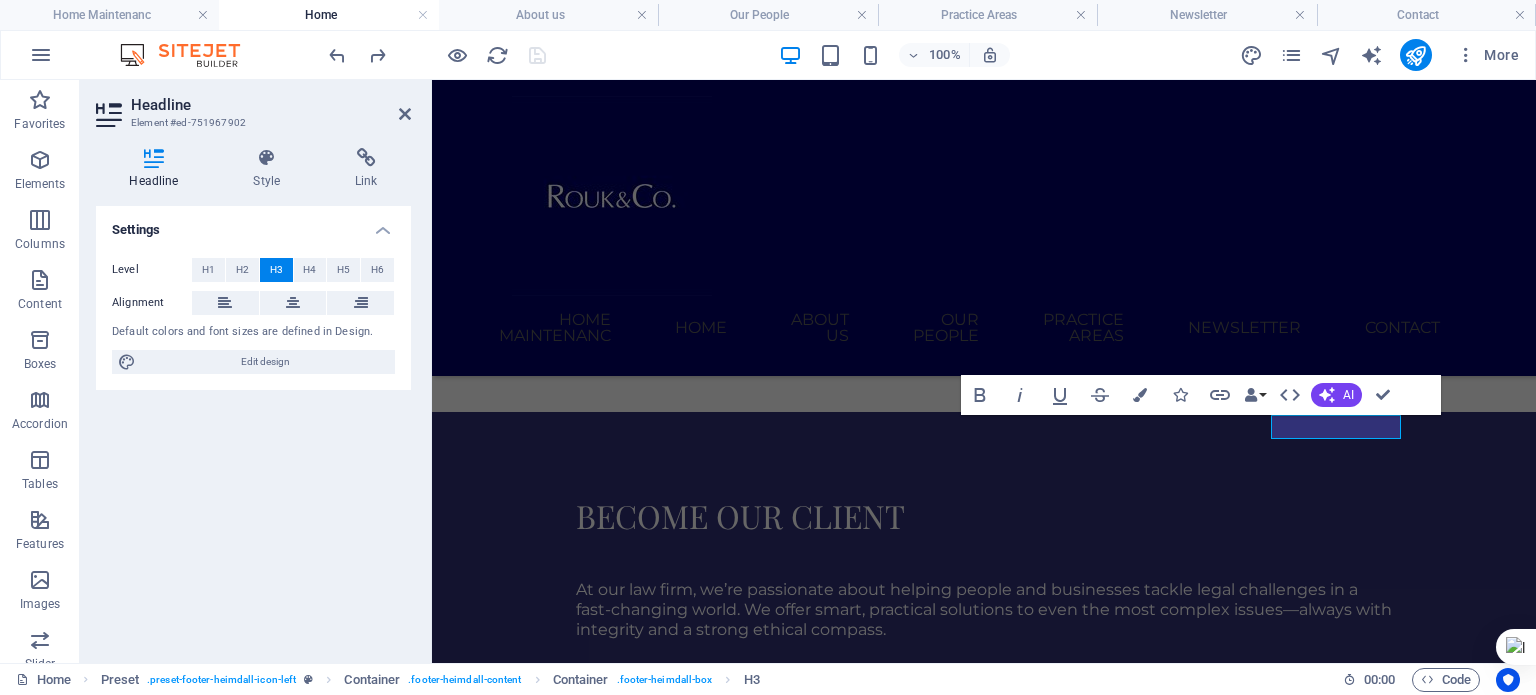 scroll, scrollTop: 2353, scrollLeft: 0, axis: vertical 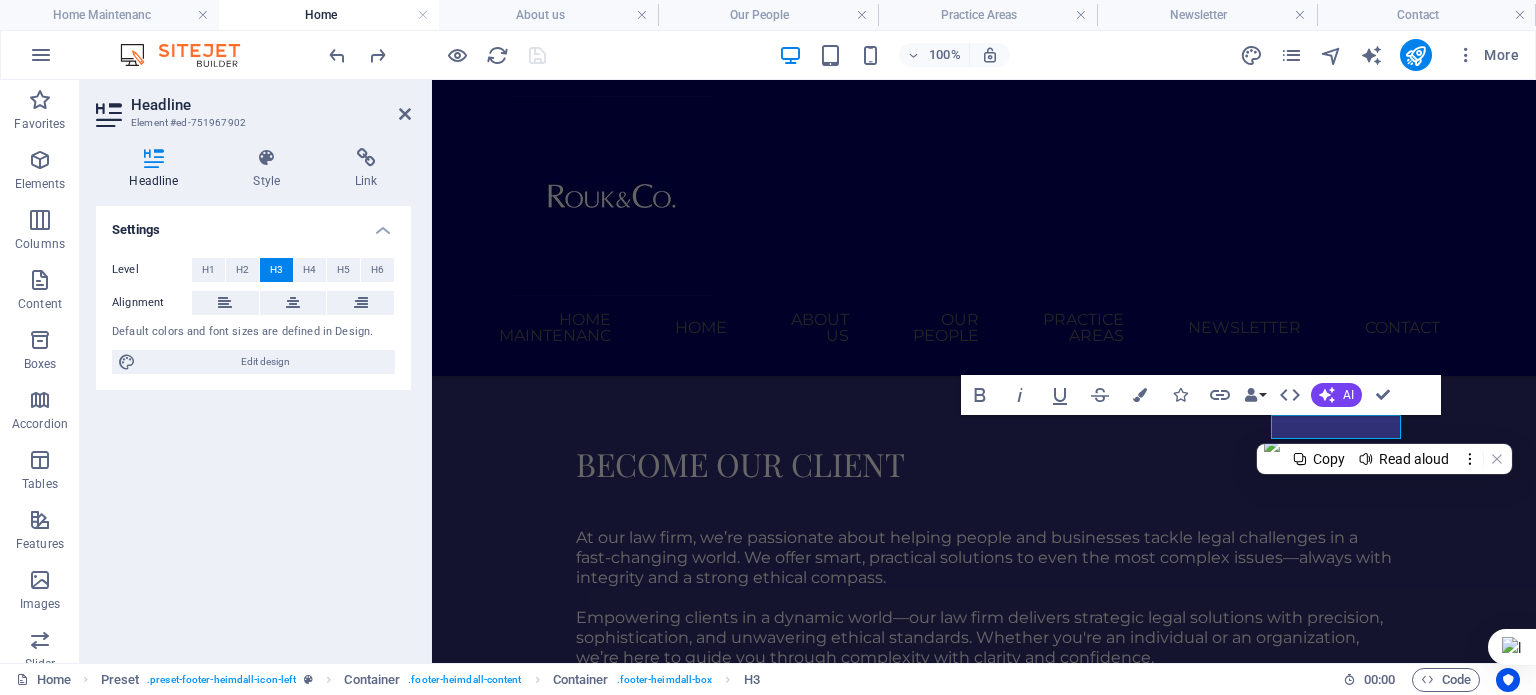 click at bounding box center (225, 303) 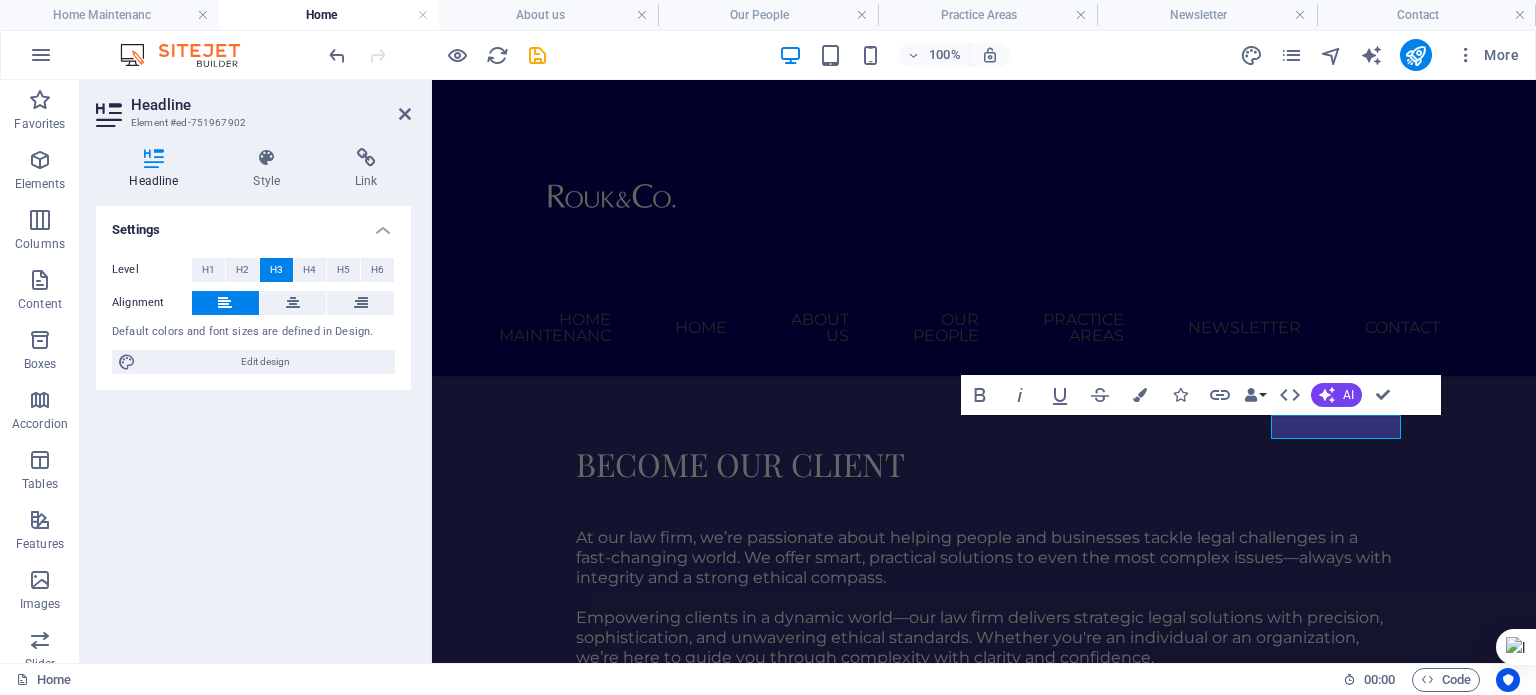 click at bounding box center (267, 158) 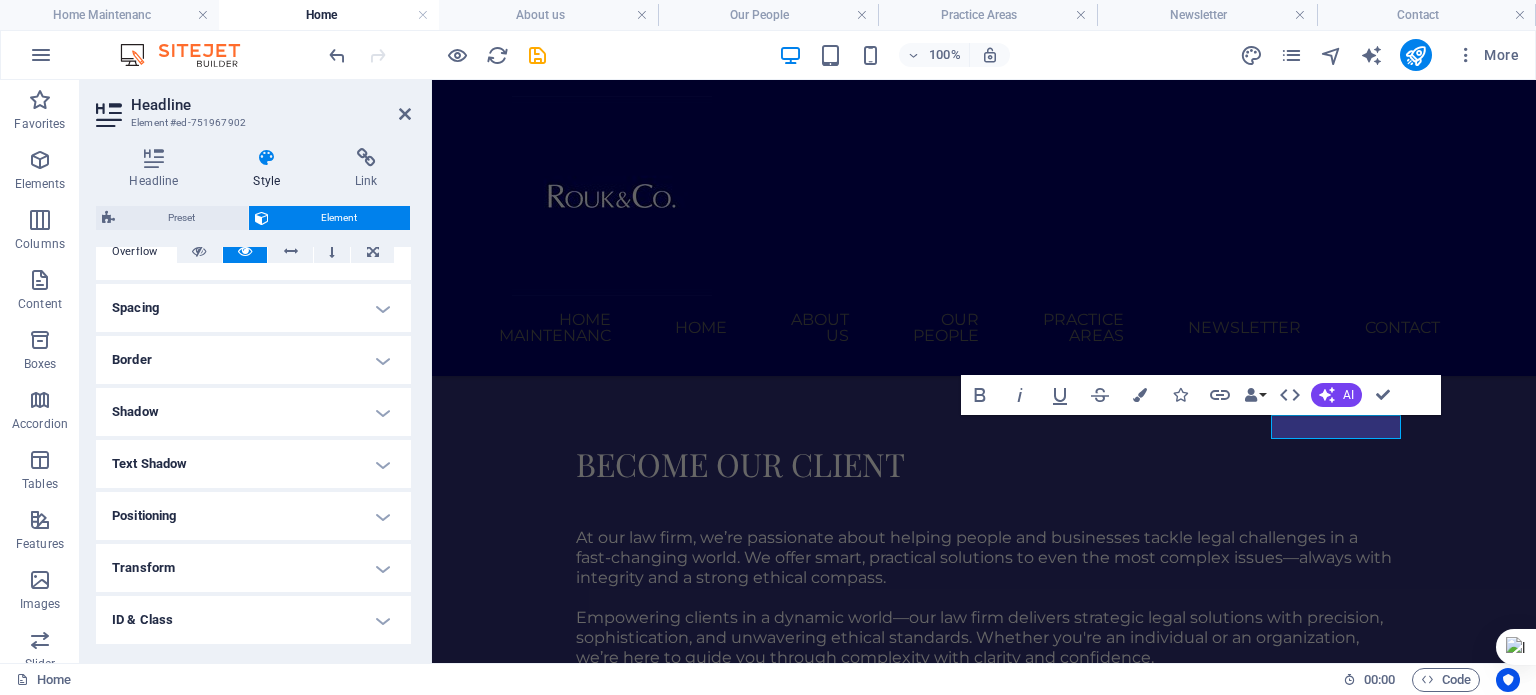 scroll, scrollTop: 258, scrollLeft: 0, axis: vertical 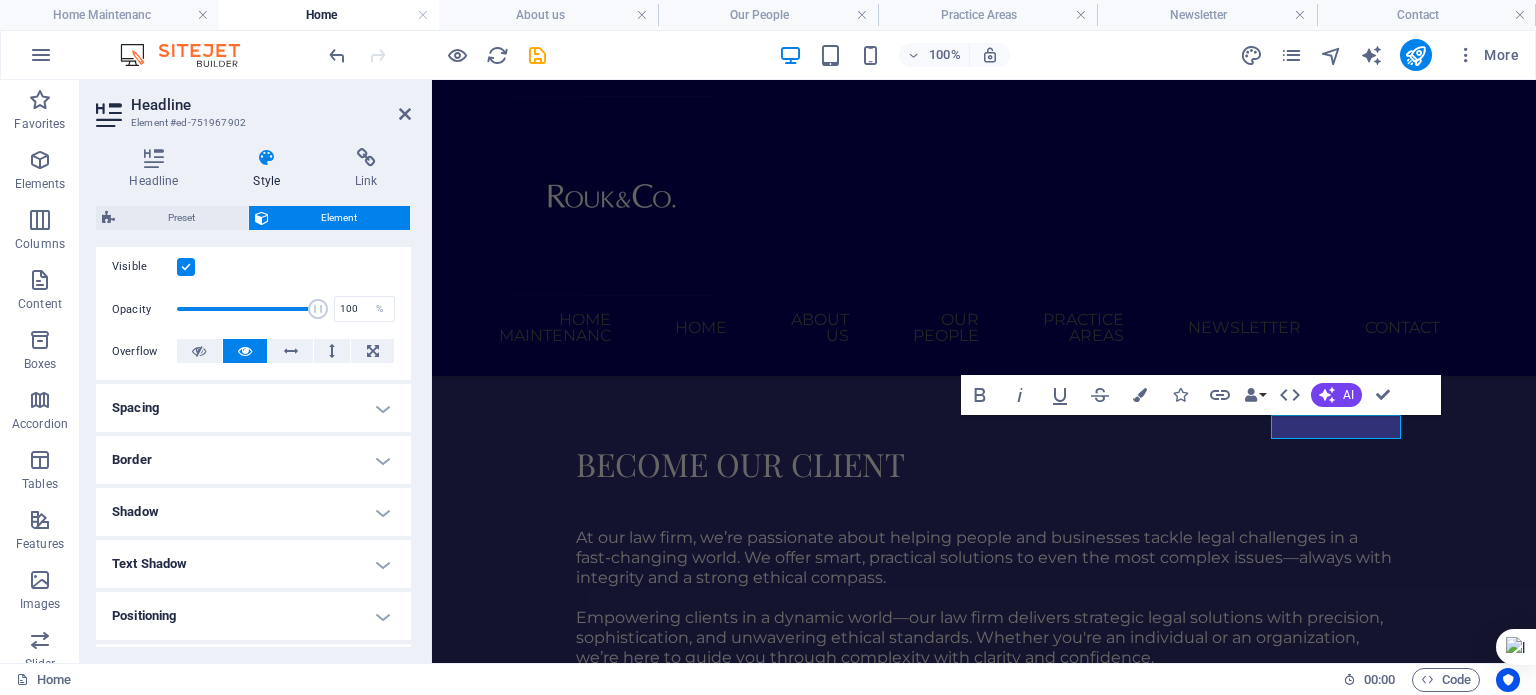 click on "Border" at bounding box center [253, 460] 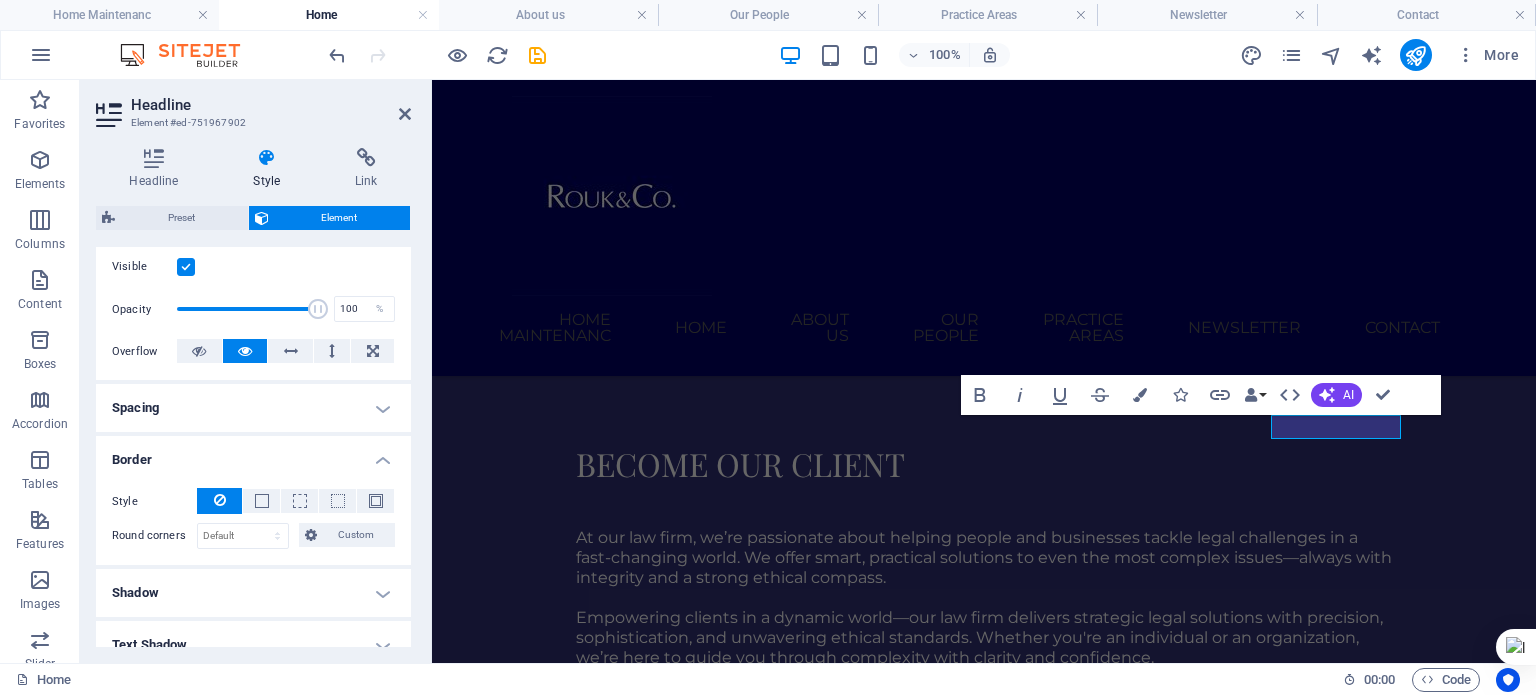 click on "Spacing" at bounding box center [253, 408] 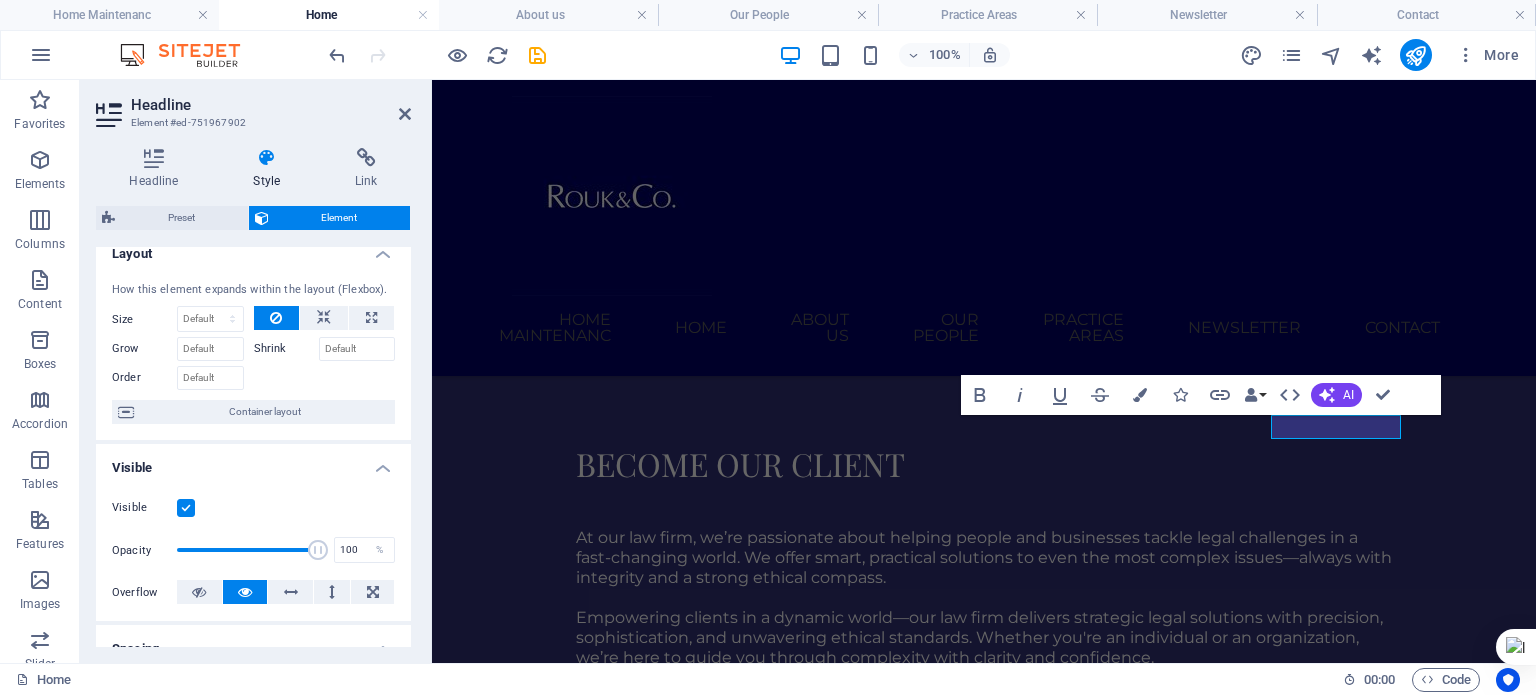 scroll, scrollTop: 0, scrollLeft: 0, axis: both 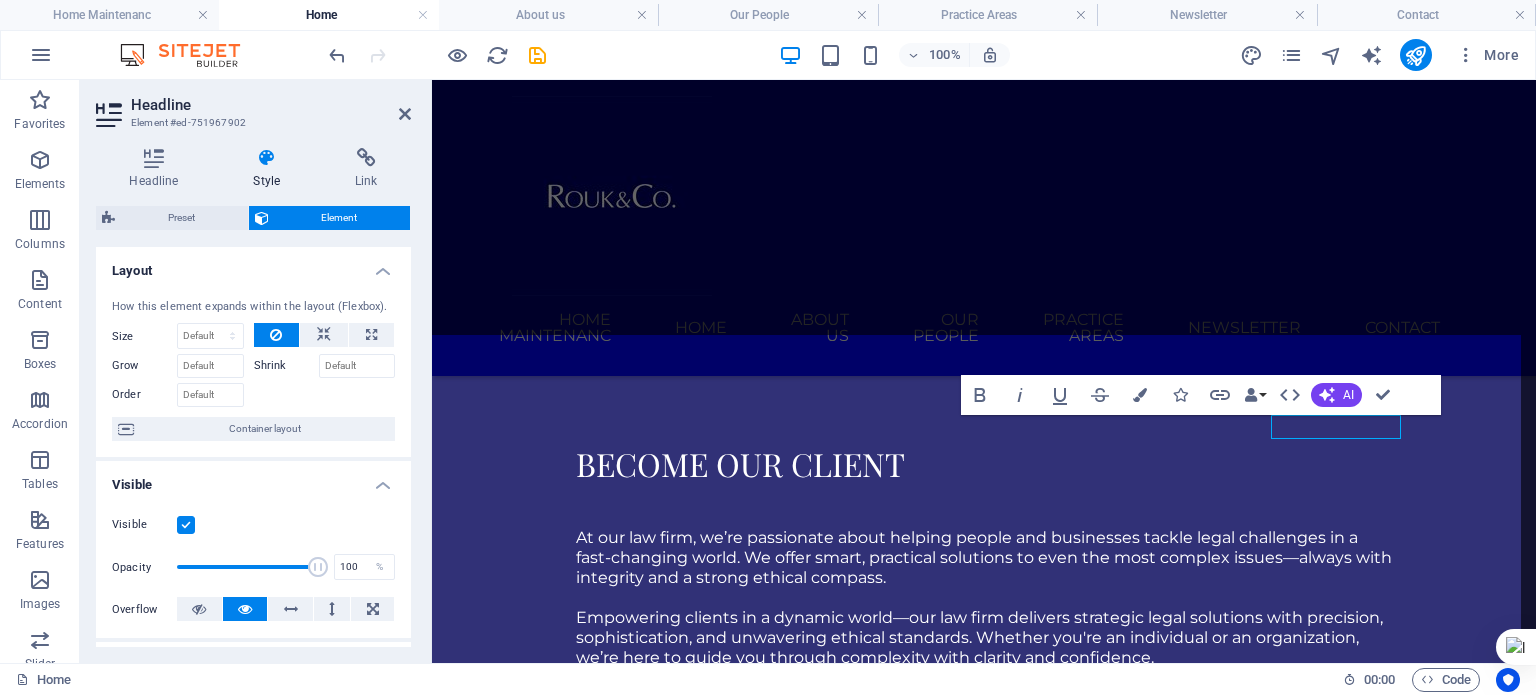 click on "Preset" at bounding box center (181, 218) 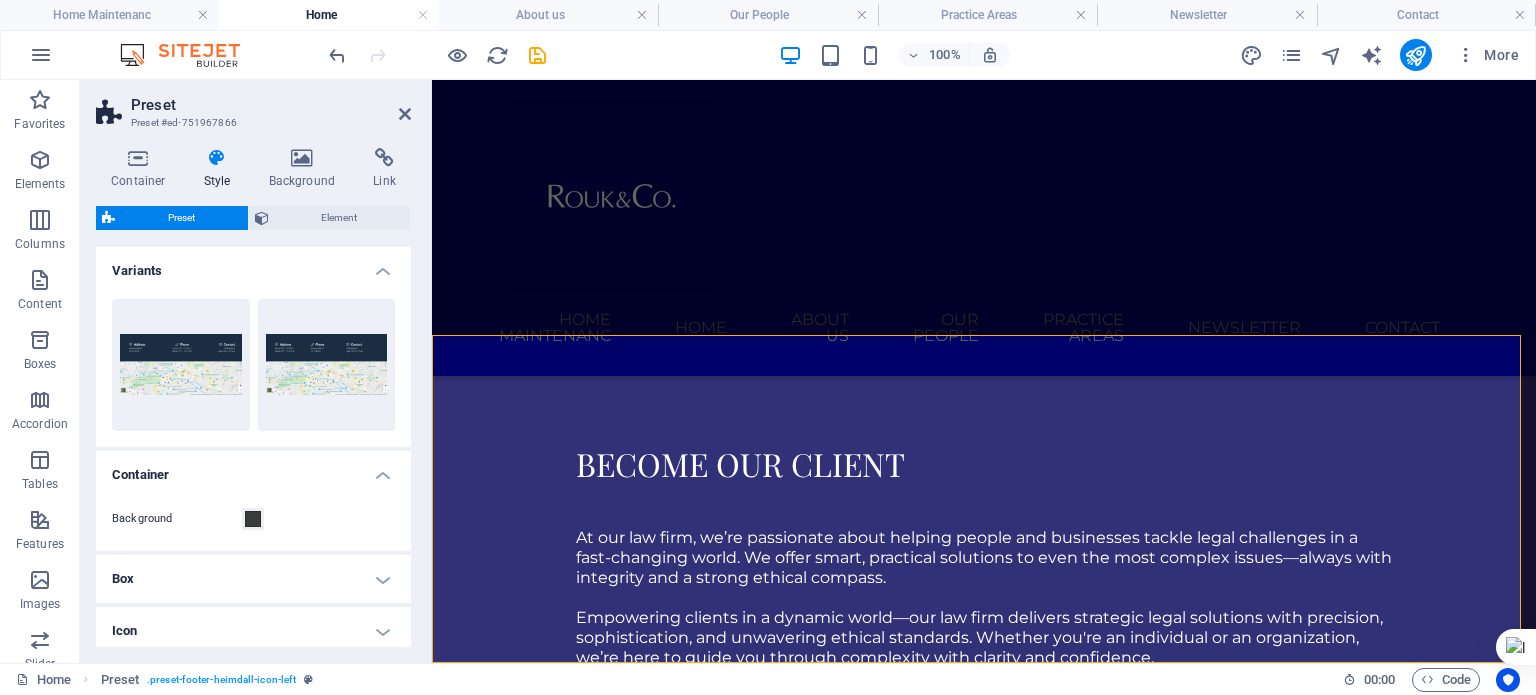 click on "Element" at bounding box center [340, 218] 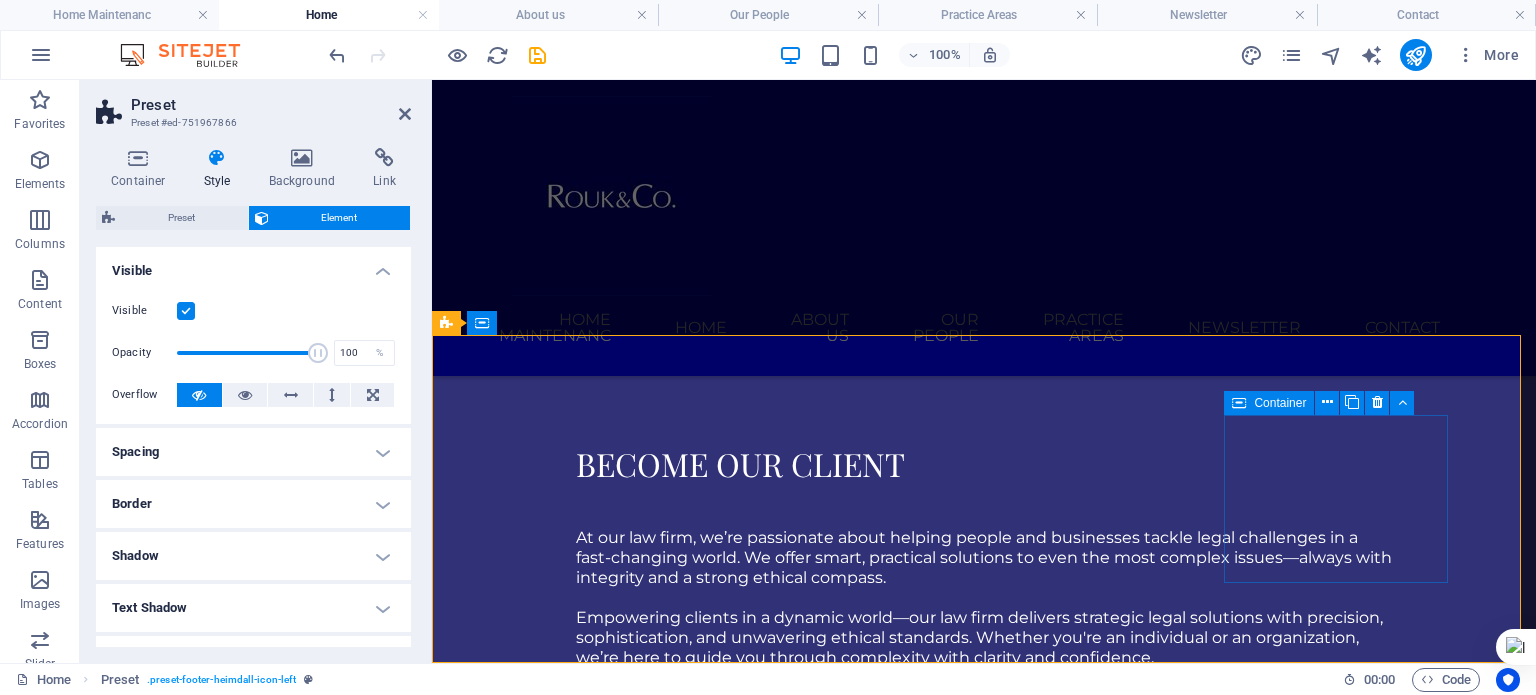 click on "Keep in touch 3rd Floor, Medife House, 58/60 Broad Street Lagos Island, Nigeria   100221 +234 708 165 7271 info@roukco.com Mon-Fri: 9am- 5pm" at bounding box center [920, 5130] 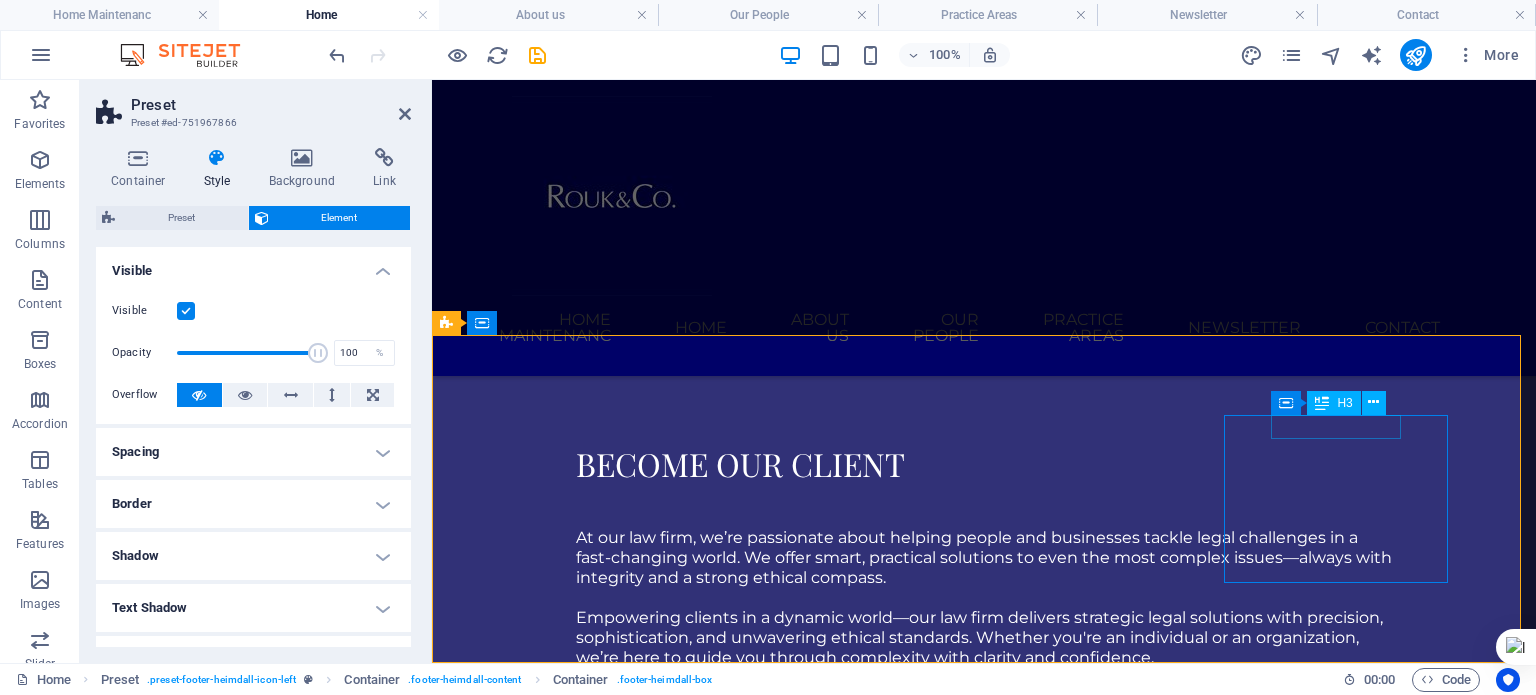 click at bounding box center [1373, 402] 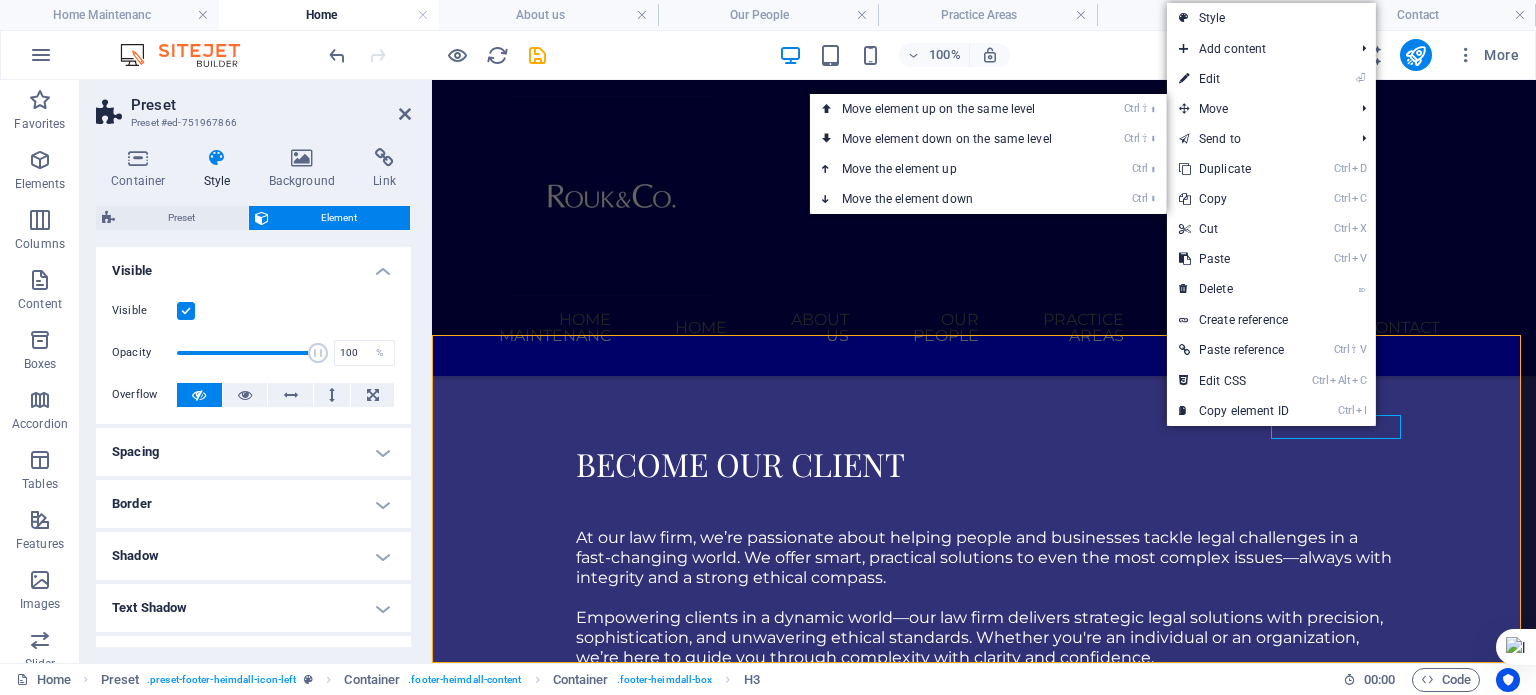 click on "Ctrl ⇧ ⬆  Move element up on the same level" at bounding box center (951, 109) 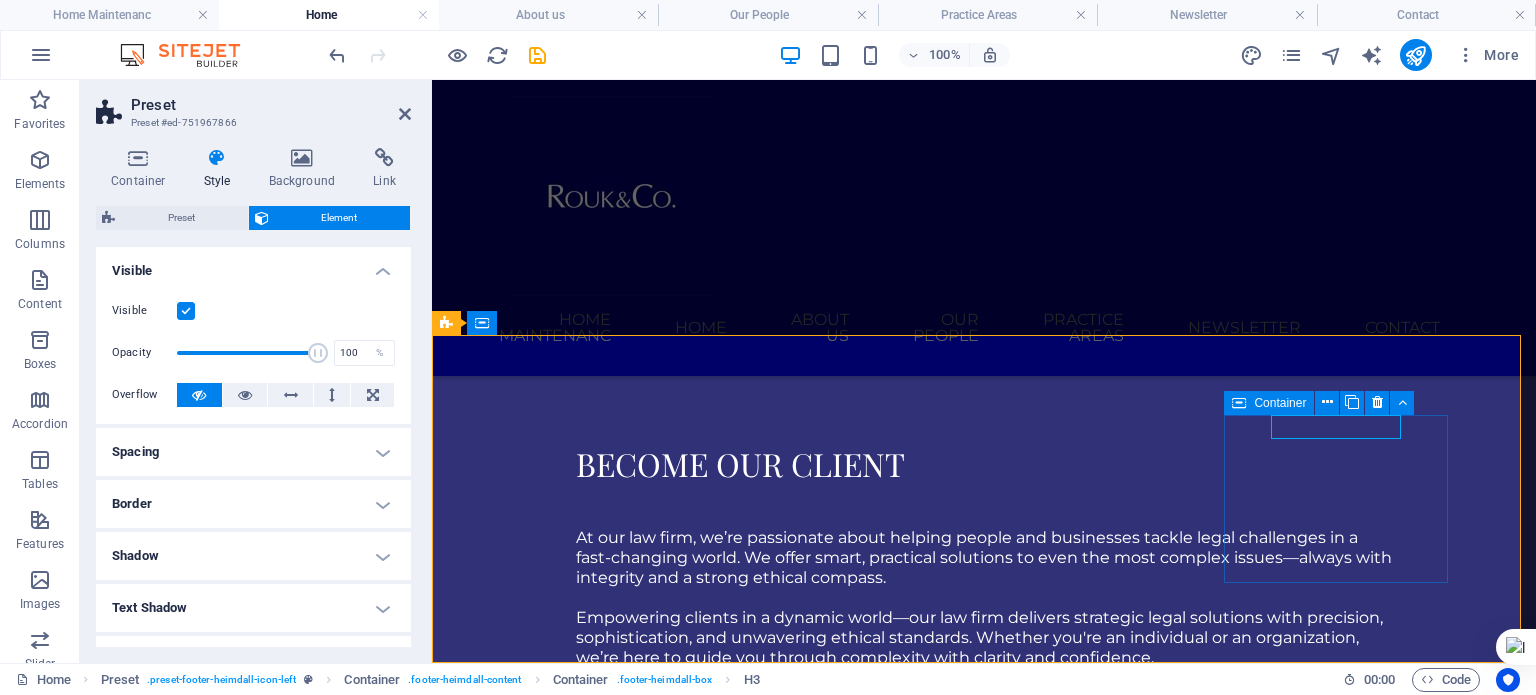 click on "Keep in touch 3rd Floor, Medife House, 58/60 Broad Street Lagos Island, Nigeria   100221 +234 708 165 7271 info@roukco.com Mon-Fri: 9am- 5pm" at bounding box center (920, 5130) 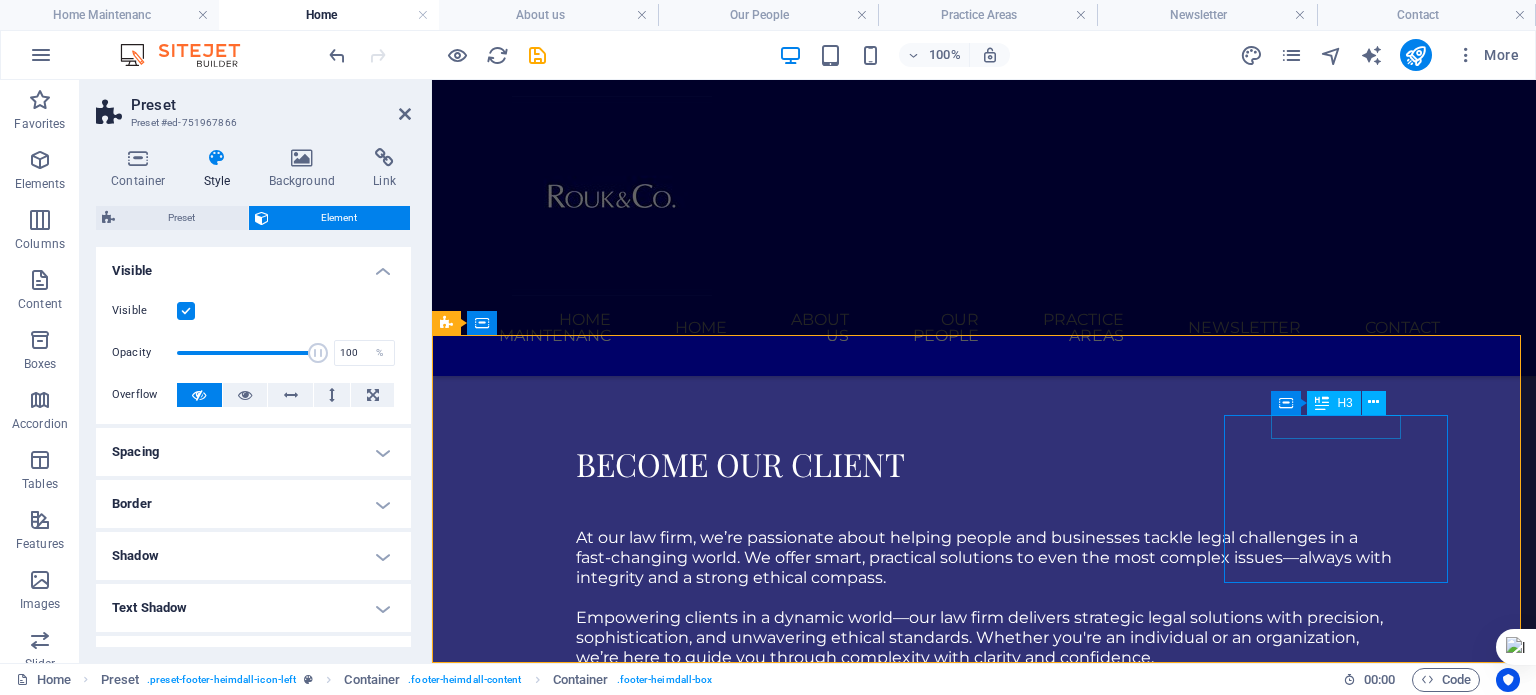 scroll, scrollTop: 2301, scrollLeft: 0, axis: vertical 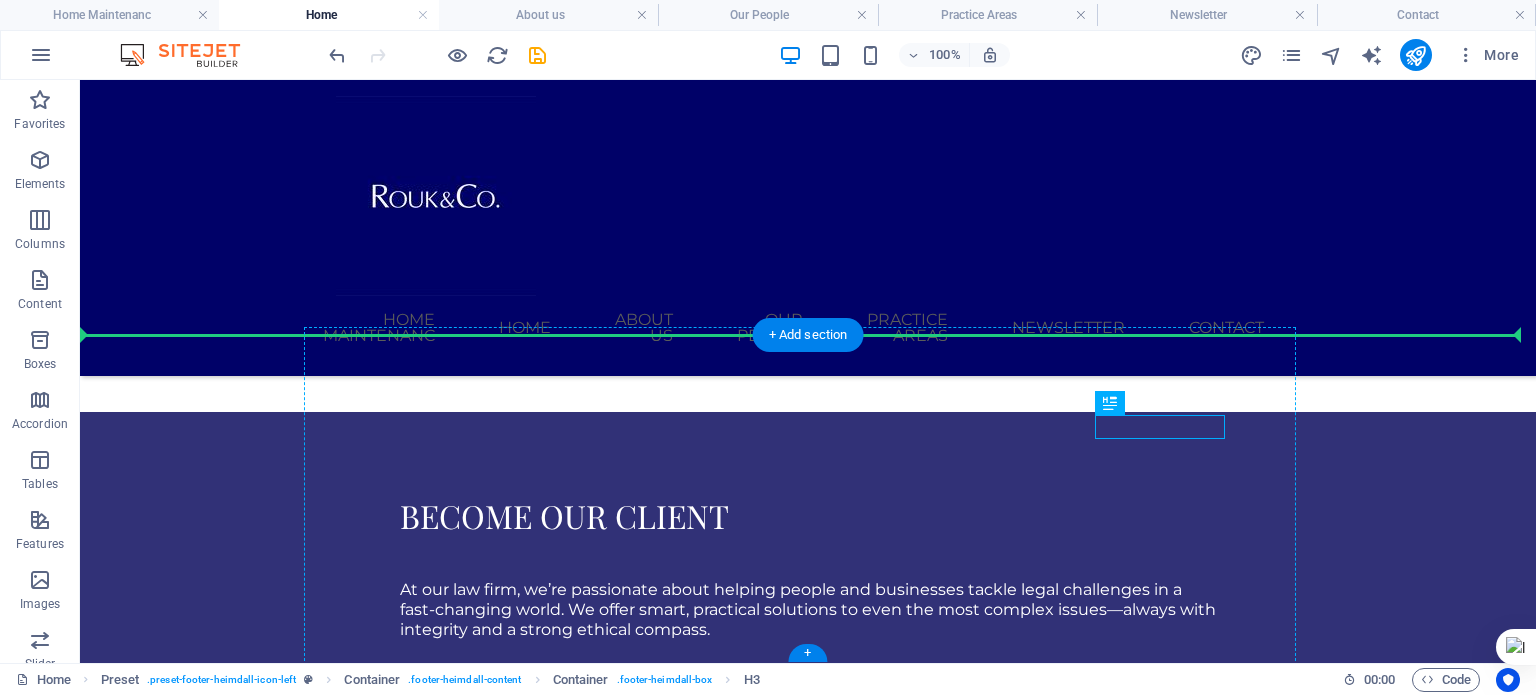 drag, startPoint x: 1405, startPoint y: 479, endPoint x: 1072, endPoint y: 433, distance: 336.16217 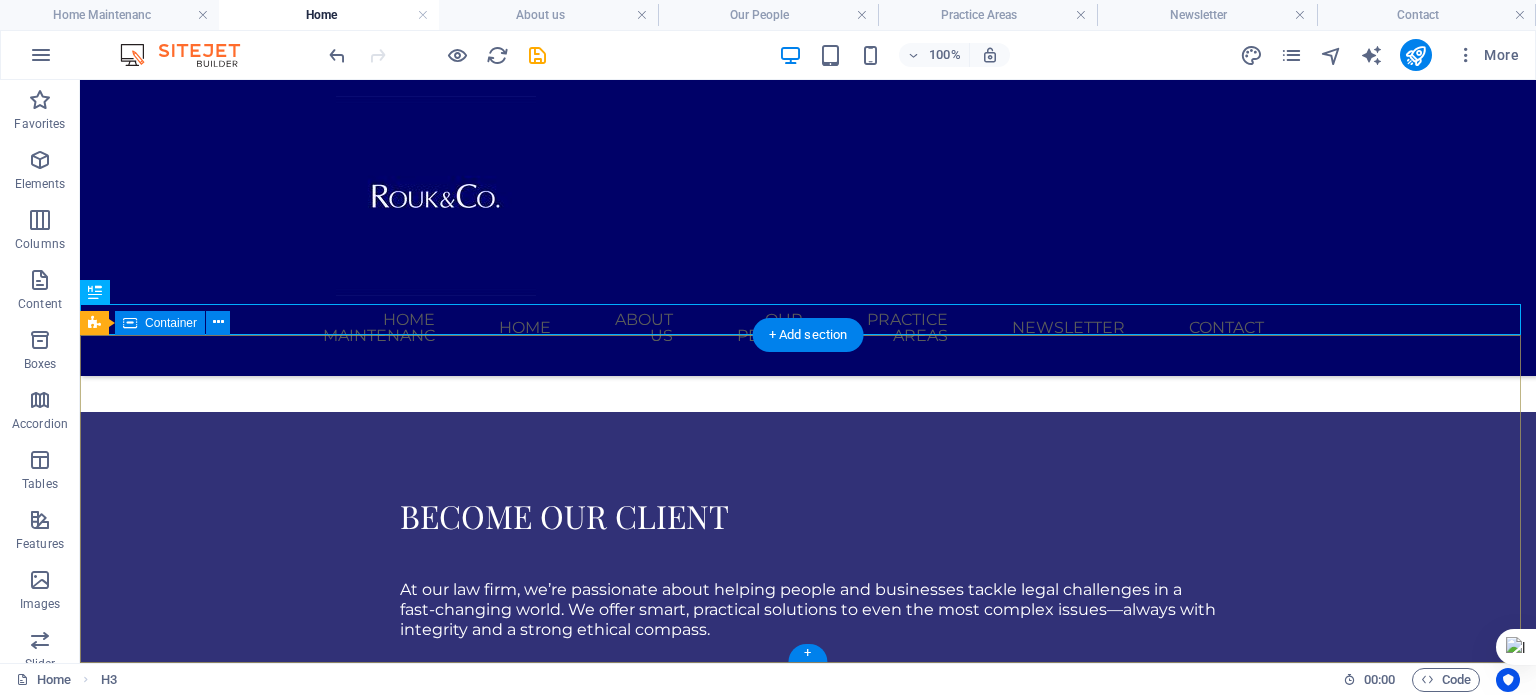 scroll, scrollTop: 2332, scrollLeft: 0, axis: vertical 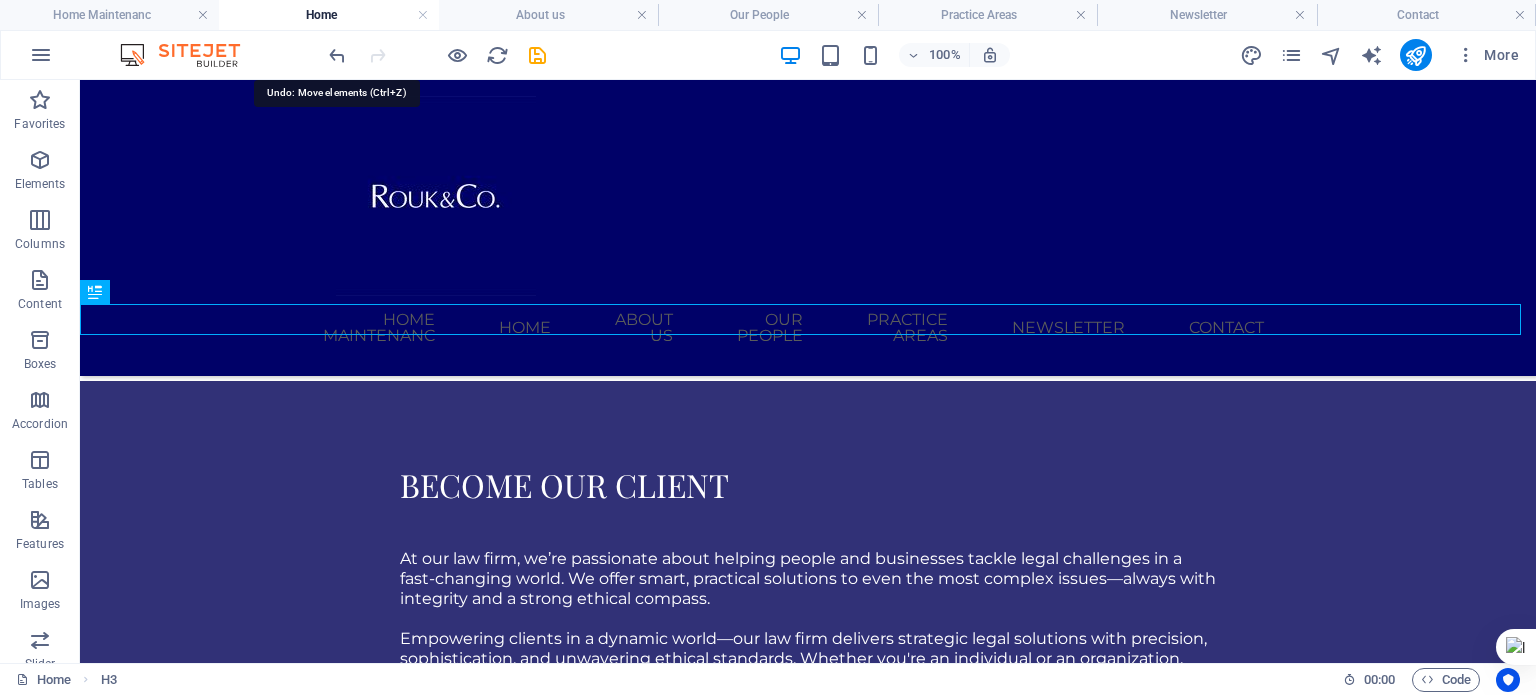 click at bounding box center [337, 55] 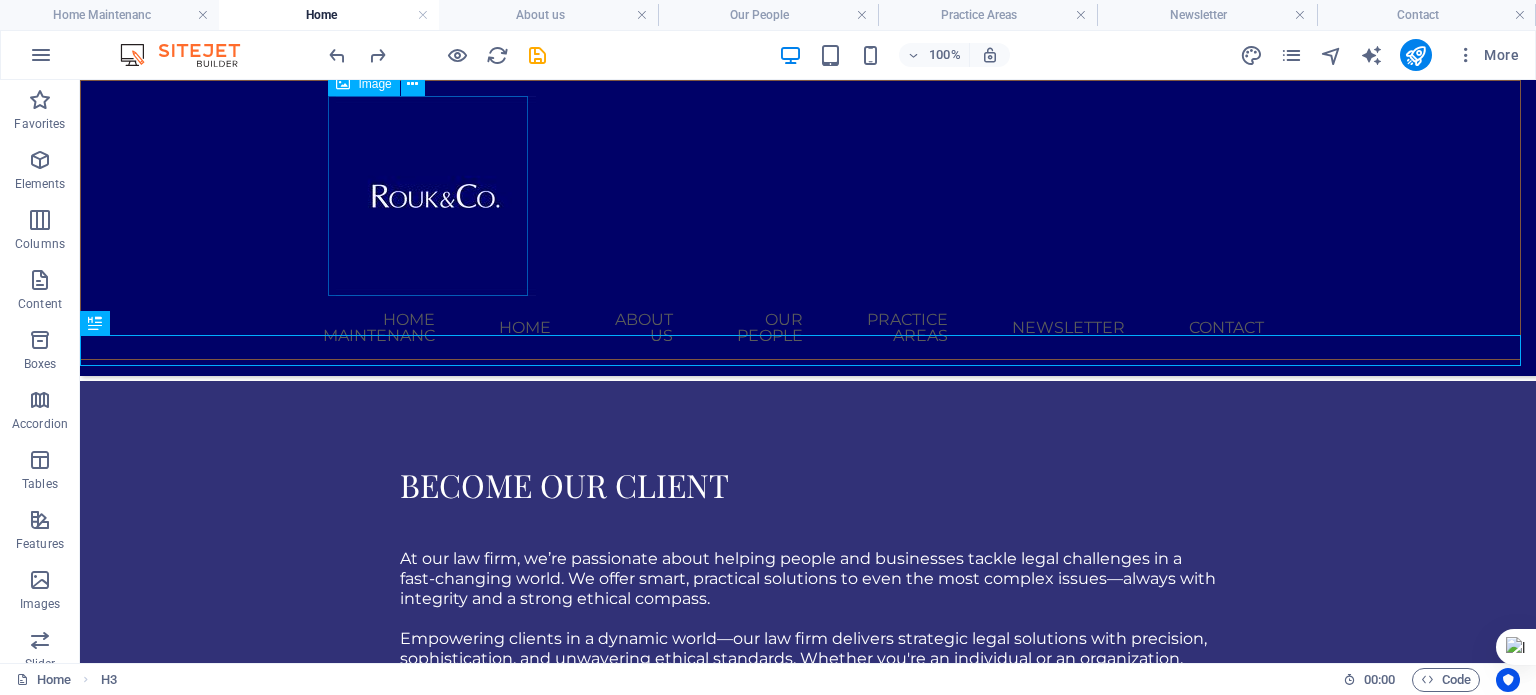 scroll, scrollTop: 2301, scrollLeft: 0, axis: vertical 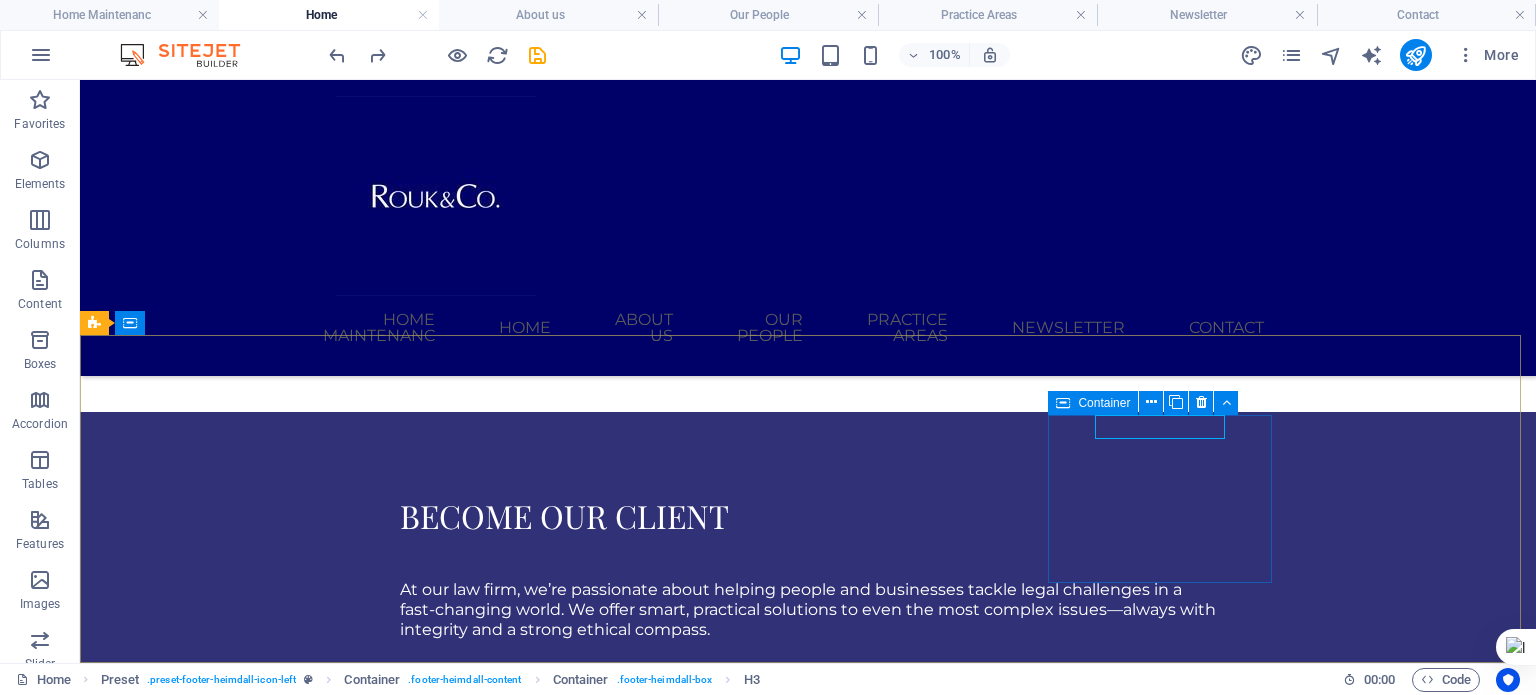 click at bounding box center (1151, 402) 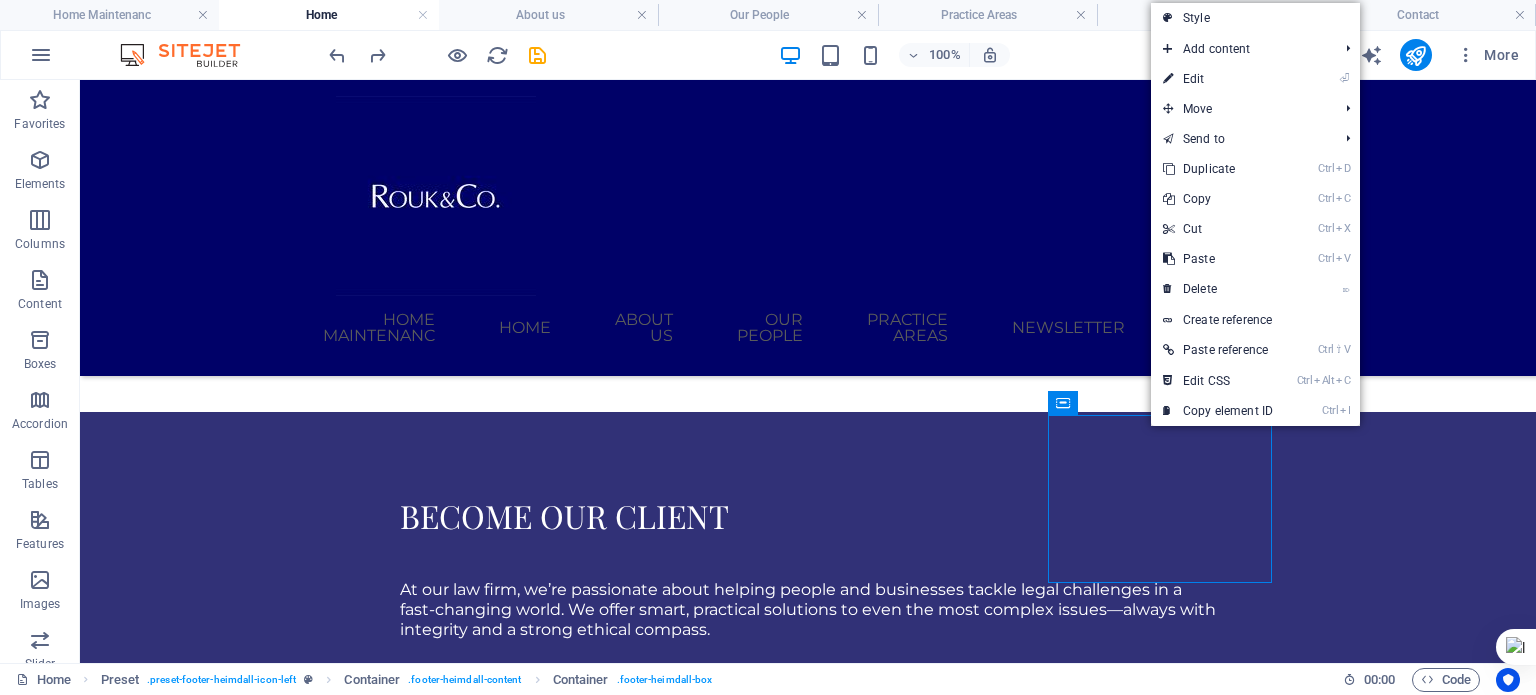 click on "Ctrl Alt C  Edit CSS" at bounding box center [1218, 381] 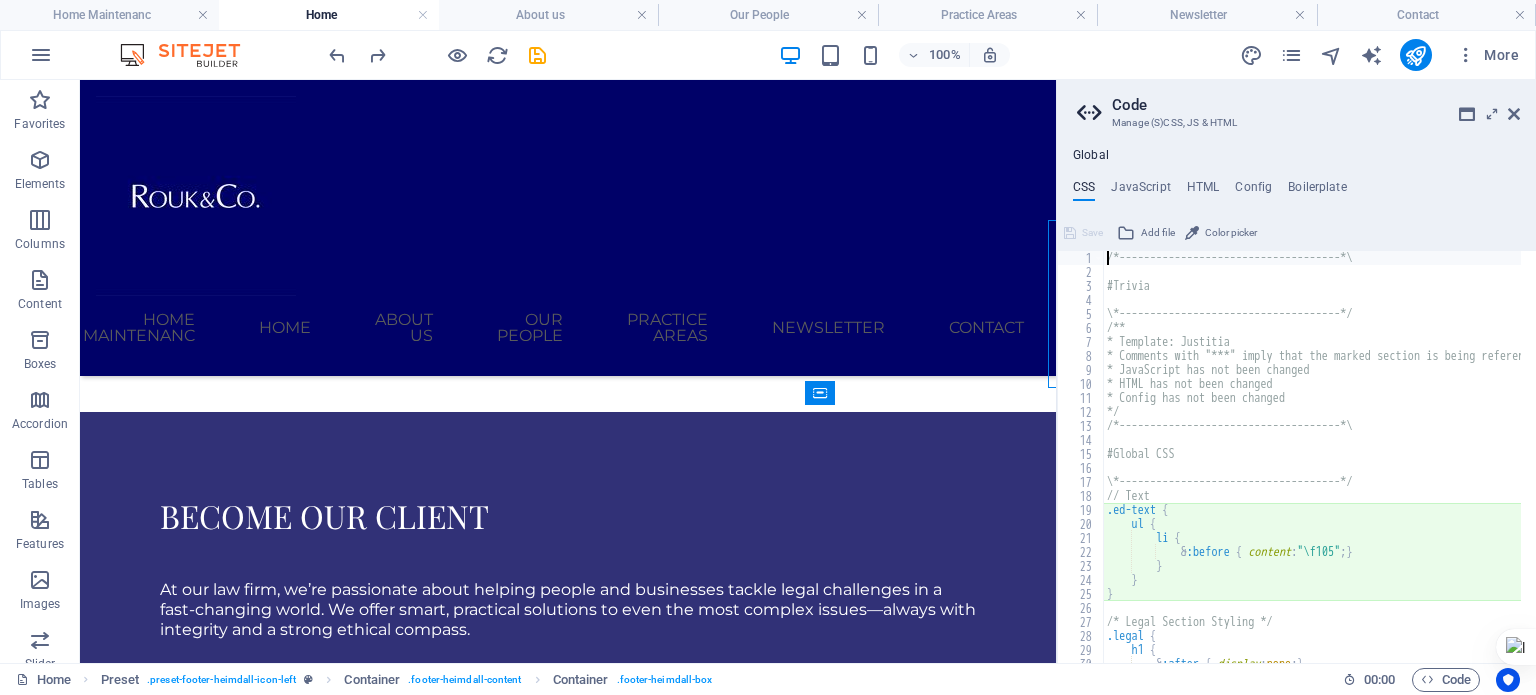 scroll, scrollTop: 2496, scrollLeft: 0, axis: vertical 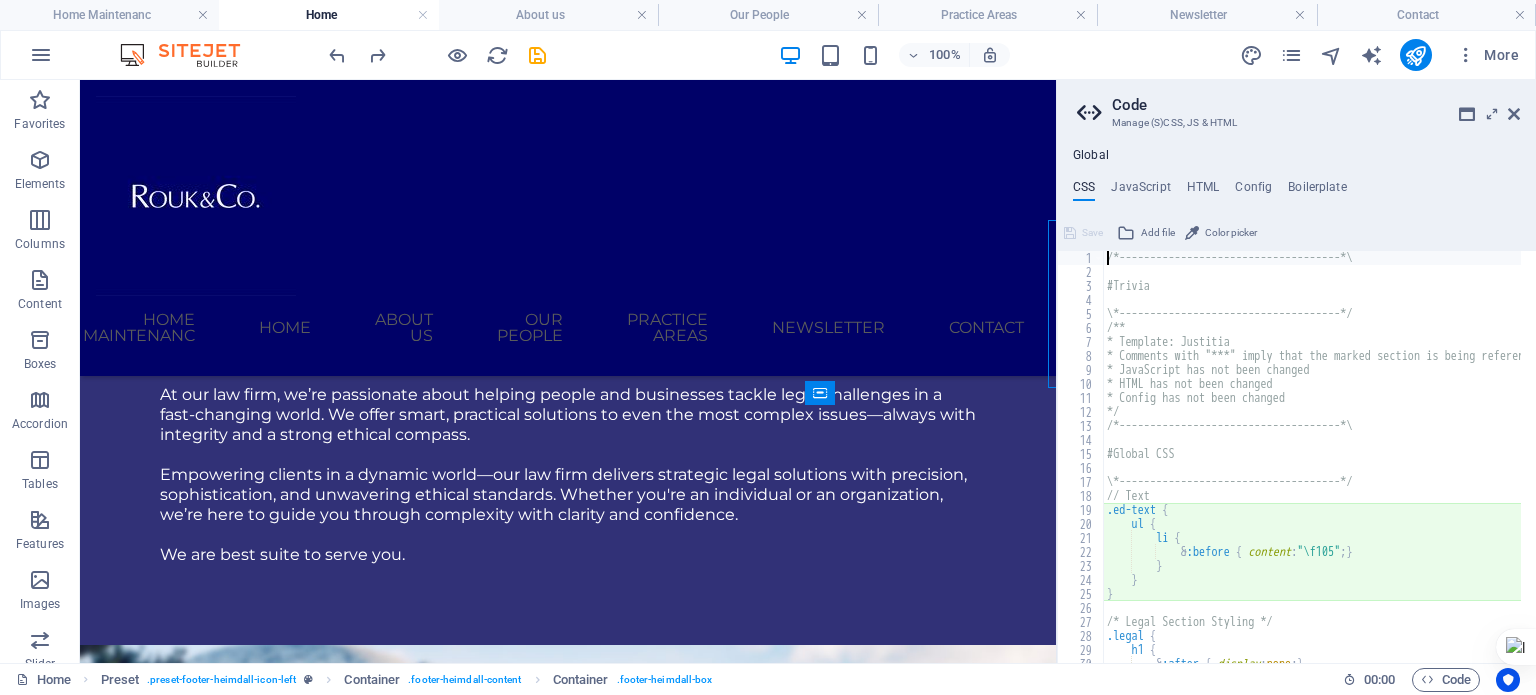type on ".ed-headline {" 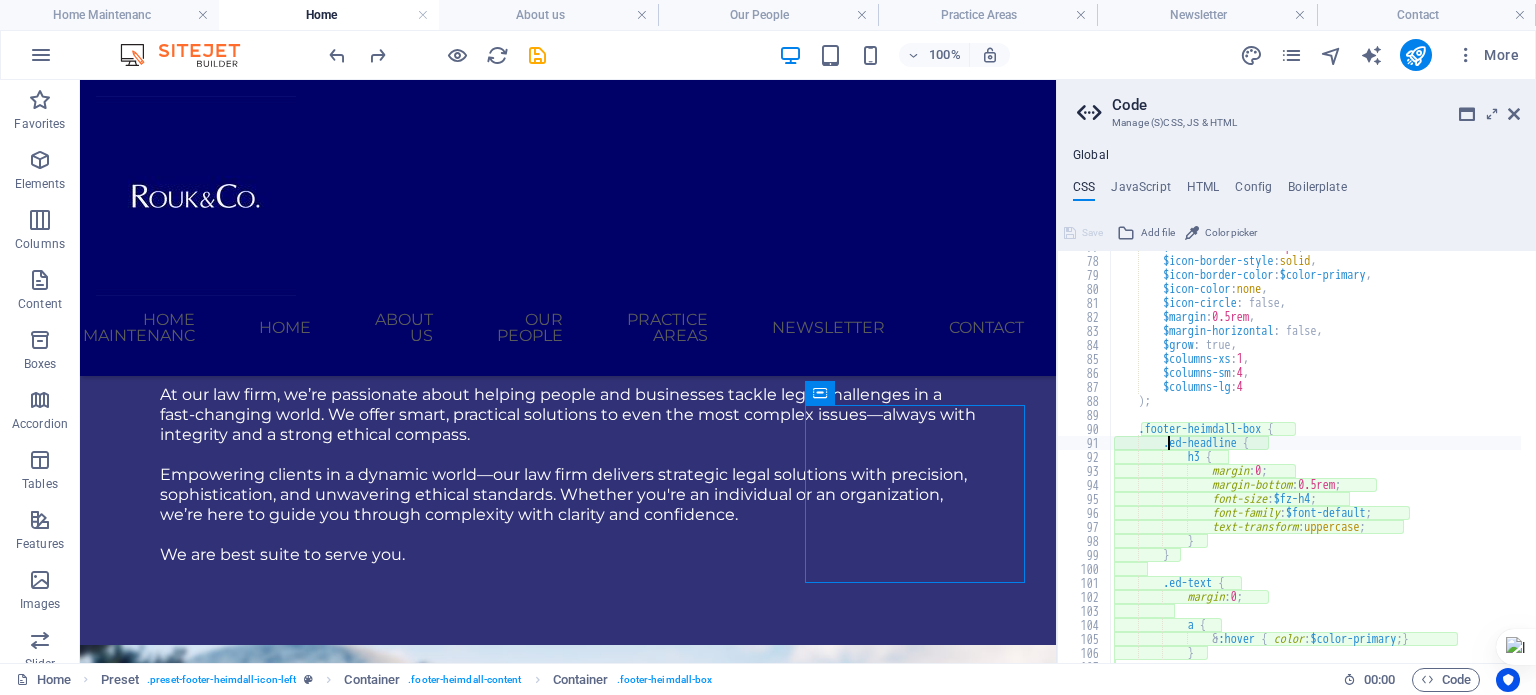 scroll, scrollTop: 935, scrollLeft: 0, axis: vertical 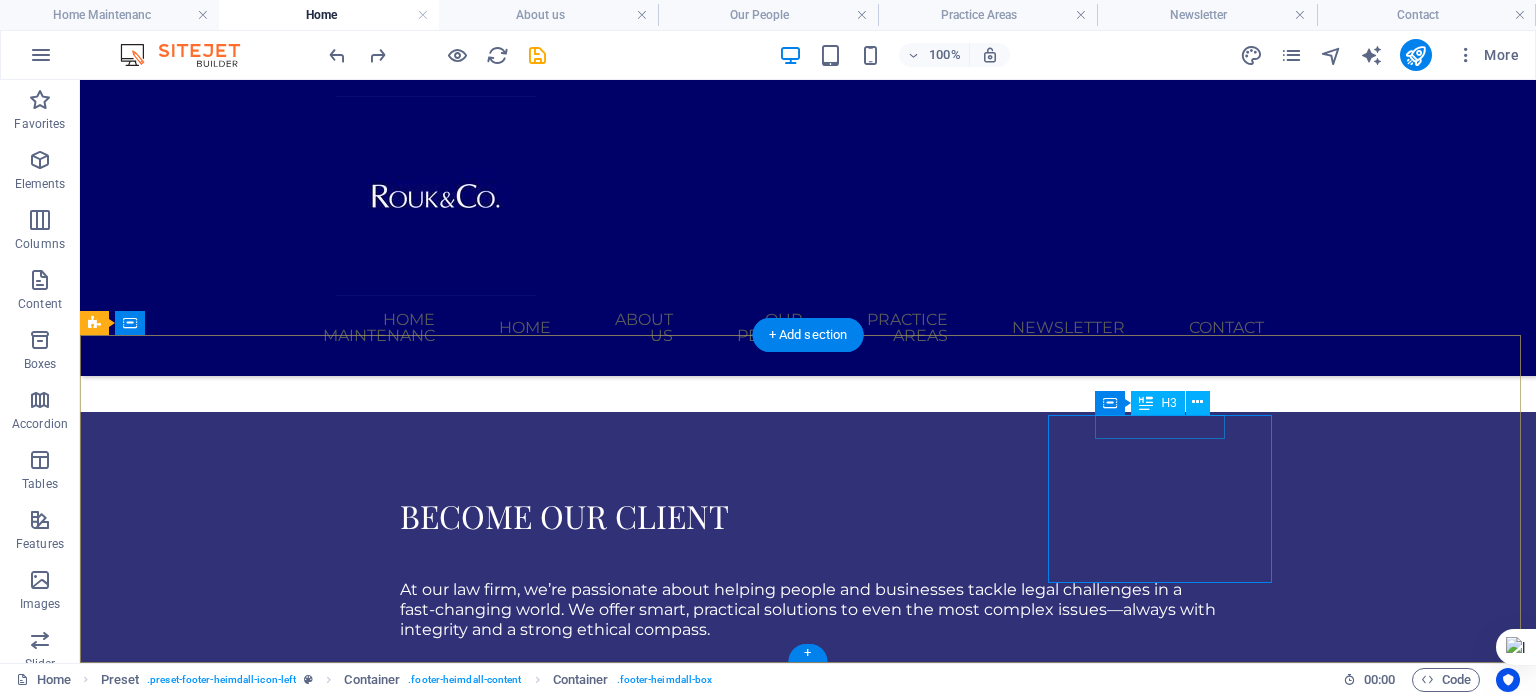 click on "Keep in touch" at bounding box center [568, 5078] 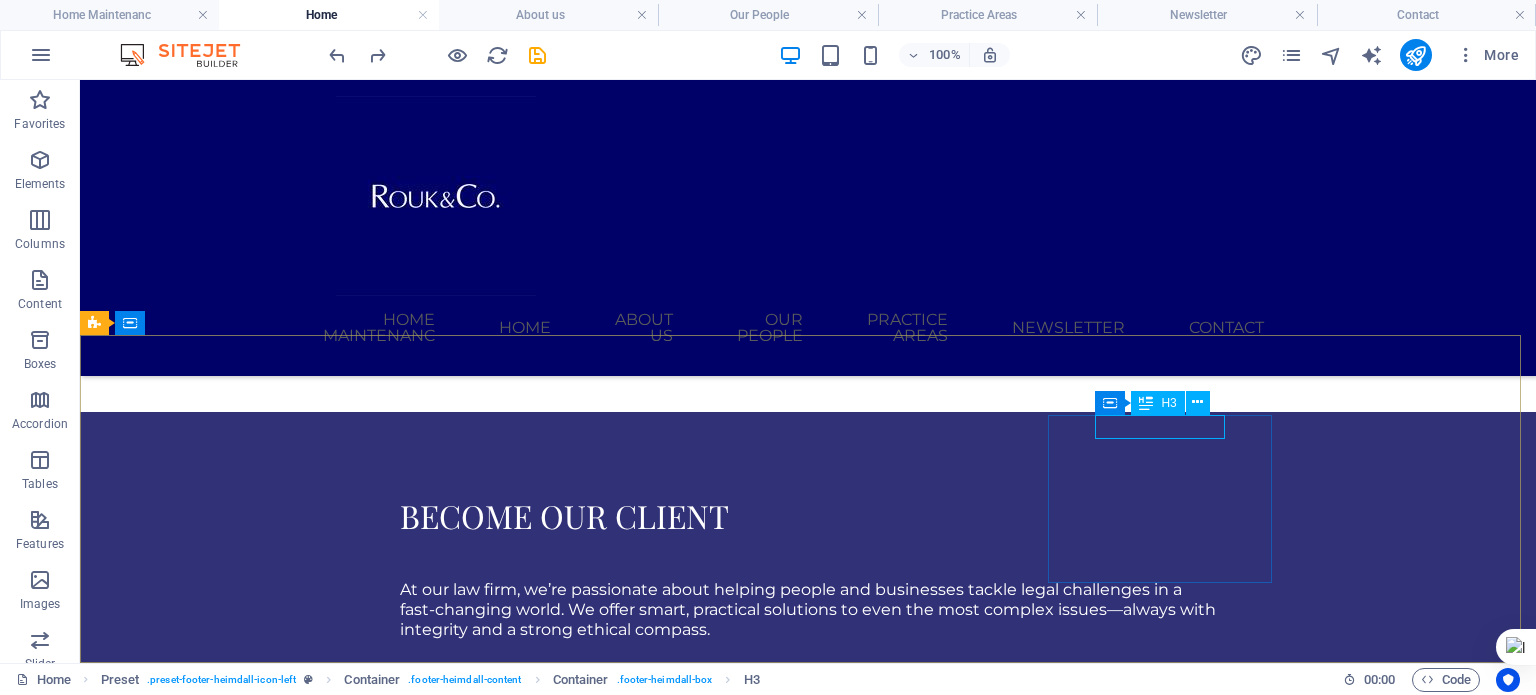 click at bounding box center [1197, 402] 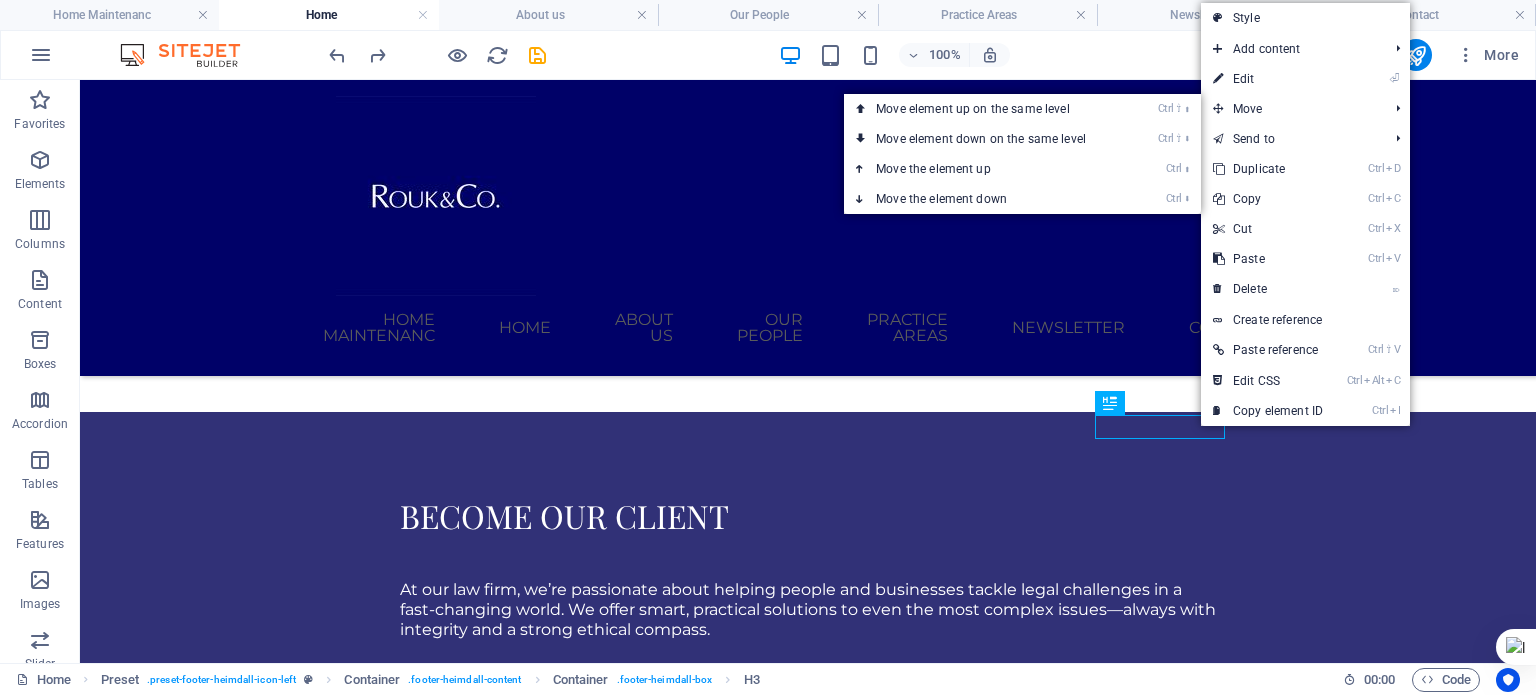 click on "Ctrl ⇧ ⬇  Move element down on the same level" at bounding box center (985, 139) 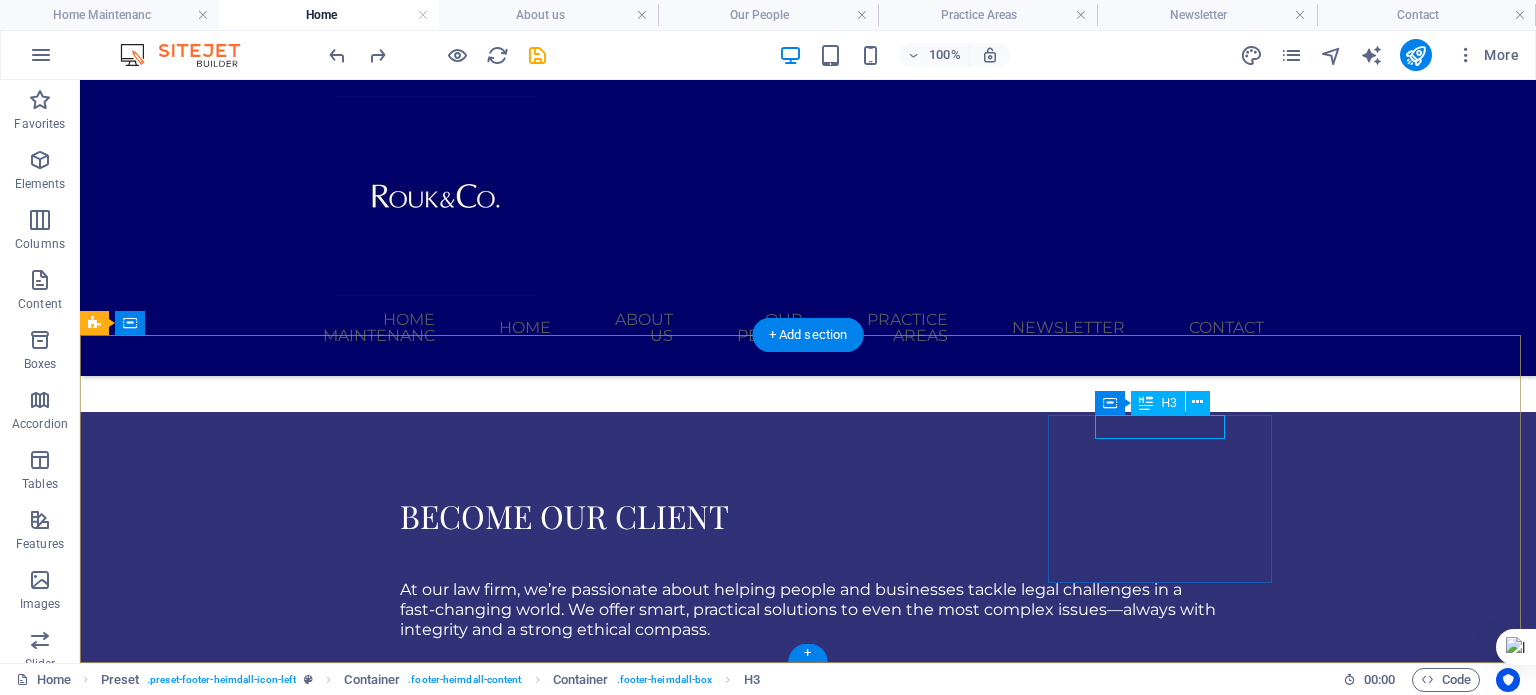 click on "Keep in touch" at bounding box center (568, 5078) 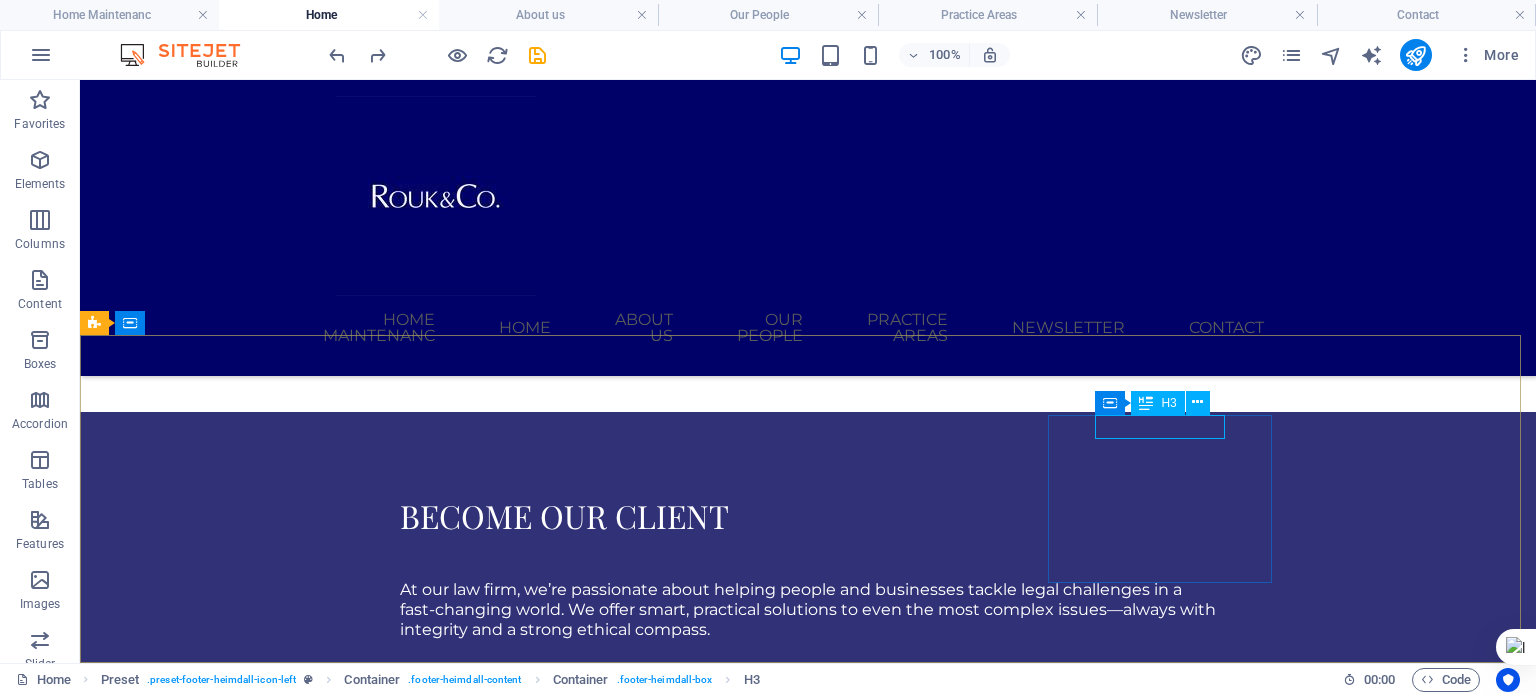 click at bounding box center [1197, 402] 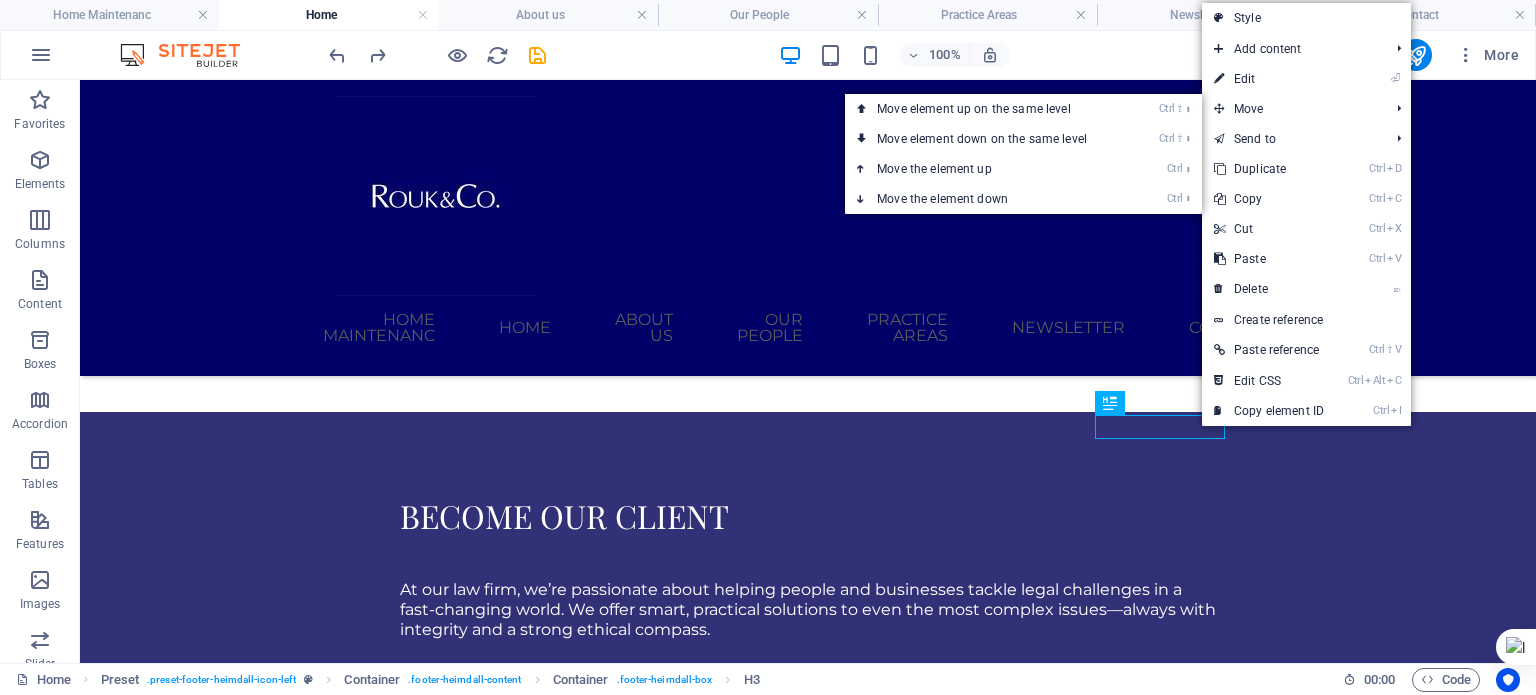 click on "Ctrl ⬇  Move the element down" at bounding box center [986, 199] 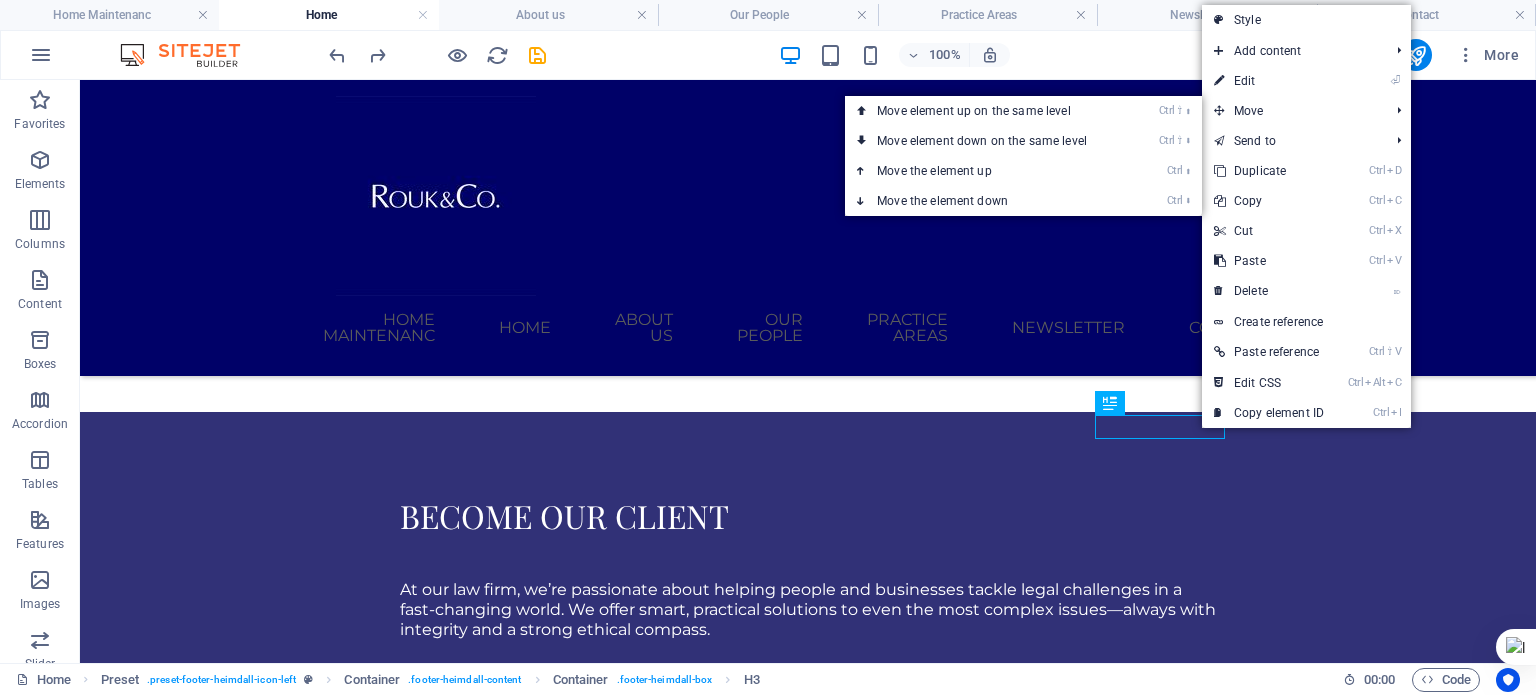 click on "Ctrl ⬆  Move the element up" at bounding box center (986, 171) 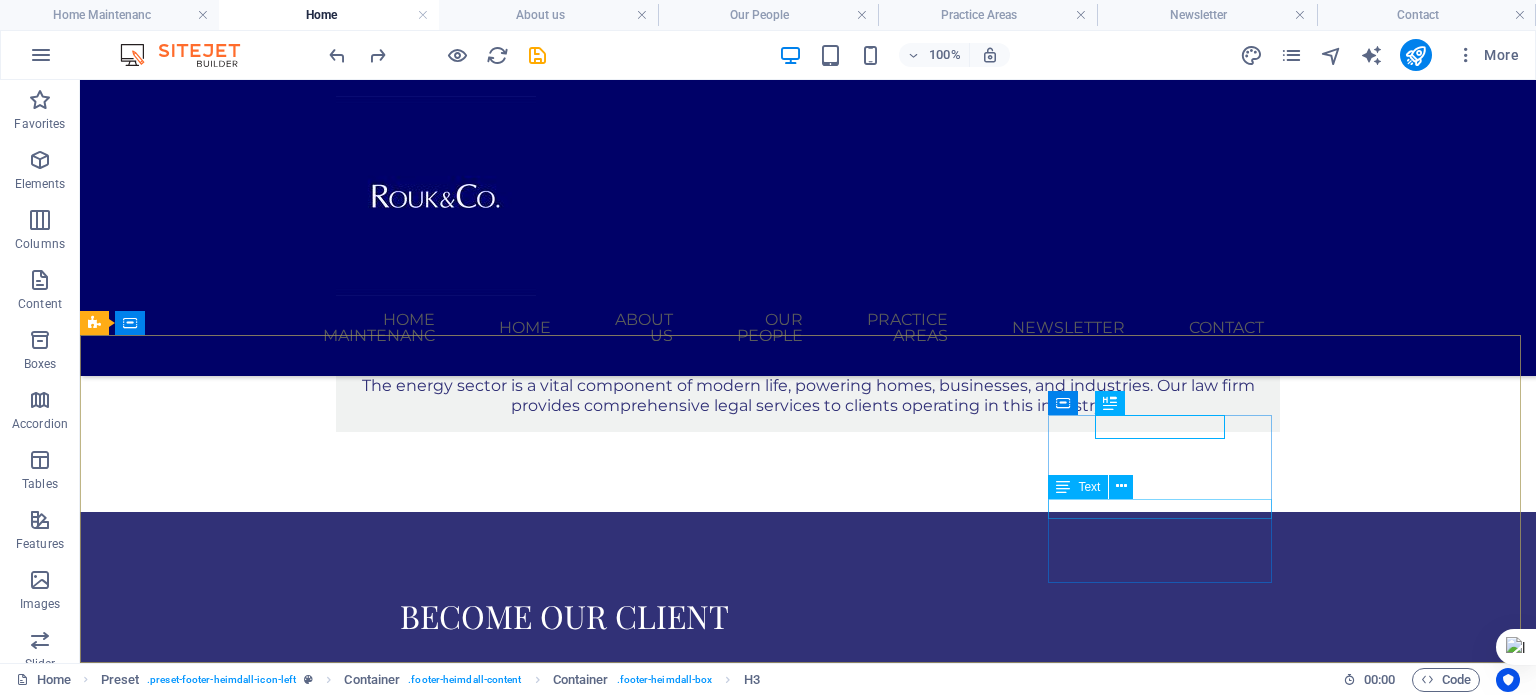 scroll, scrollTop: 2301, scrollLeft: 0, axis: vertical 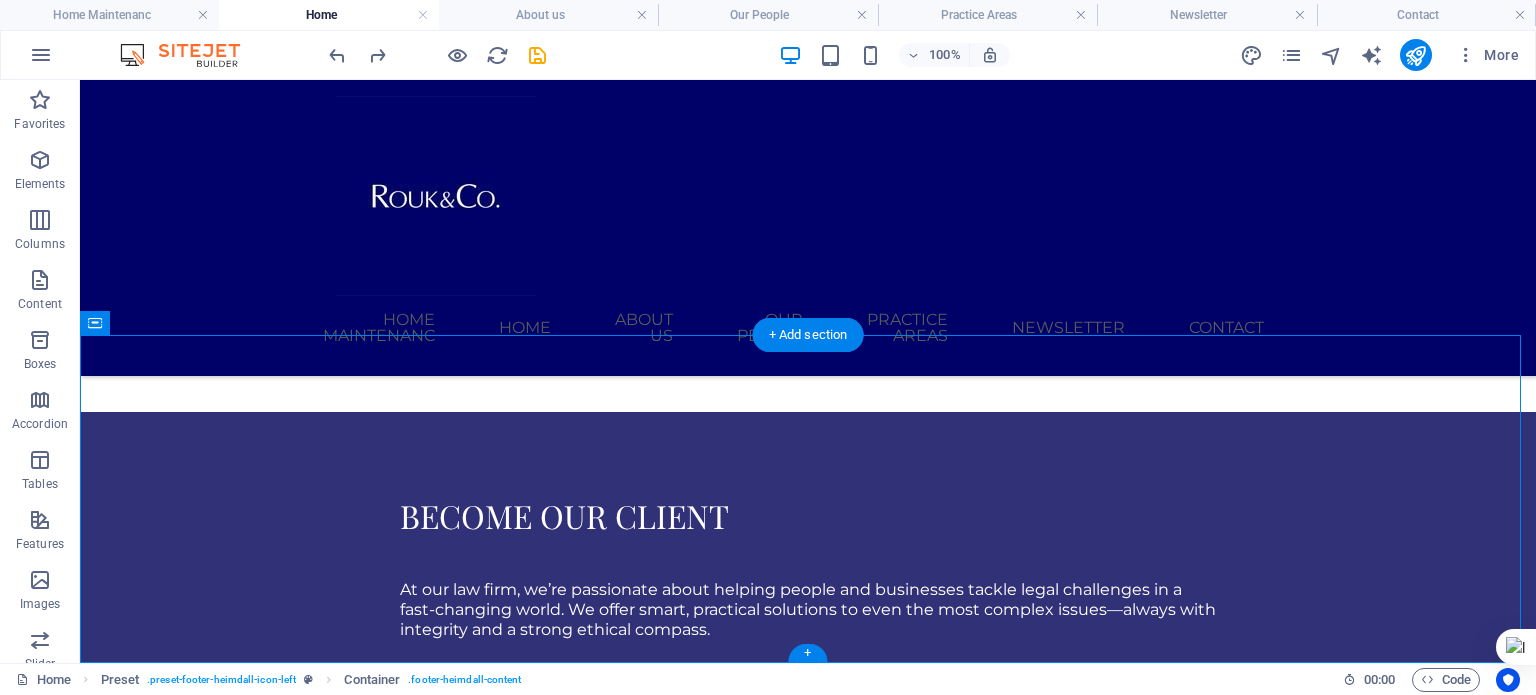 drag, startPoint x: 1026, startPoint y: 371, endPoint x: 1108, endPoint y: 509, distance: 160.52414 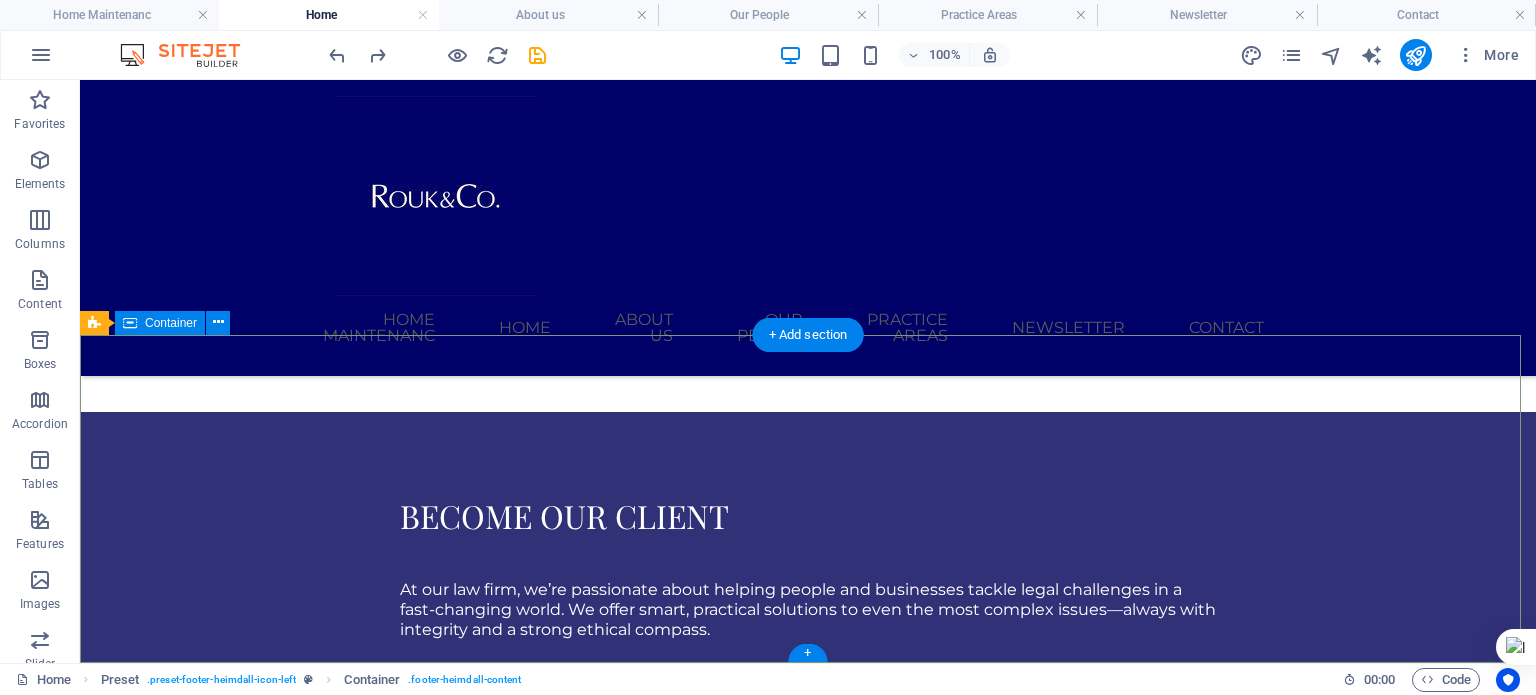 click on "Explore our site Home Practice Areas About us Contact Legal Notice Privacy Our seasoned legal team is dedicated to delivering top-tier representation to every client—whether you're a business navigating complex regulations or an individual seeking trusted counsel. Service Offerings Corporate/Commercial & Finance Dispute Resolution Energy & Natural Resources Media, Telecommunication & Technology Transportation and International Trade Keep in touch 3rd Floor, Medife House, 58/60 Broad Street Lagos Island, Nigeria   100221 +234 708 165 7271 info@roukco.com Mon-Fri: 9am- 5pm" at bounding box center [808, 4997] 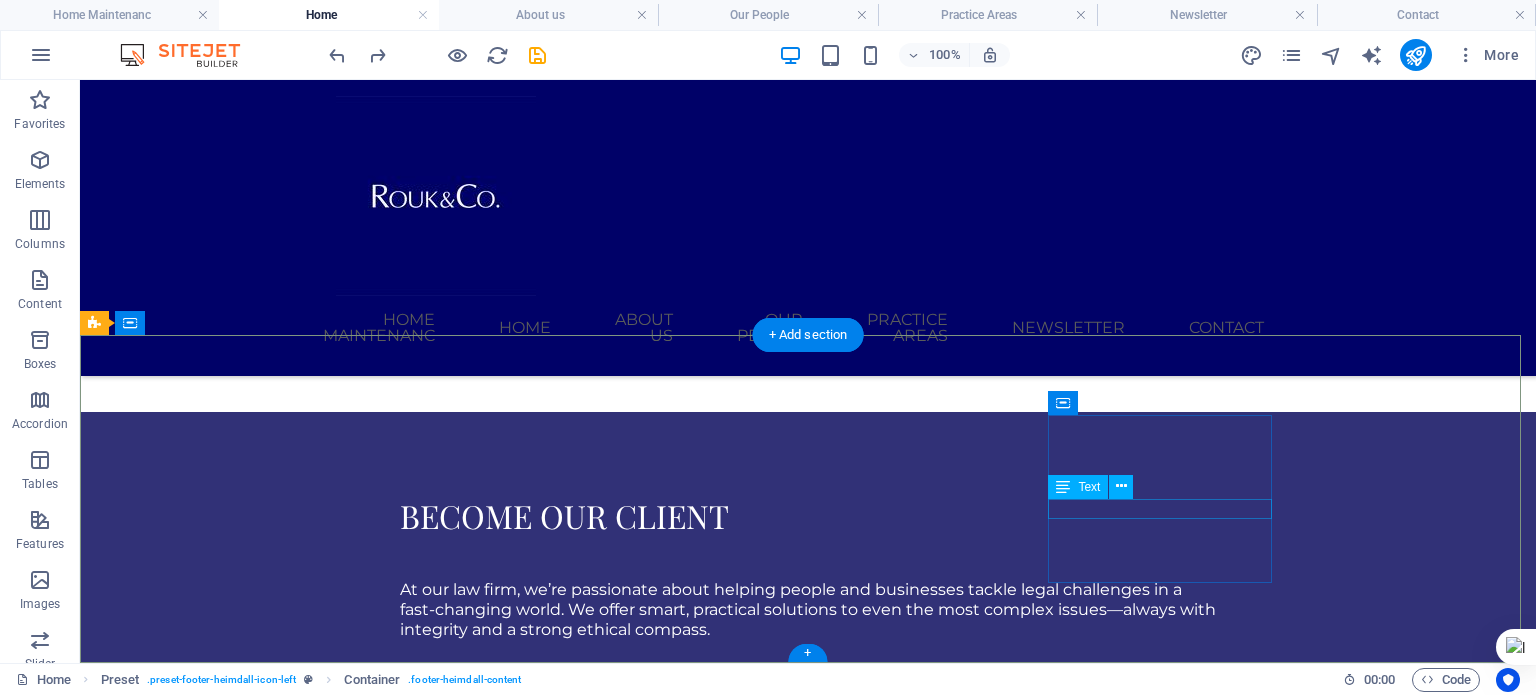 click on "+234 708 165 7271" at bounding box center [568, 5144] 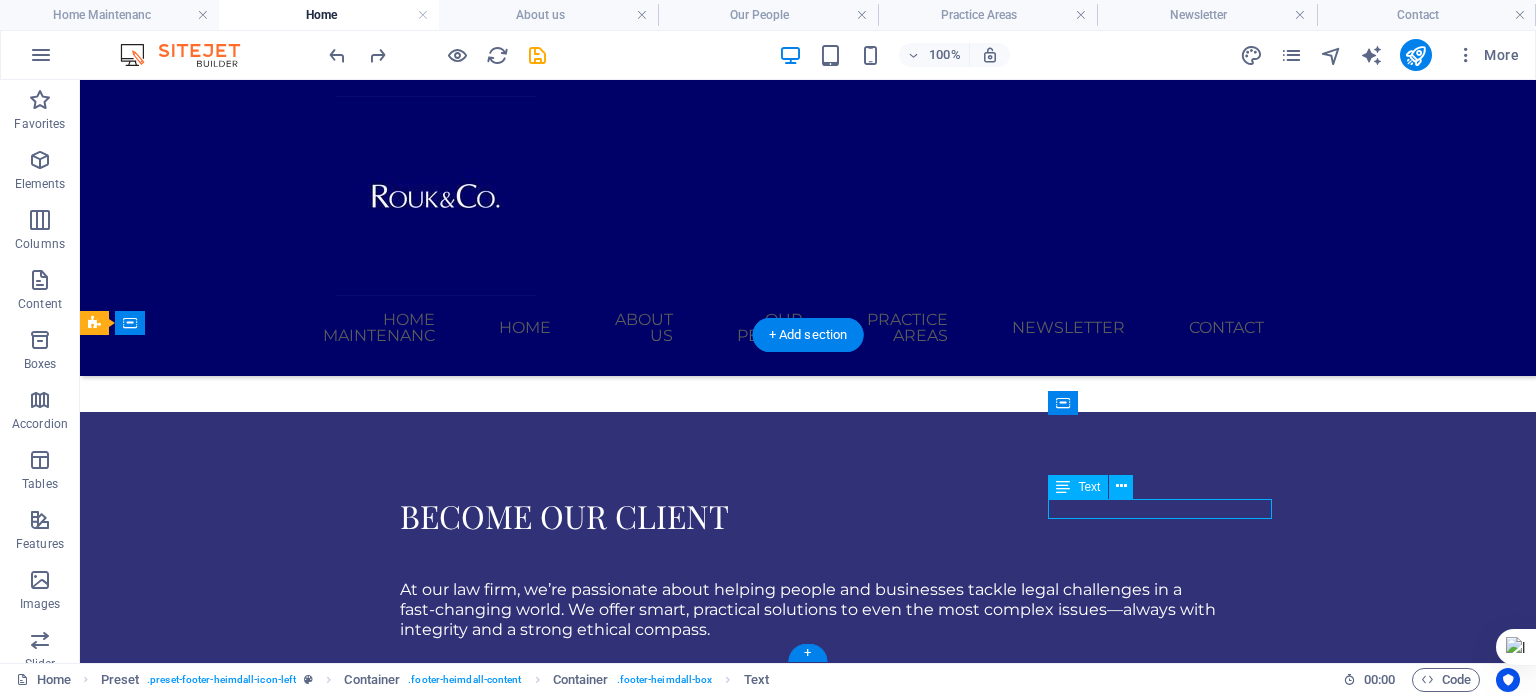 click on "+234 708 165 7271" at bounding box center (568, 5144) 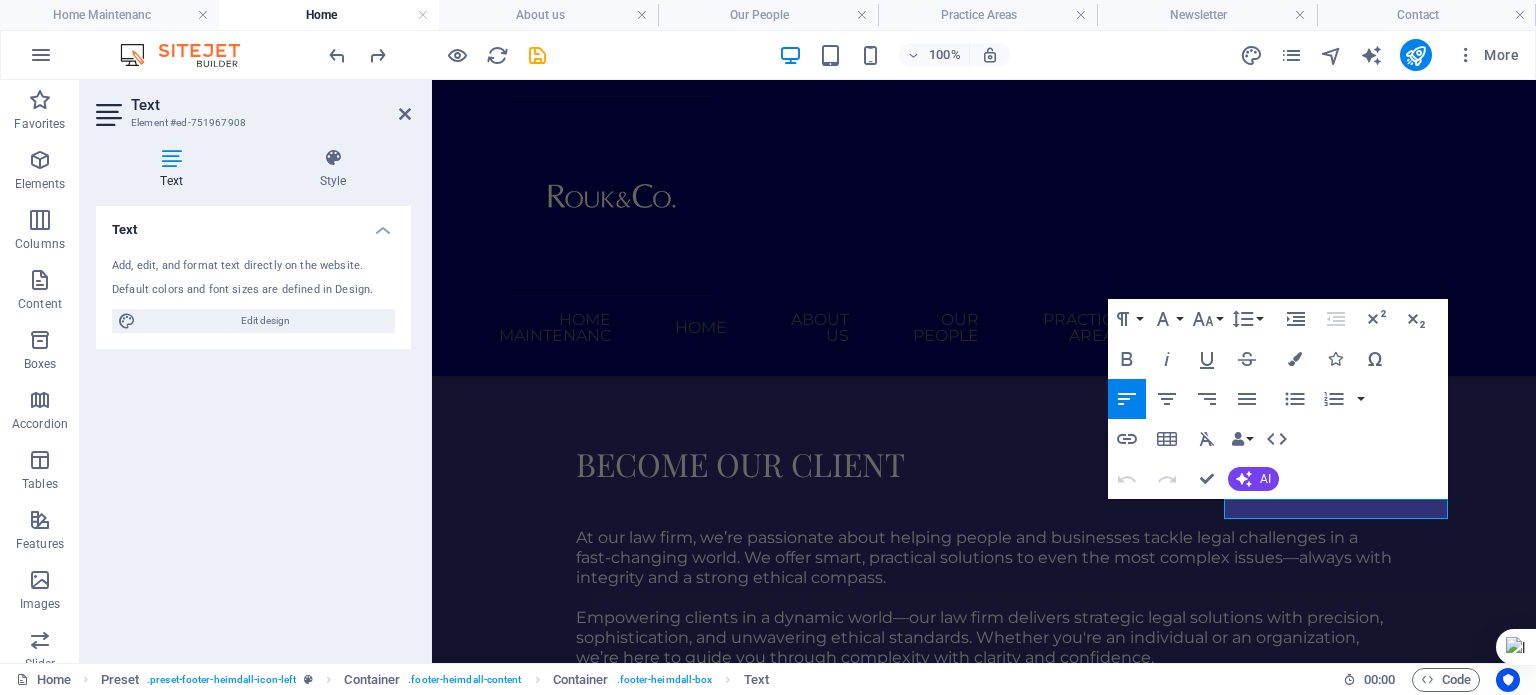 click on "Edit design" at bounding box center [265, 321] 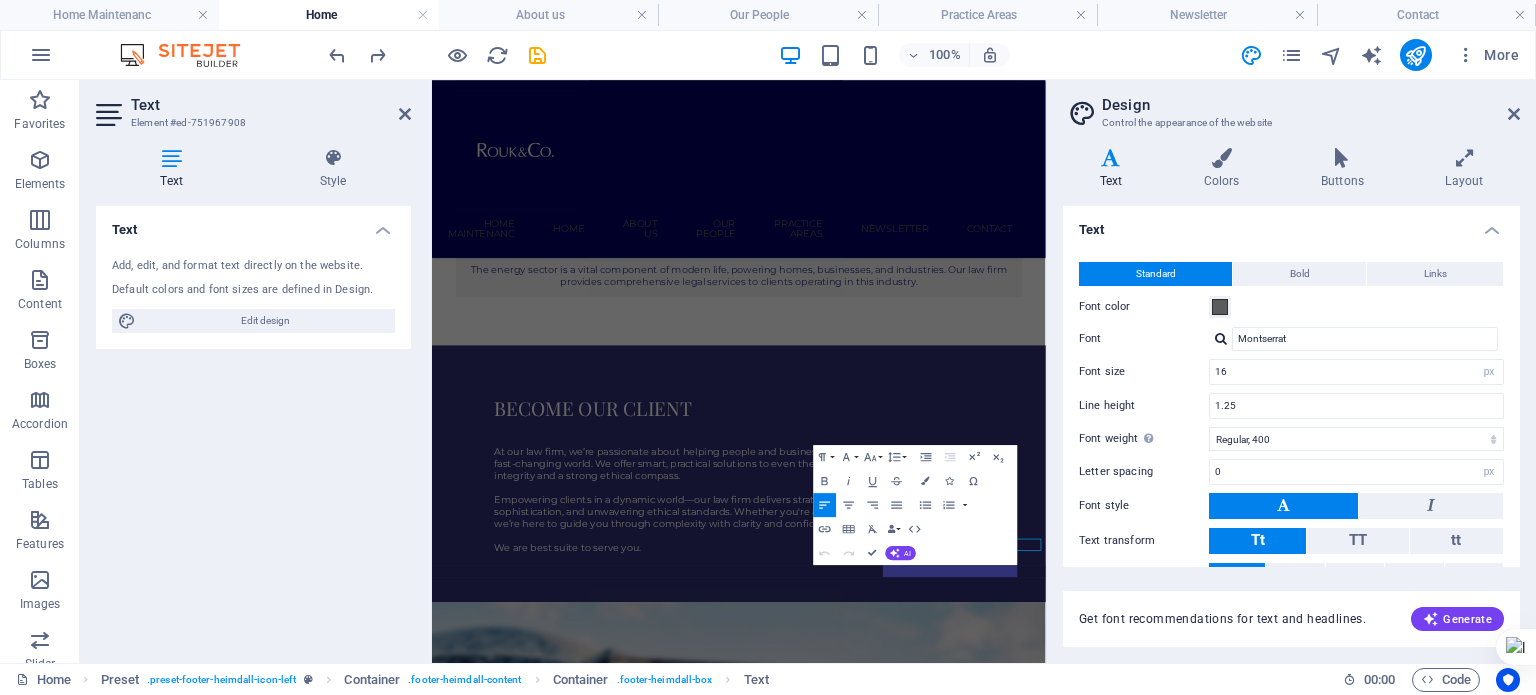 scroll, scrollTop: 2008, scrollLeft: 0, axis: vertical 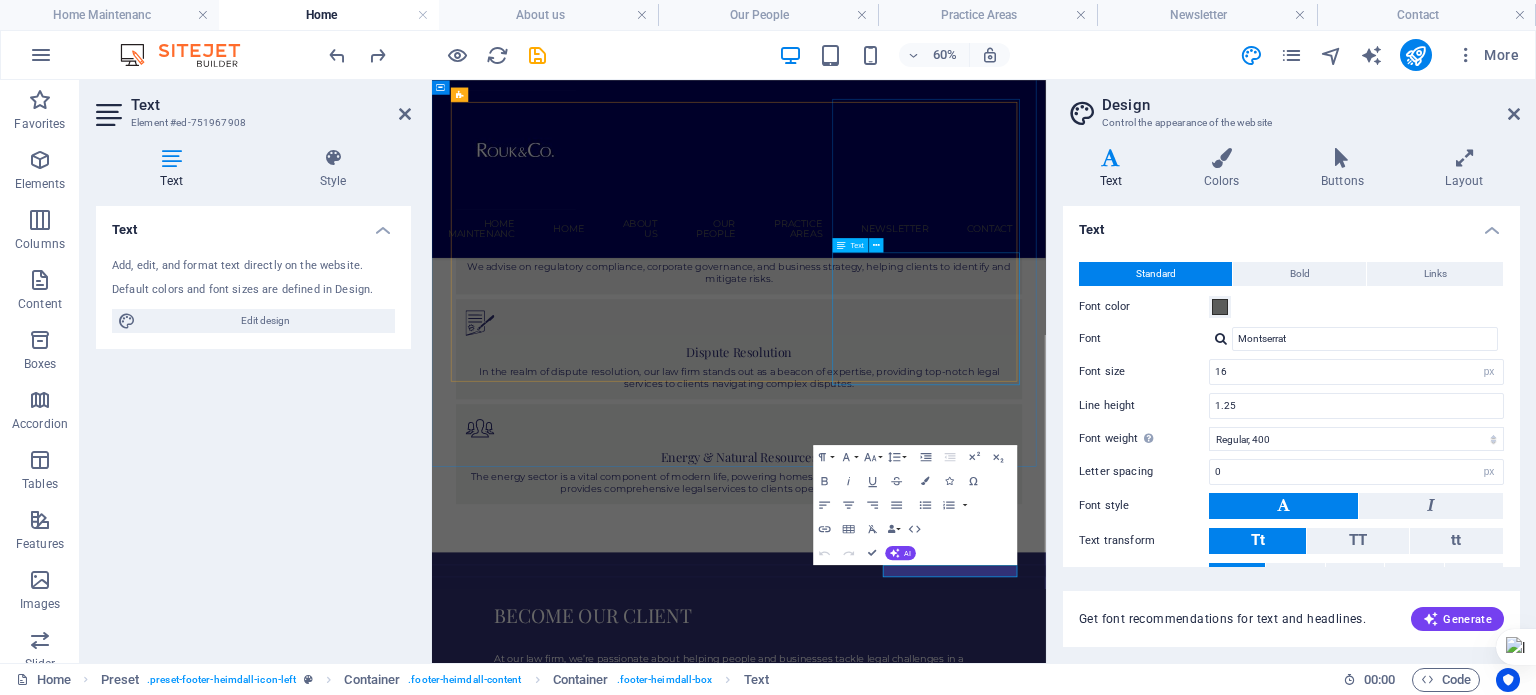 click on "The electricity sector is a vital component of modern life, powering homes, businesses, and industries. Our law firm provides comprehensive legal services to clients operating in the electricity industry, including generators, distributors, and consumers.  Read more" at bounding box center [944, 5165] 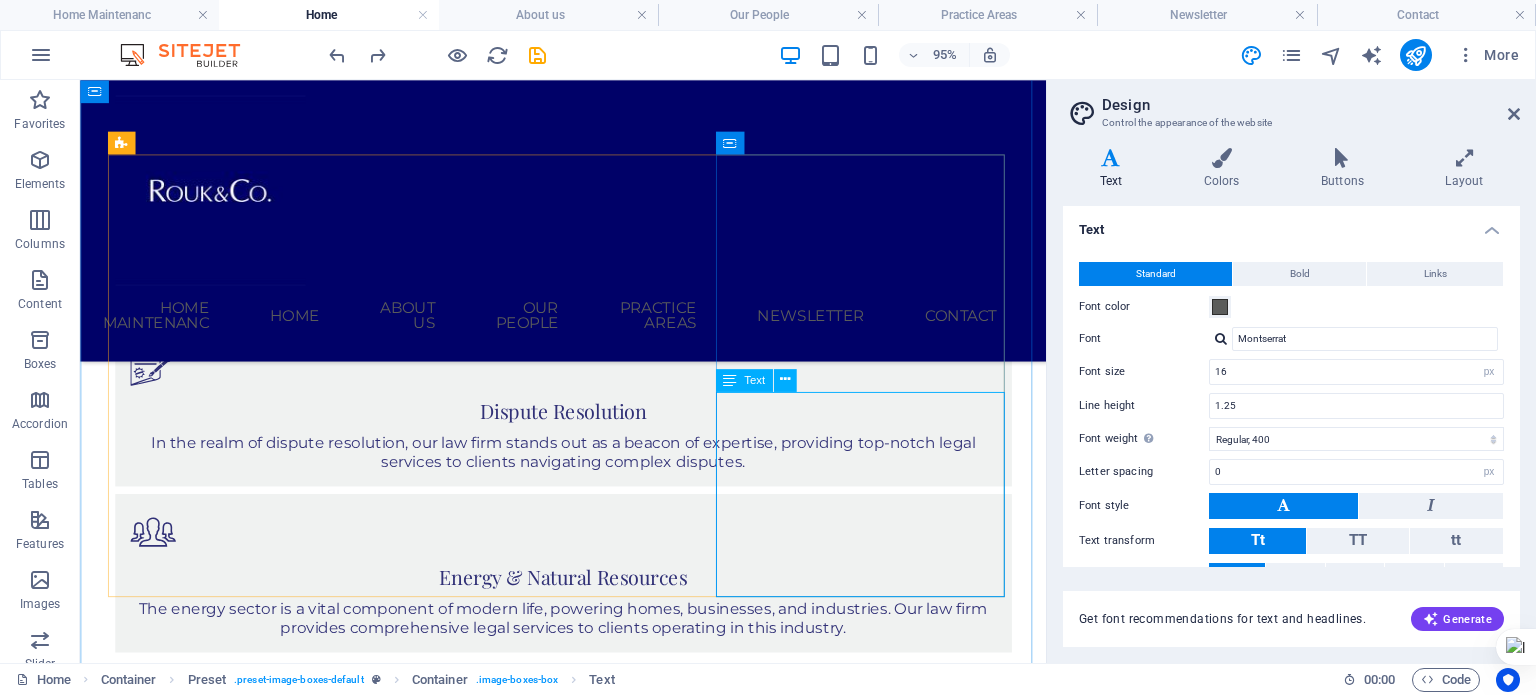 scroll, scrollTop: 1963, scrollLeft: 0, axis: vertical 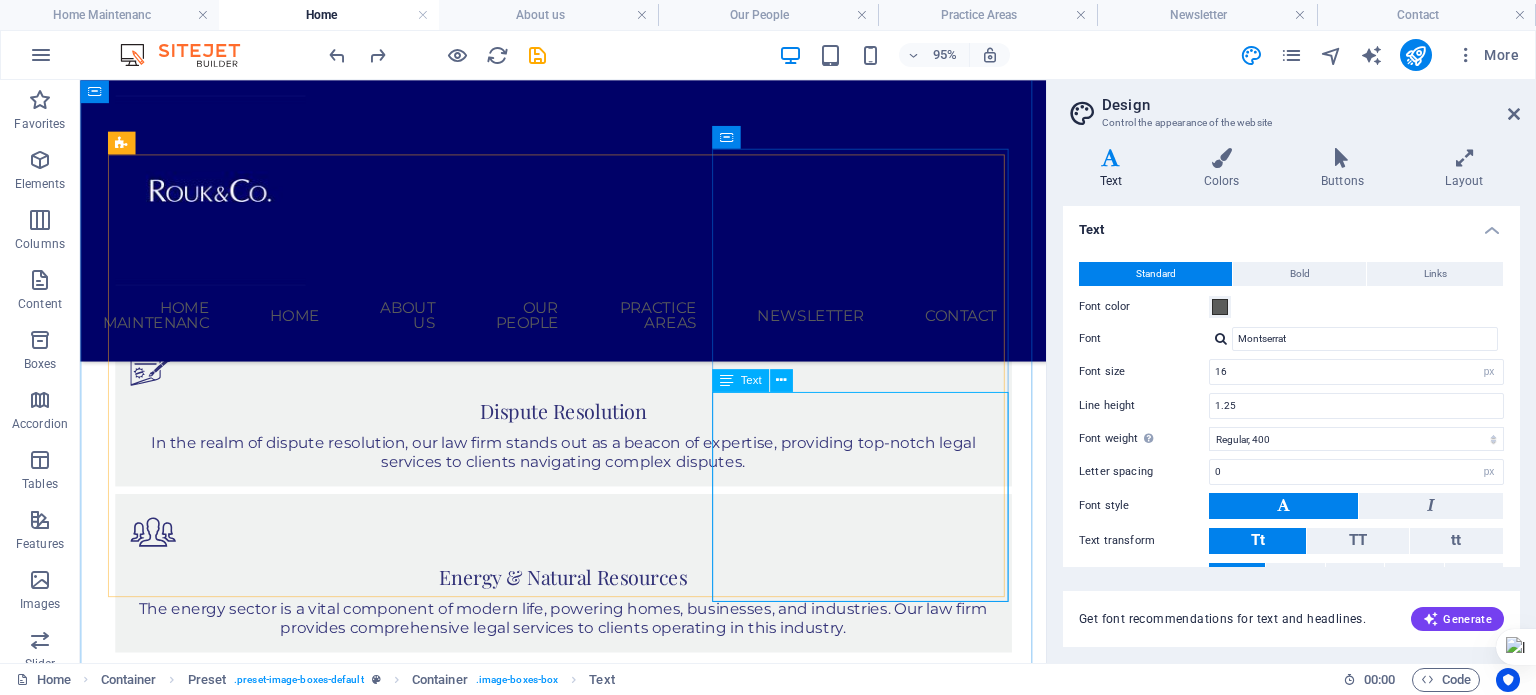 click on "The electricity sector is a vital component of modern life, powering homes, businesses, and industries. Our law firm provides comprehensive legal services to clients operating in the electricity industry, including generators, distributors, and consumers.  Read more" at bounding box center [589, 4883] 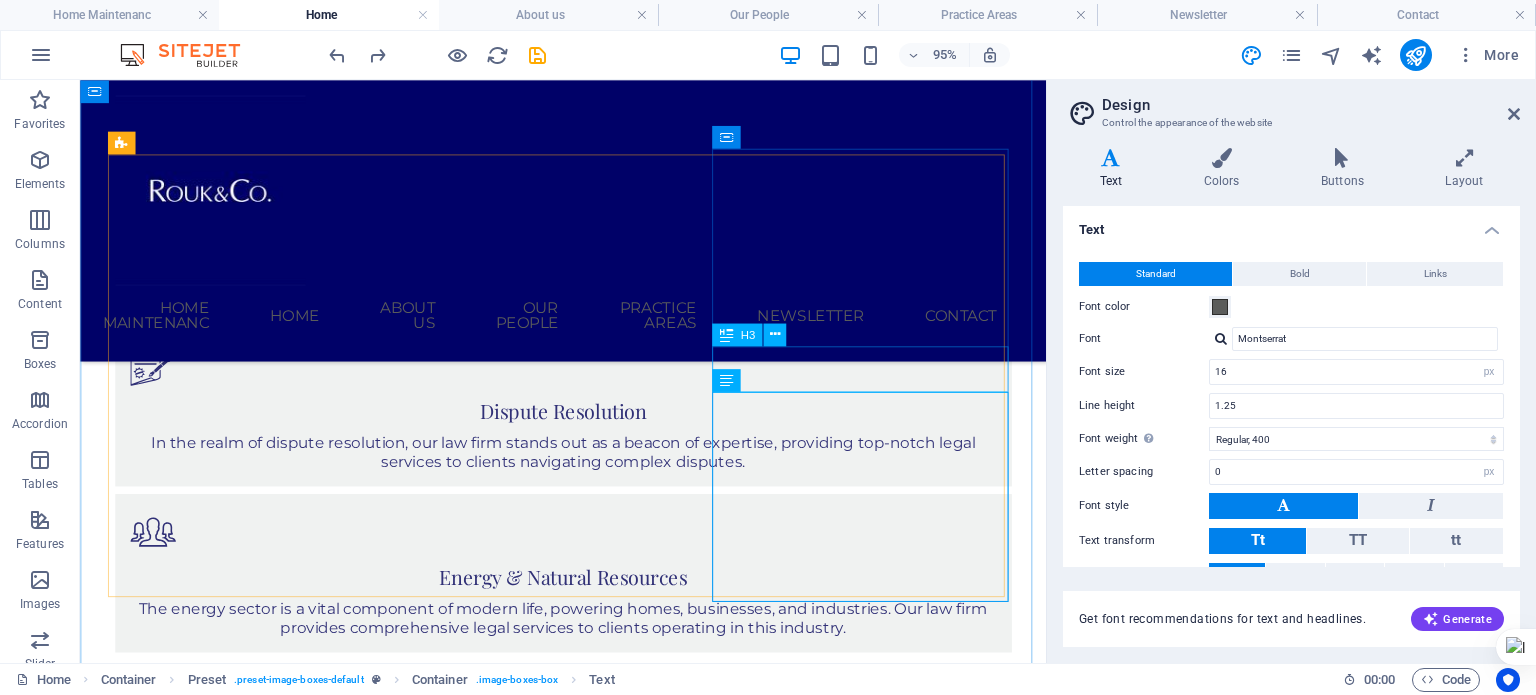 click on "Energy & Natural Resources" at bounding box center (589, 4801) 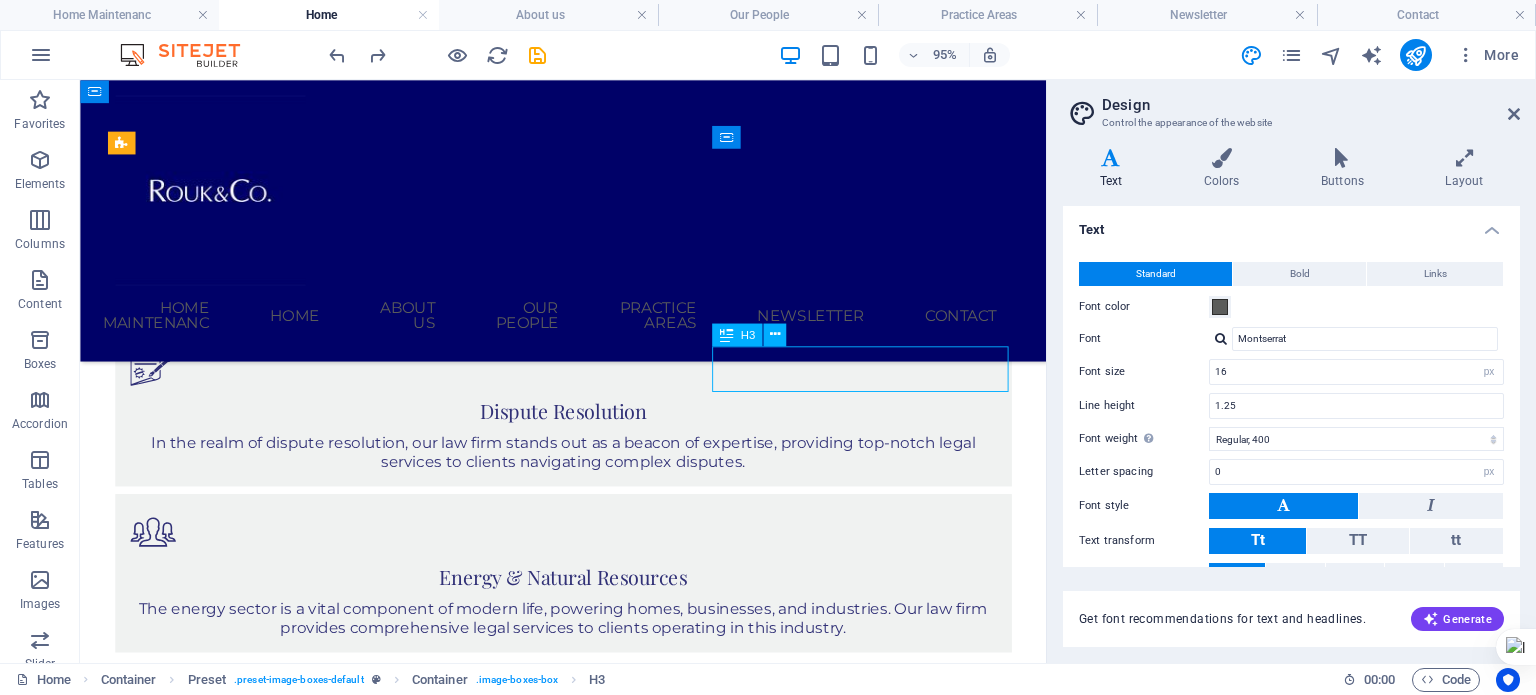 click on "Energy & Natural Resources" at bounding box center (589, 4801) 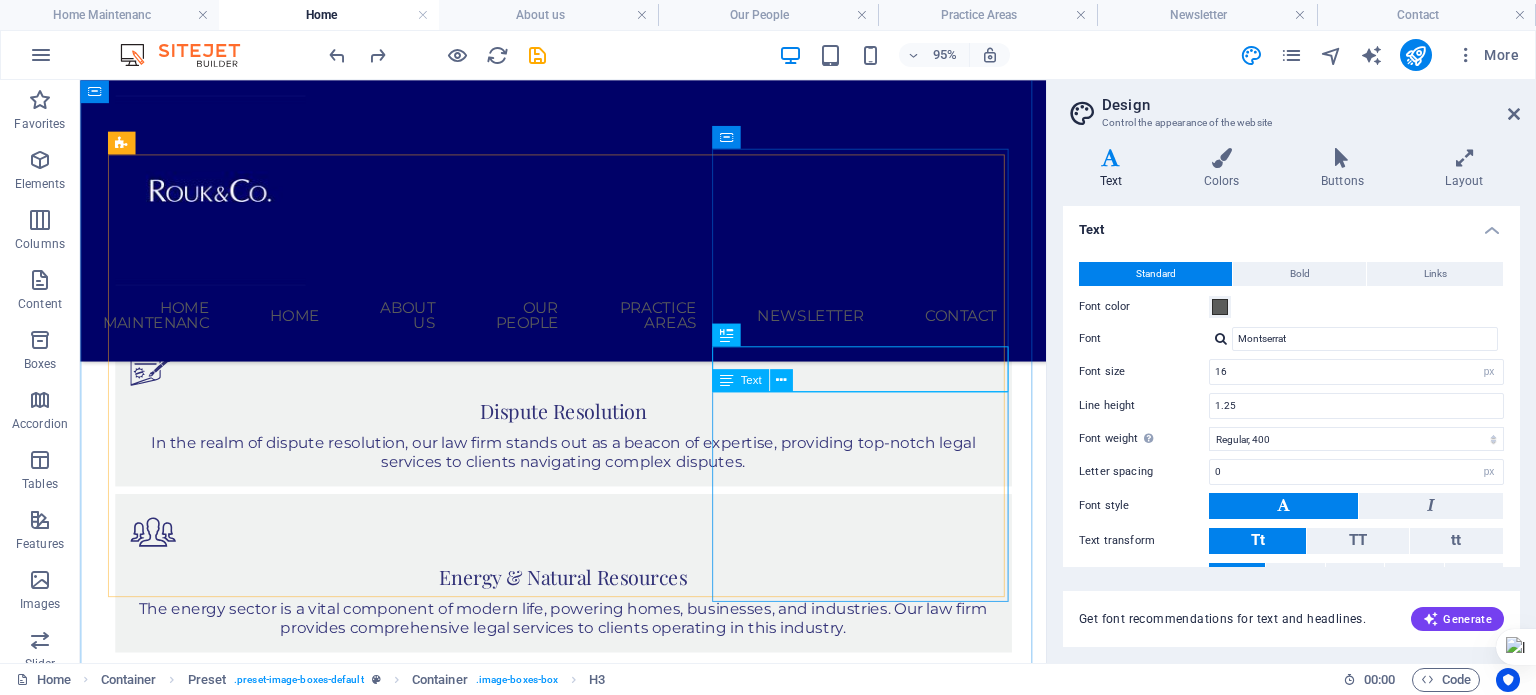 click on "The electricity sector is a vital component of modern life, powering homes, businesses, and industries. Our law firm provides comprehensive legal services to clients operating in the electricity industry, including generators, distributors, and consumers.  Read more" at bounding box center [589, 4883] 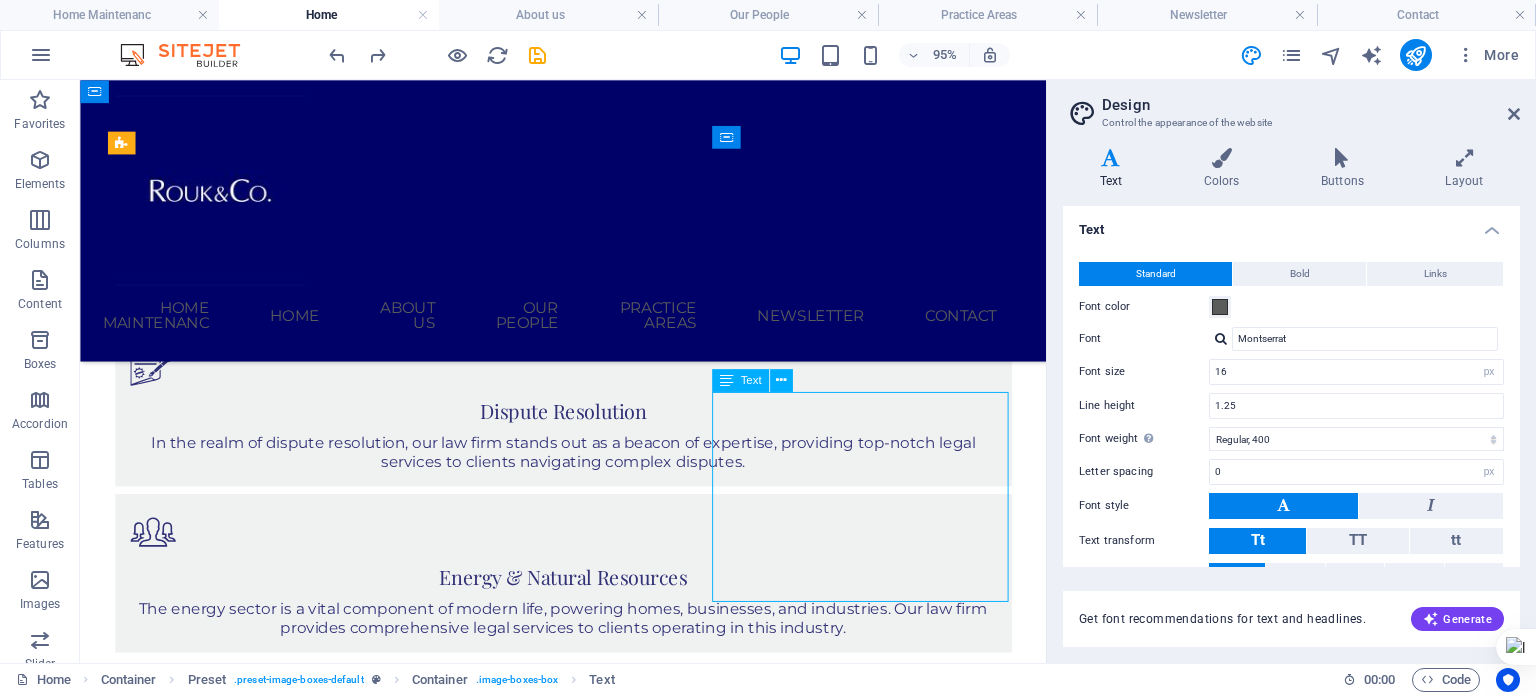 click on "The electricity sector is a vital component of modern life, powering homes, businesses, and industries. Our law firm provides comprehensive legal services to clients operating in the electricity industry, including generators, distributors, and consumers.  Read more" at bounding box center [589, 4883] 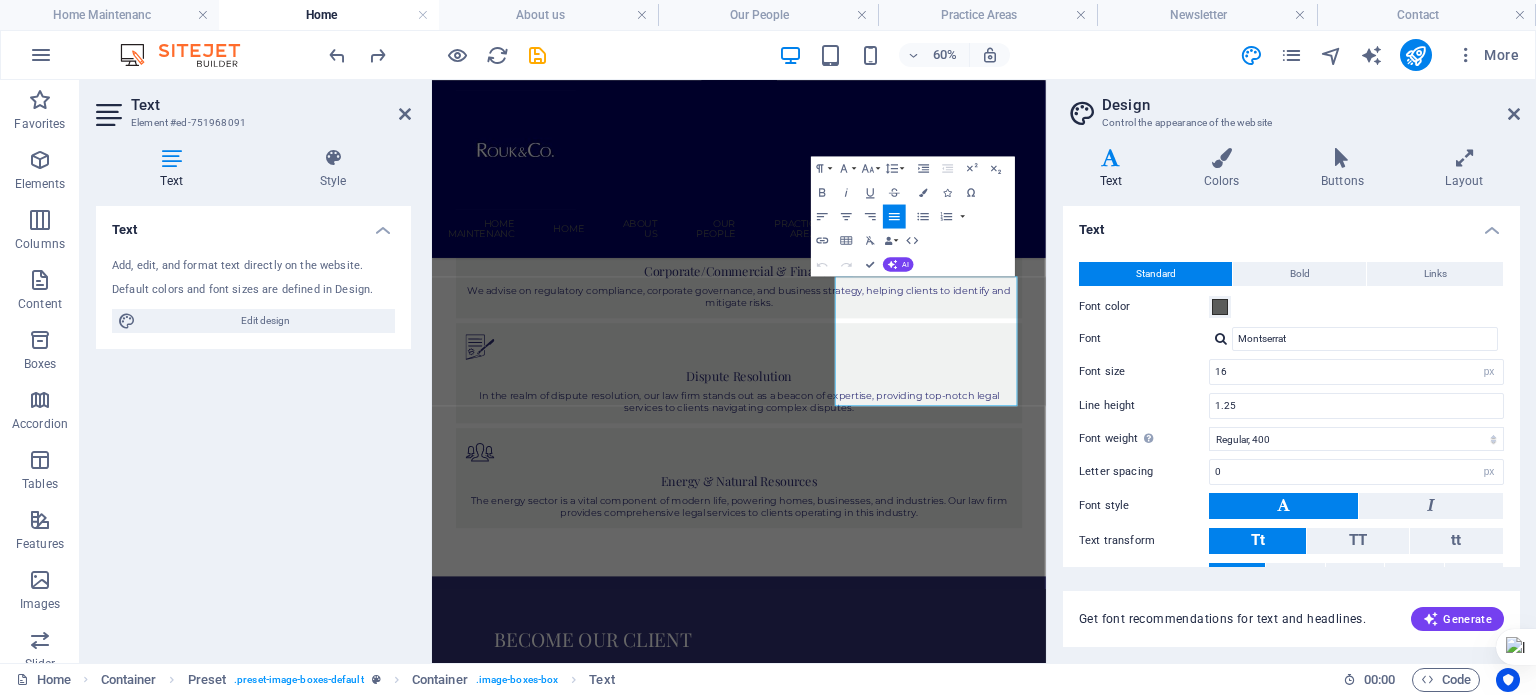 click on "Edit design" at bounding box center [265, 321] 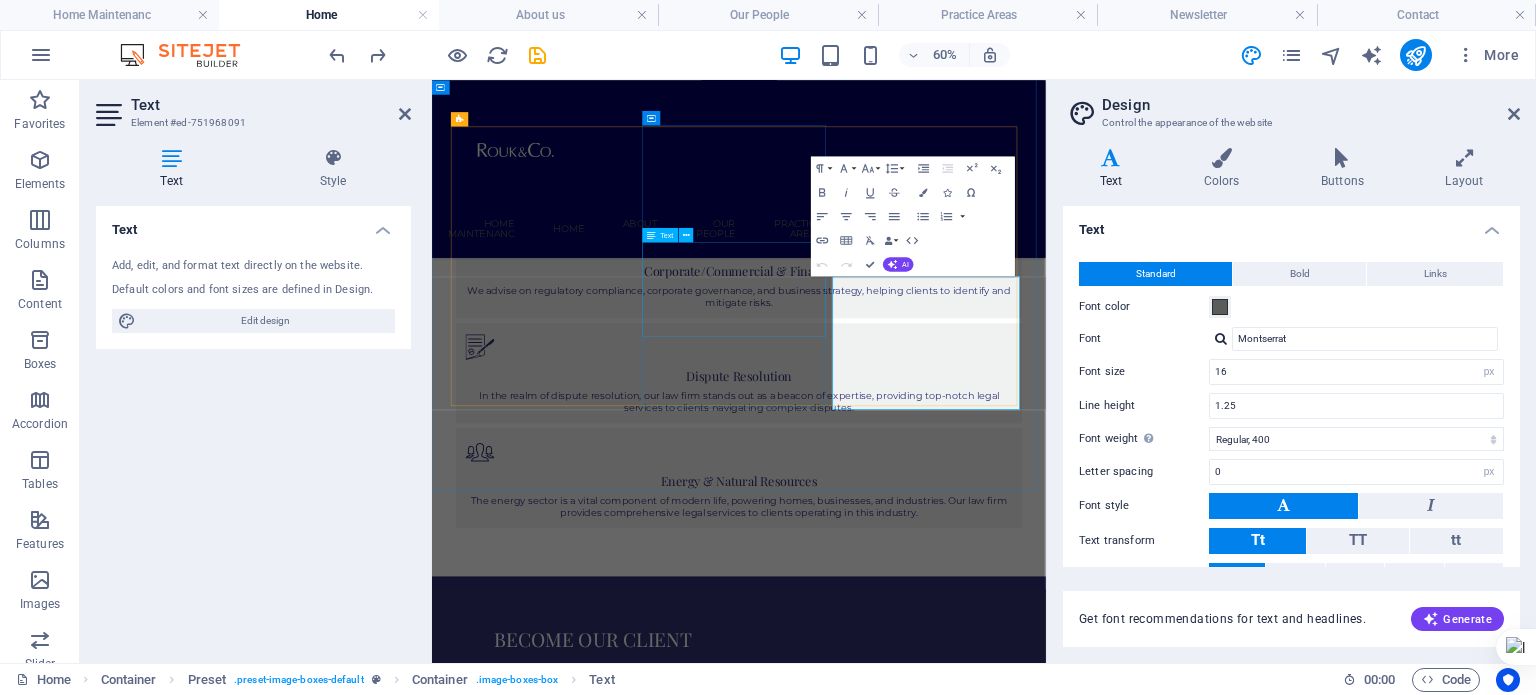 click on "In the realm of dispute resolution, our law firm stands out as a beacon of expertise, providing top-notch legal services to clients navigating complex disputes.   Read more" at bounding box center [944, 4415] 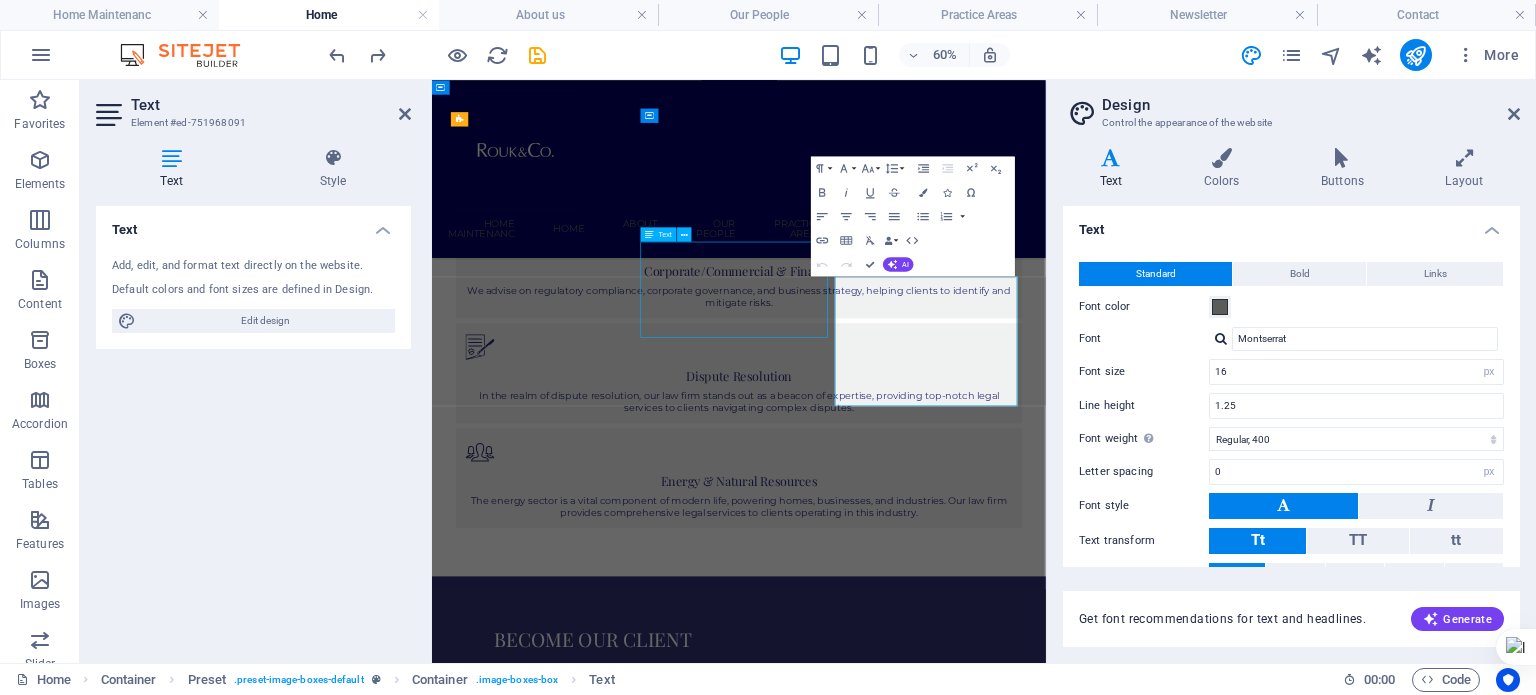 scroll, scrollTop: 1963, scrollLeft: 0, axis: vertical 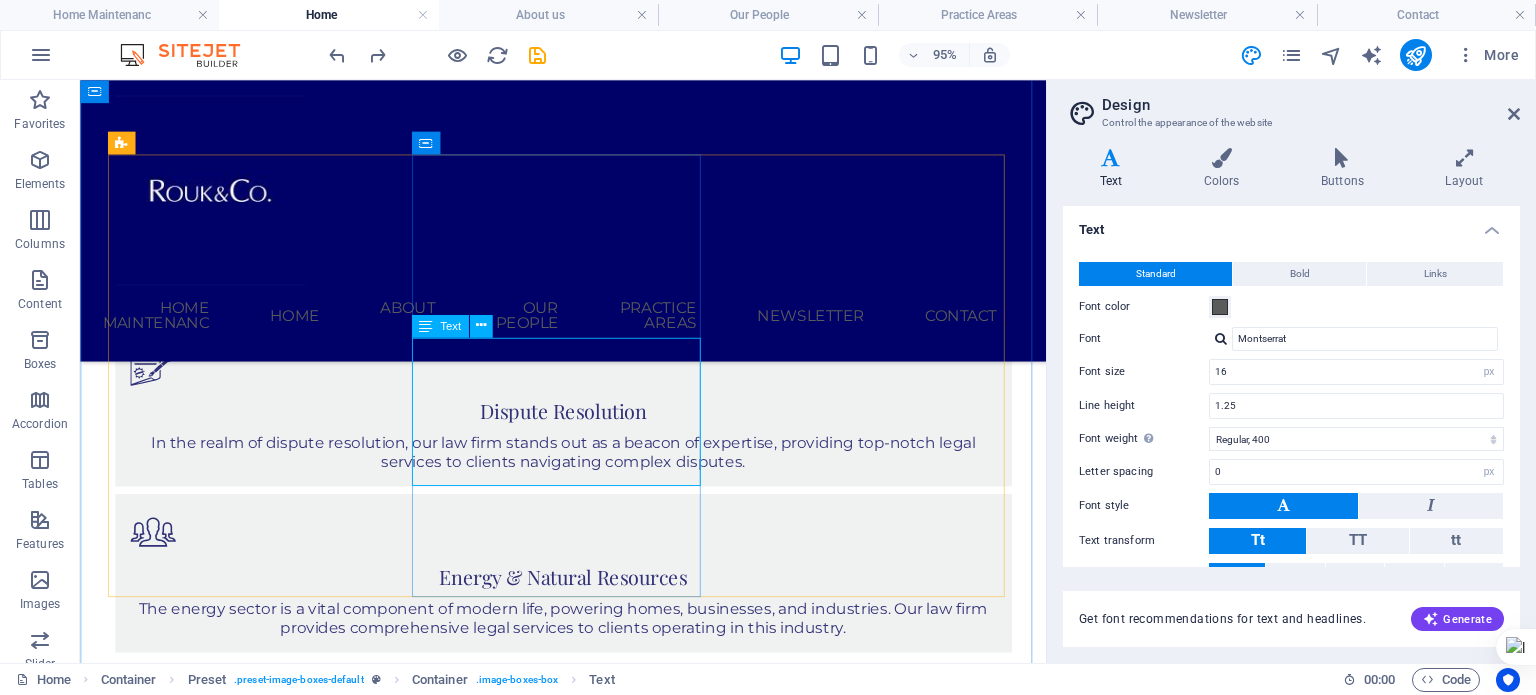 click on "In the realm of dispute resolution, our law firm stands out as a beacon of expertise, providing top-notch legal services to clients navigating complex disputes.   Read more" at bounding box center [589, 4092] 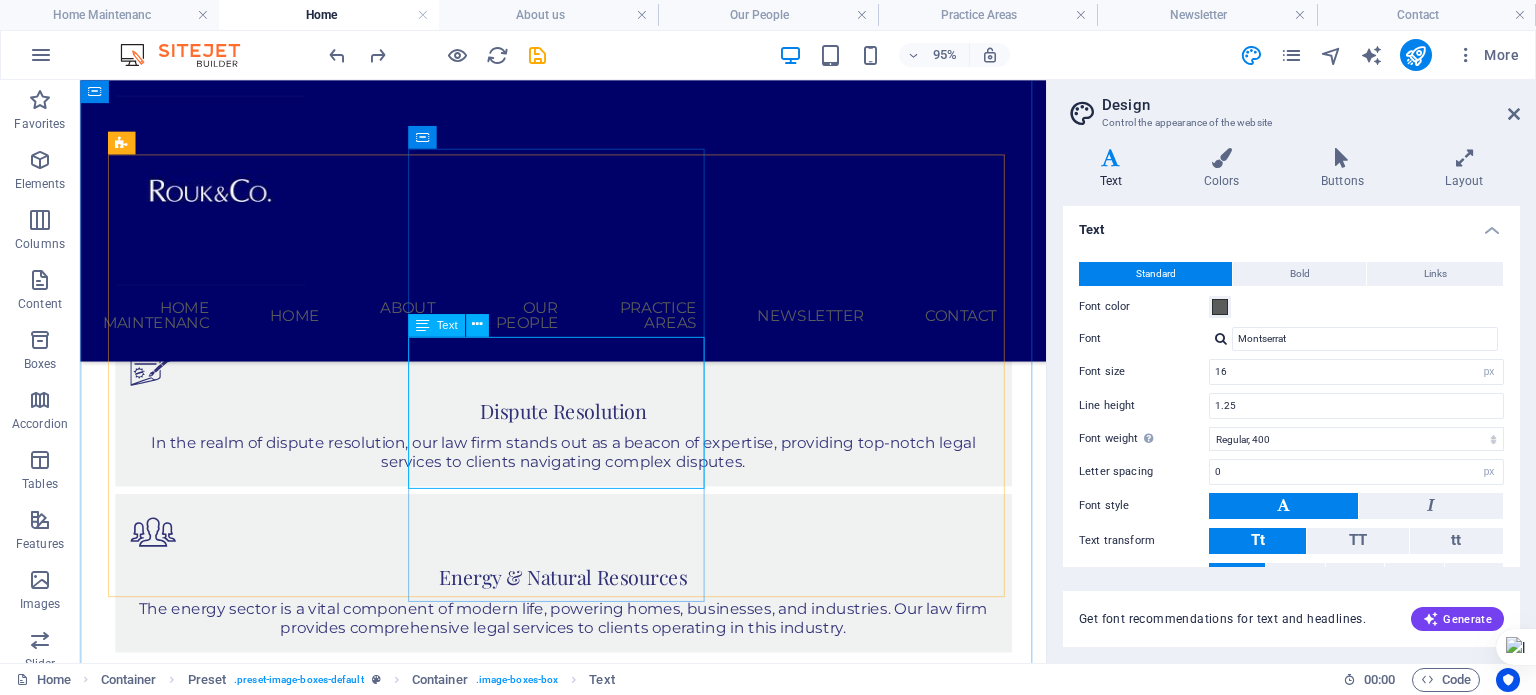 click on "In the realm of dispute resolution, our law firm stands out as a beacon of expertise, providing top-notch legal services to clients navigating complex disputes.   Read more" at bounding box center (589, 4092) 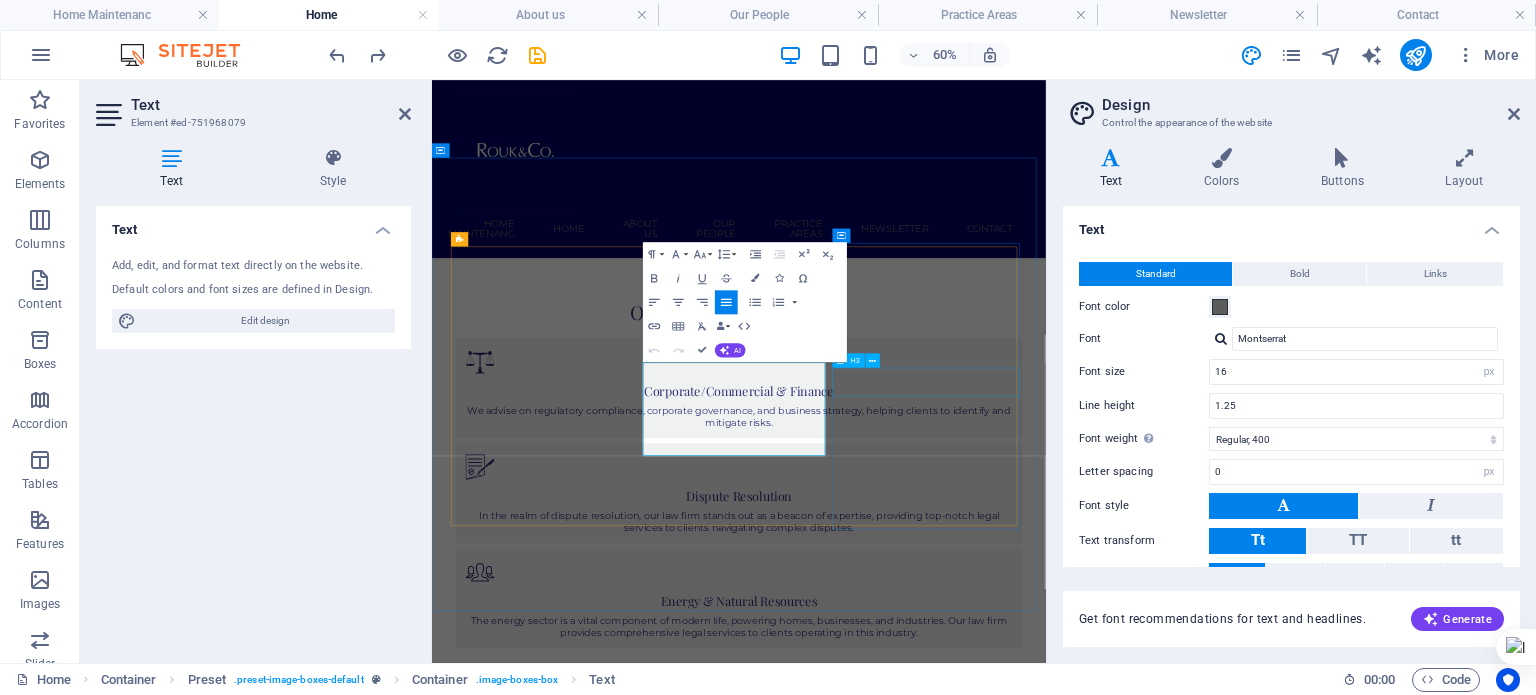 scroll, scrollTop: 1467, scrollLeft: 0, axis: vertical 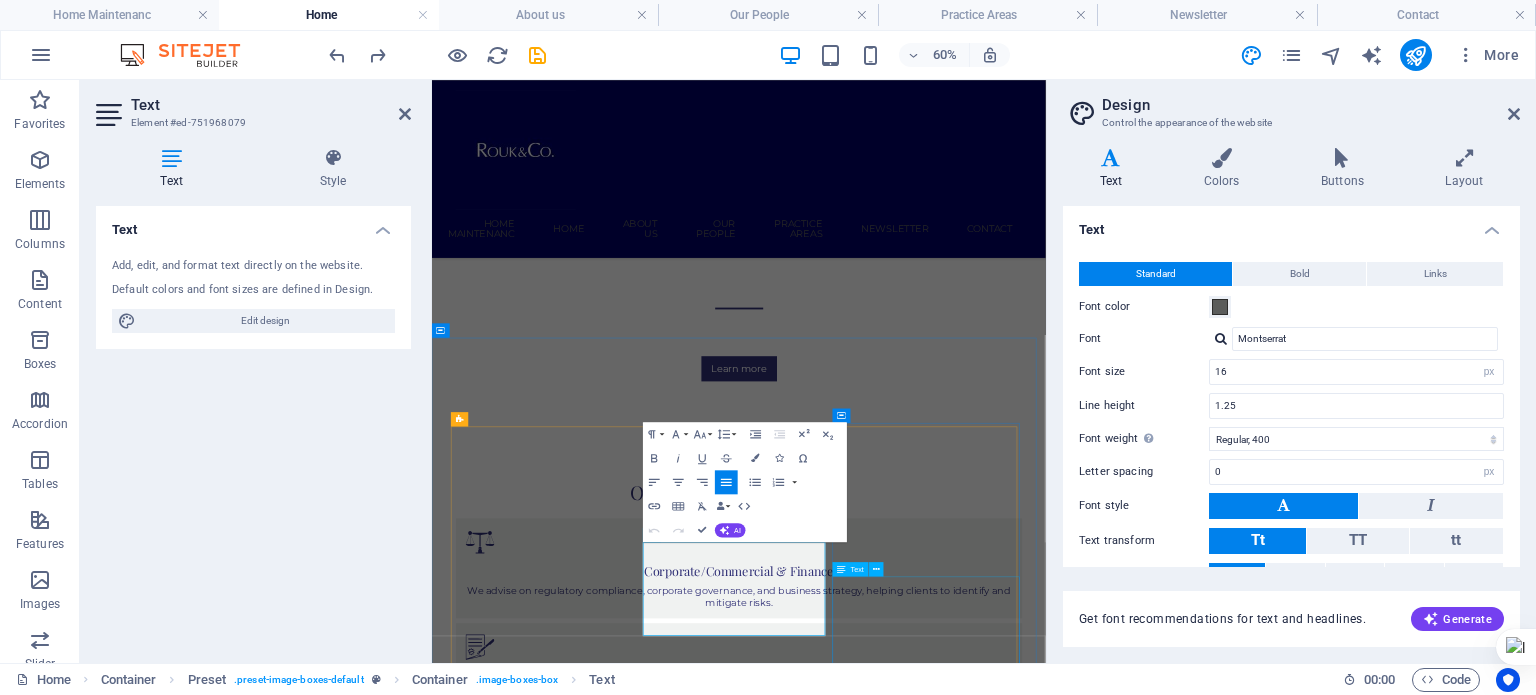click on "The electricity sector is a vital component of modern life, powering homes, businesses, and industries. Our law firm provides comprehensive legal services to clients operating in the electricity industry, including generators, distributors, and consumers.  Read more" at bounding box center (944, 5706) 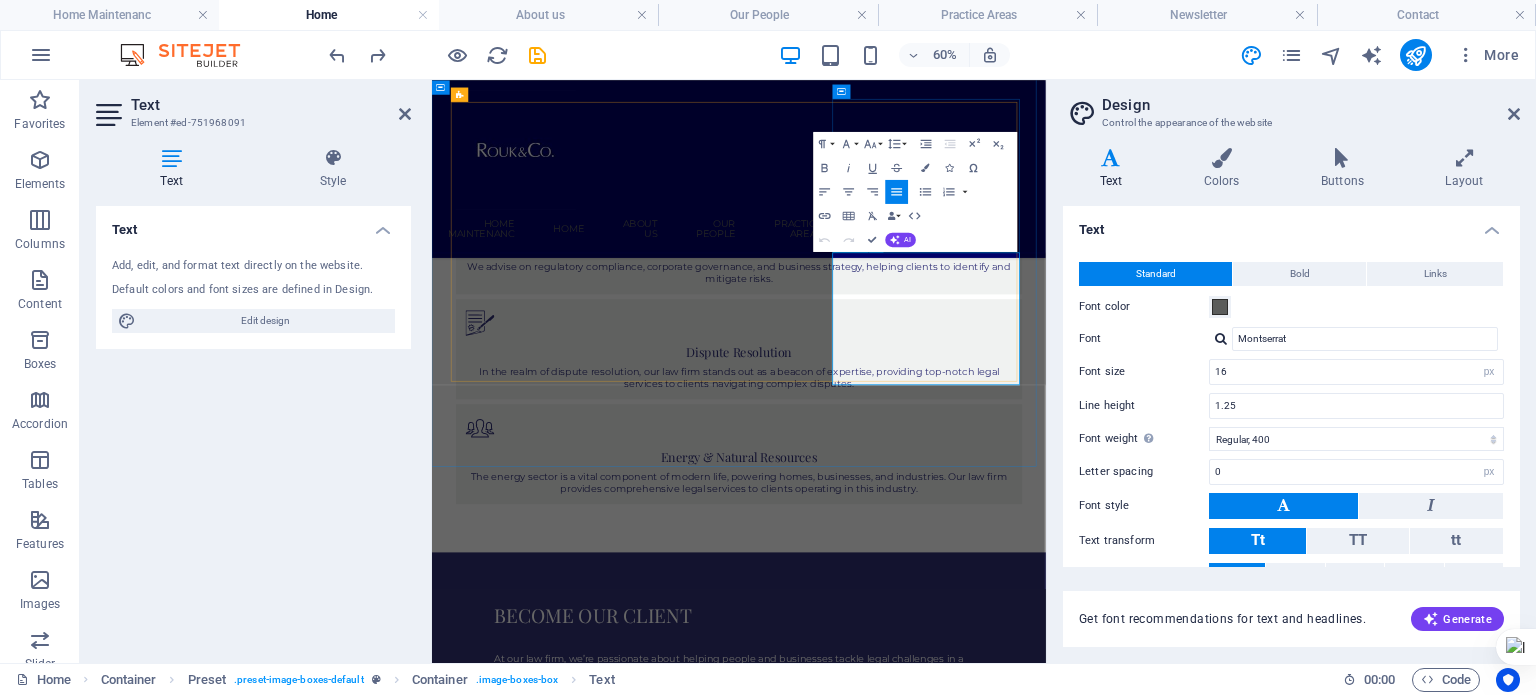 scroll, scrollTop: 1808, scrollLeft: 0, axis: vertical 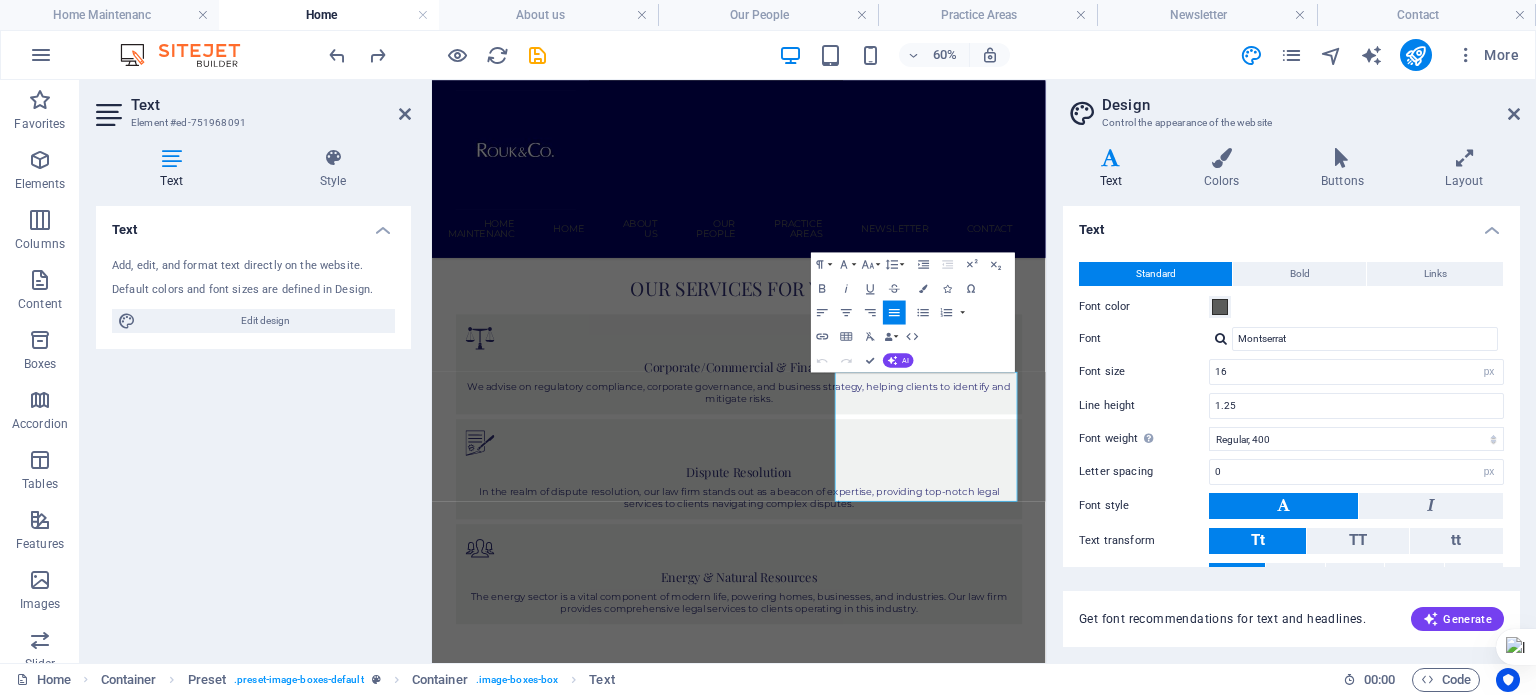 drag, startPoint x: 1516, startPoint y: 111, endPoint x: 1066, endPoint y: 34, distance: 456.54025 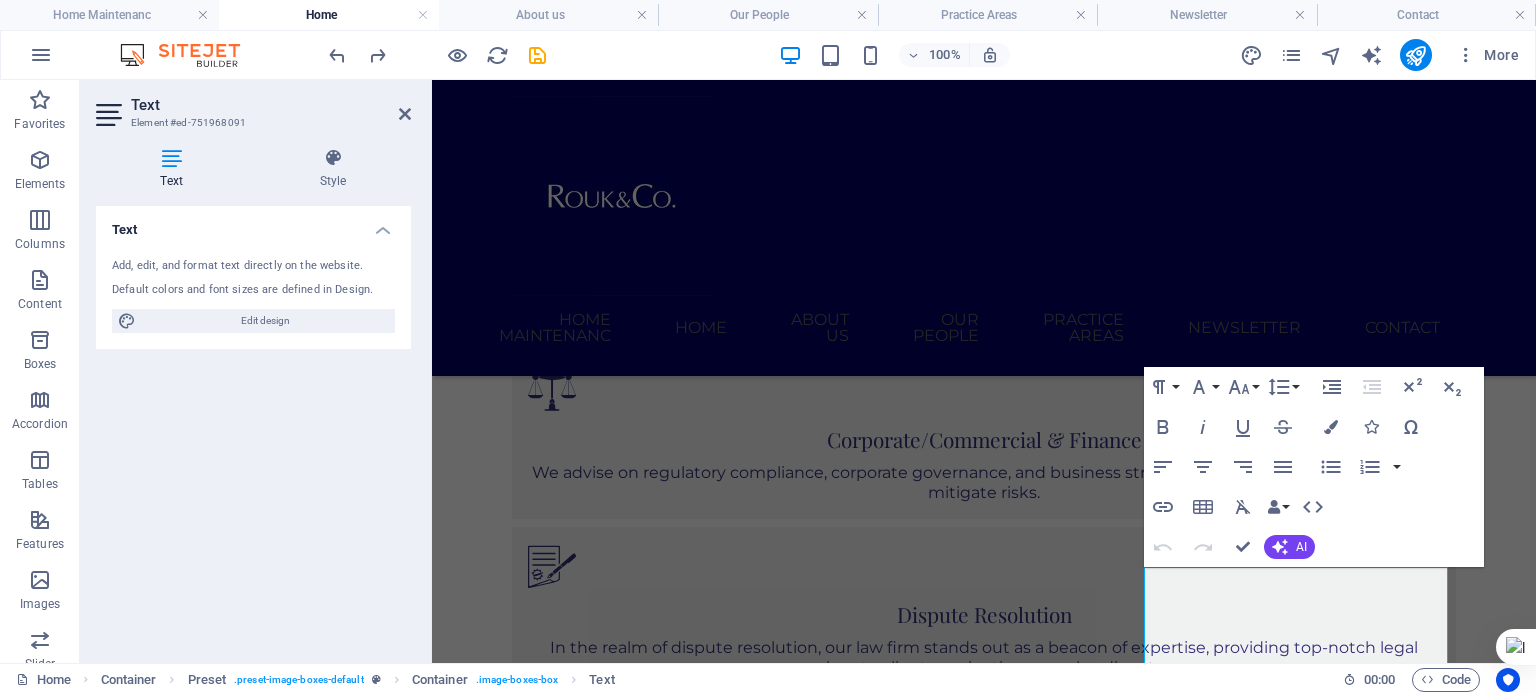 click on "Style" at bounding box center [333, 169] 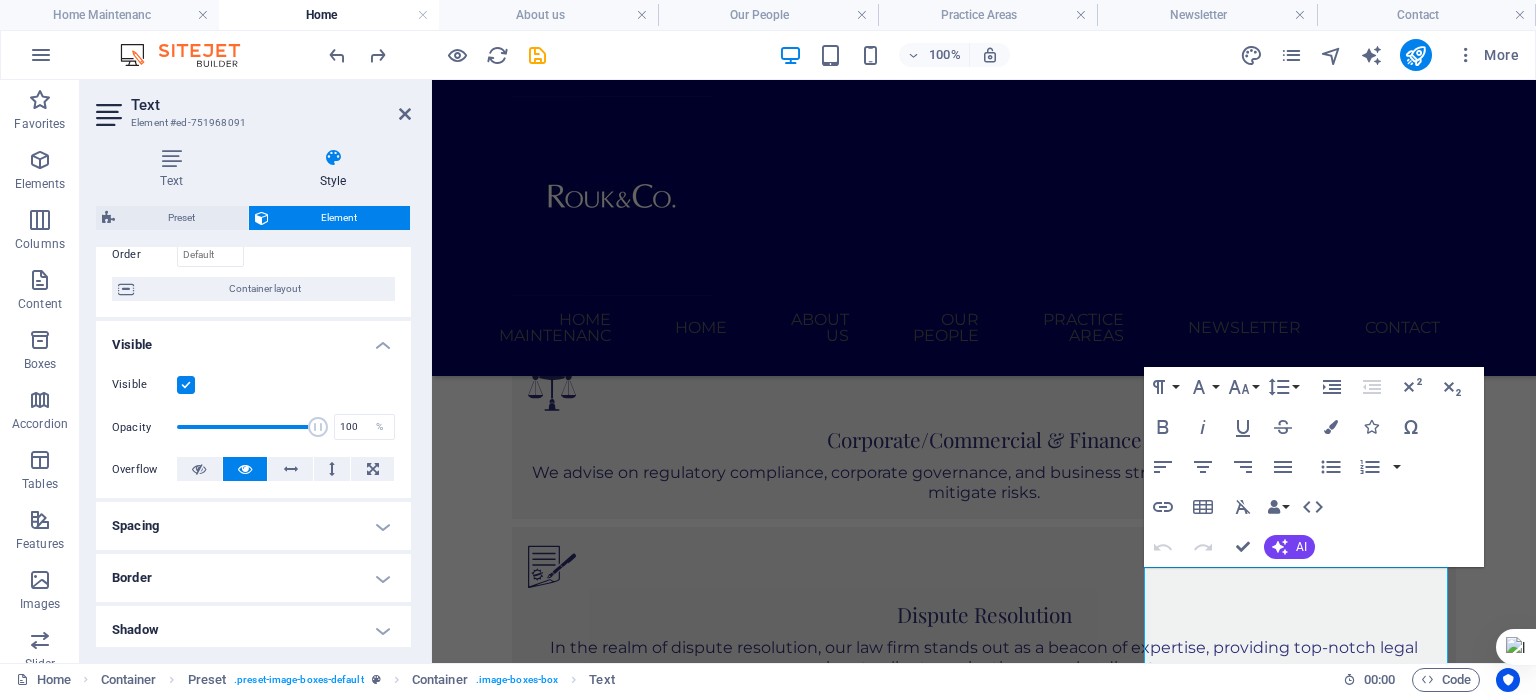 scroll, scrollTop: 0, scrollLeft: 0, axis: both 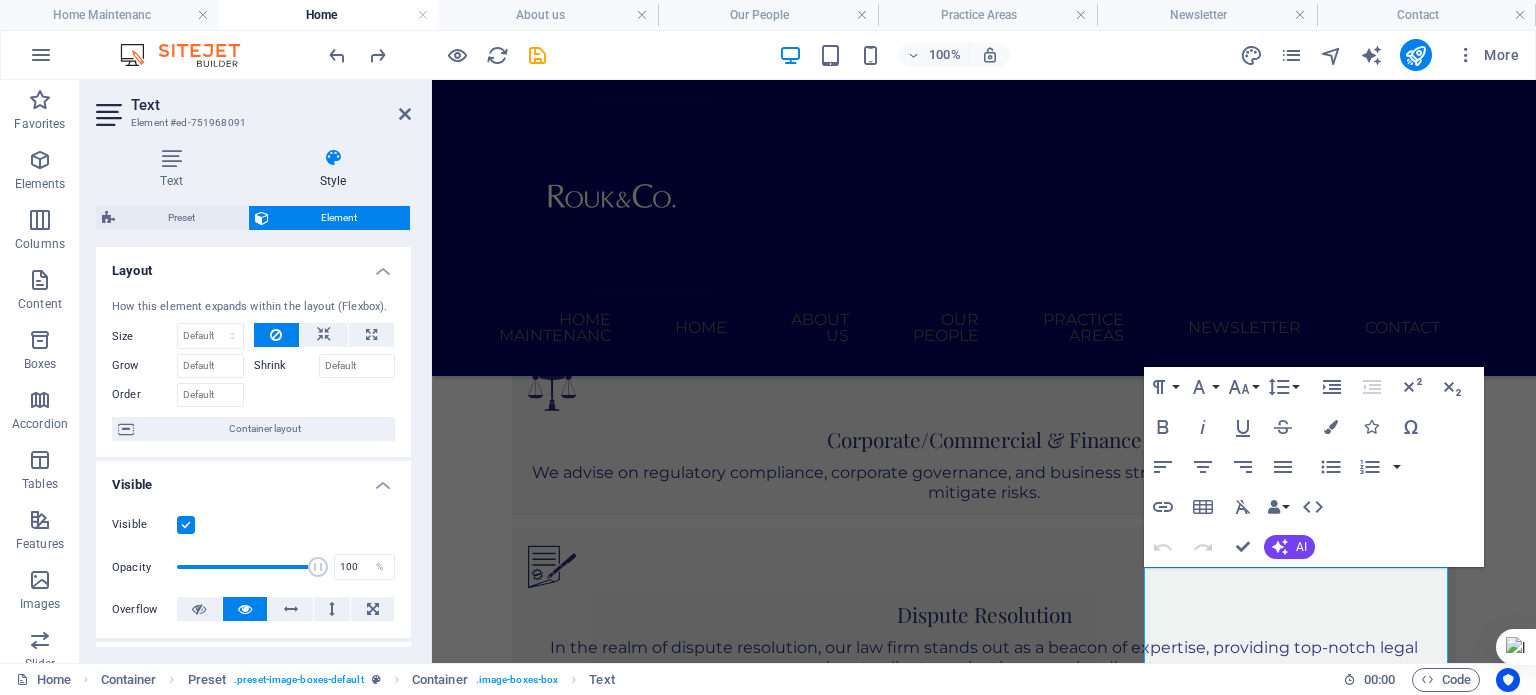 click on "Text" at bounding box center [175, 169] 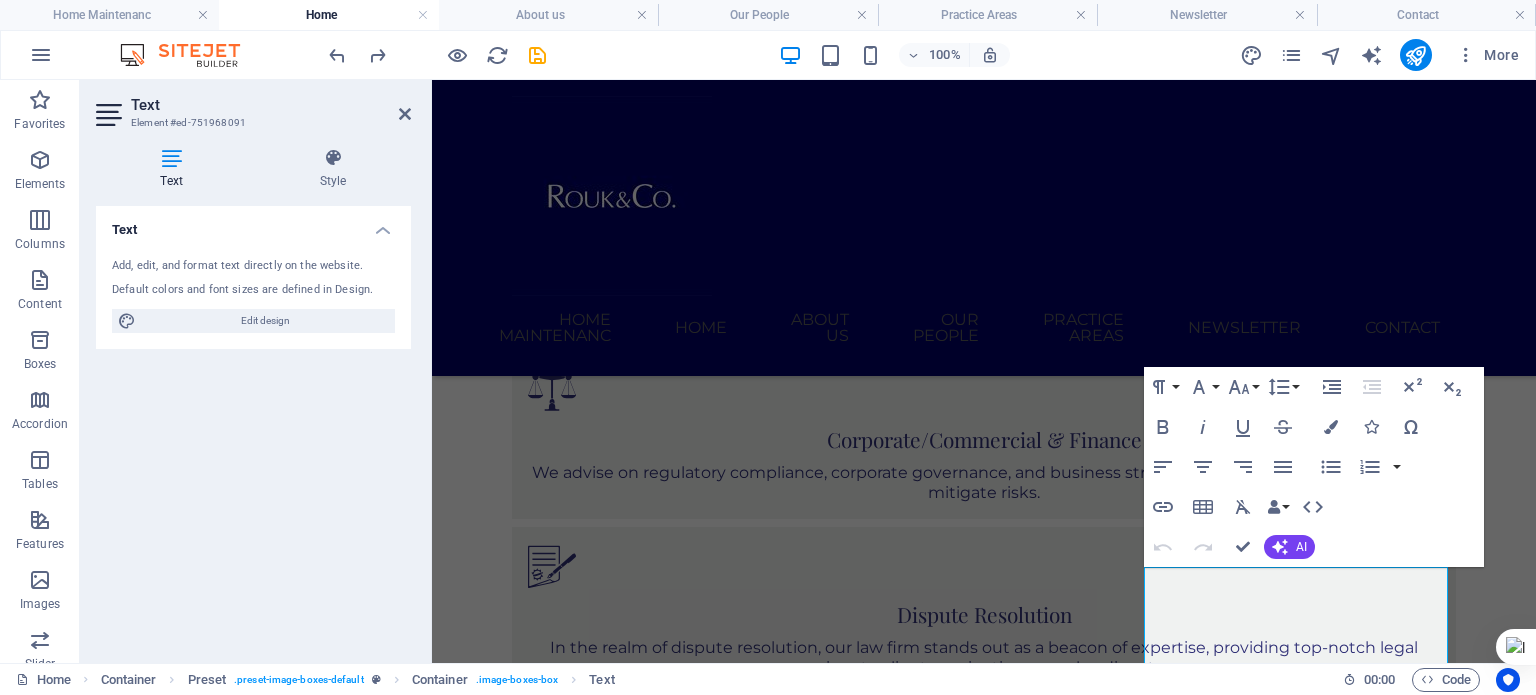 click on "Edit design" at bounding box center (265, 321) 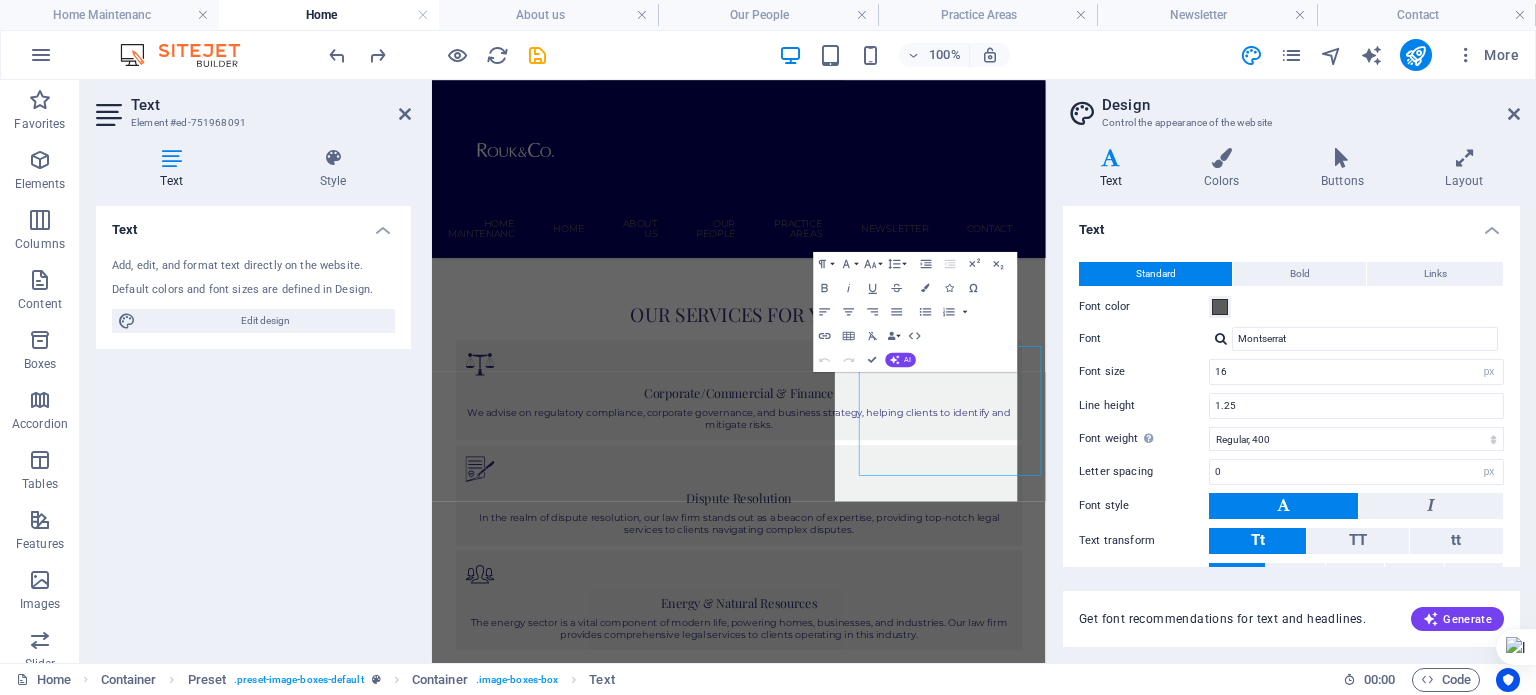scroll, scrollTop: 1808, scrollLeft: 0, axis: vertical 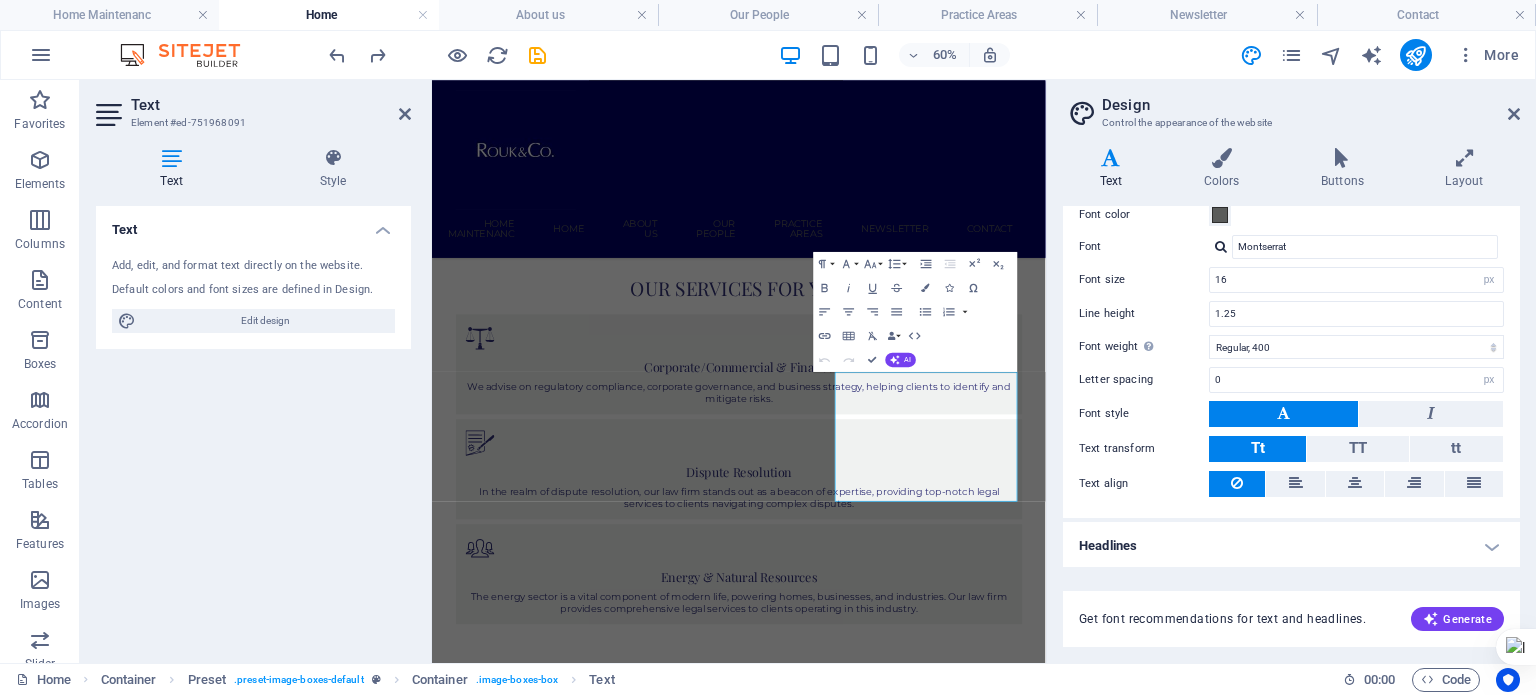 click on "Headlines" at bounding box center (1291, 546) 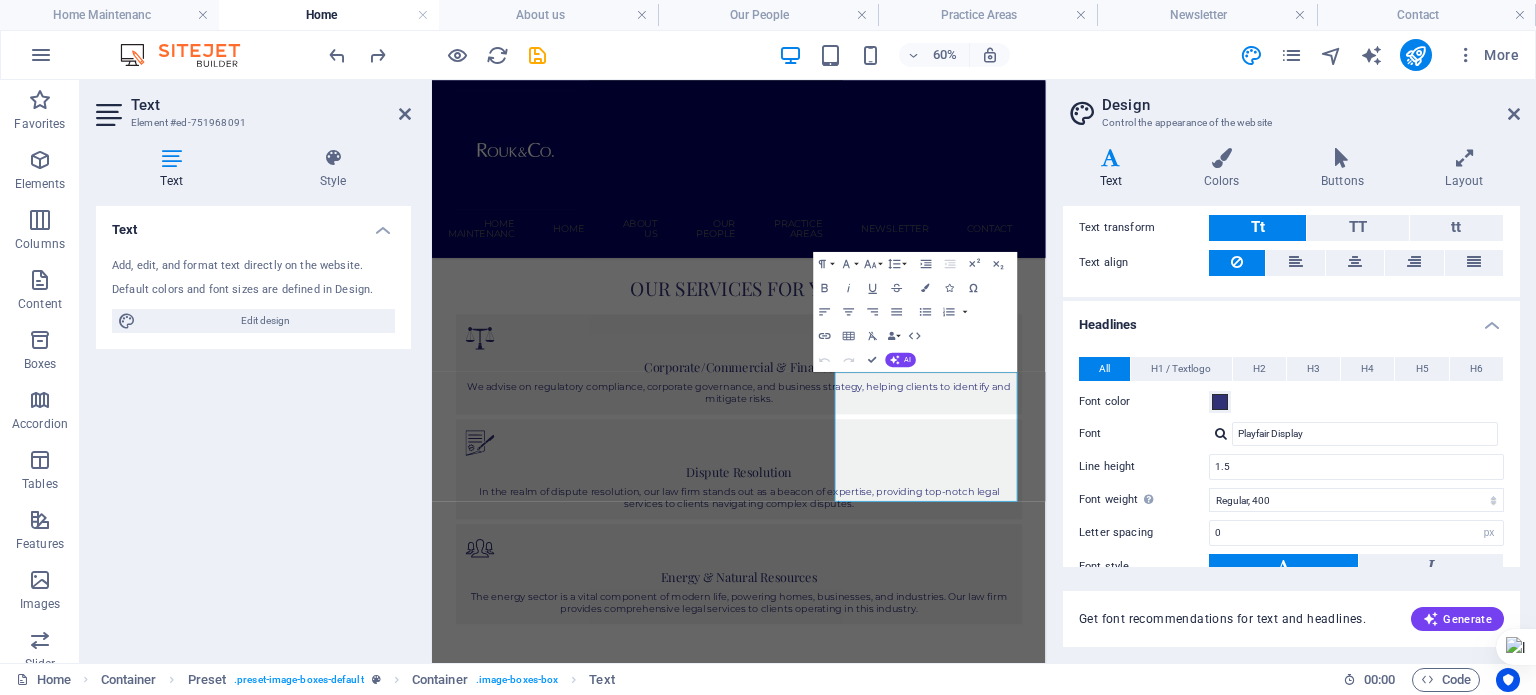 scroll, scrollTop: 292, scrollLeft: 0, axis: vertical 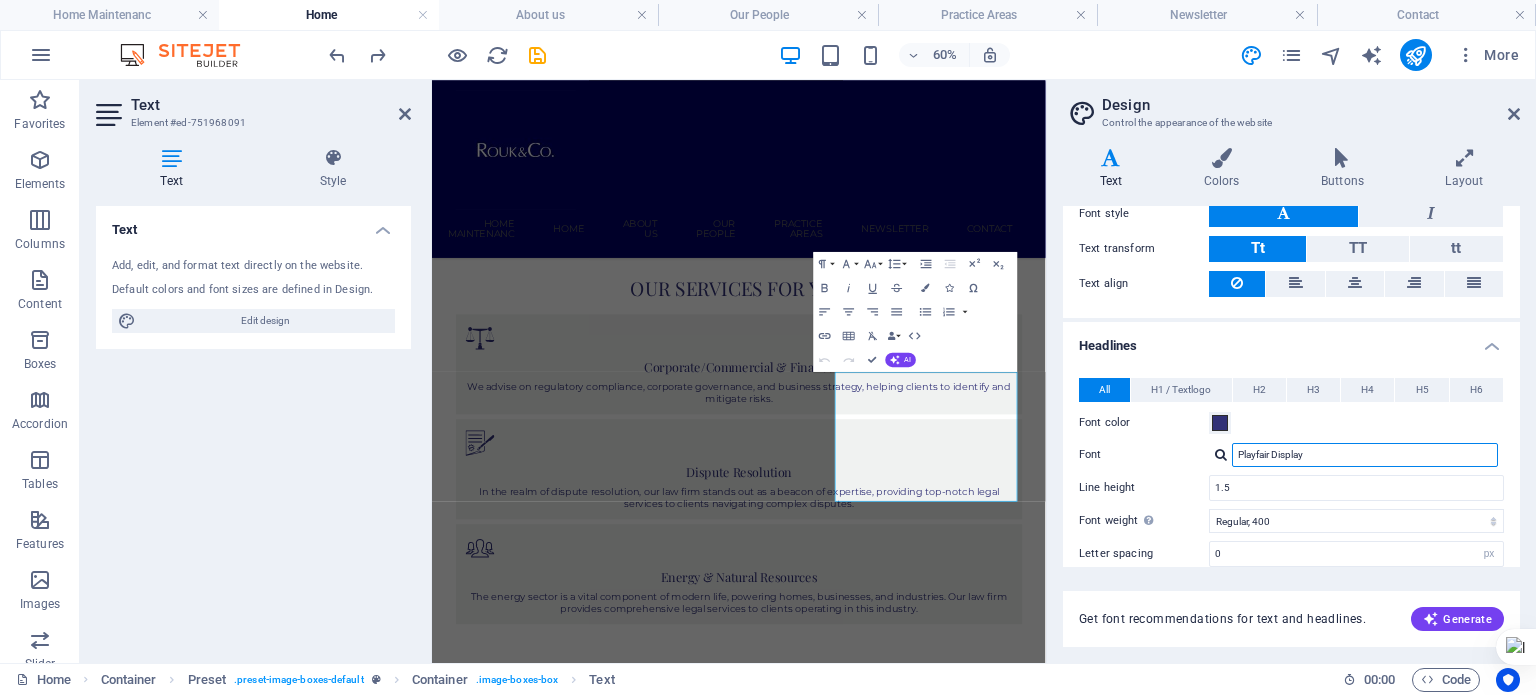 click on "Playfair Display" at bounding box center [1365, 455] 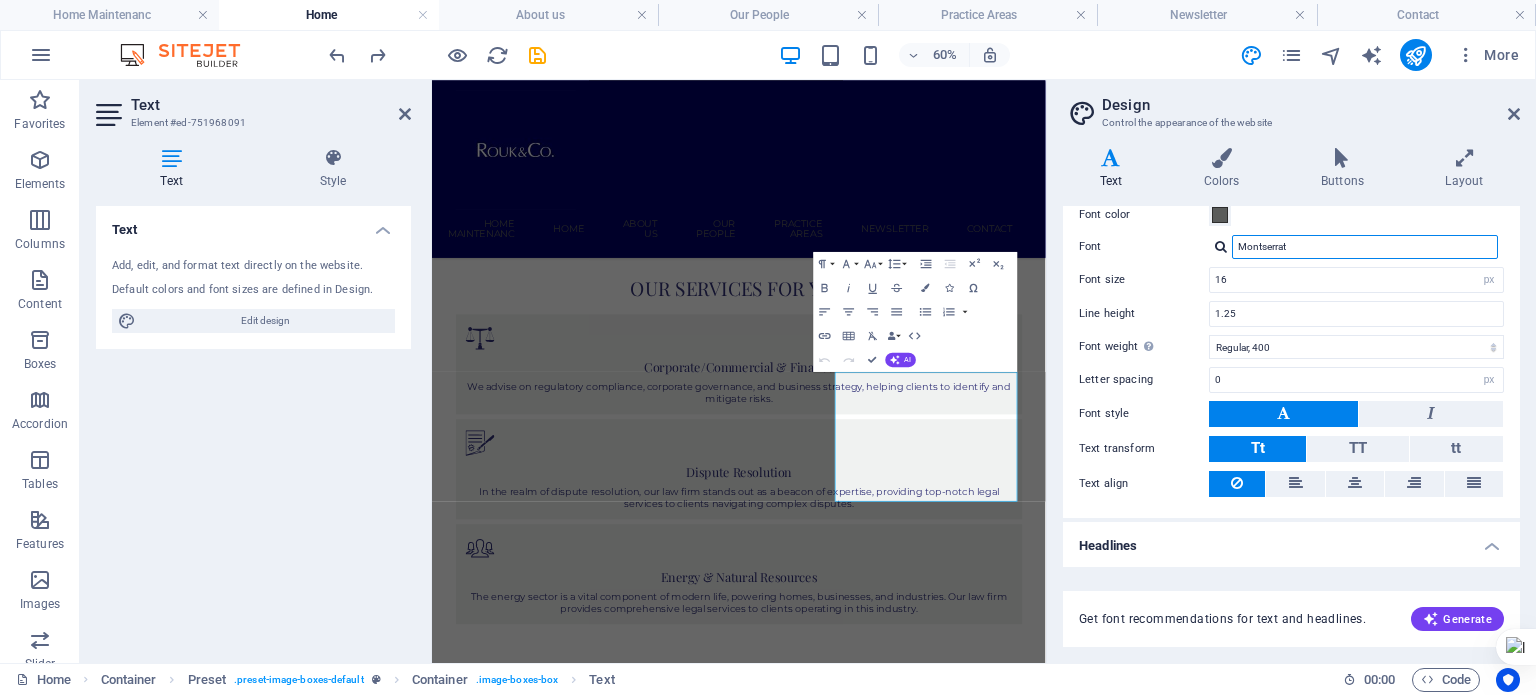 click on "Montserrat" at bounding box center [1365, 247] 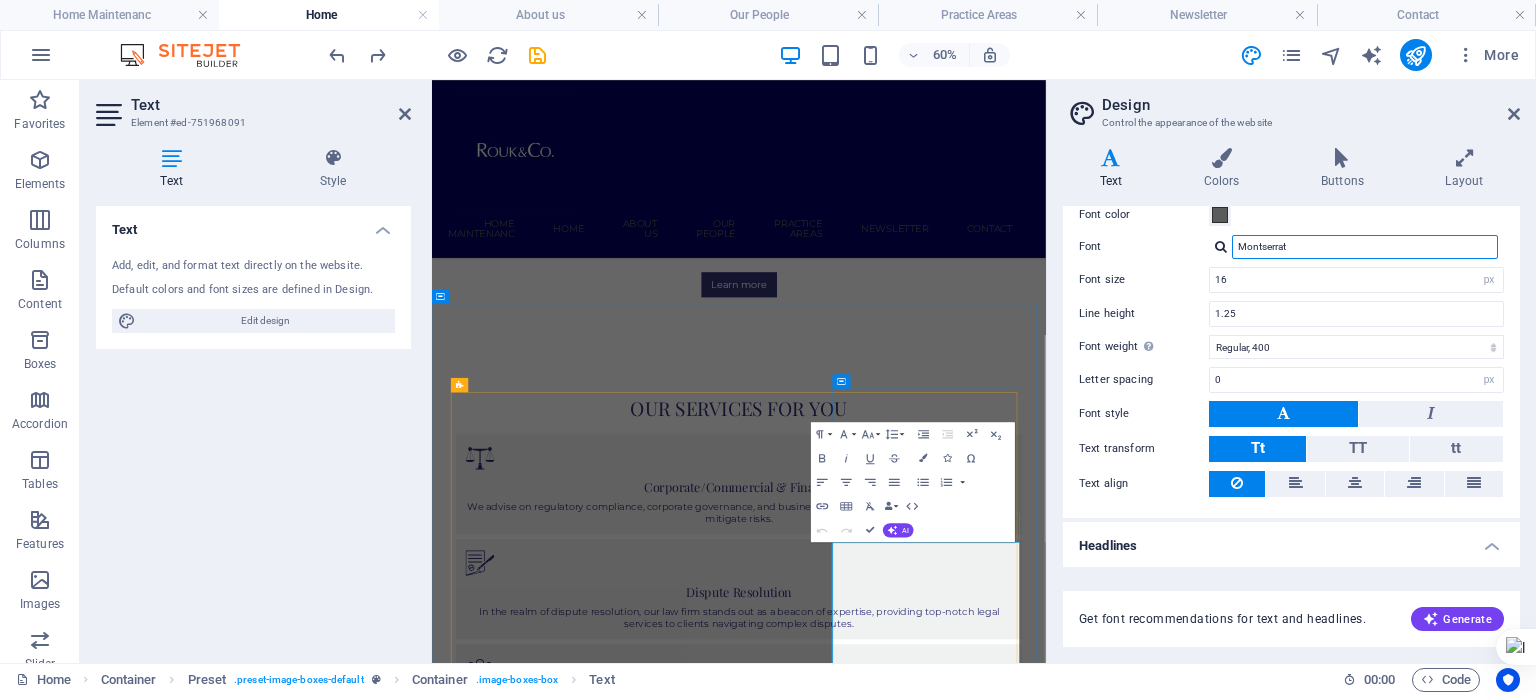 scroll, scrollTop: 1508, scrollLeft: 0, axis: vertical 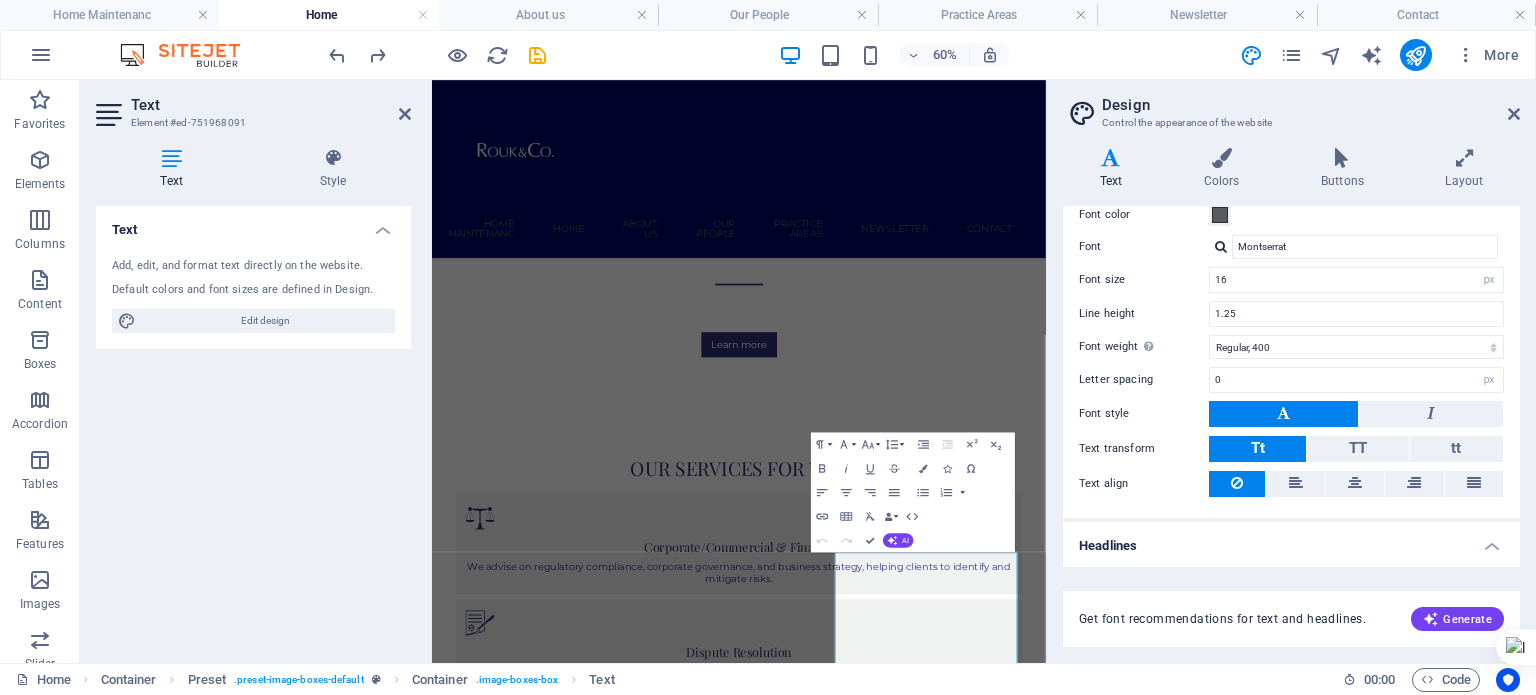 click on "Design Control the appearance of the website Variants  Text  Colors  Buttons  Layout Text Standard Bold Links Font color Font Montserrat Font size 16 rem px Line height 1.25 Font weight To display the font weight correctly, it may need to be enabled.  Manage Fonts Thin, 100 Extra-light, 200 Light, 300 Regular, 400 Medium, 500 Semi-bold, 600 Bold, 700 Extra-bold, 800 Black, 900 Letter spacing 0 rem px Font style Text transform Tt TT tt Text align Font weight To display the font weight correctly, it may need to be enabled.  Manage Fonts Thin, 100 Extra-light, 200 Light, 300 Regular, 400 Medium, 500 Semi-bold, 600 Bold, 700 Extra-bold, 800 Black, 900 Default Hover / Active Font color Font color Decoration Decoration Transition duration 0.3 s Transition function Ease Ease In Ease Out Ease In/Ease Out Linear Headlines All H1 / Textlogo H2 H3 H4 H5 H6 Font color Font Playfair Display Line height 1.5 Font weight To display the font weight correctly, it may need to be enabled.  Manage Fonts Thin, 100 Extra-light, 200" at bounding box center (1291, 371) 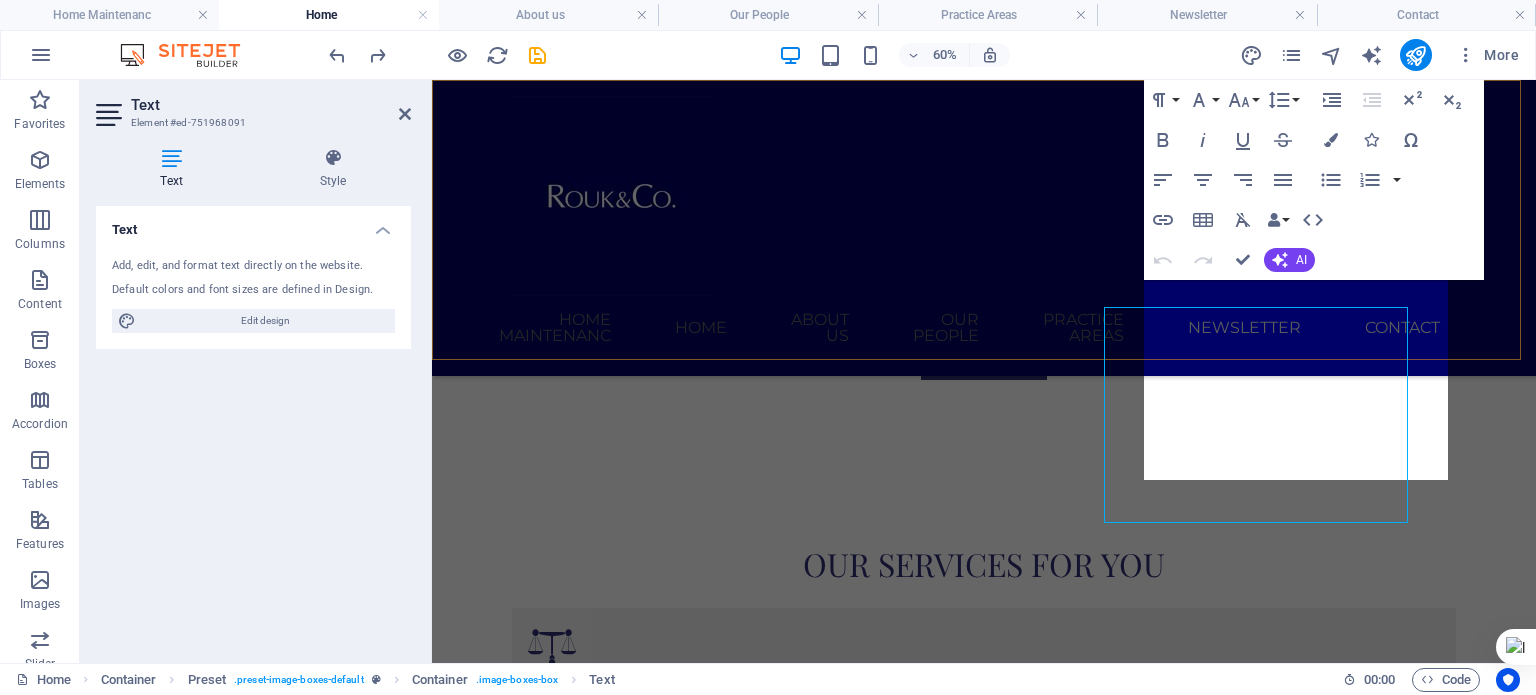 scroll, scrollTop: 2067, scrollLeft: 0, axis: vertical 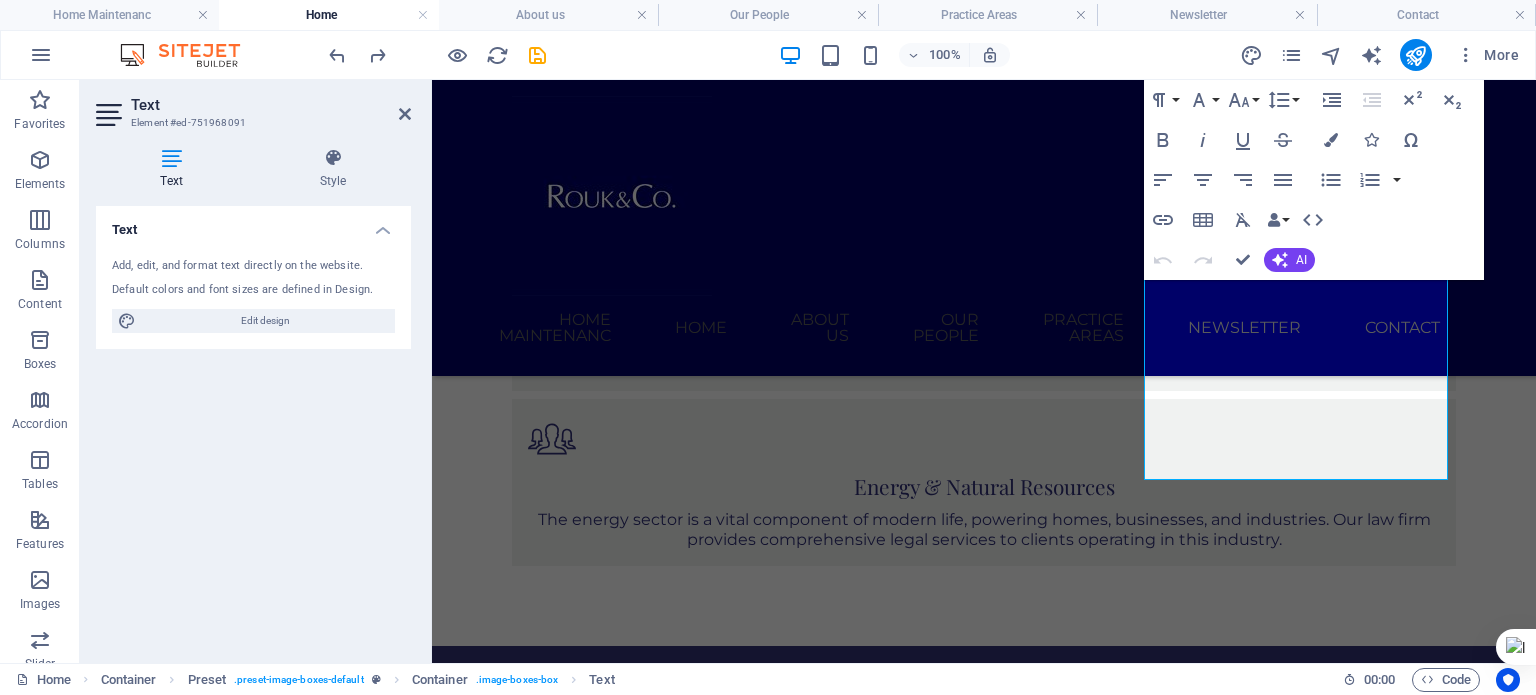 click at bounding box center (405, 114) 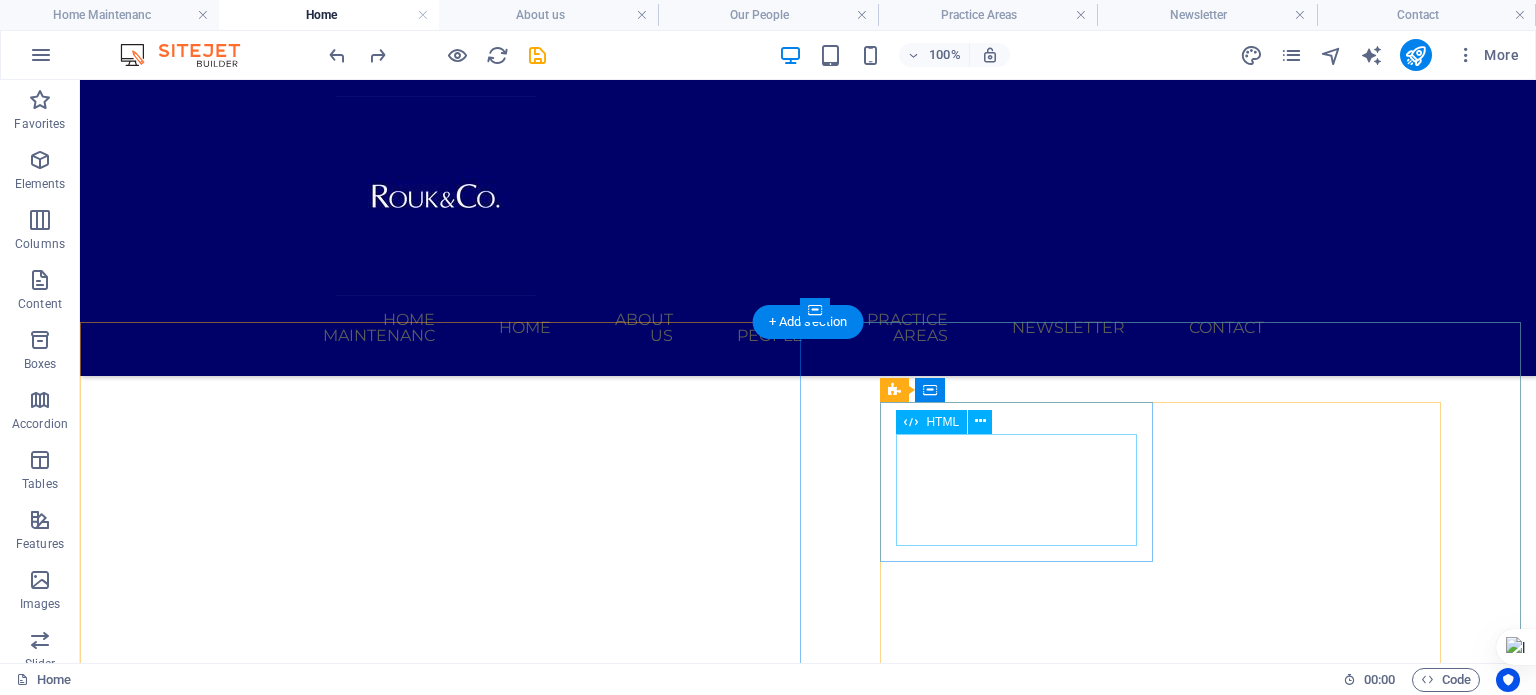 scroll, scrollTop: 1001, scrollLeft: 0, axis: vertical 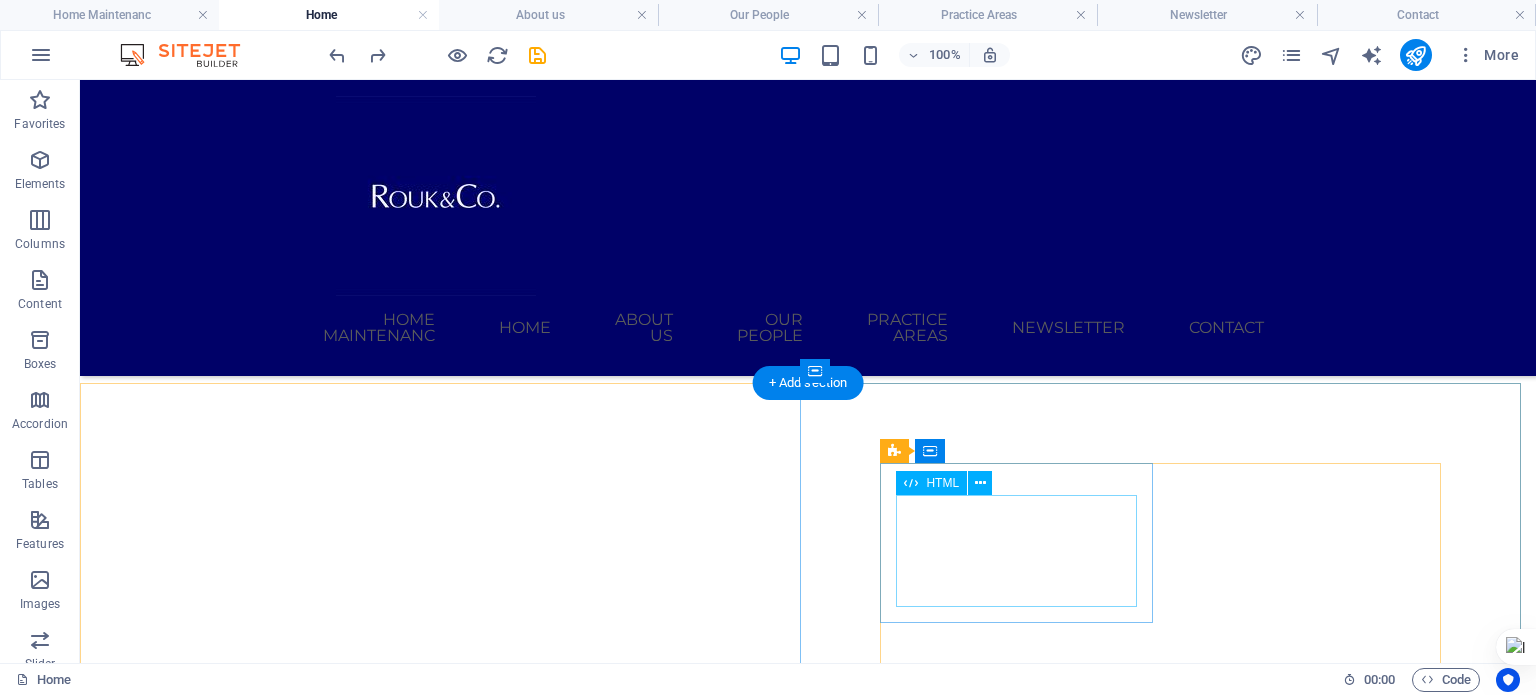 click on "500" at bounding box center (808, 2848) 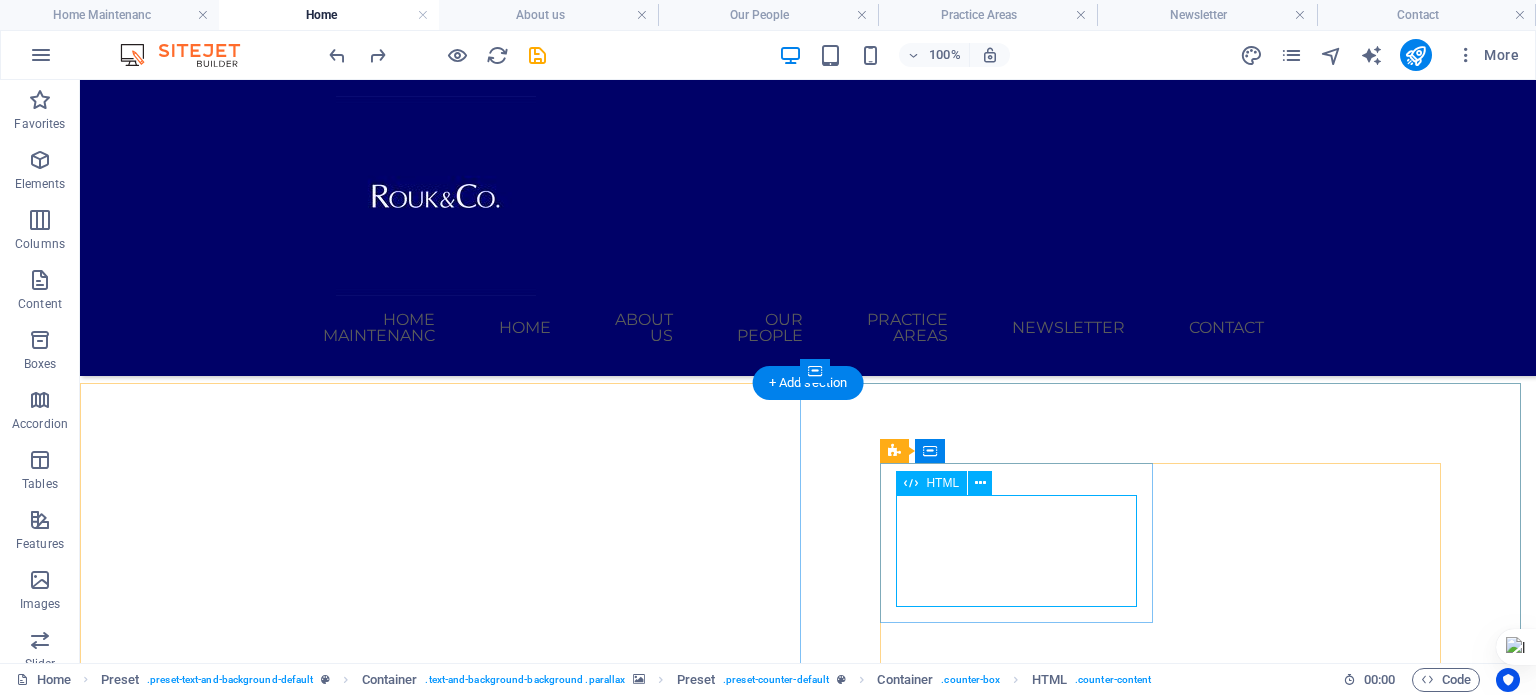 click on "500" at bounding box center (808, 2848) 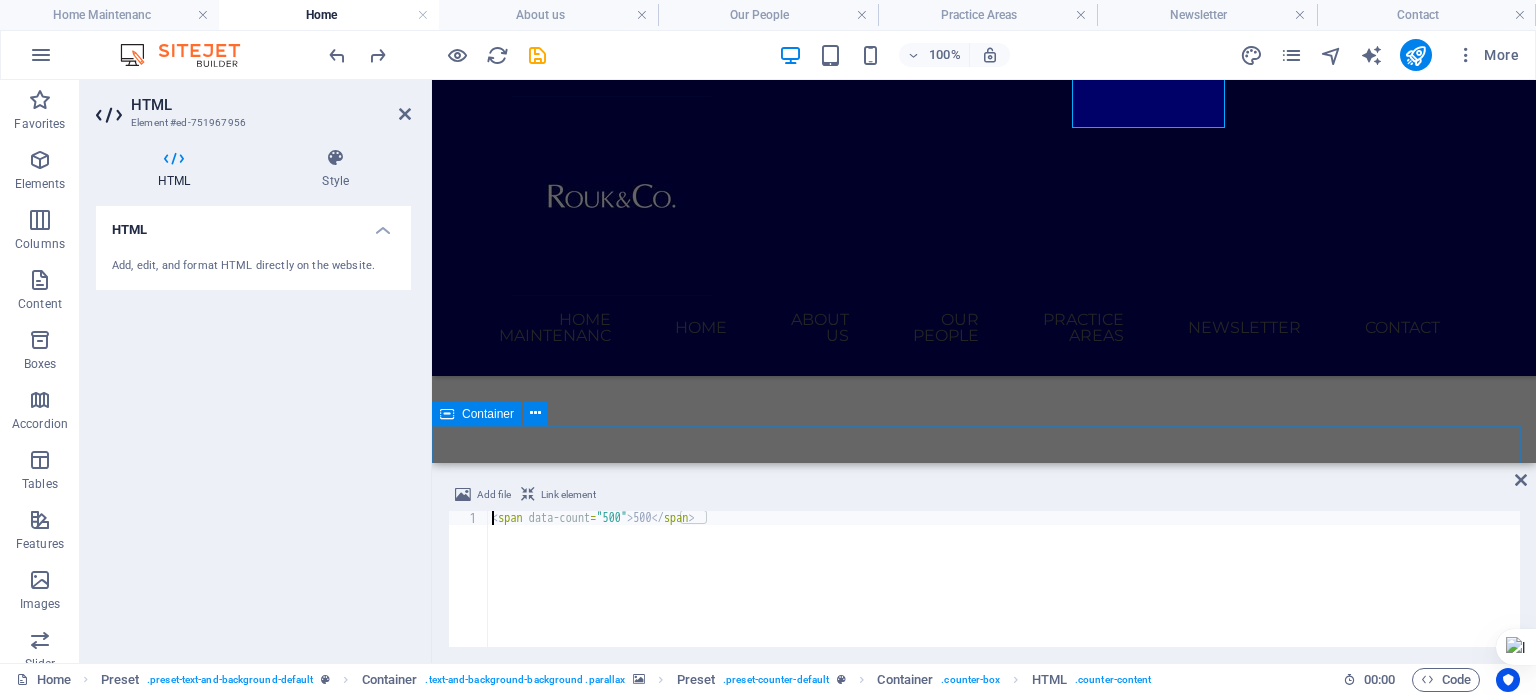 scroll, scrollTop: 1307, scrollLeft: 0, axis: vertical 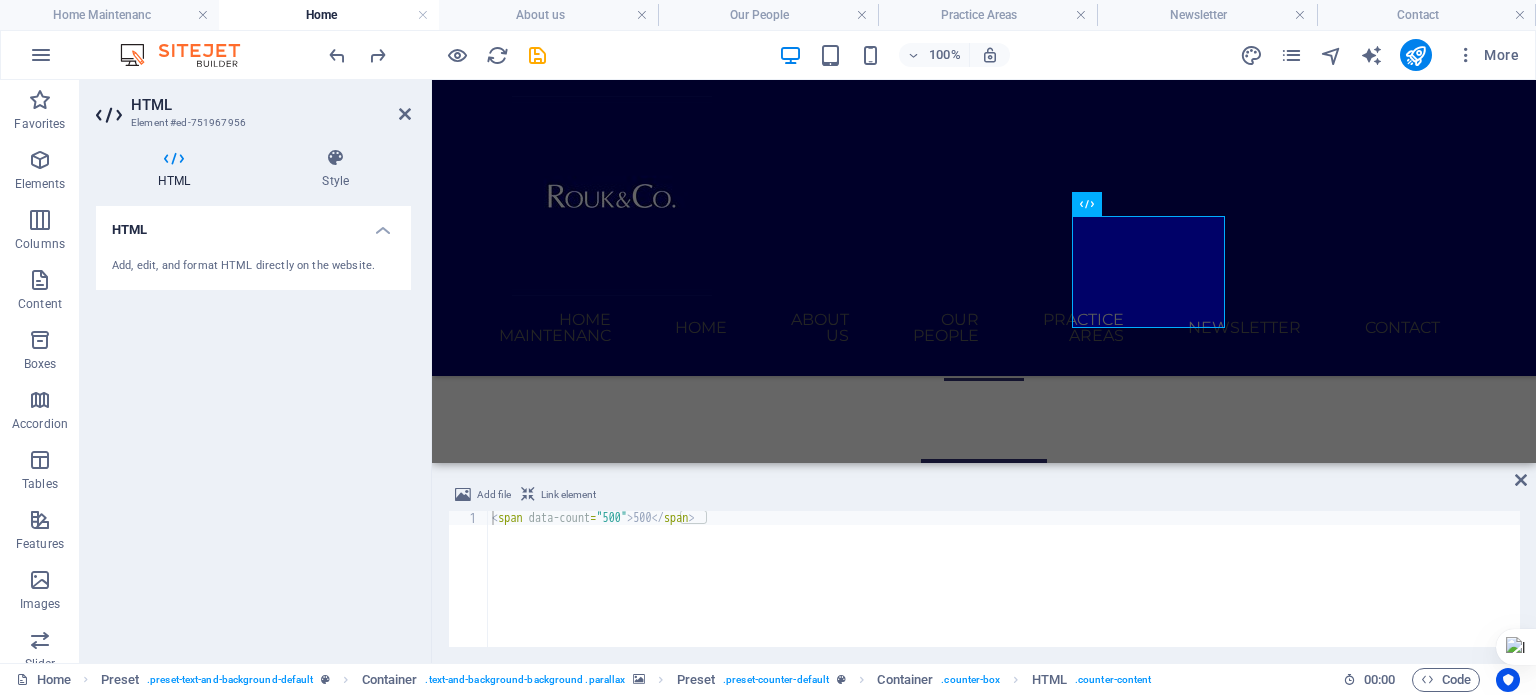 click at bounding box center [405, 114] 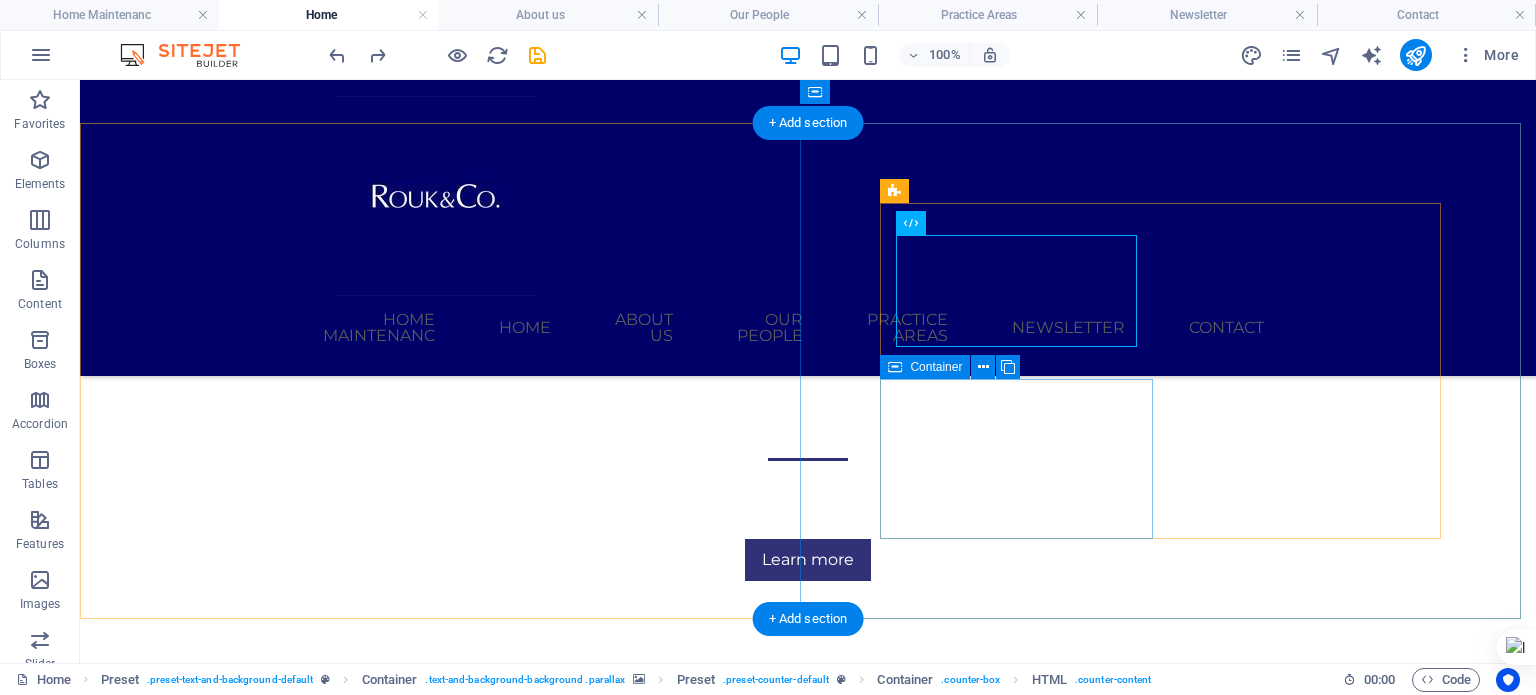 scroll, scrollTop: 1207, scrollLeft: 0, axis: vertical 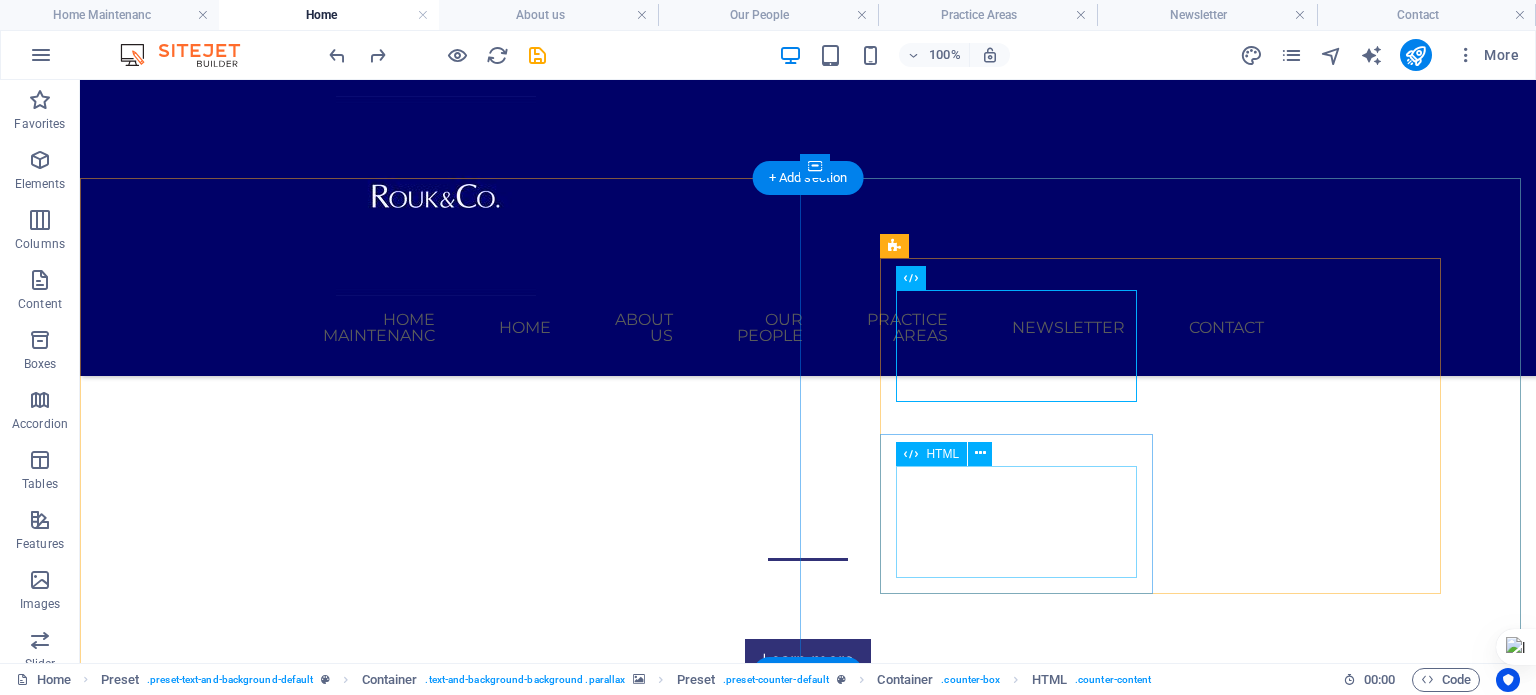 click on "20  Y" at bounding box center [808, 2978] 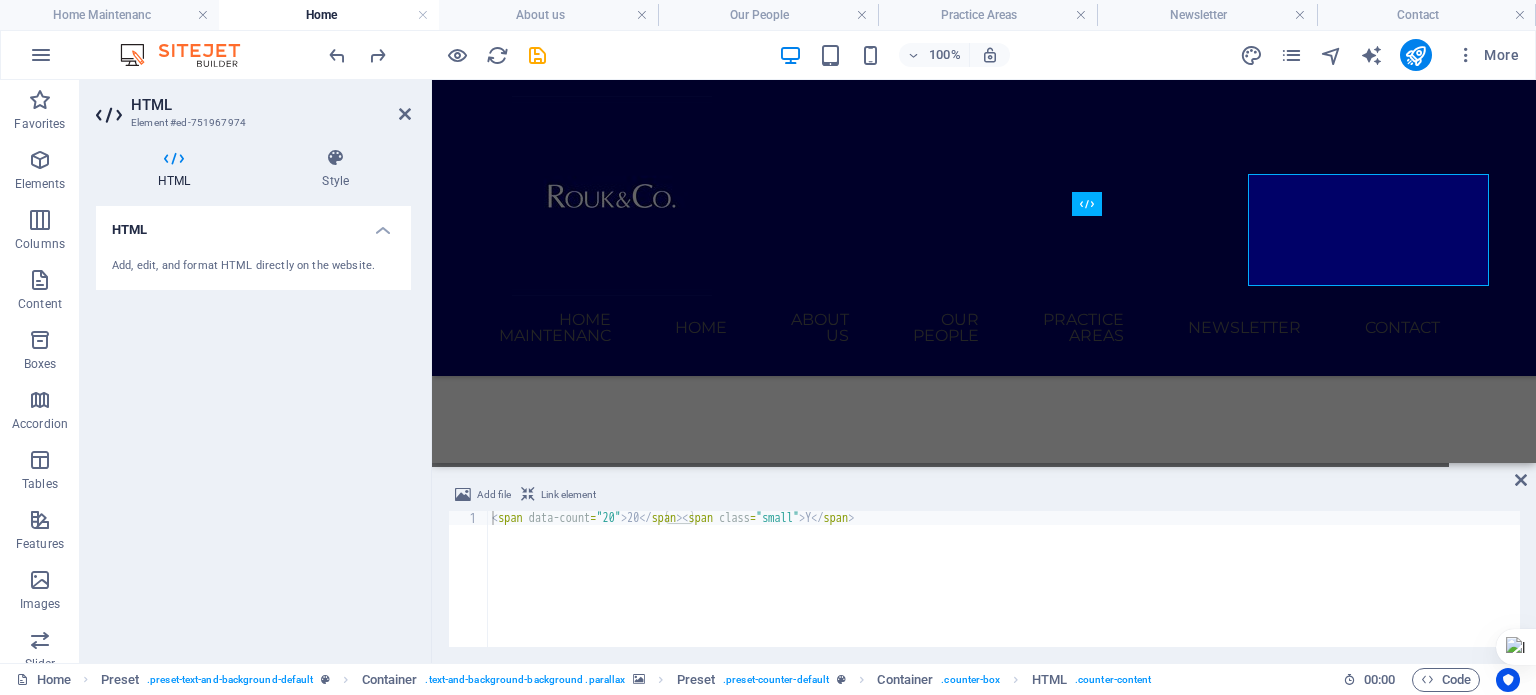 scroll, scrollTop: 1499, scrollLeft: 0, axis: vertical 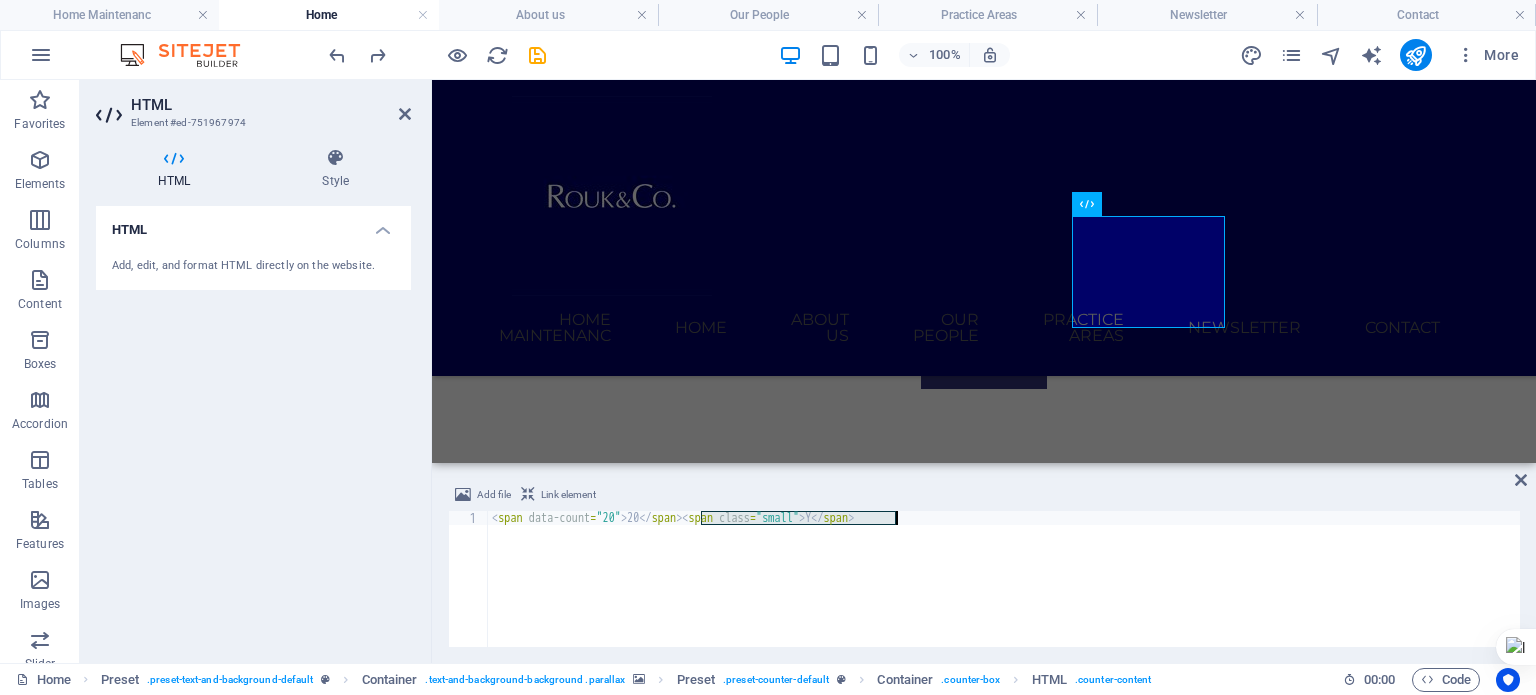 drag, startPoint x: 699, startPoint y: 518, endPoint x: 896, endPoint y: 527, distance: 197.20547 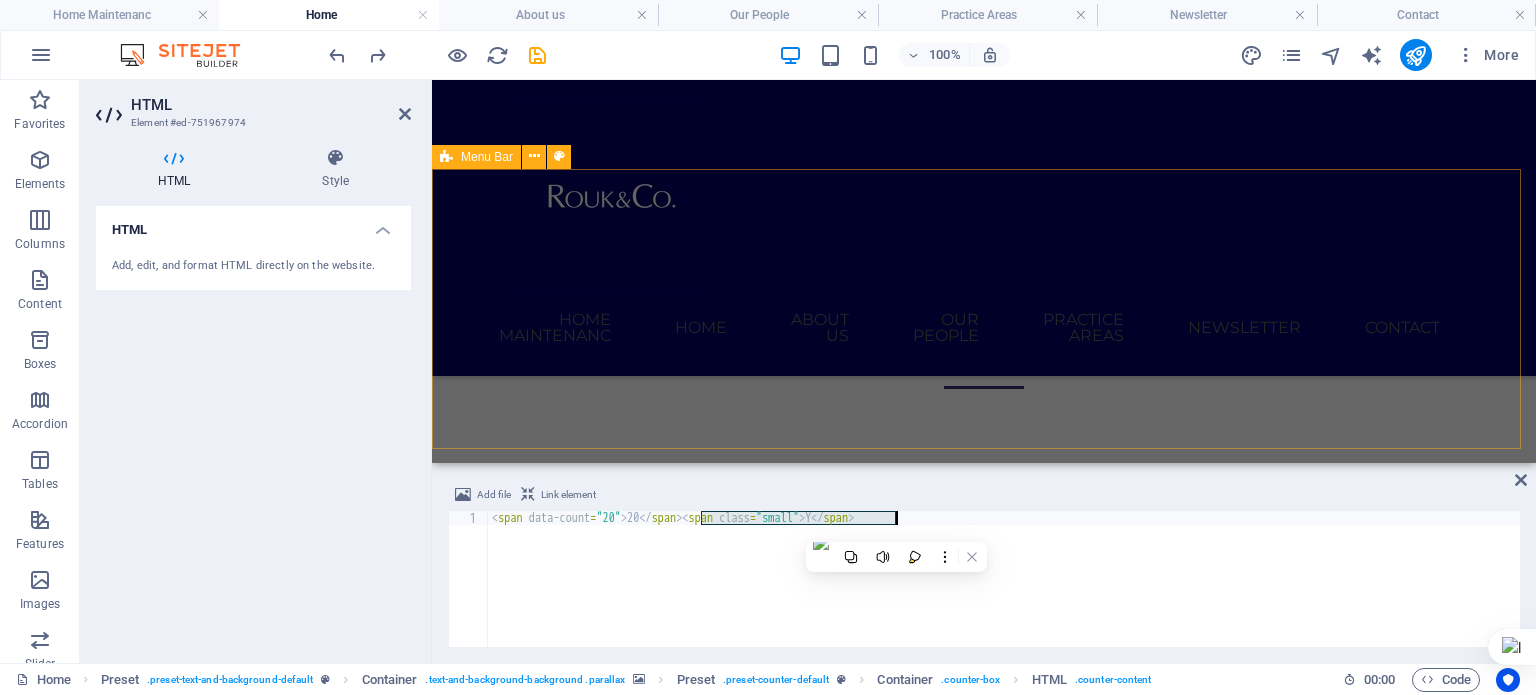 scroll, scrollTop: 1099, scrollLeft: 0, axis: vertical 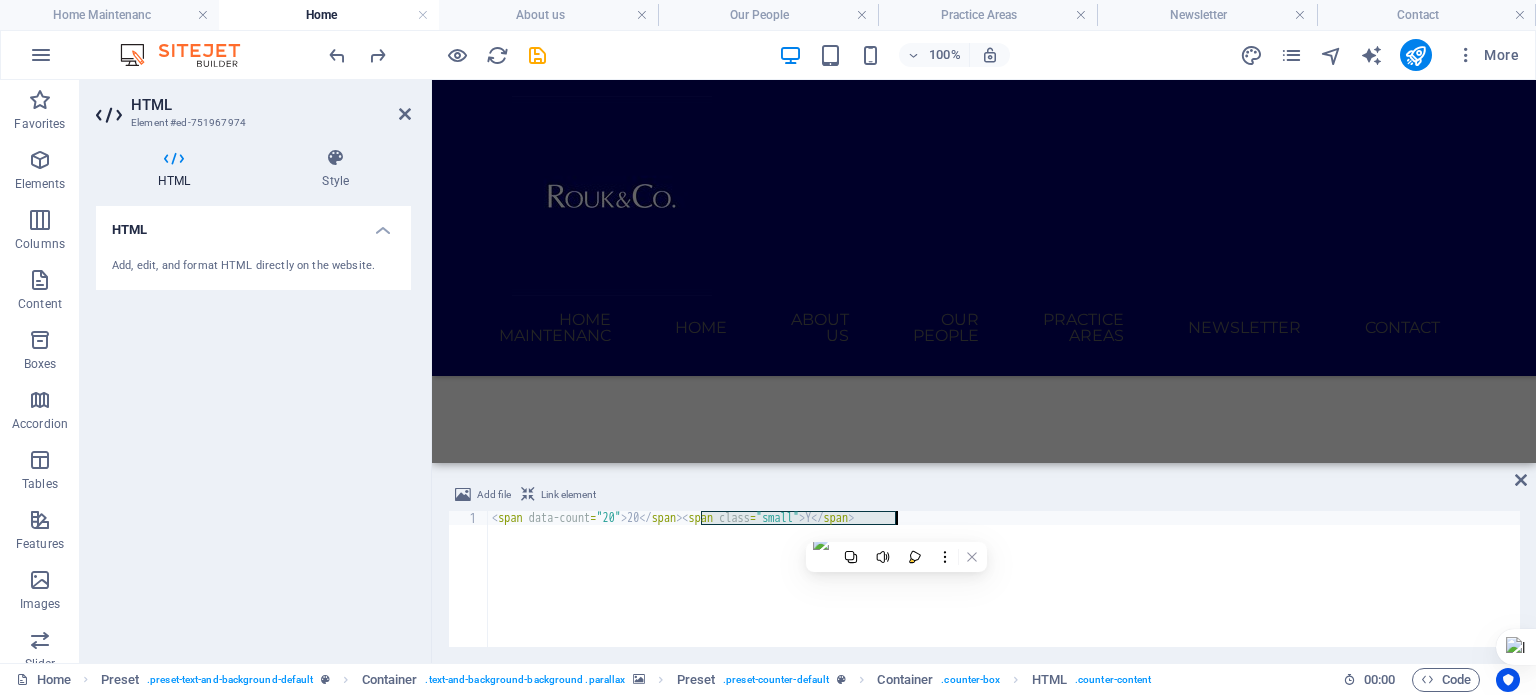 click at bounding box center (405, 114) 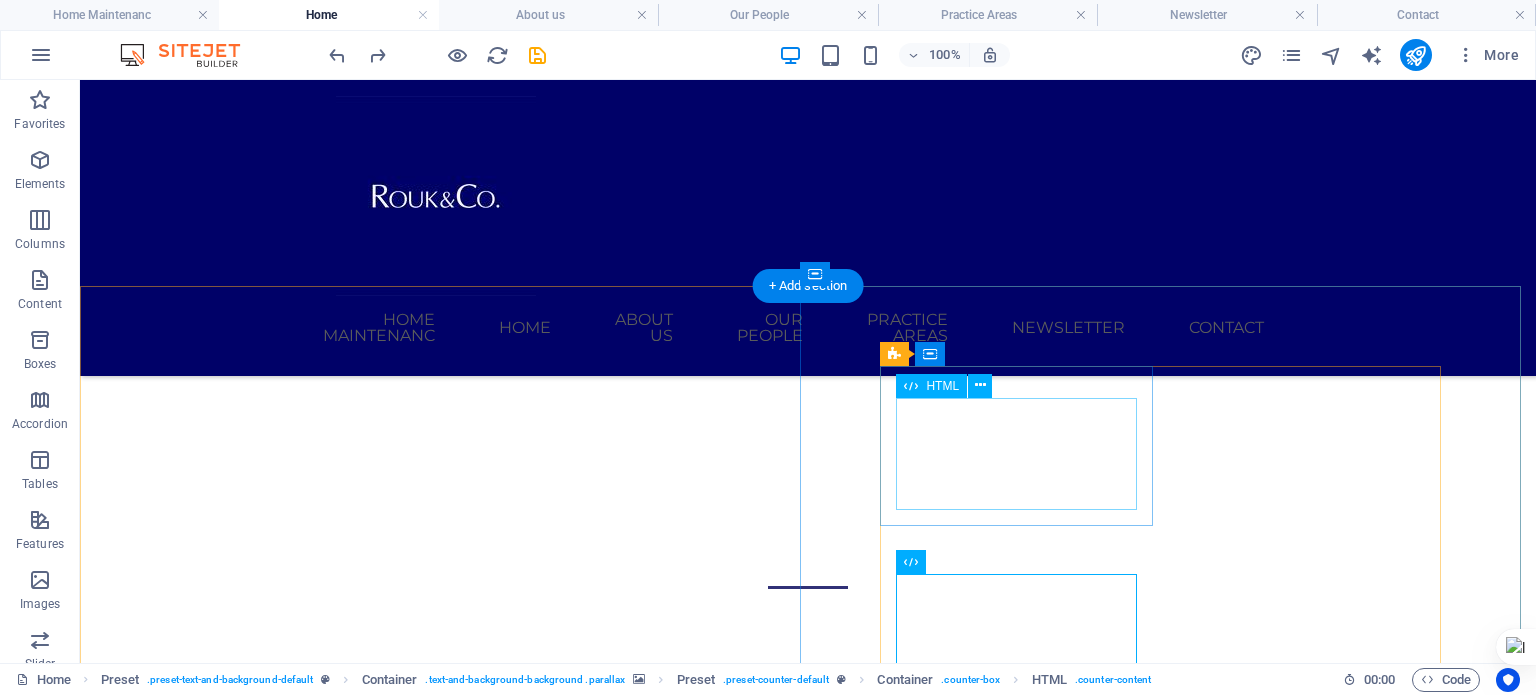 click on "500" at bounding box center (808, 2596) 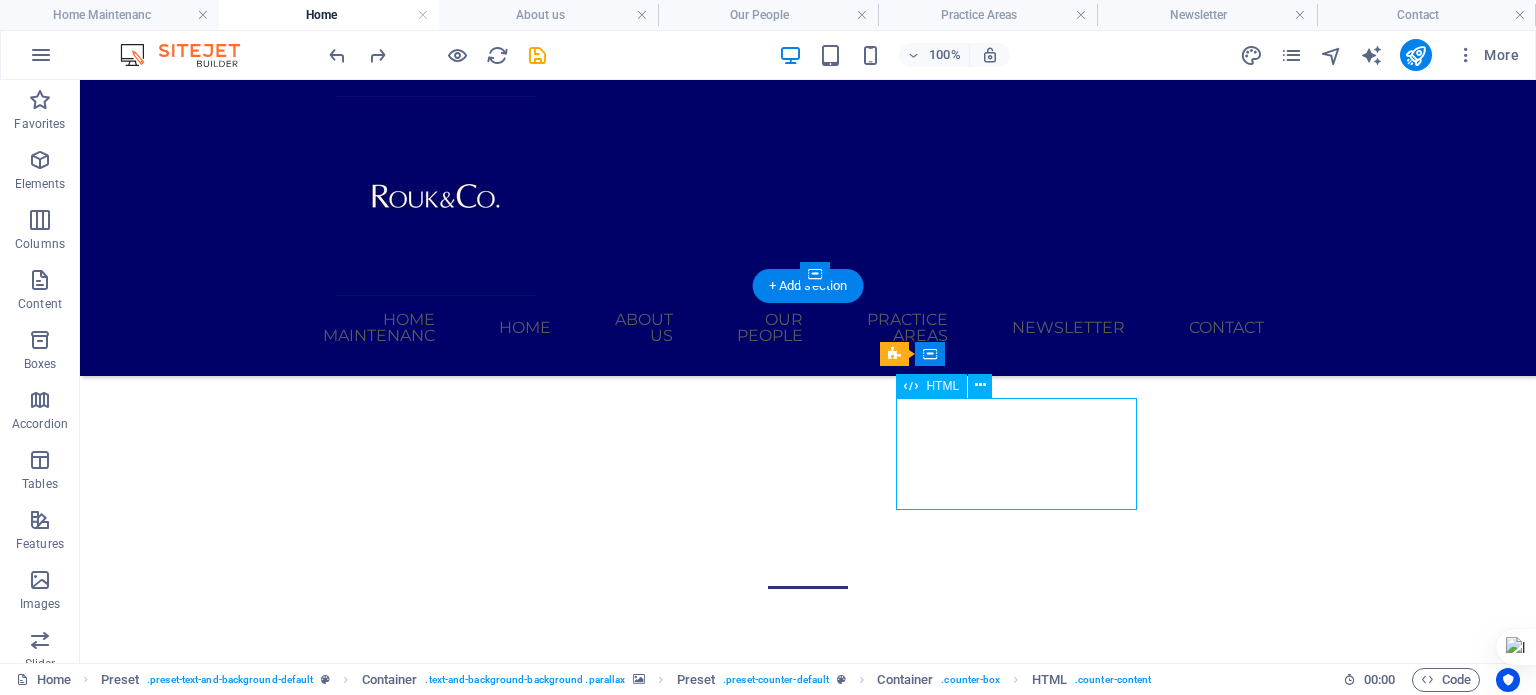 click on "500" at bounding box center (808, 2596) 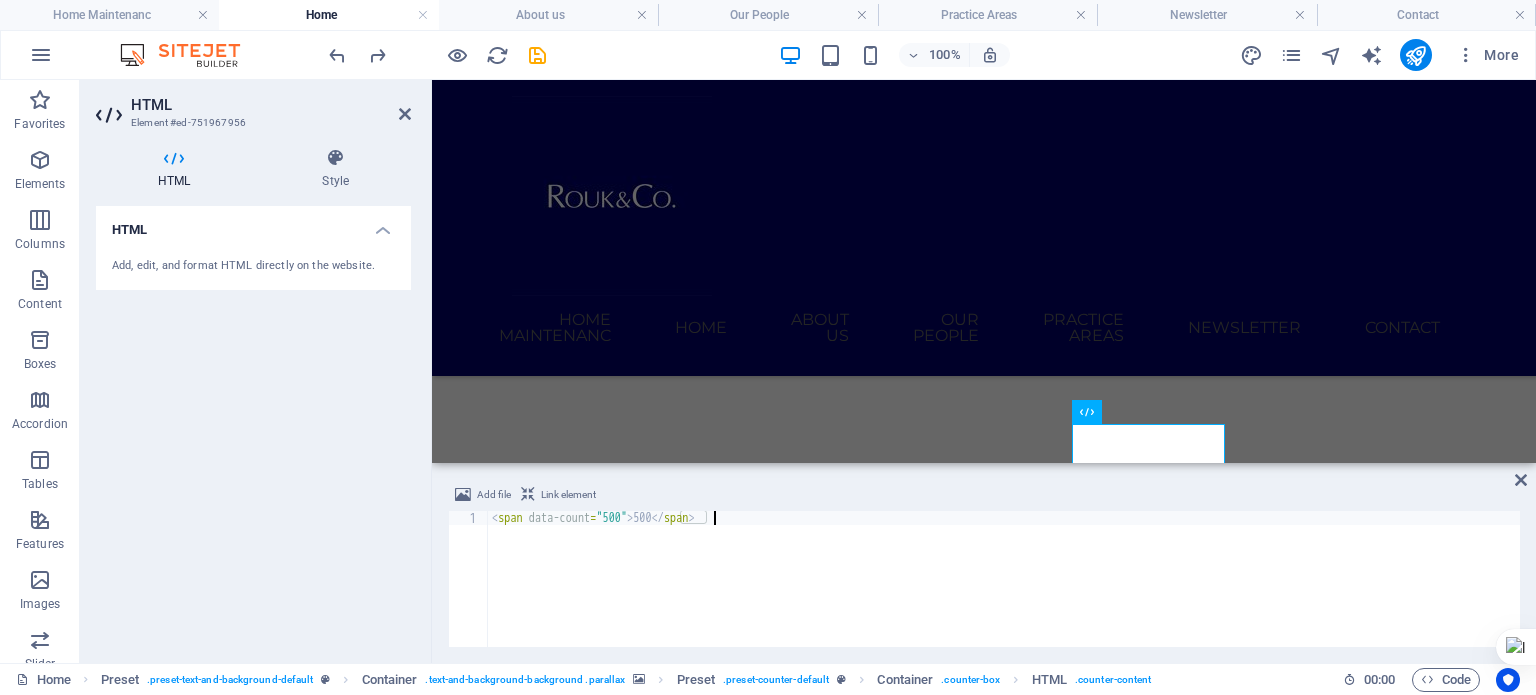 click on "< span   data-count = "500" > 500 </ span >" at bounding box center [1004, 593] 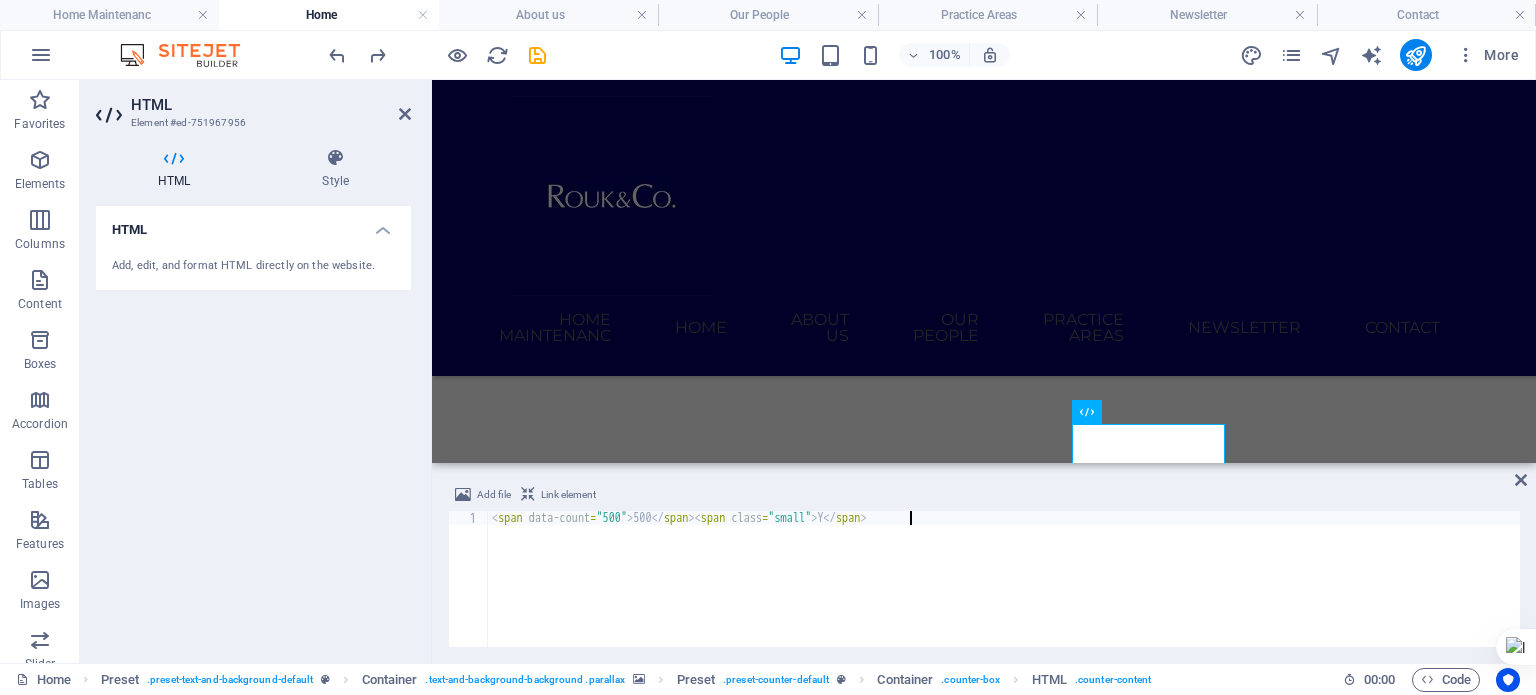 click on "< span   data-count = "500" > 500 </ span > < span   class = "small" >  Y </ span >" at bounding box center [1004, 593] 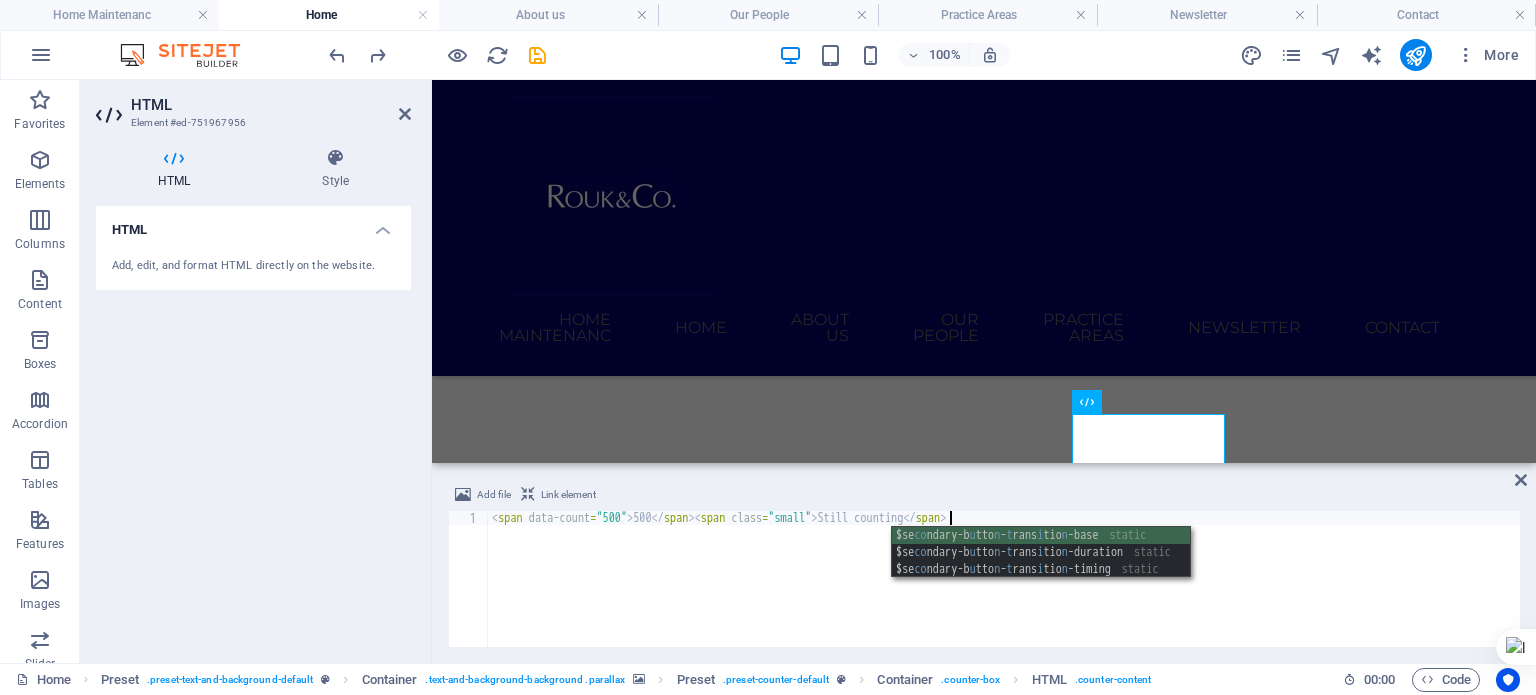 scroll, scrollTop: 0, scrollLeft: 36, axis: horizontal 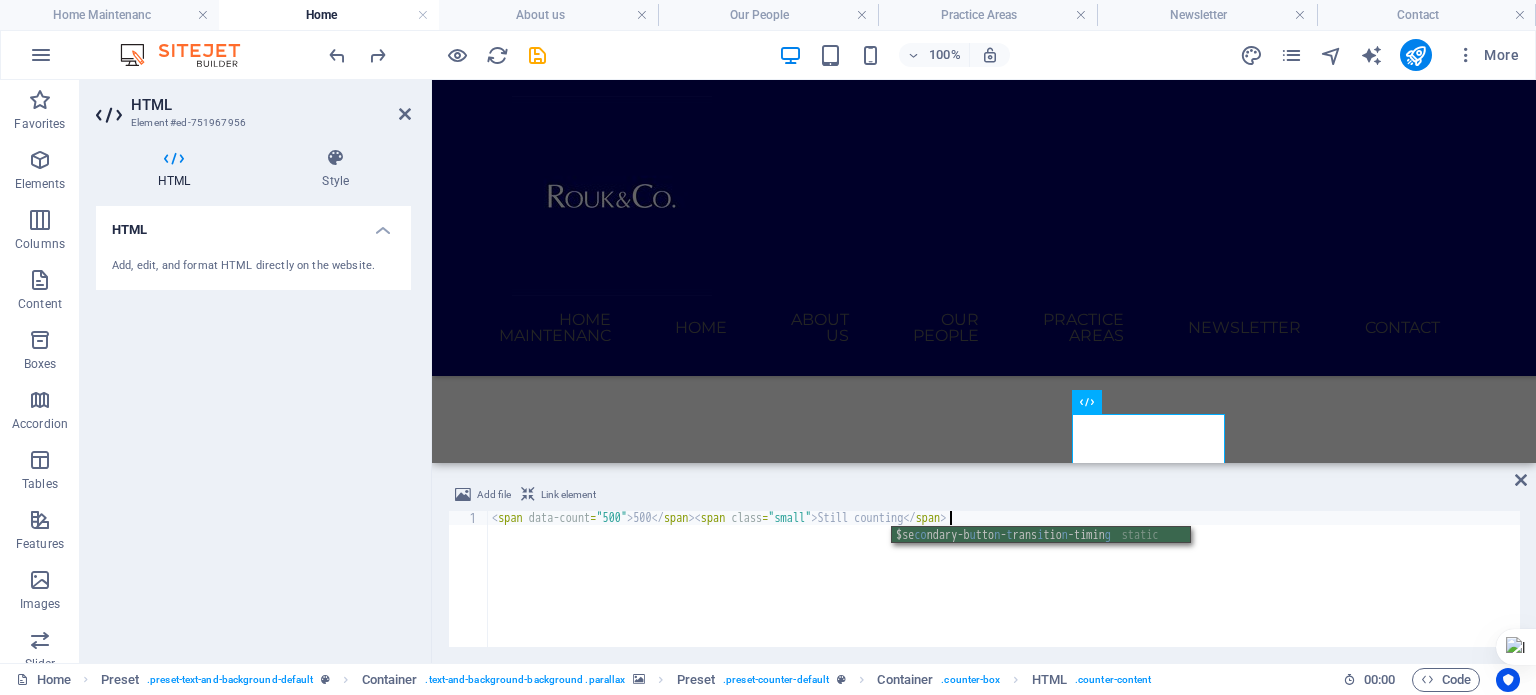 click on "< span   data-count = "500" > 500 </ span > < span   class = "small" >  Still counting </ span >" at bounding box center [1004, 593] 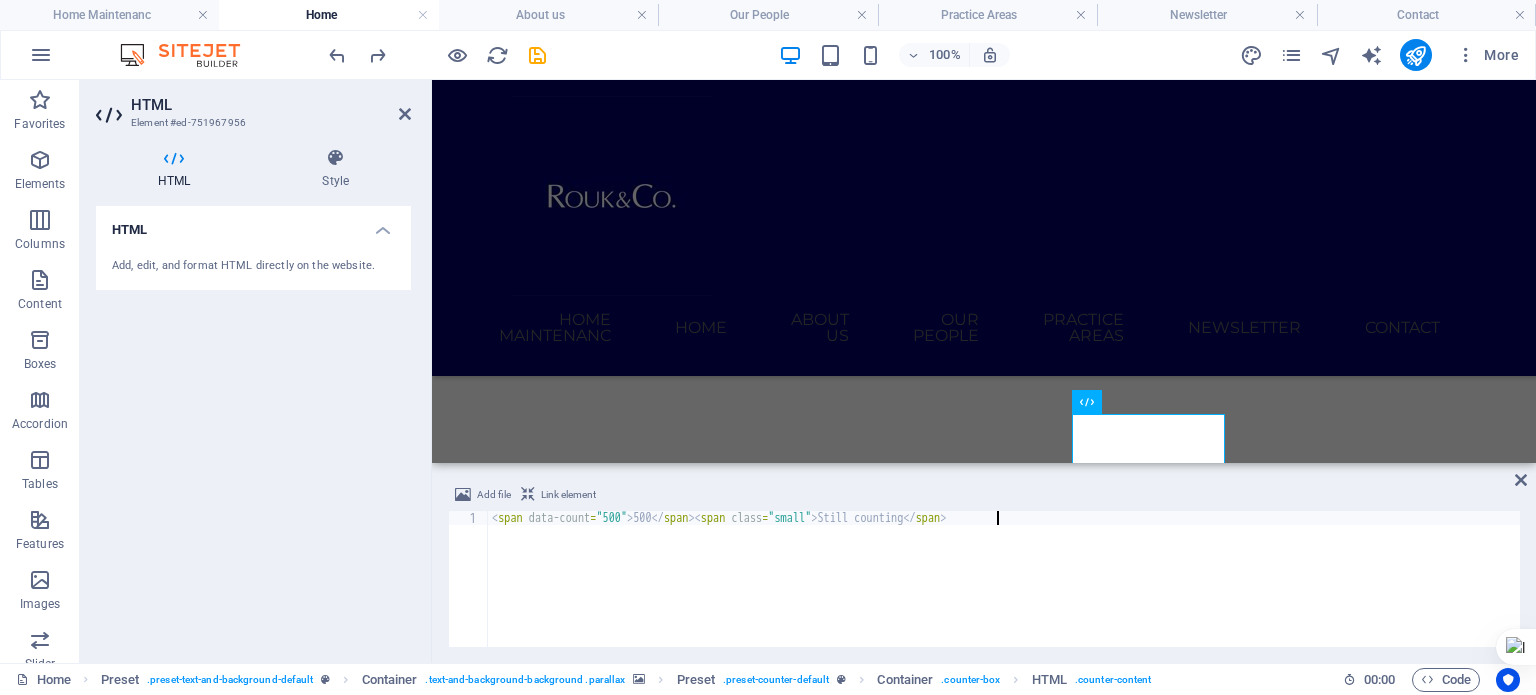 type on "<span data-count="500">500</span><span class="small"> Still counting</span>" 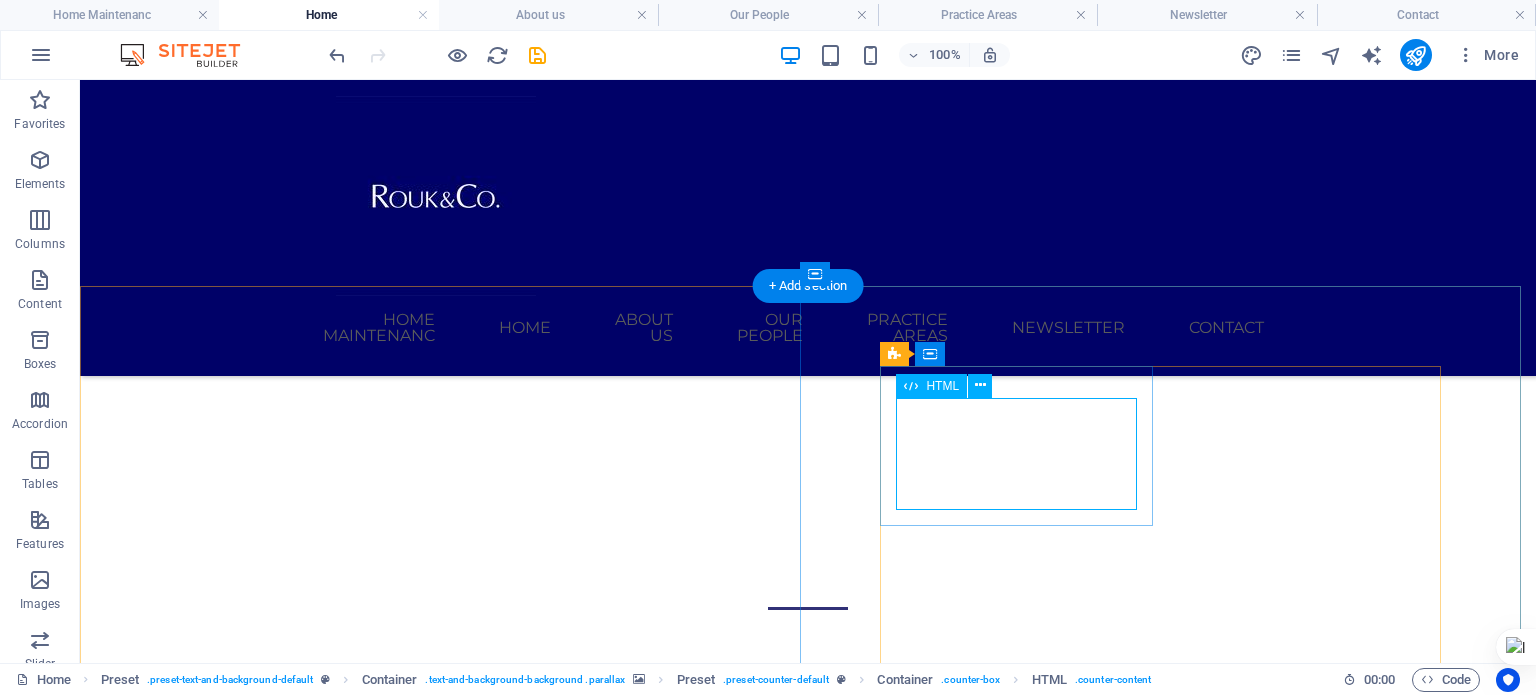 scroll, scrollTop: 1099, scrollLeft: 0, axis: vertical 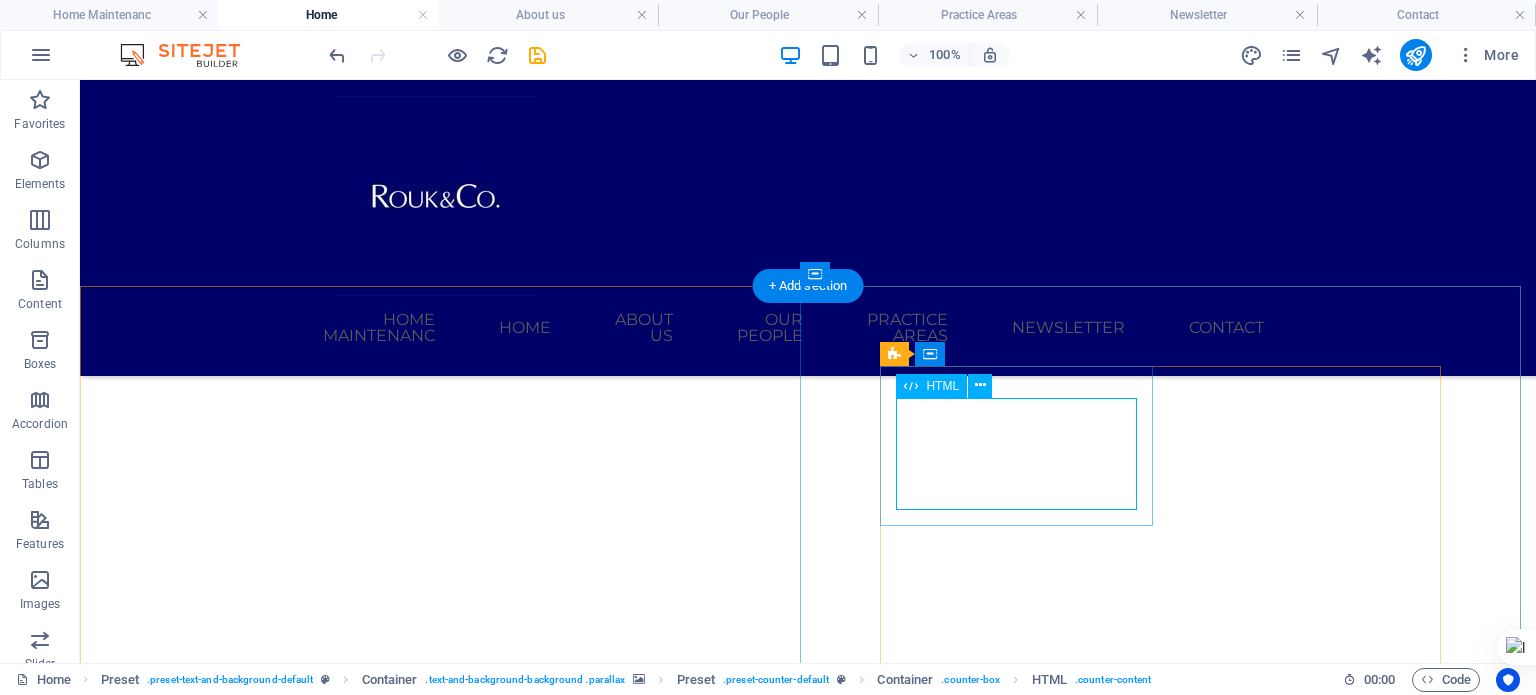 click on "500  Still counting" at bounding box center [808, 2750] 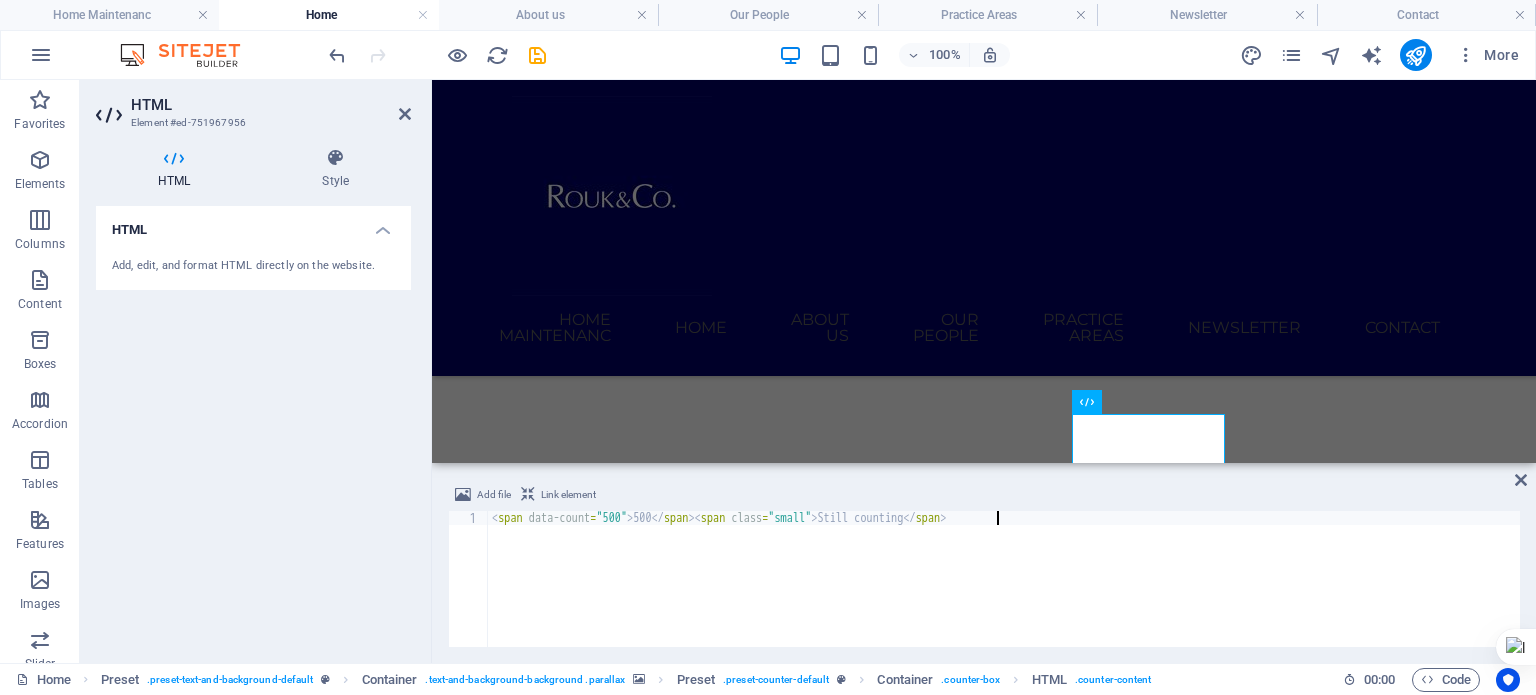 scroll, scrollTop: 0, scrollLeft: 0, axis: both 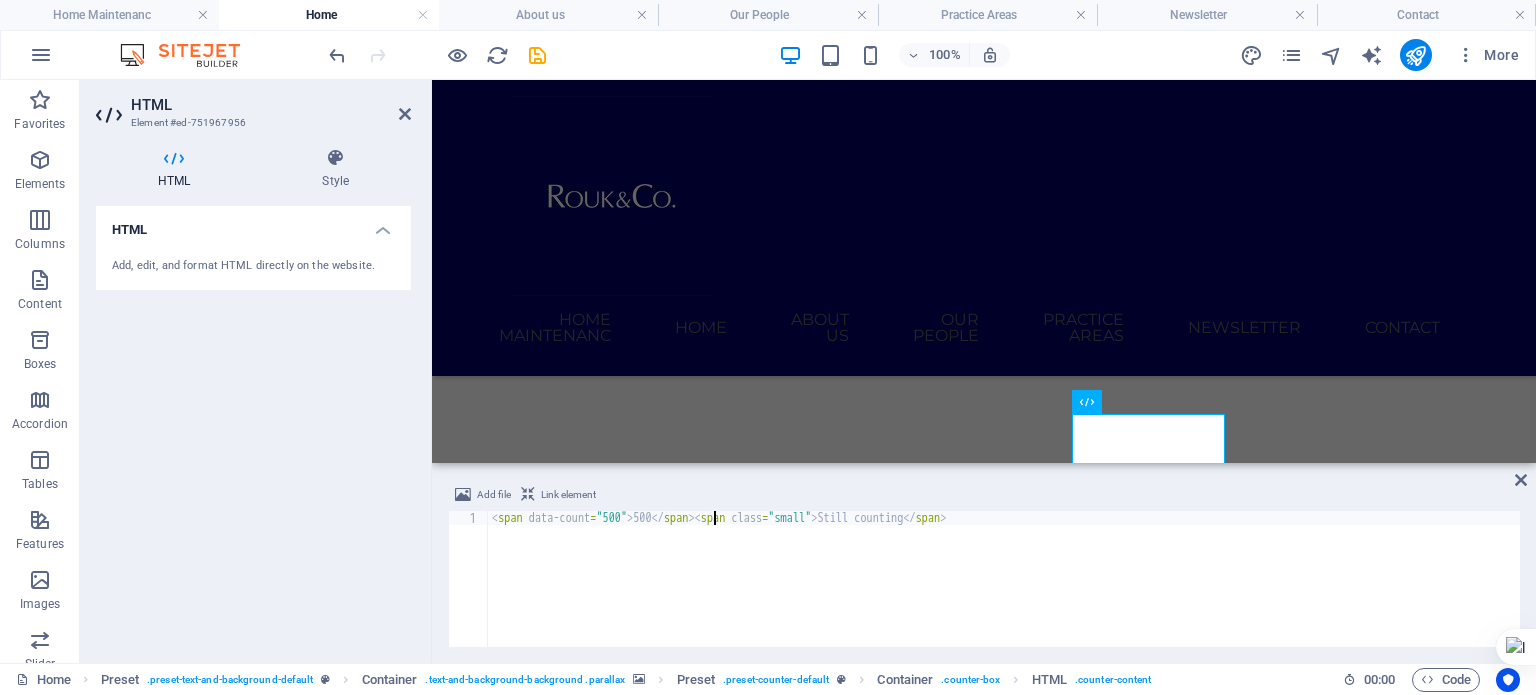 click on "< span   data-count = "500" > 500 </ span > < span   class = "small" >  Still counting </ span >" at bounding box center (1004, 593) 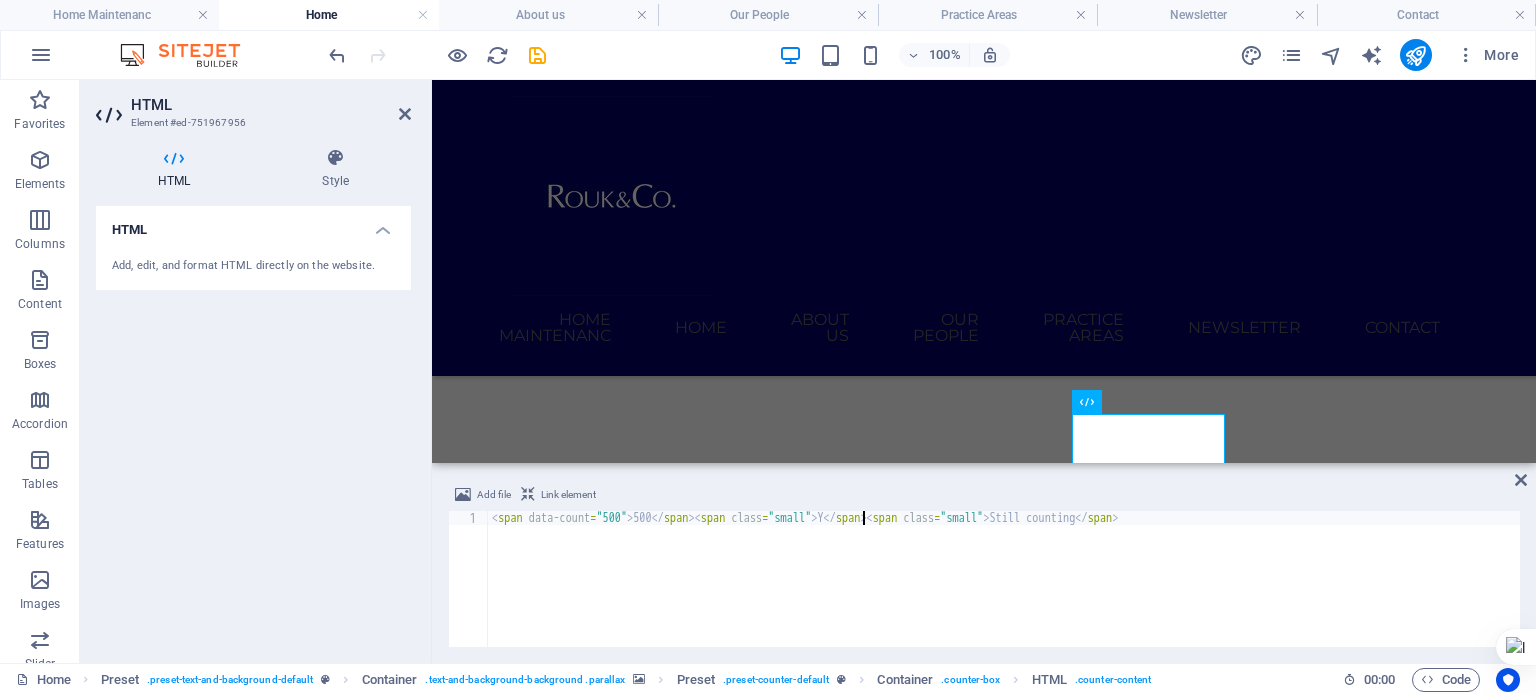 click on "< span   data-count = "500" > 500 </ span > < span   class = "small" >  Y </ span > < span   class = "small" >  Still counting </ span >" at bounding box center [1004, 593] 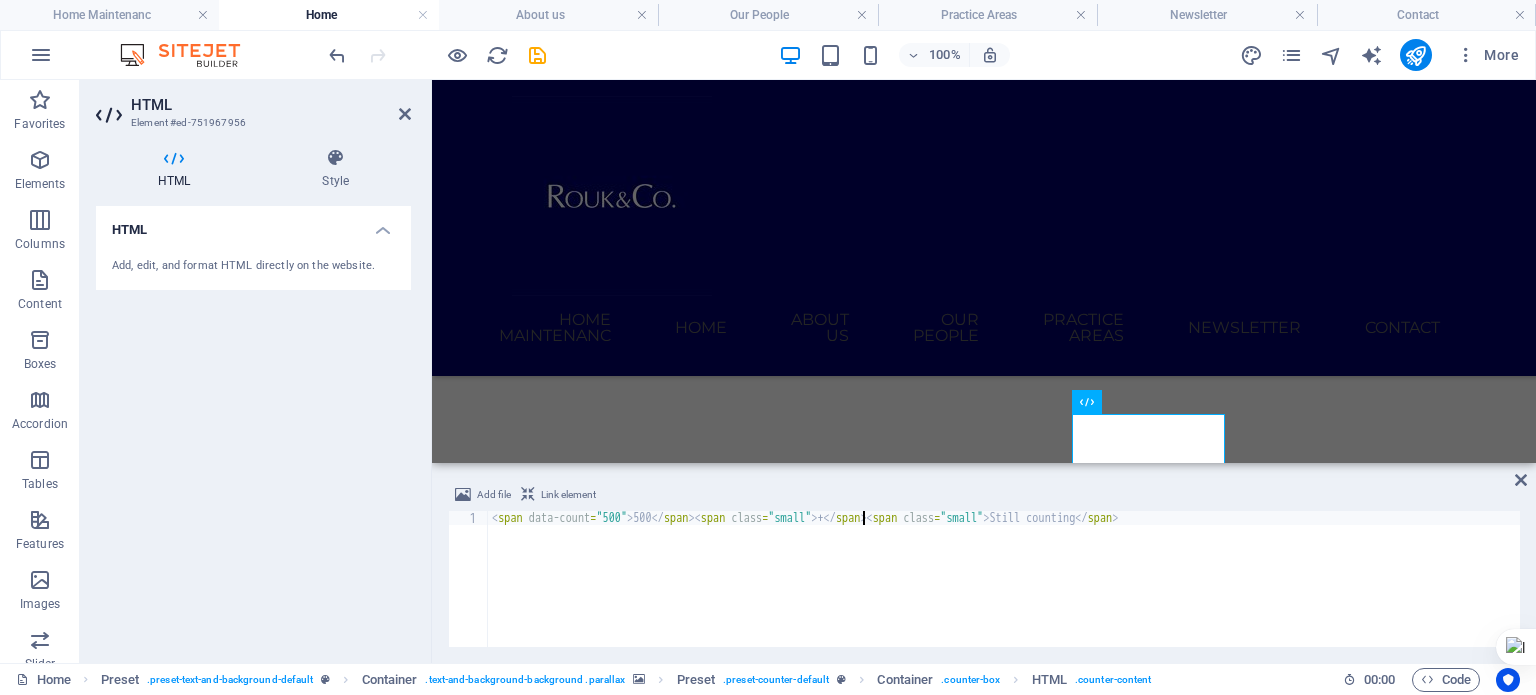 scroll, scrollTop: 0, scrollLeft: 30, axis: horizontal 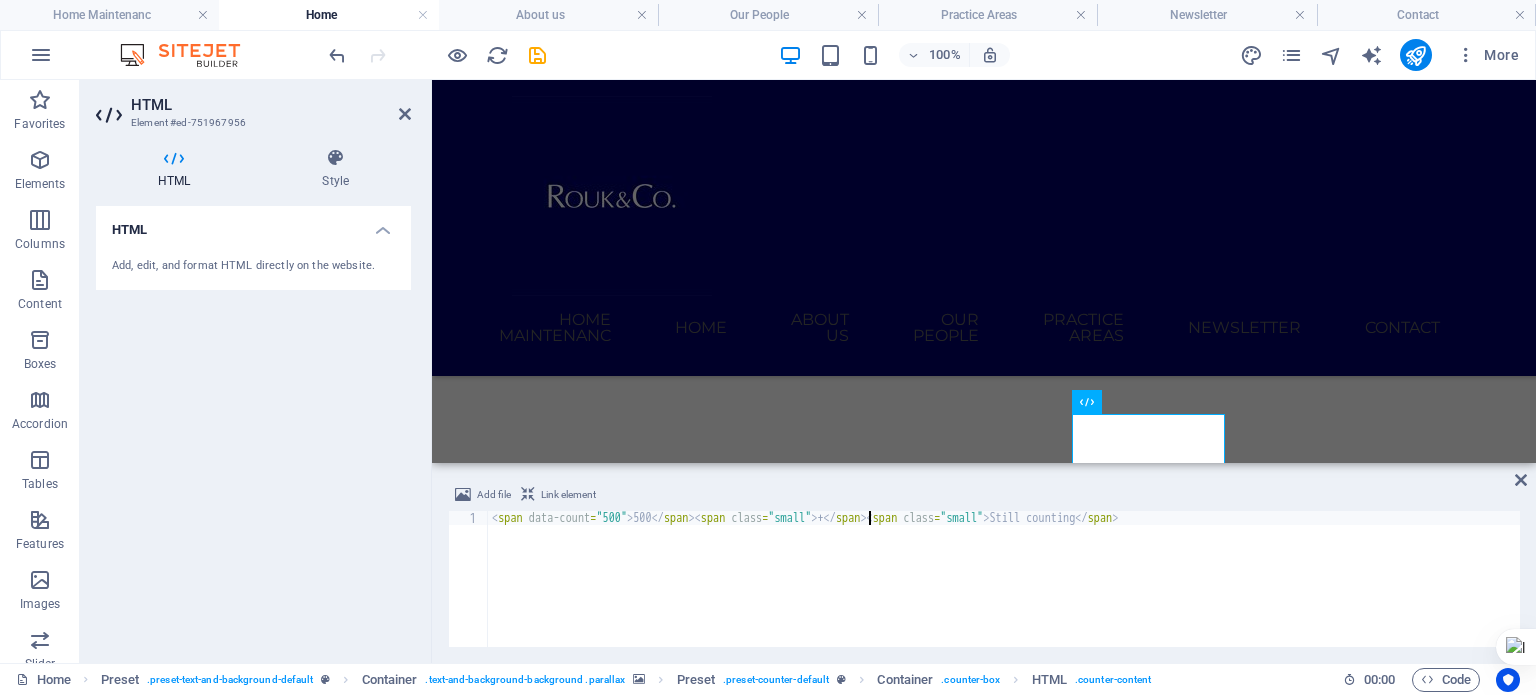 click at bounding box center [1521, 480] 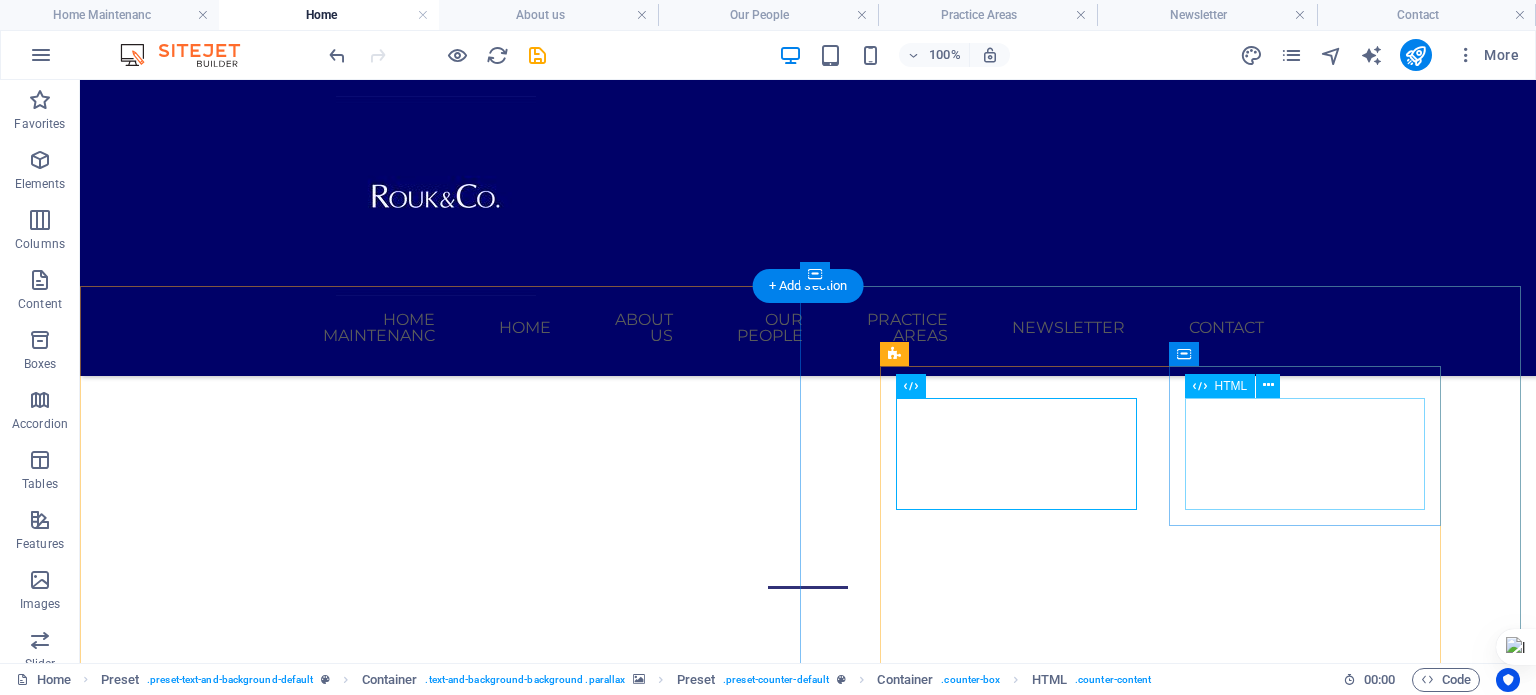 click on "558" at bounding box center (808, 2778) 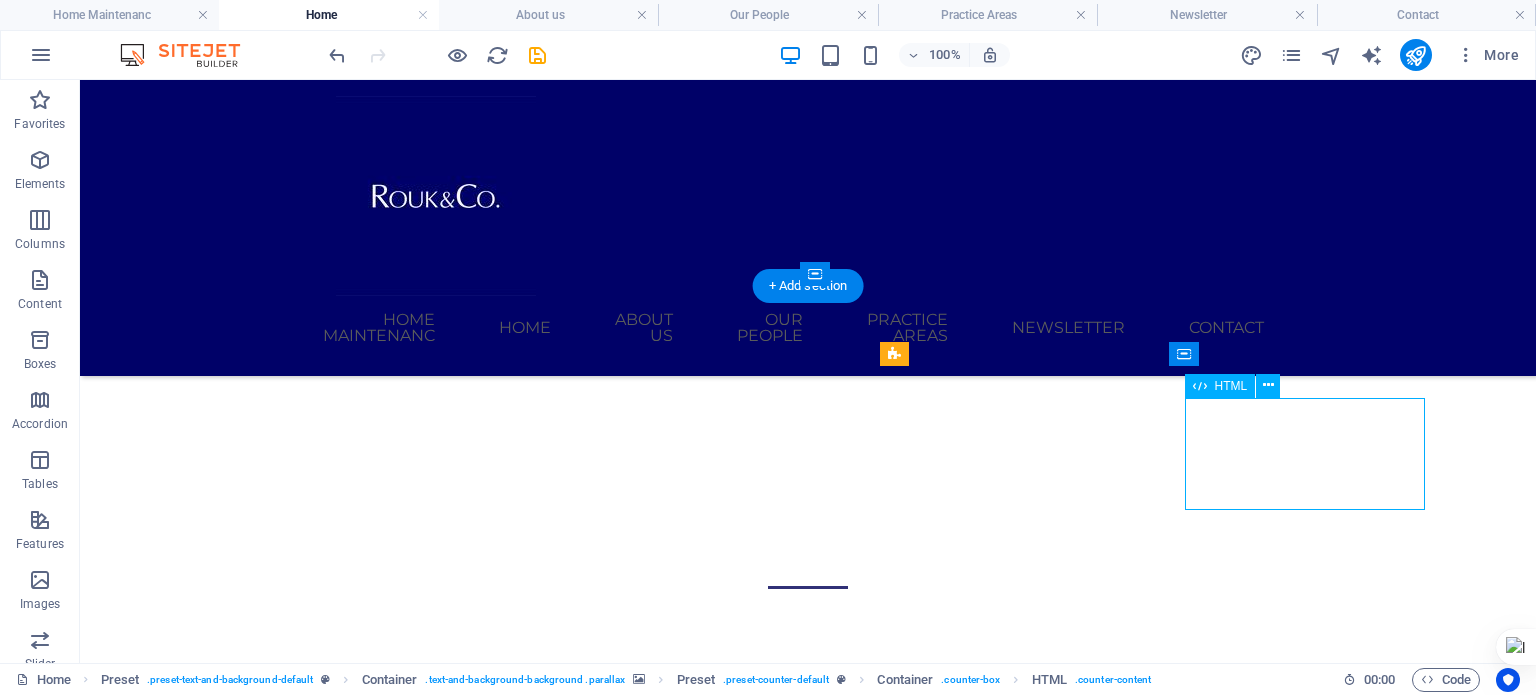 click on "558" at bounding box center [808, 2778] 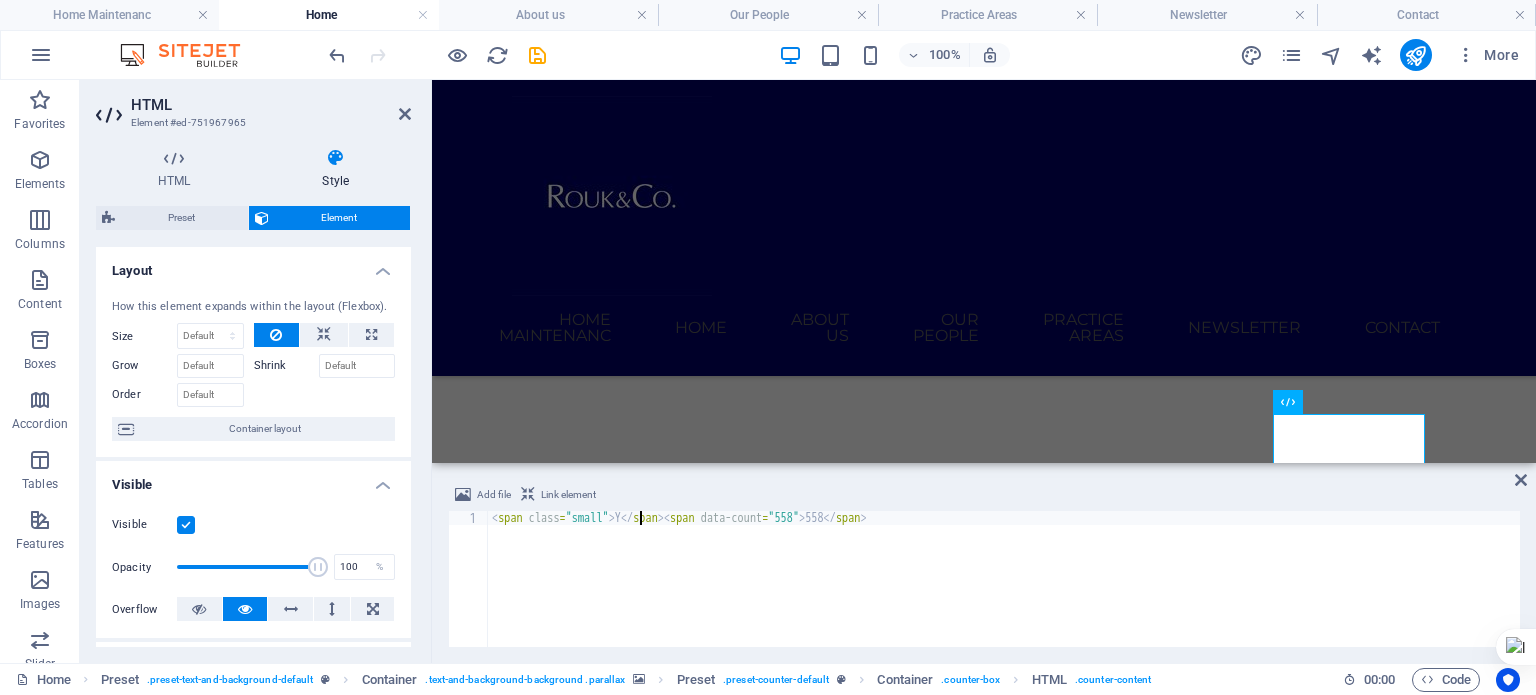 click on "< span   class = "small" >  Y </ span > < span   data-count = "558" > 558 </ span >" at bounding box center [1004, 593] 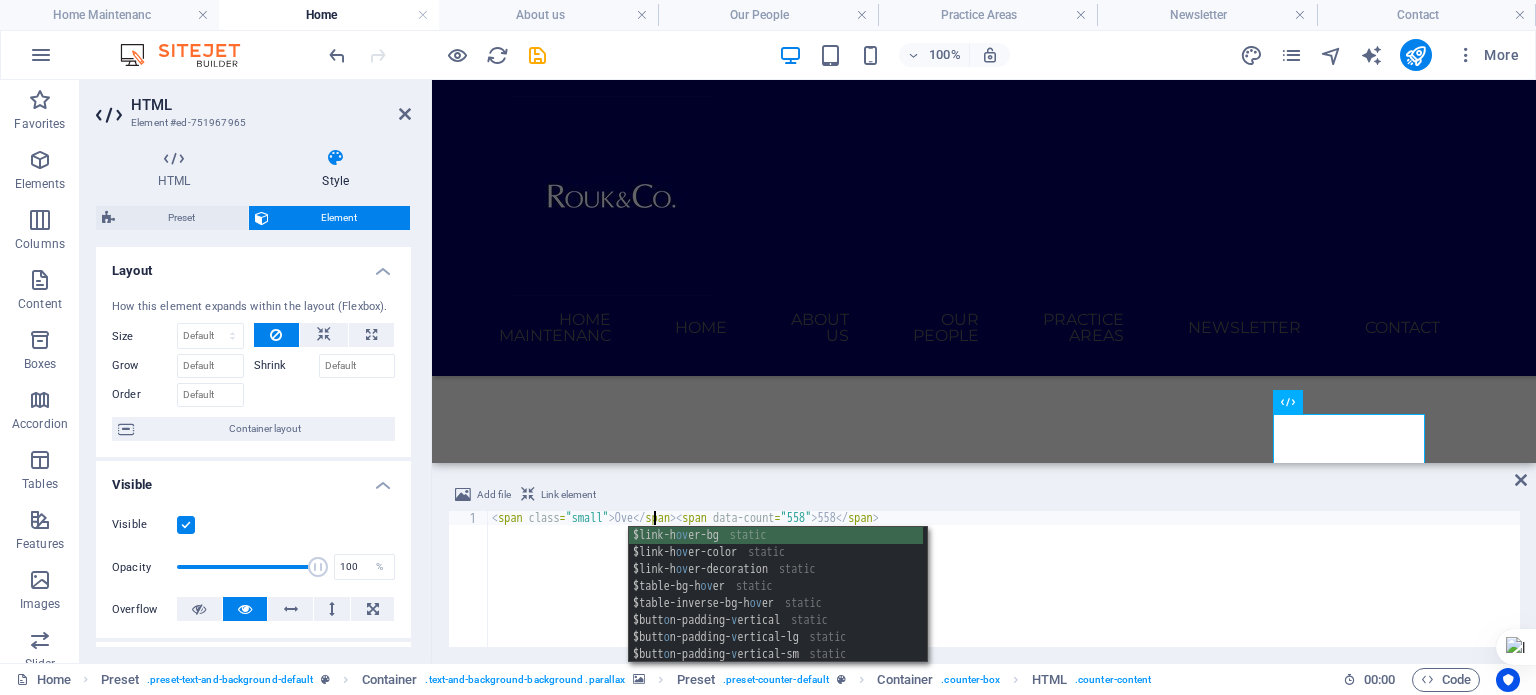 type on "<span class="small"> Over</span><span data-count="558">558</span>" 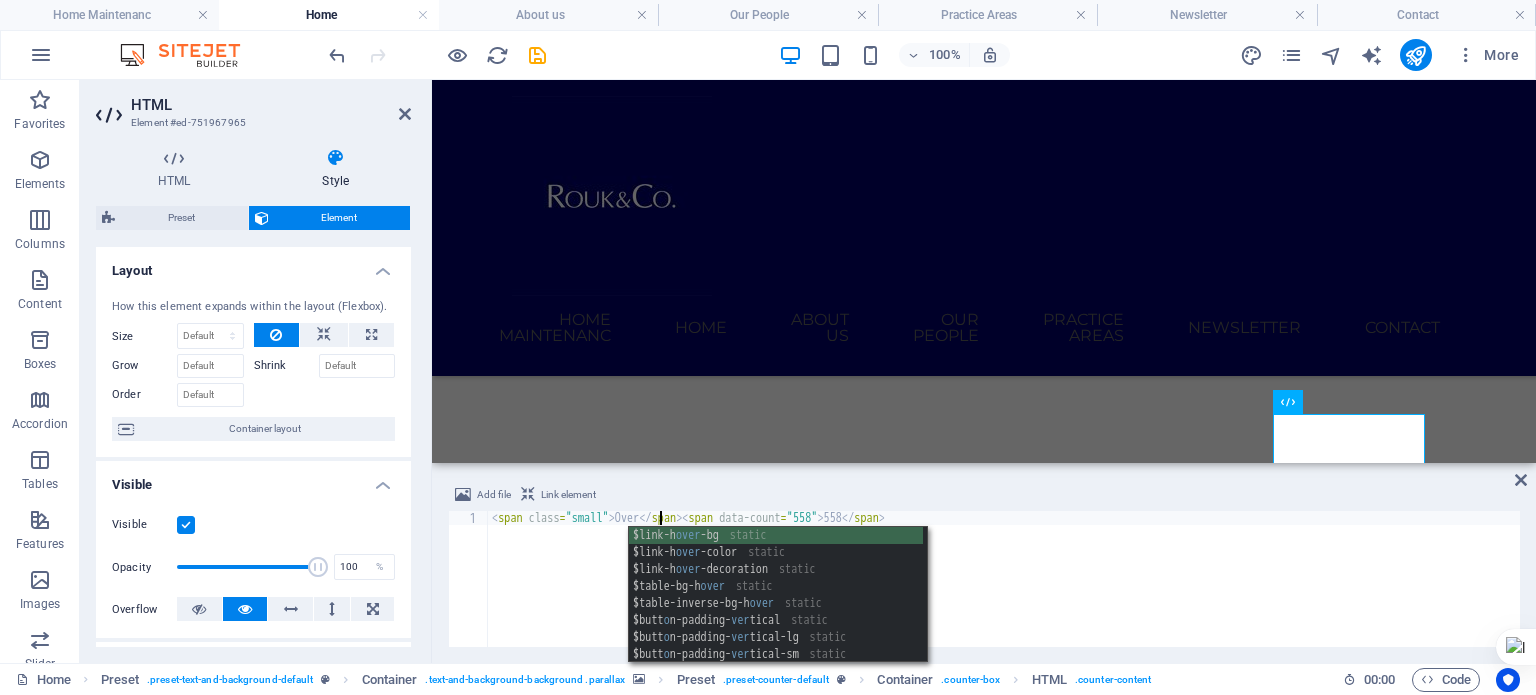 scroll, scrollTop: 0, scrollLeft: 14, axis: horizontal 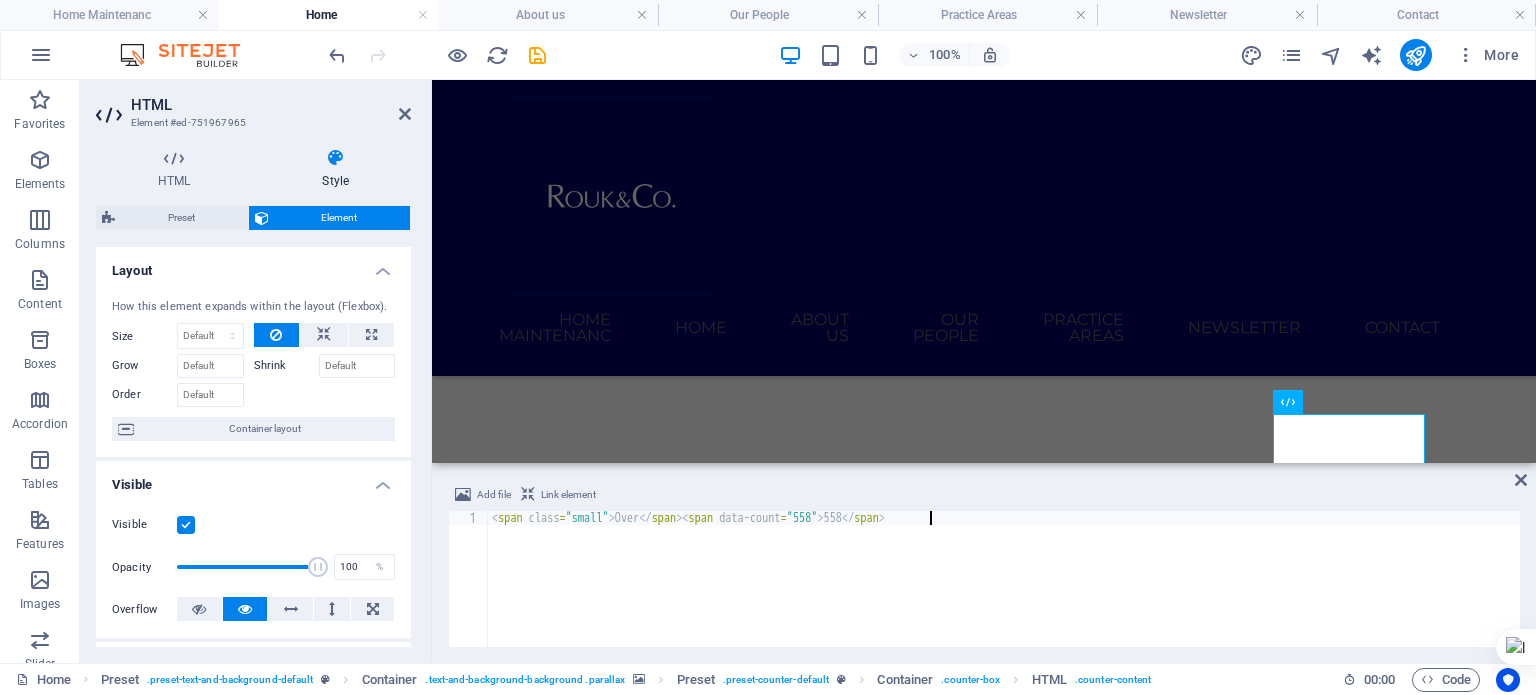click on "< span   class = "small" >  Over </ span > < span   data-count = "558" > 558 </ span >" at bounding box center (1004, 593) 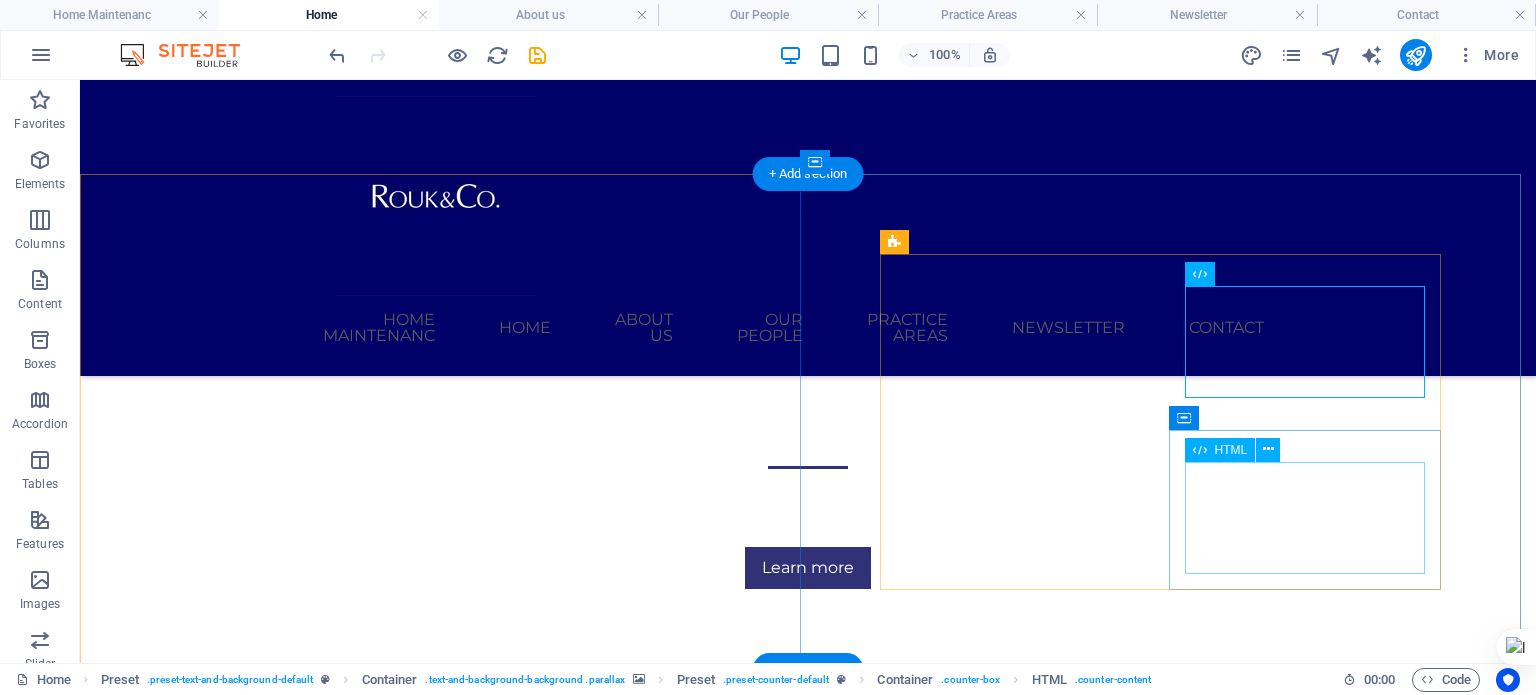 scroll, scrollTop: 1199, scrollLeft: 0, axis: vertical 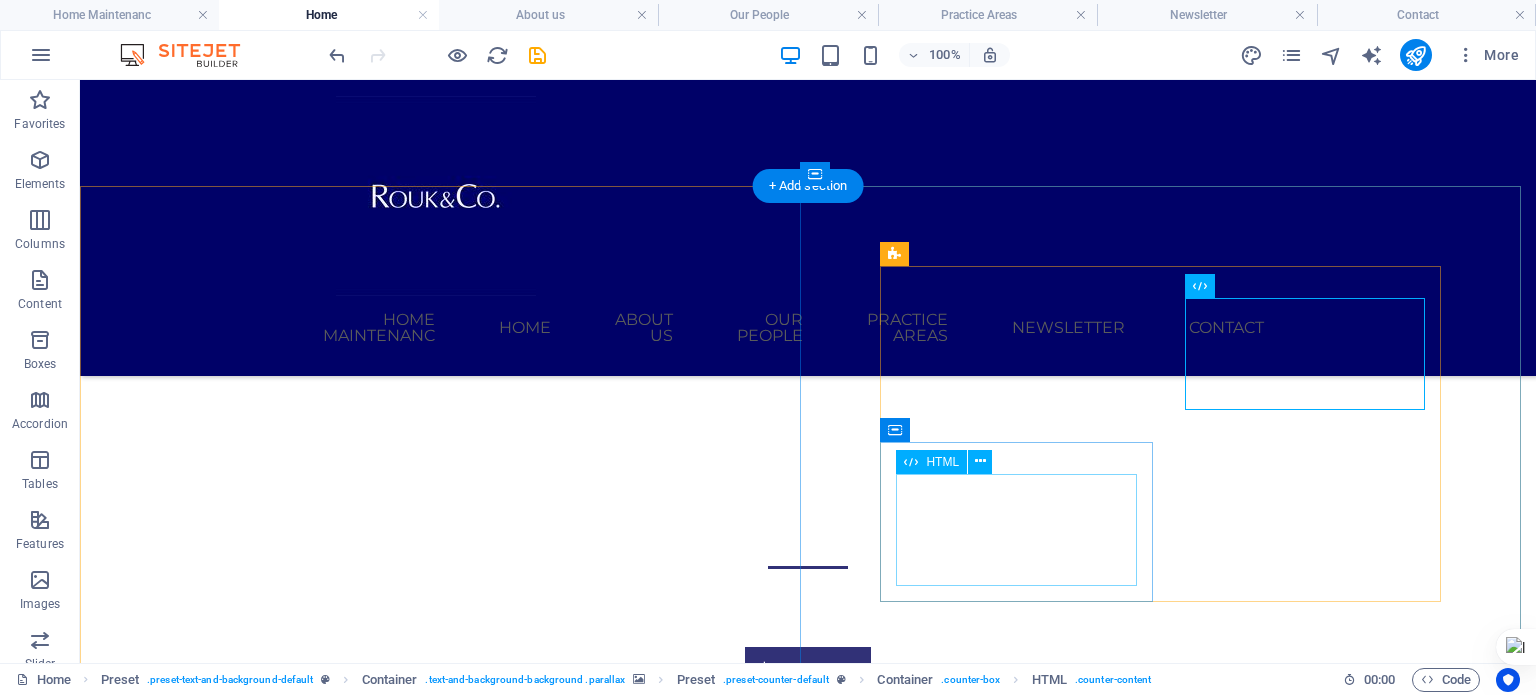click on "20  Y" at bounding box center [808, 2986] 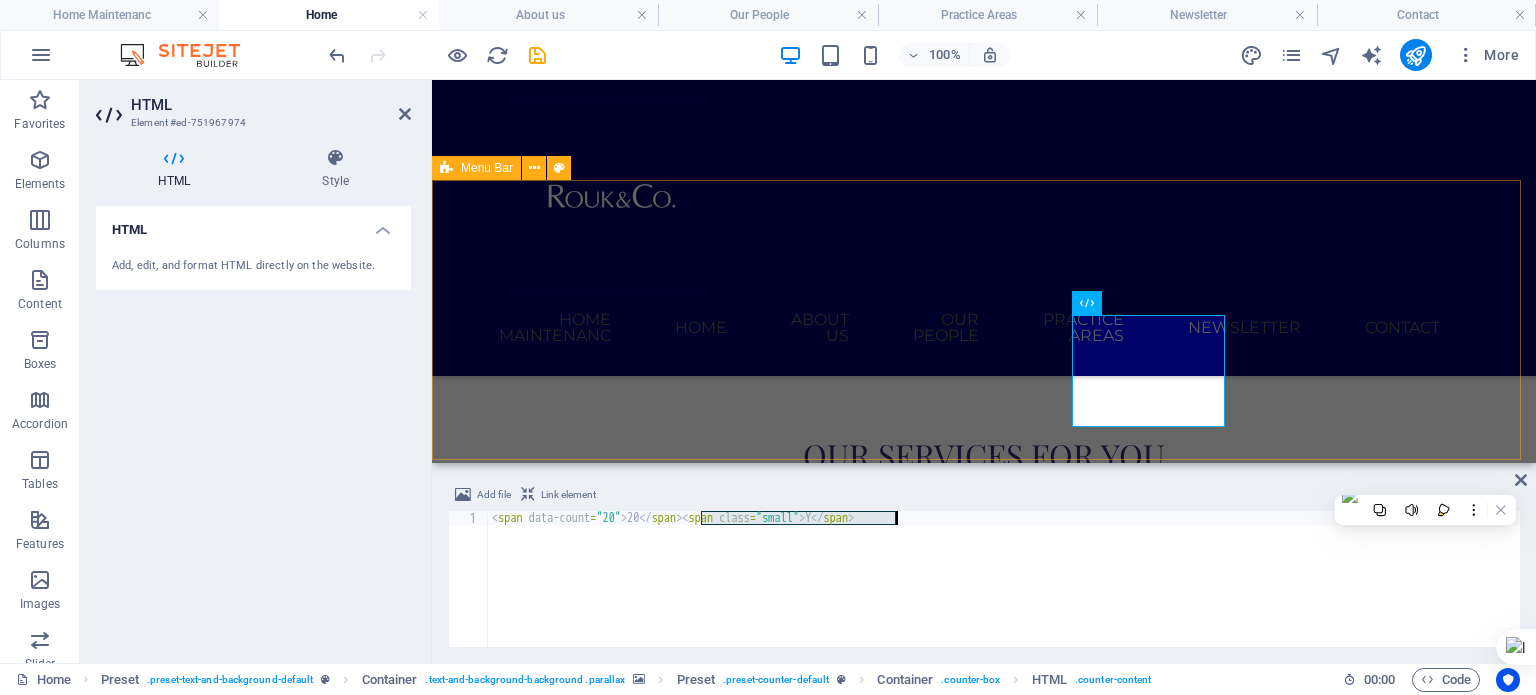 scroll, scrollTop: 1437, scrollLeft: 0, axis: vertical 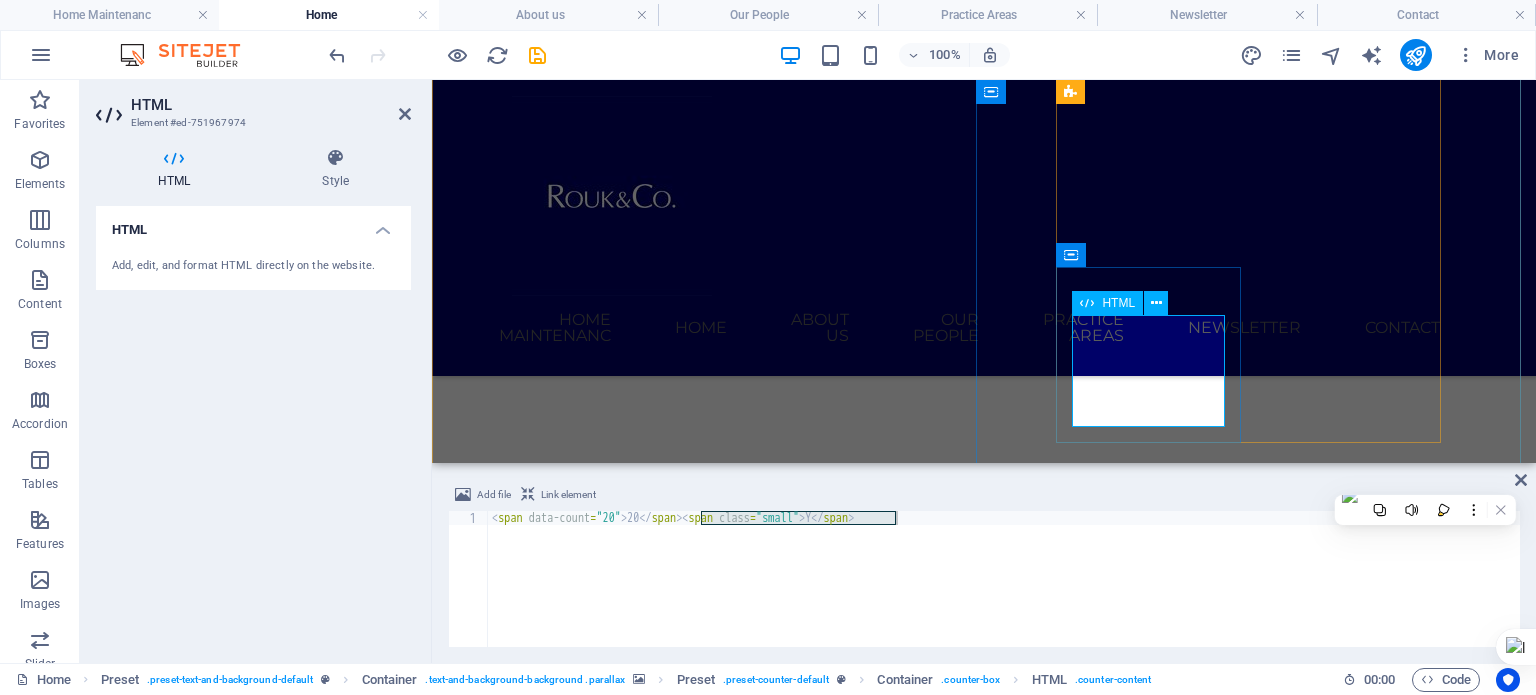 click on "20  Y" at bounding box center (984, 2608) 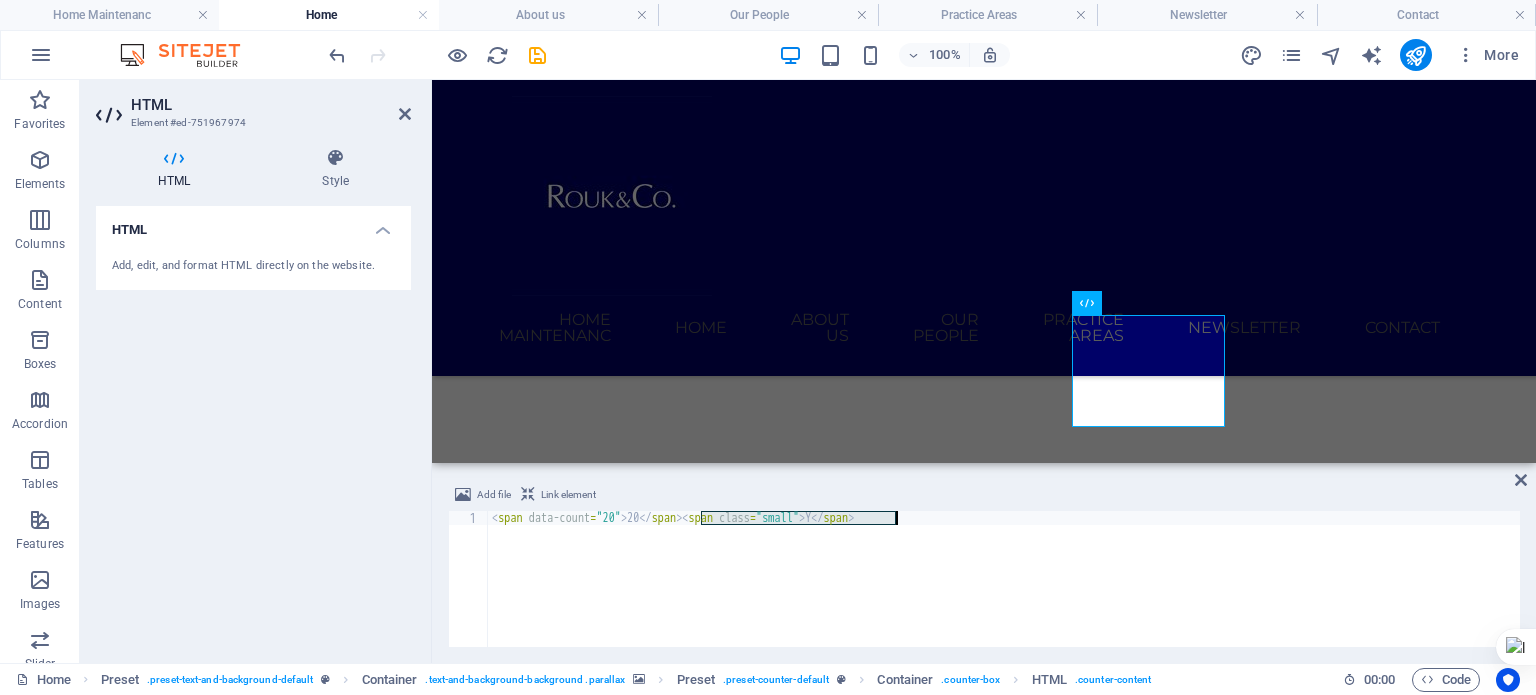 click on "< span   data-count = "20" > 20 </ span > < span   class = "small" >  Y </ span >" at bounding box center [1004, 579] 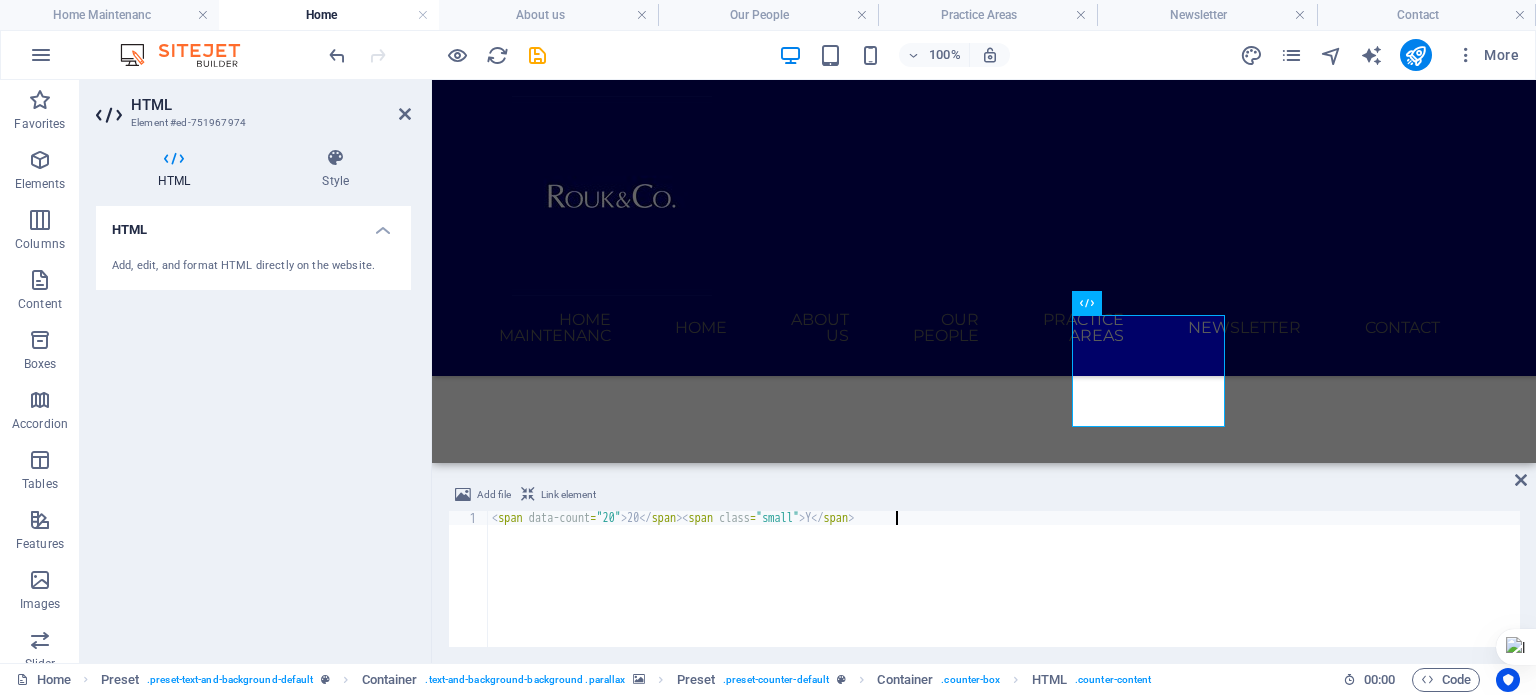 paste on "<span class="small"> Y</span>" 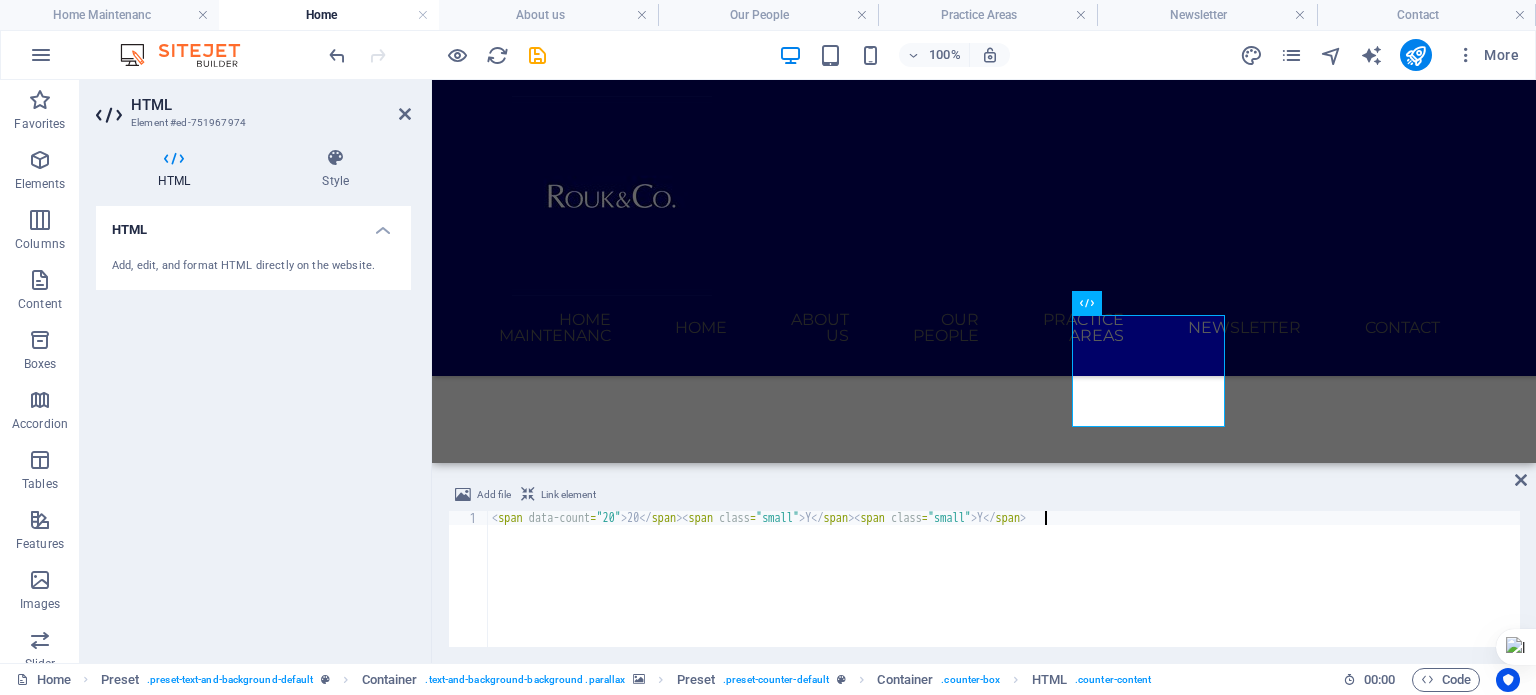click on "< span   data-count = "20" > 20 </ span > < span   class = "small" >  Y </ span > < span   class = "small" >  Y </ span >" at bounding box center (1004, 593) 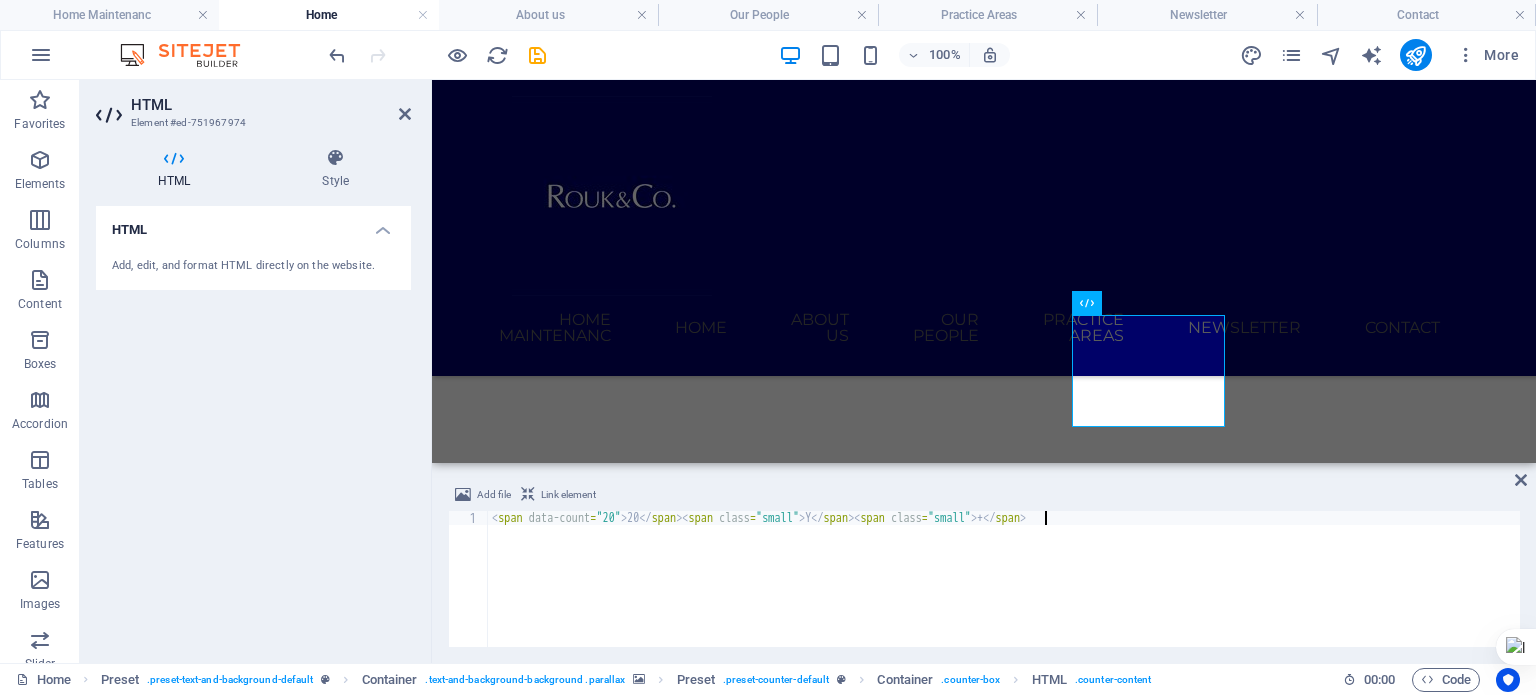 scroll, scrollTop: 0, scrollLeft: 45, axis: horizontal 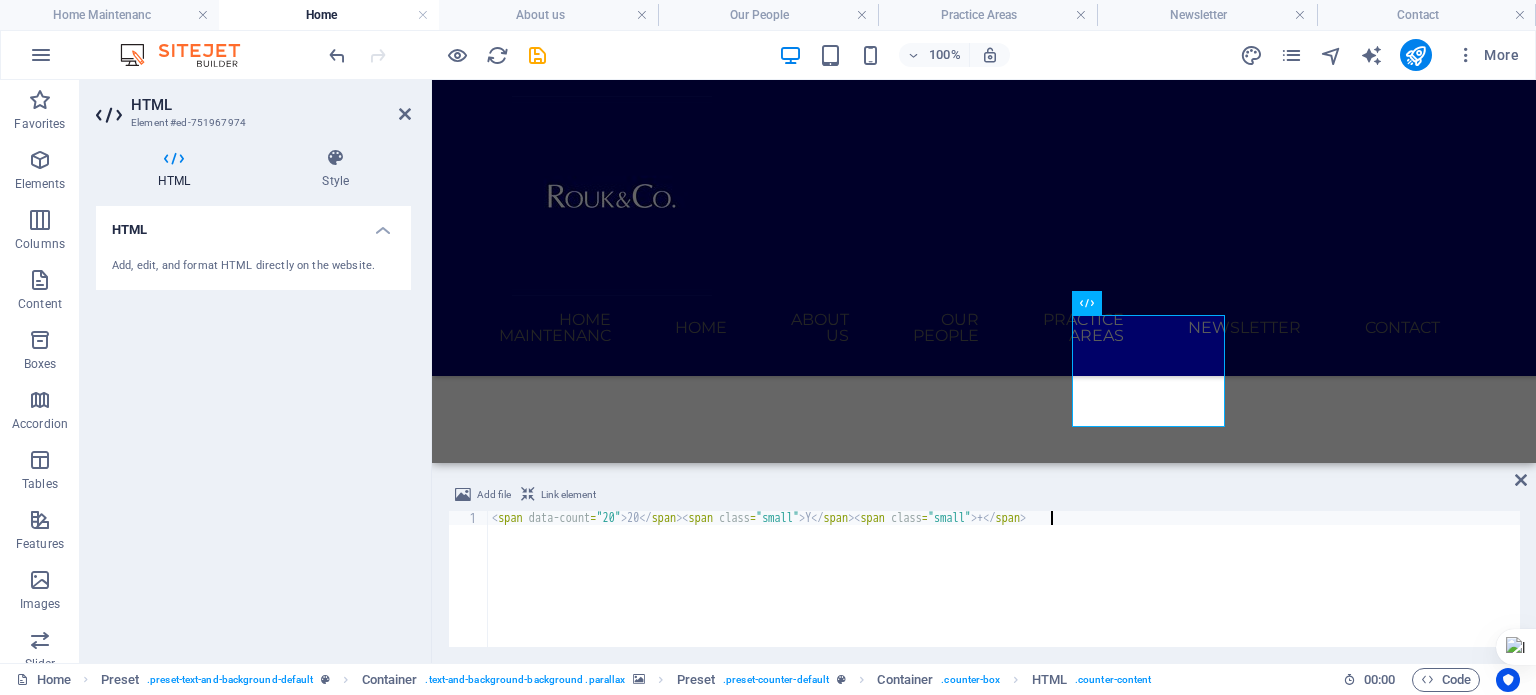 click on "< span   data-count = "20" > 20 </ span > < span   class = "small" >  Y </ span > < span   class = "small" >  +  </ span >" at bounding box center [1004, 593] 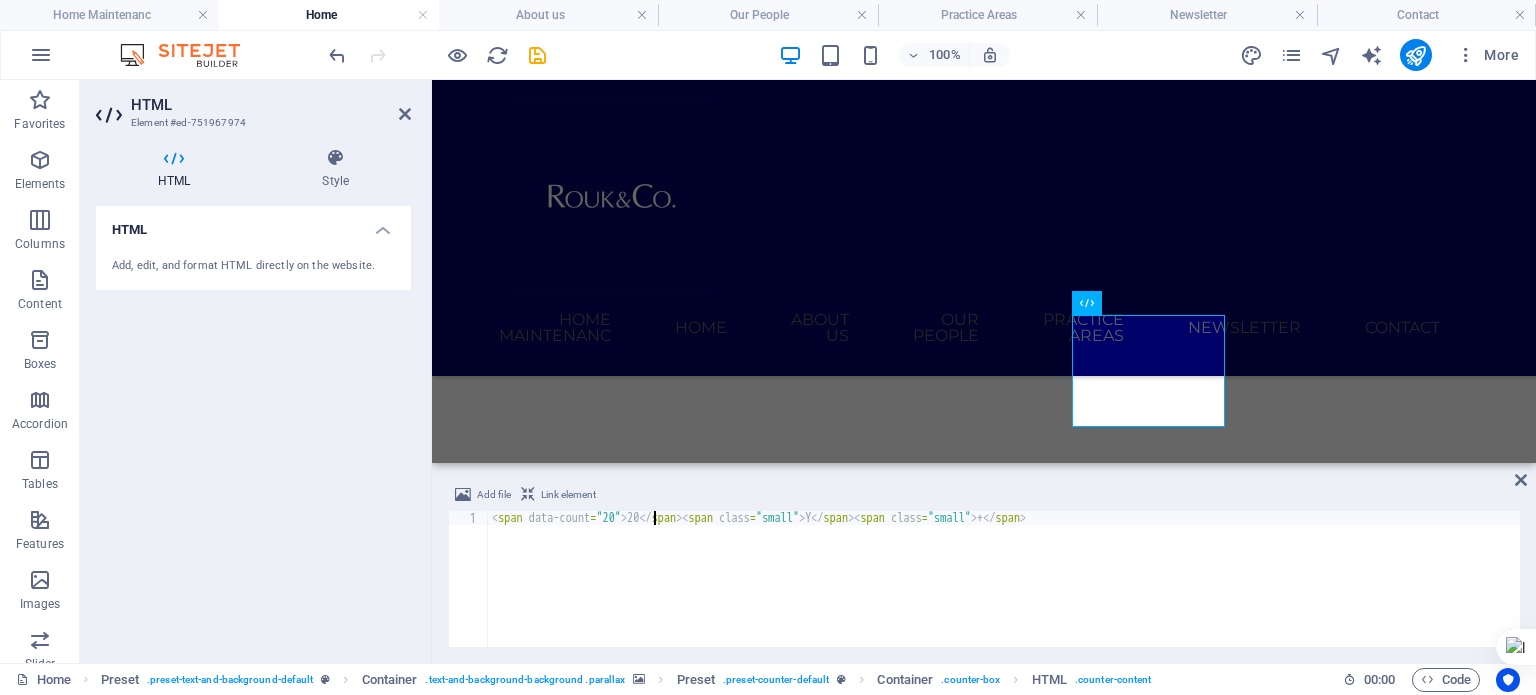 click on "< span   data-count = "20" > 20 </ span > < span   class = "small" >  Y </ span > < span   class = "small" >  +  </ span >" at bounding box center (1004, 593) 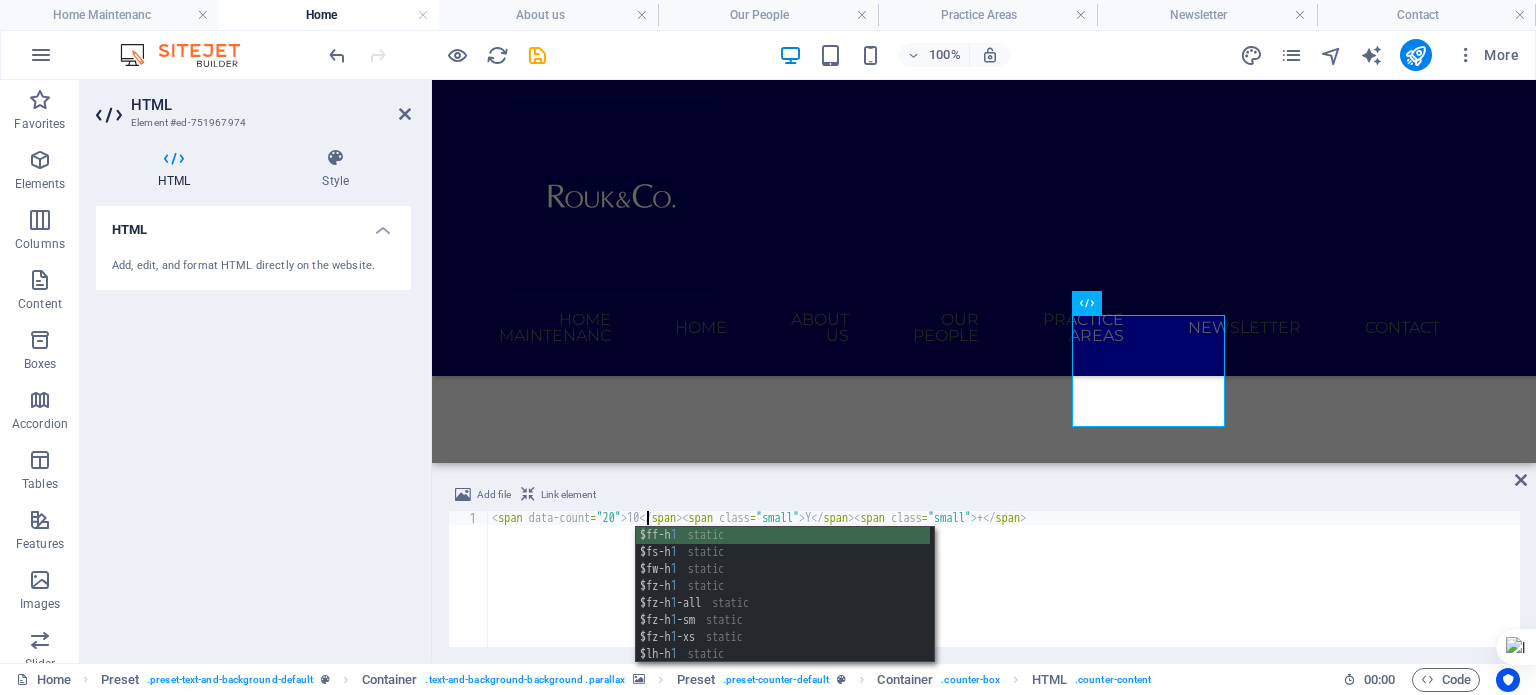 scroll, scrollTop: 0, scrollLeft: 12, axis: horizontal 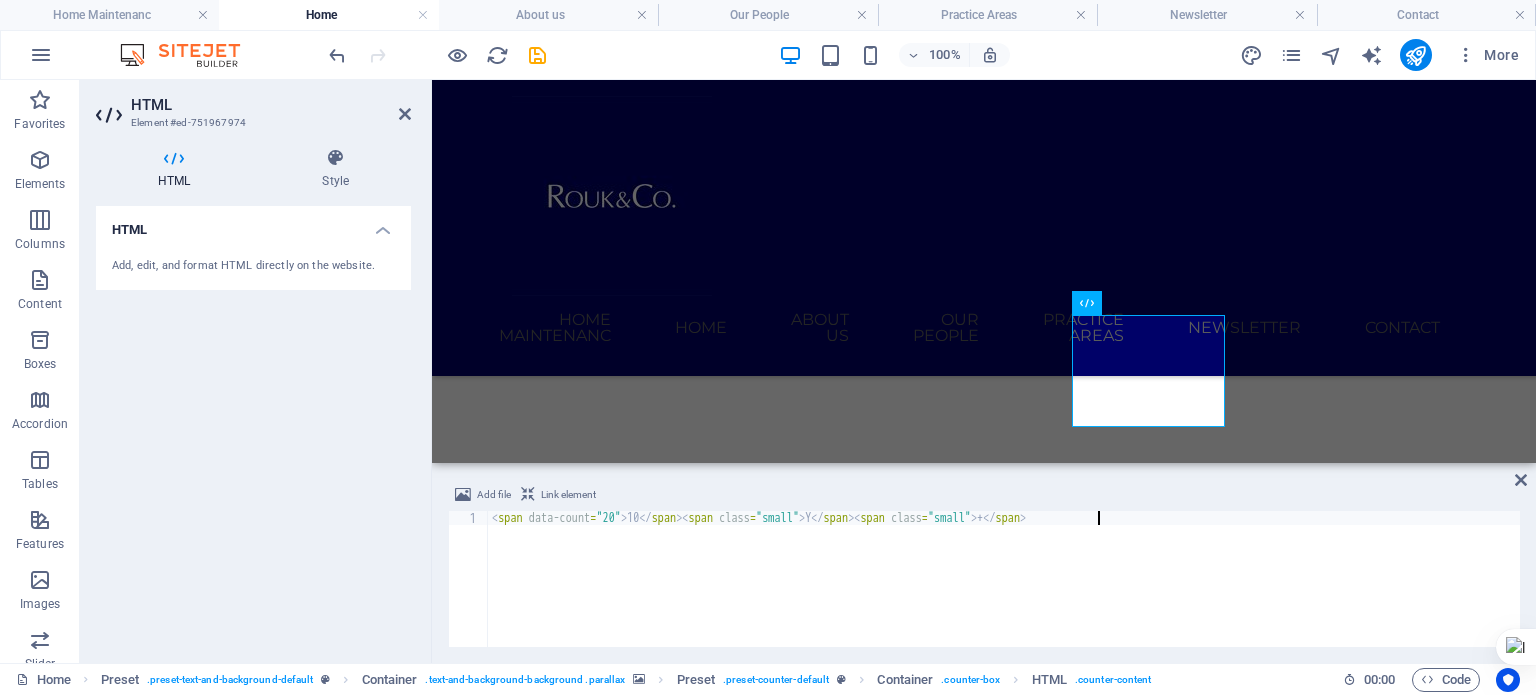 click on "< span   data-count = "20" > 10 </ span > < span   class = "small" >  Y </ span > < span   class = "small" >  +  </ span >" at bounding box center [1004, 593] 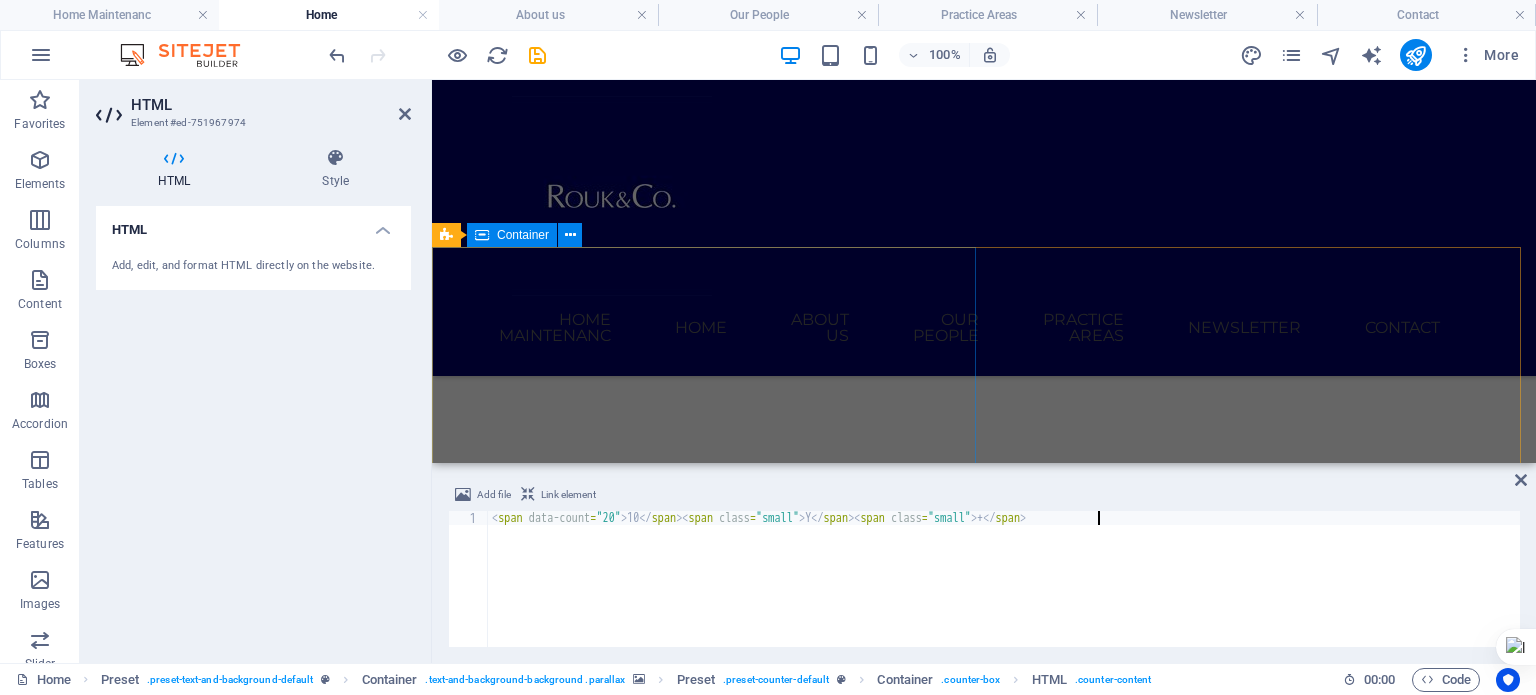 scroll, scrollTop: 1137, scrollLeft: 0, axis: vertical 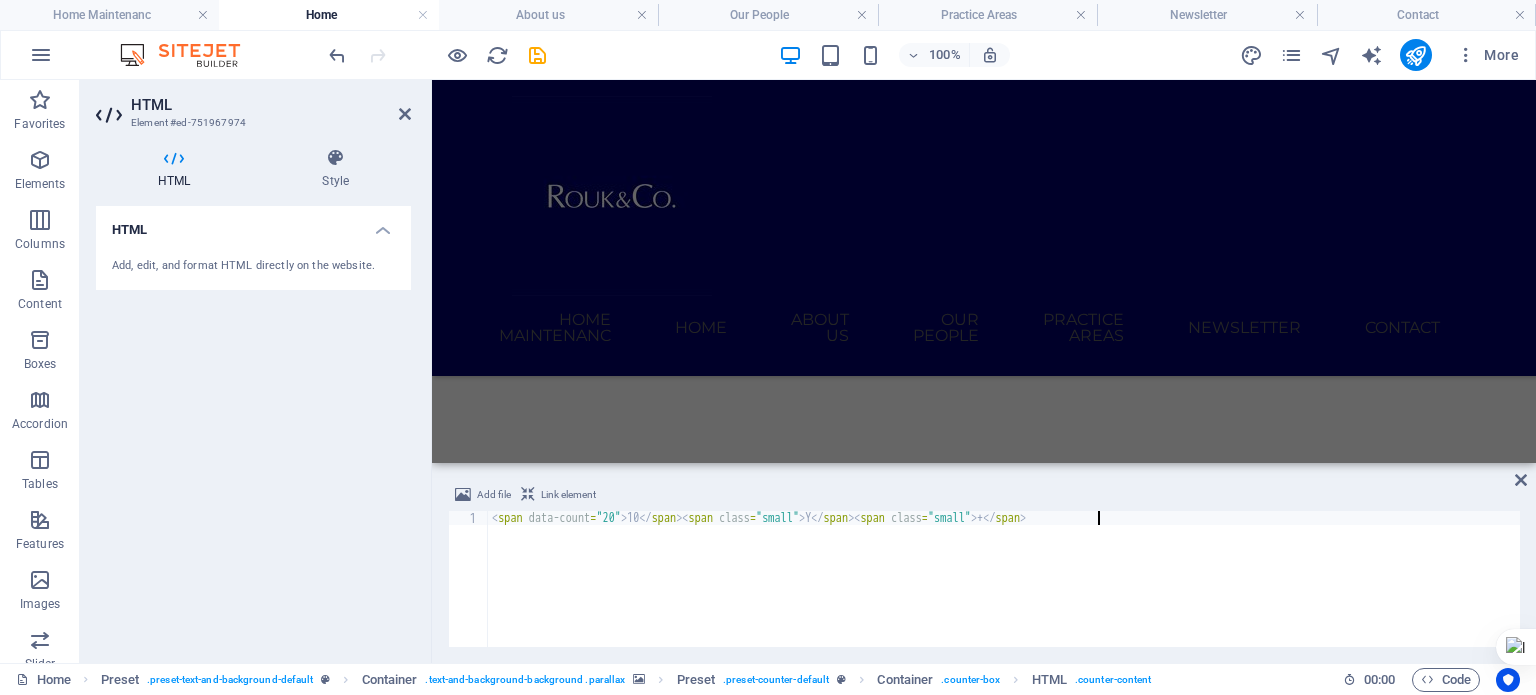 type on "<span data-count="20">10</span><span class="small"> Y</span><span class="small"> + </span>" 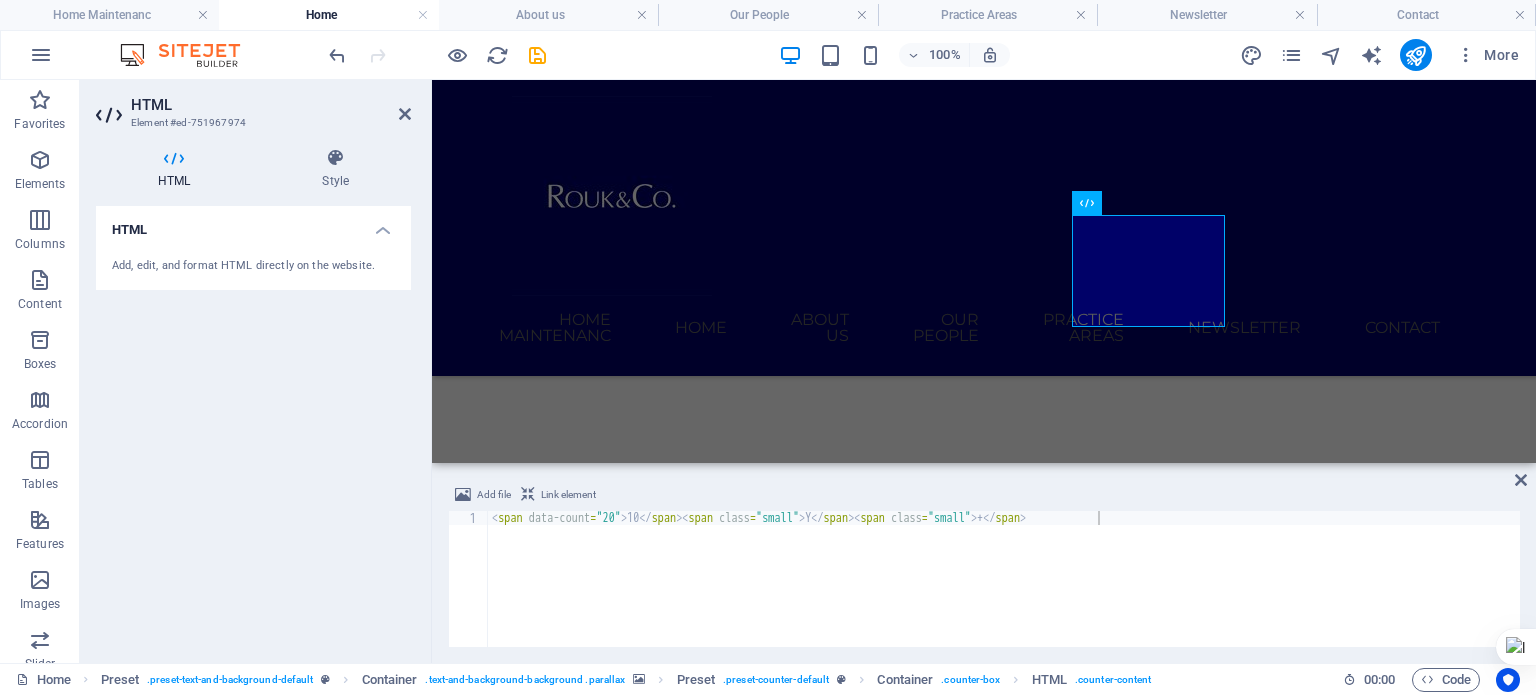scroll, scrollTop: 1537, scrollLeft: 0, axis: vertical 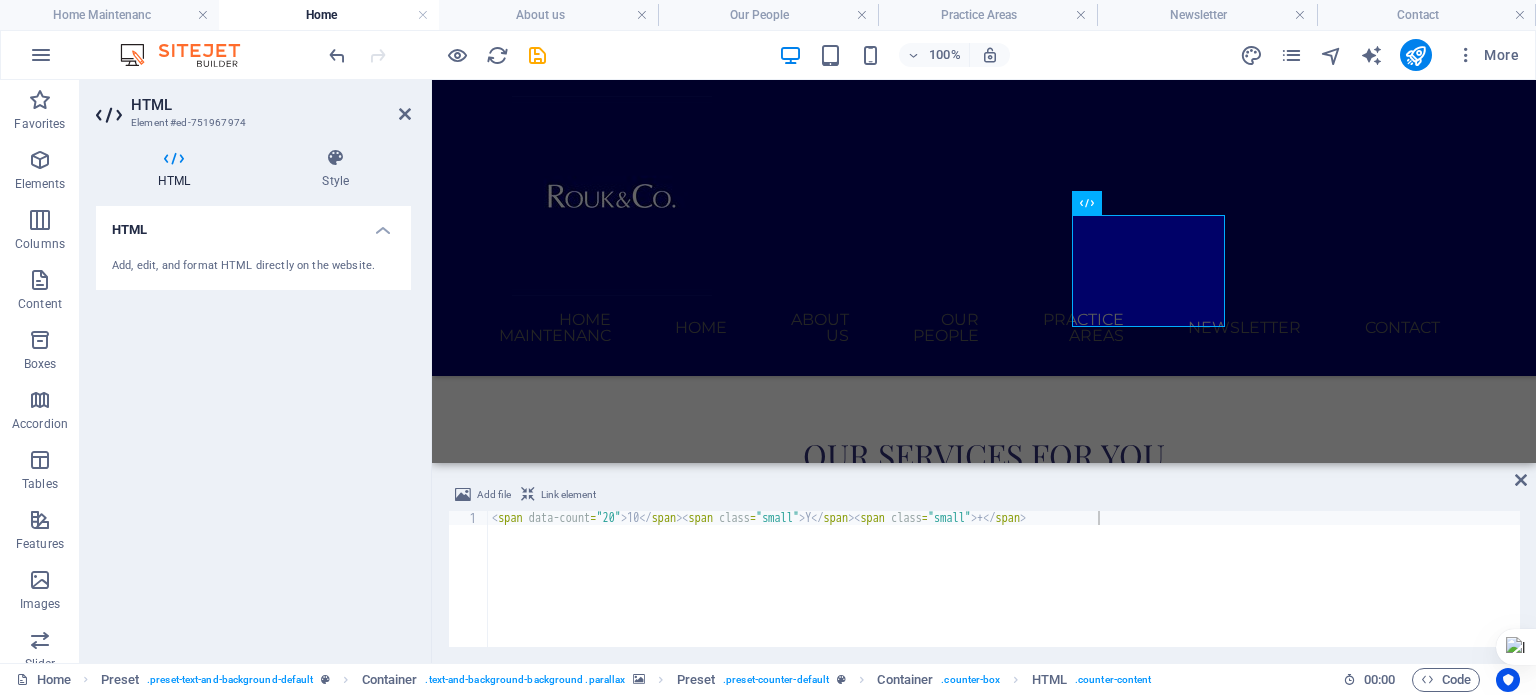 click at bounding box center [405, 114] 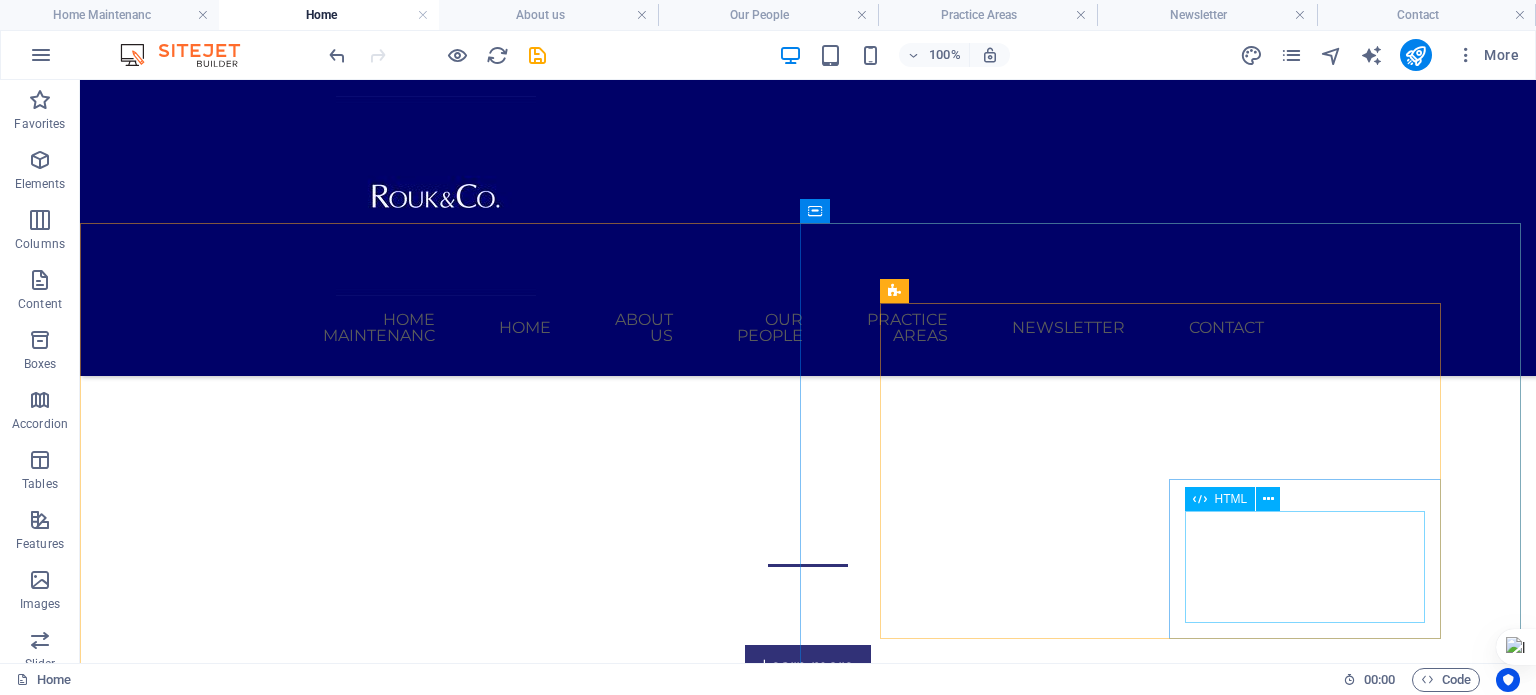 scroll, scrollTop: 1101, scrollLeft: 0, axis: vertical 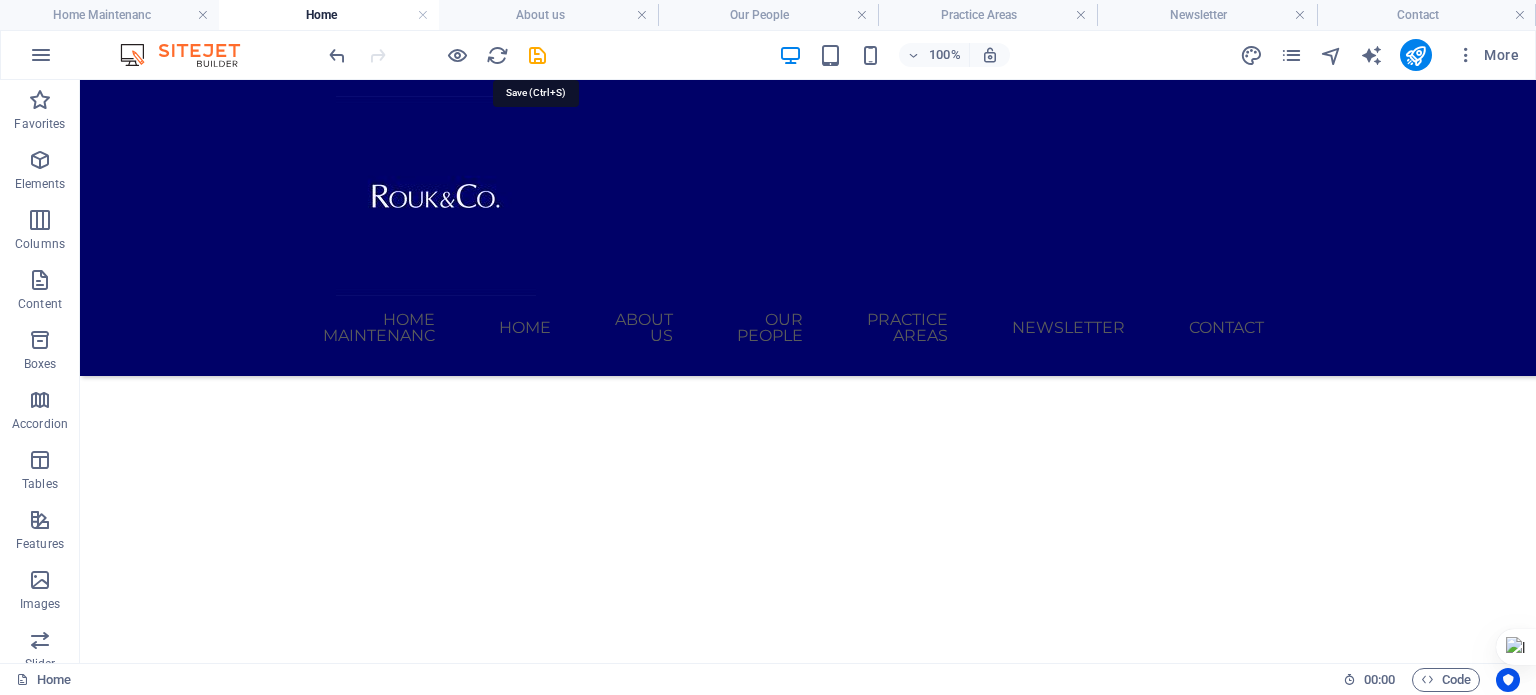 click at bounding box center (537, 55) 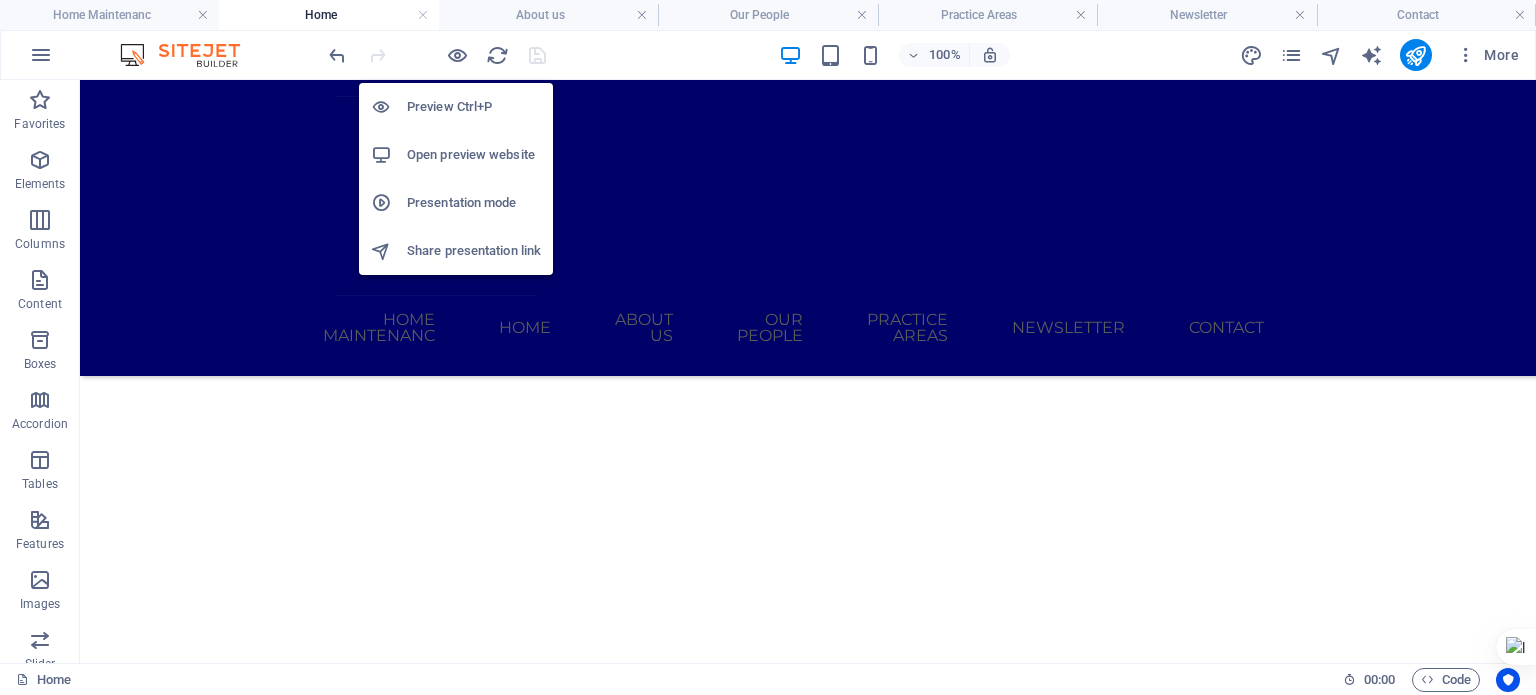 click at bounding box center (457, 55) 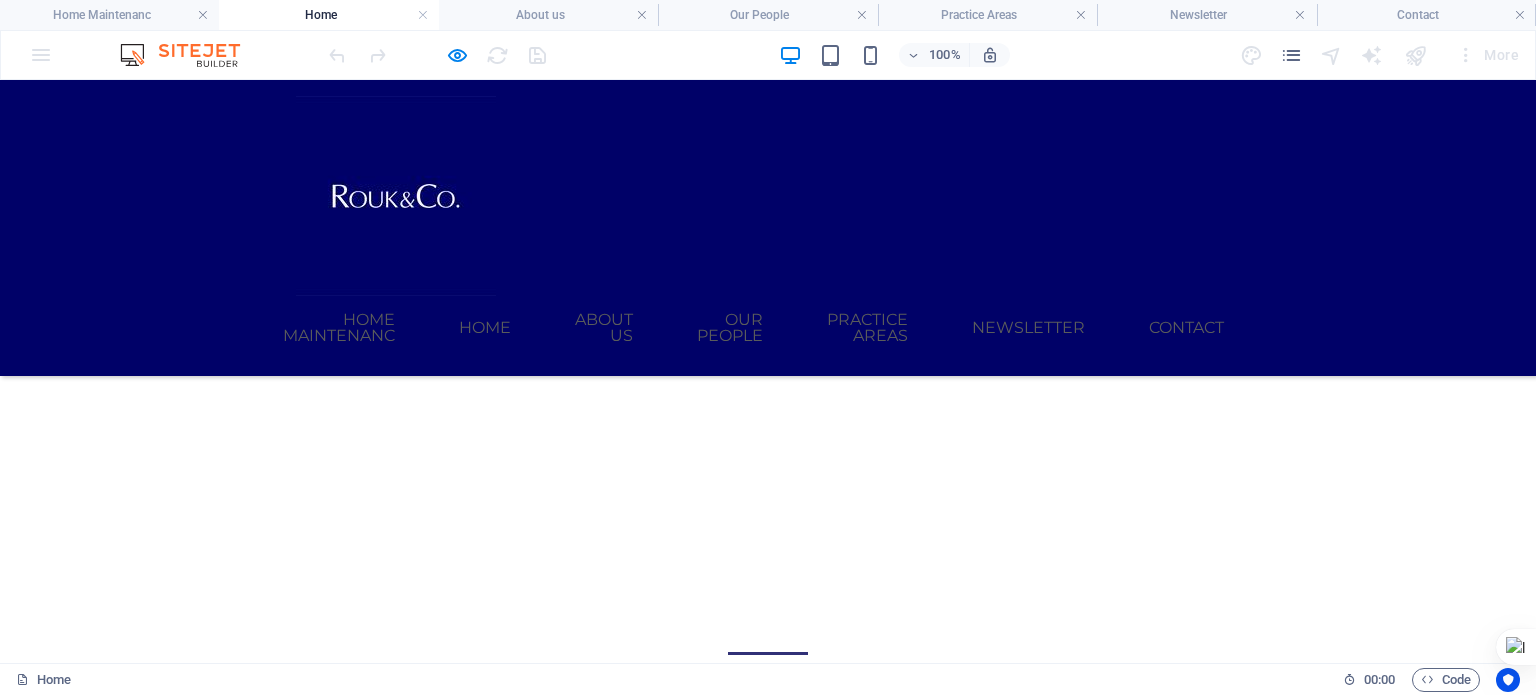 scroll, scrollTop: 1100, scrollLeft: 0, axis: vertical 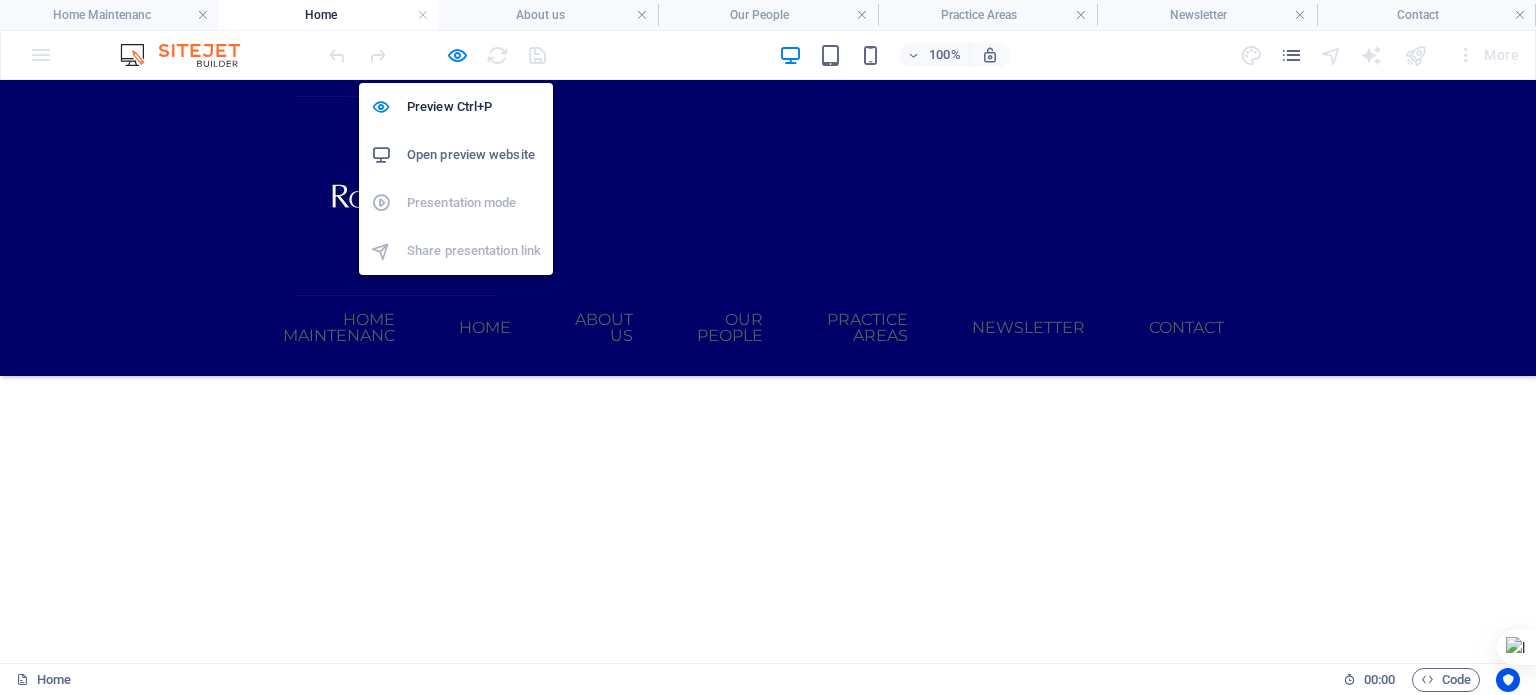 click on "Preview Ctrl+P" at bounding box center (474, 107) 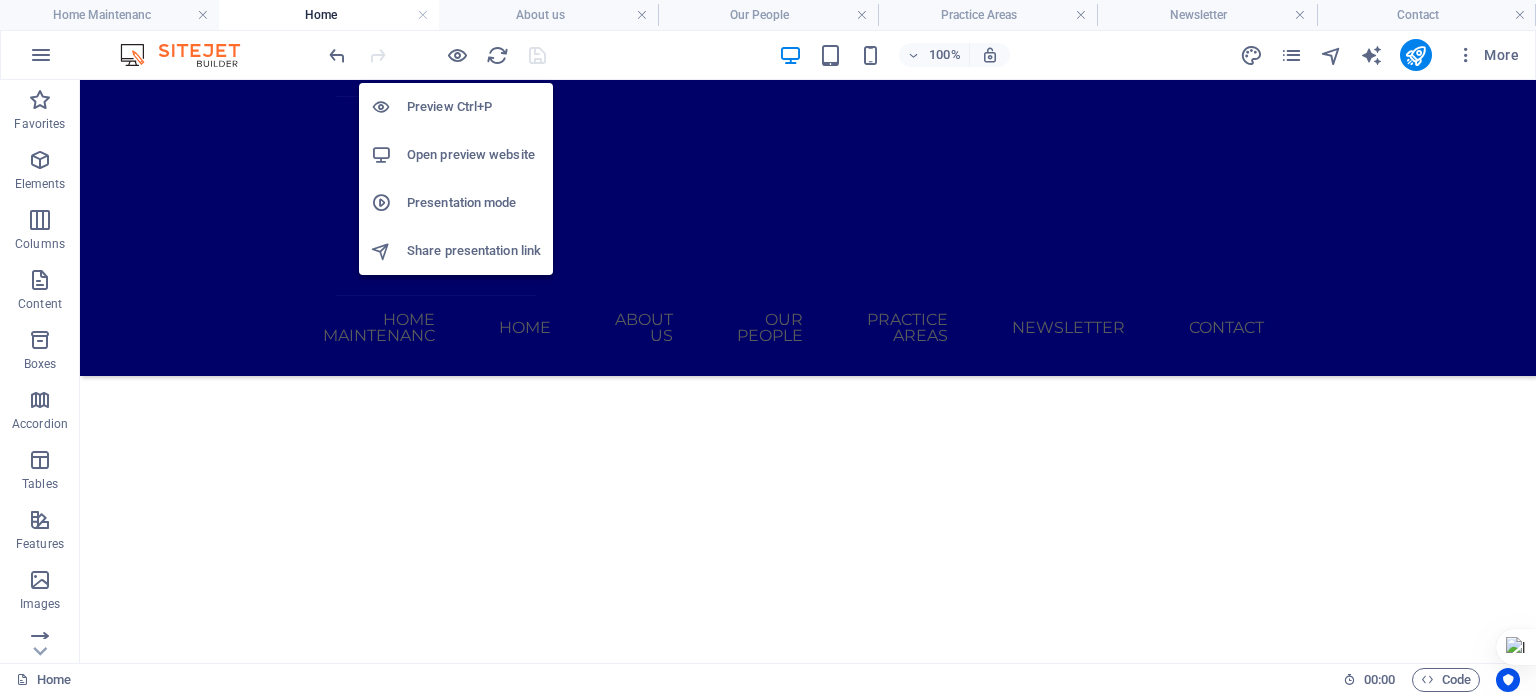 click at bounding box center (457, 55) 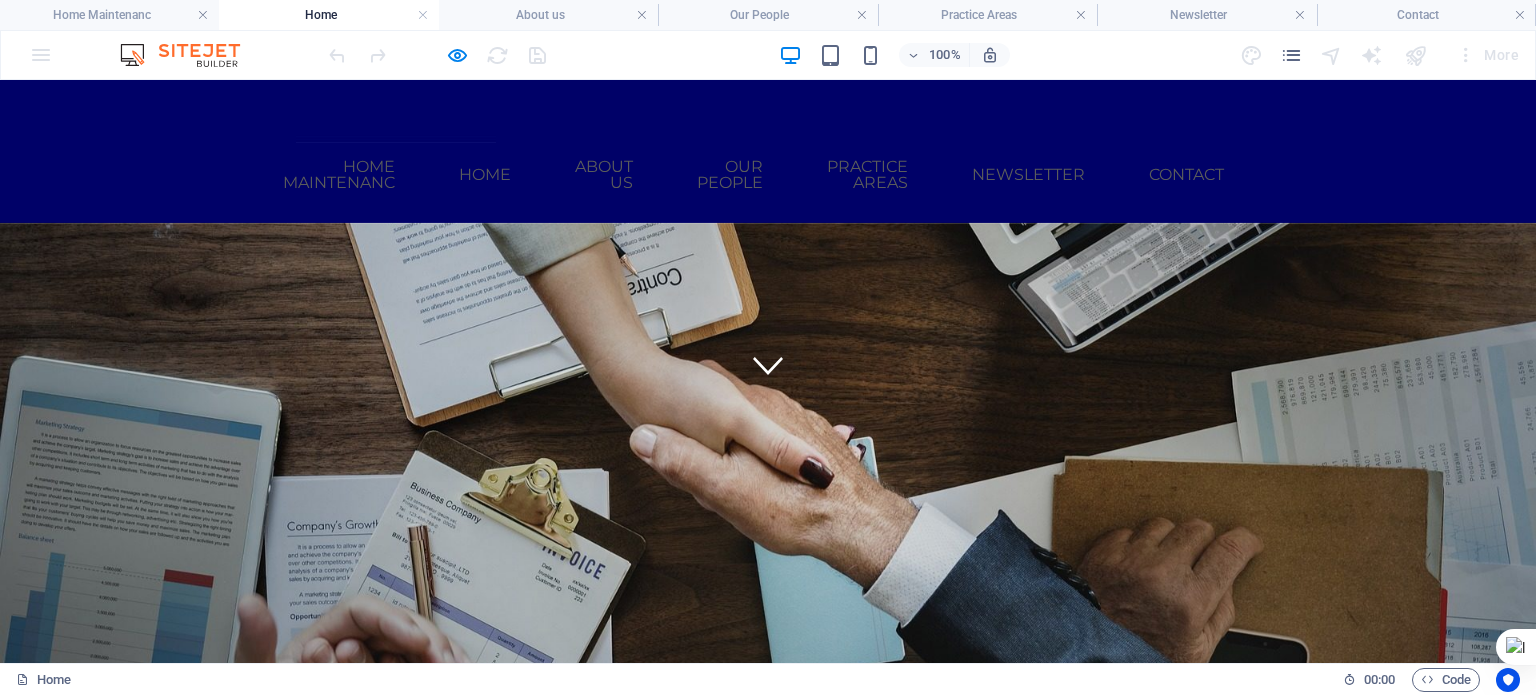 scroll, scrollTop: 300, scrollLeft: 0, axis: vertical 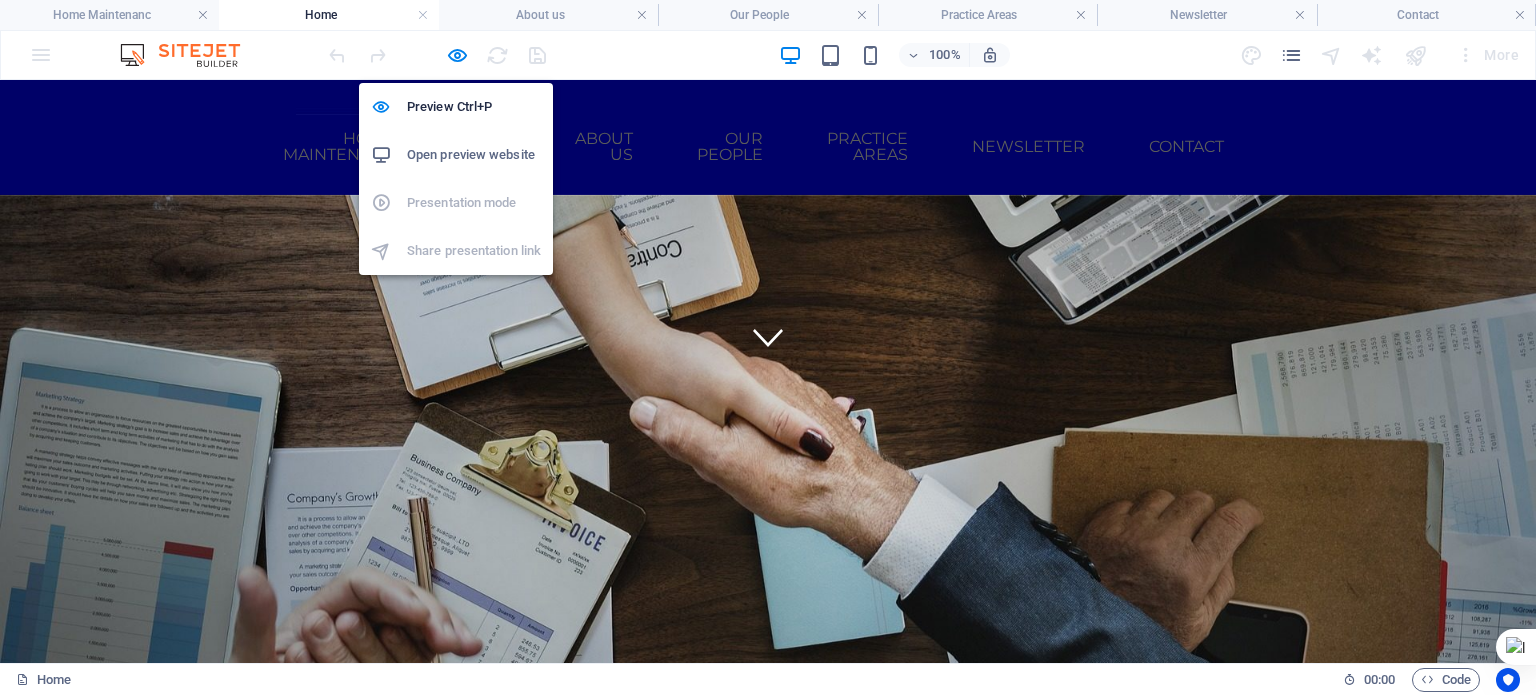 click at bounding box center (457, 55) 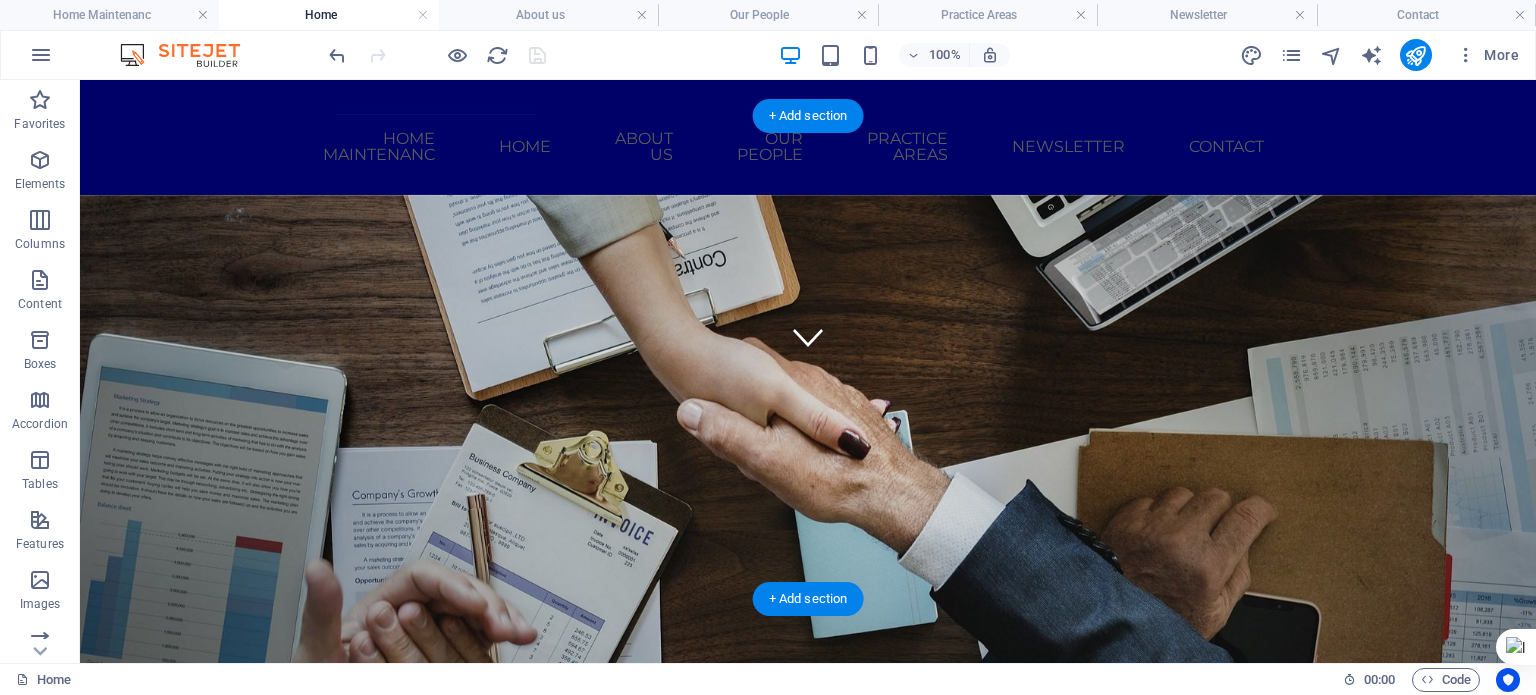 click at bounding box center (-3523, 663) 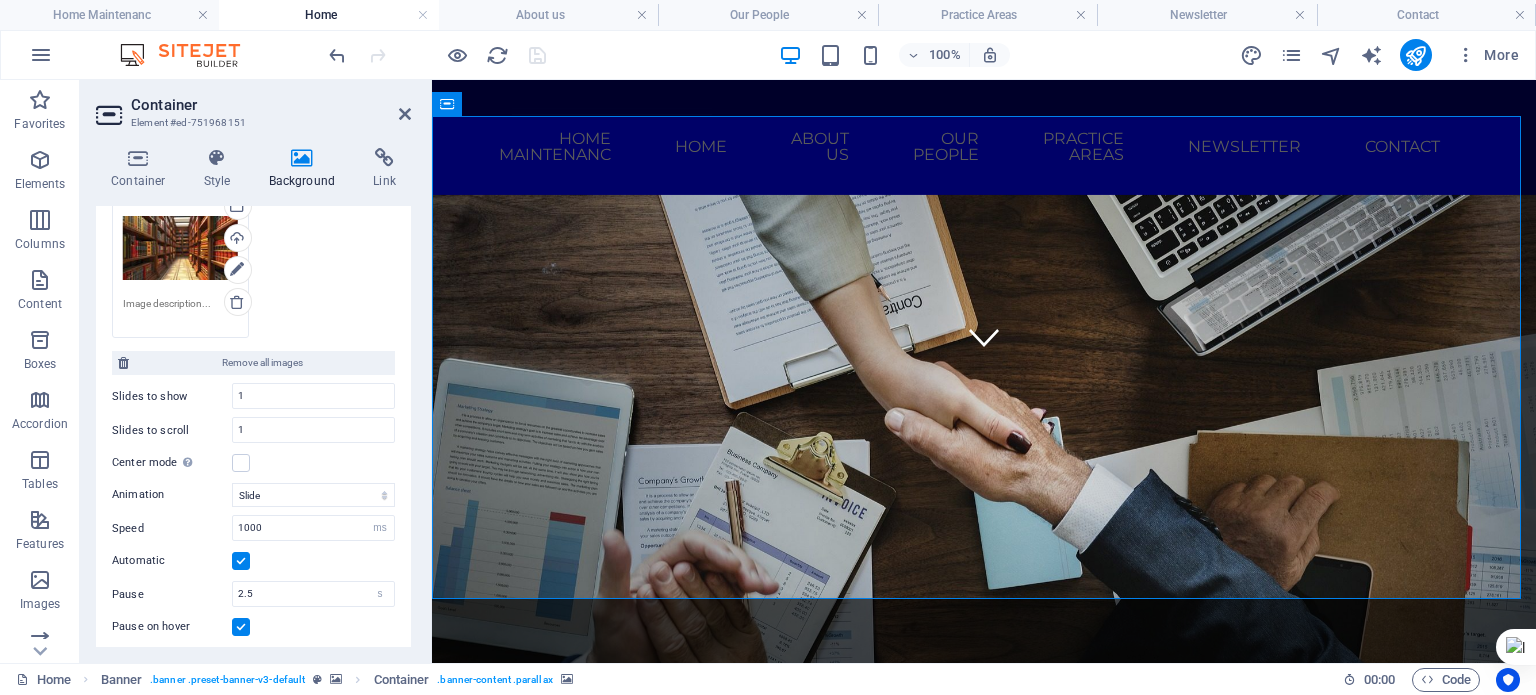 scroll, scrollTop: 600, scrollLeft: 0, axis: vertical 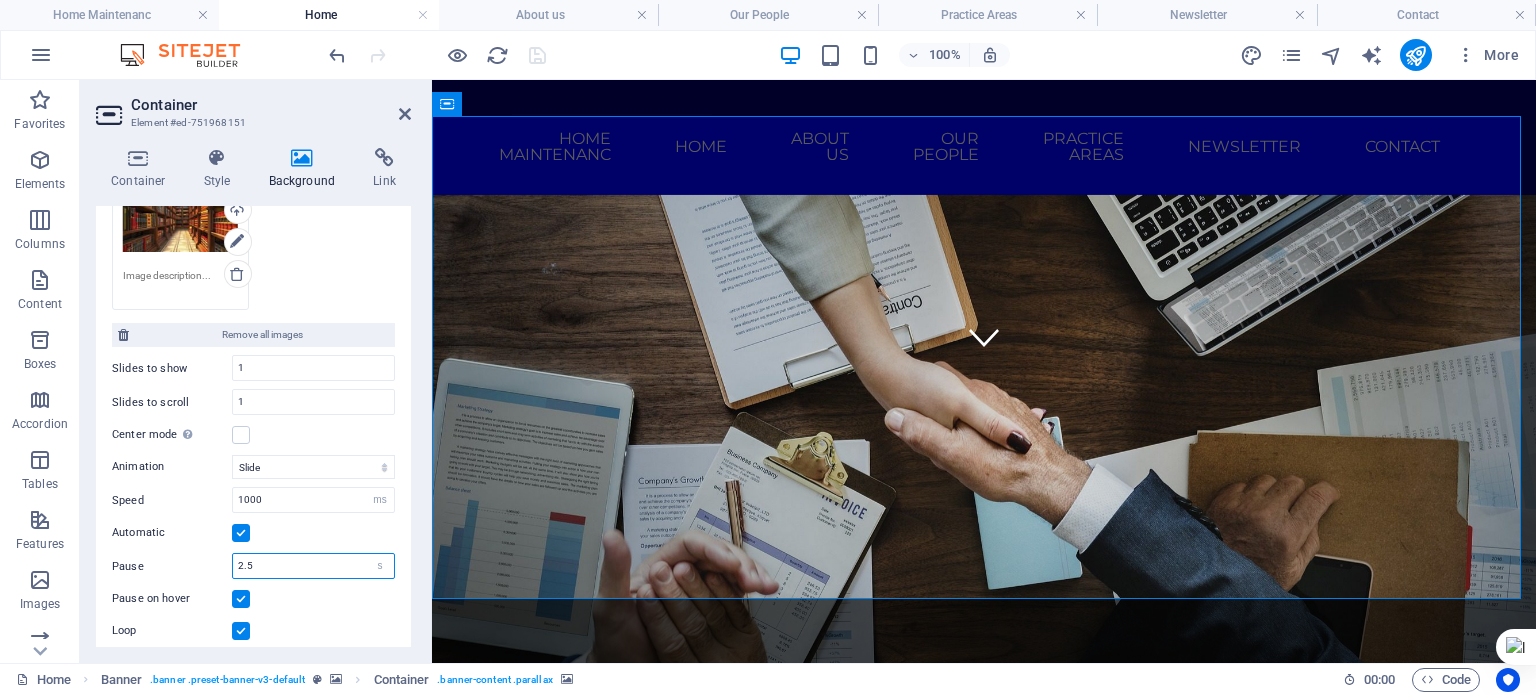 click on "2.5" at bounding box center (313, 566) 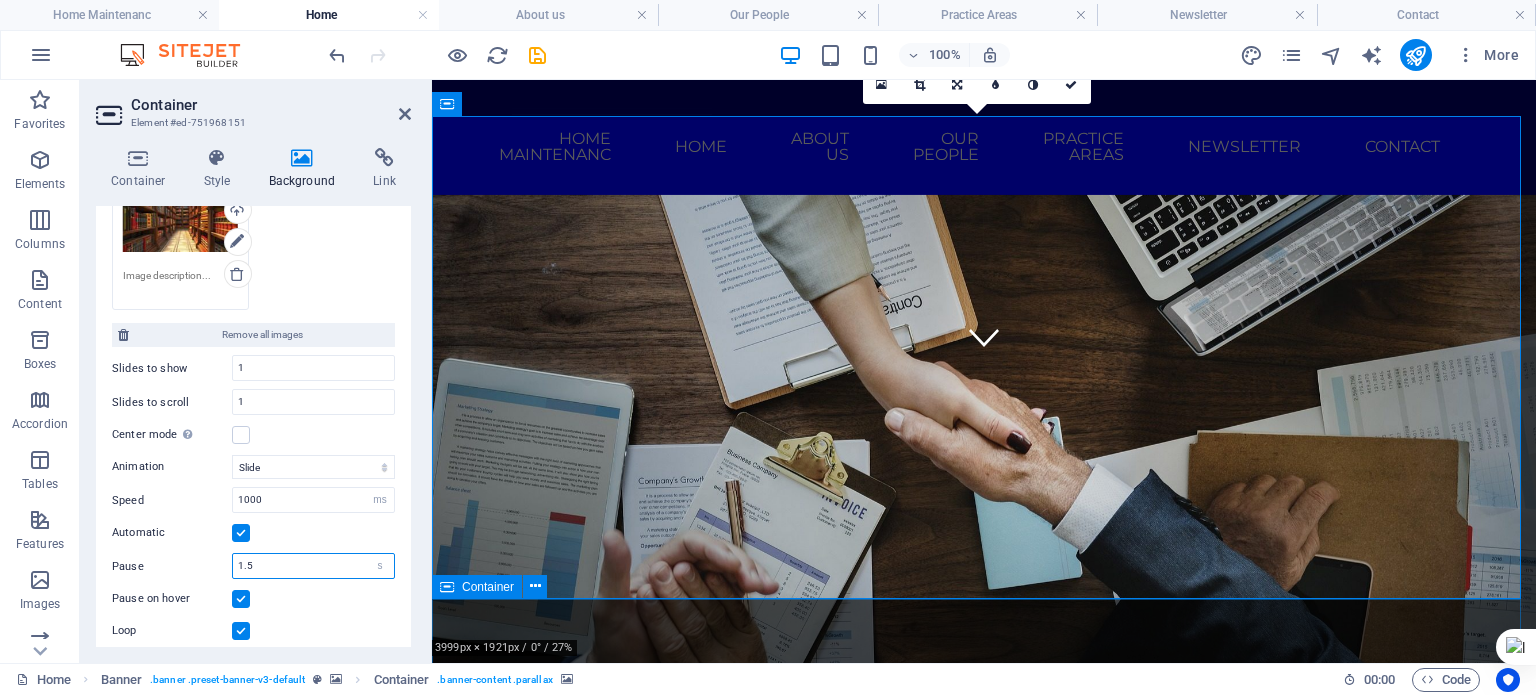 type on "1.5" 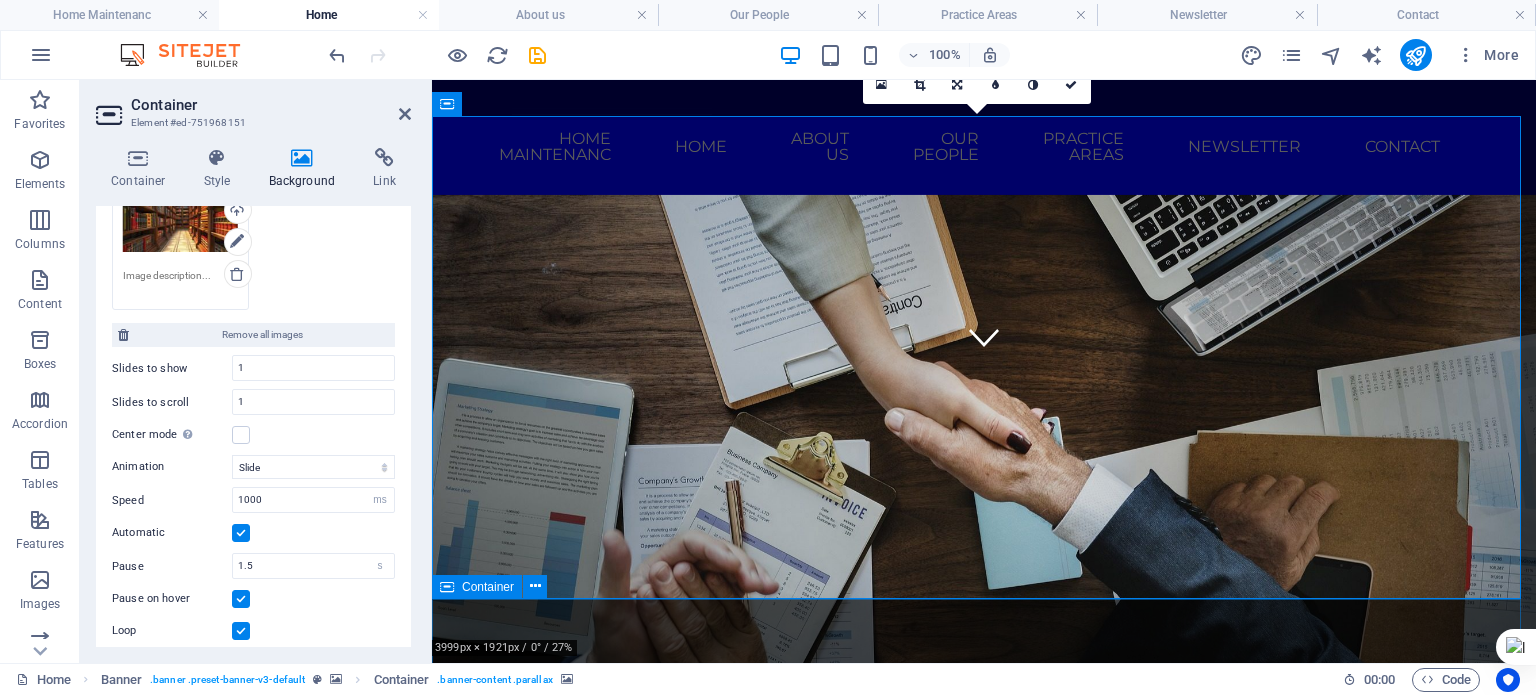 click on "Our services for you Corporate/Commercial & Finance We advise on regulatory compliance, corporate governance, and business strategy, helping clients to identify and mitigate risks. Dispute Resolution In the realm of dispute resolution, our law firm stands out as a beacon of expertise, providing top-notch legal services to clients navigating complex disputes. Energy & Natural Resources The energy sector is a vital component of modern life, powering homes, businesses, and industries. Our law firm provides comprehensive legal services to clients operating in this industry." at bounding box center [984, 2057] 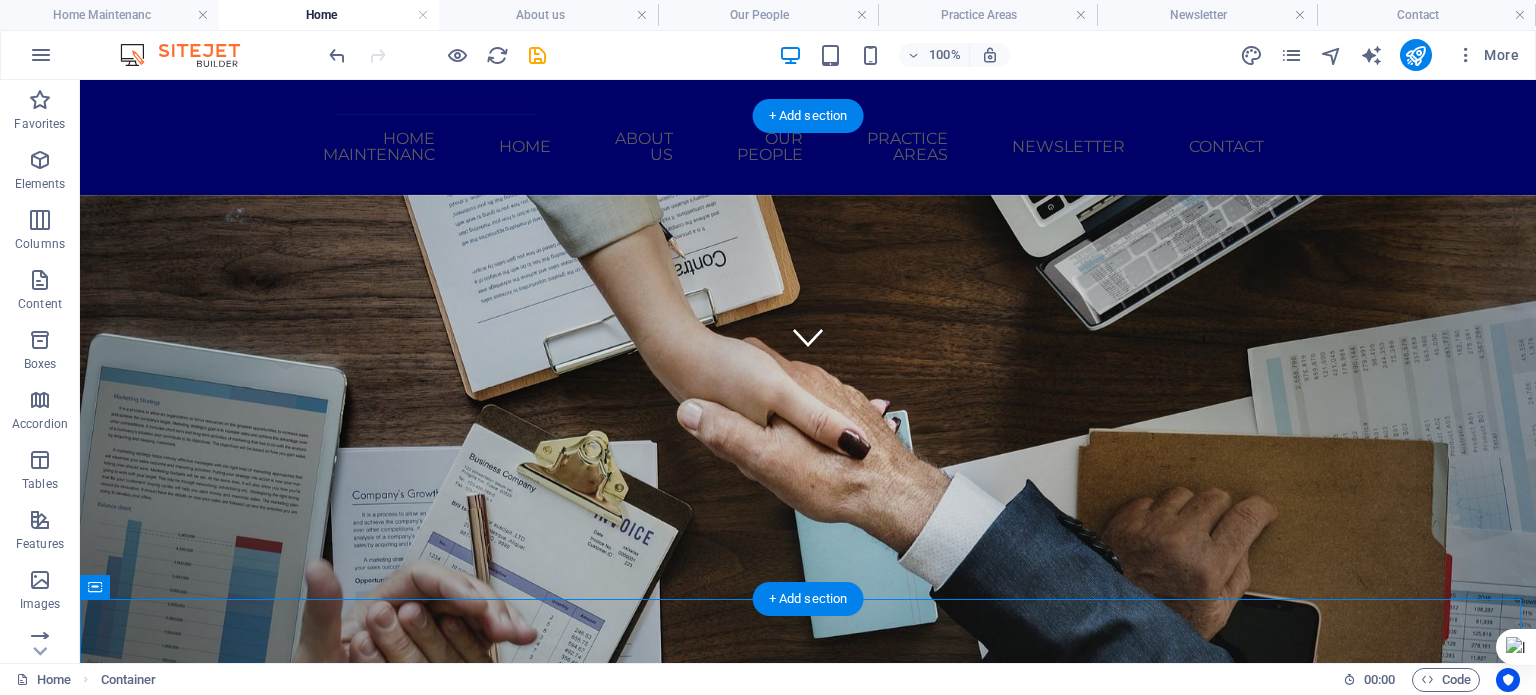click at bounding box center (-641, 663) 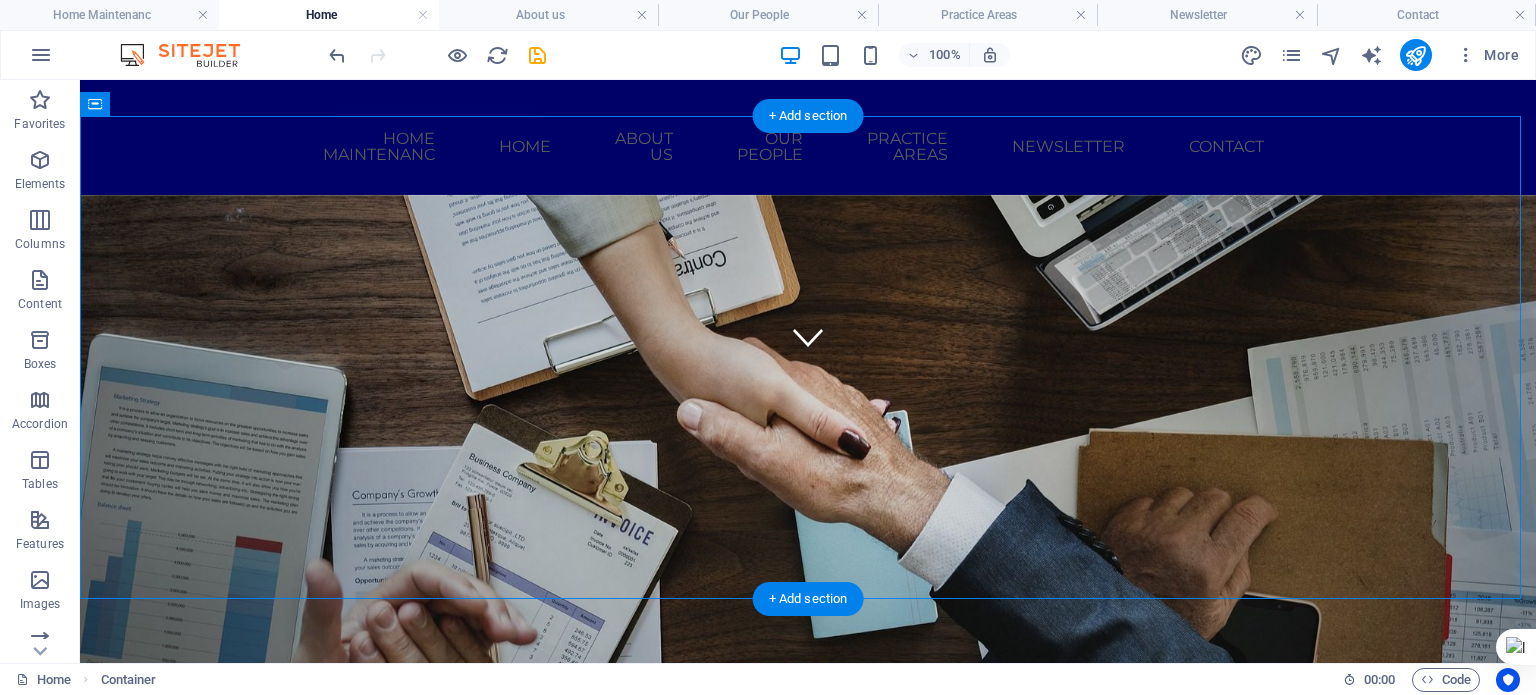 click at bounding box center [-641, 663] 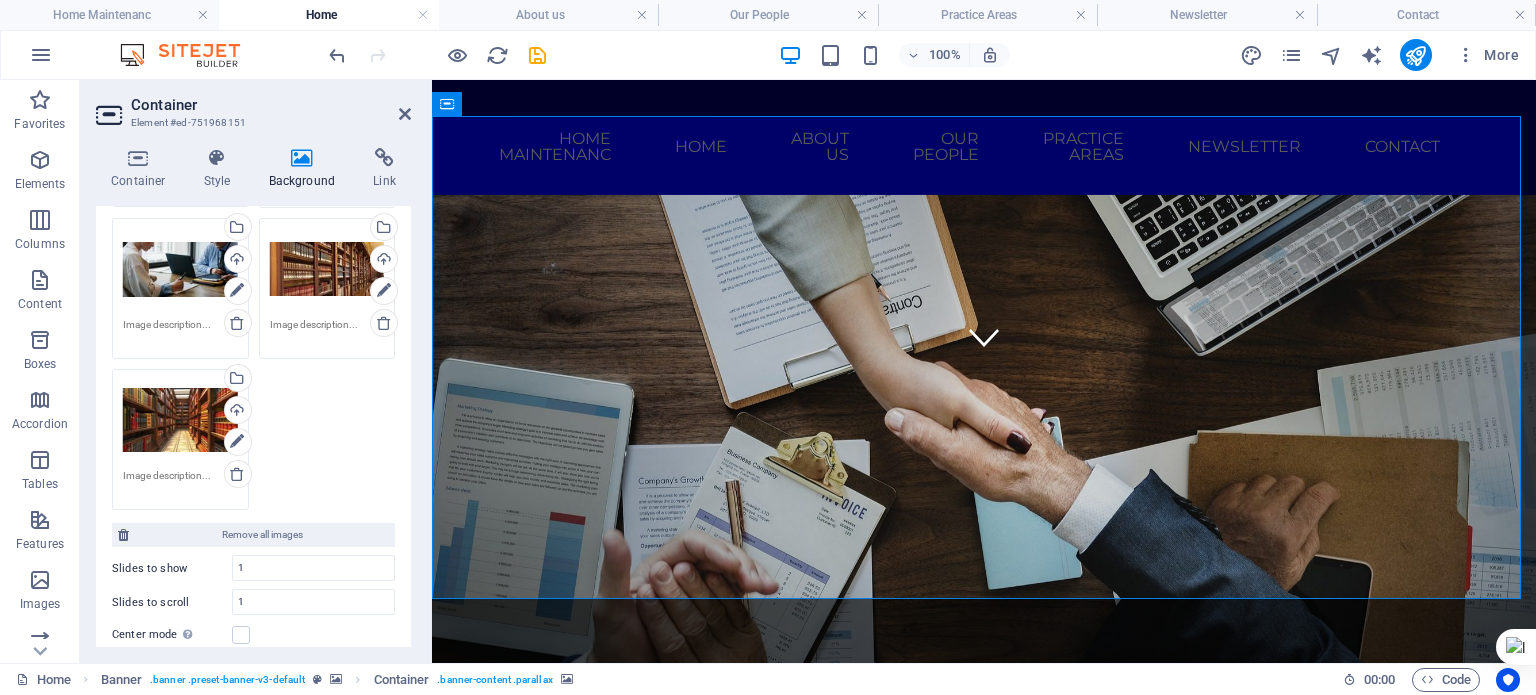 scroll, scrollTop: 600, scrollLeft: 0, axis: vertical 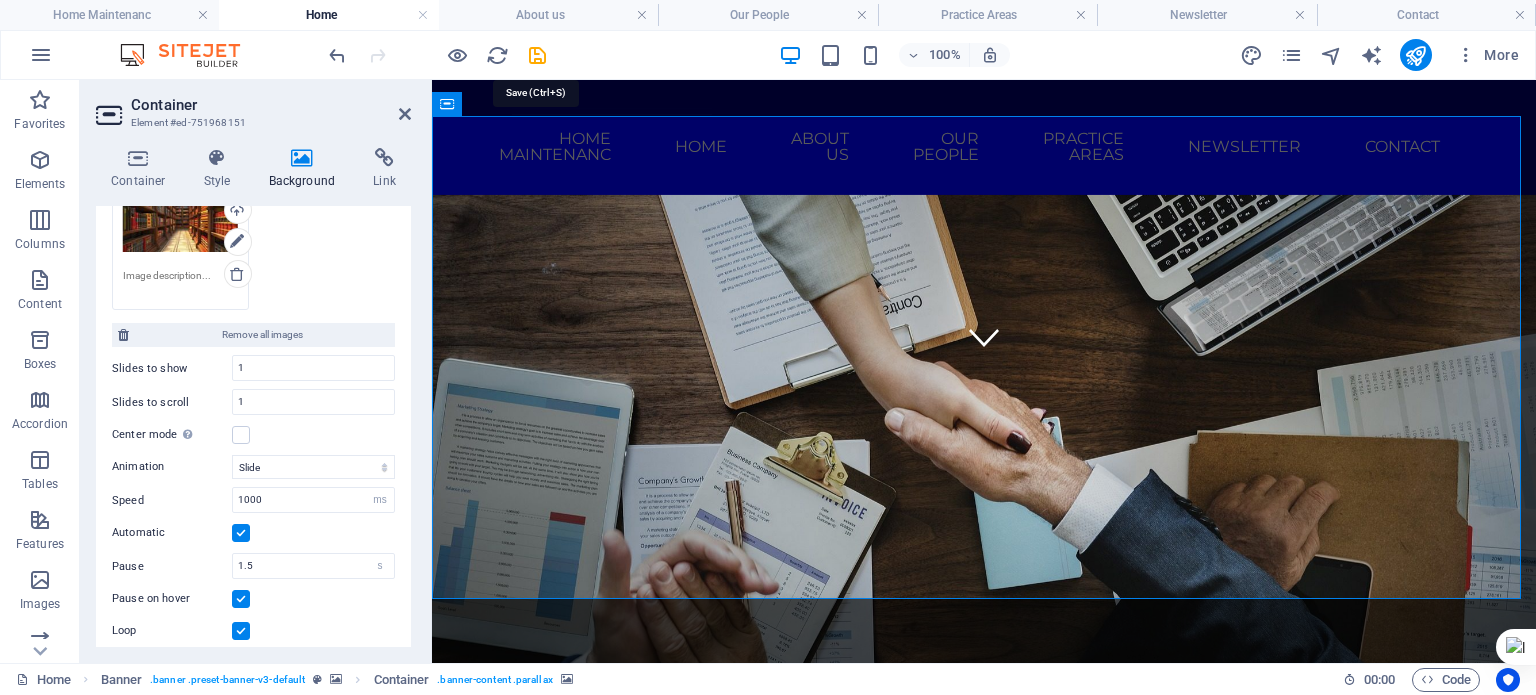 click at bounding box center [537, 55] 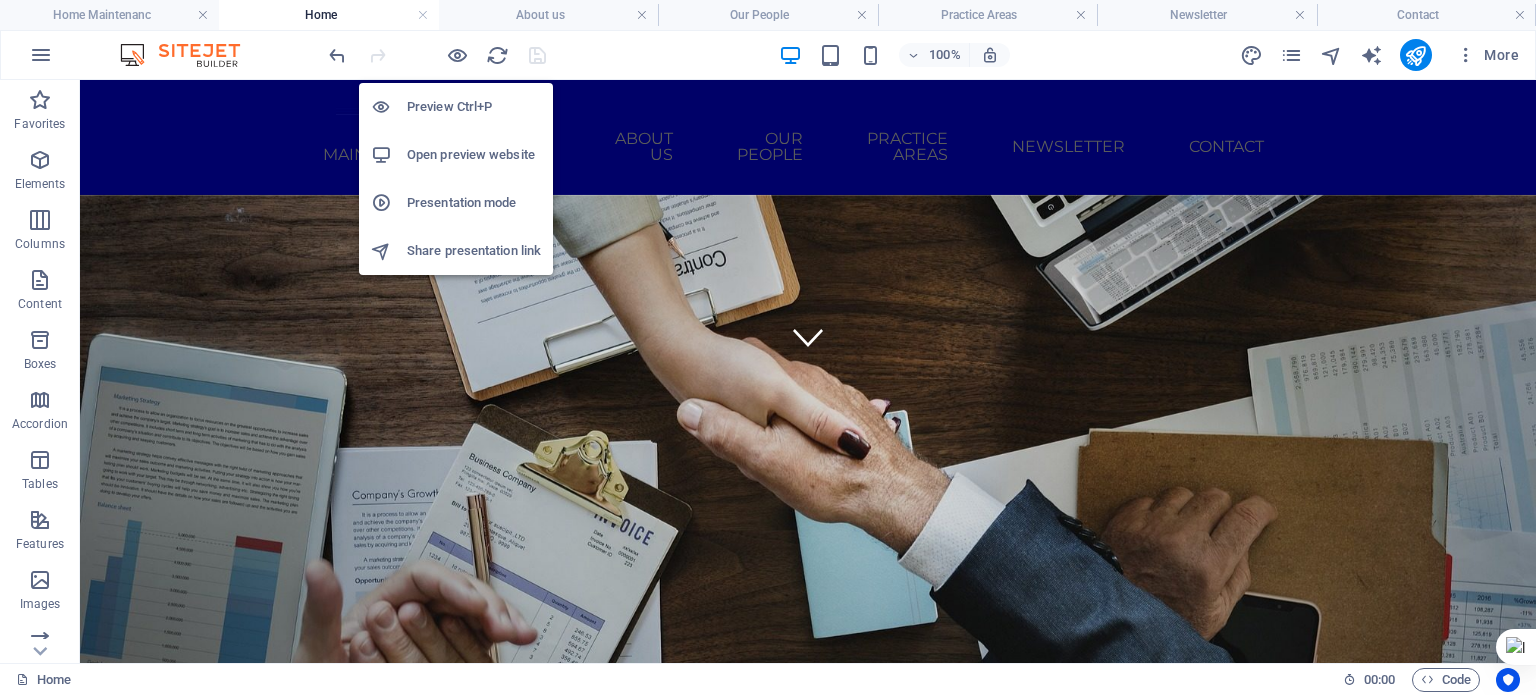 click at bounding box center [457, 55] 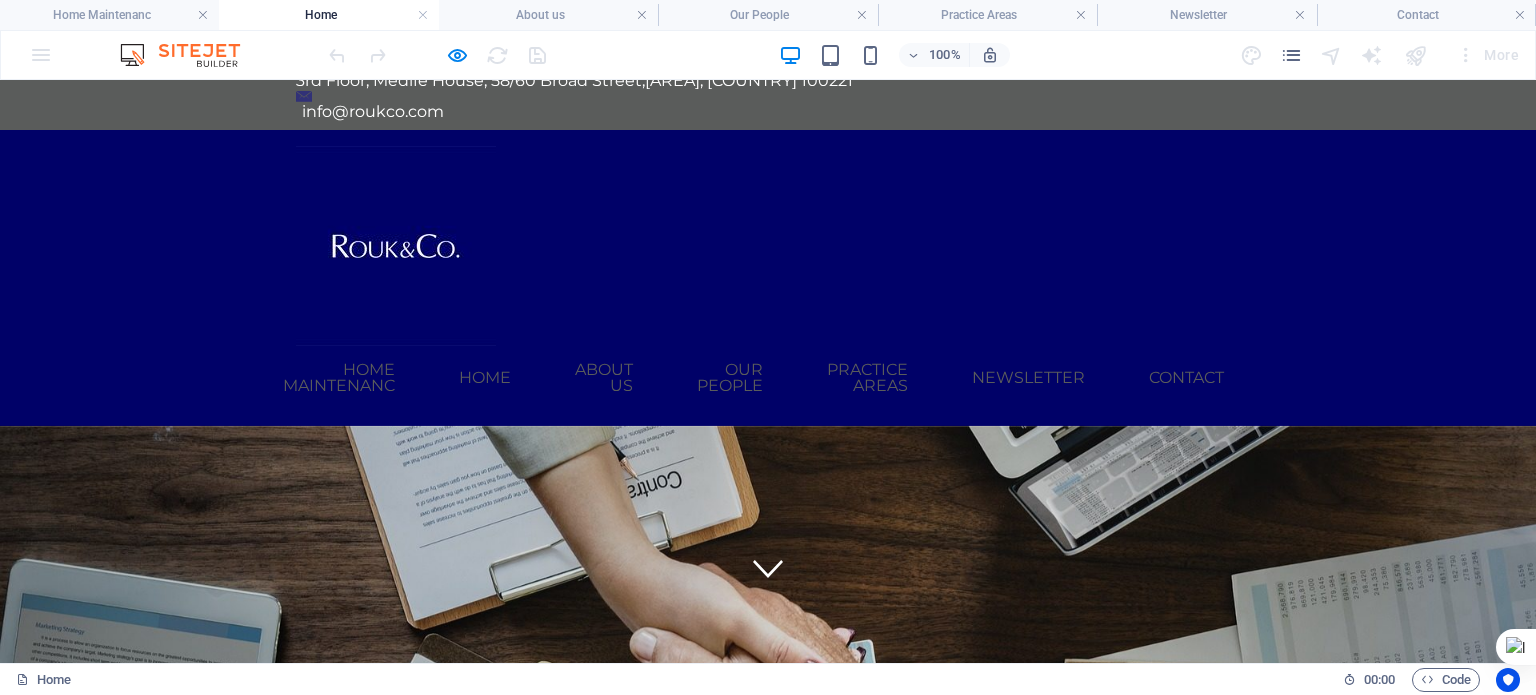 scroll, scrollTop: 0, scrollLeft: 0, axis: both 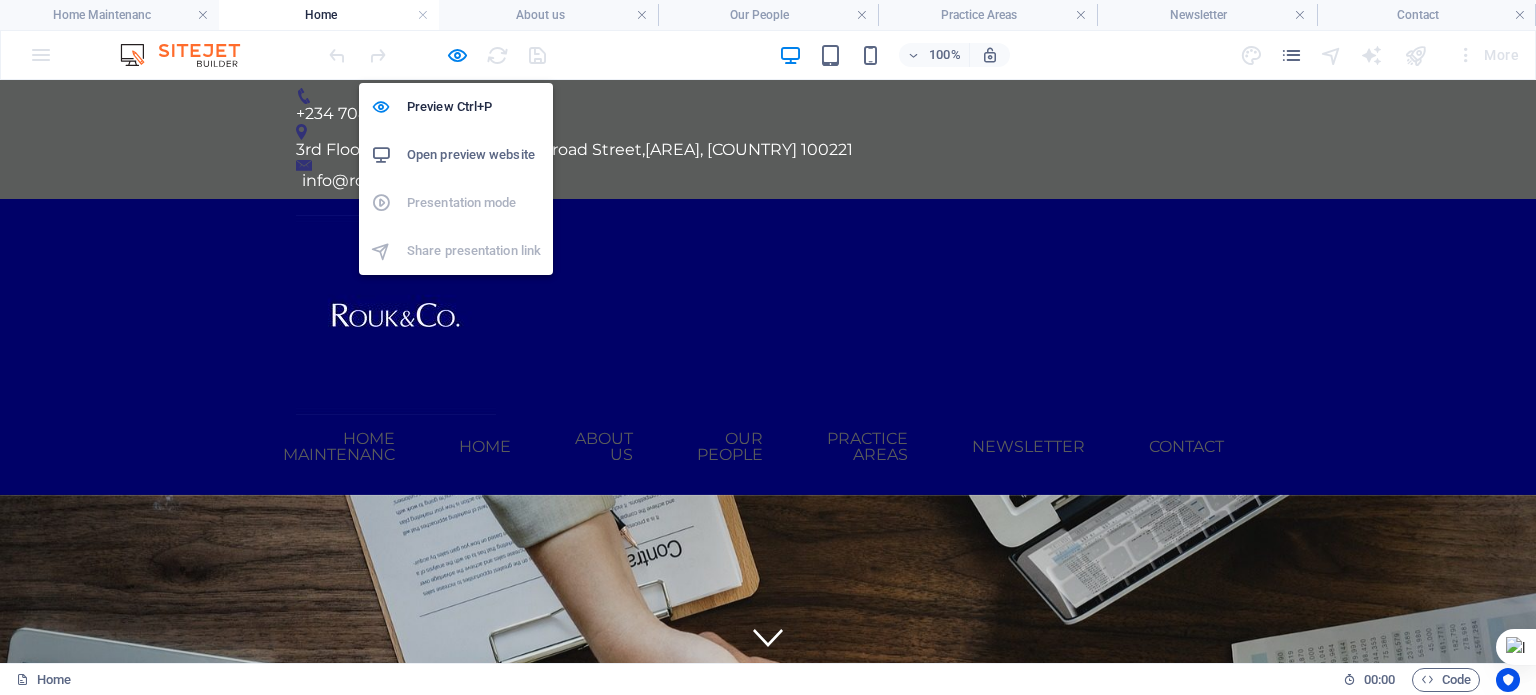 click at bounding box center (457, 55) 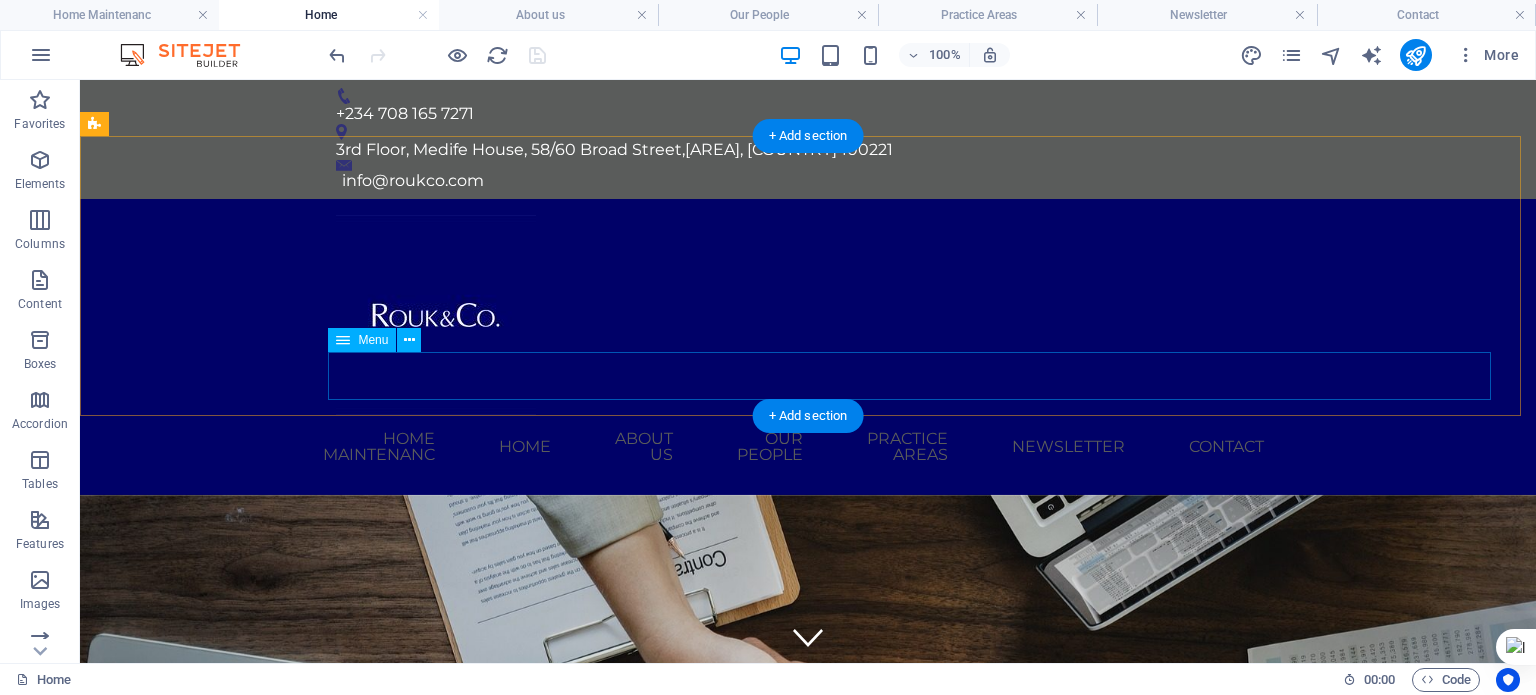 click on "Home Maintenanc Home About us Our People Practice Areas Newsletter Contact" at bounding box center (808, 447) 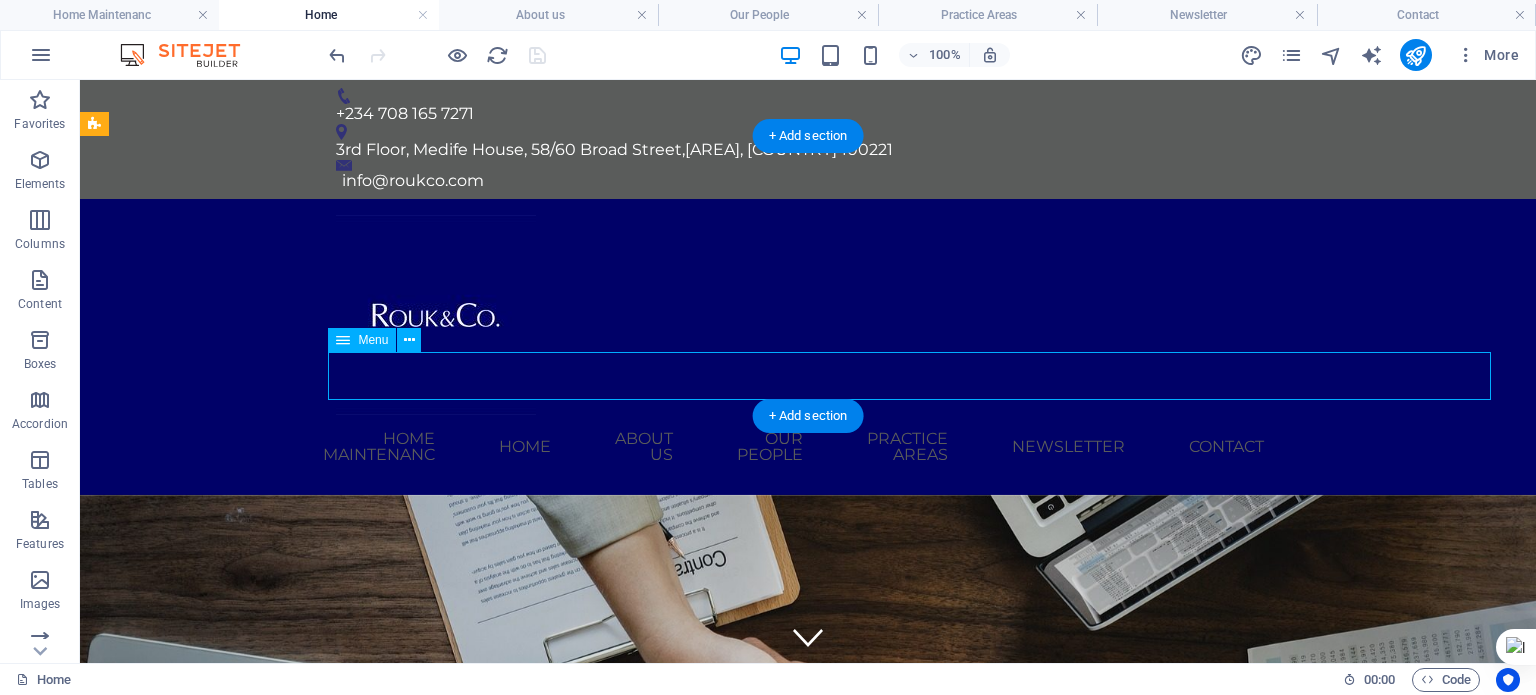 click on "Home Maintenanc Home About us Our People Practice Areas Newsletter Contact" at bounding box center [808, 447] 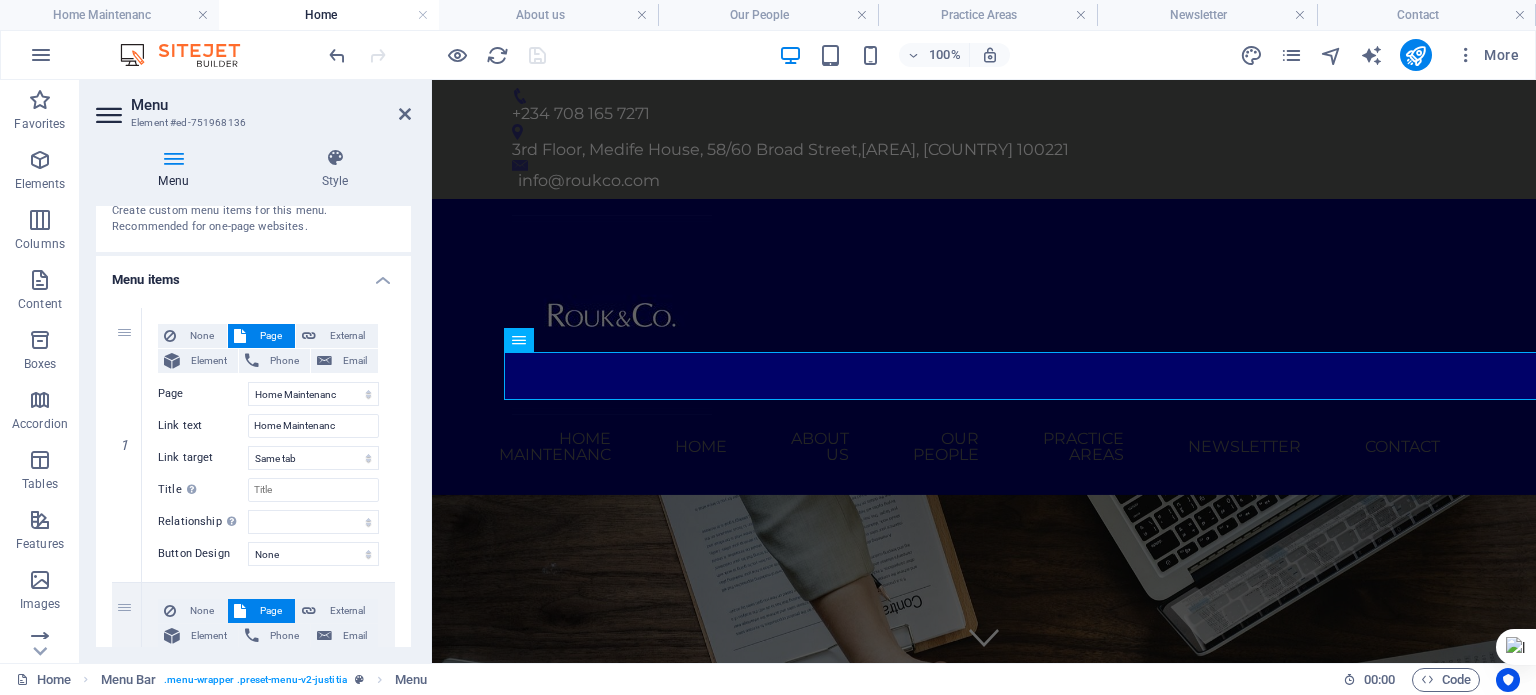scroll, scrollTop: 0, scrollLeft: 0, axis: both 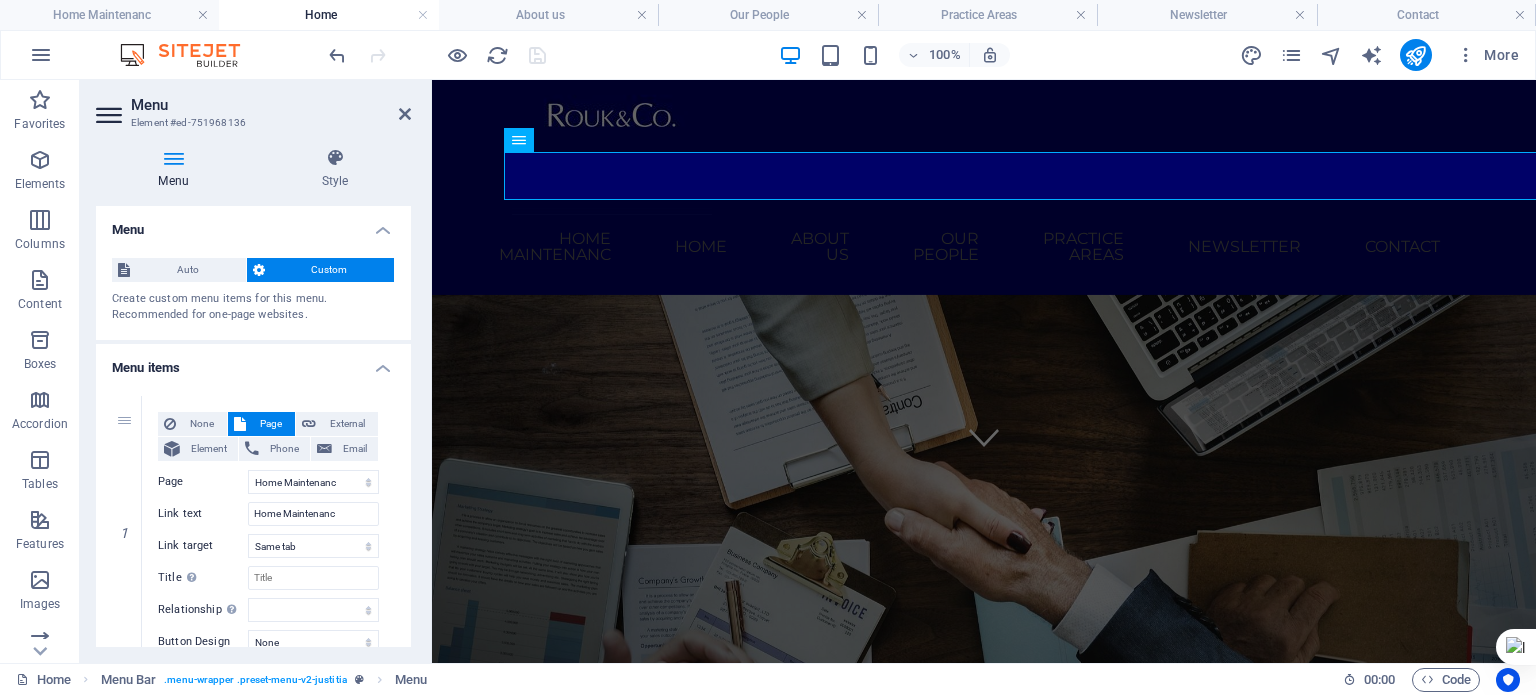 click at bounding box center [405, 114] 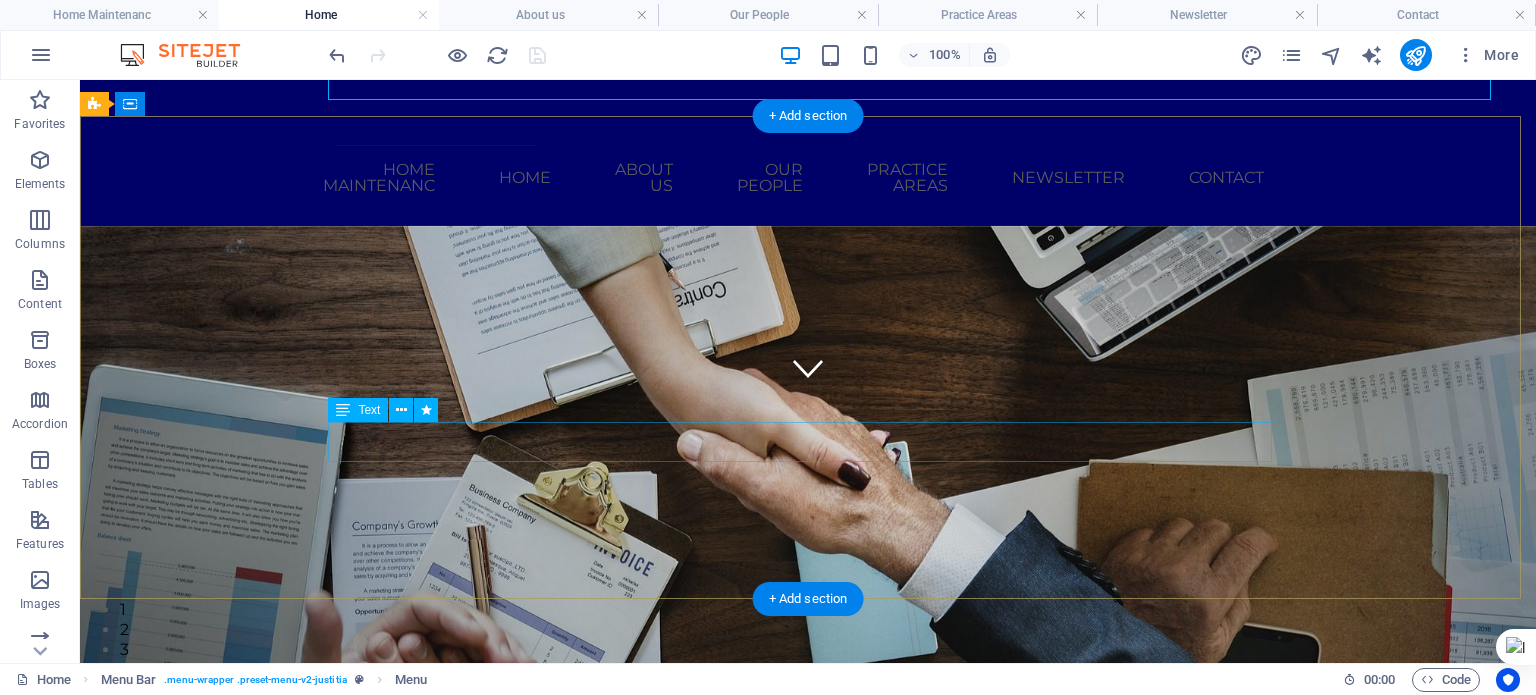 scroll, scrollTop: 0, scrollLeft: 0, axis: both 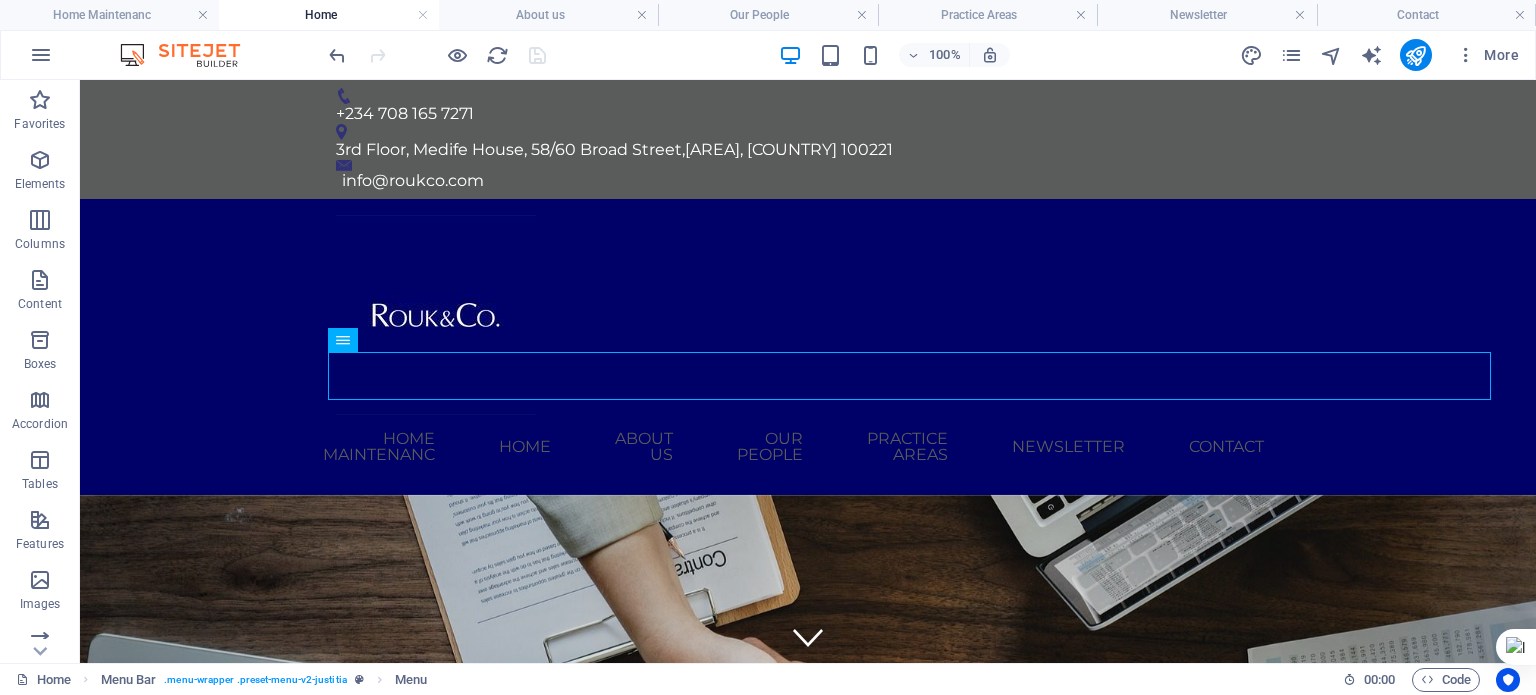 click on "About us" at bounding box center (548, 15) 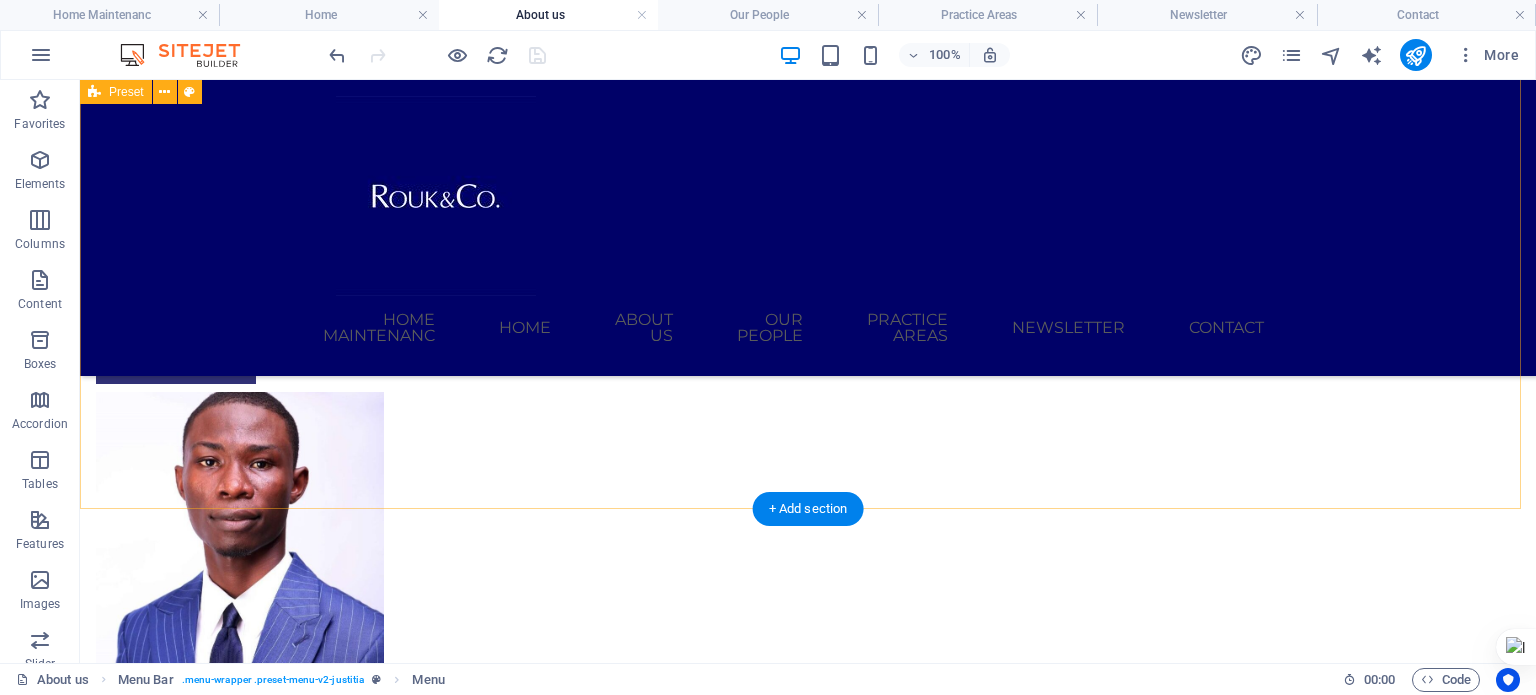 scroll, scrollTop: 1100, scrollLeft: 0, axis: vertical 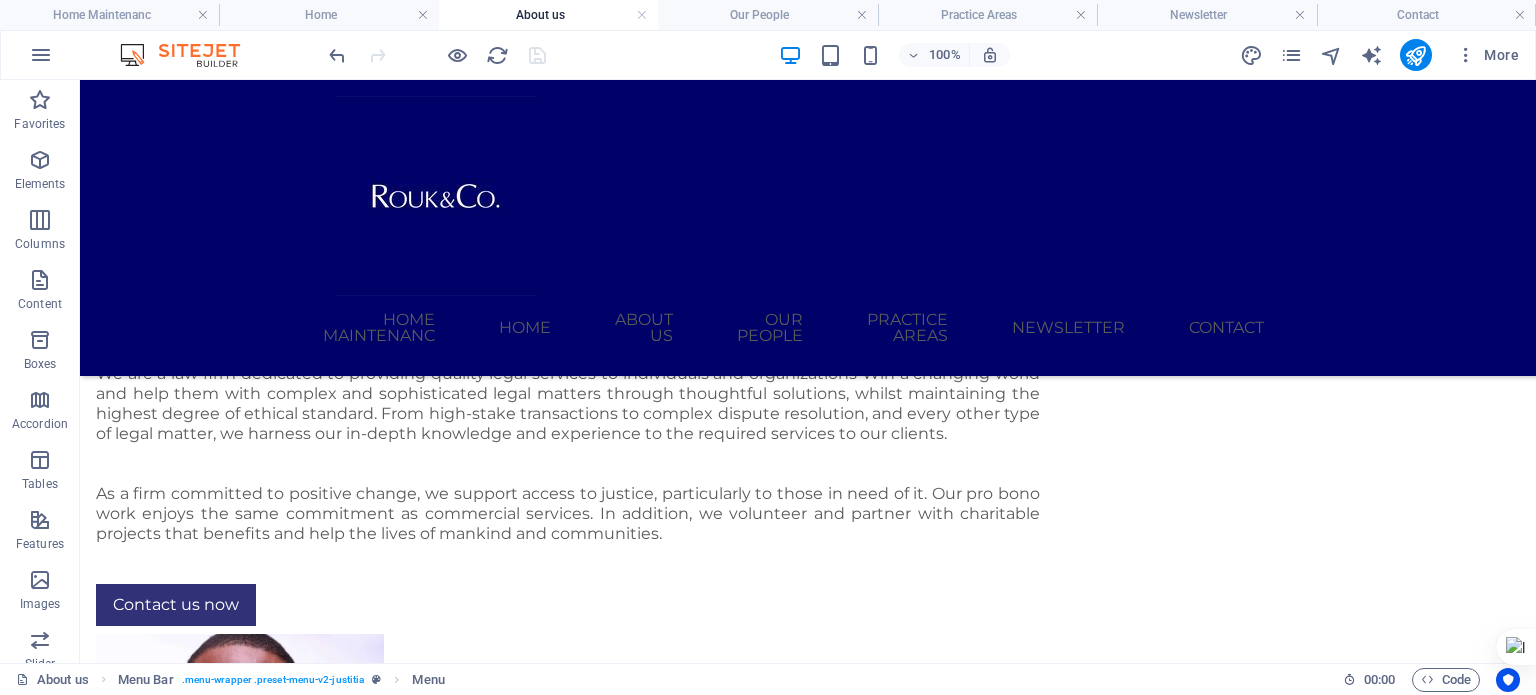 click on "Our People" at bounding box center [767, 15] 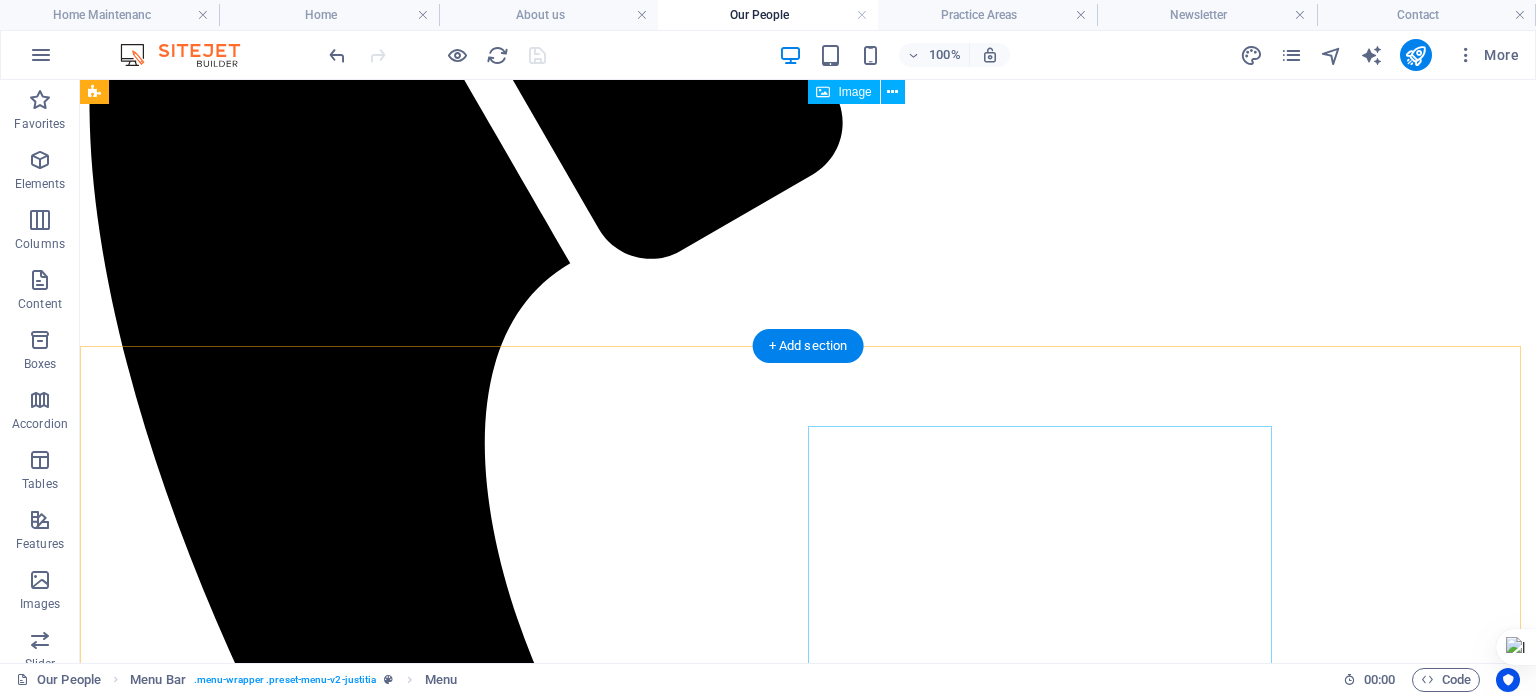 scroll, scrollTop: 456, scrollLeft: 0, axis: vertical 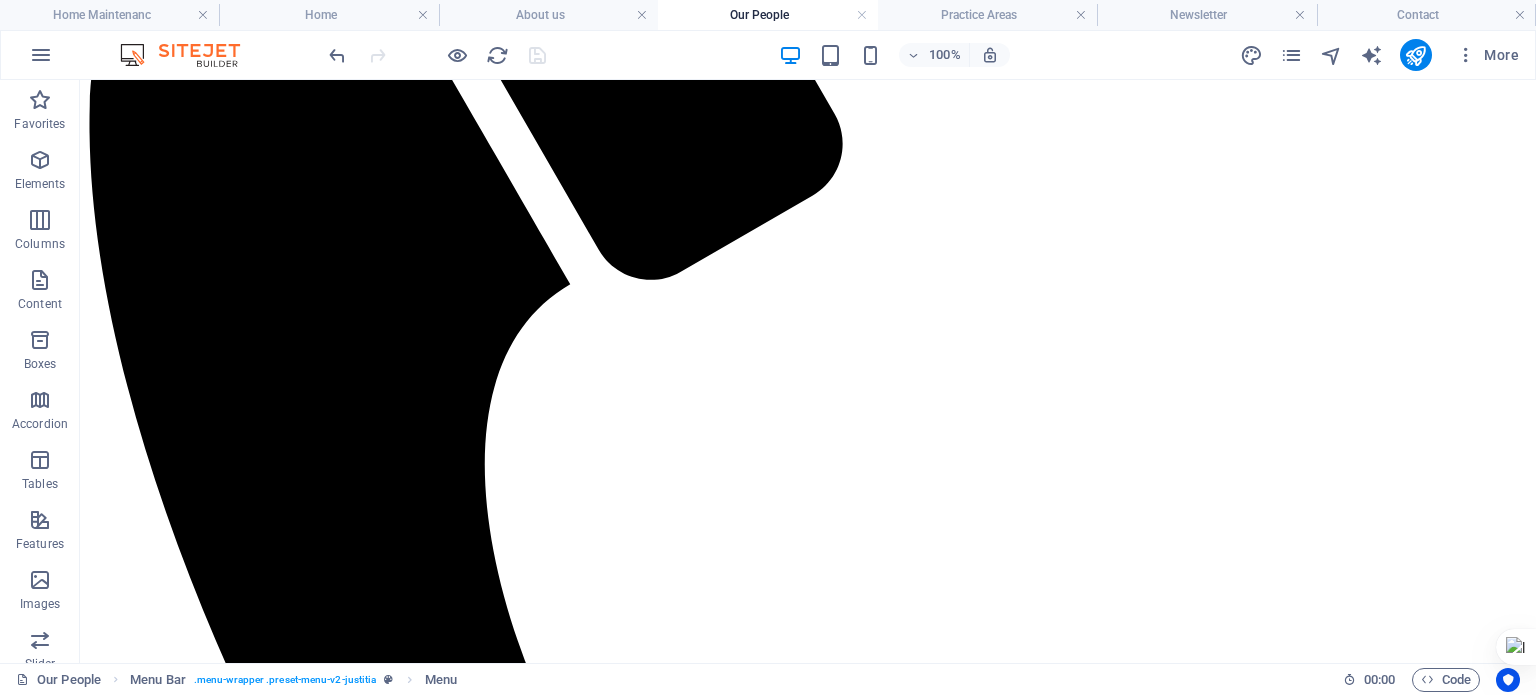 click on "Practice Areas" at bounding box center (987, 15) 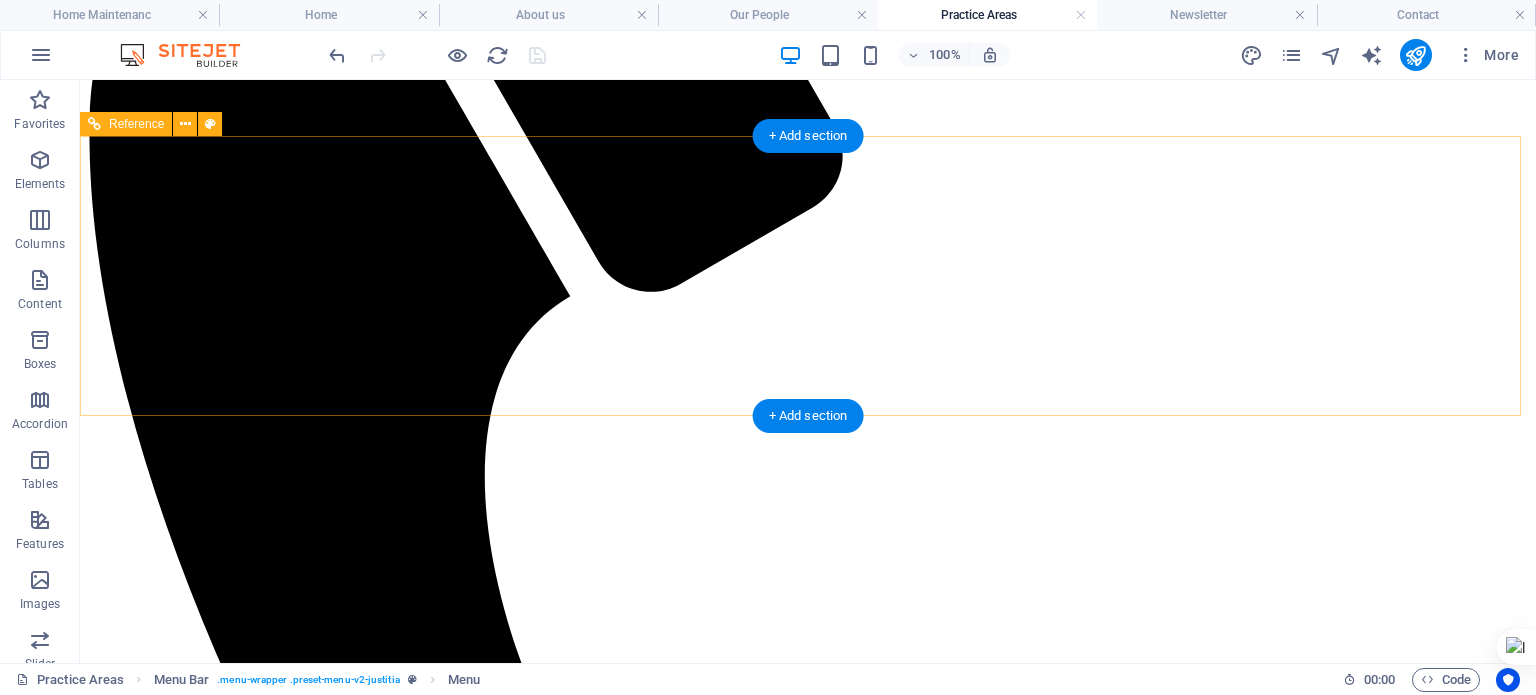 scroll, scrollTop: 0, scrollLeft: 0, axis: both 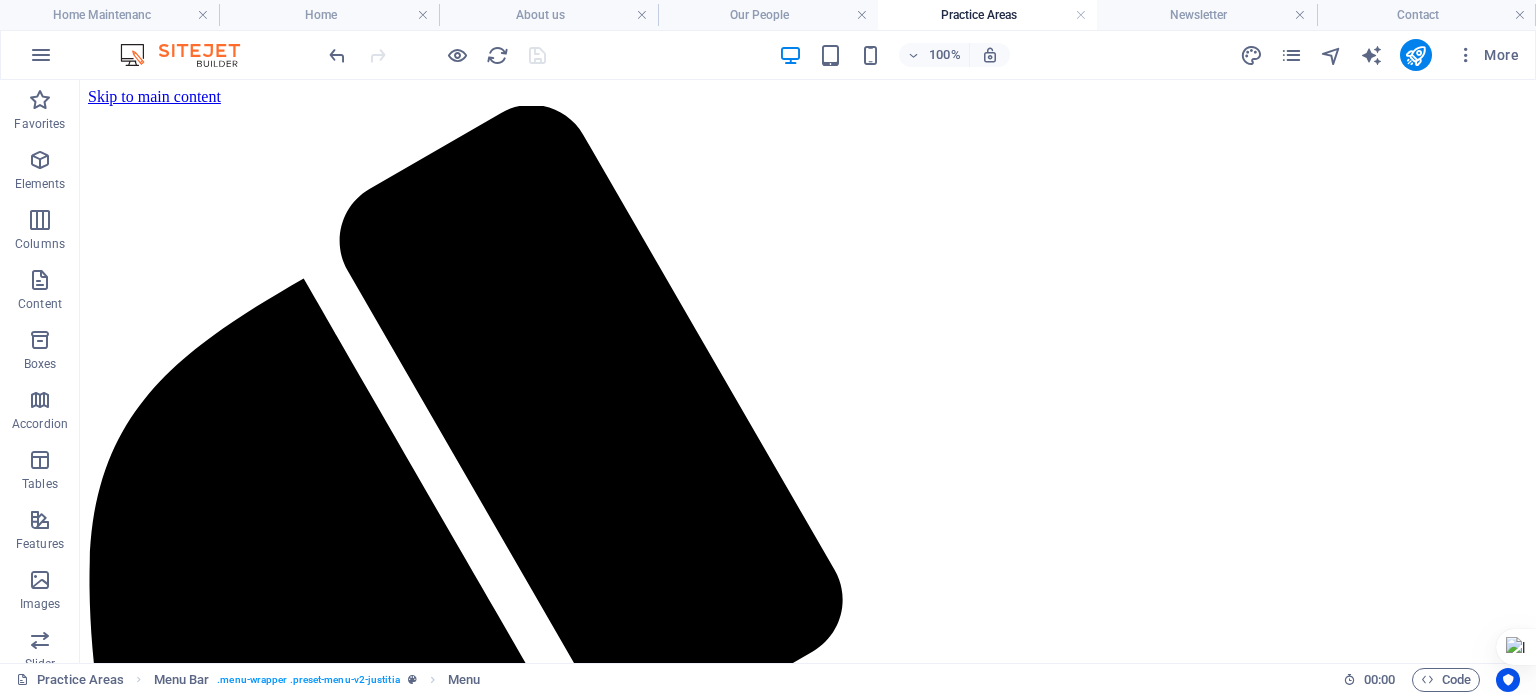 click on "Newsletter" at bounding box center (1206, 15) 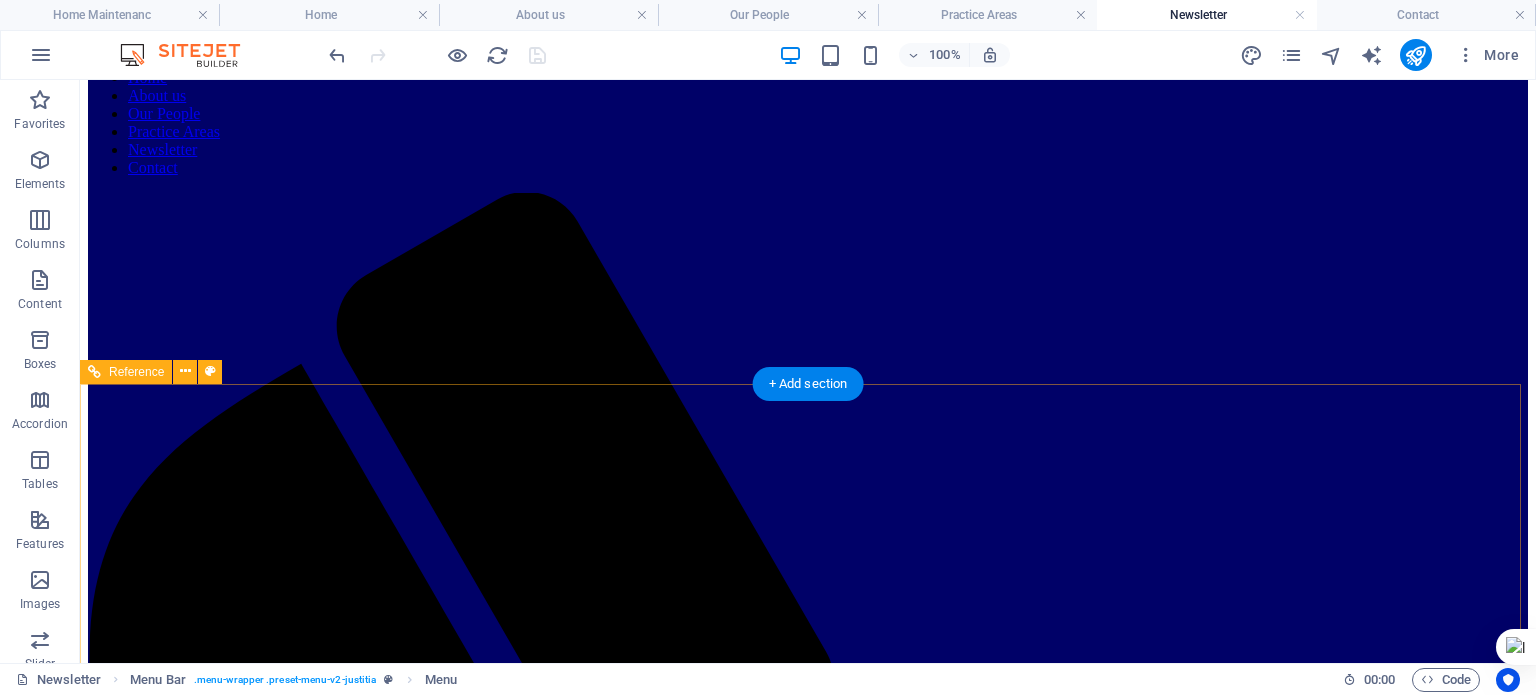 scroll, scrollTop: 5487, scrollLeft: 0, axis: vertical 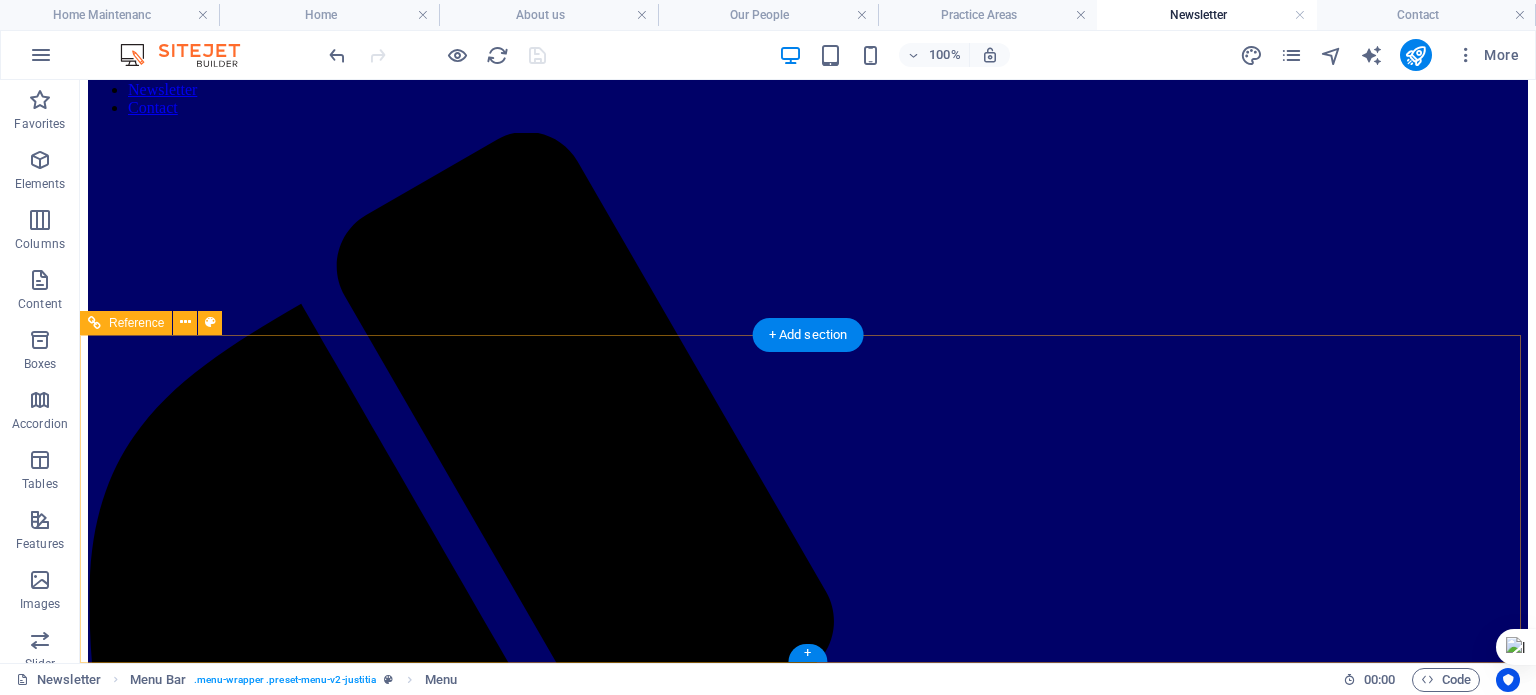 click on "Corporate/Commercial & Finance Dispute Resolution Energy & Natural Resources Media, Telecommunication & Technology Transportation and International Trade" at bounding box center [808, 7883] 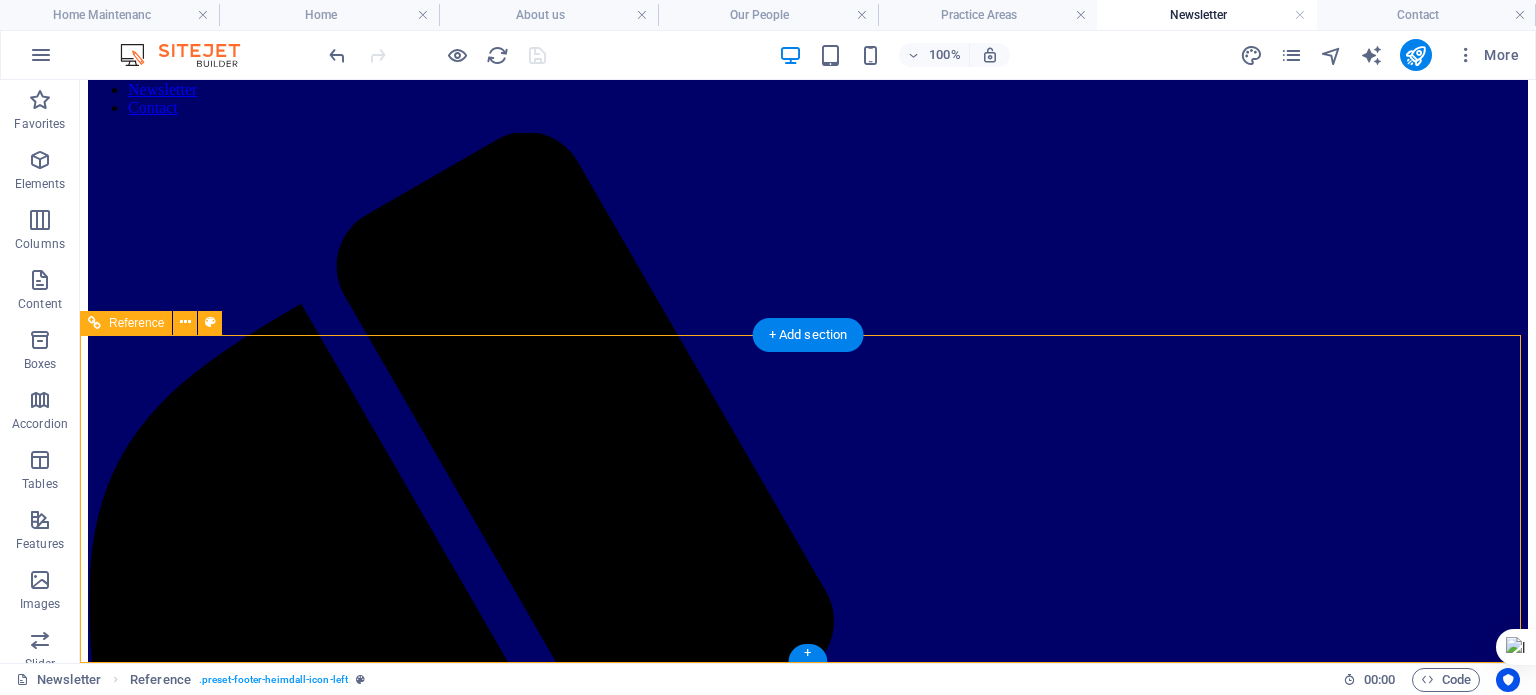 click on "3rd Floor, Medife House, 58/60 Broad Street Lagos Island, Nigeria   100221" at bounding box center [808, 8009] 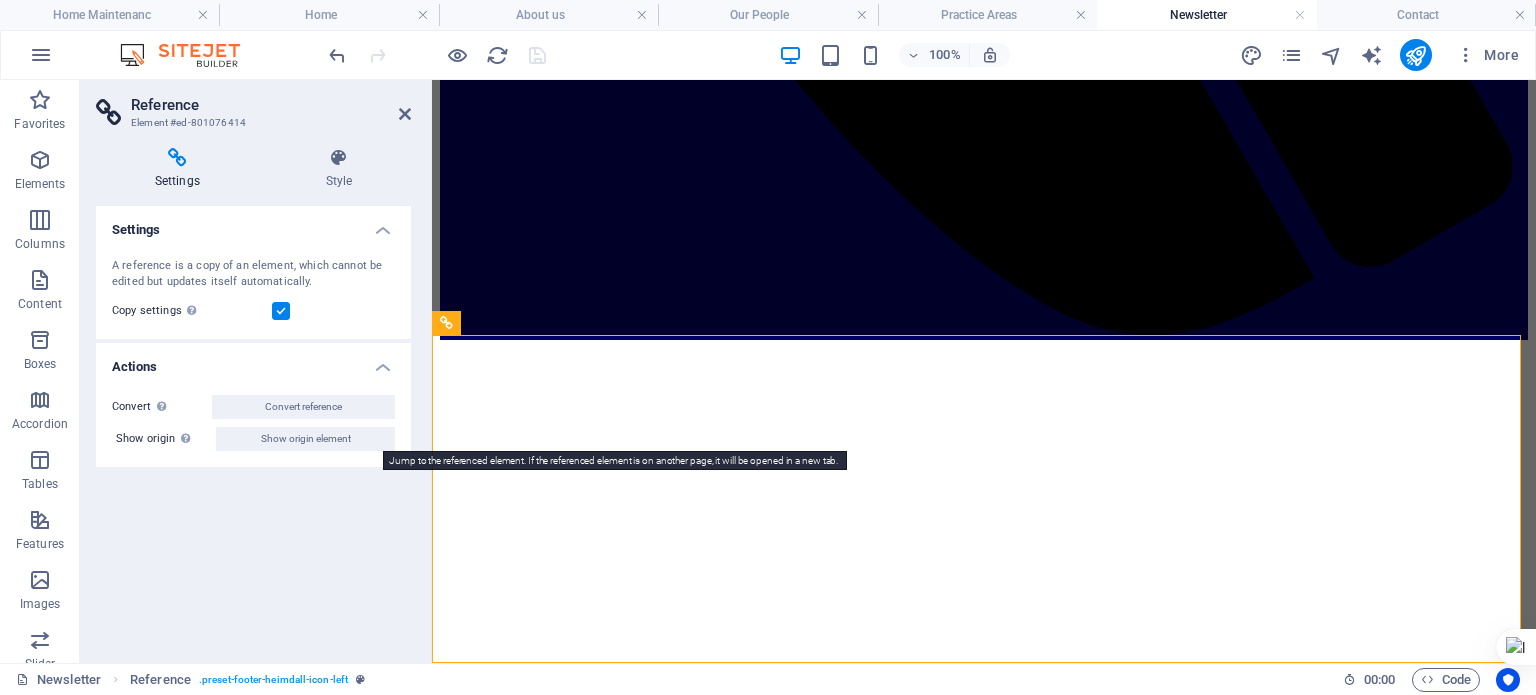 click on "Show origin element" at bounding box center [305, 439] 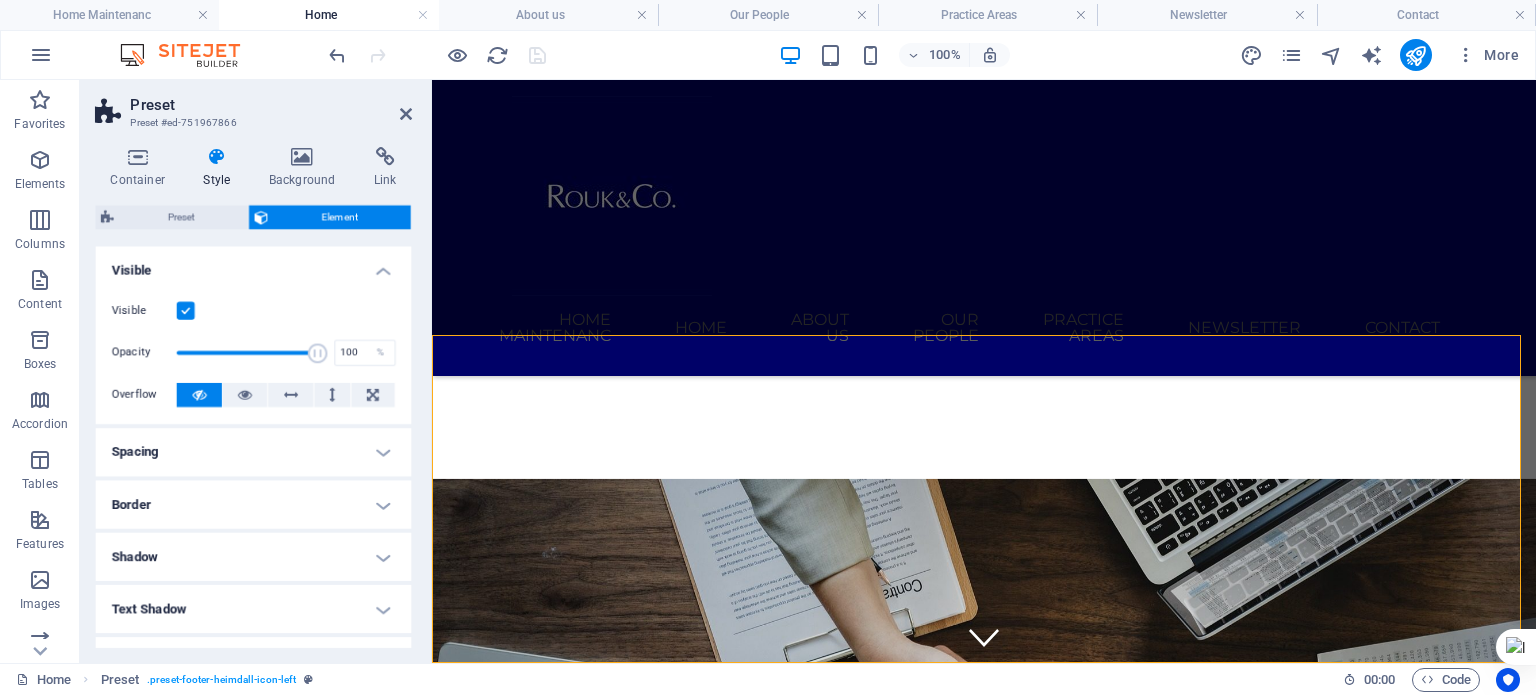 scroll, scrollTop: 2381, scrollLeft: 0, axis: vertical 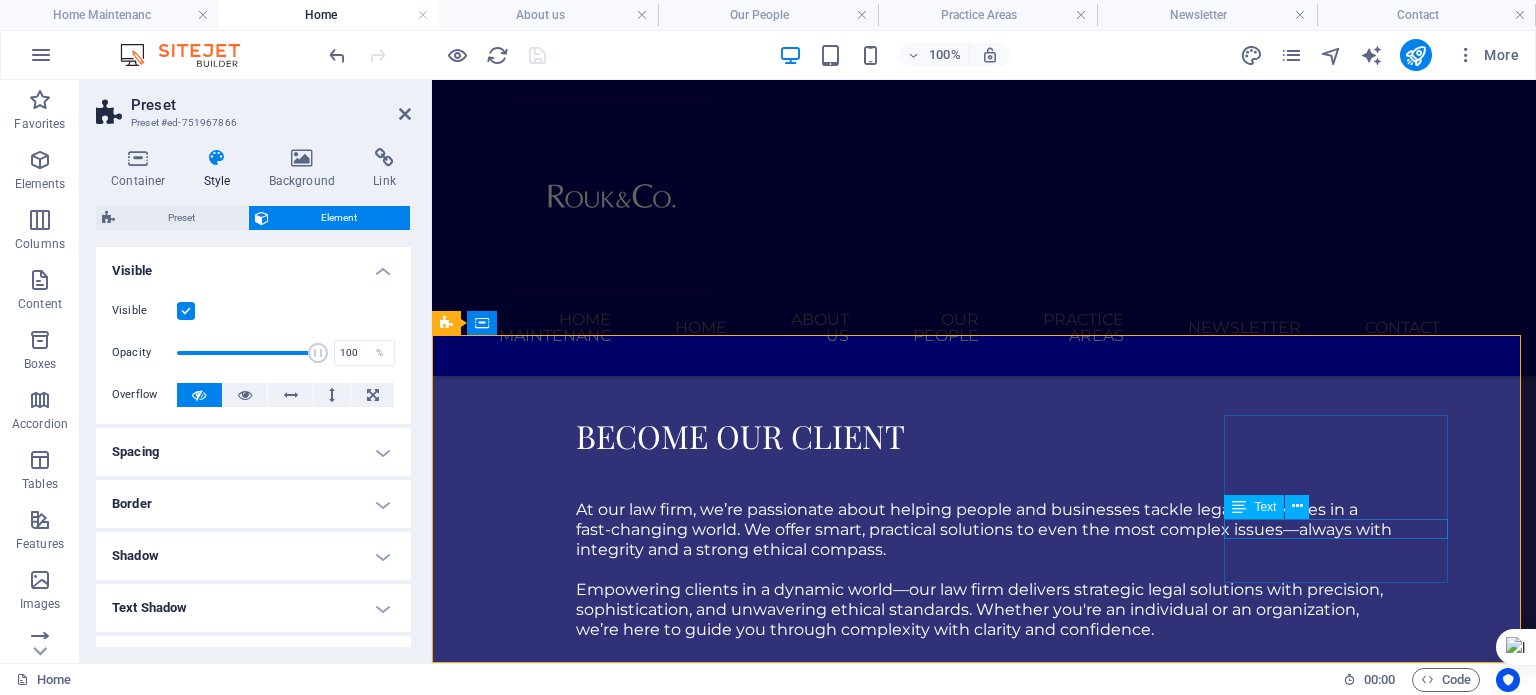 click at bounding box center (1297, 506) 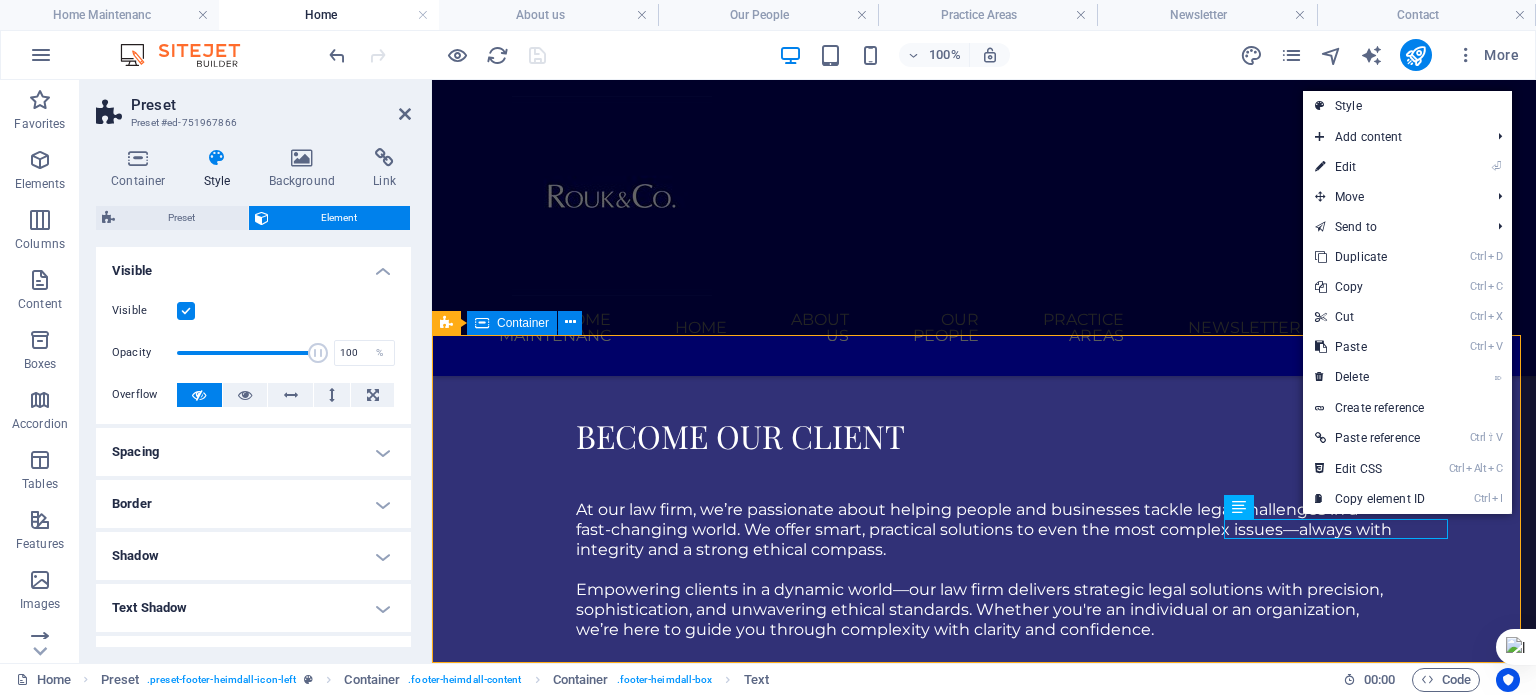 click on "Explore our site Home Practice Areas About us Contact Legal Notice Privacy Our seasoned legal team is dedicated to delivering top-tier representation to every client—whether you're a business navigating complex regulations or an individual seeking trusted counsel. Service Offerings Corporate/Commercial & Finance Dispute Resolution Energy & Natural Resources Media, Telecommunication & Technology Transportation and International Trade Keep in touch 3rd Floor, Medife House, 58/60 Broad Street Lagos Island, Nigeria   100221 +234 708 165 7271 info@roukco.com Mon-Fri: 9am- 5pm" at bounding box center [984, 4957] 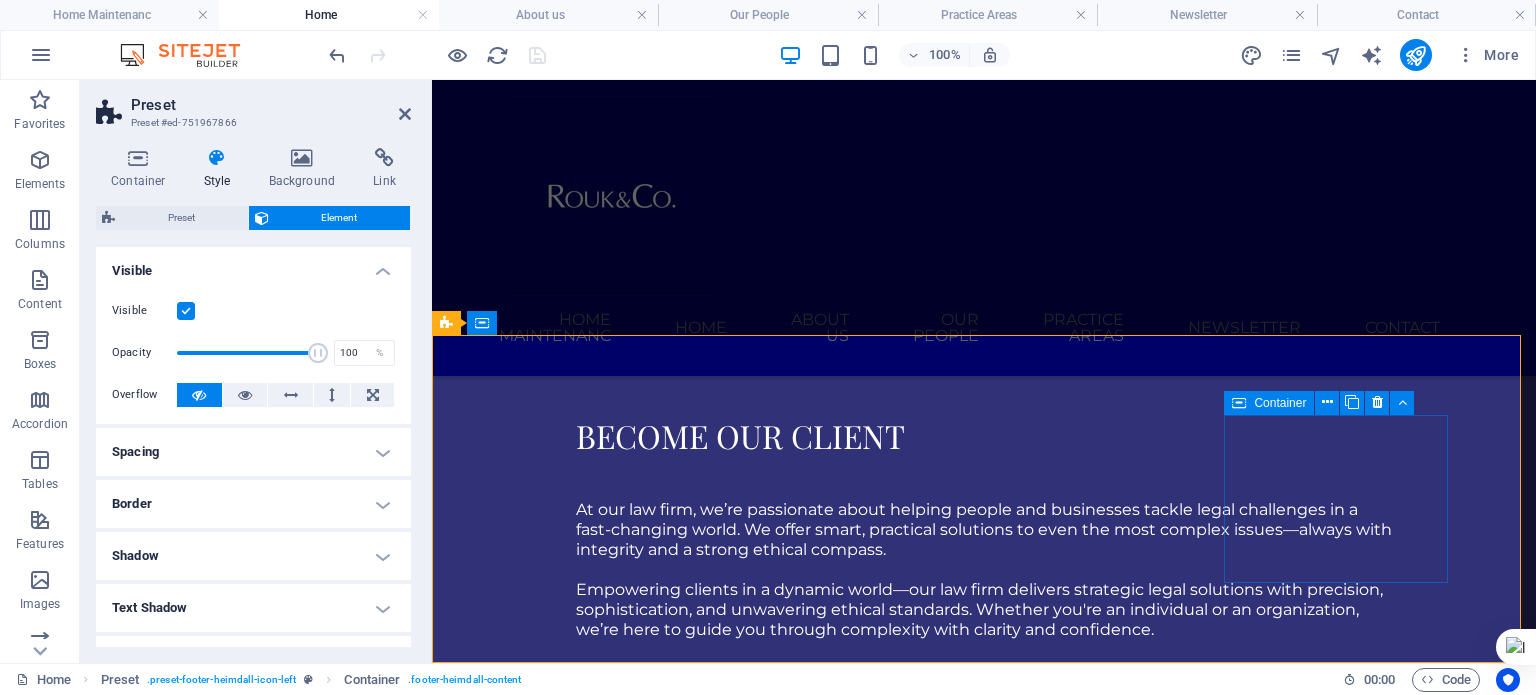 click on "Keep in touch 3rd Floor, Medife House, 58/60 Broad Street Lagos Island, Nigeria   100221 +234 708 165 7271 info@roukco.com Mon-Fri: 9am- 5pm" at bounding box center [920, 5116] 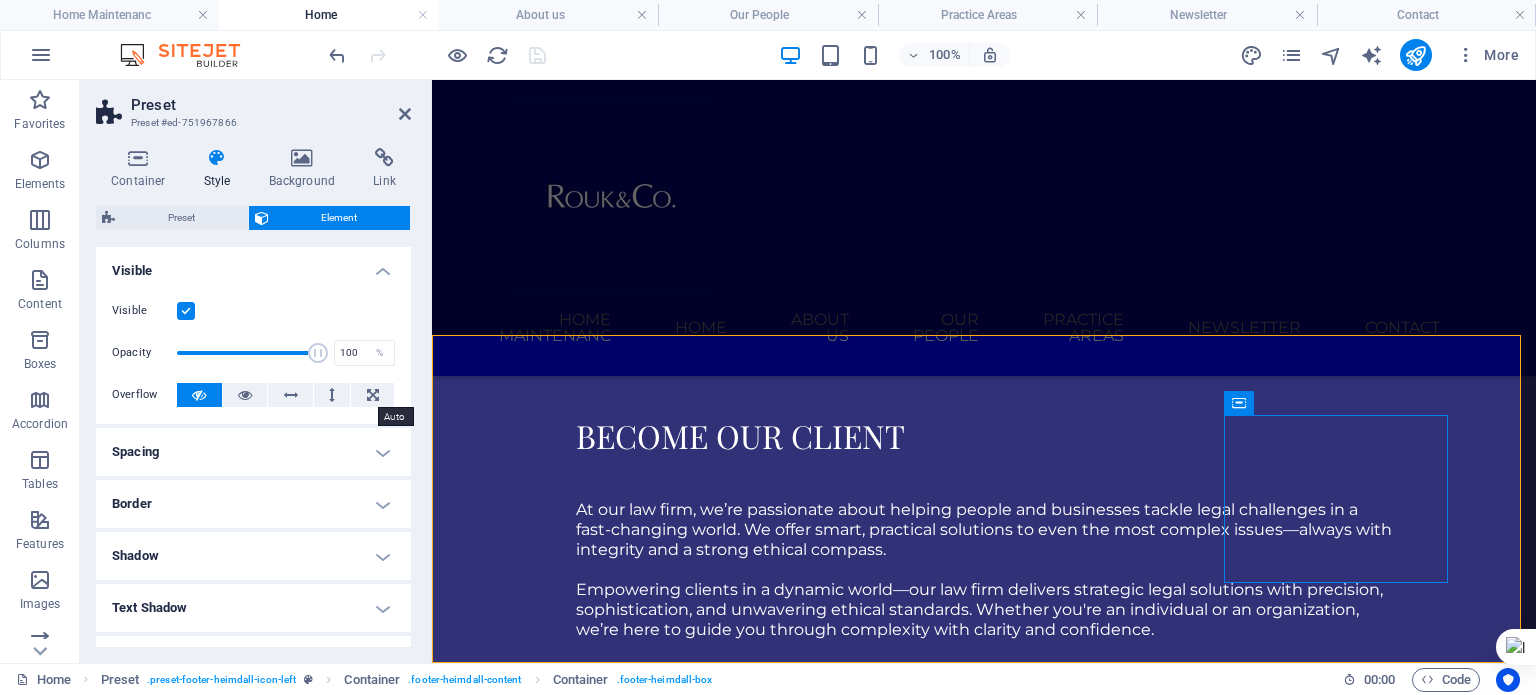 click at bounding box center [373, 395] 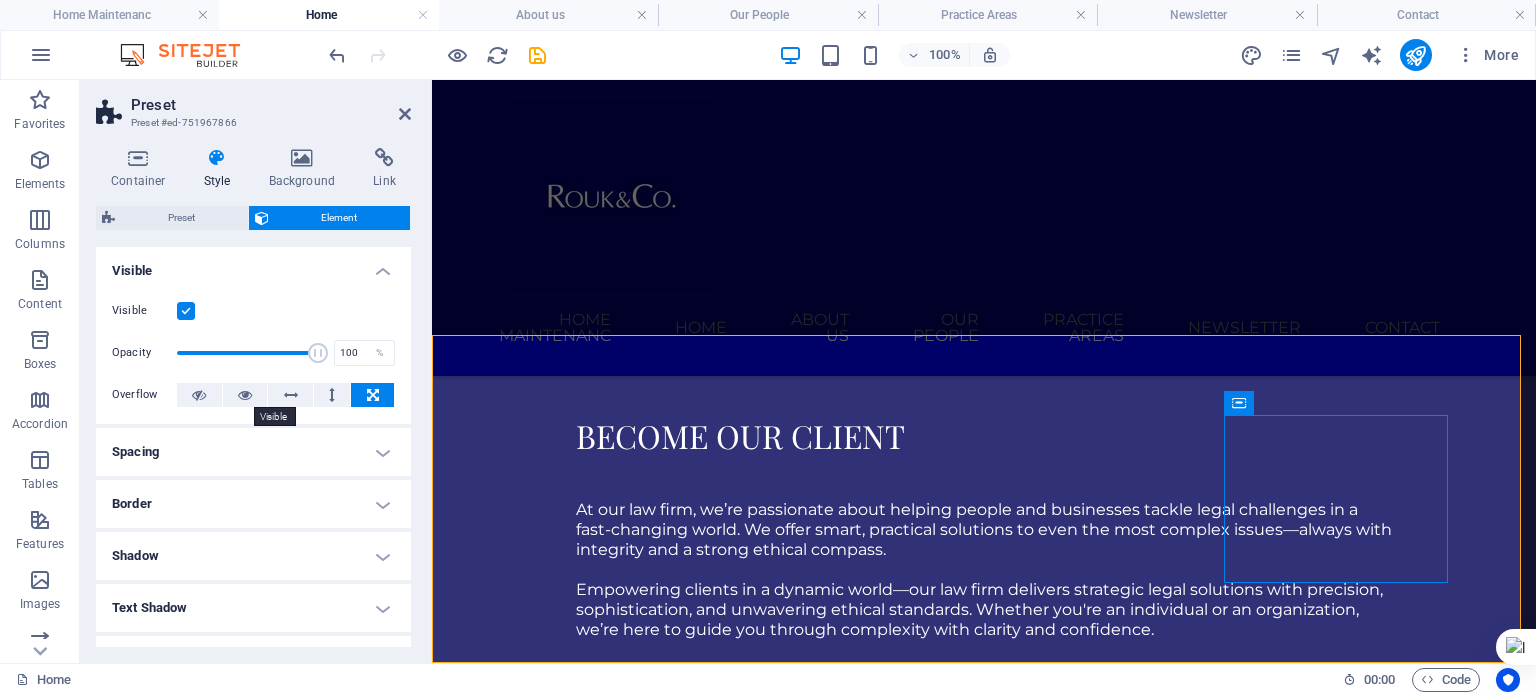 click at bounding box center [245, 395] 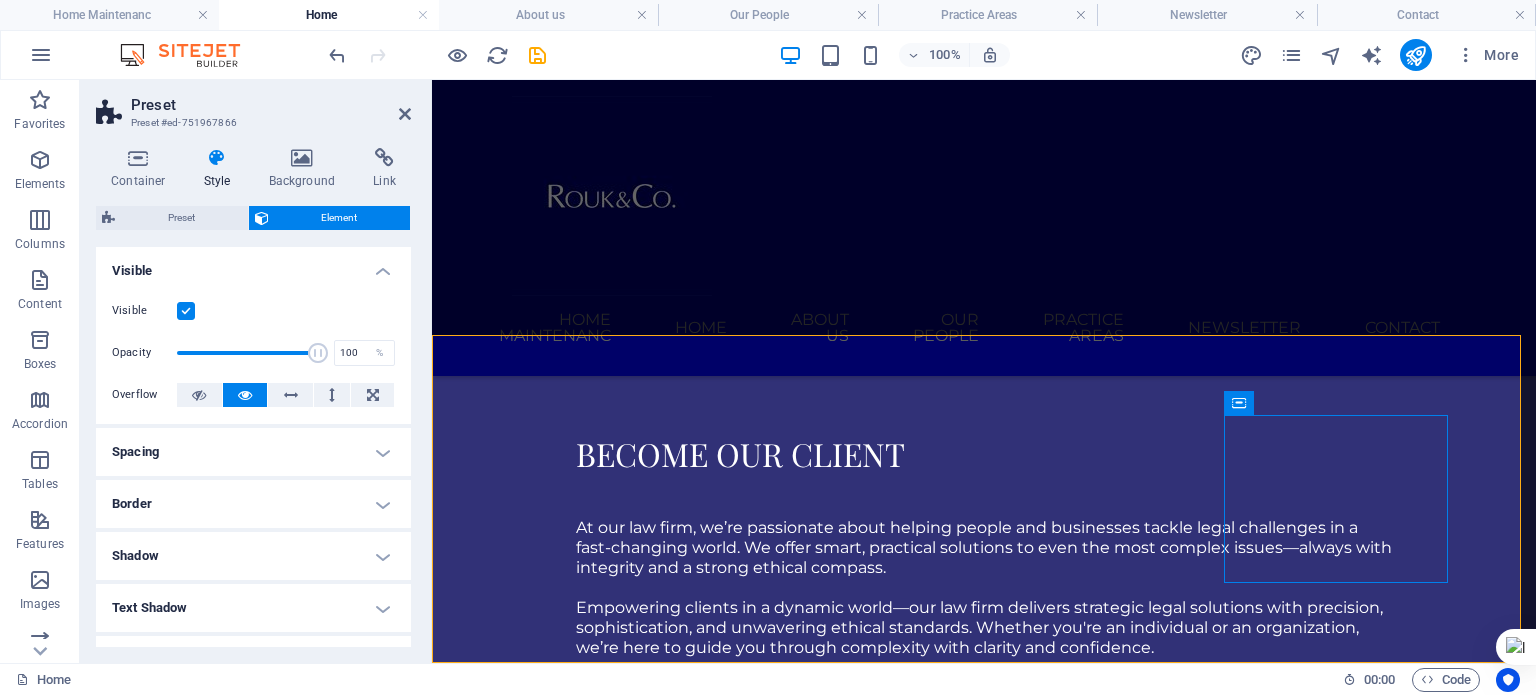 scroll, scrollTop: 2381, scrollLeft: 0, axis: vertical 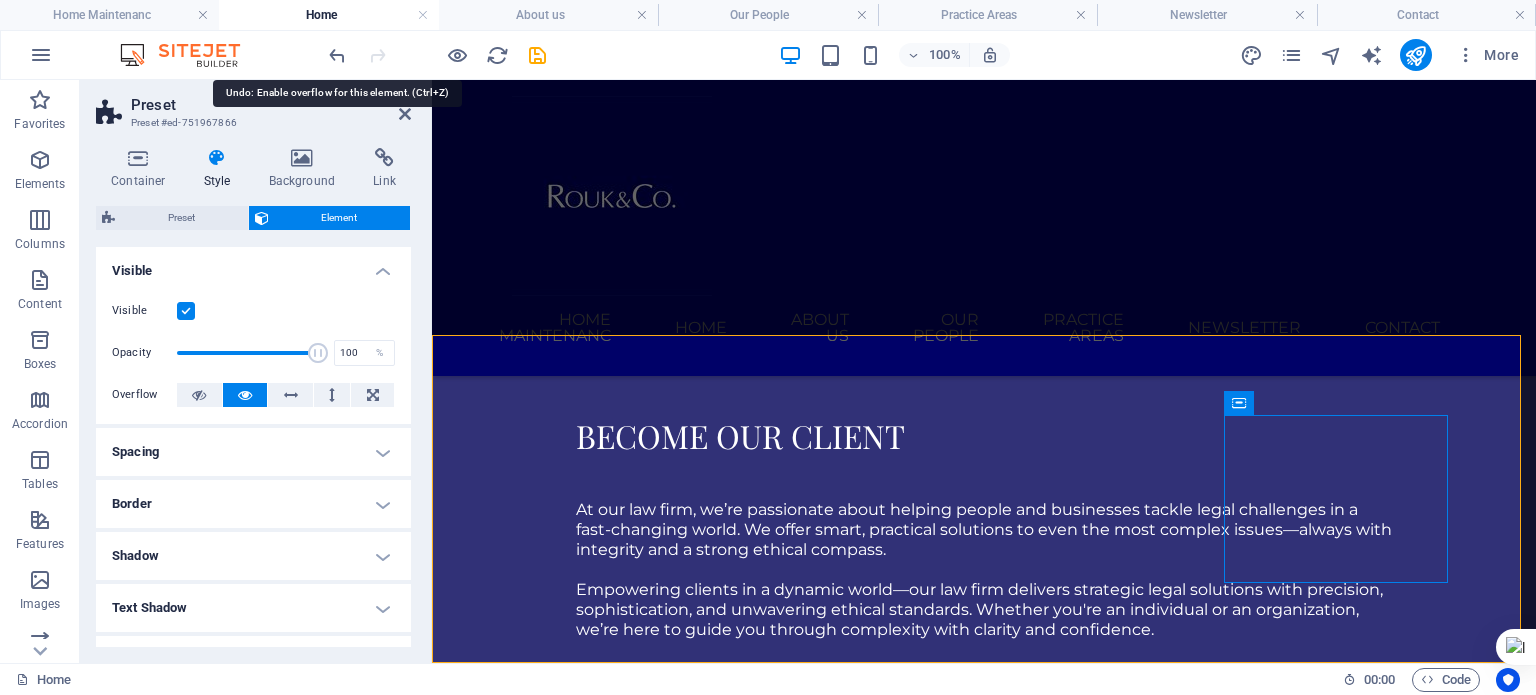 click at bounding box center [337, 55] 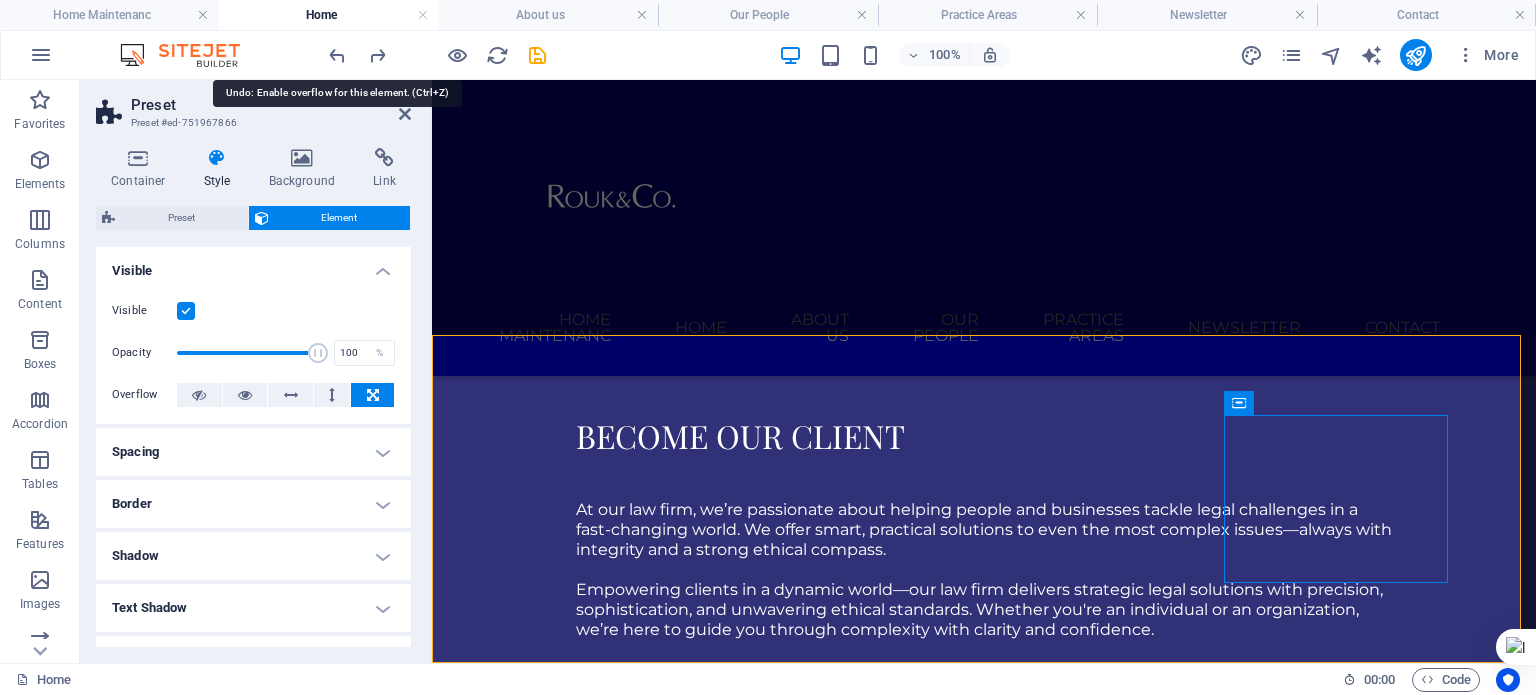 click at bounding box center [337, 55] 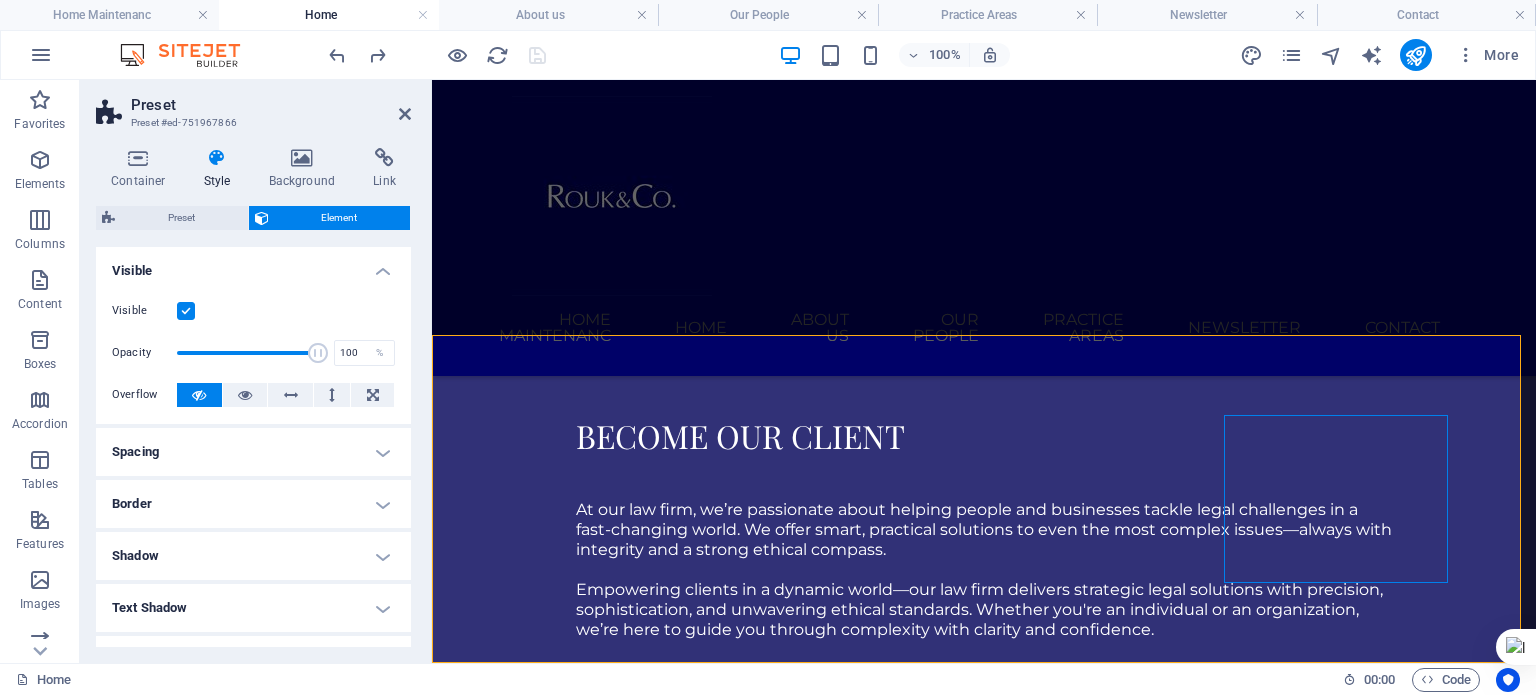 click on "Spacing" at bounding box center [253, 452] 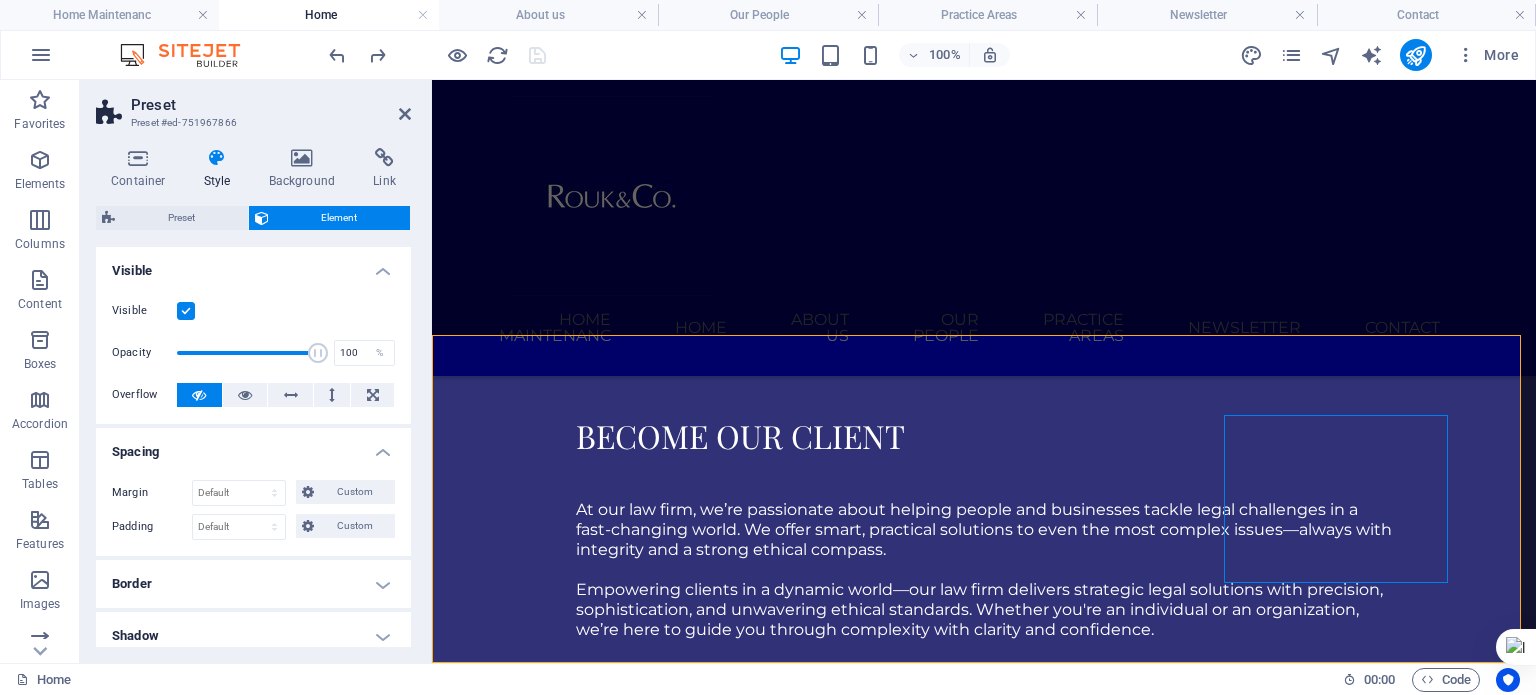 click on "Border" at bounding box center [253, 584] 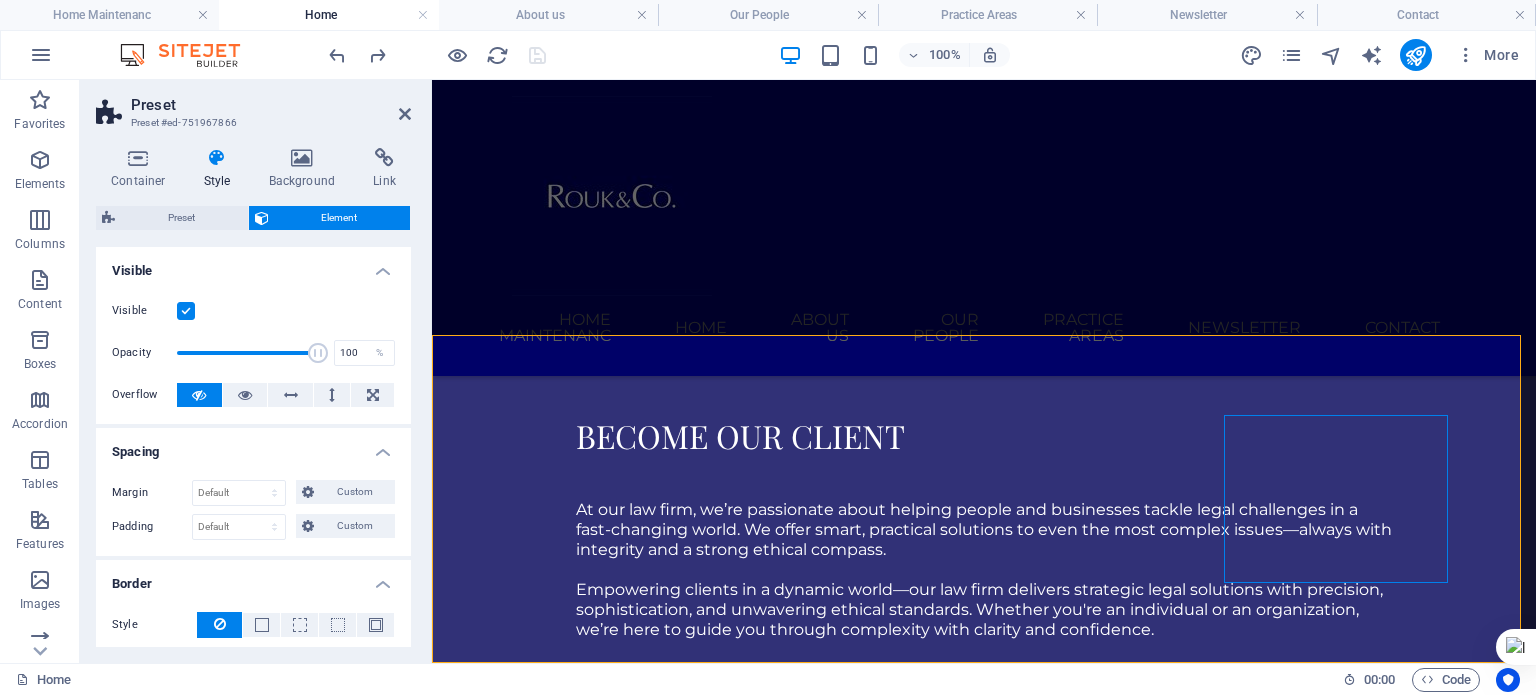 scroll, scrollTop: 100, scrollLeft: 0, axis: vertical 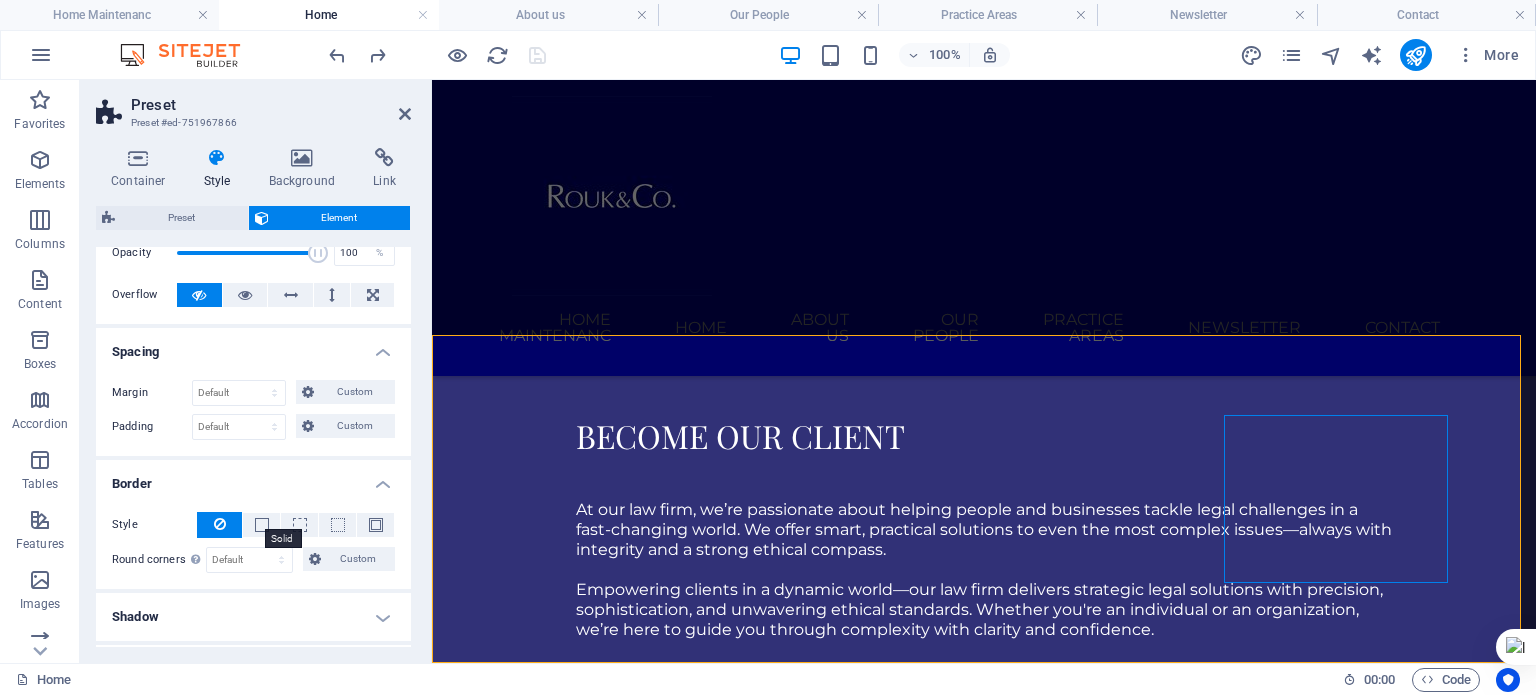 click at bounding box center (262, 525) 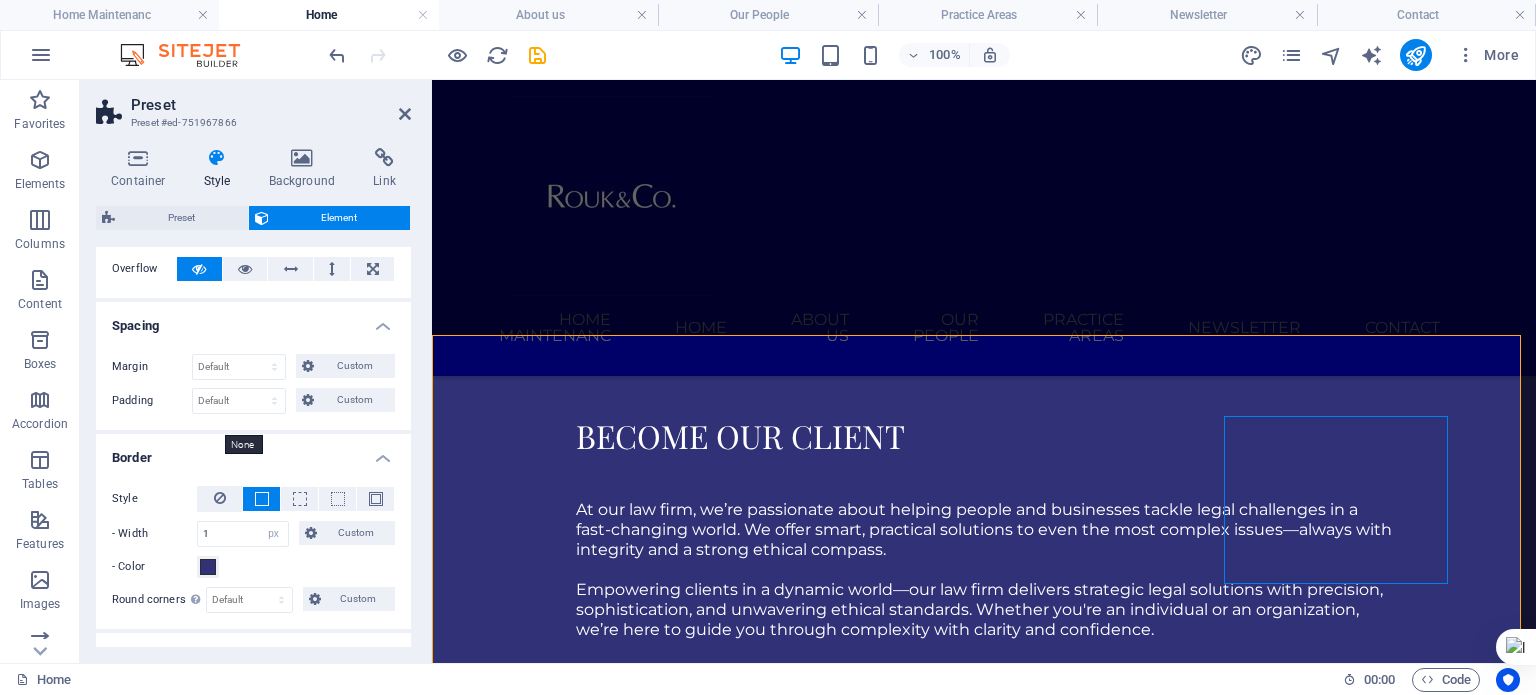 scroll, scrollTop: 100, scrollLeft: 0, axis: vertical 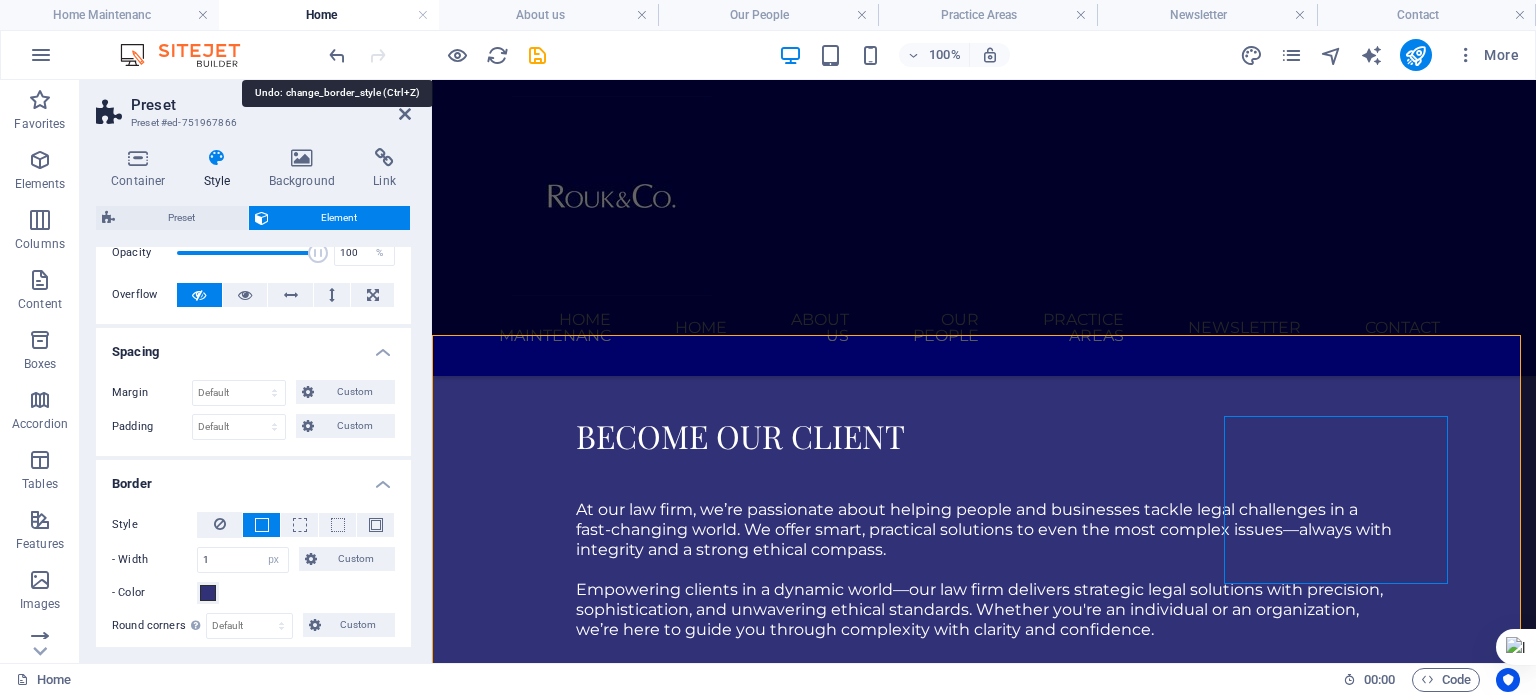 click at bounding box center [337, 55] 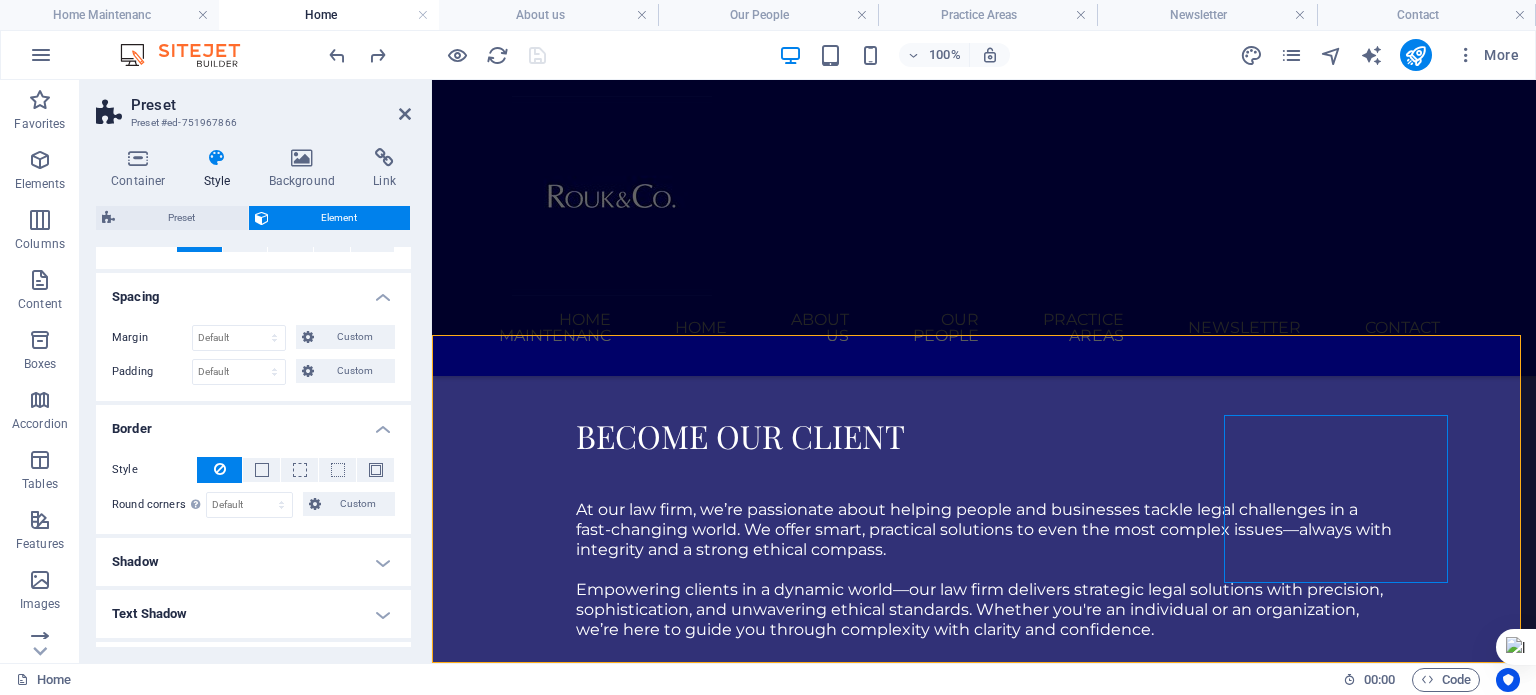 scroll, scrollTop: 200, scrollLeft: 0, axis: vertical 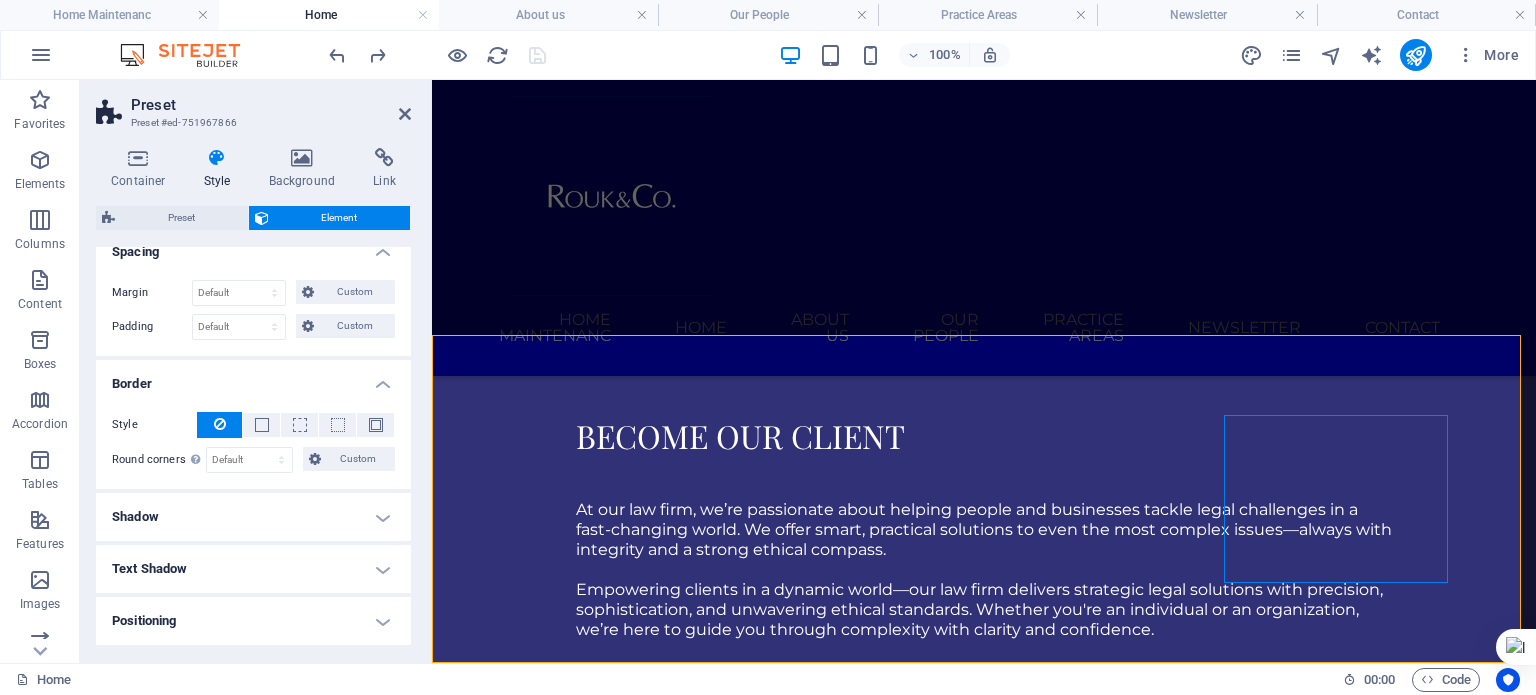 click on "Shadow" at bounding box center (253, 517) 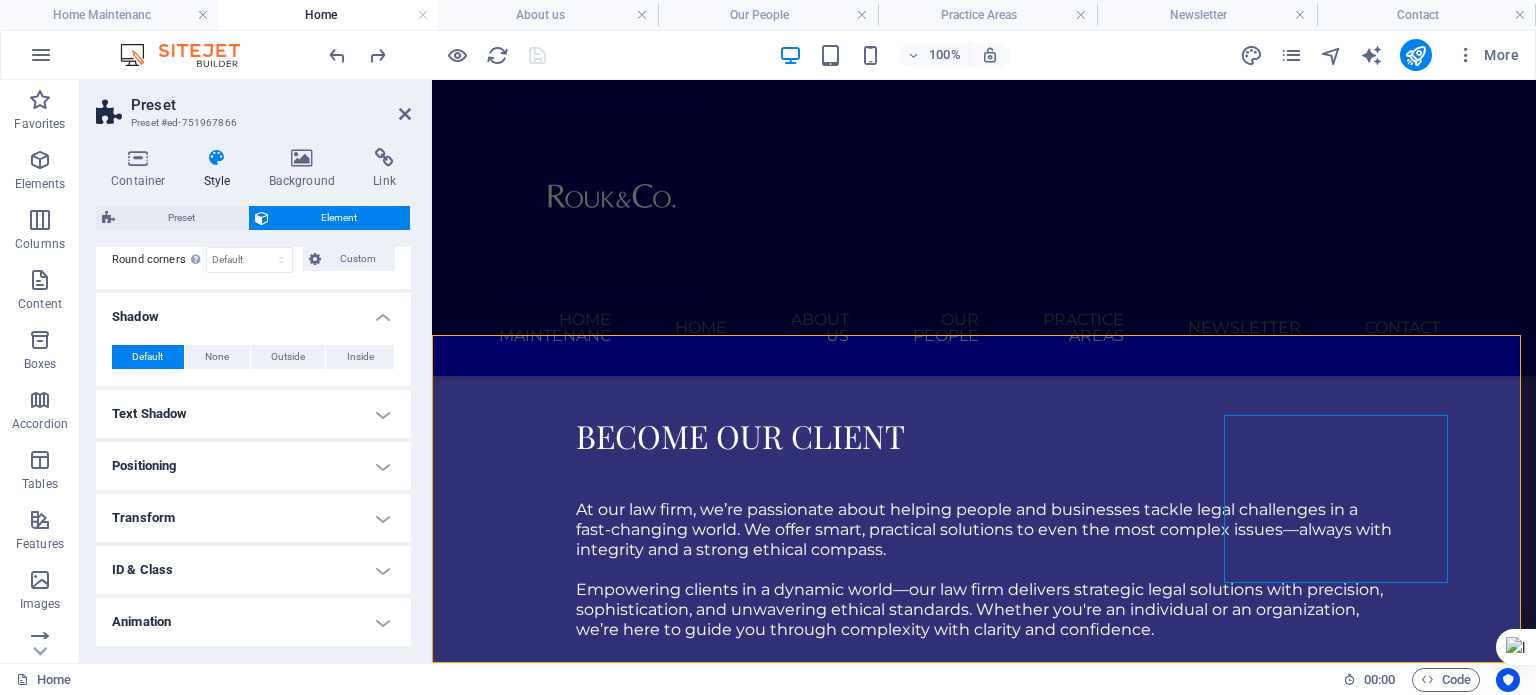 scroll, scrollTop: 448, scrollLeft: 0, axis: vertical 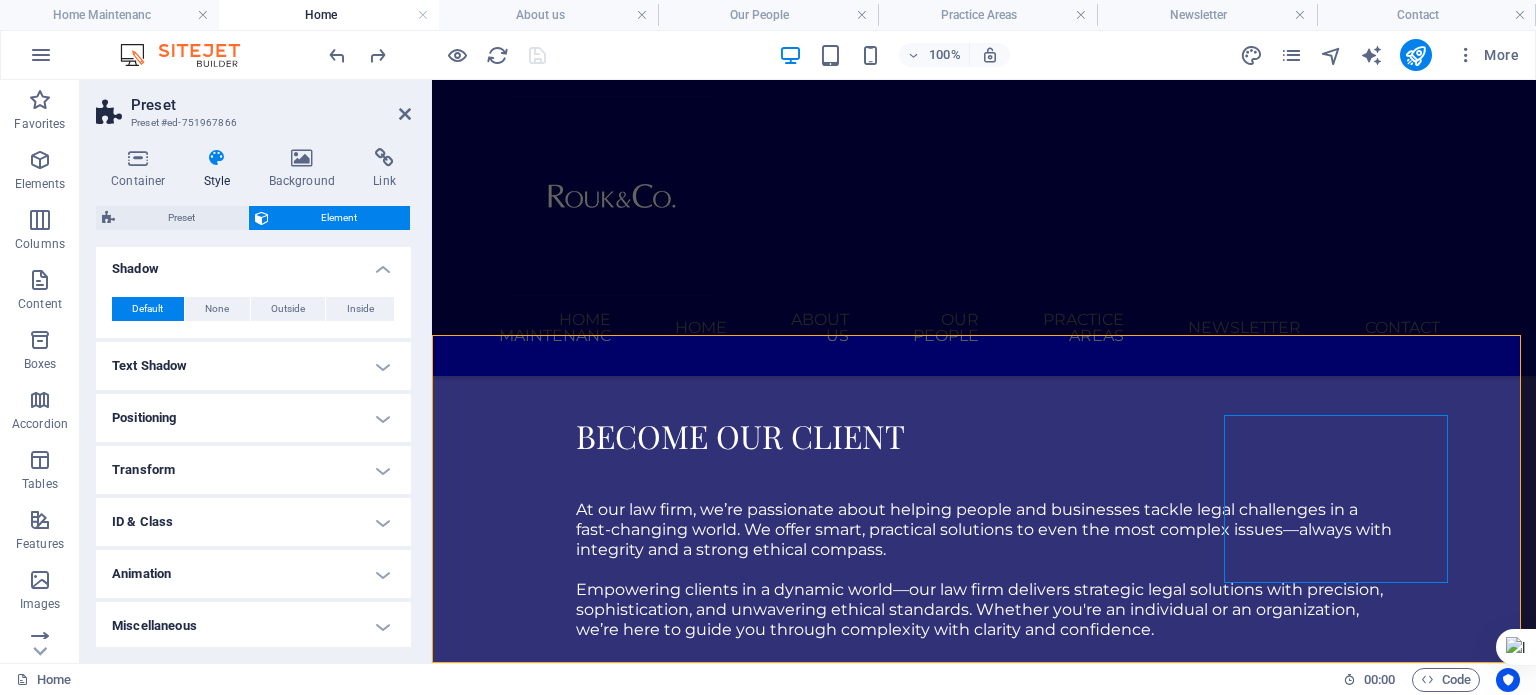 click on "Positioning" at bounding box center (253, 418) 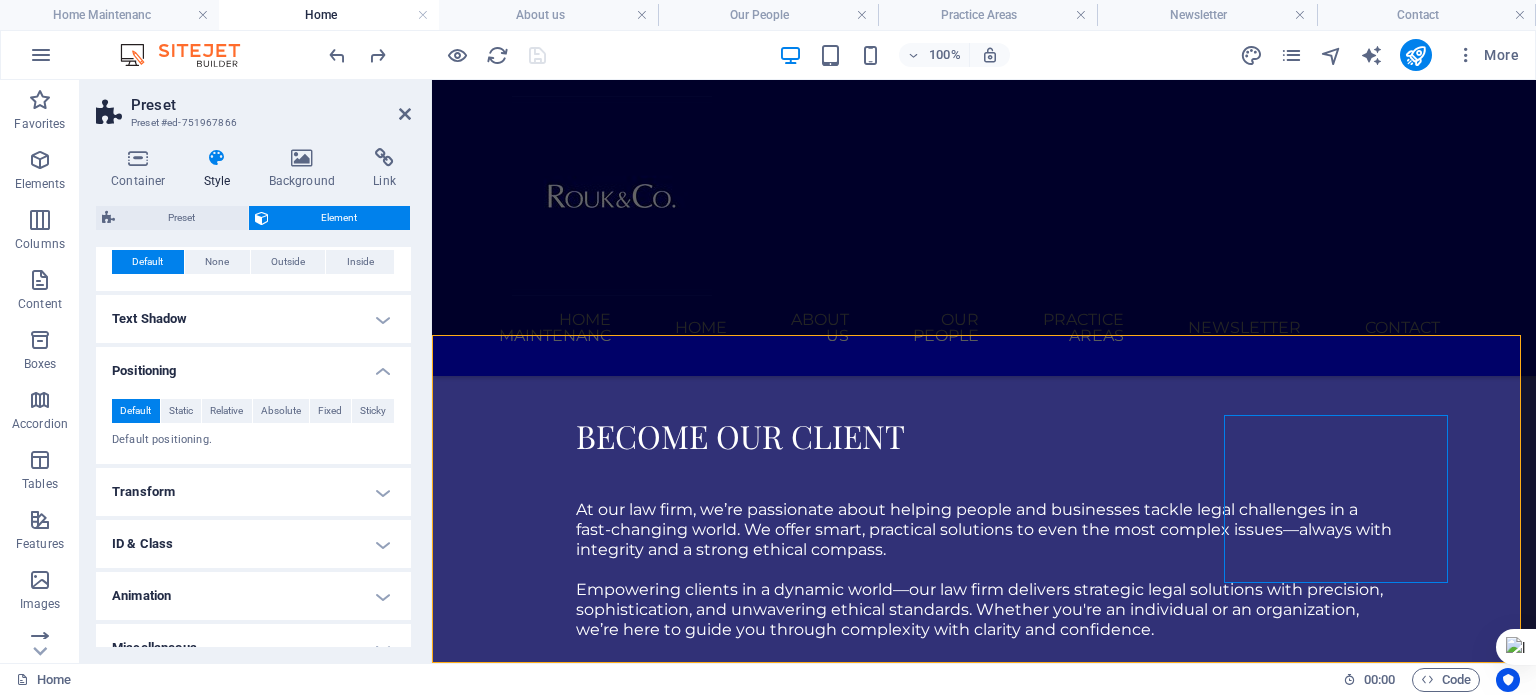 scroll, scrollTop: 518, scrollLeft: 0, axis: vertical 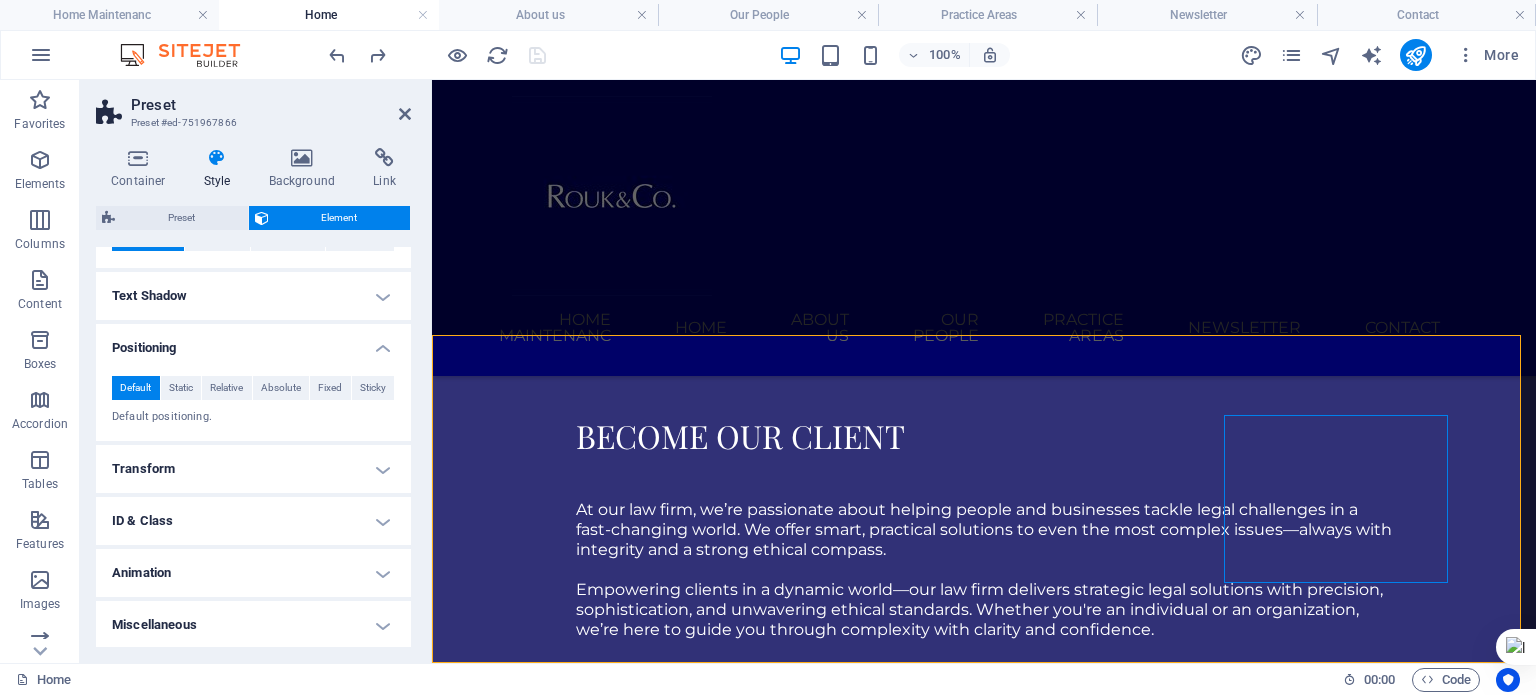 click on "Transform" at bounding box center [253, 469] 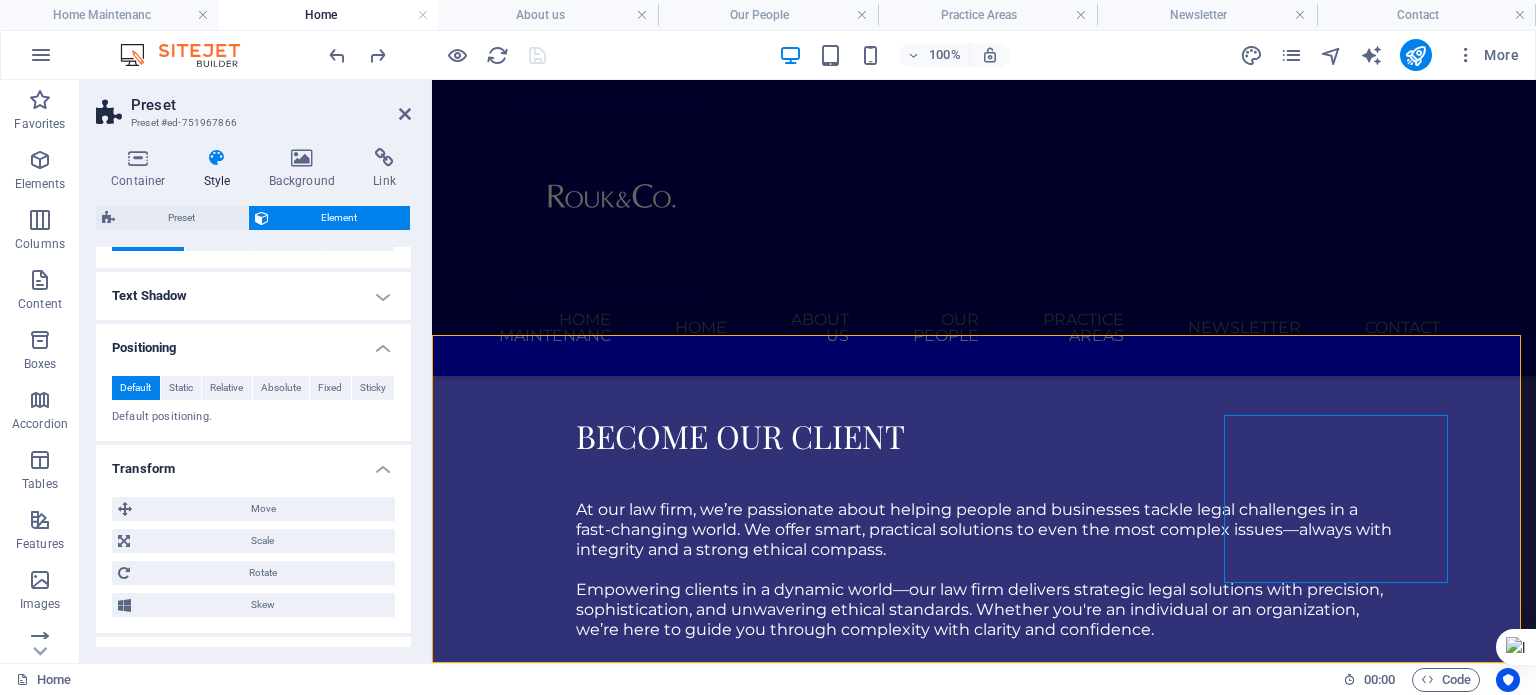 click on "Move" at bounding box center (263, 509) 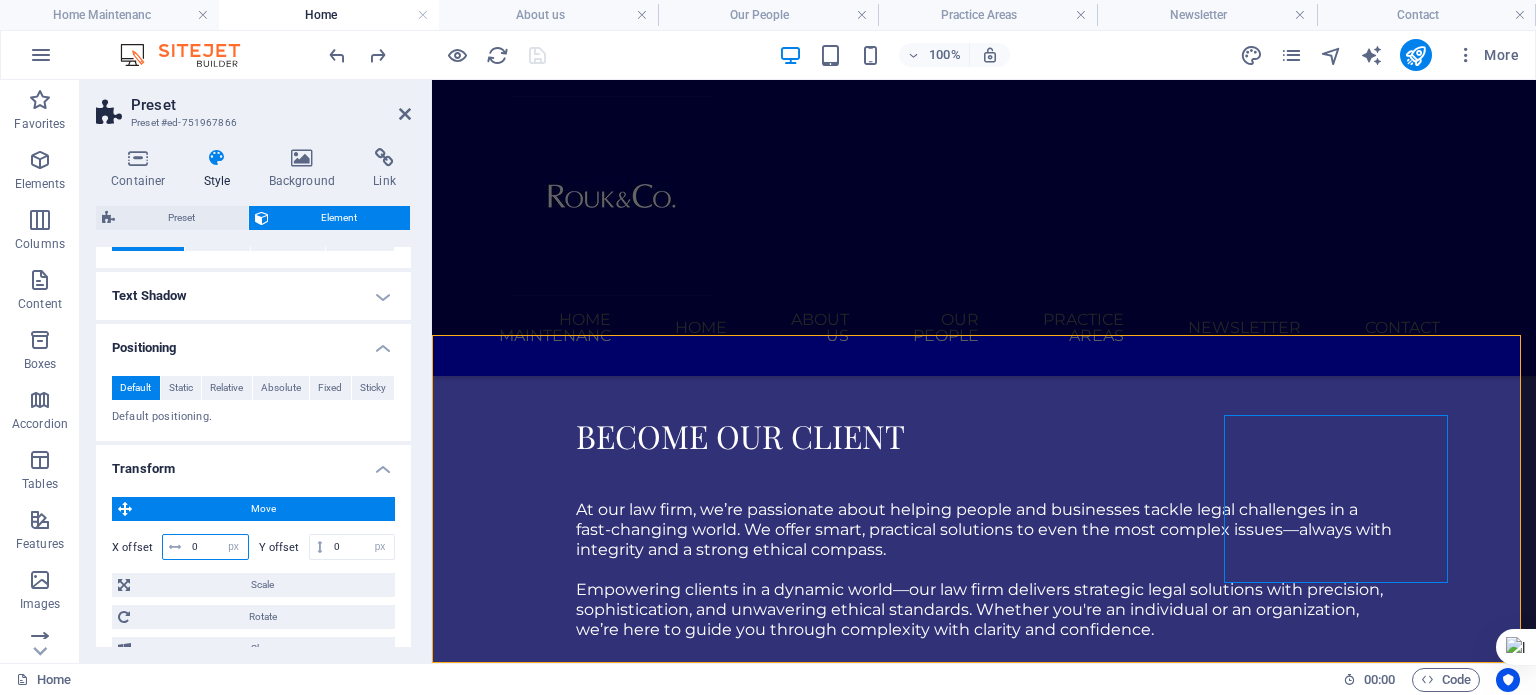 drag, startPoint x: 190, startPoint y: 544, endPoint x: 216, endPoint y: 542, distance: 26.076809 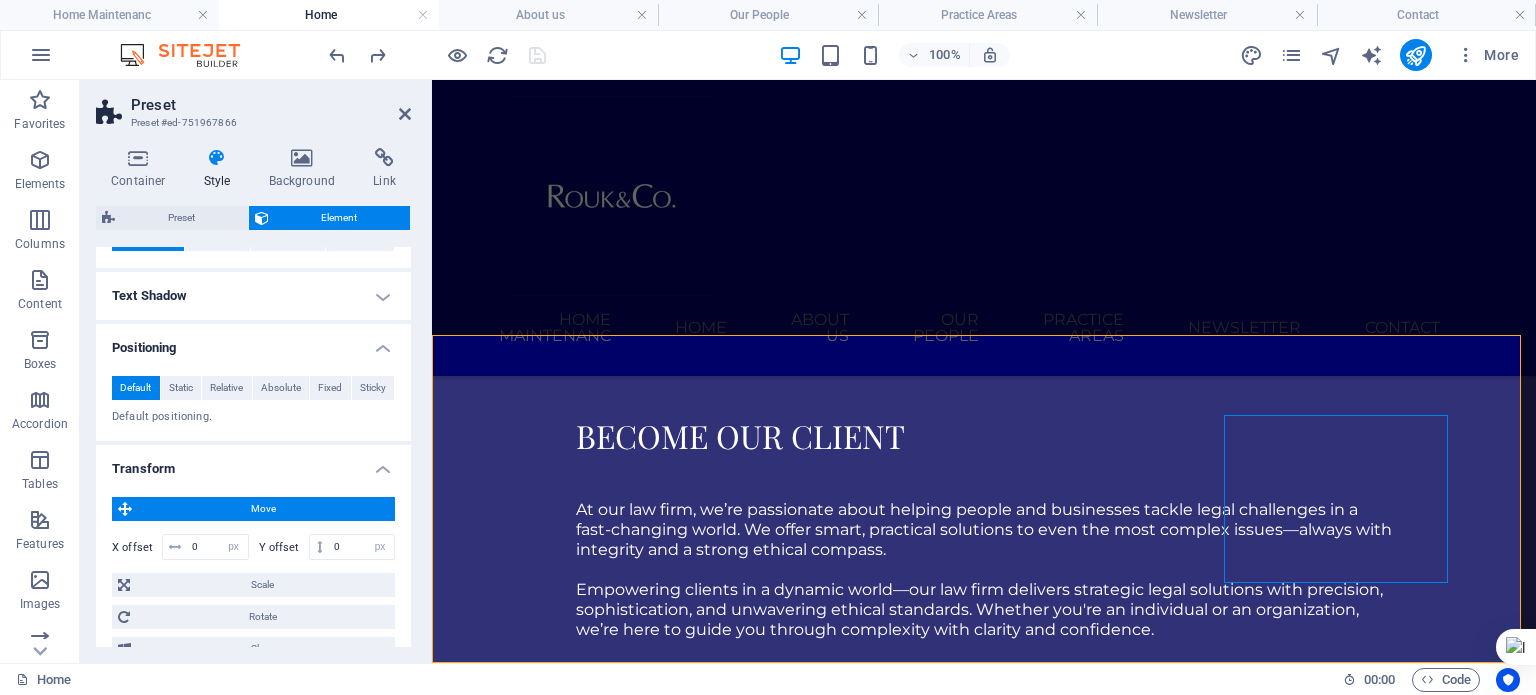 click on "Move" at bounding box center (263, 509) 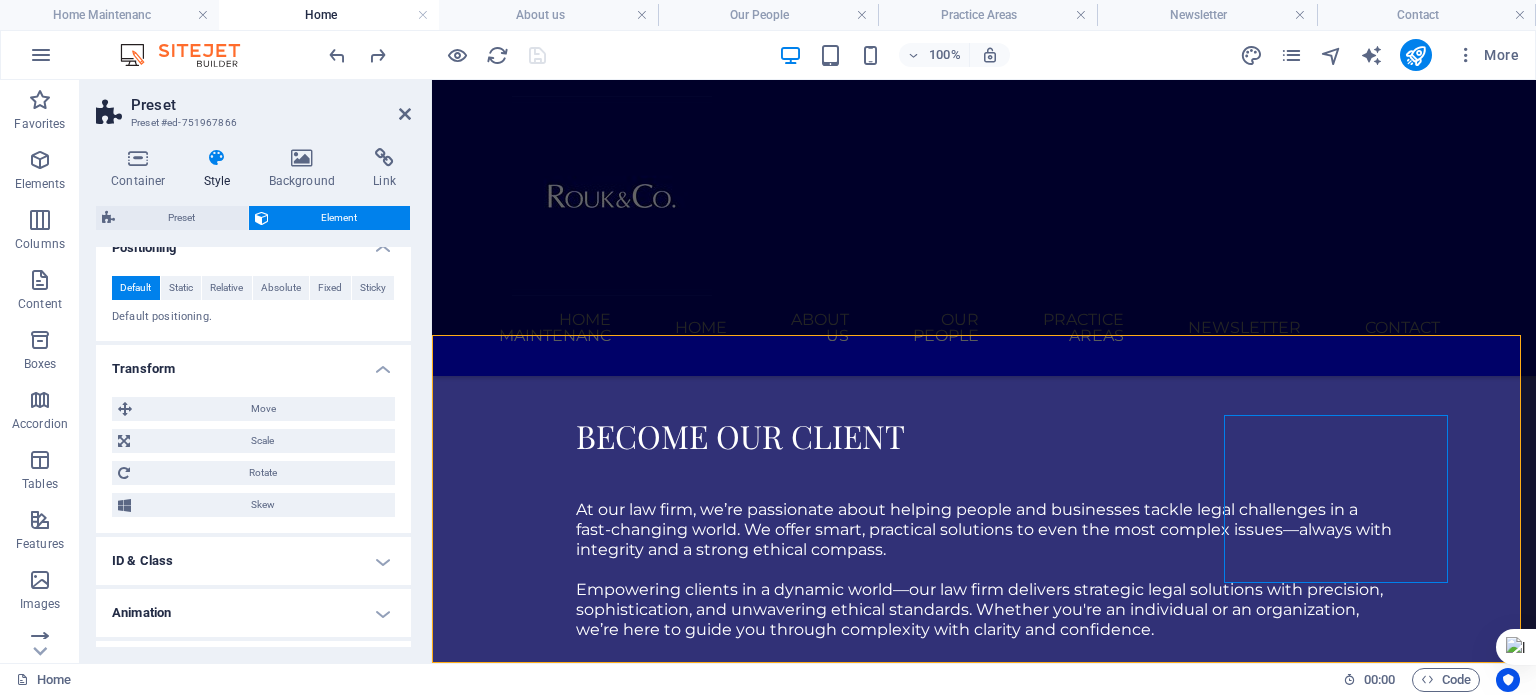 scroll, scrollTop: 658, scrollLeft: 0, axis: vertical 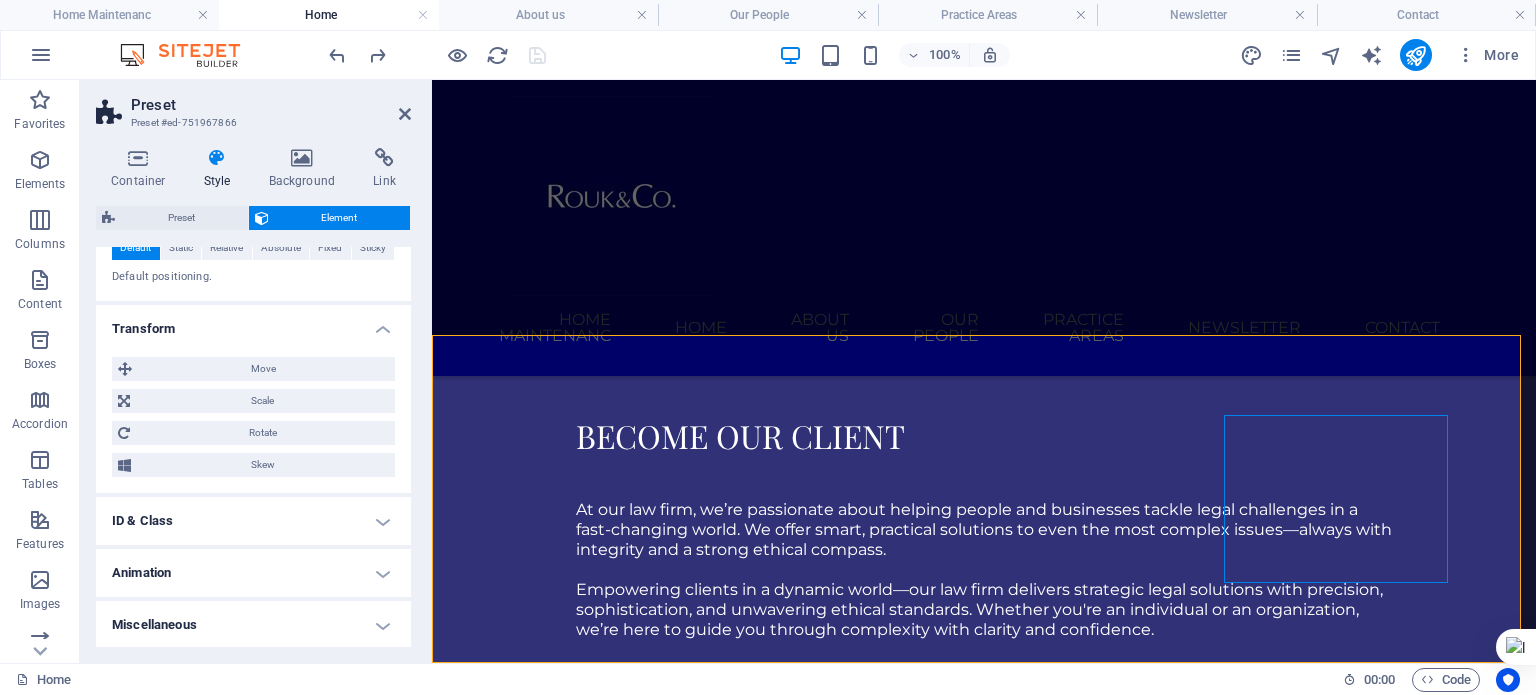 click on "ID & Class" at bounding box center (253, 521) 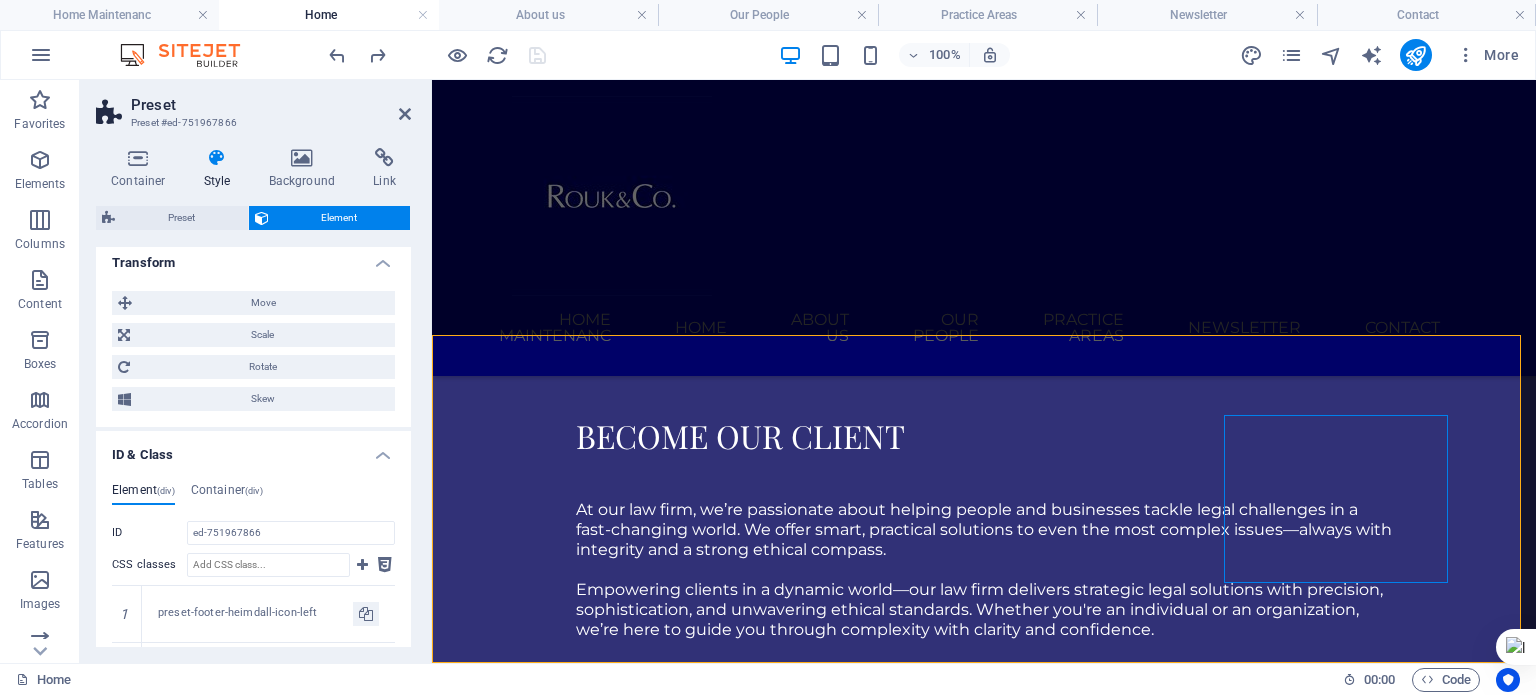 scroll, scrollTop: 758, scrollLeft: 0, axis: vertical 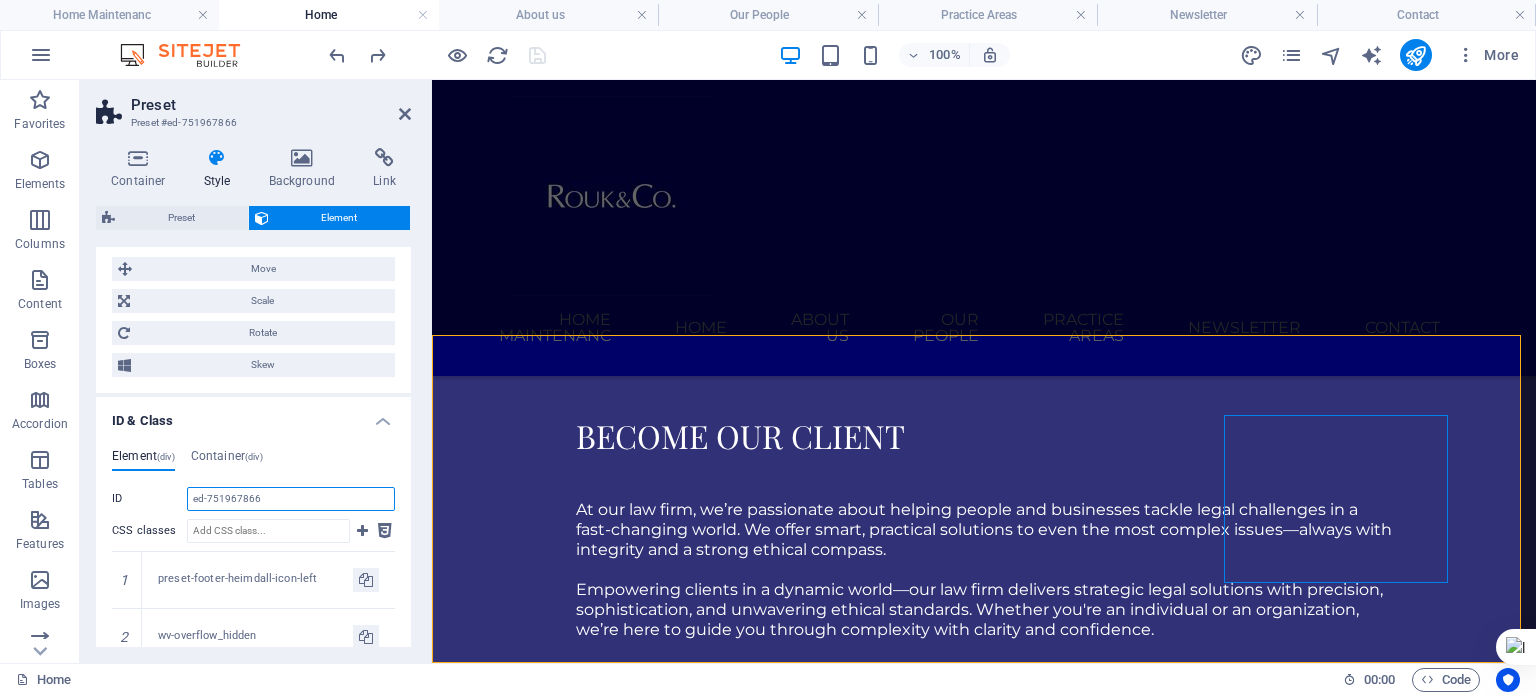click on "ed-751967866" at bounding box center [291, 499] 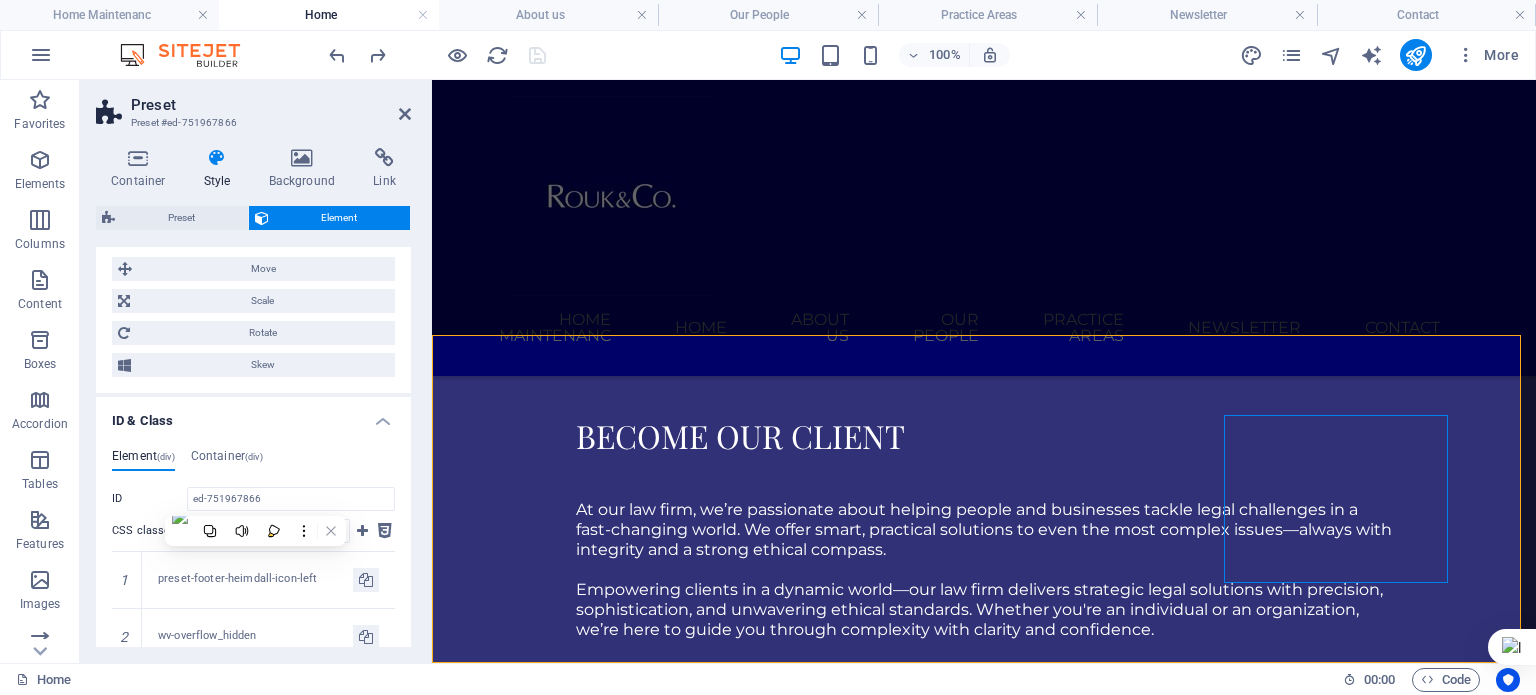 click on "Element  (div) Container  (div)" at bounding box center [253, 460] 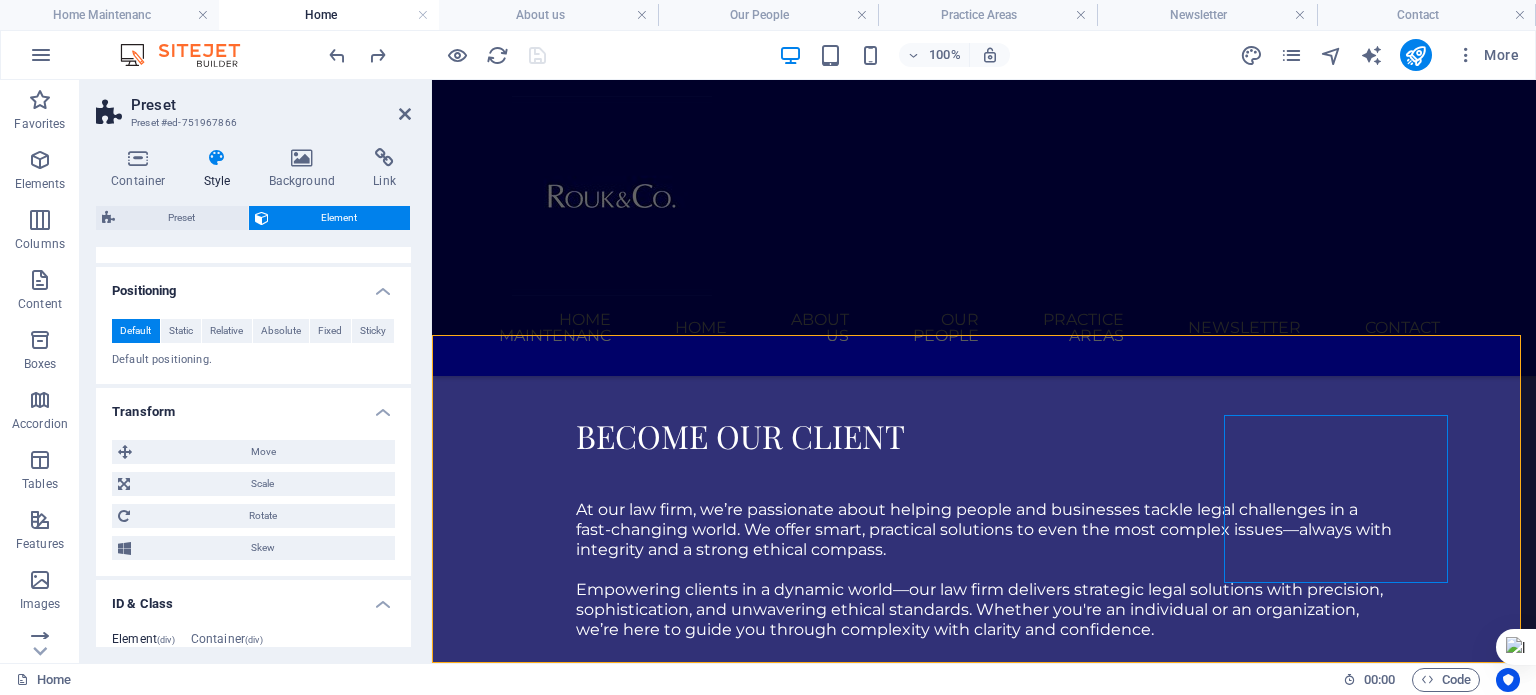 scroll, scrollTop: 450, scrollLeft: 0, axis: vertical 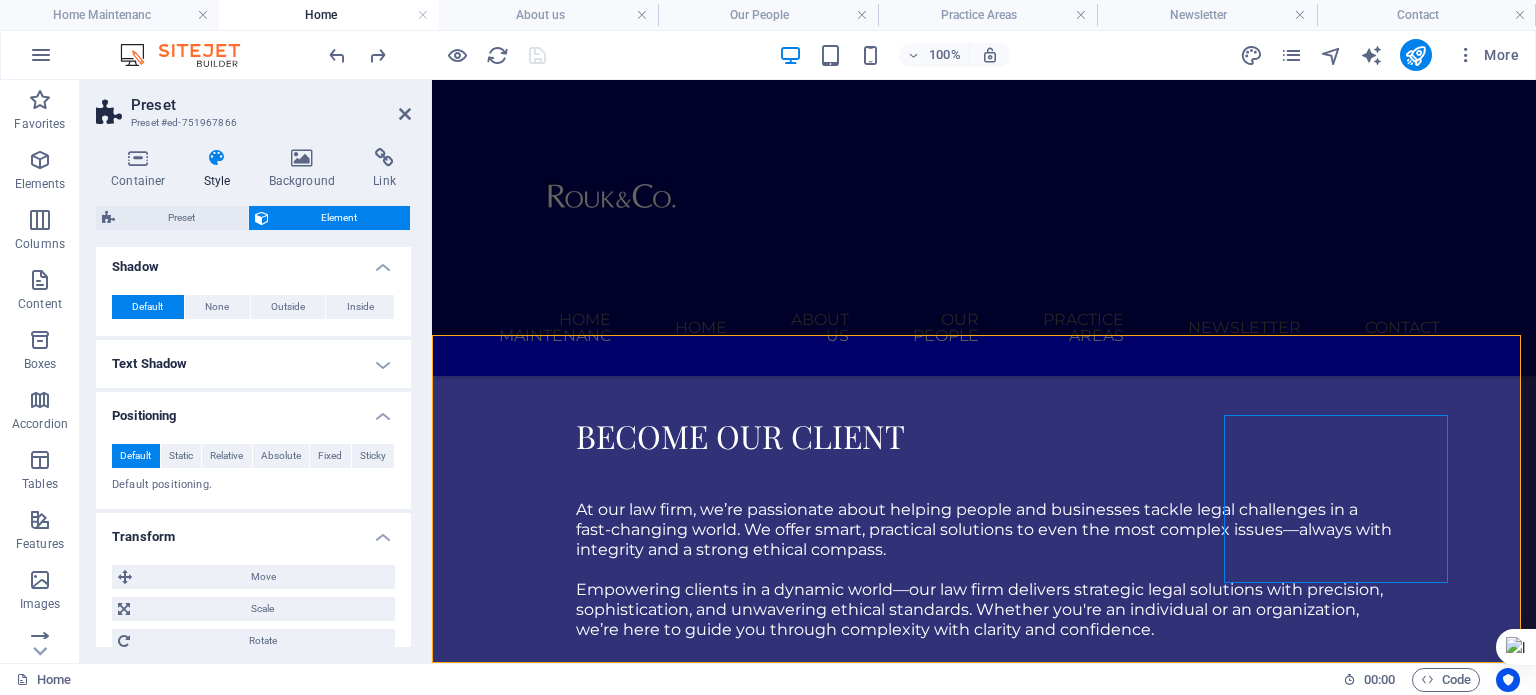 click at bounding box center (405, 114) 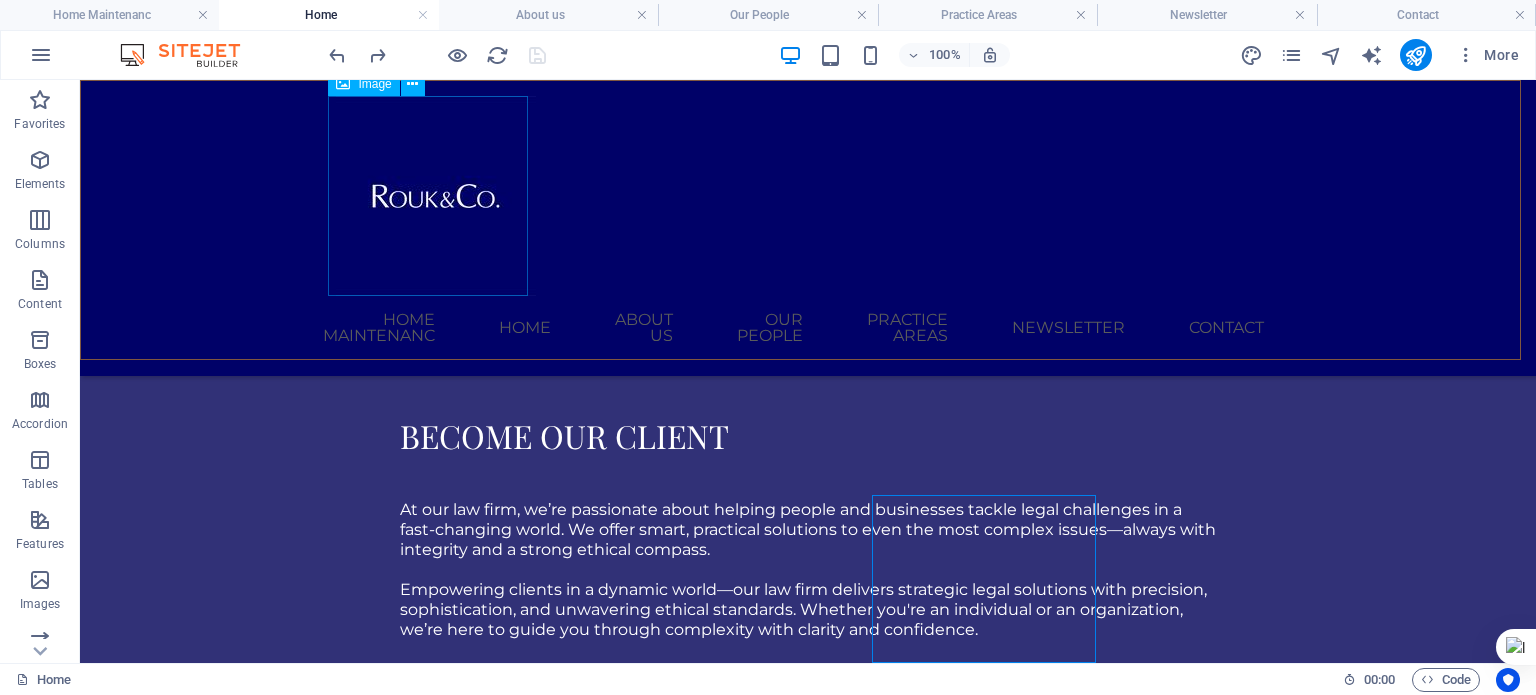 scroll, scrollTop: 2301, scrollLeft: 0, axis: vertical 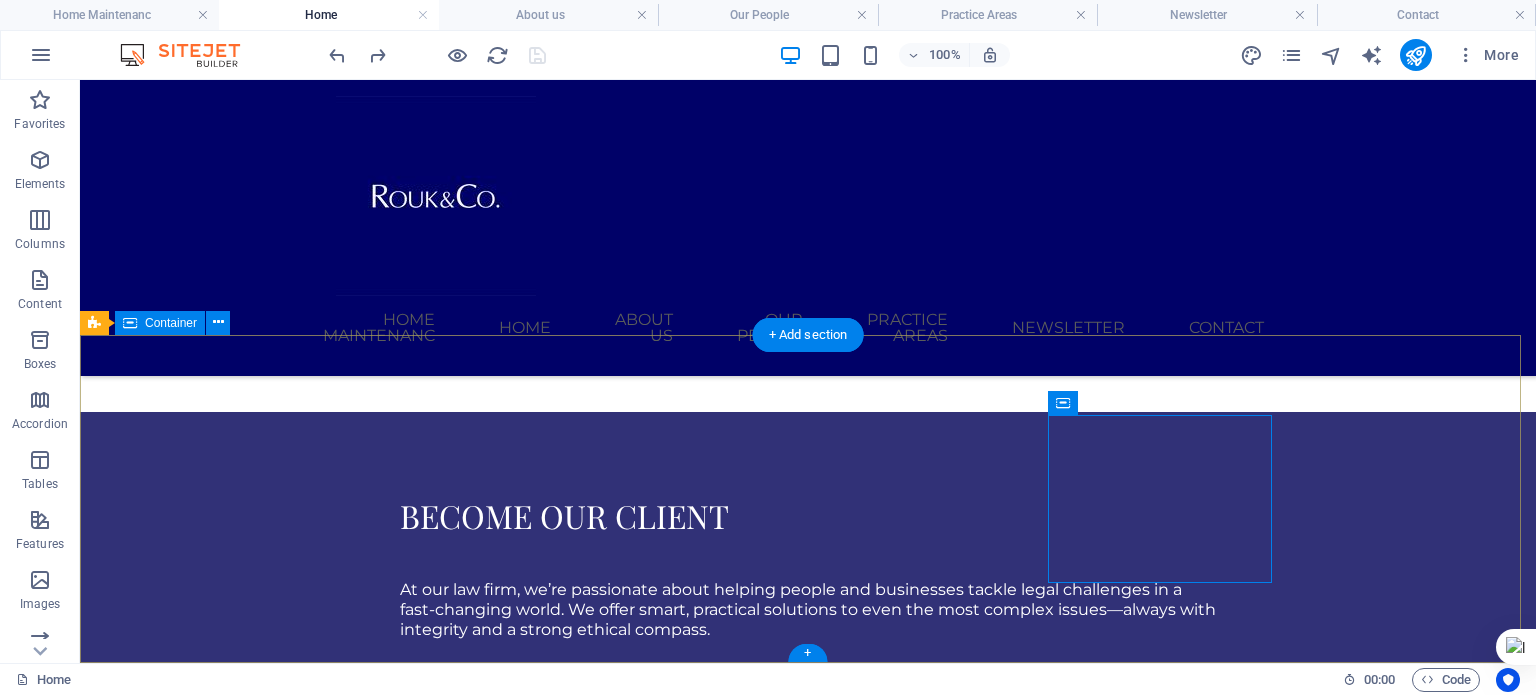 click on "Explore our site Home Practice Areas About us Contact Legal Notice Privacy Our seasoned legal team is dedicated to delivering top-tier representation to every client—whether you're a business navigating complex regulations or an individual seeking trusted counsel. Service Offerings Corporate/Commercial & Finance Dispute Resolution Energy & Natural Resources Media, Telecommunication & Technology Transportation and International Trade Keep in touch 3rd Floor, Medife House, 58/60 Broad Street Lagos Island, Nigeria   100221 +234 708 165 7271 info@roukco.com Mon-Fri: 9am- 5pm" at bounding box center (808, 4997) 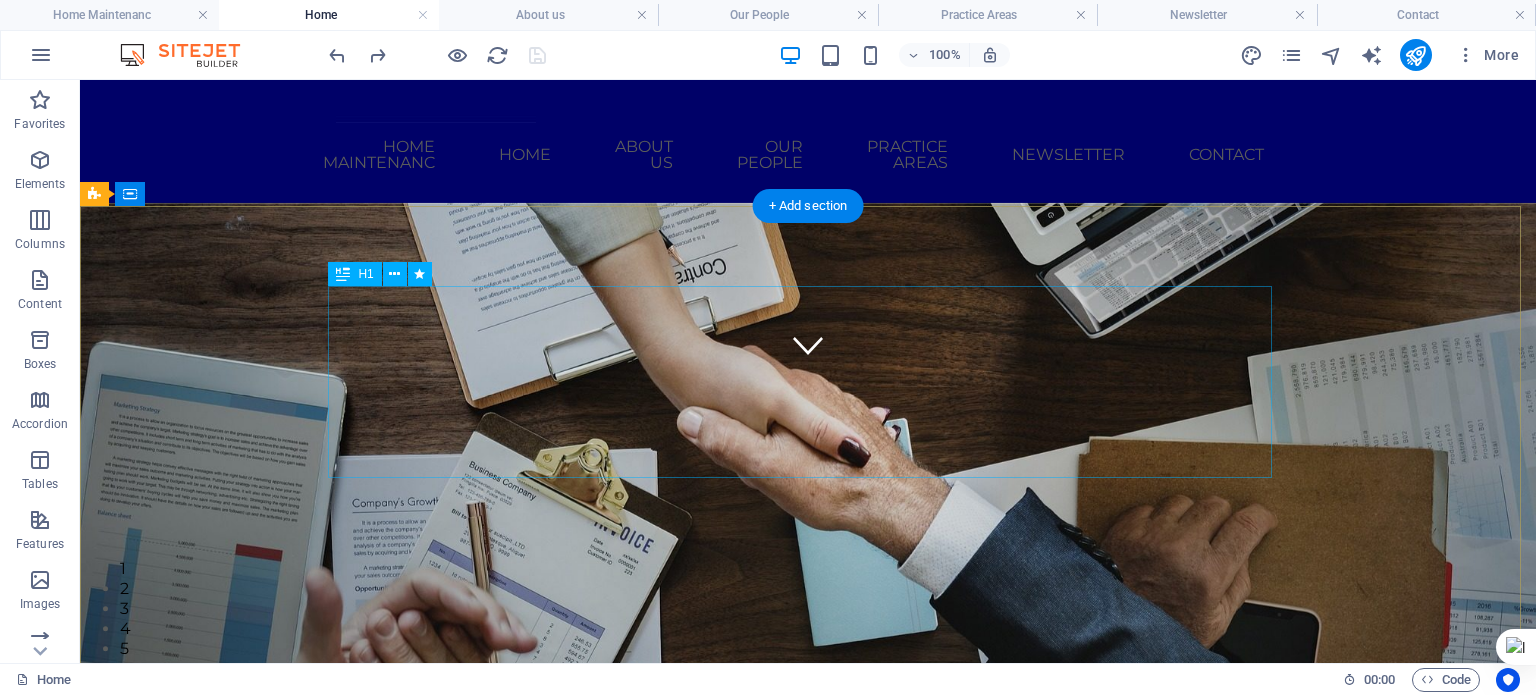 scroll, scrollTop: 0, scrollLeft: 0, axis: both 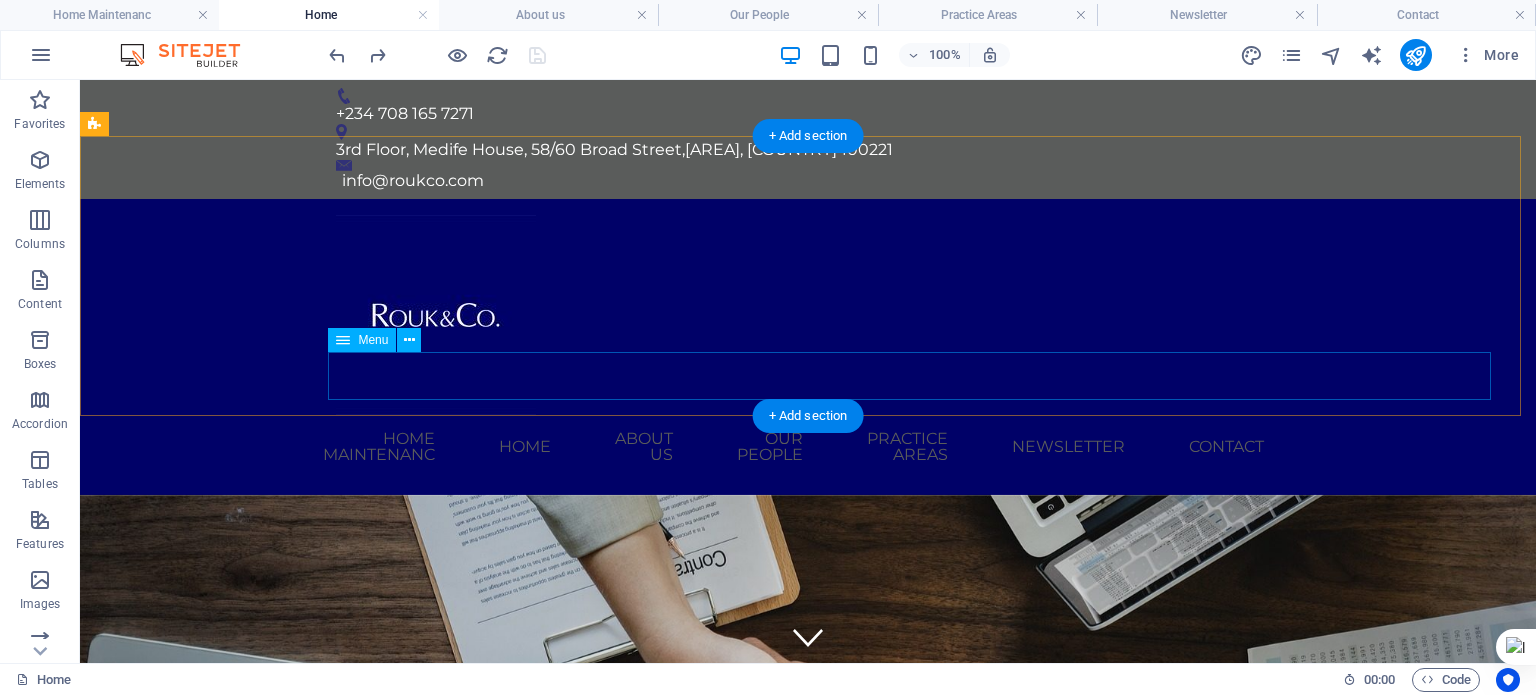 click on "Home Maintenanc Home About us Our People Practice Areas Newsletter Contact" at bounding box center [808, 447] 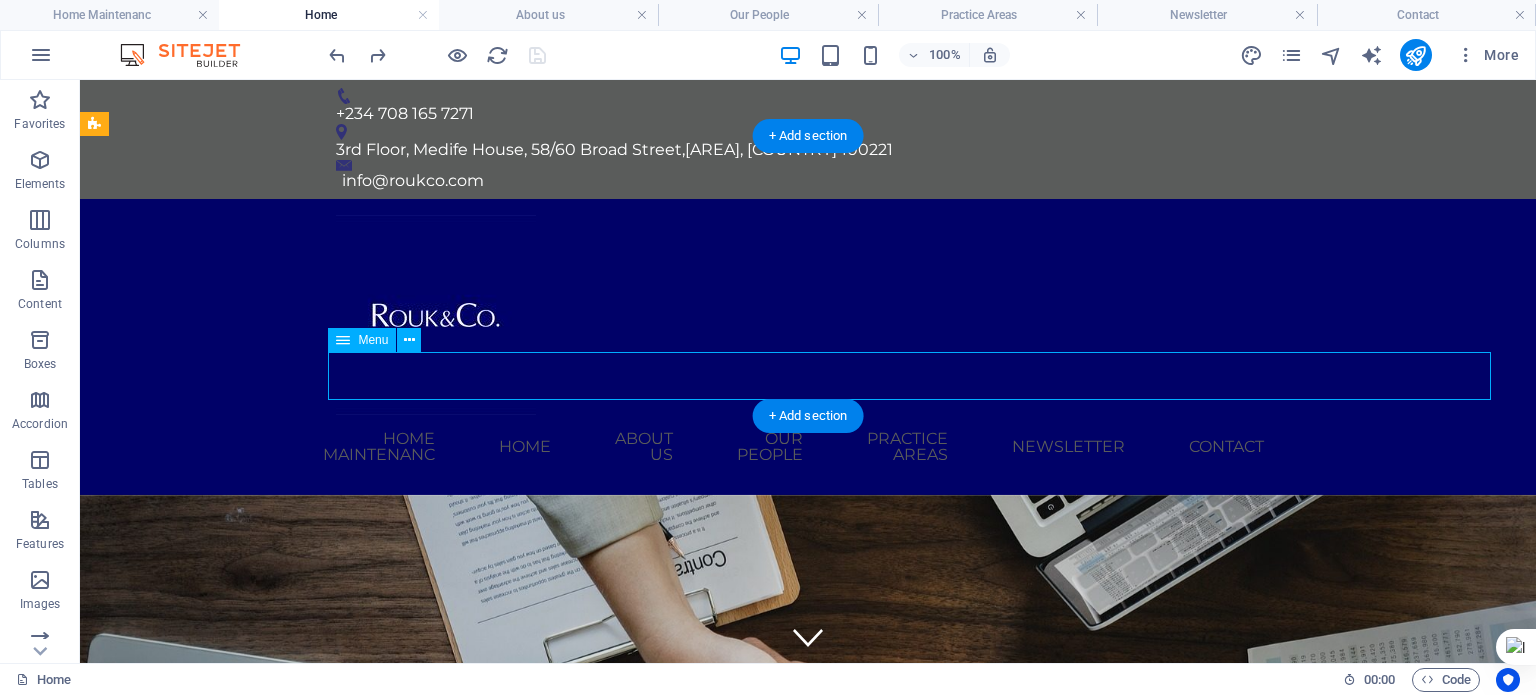 click on "Home Maintenanc Home About us Our People Practice Areas Newsletter Contact" at bounding box center [808, 447] 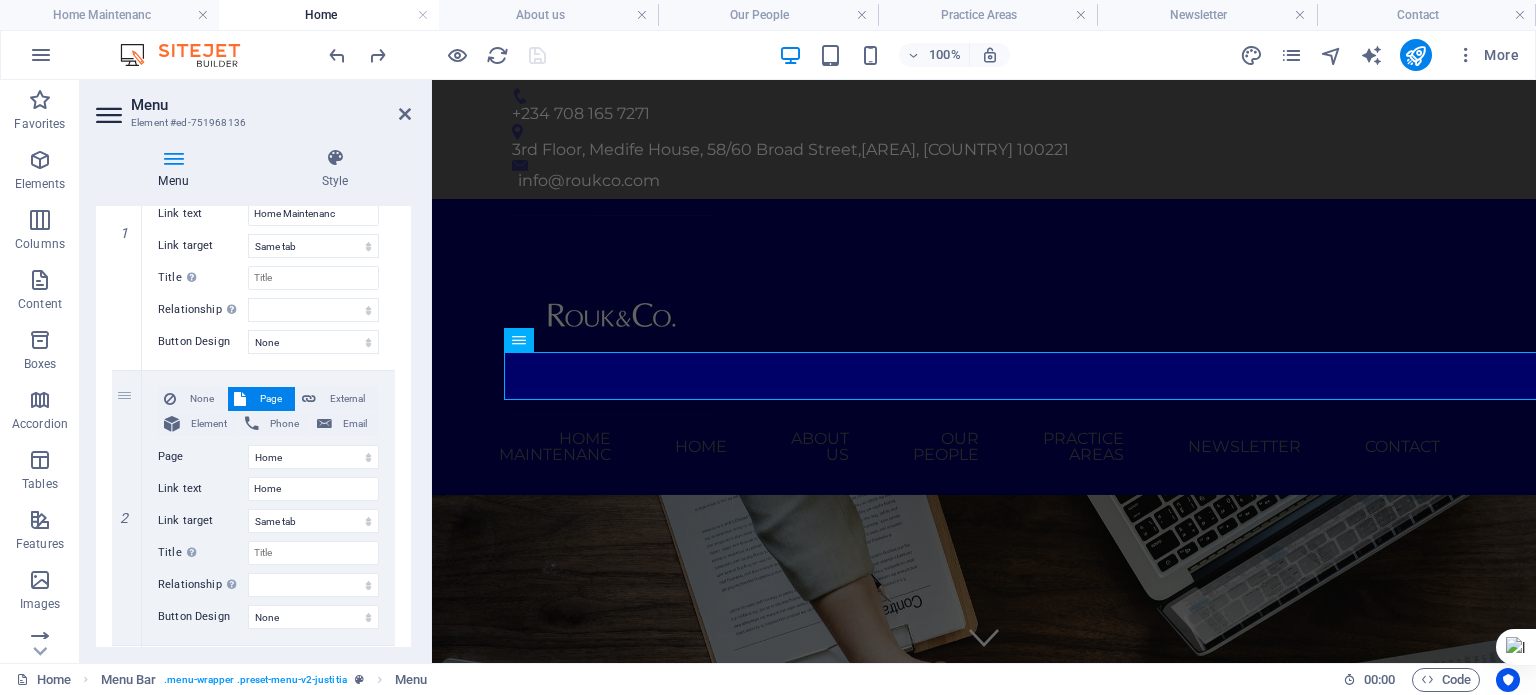 scroll, scrollTop: 0, scrollLeft: 0, axis: both 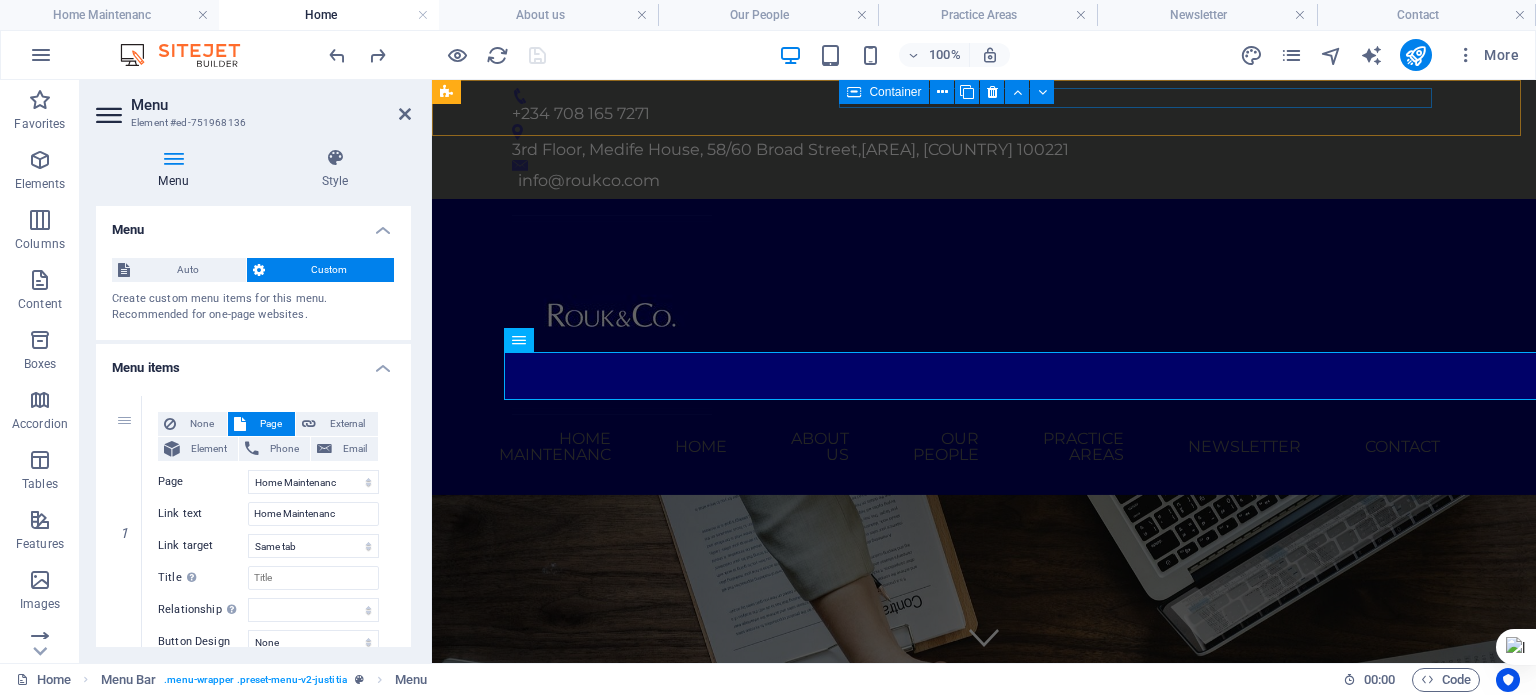 click on "More" at bounding box center [1487, 55] 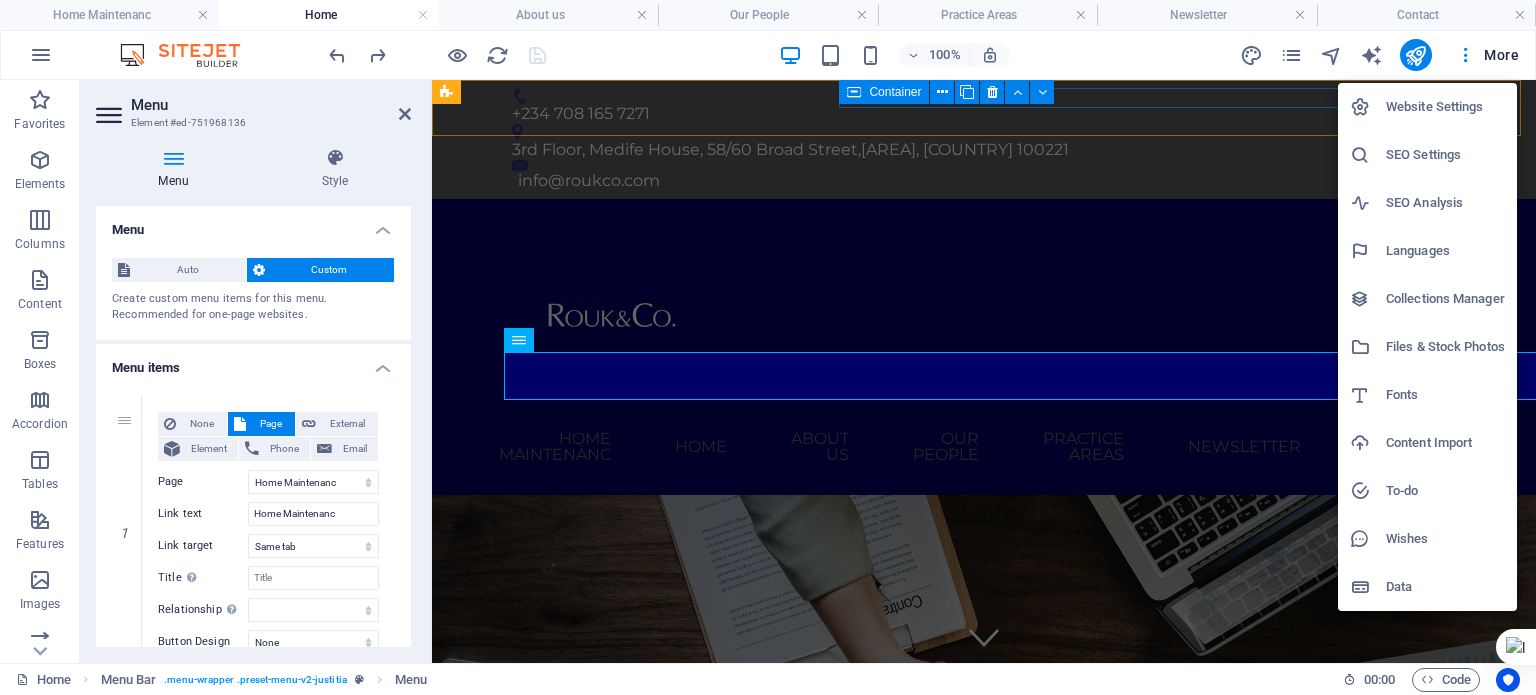 click on "Website Settings" at bounding box center (1445, 107) 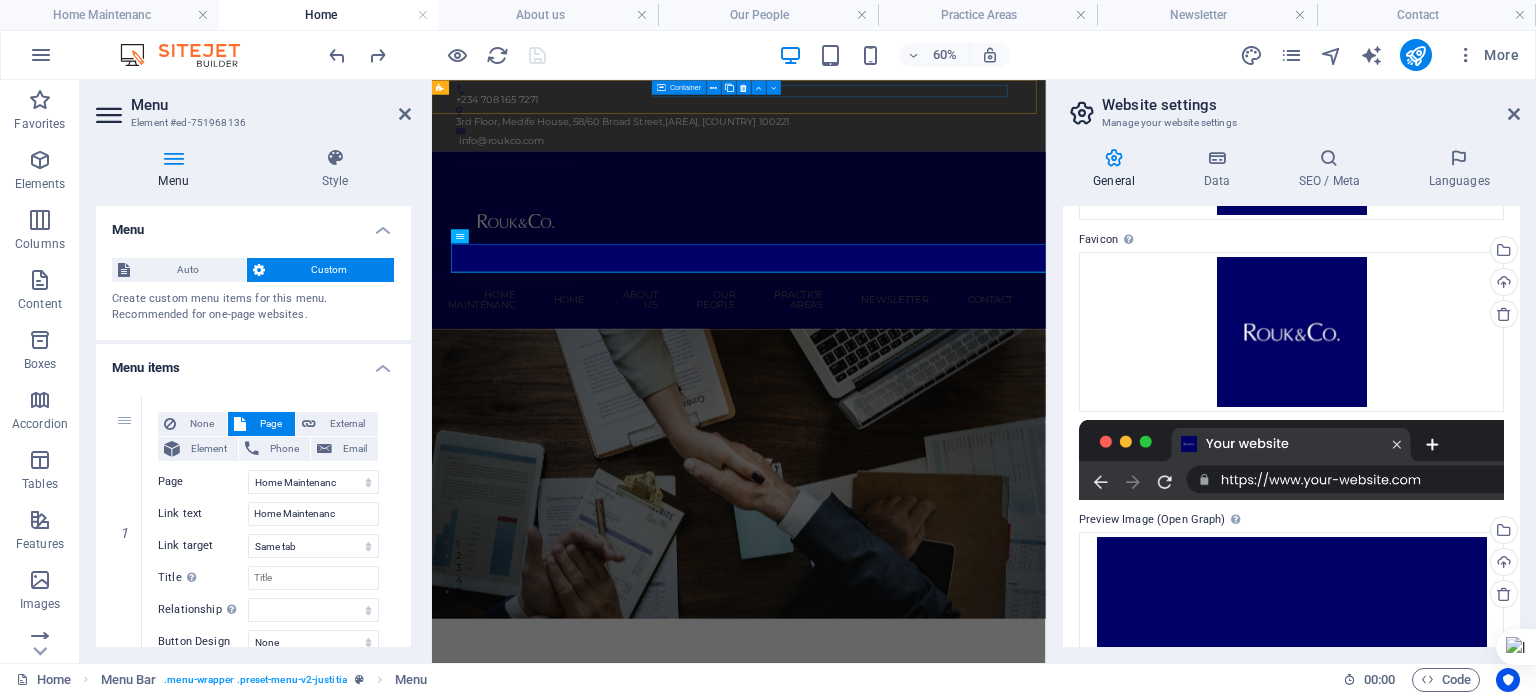 scroll, scrollTop: 0, scrollLeft: 0, axis: both 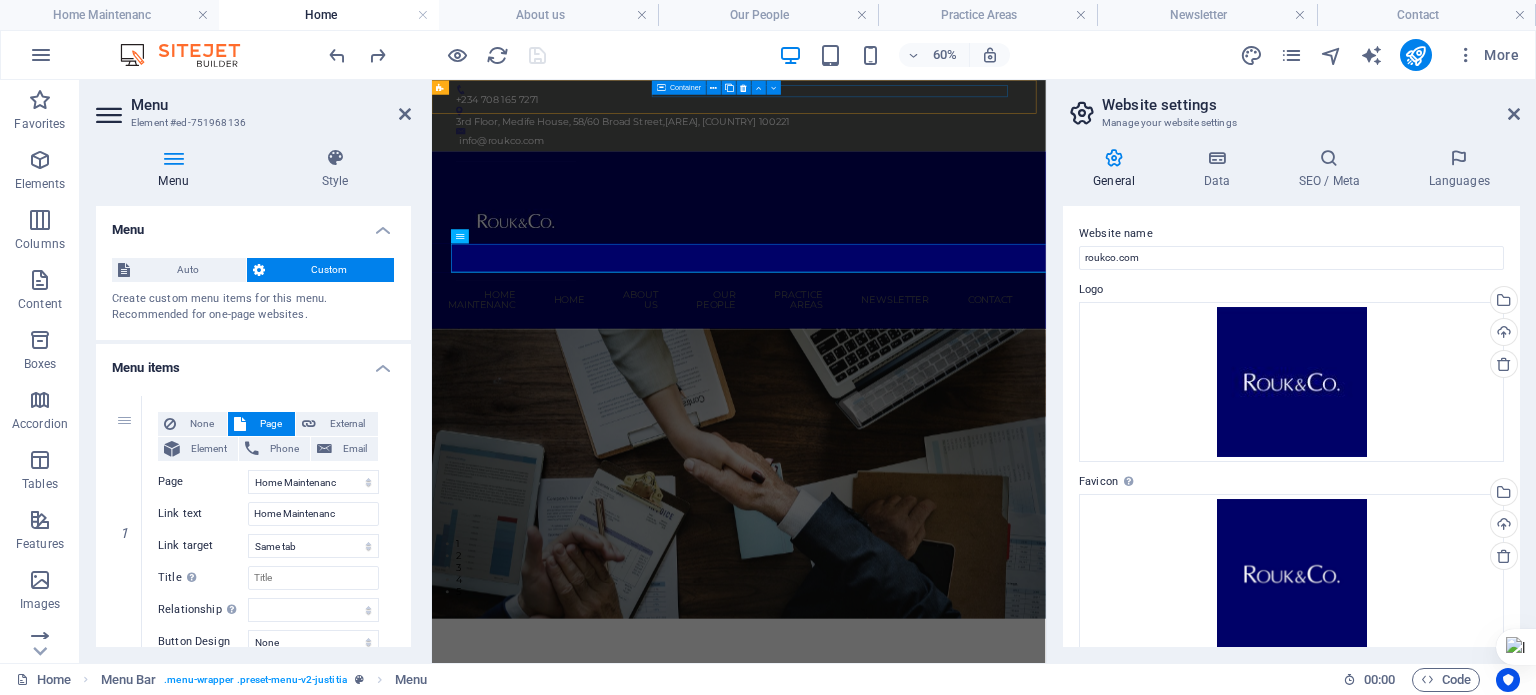 click at bounding box center (1216, 158) 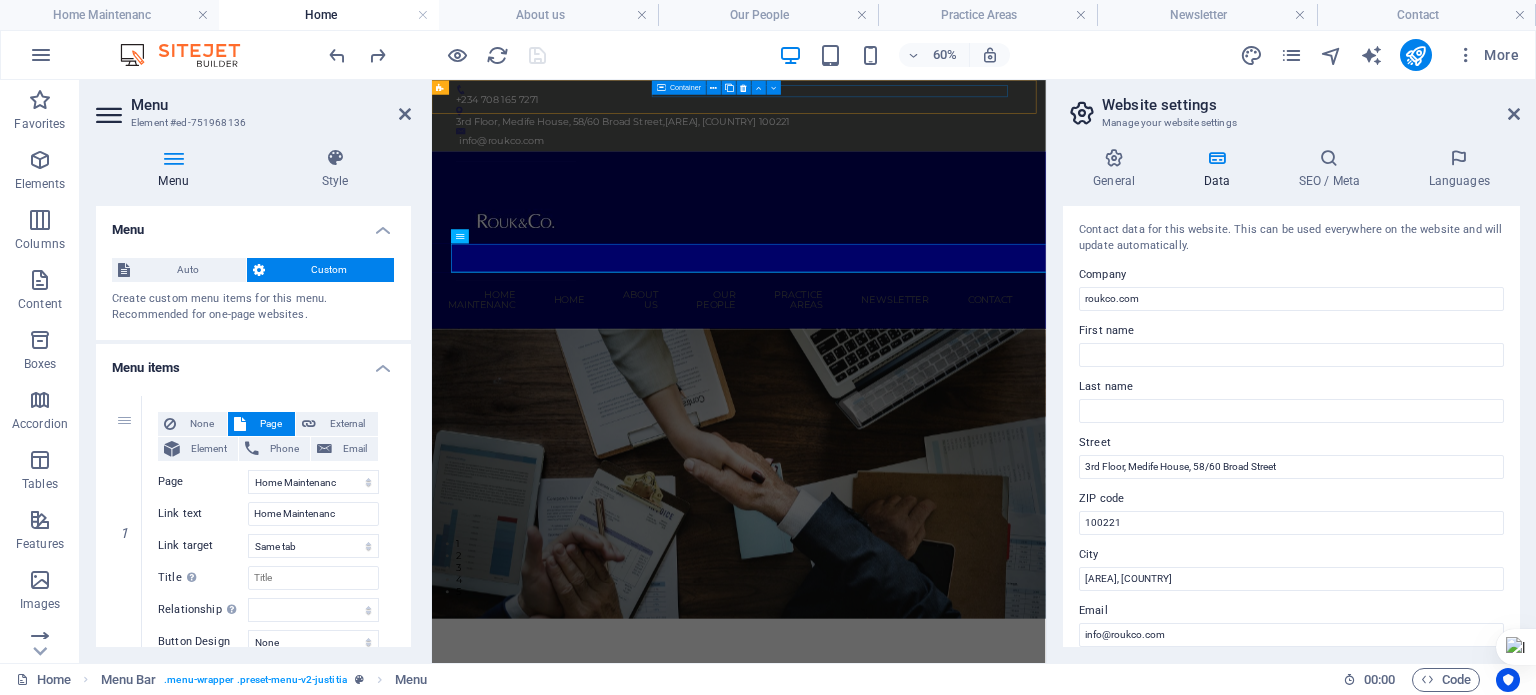click on "SEO / Meta" at bounding box center (1333, 169) 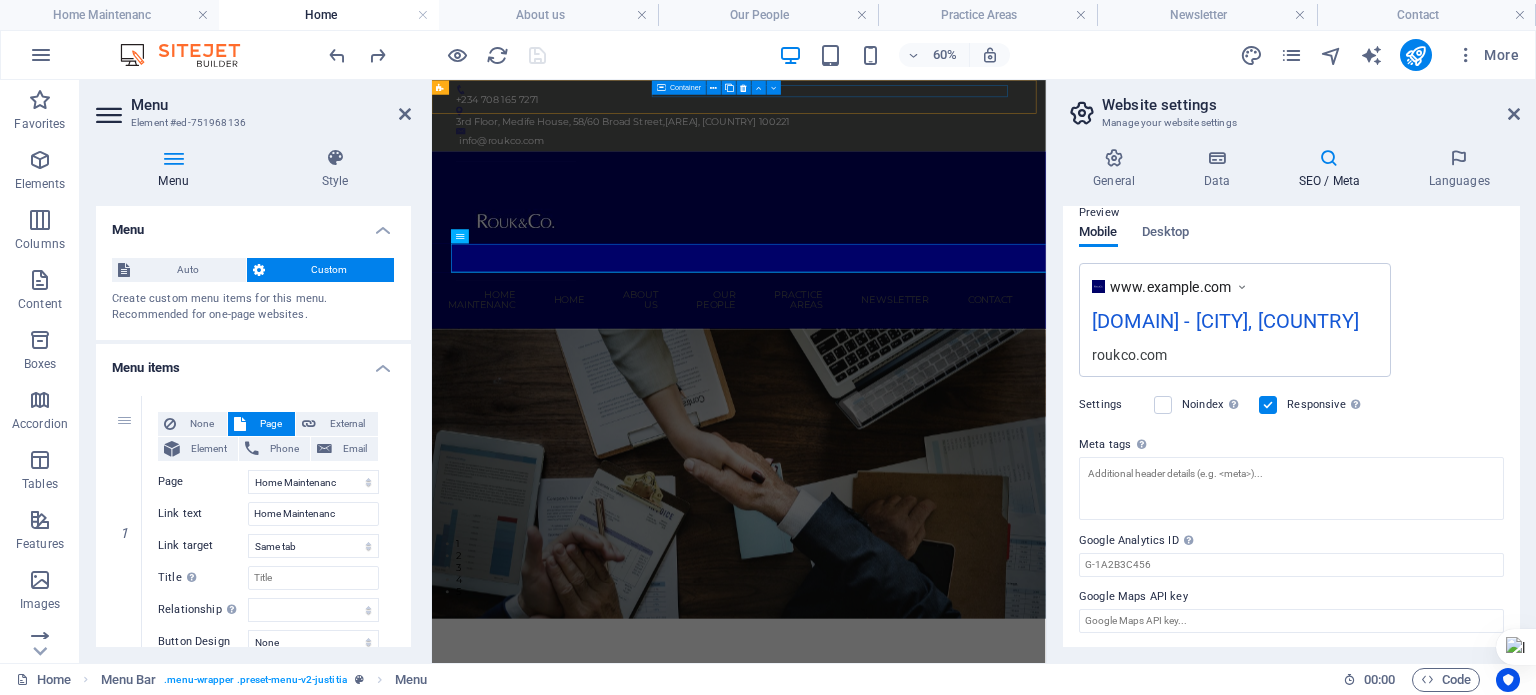 scroll, scrollTop: 0, scrollLeft: 0, axis: both 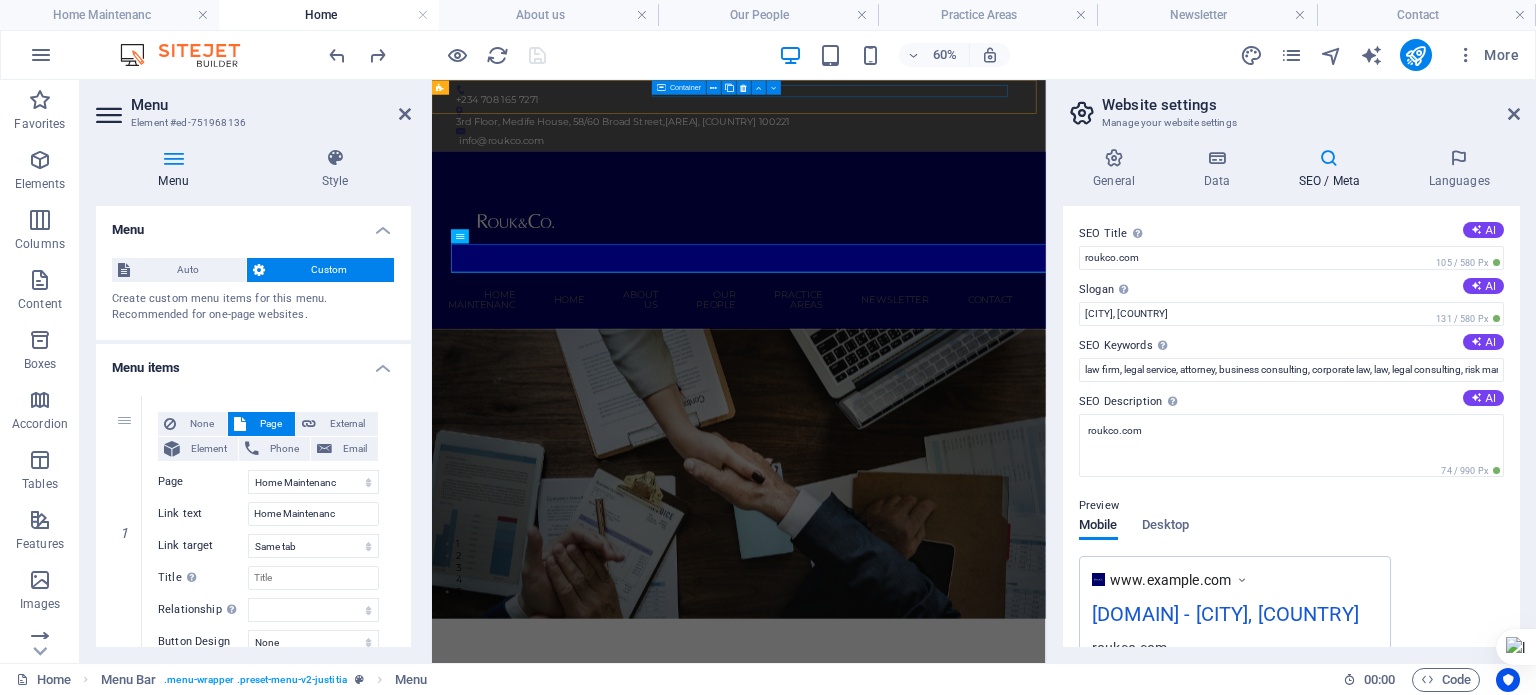 click on "General" at bounding box center [1118, 169] 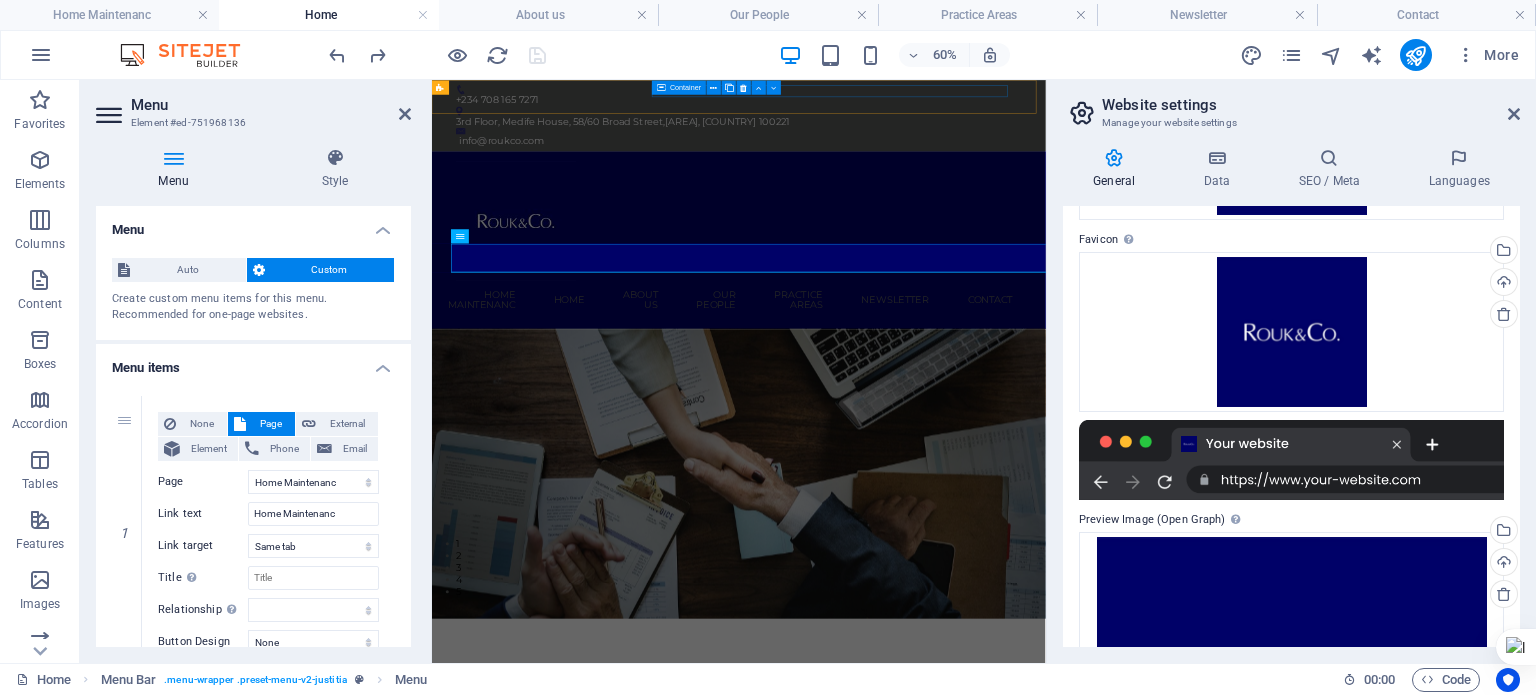 scroll, scrollTop: 0, scrollLeft: 0, axis: both 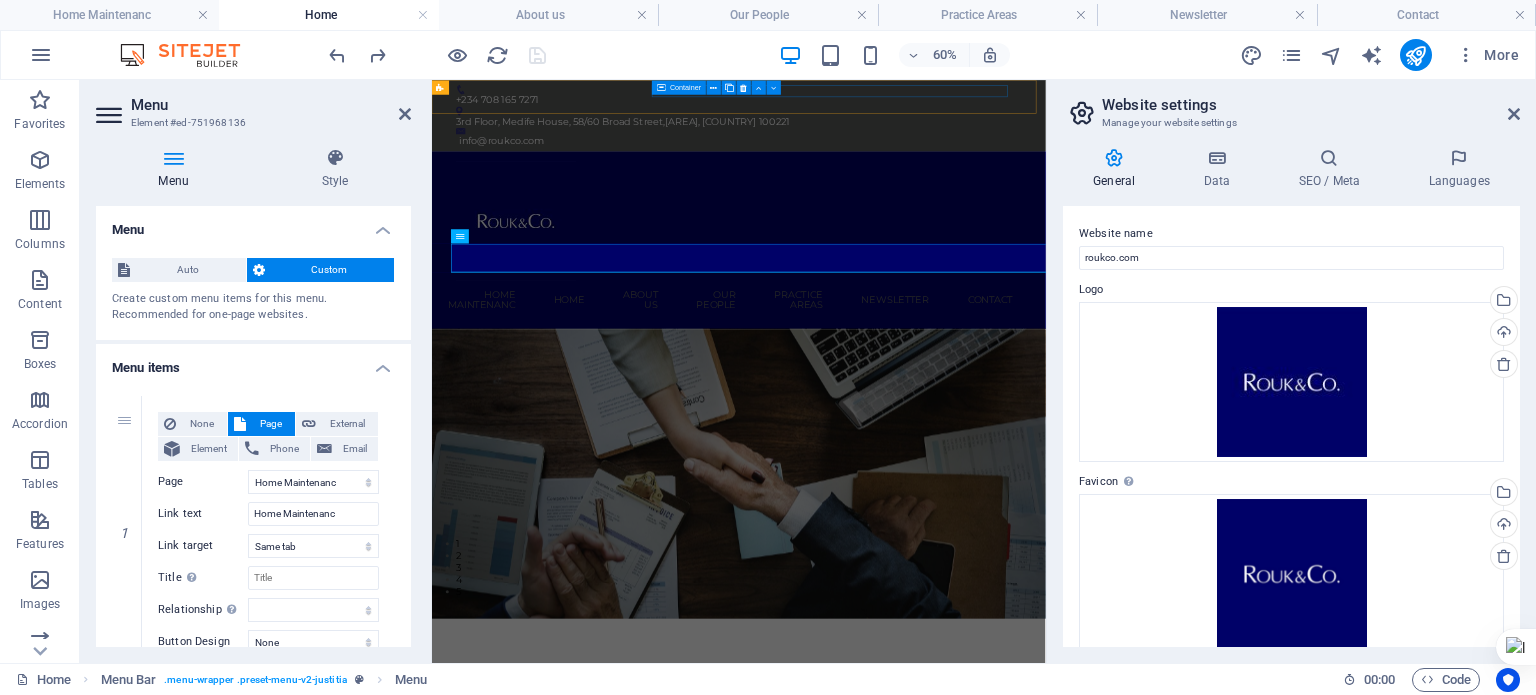 click on "Data" at bounding box center [1220, 169] 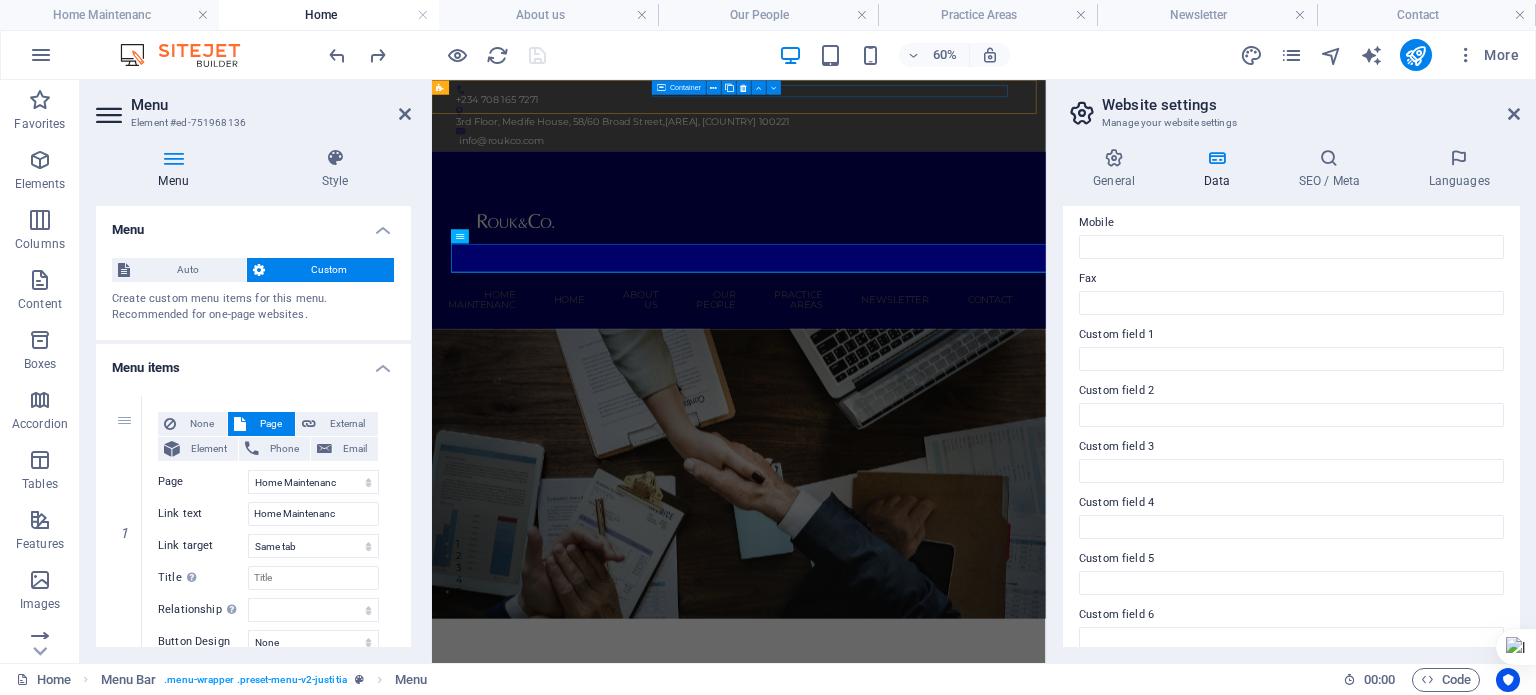 scroll, scrollTop: 519, scrollLeft: 0, axis: vertical 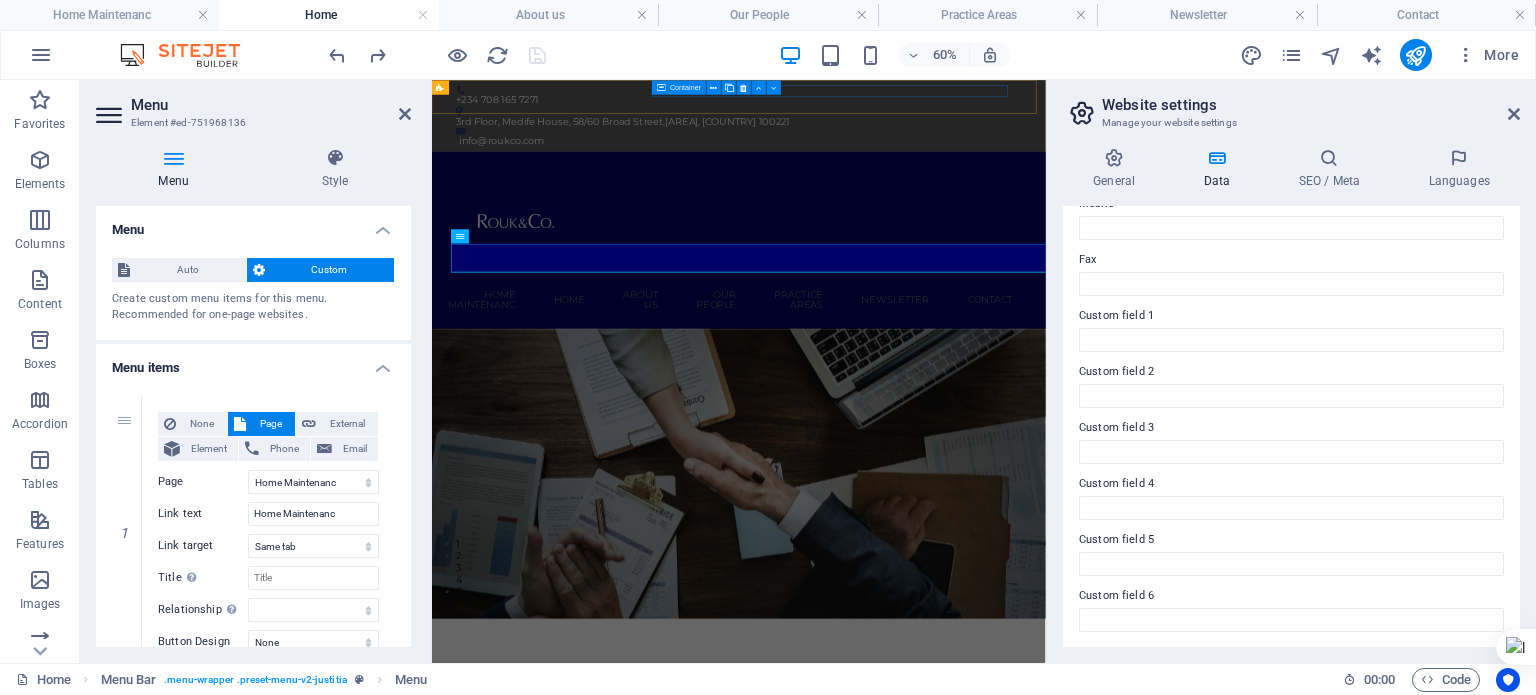 click at bounding box center [1514, 114] 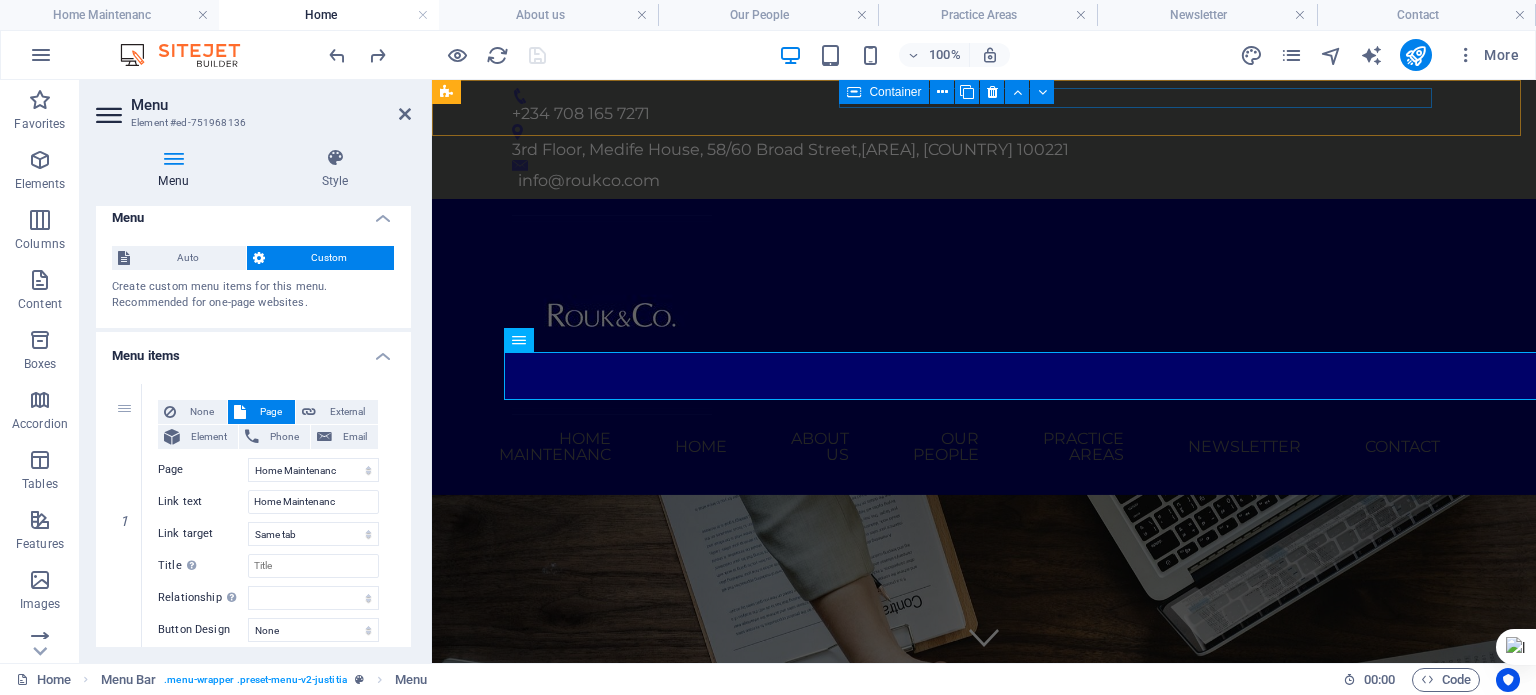 scroll, scrollTop: 0, scrollLeft: 0, axis: both 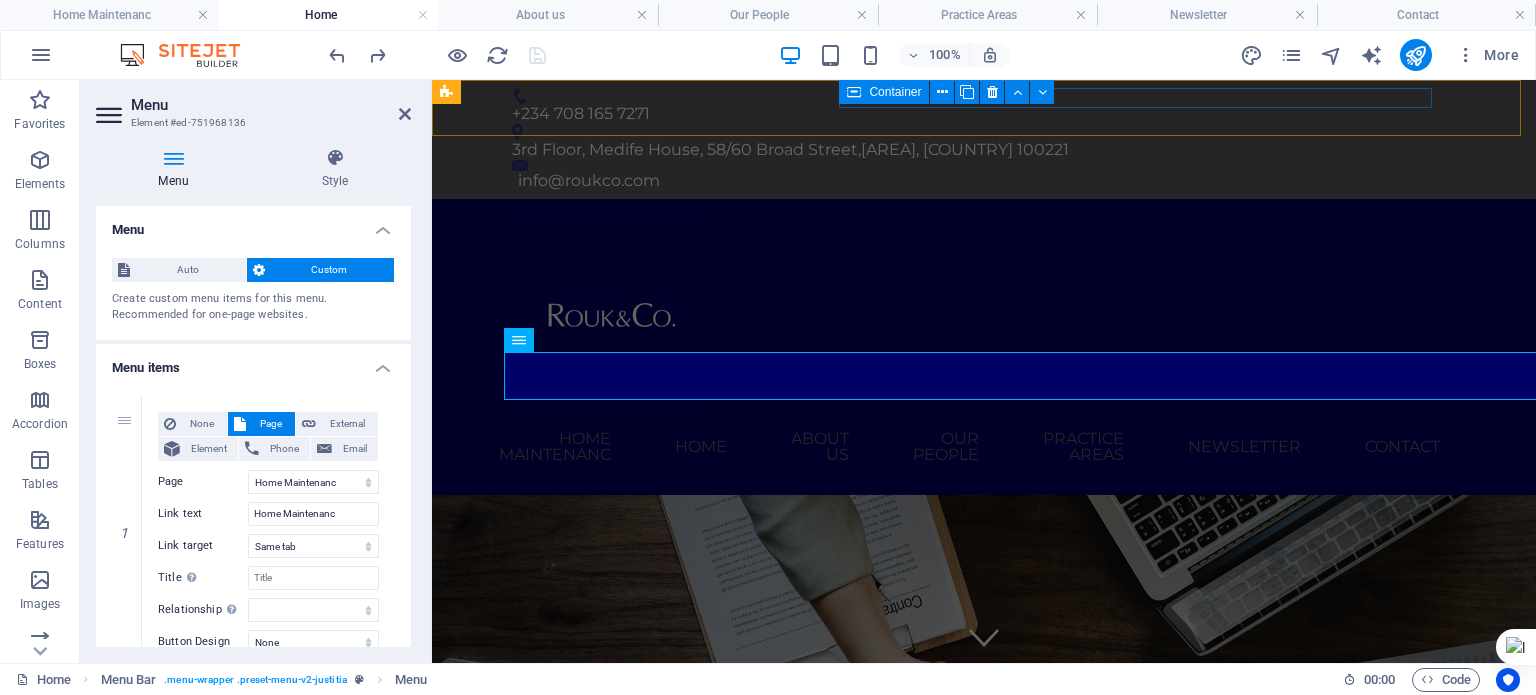 click on "Auto" at bounding box center (188, 270) 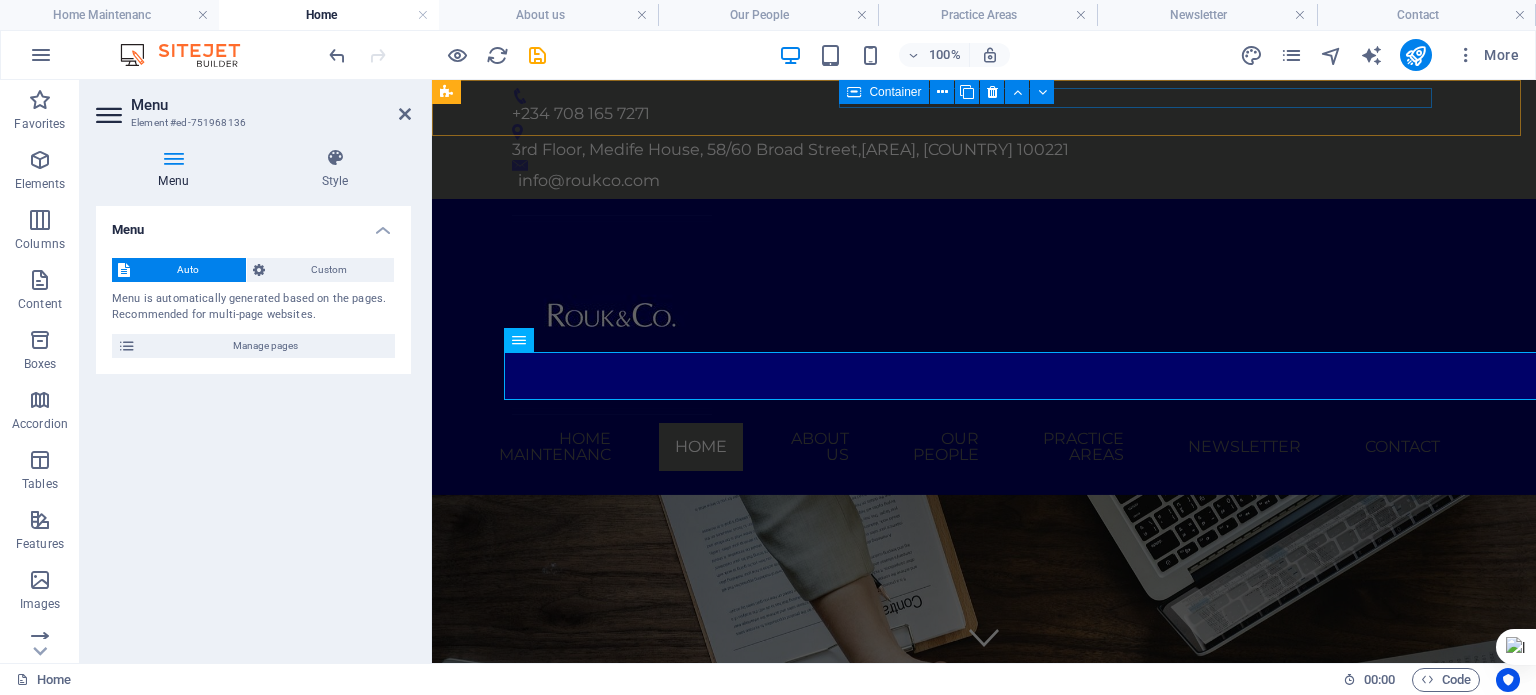 click on "Custom" at bounding box center (330, 270) 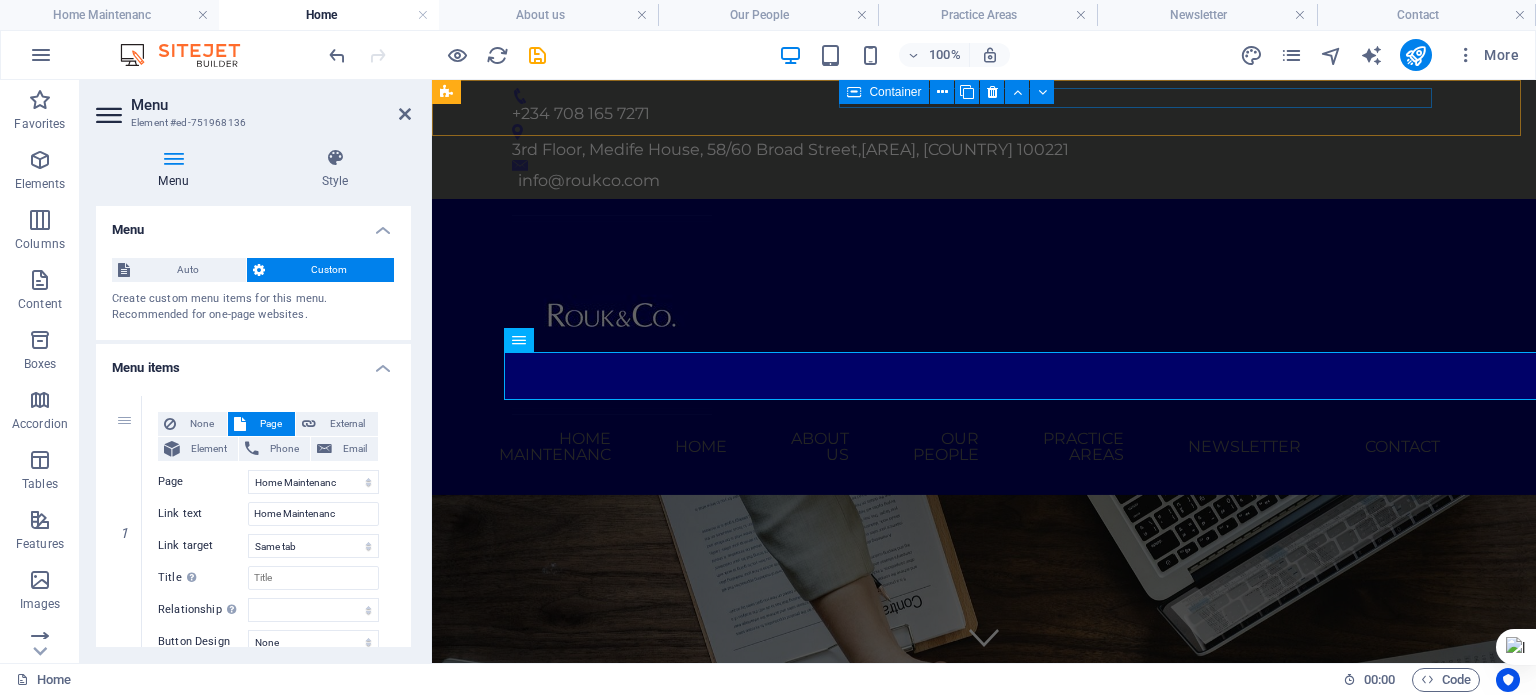 click on "External" at bounding box center (347, 424) 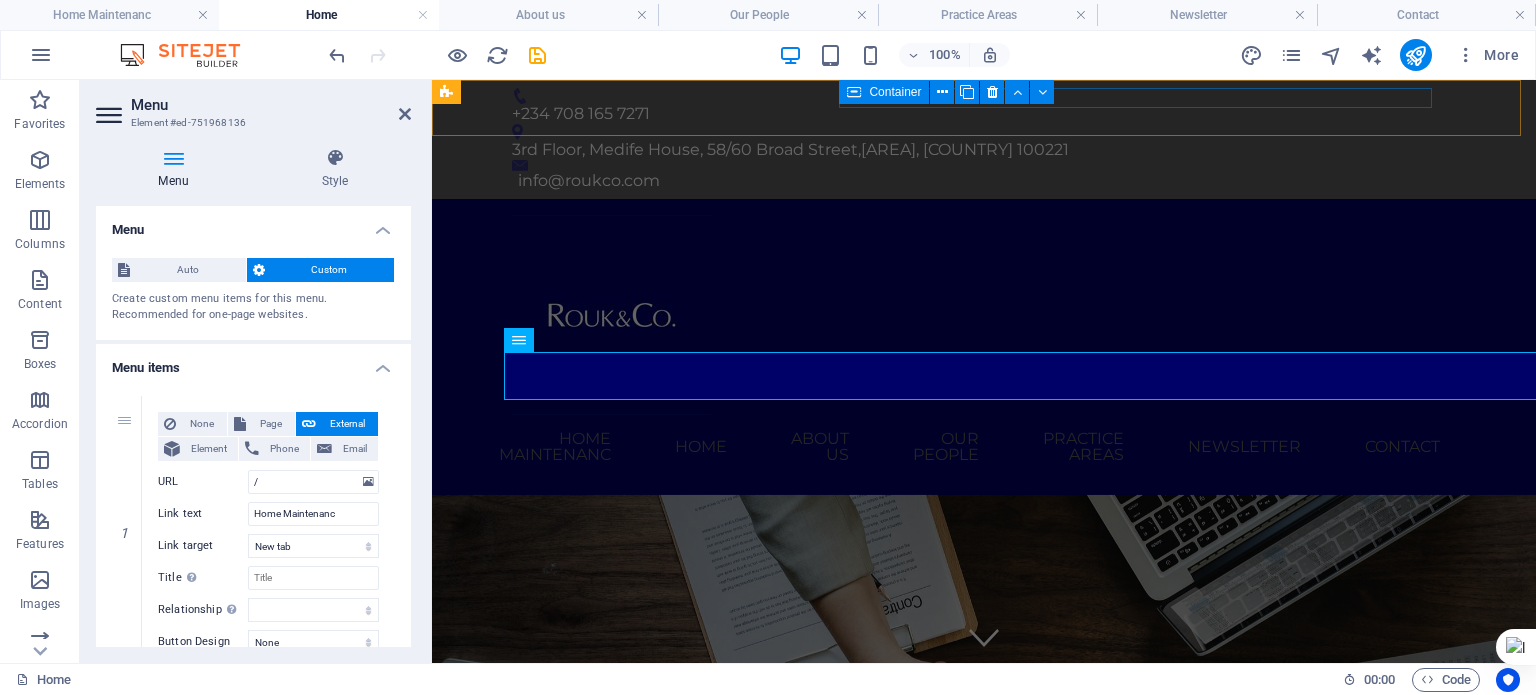 click on "Page" at bounding box center [270, 424] 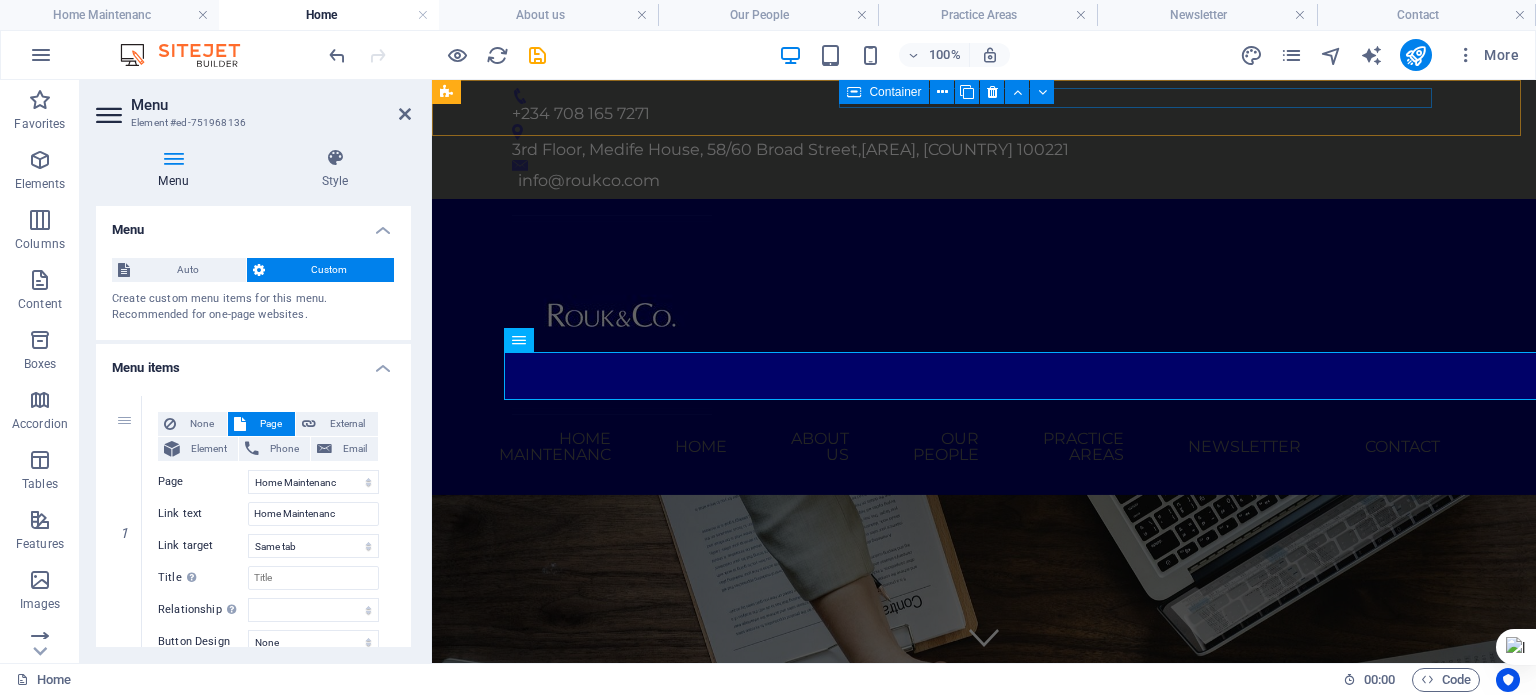 click on "External" at bounding box center (337, 424) 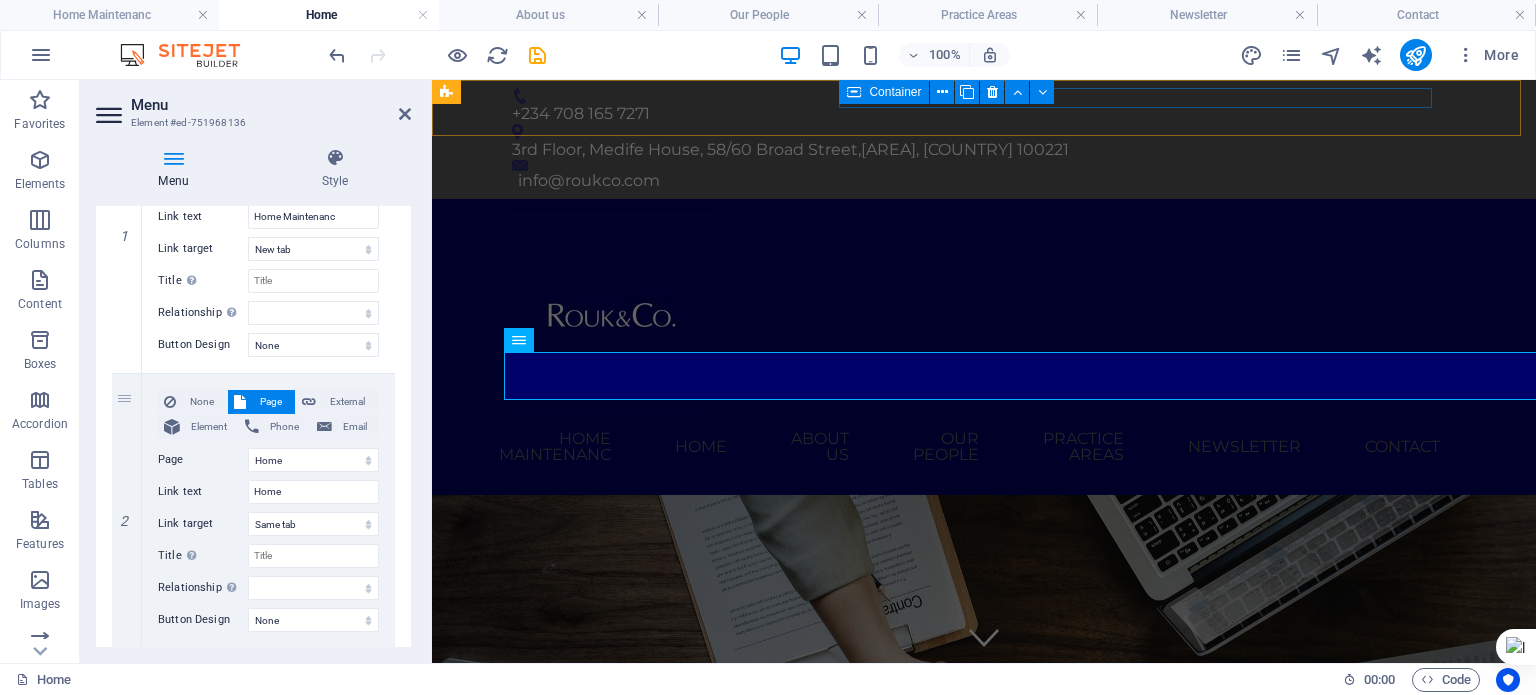 scroll, scrollTop: 300, scrollLeft: 0, axis: vertical 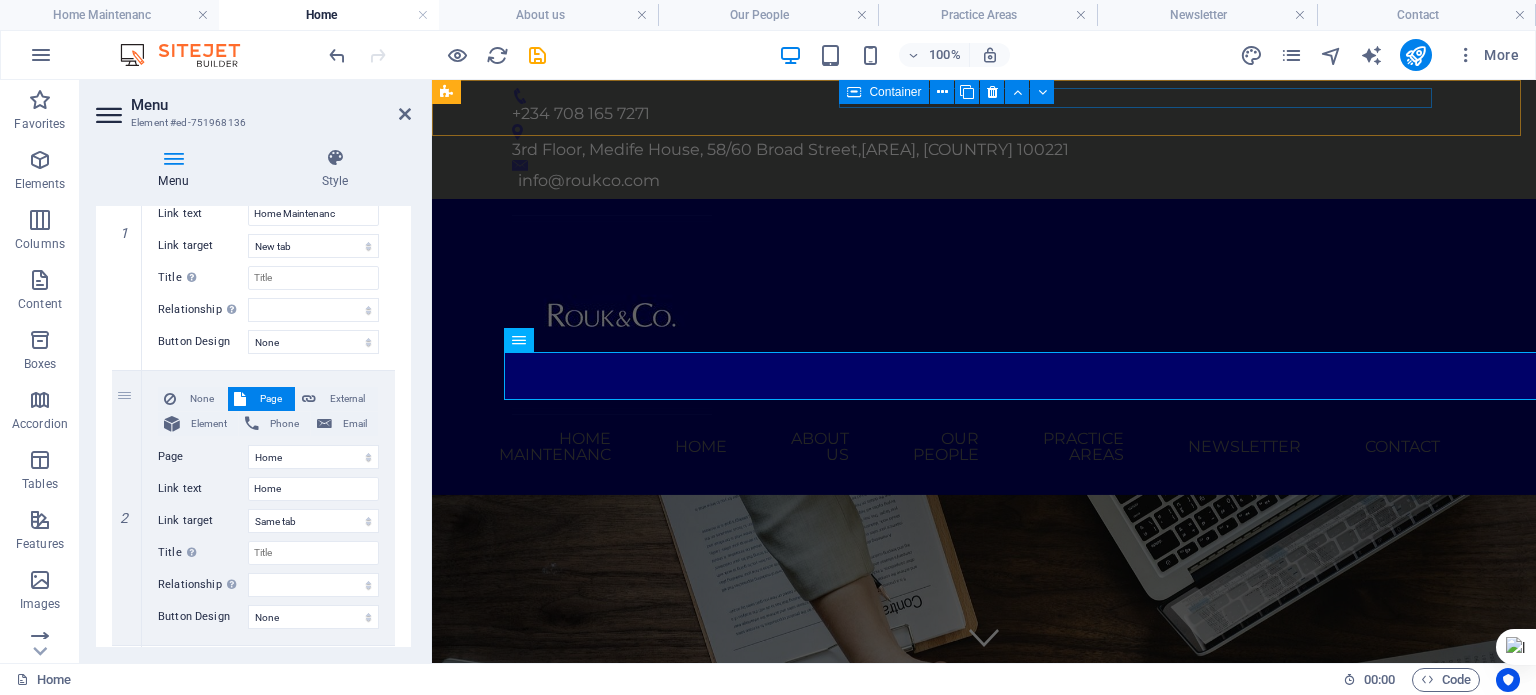 click on "External" at bounding box center [347, 399] 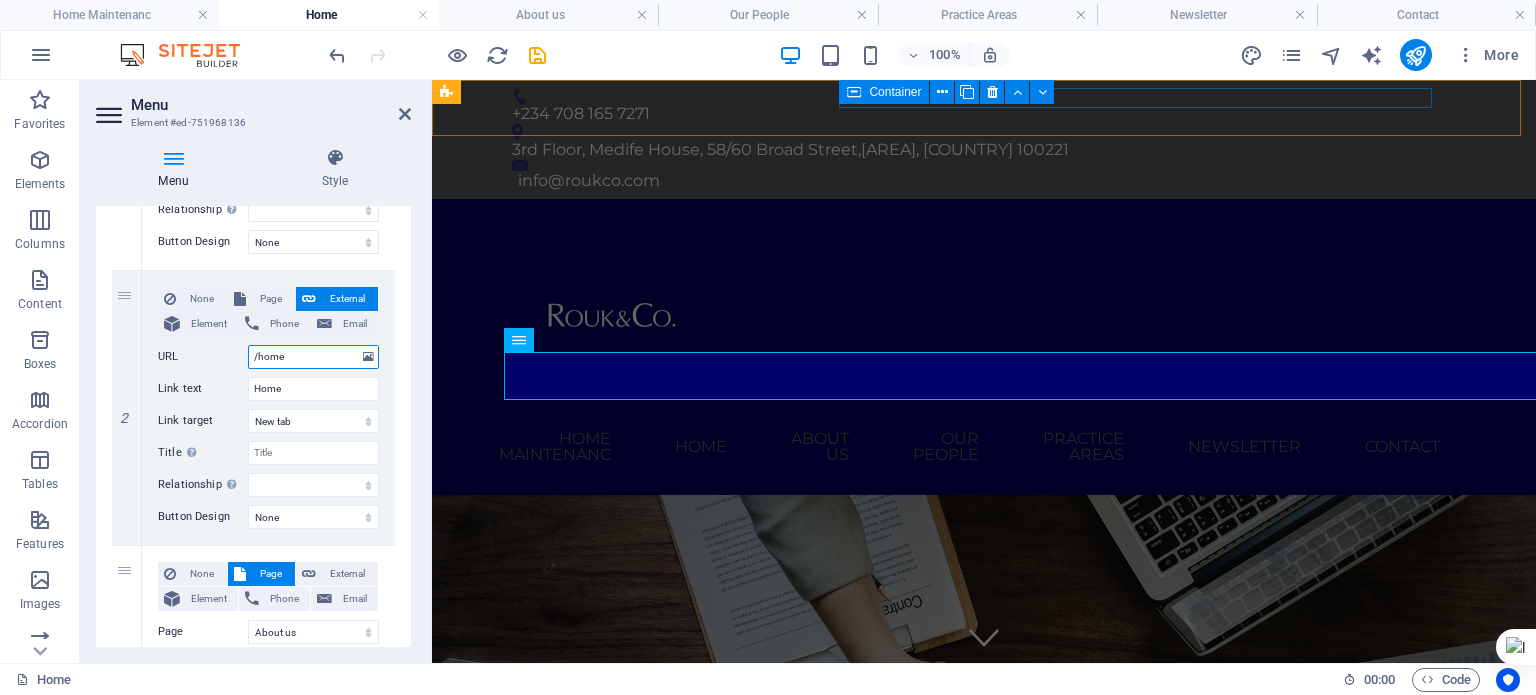 scroll, scrollTop: 500, scrollLeft: 0, axis: vertical 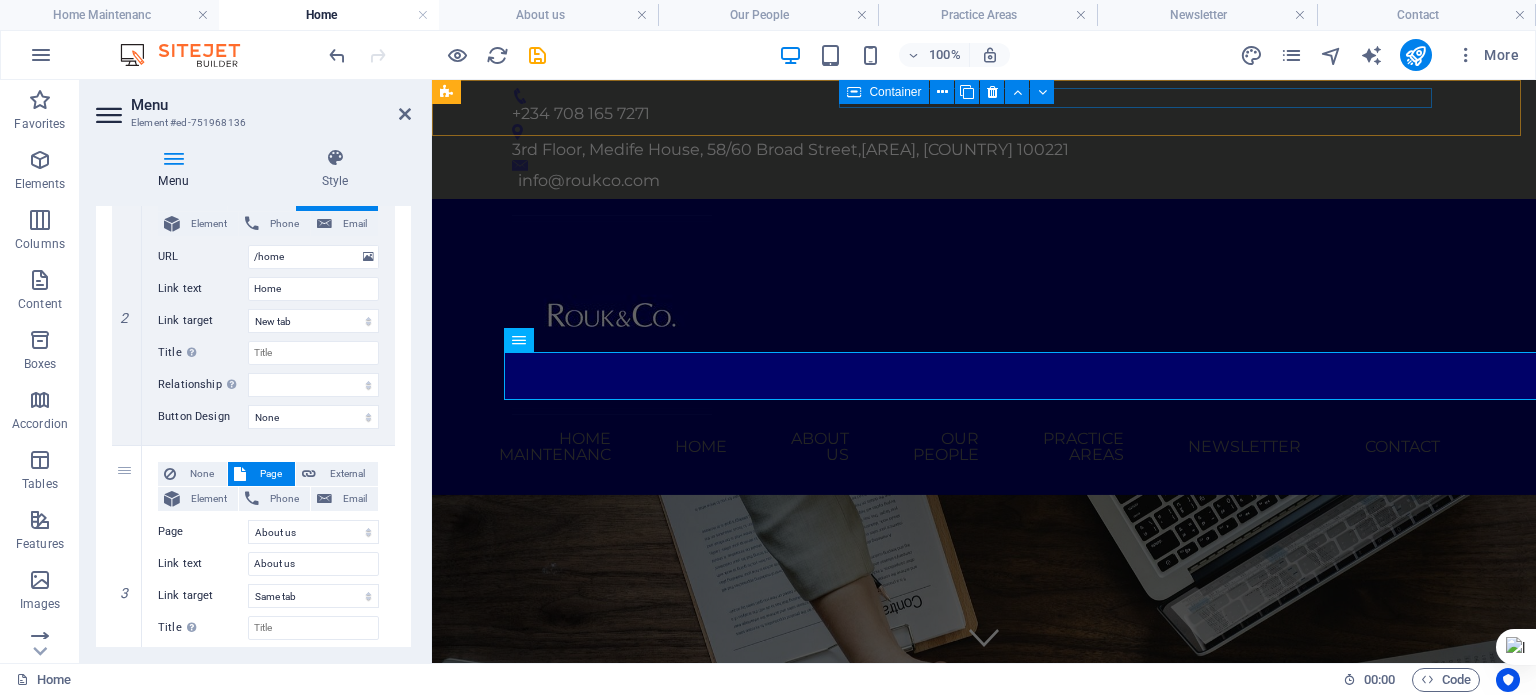 click on "External" at bounding box center (347, 474) 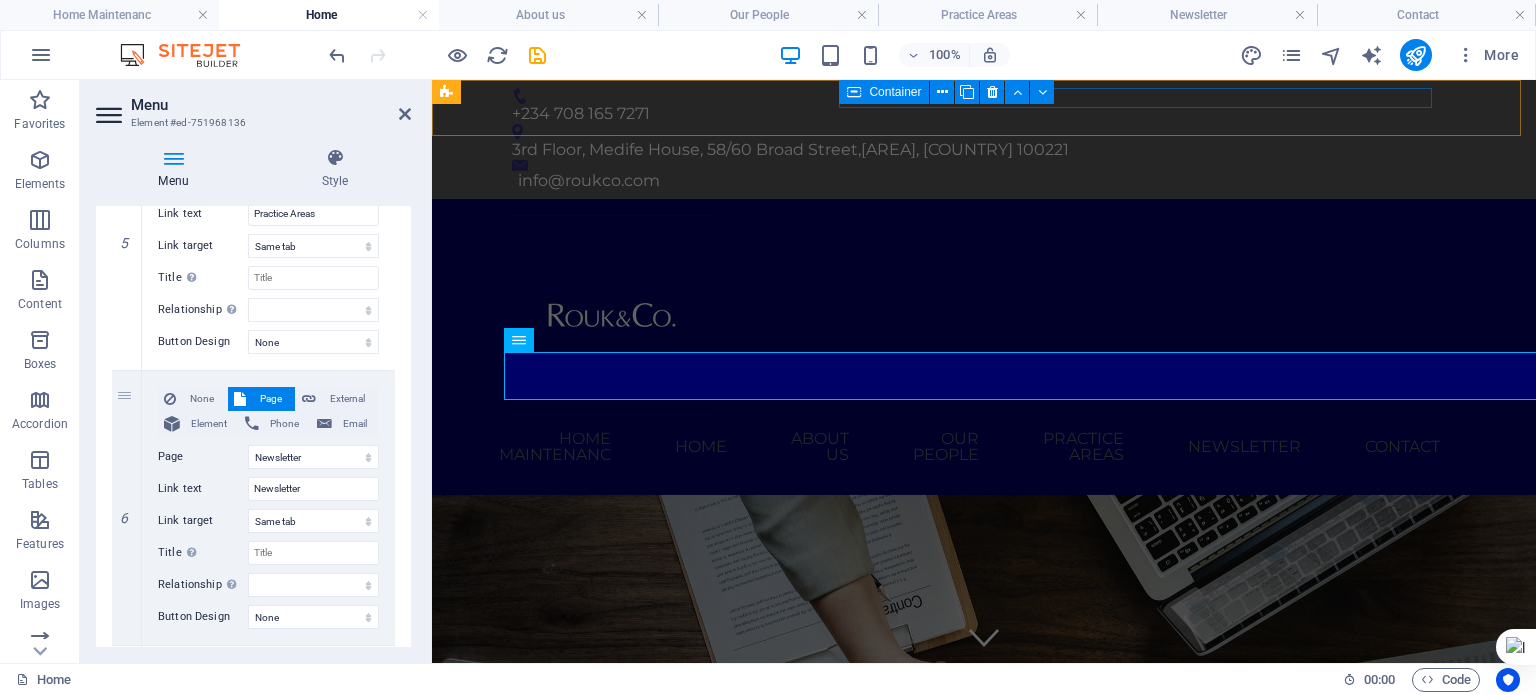 scroll, scrollTop: 1500, scrollLeft: 0, axis: vertical 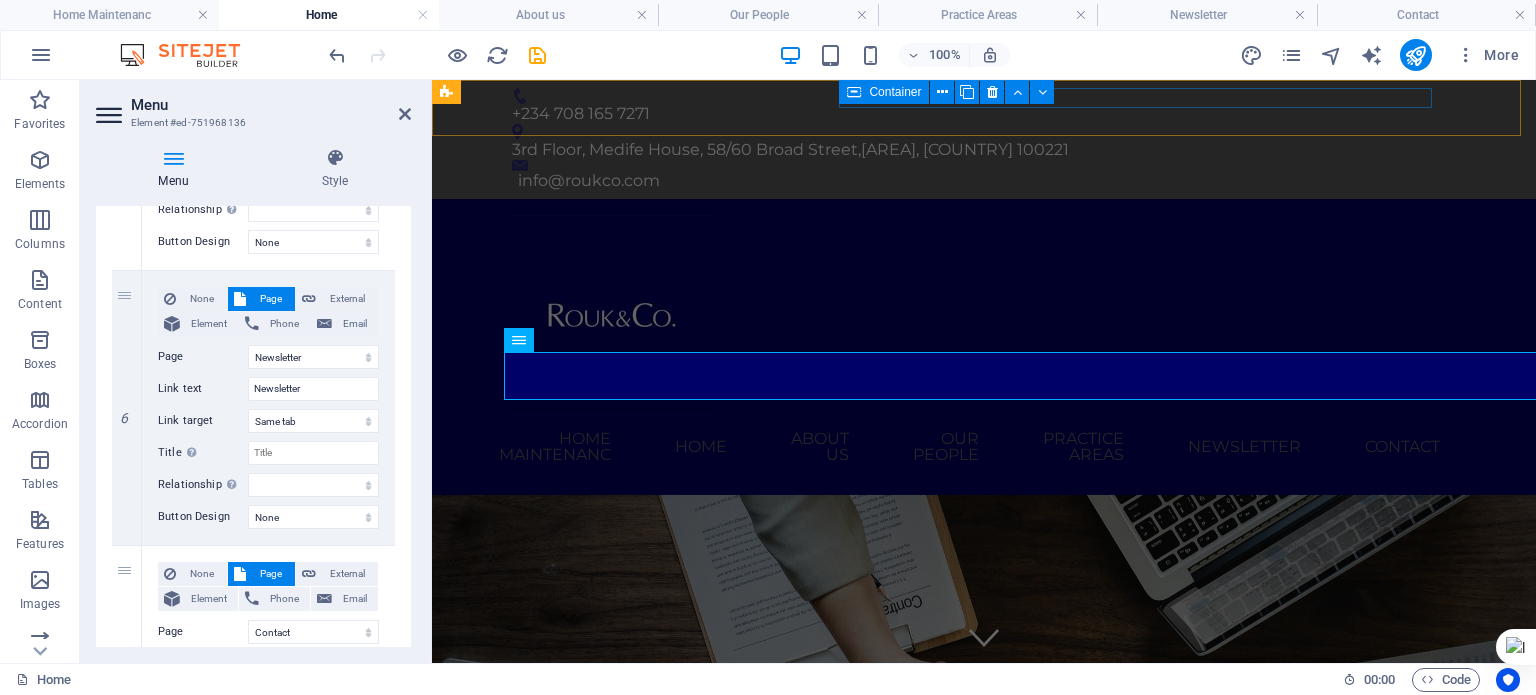 click on "External" at bounding box center (347, 299) 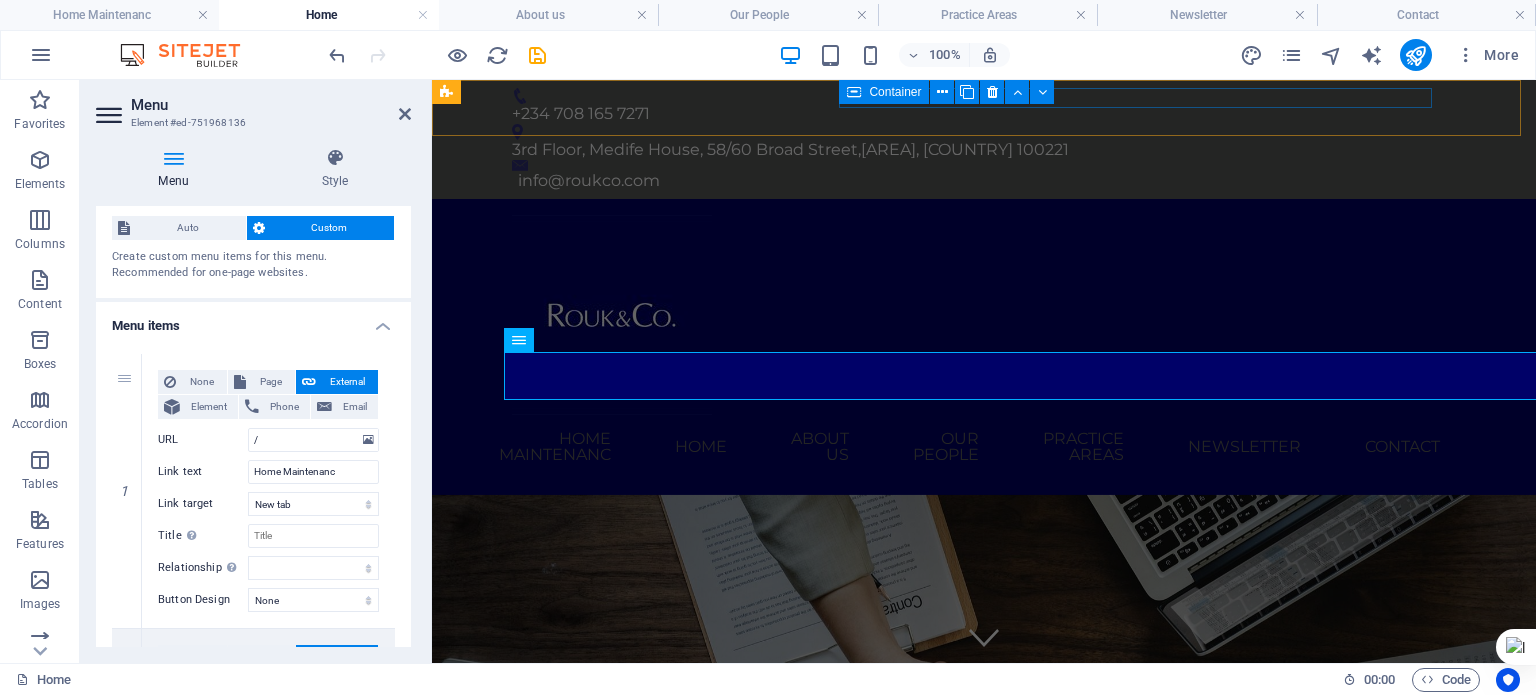 scroll, scrollTop: 0, scrollLeft: 0, axis: both 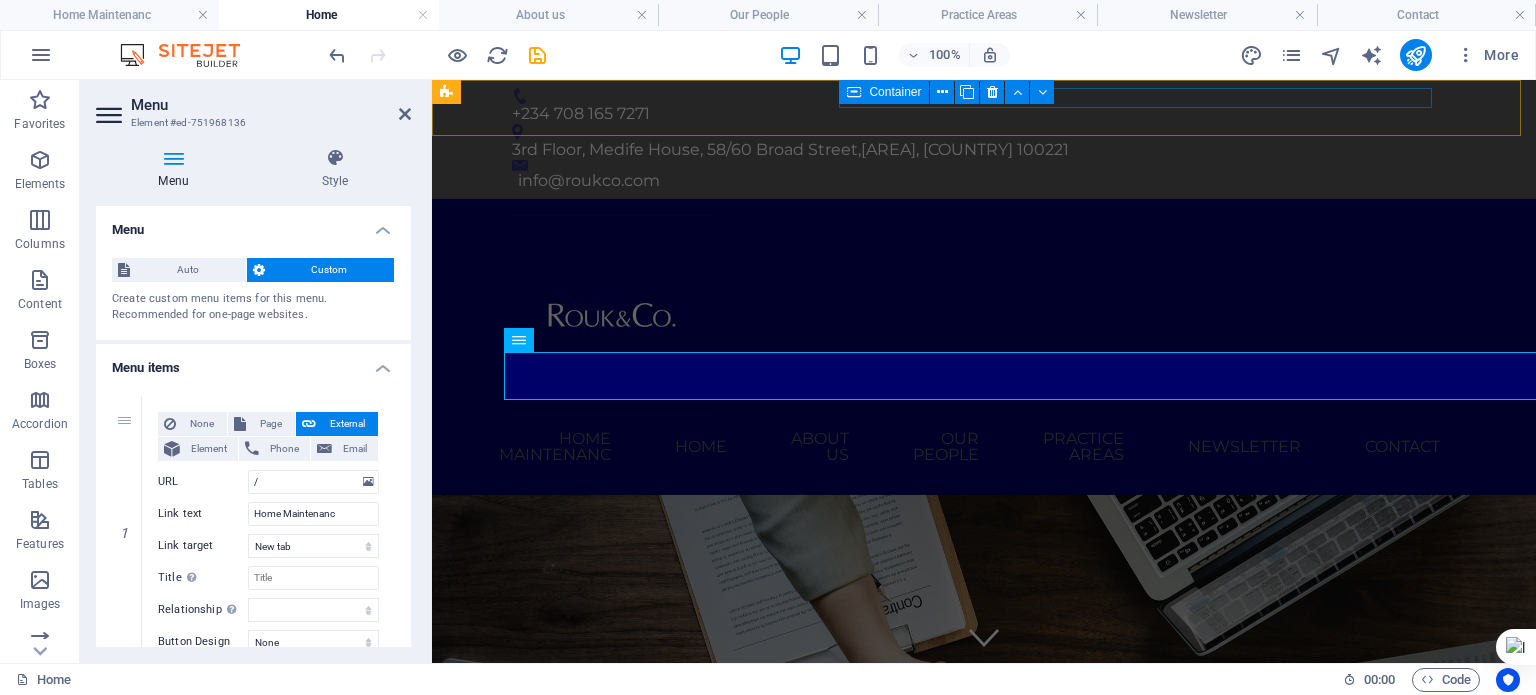 click at bounding box center (405, 114) 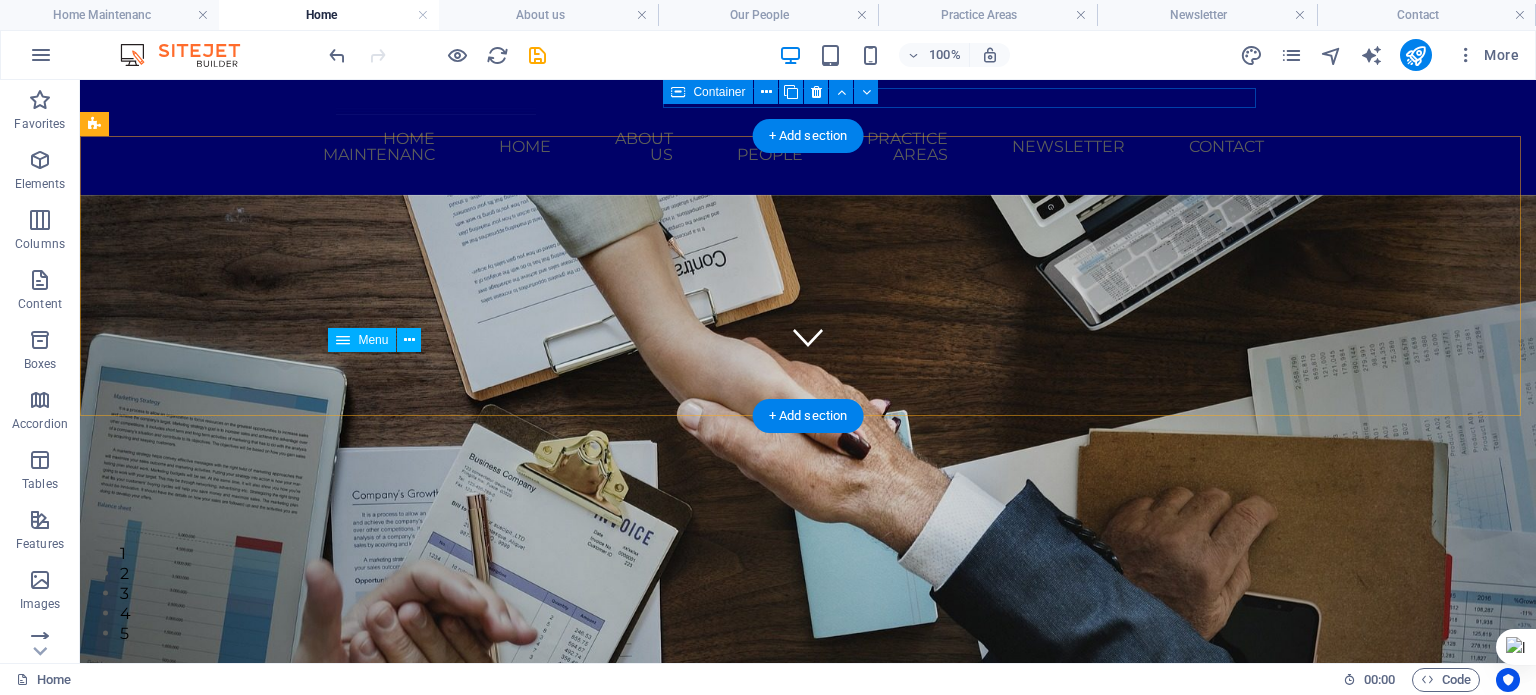 scroll, scrollTop: 0, scrollLeft: 0, axis: both 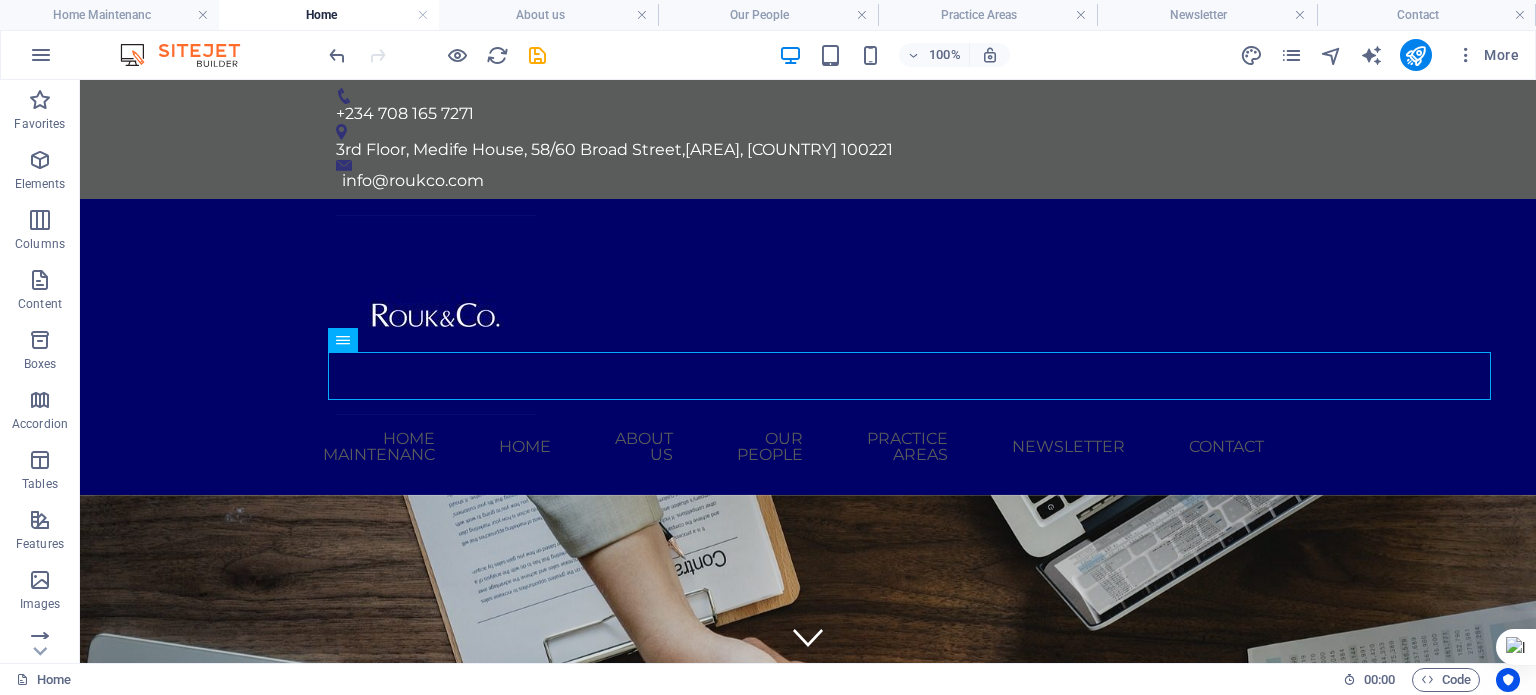 click on "Our People" at bounding box center (767, 15) 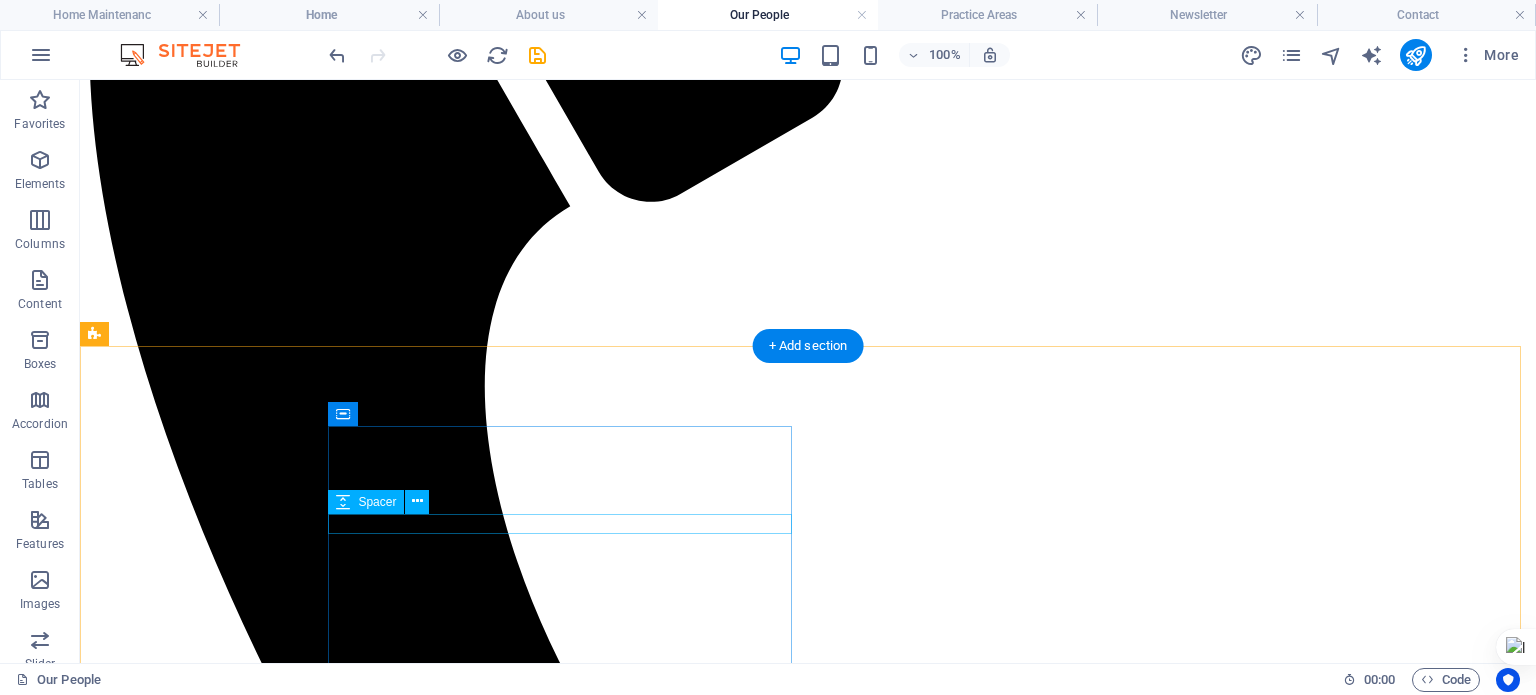 scroll, scrollTop: 456, scrollLeft: 0, axis: vertical 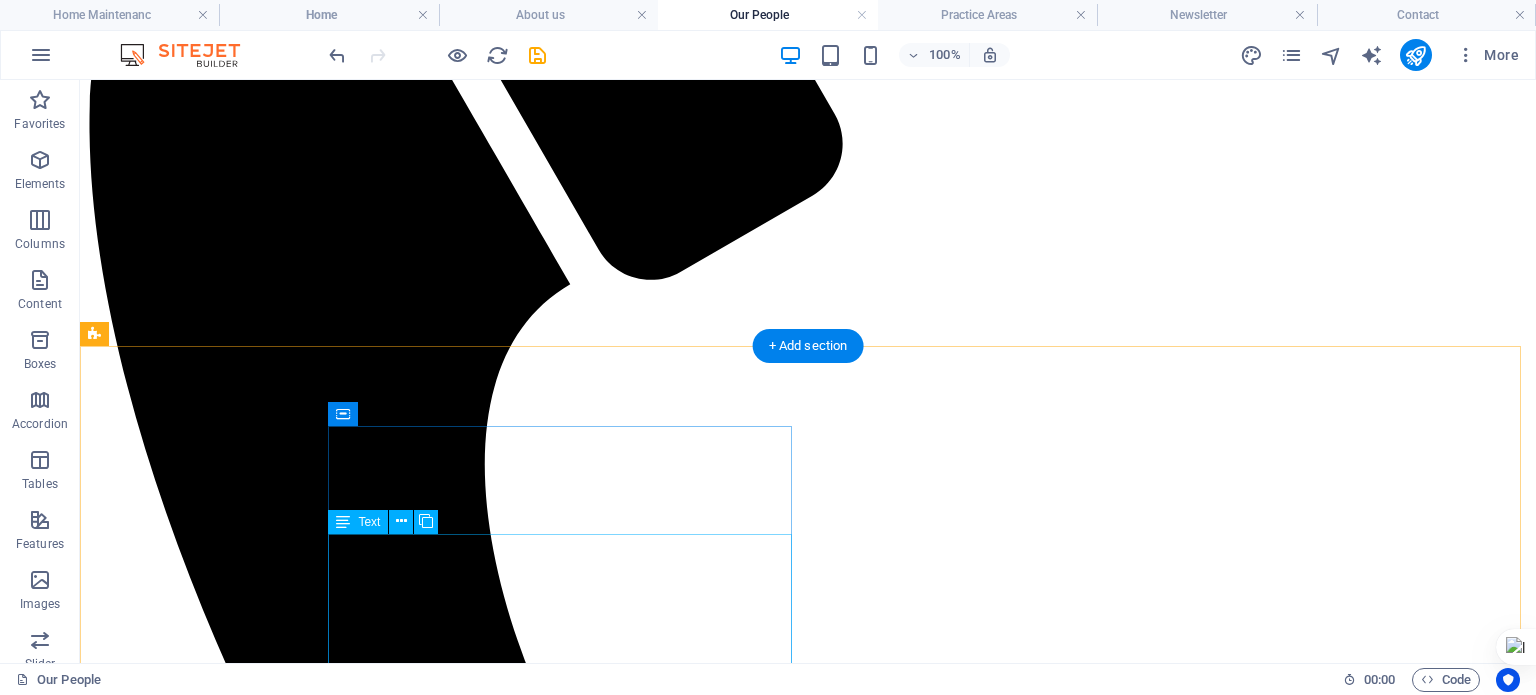 click on "Welcome to Rouk & Co. We are a law firm dedicated to providing quality legal services to individuals and organizations Win a changing world and help them with complex and sophisticated legal matters through thoughtful solutions, whilst maintaining the highest degree of ethical standard. From high-stake transactions to complex dispute resolution, and every other type of legal matter, we harness our in-depth knowledge and experience to the required services to our clients. As a firm committed to positive change, we support access to justice, particularly to those in need of it. Our pro bono work enjoys the same commitment as commercial services. In addition, we volunteer and partner with charitable projects that benefits and help the lives of mankind and communities." at bounding box center (808, 7870) 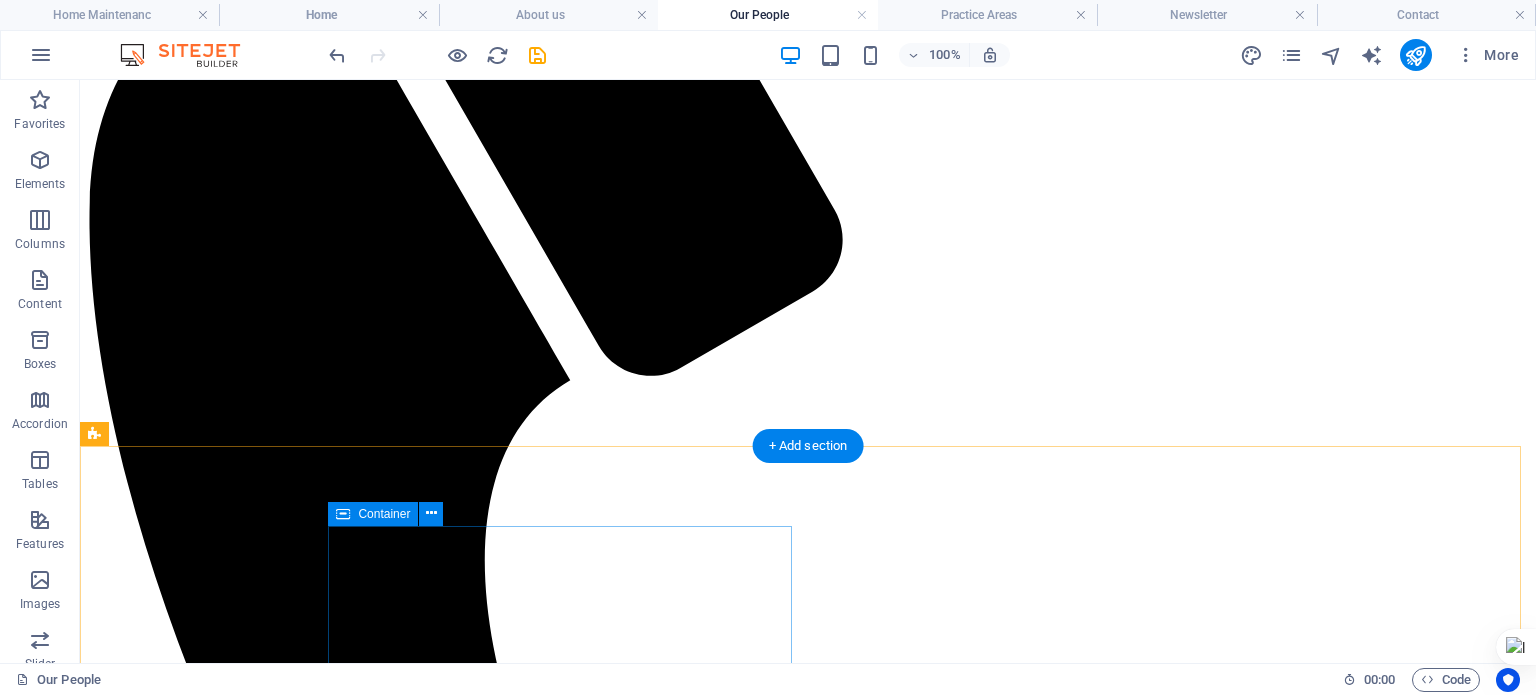 scroll, scrollTop: 356, scrollLeft: 0, axis: vertical 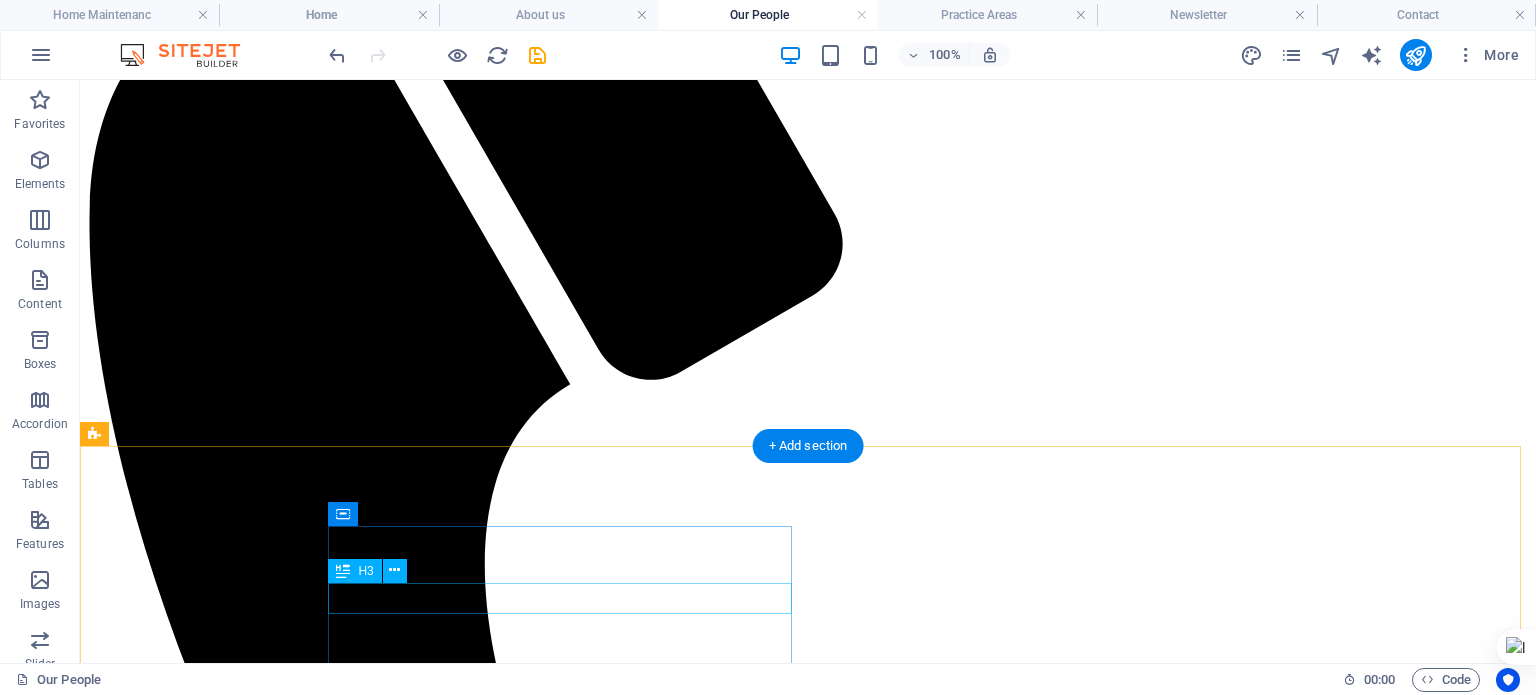 click on "FROM DESK OF LEAD COUNSEL" at bounding box center [808, 7766] 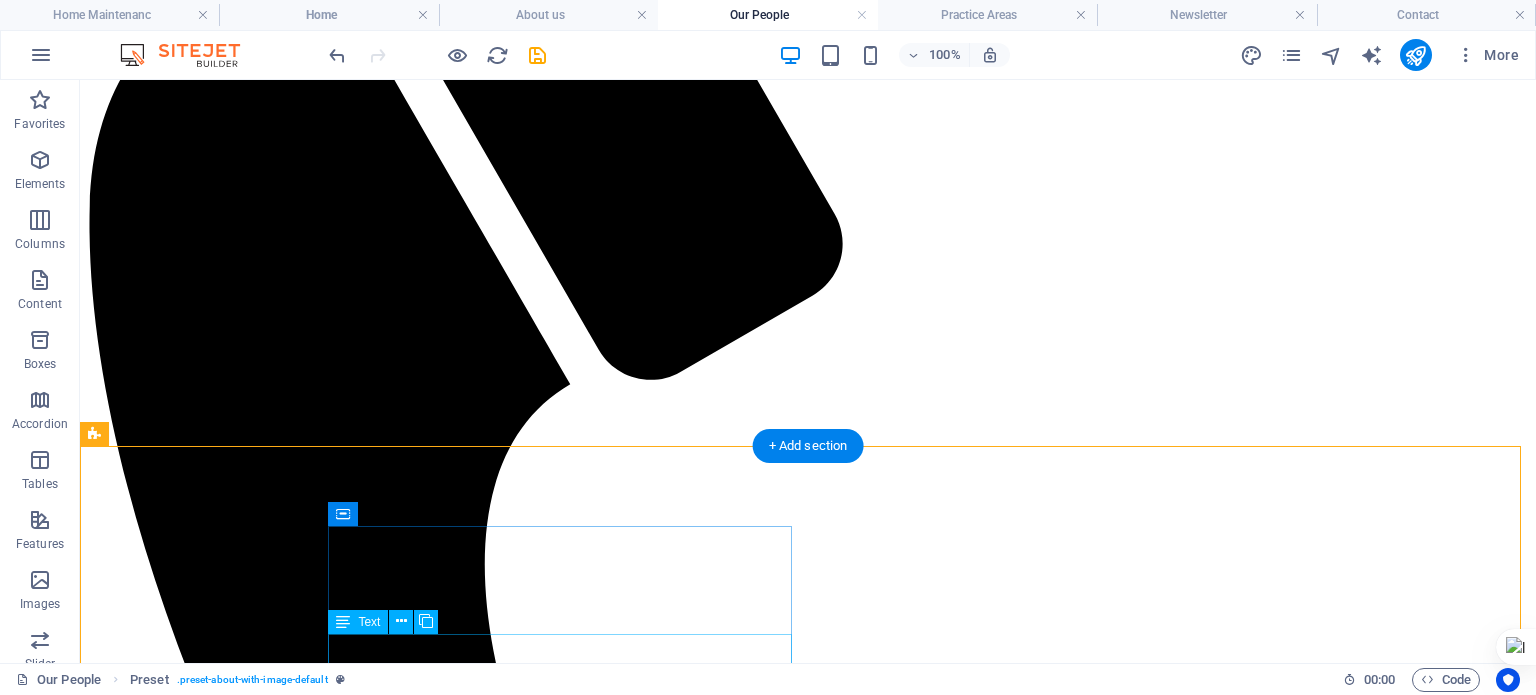click on "Welcome to Rouk & Co. We are a law firm dedicated to providing quality legal services to individuals and organizations Win a changing world and help them with complex and sophisticated legal matters through thoughtful solutions, whilst maintaining the highest degree of ethical standard. From high-stake transactions to complex dispute resolution, and every other type of legal matter, we harness our in-depth knowledge and experience to the required services to our clients. As a firm committed to positive change, we support access to justice, particularly to those in need of it. Our pro bono work enjoys the same commitment as commercial services. In addition, we volunteer and partner with charitable projects that benefits and help the lives of mankind and communities." at bounding box center [808, 7970] 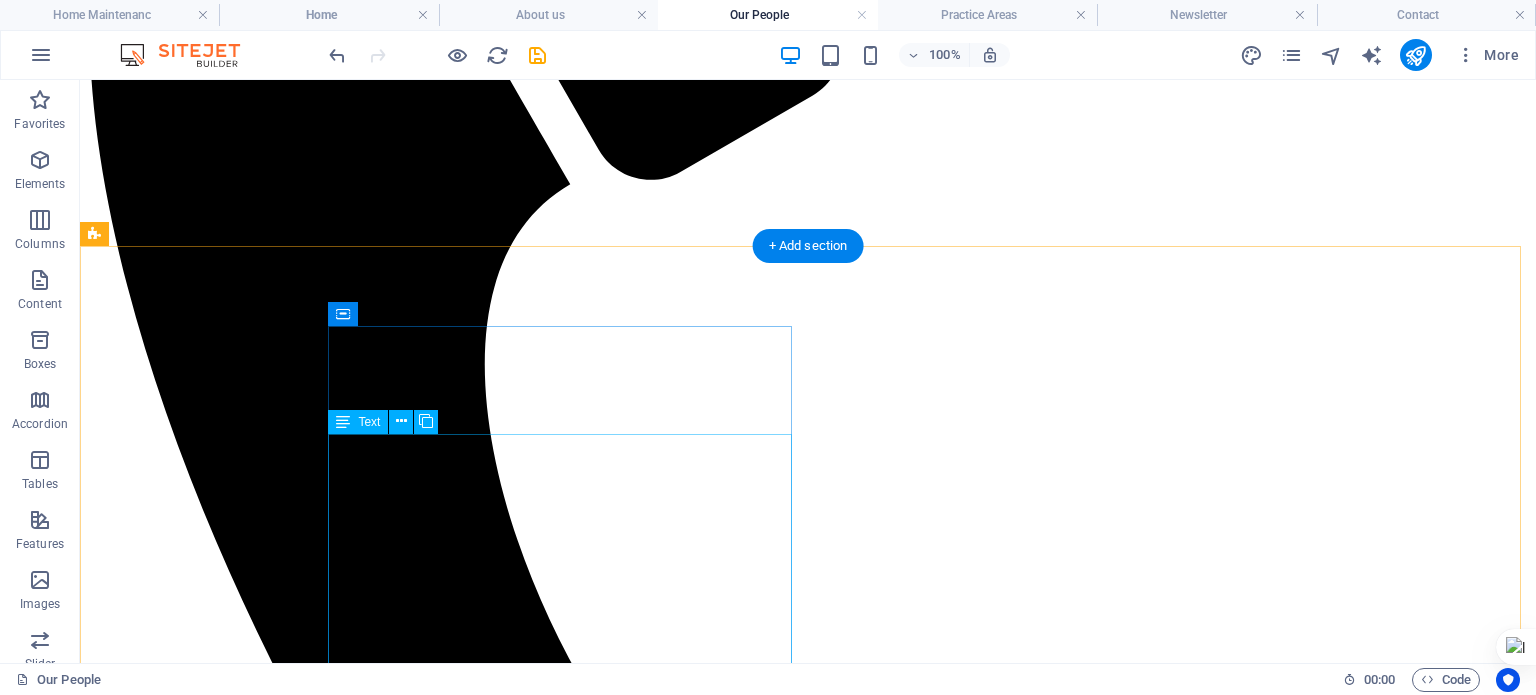 scroll, scrollTop: 0, scrollLeft: 0, axis: both 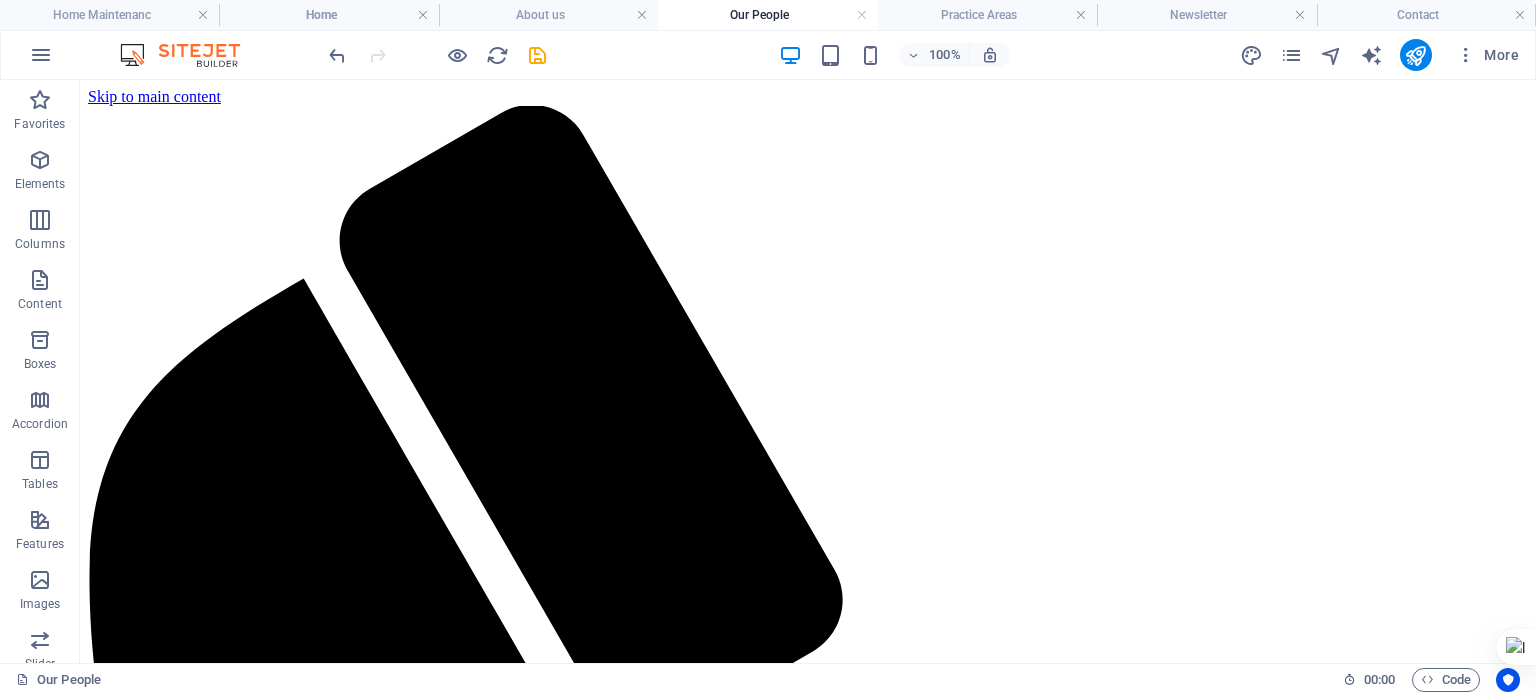 click on "Practice Areas" at bounding box center (987, 15) 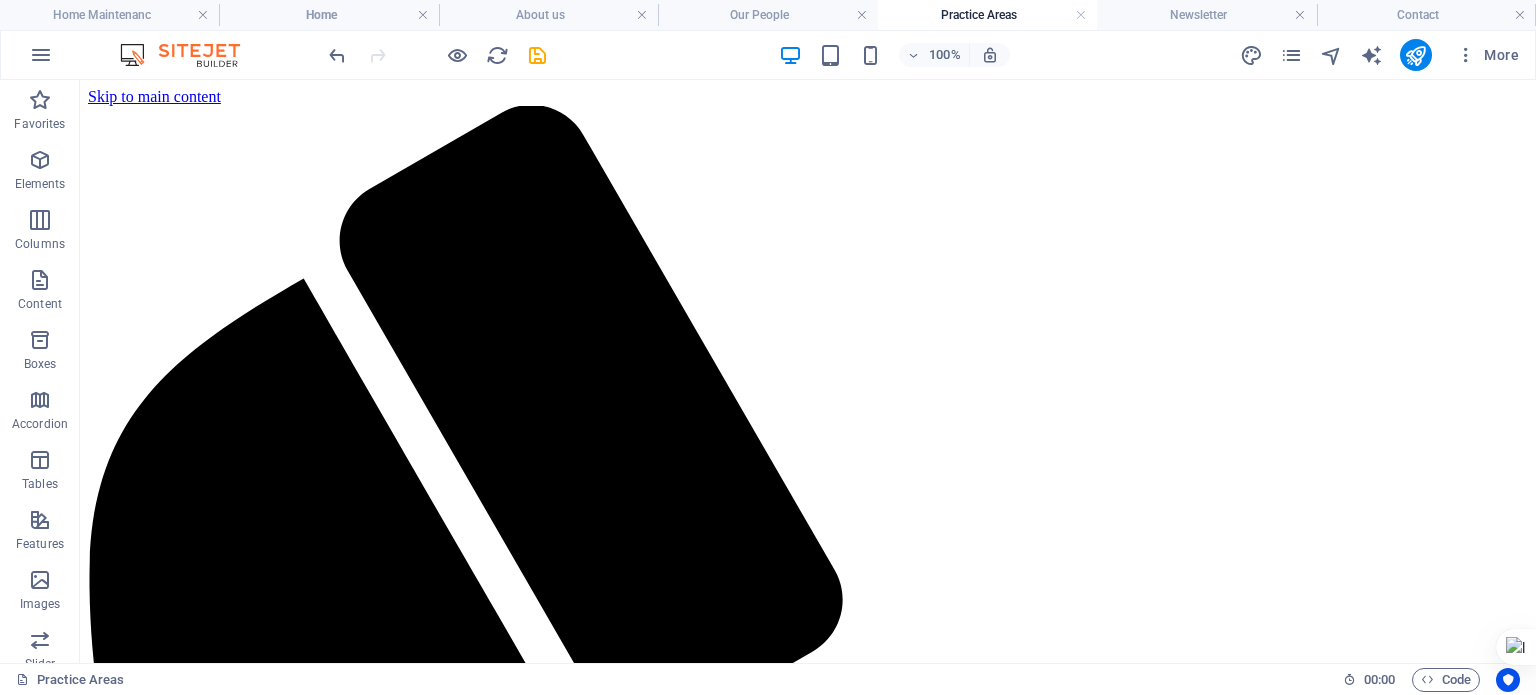 click on "Newsletter" at bounding box center [1206, 15] 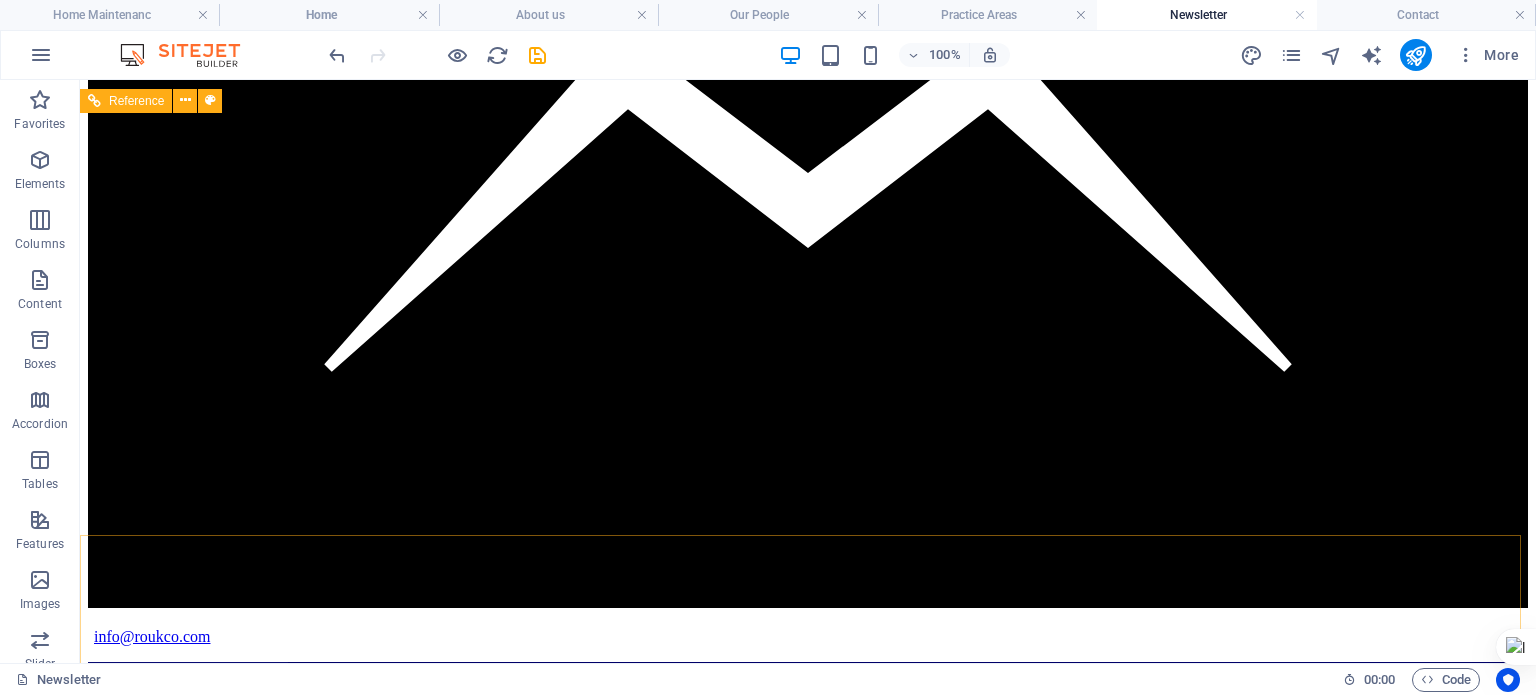 scroll, scrollTop: 4587, scrollLeft: 0, axis: vertical 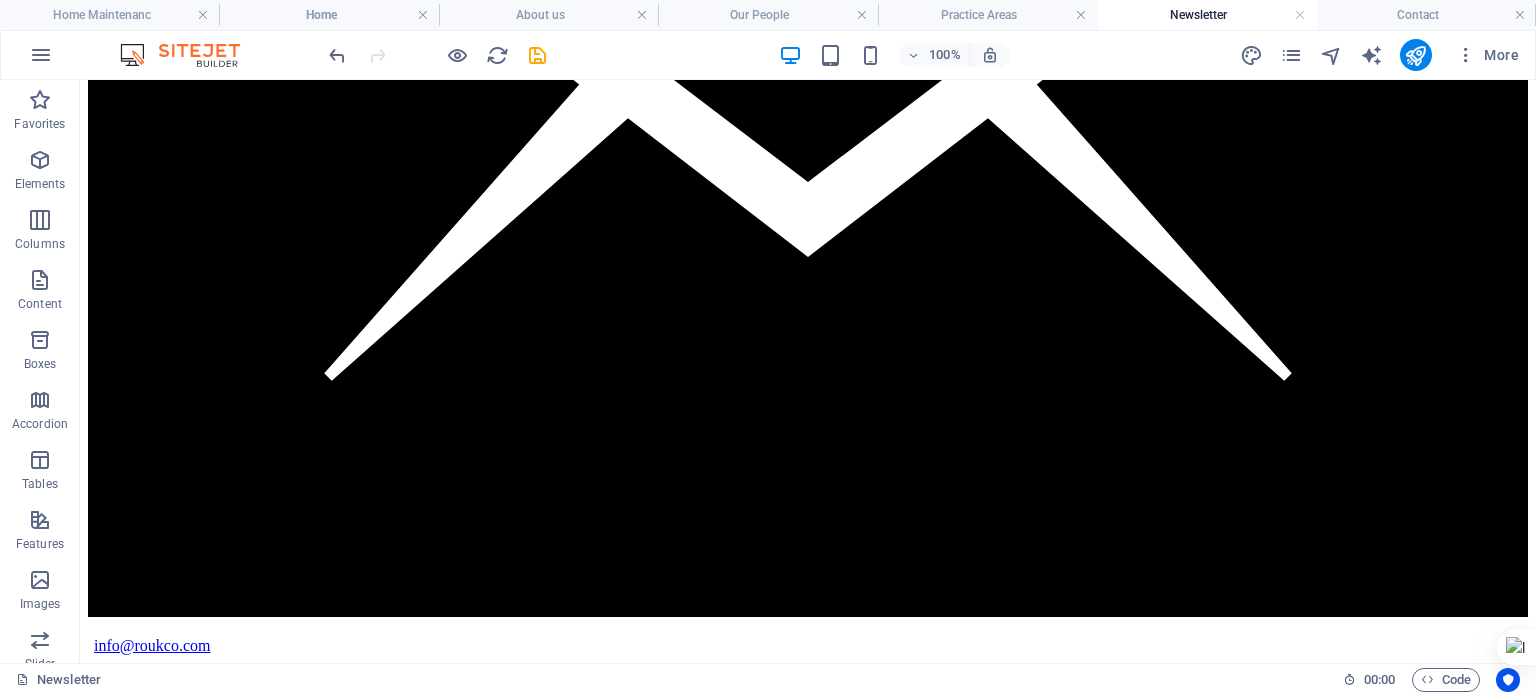 click on "About us" at bounding box center [548, 15] 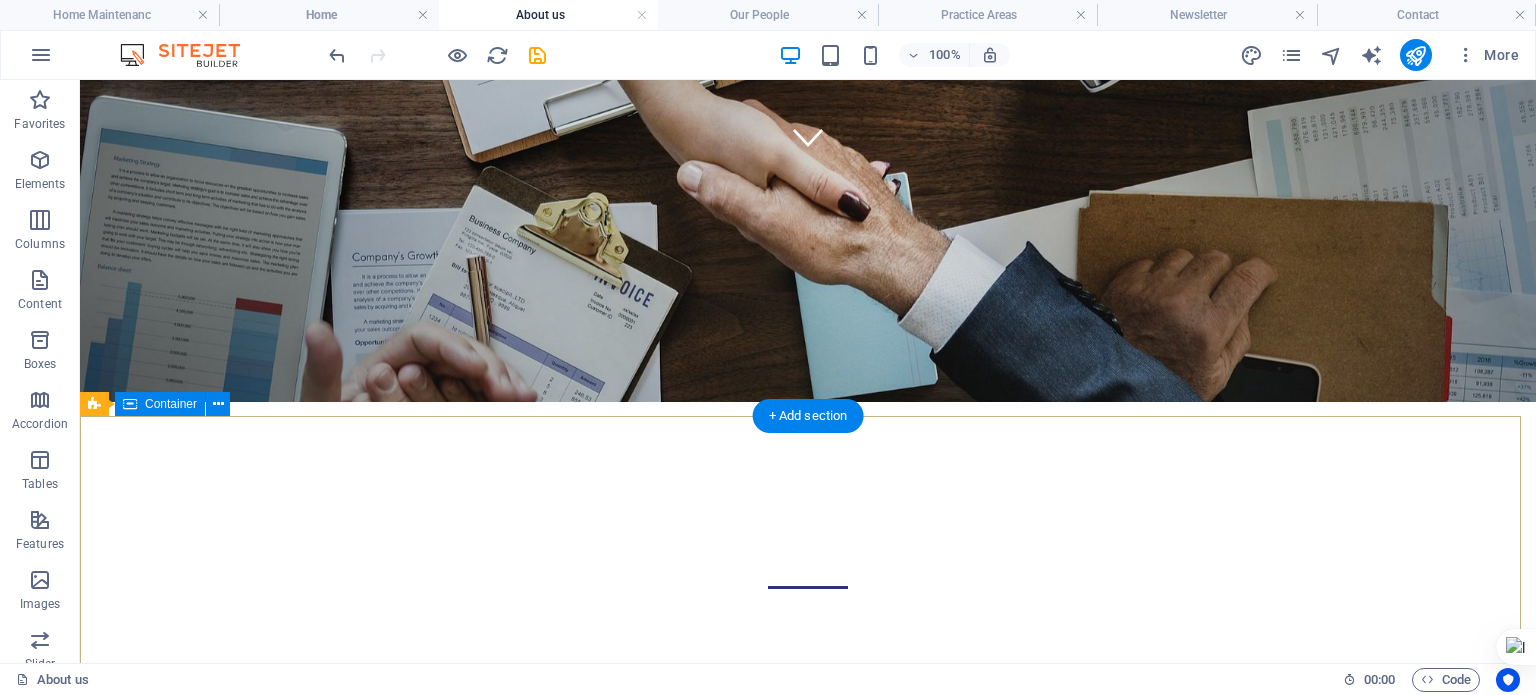 scroll, scrollTop: 0, scrollLeft: 0, axis: both 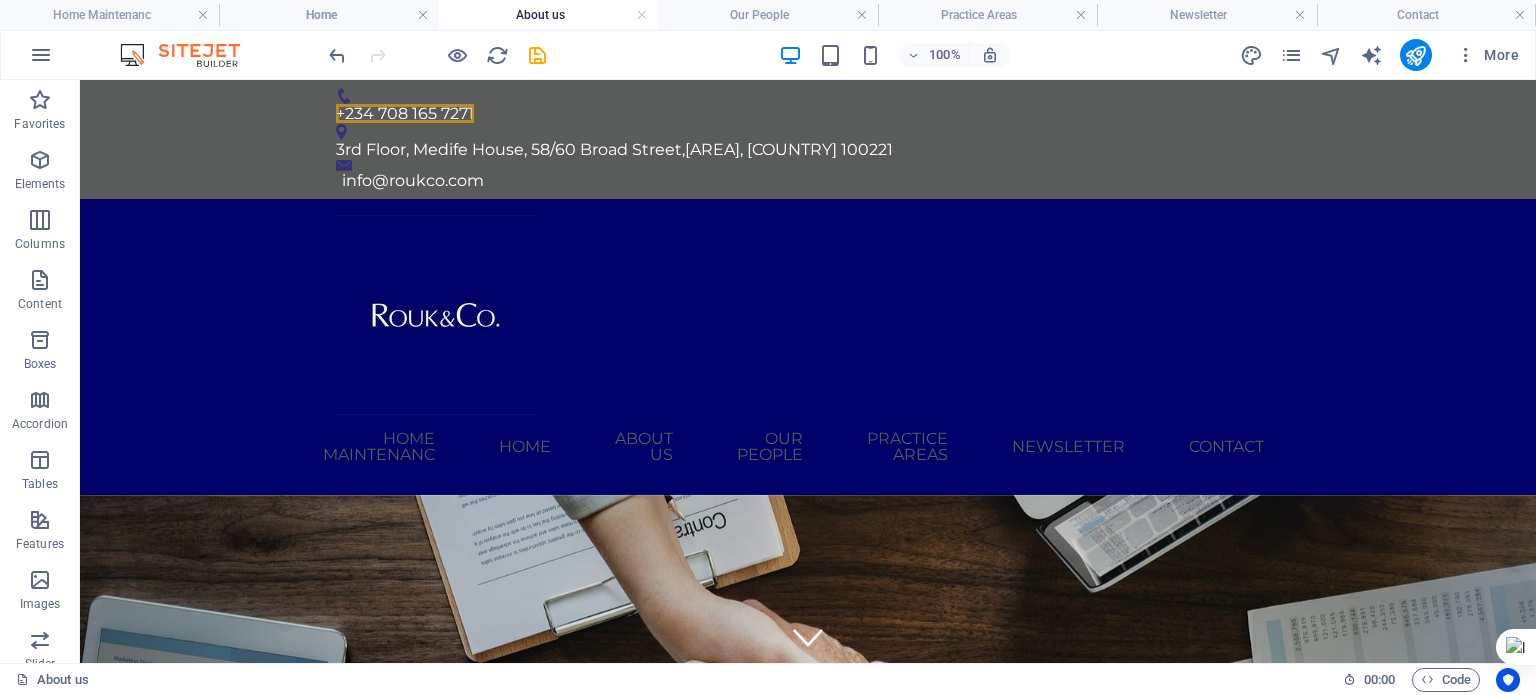 click on "Home" at bounding box center [328, 15] 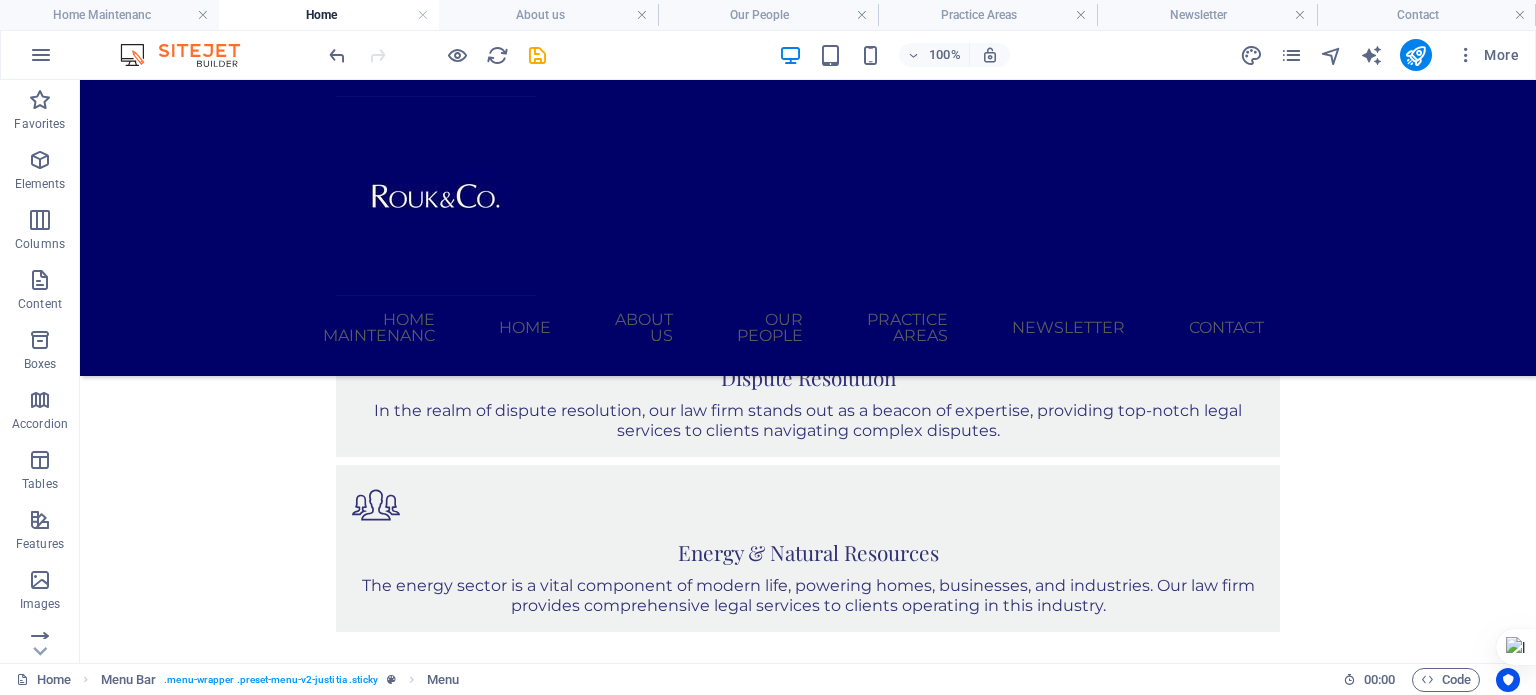 scroll, scrollTop: 2301, scrollLeft: 0, axis: vertical 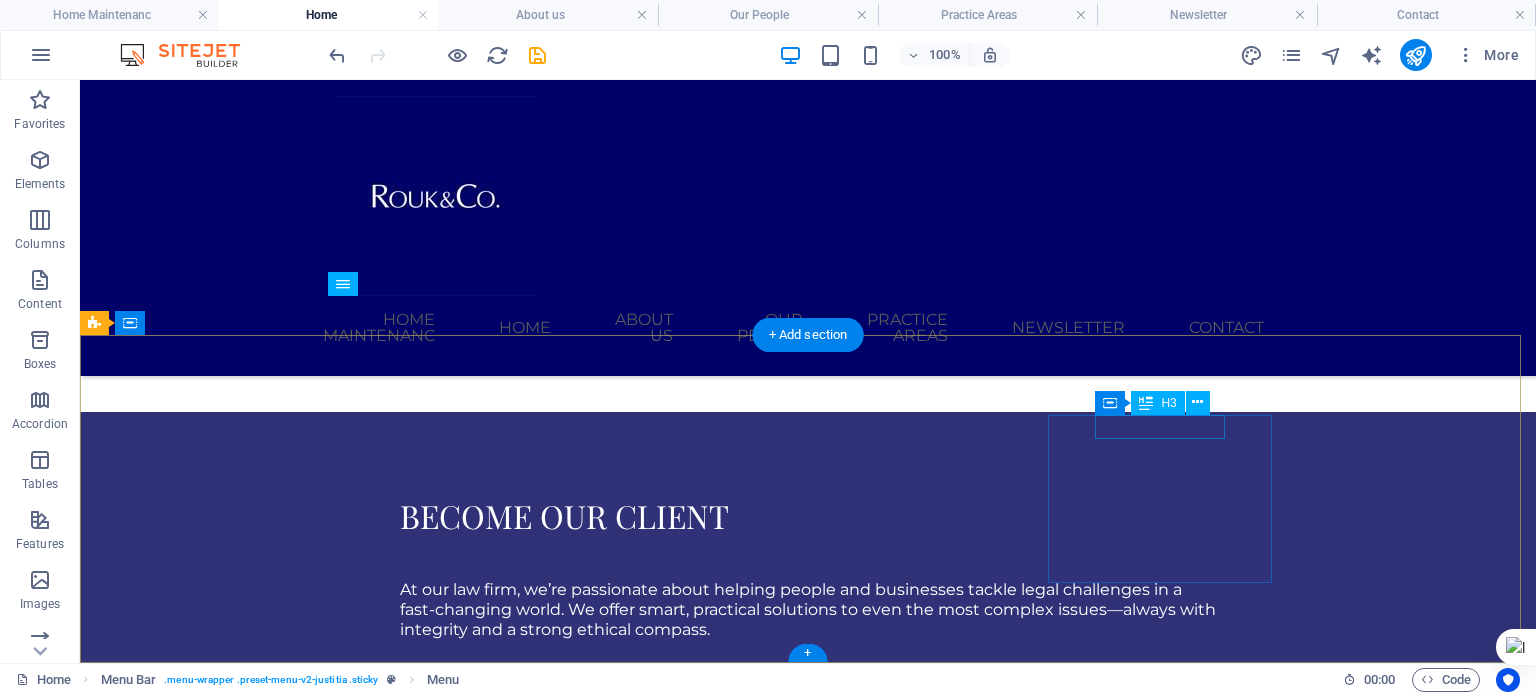 click on "Keep in touch" at bounding box center (568, 5078) 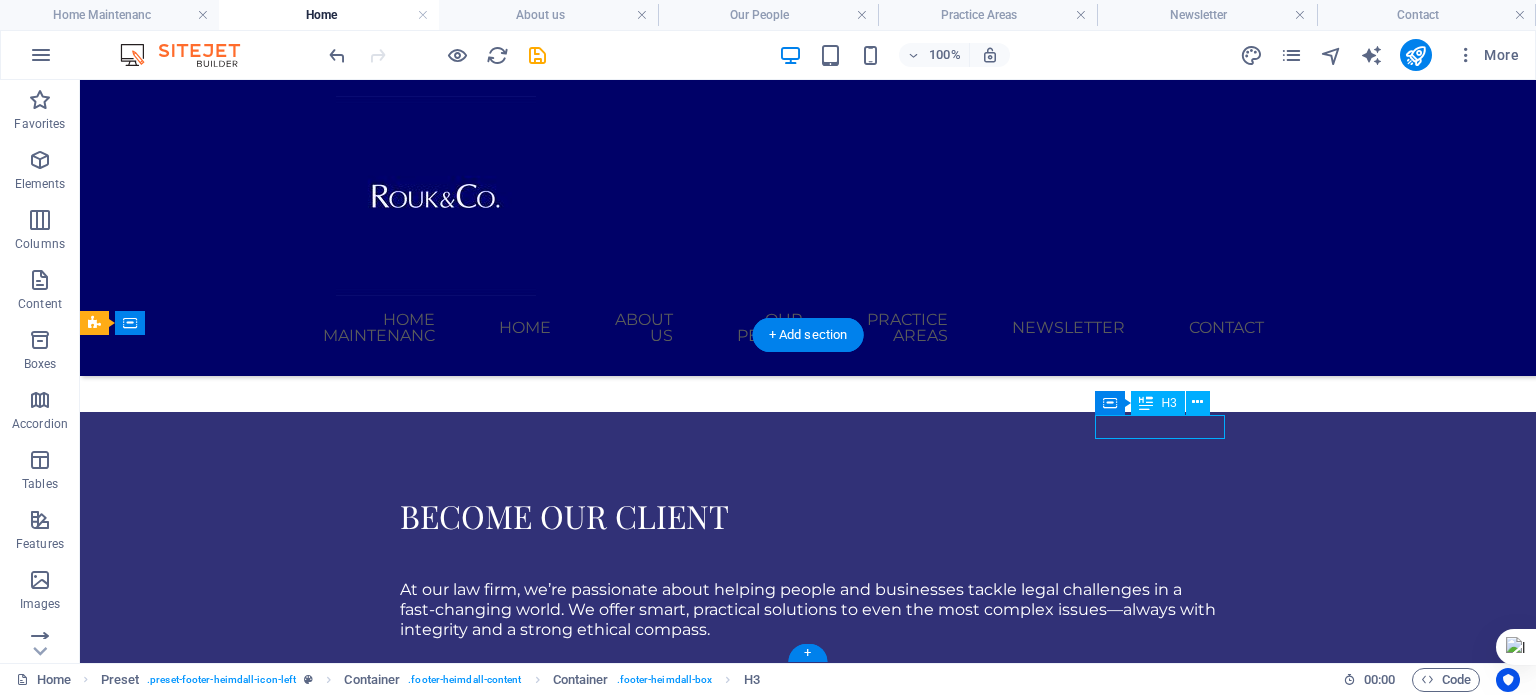 click on "Keep in touch" at bounding box center [568, 5078] 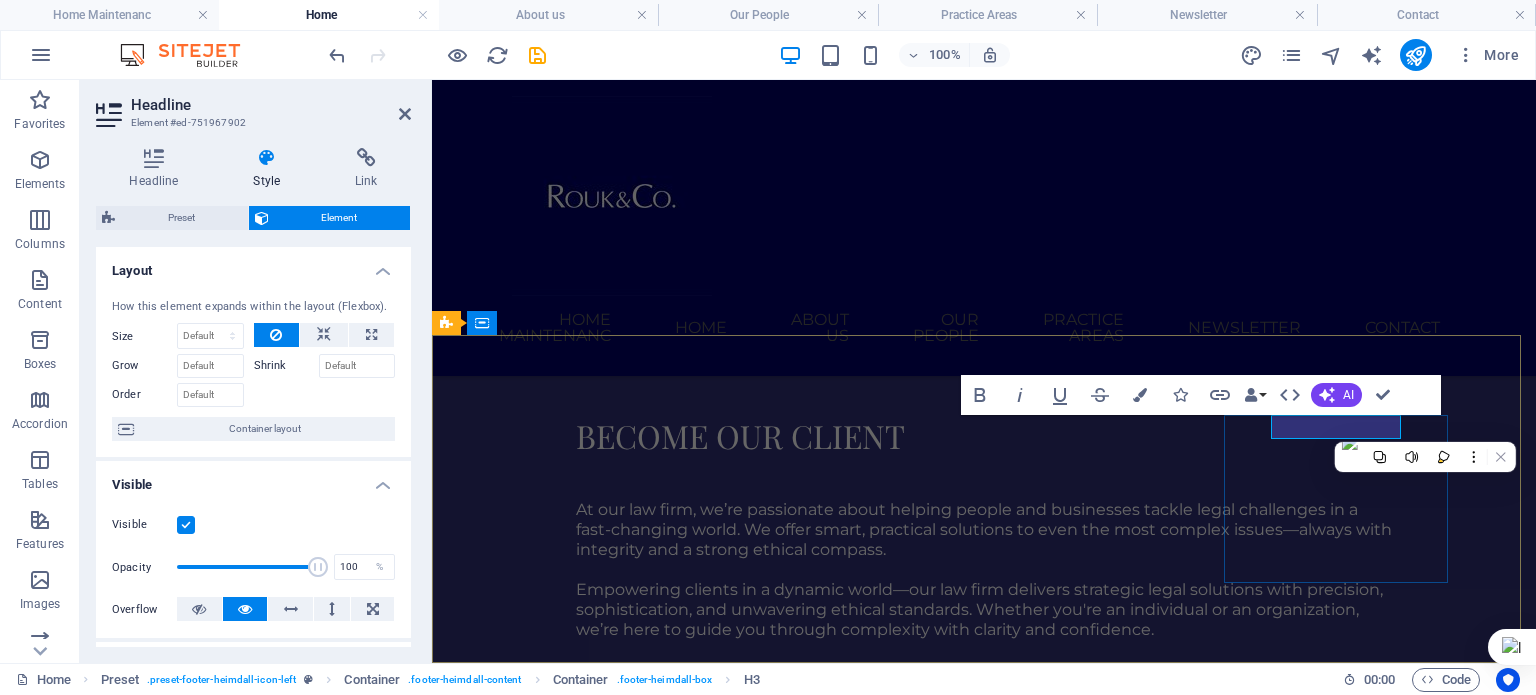 click on "Keep in touch" at bounding box center (920, 5038) 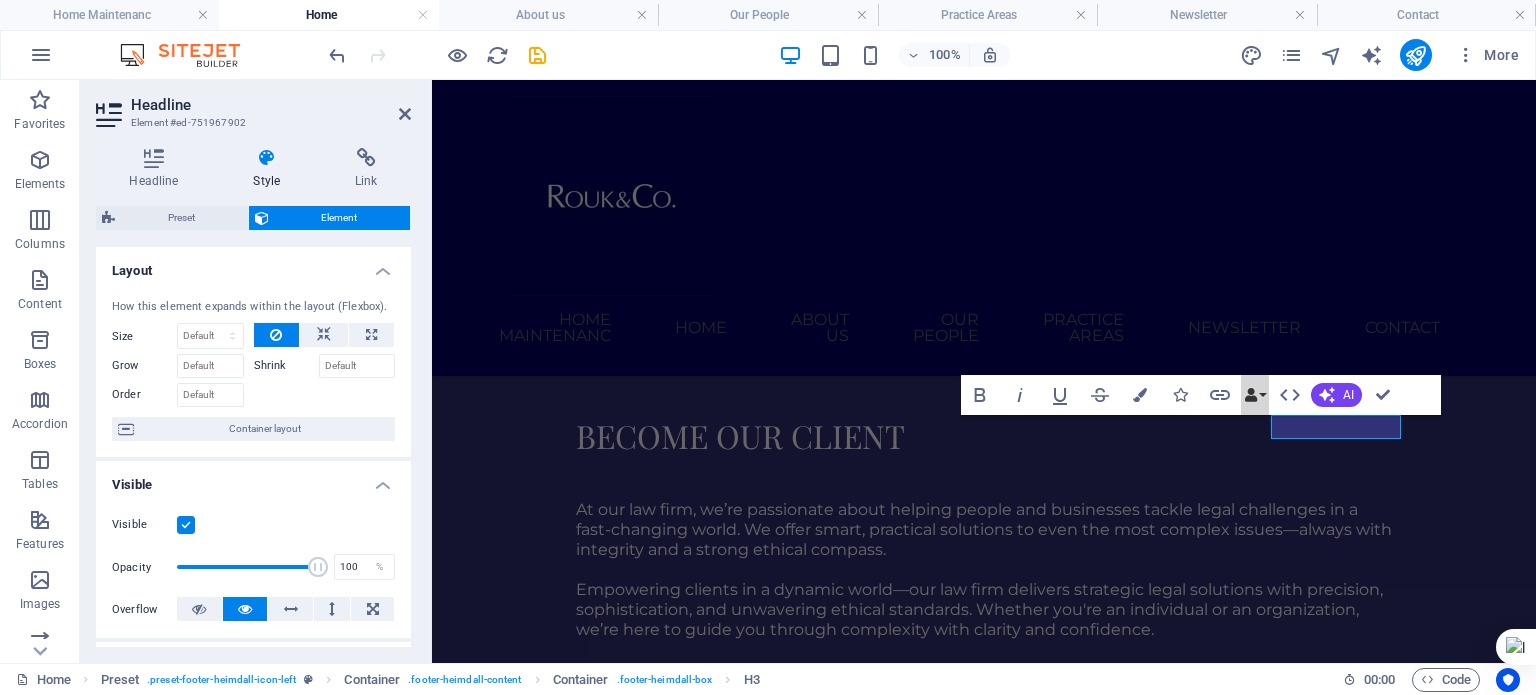click on "Data Bindings" at bounding box center [1255, 395] 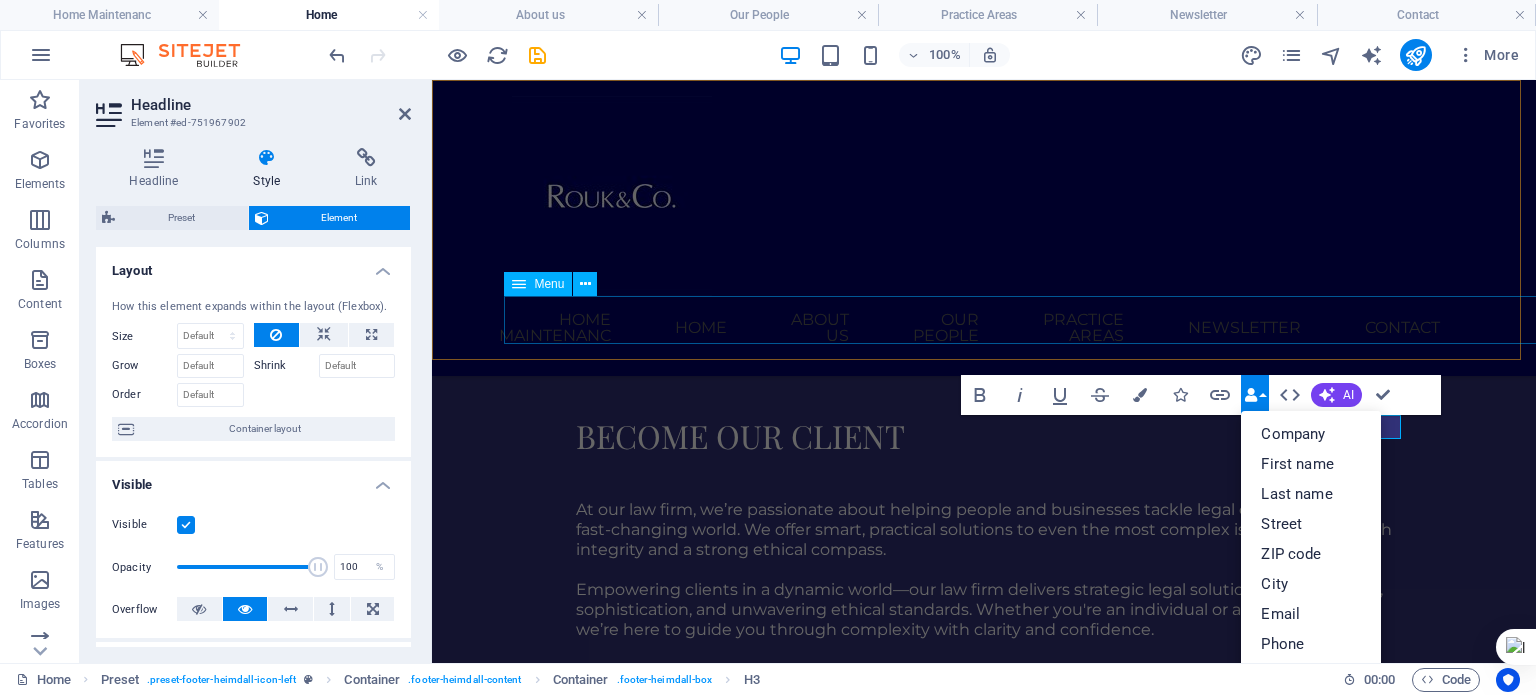 click on "Home Maintenanc Home About us Our People Practice Areas Newsletter Contact" at bounding box center [984, 328] 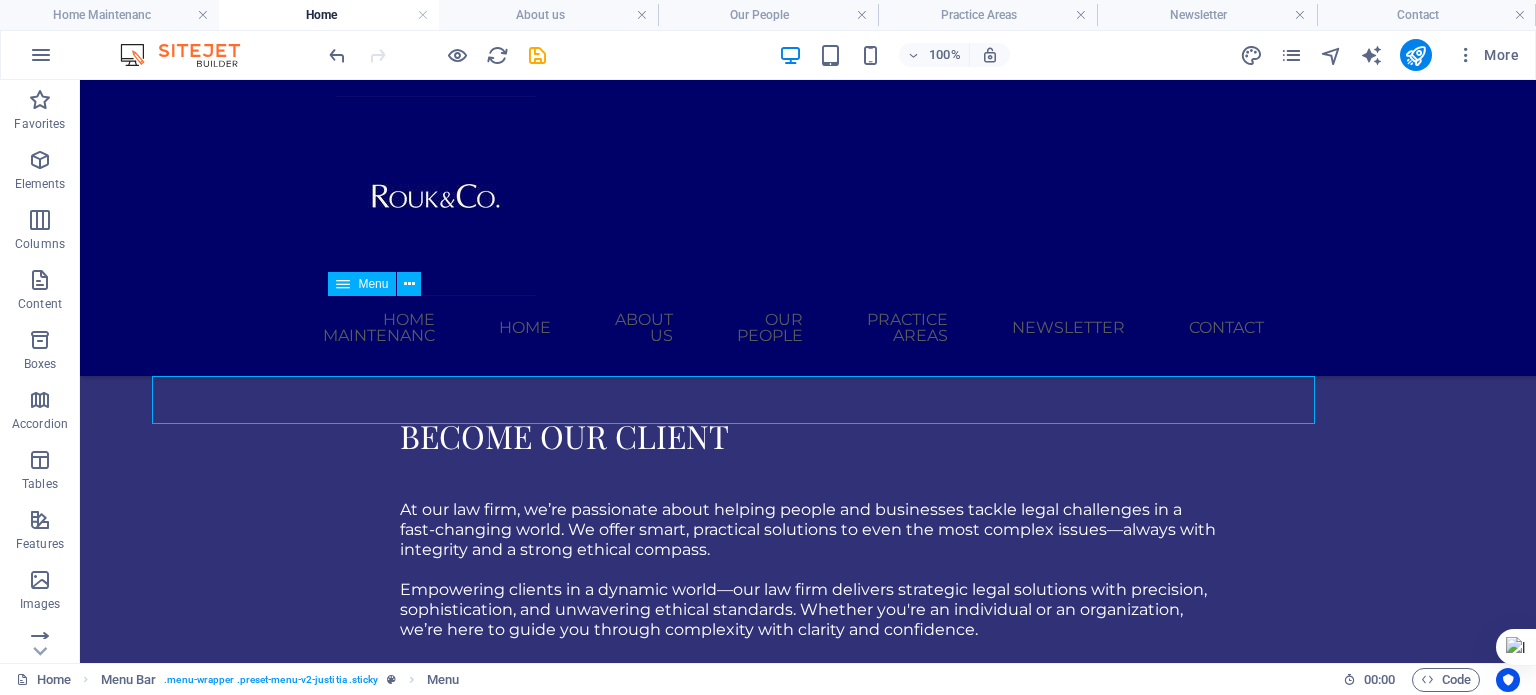 scroll, scrollTop: 2301, scrollLeft: 0, axis: vertical 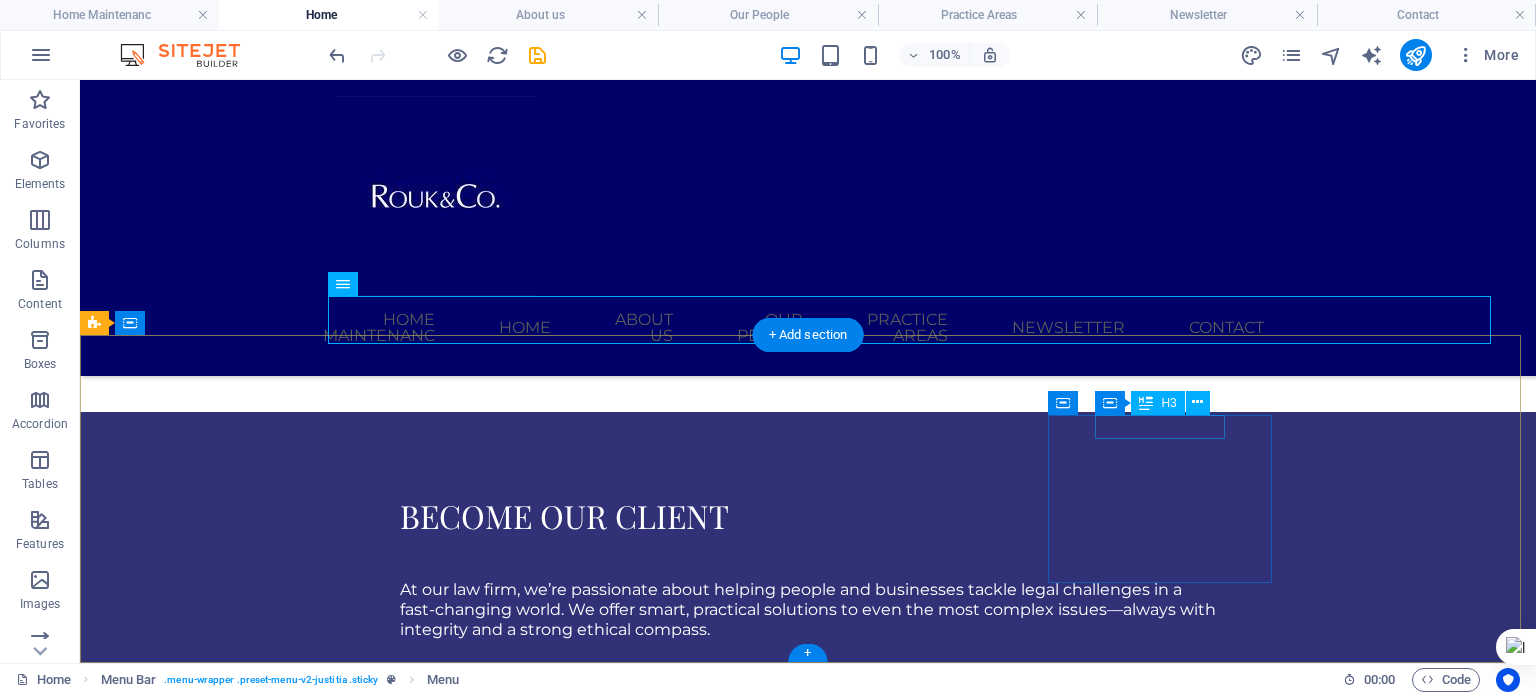 click on "Keep in touch" at bounding box center [568, 5078] 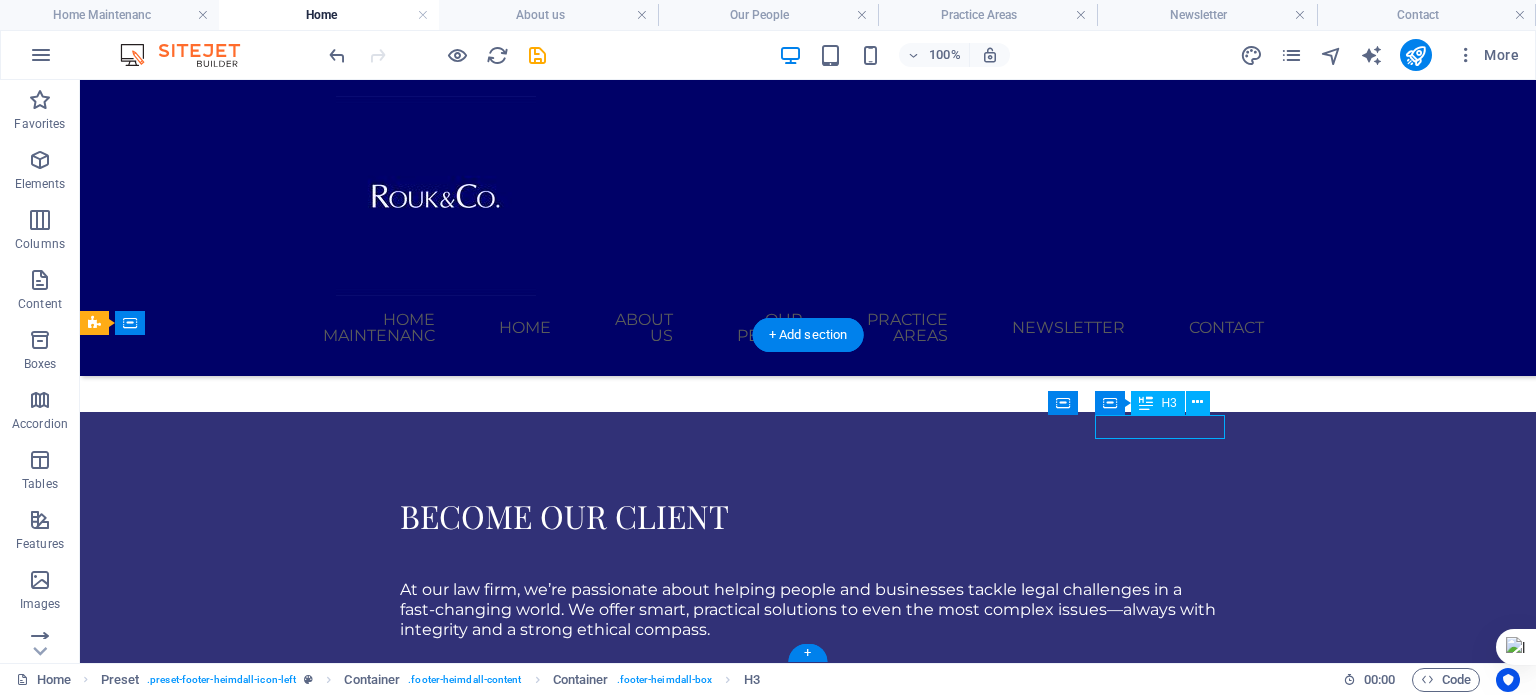 click on "Keep in touch" at bounding box center [568, 5078] 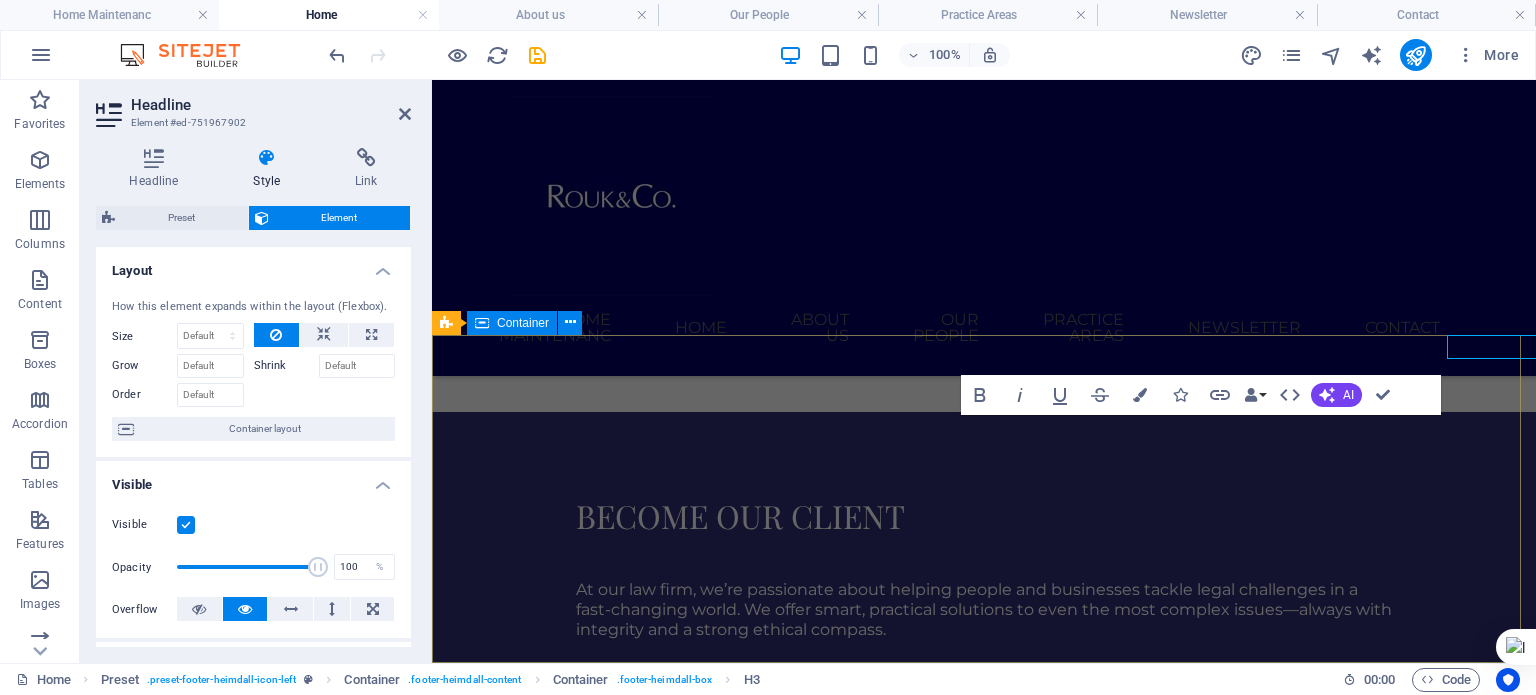 scroll, scrollTop: 2381, scrollLeft: 0, axis: vertical 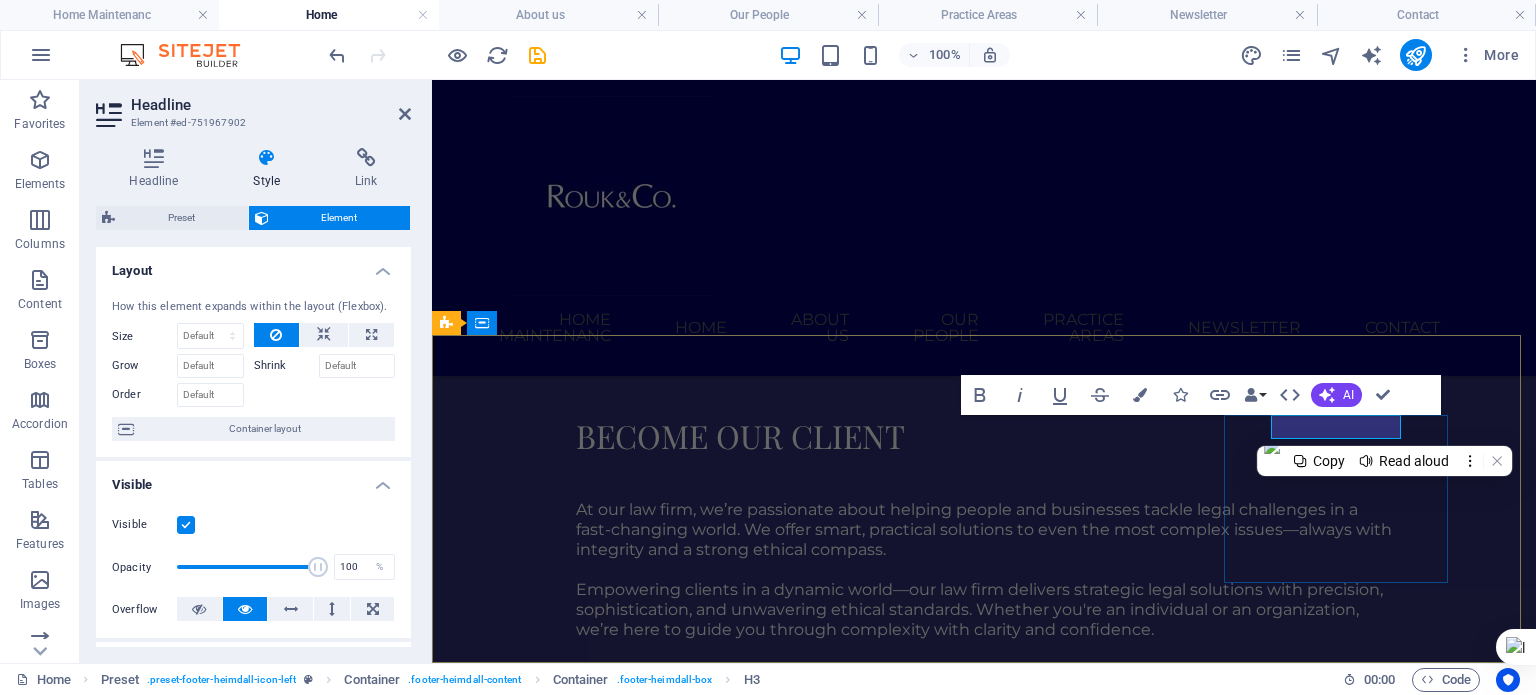 click on "Keep in touch 3rd Floor, Medife House, 58/60 Broad Street Lagos Island, Nigeria   100221 +234 708 165 7271 info@roukco.com Mon-Fri: 9am- 5pm" at bounding box center [920, 5116] 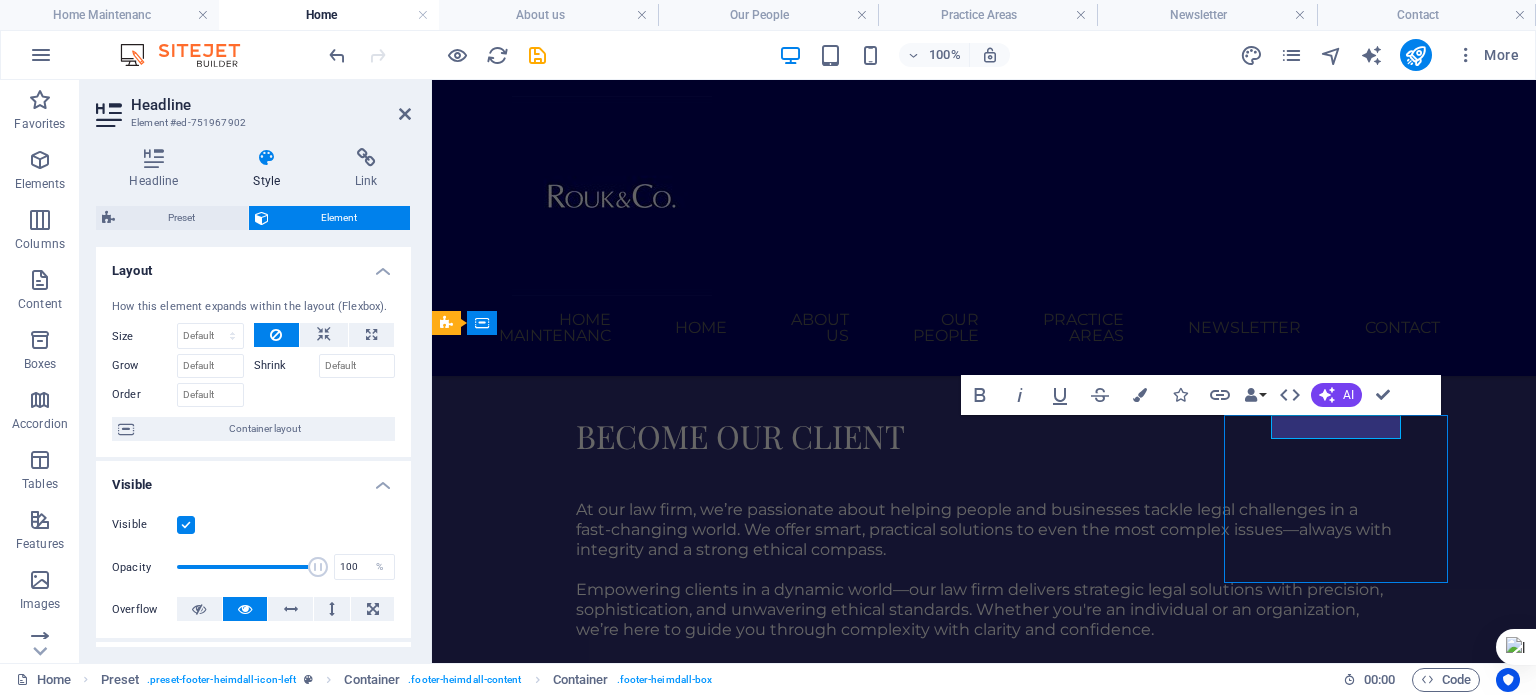 scroll, scrollTop: 2301, scrollLeft: 0, axis: vertical 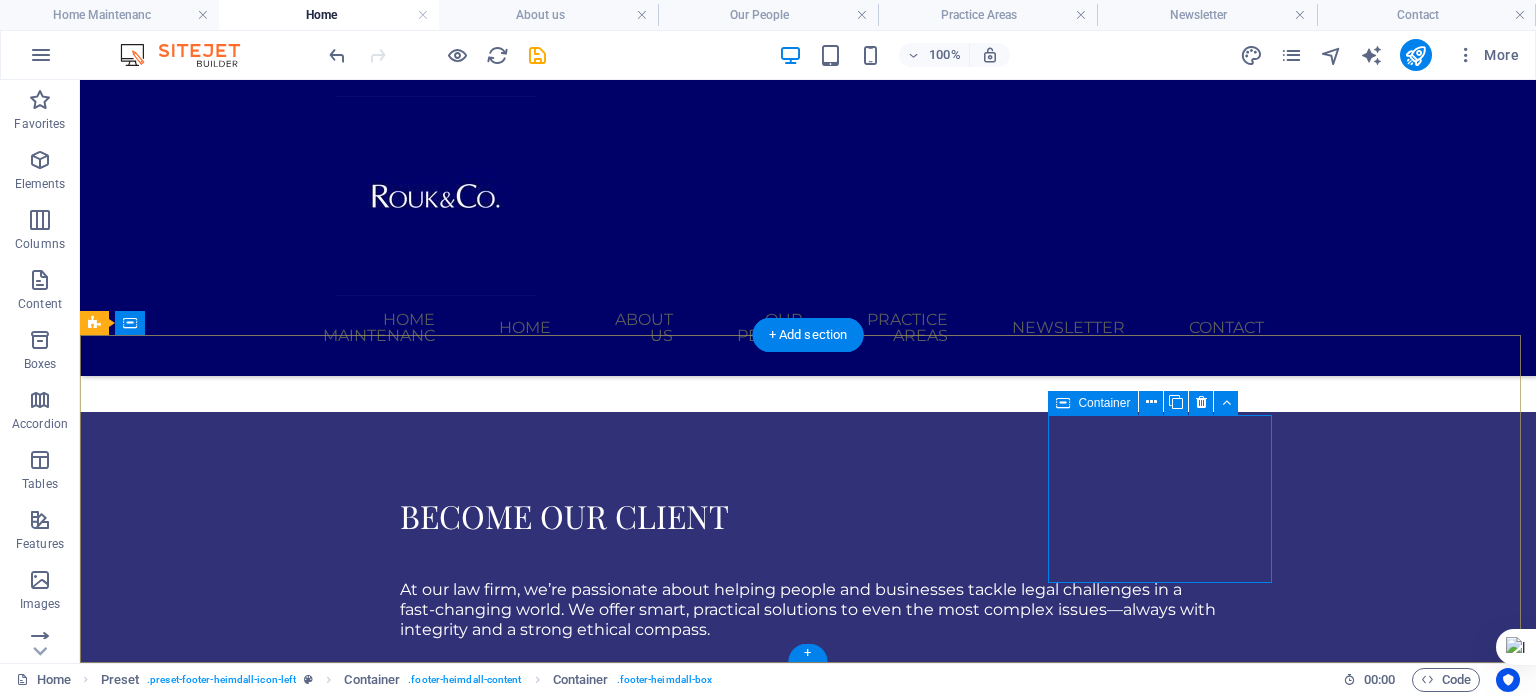 click on "Keep in touch 3rd Floor, Medife House, 58/60 Broad Street Lagos Island, Nigeria   100221 +234 708 165 7271 info@roukco.com Mon-Fri: 9am- 5pm" at bounding box center [568, 5156] 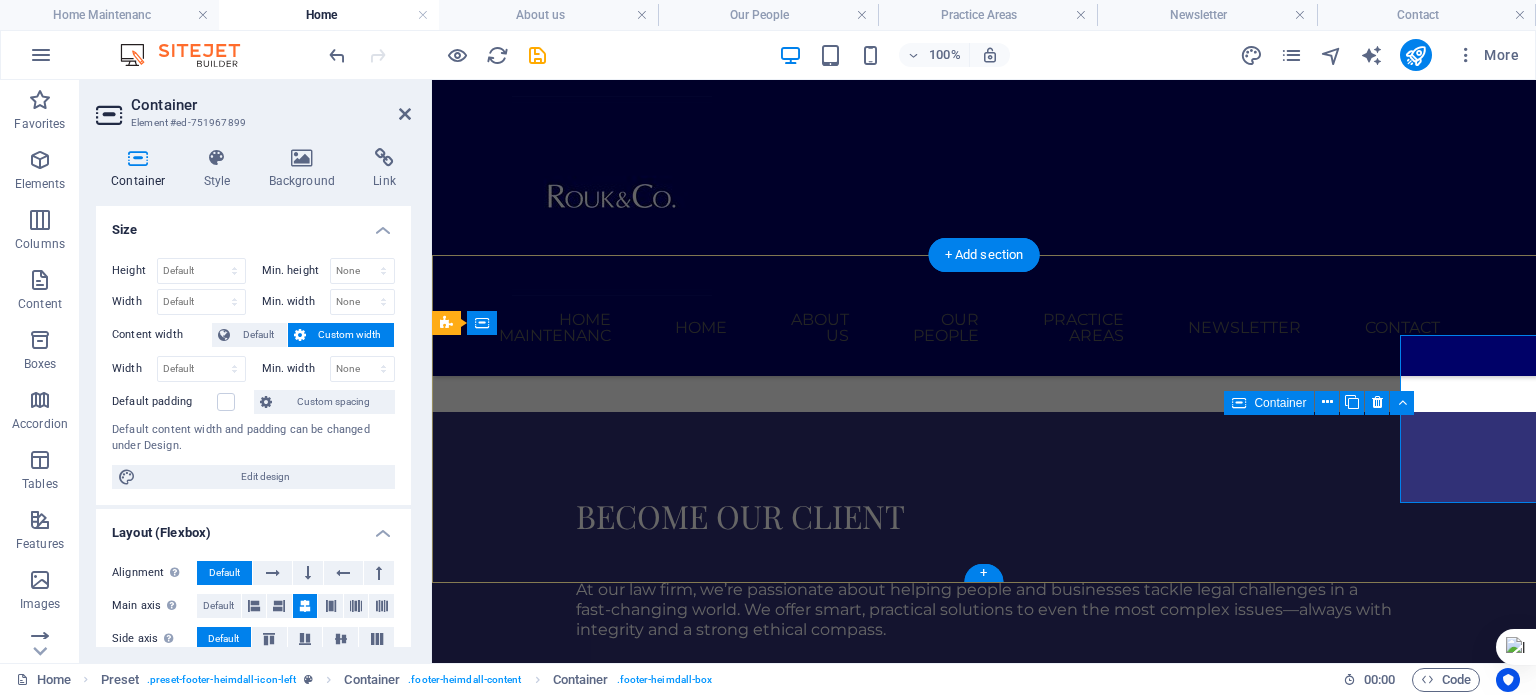 scroll, scrollTop: 2381, scrollLeft: 0, axis: vertical 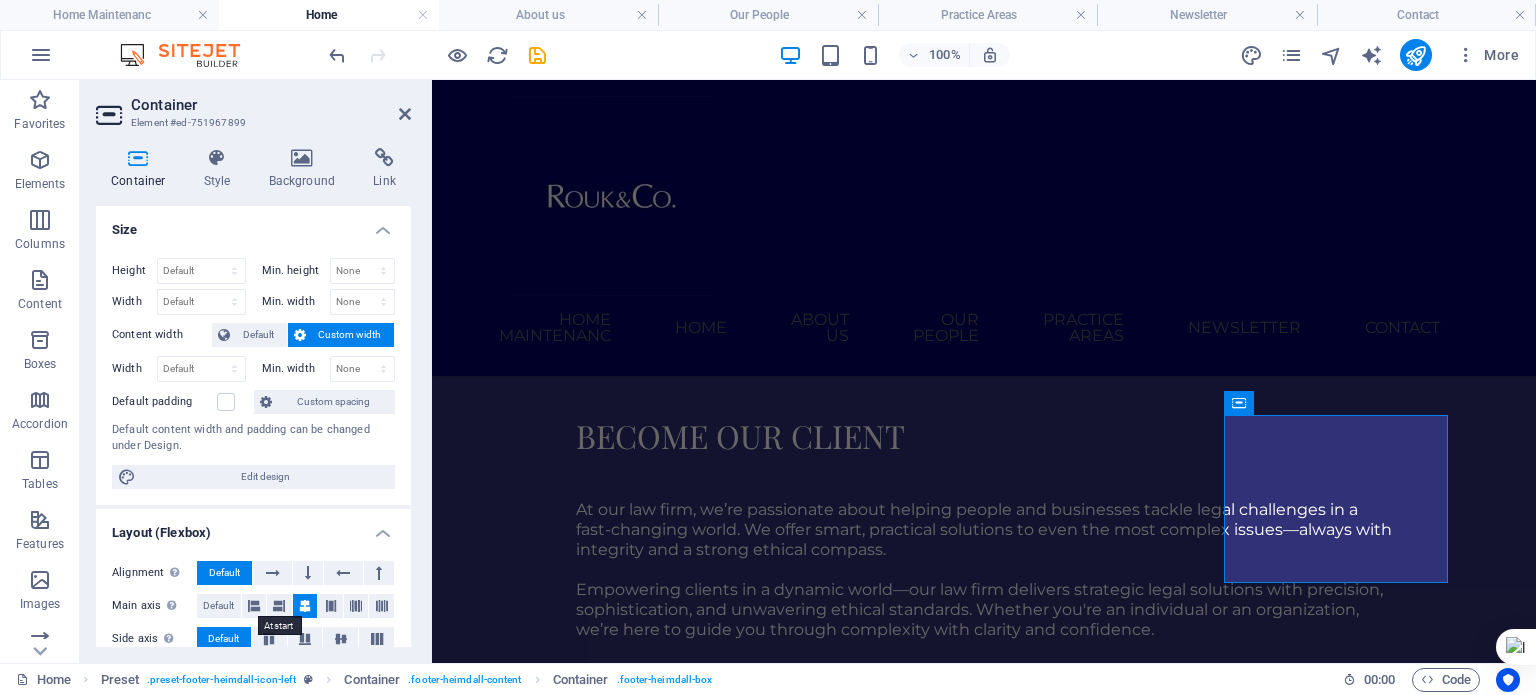 click at bounding box center (254, 606) 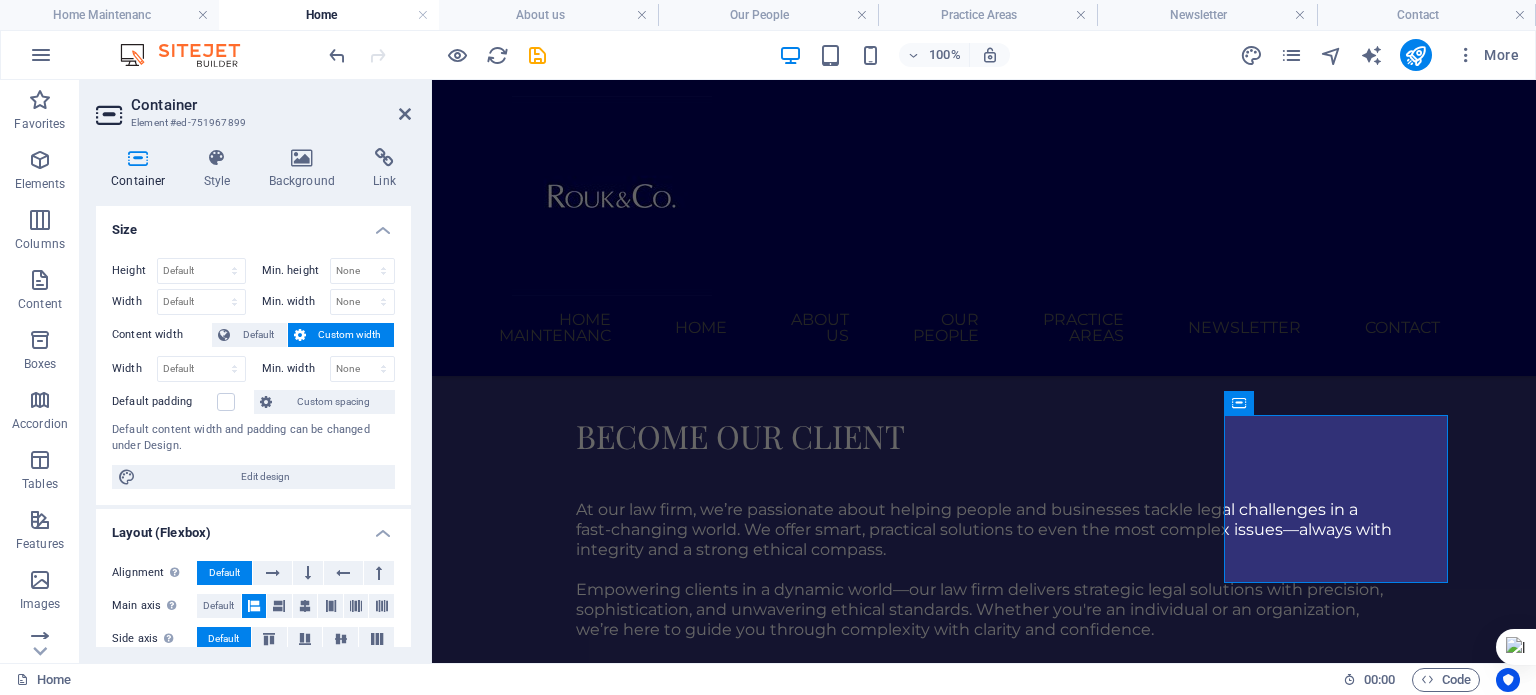 click at bounding box center [405, 114] 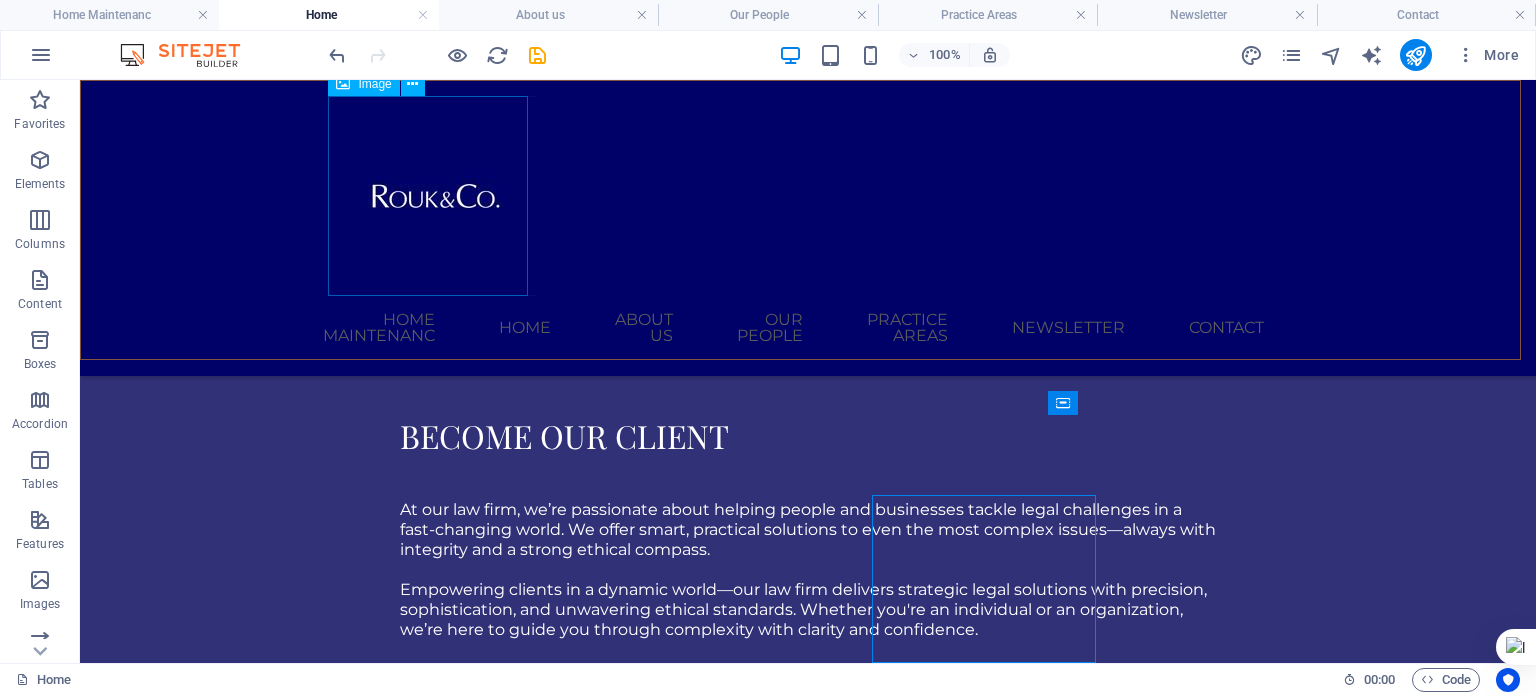 scroll, scrollTop: 2301, scrollLeft: 0, axis: vertical 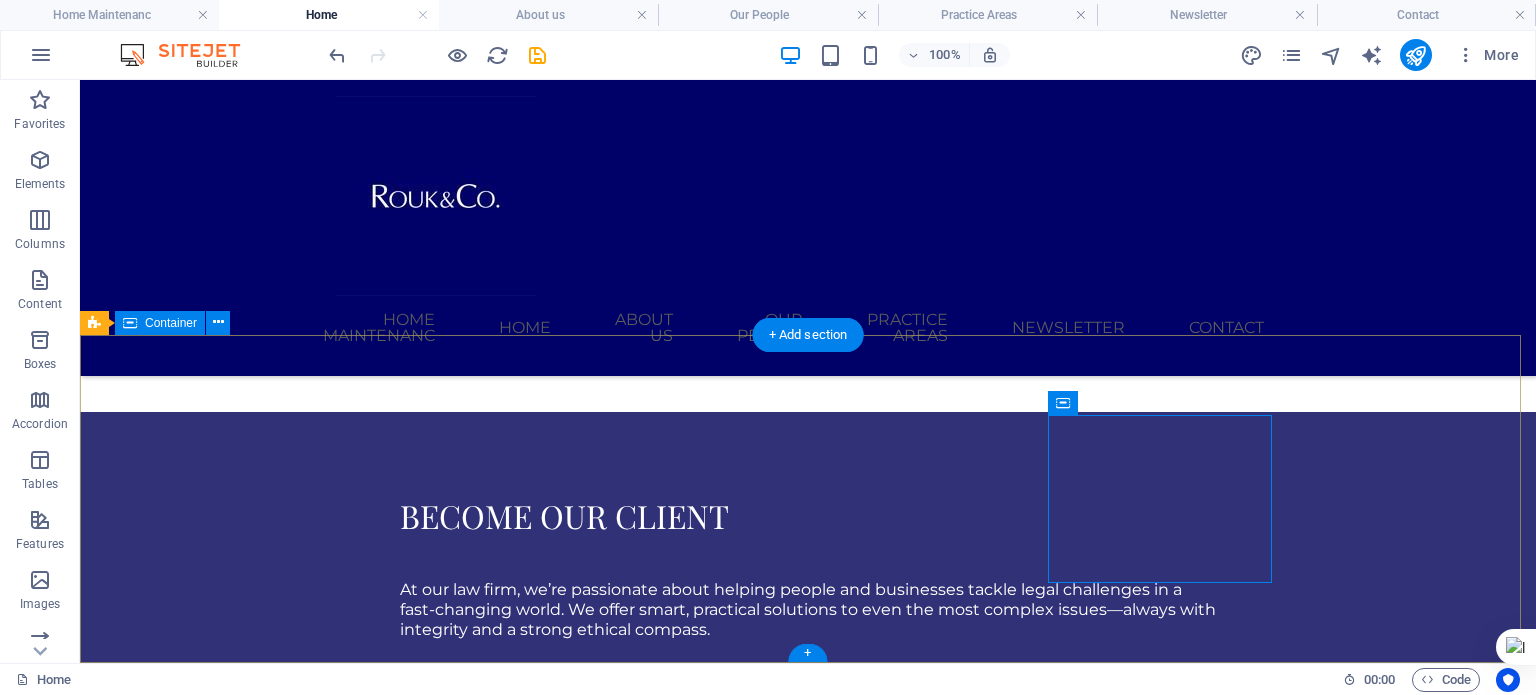 click on "Explore our site Home Practice Areas About us Contact Legal Notice Privacy Our seasoned legal team is dedicated to delivering top-tier representation to every client—whether you're a business navigating complex regulations or an individual seeking trusted counsel. Service Offerings Corporate/Commercial & Finance Dispute Resolution Energy & Natural Resources Media, Telecommunication & Technology Transportation and International Trade Keep in touch 3rd Floor, Medife House, 58/60 Broad Street Lagos Island, Nigeria   100221 +234 708 165 7271 info@roukco.com Mon-Fri: 9am- 5pm" at bounding box center [808, 4997] 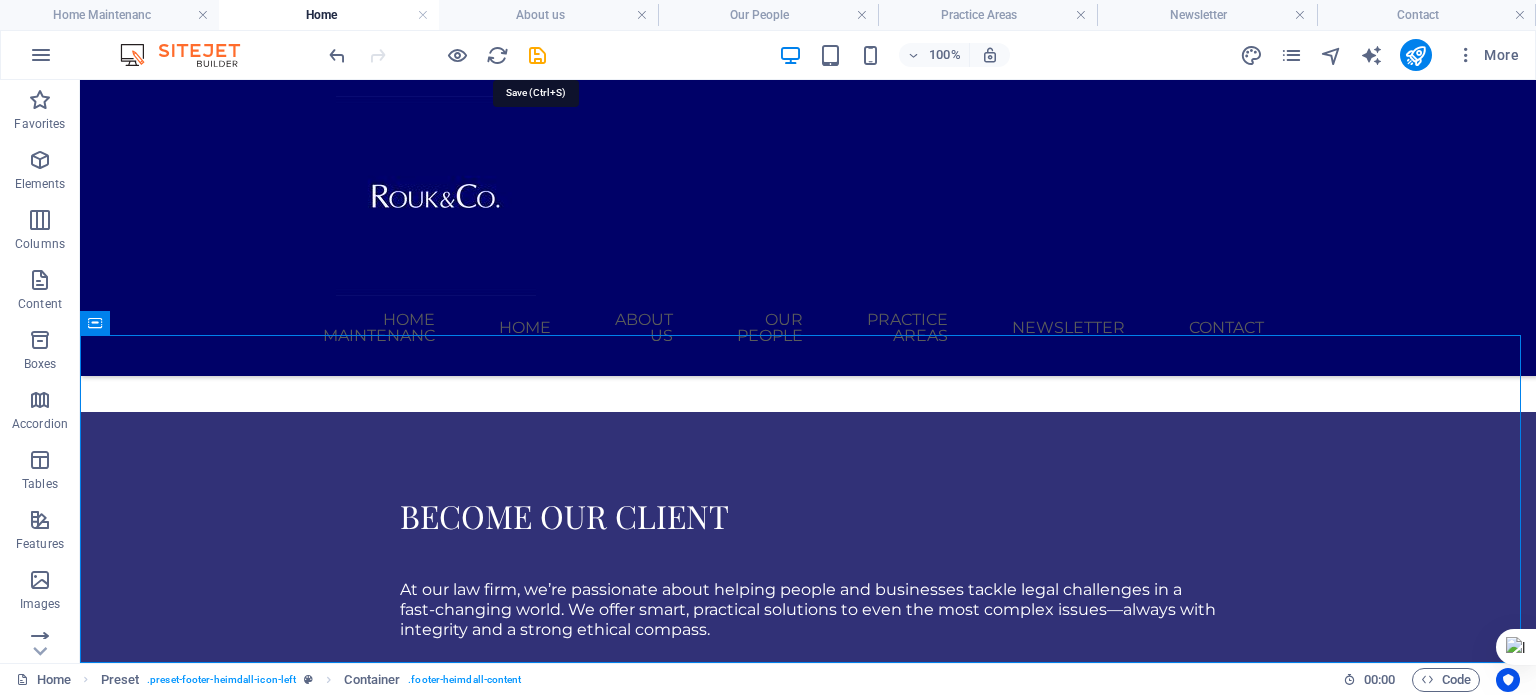 click at bounding box center (537, 55) 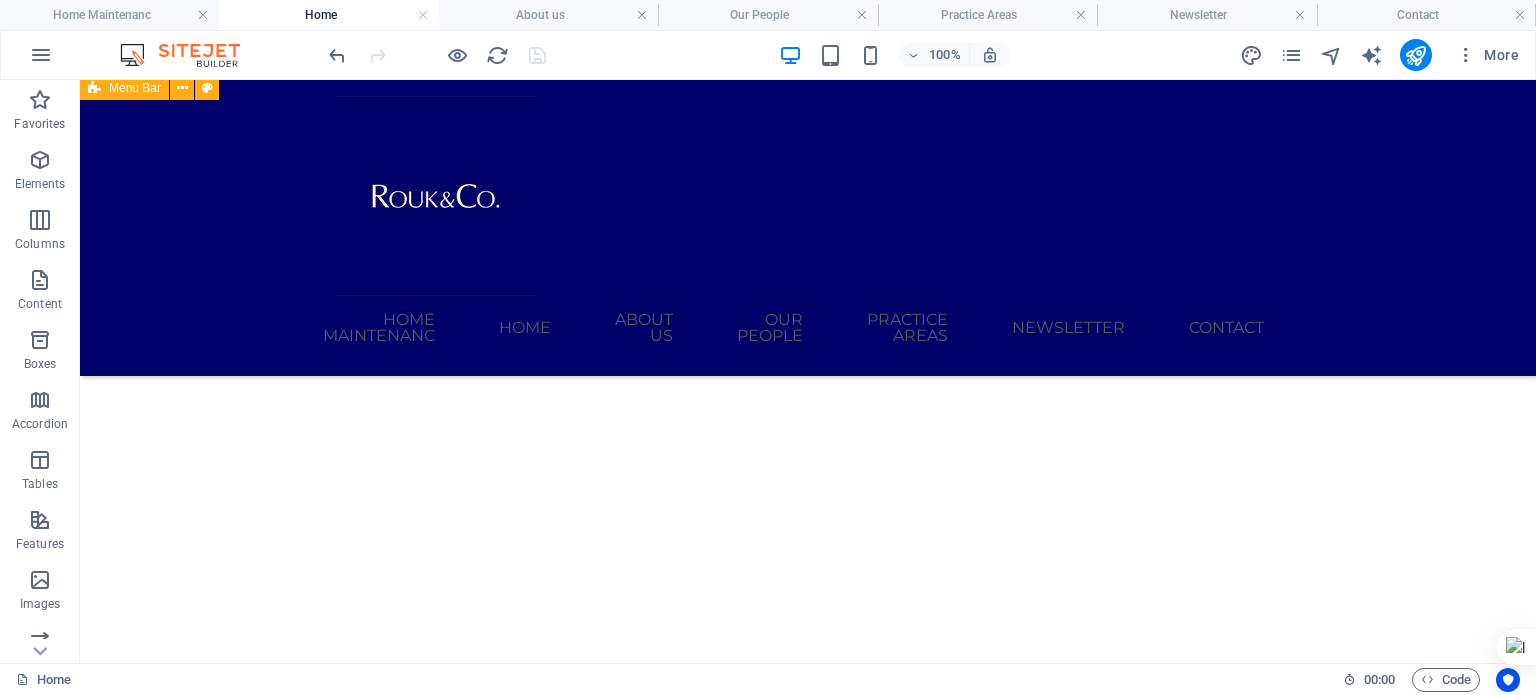 scroll, scrollTop: 501, scrollLeft: 0, axis: vertical 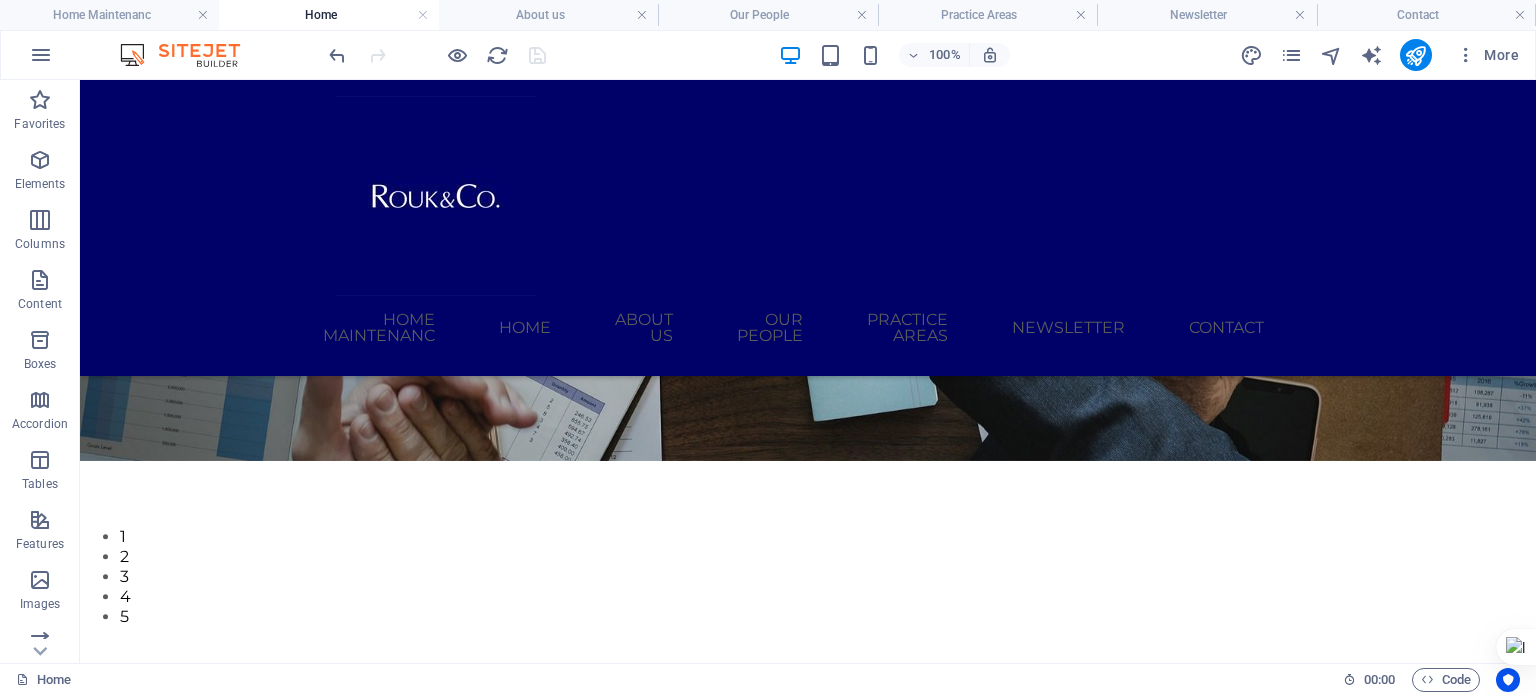 click on "Our People" at bounding box center (767, 15) 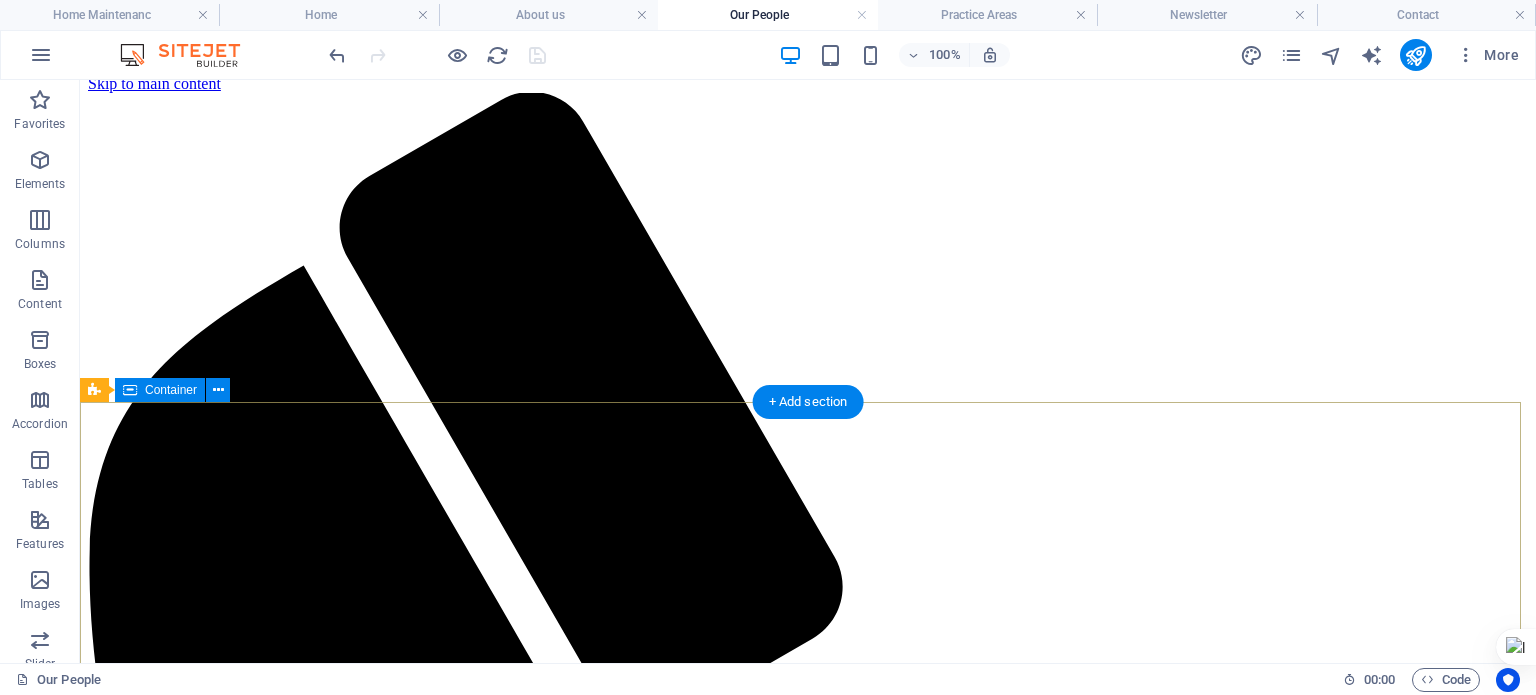 scroll, scrollTop: 0, scrollLeft: 0, axis: both 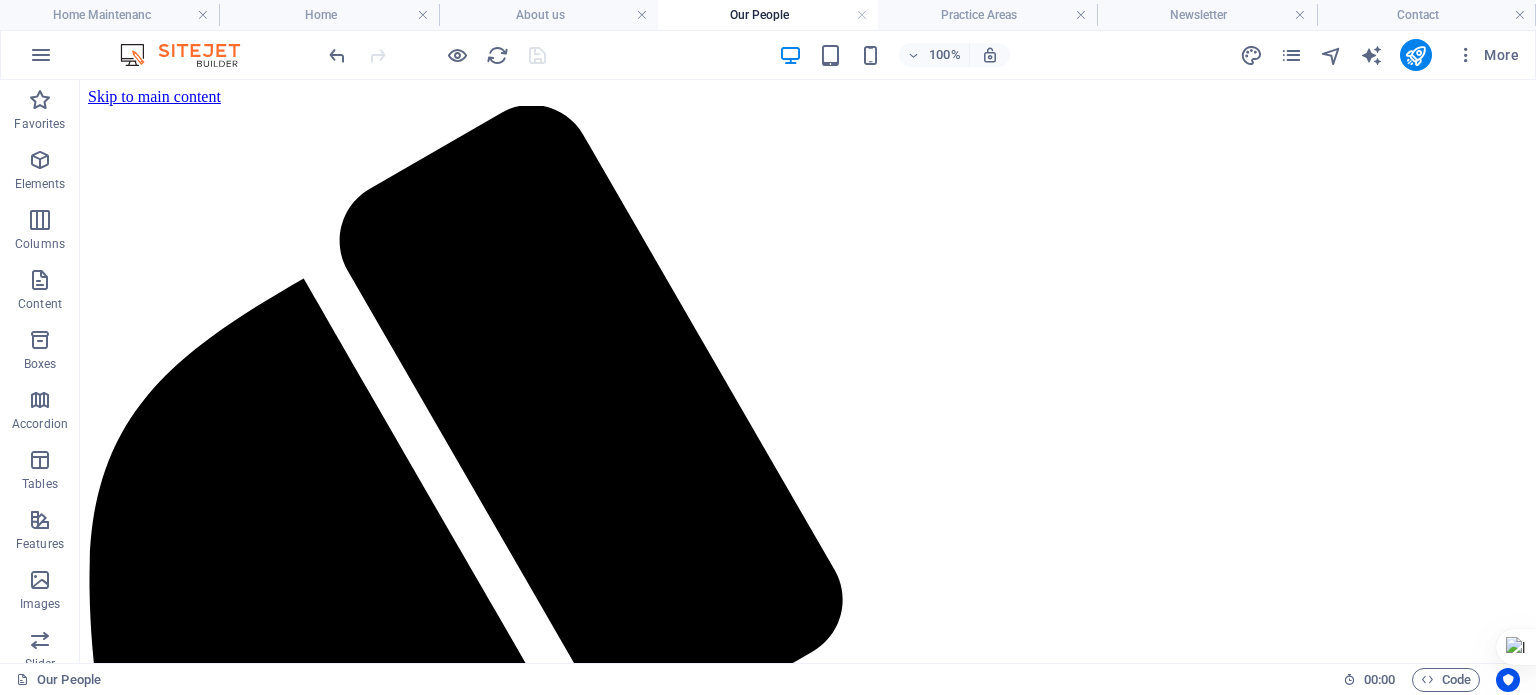 click on "Practice Areas" at bounding box center [987, 15] 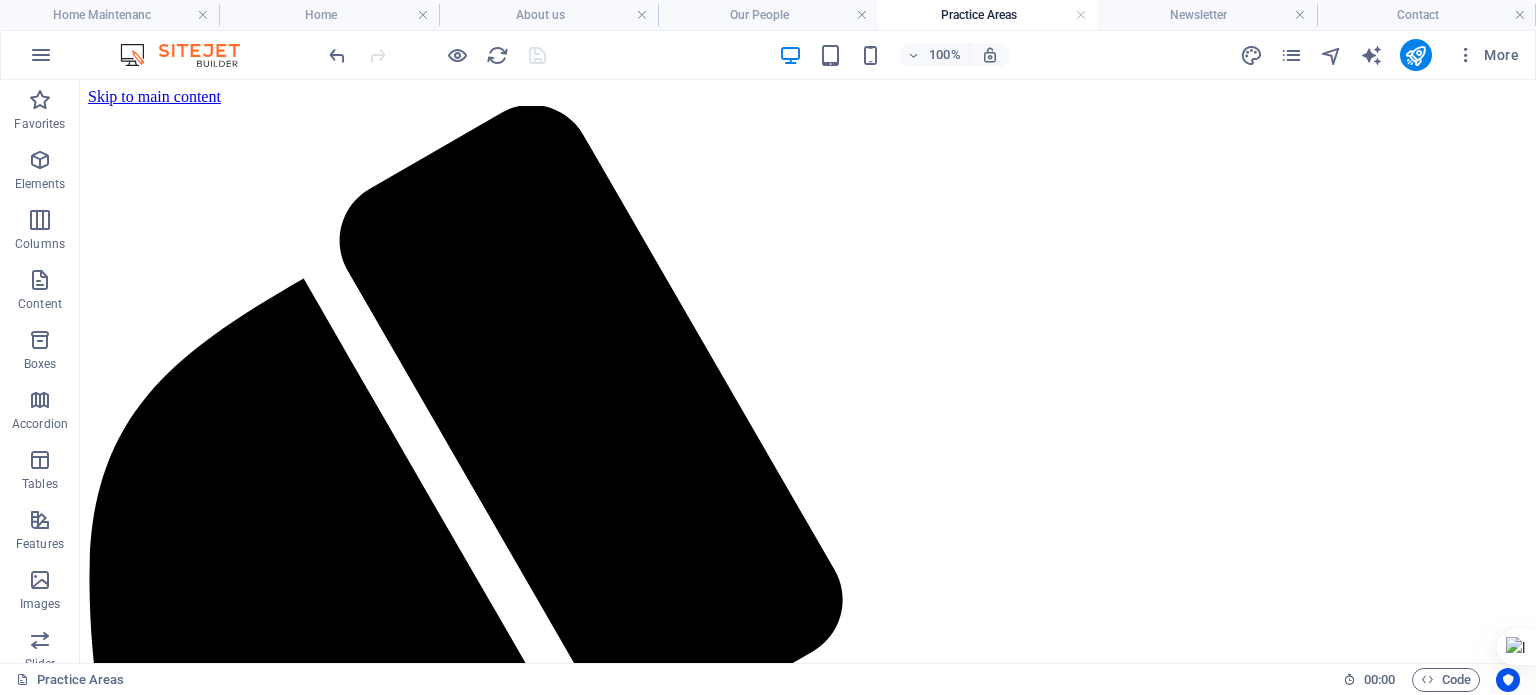 click on "Newsletter" at bounding box center (1206, 15) 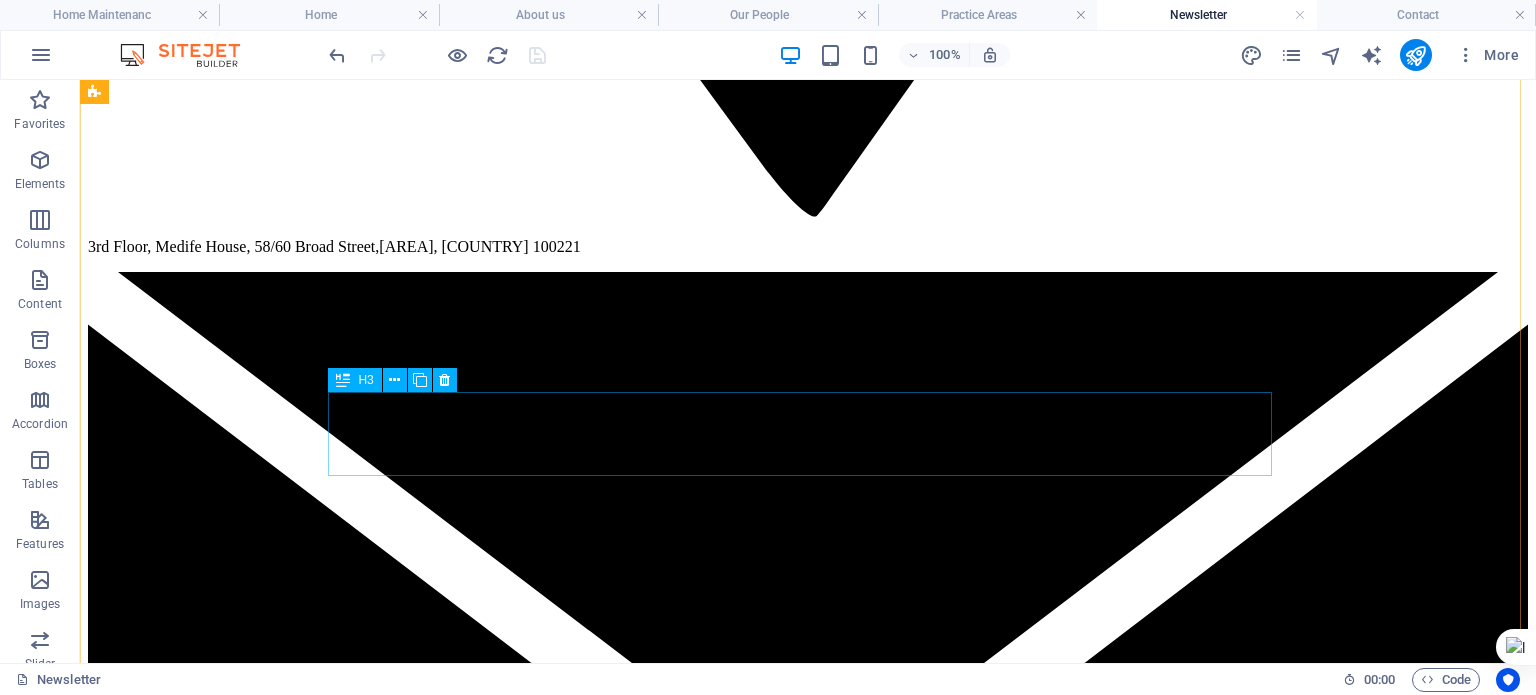 scroll, scrollTop: 3887, scrollLeft: 0, axis: vertical 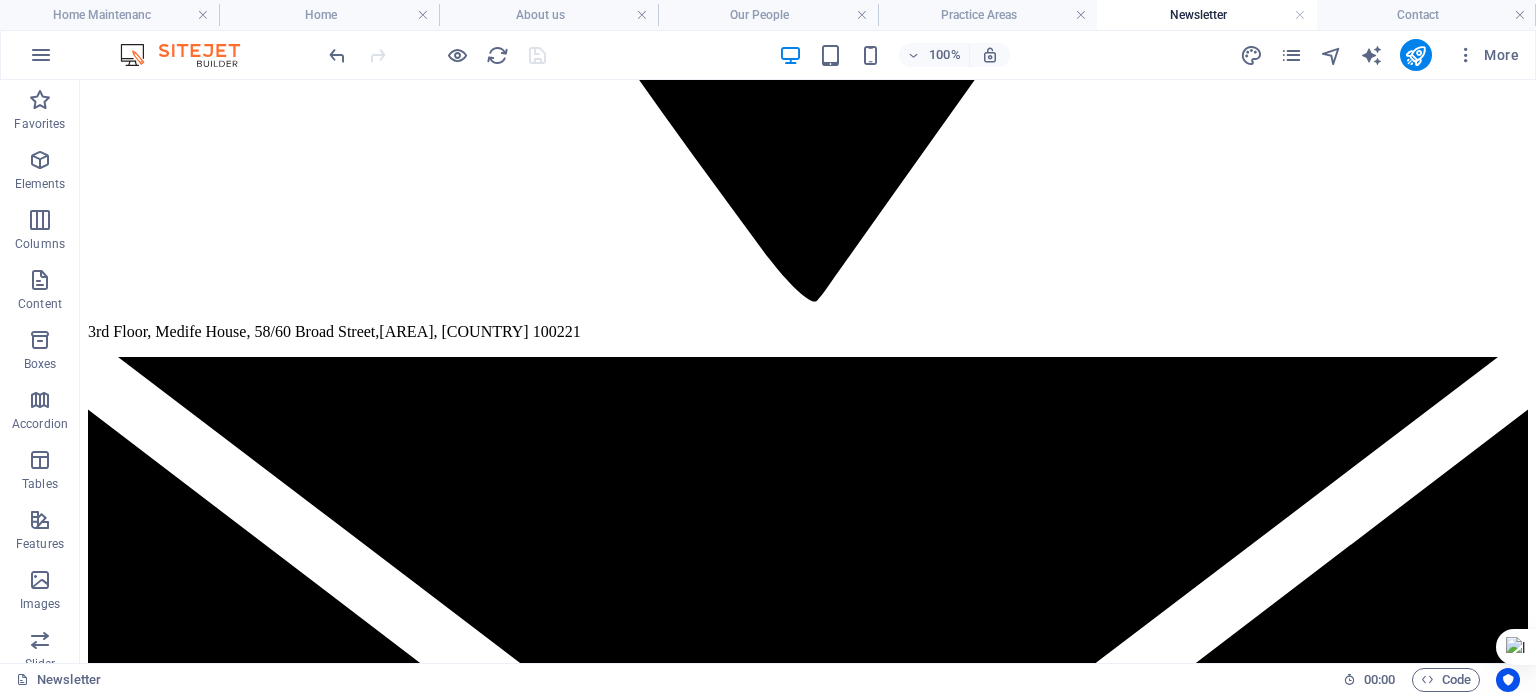 click on "Contact" at bounding box center [1426, 15] 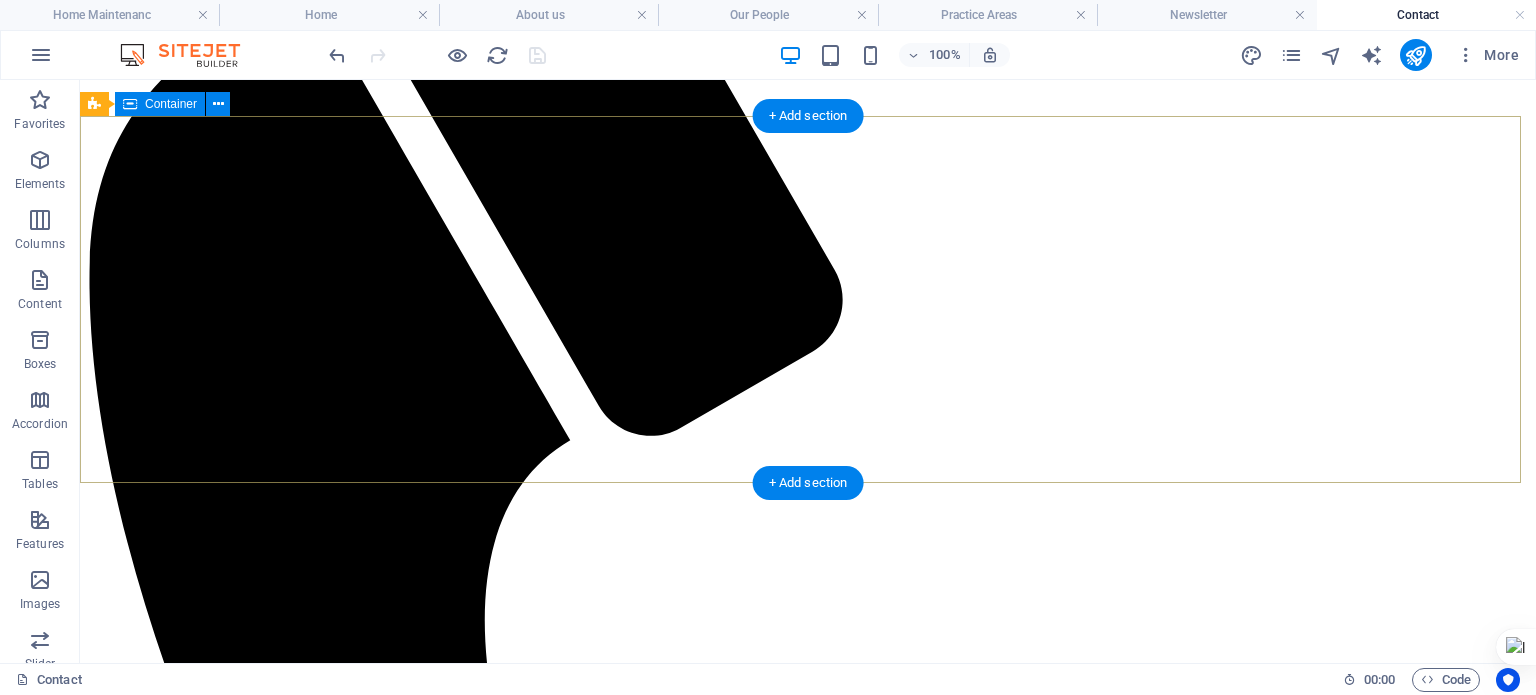 scroll, scrollTop: 0, scrollLeft: 0, axis: both 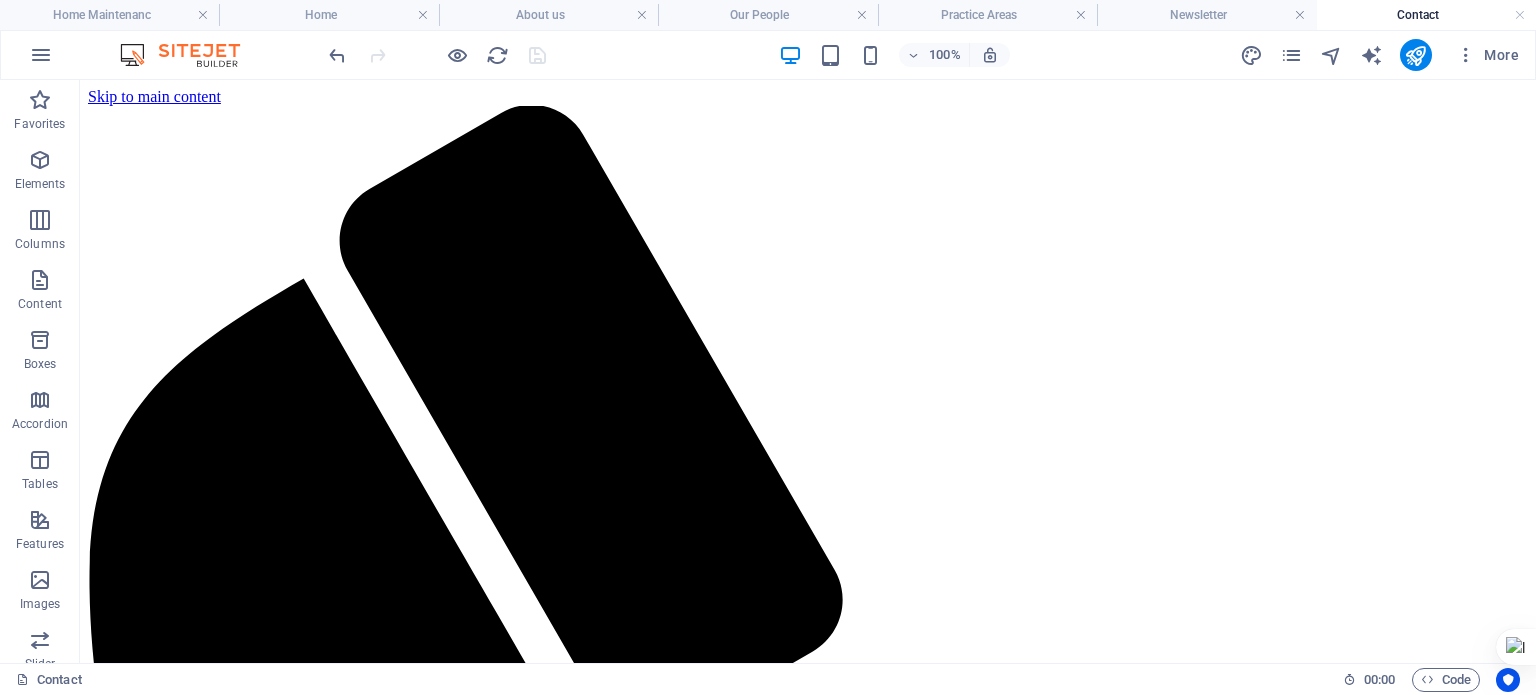 click on "About us" at bounding box center [548, 15] 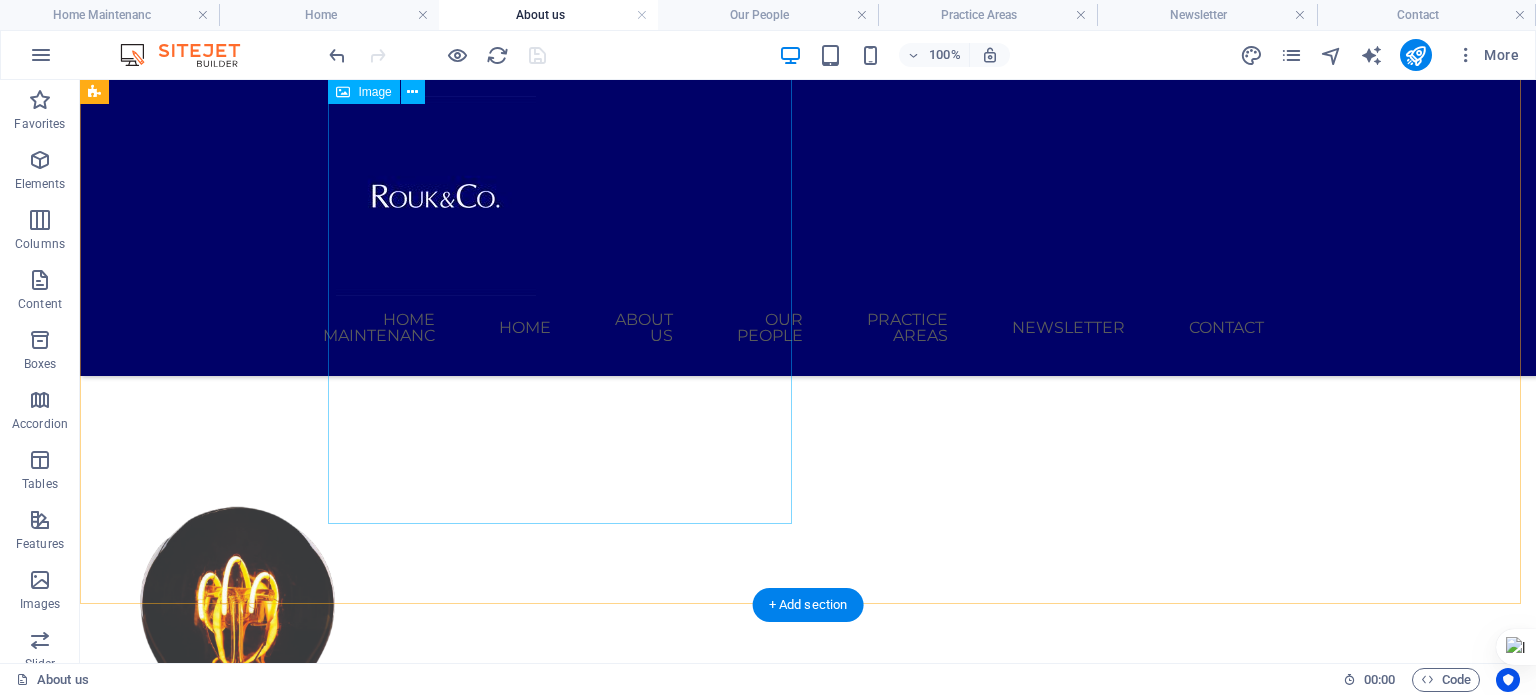 scroll, scrollTop: 1400, scrollLeft: 0, axis: vertical 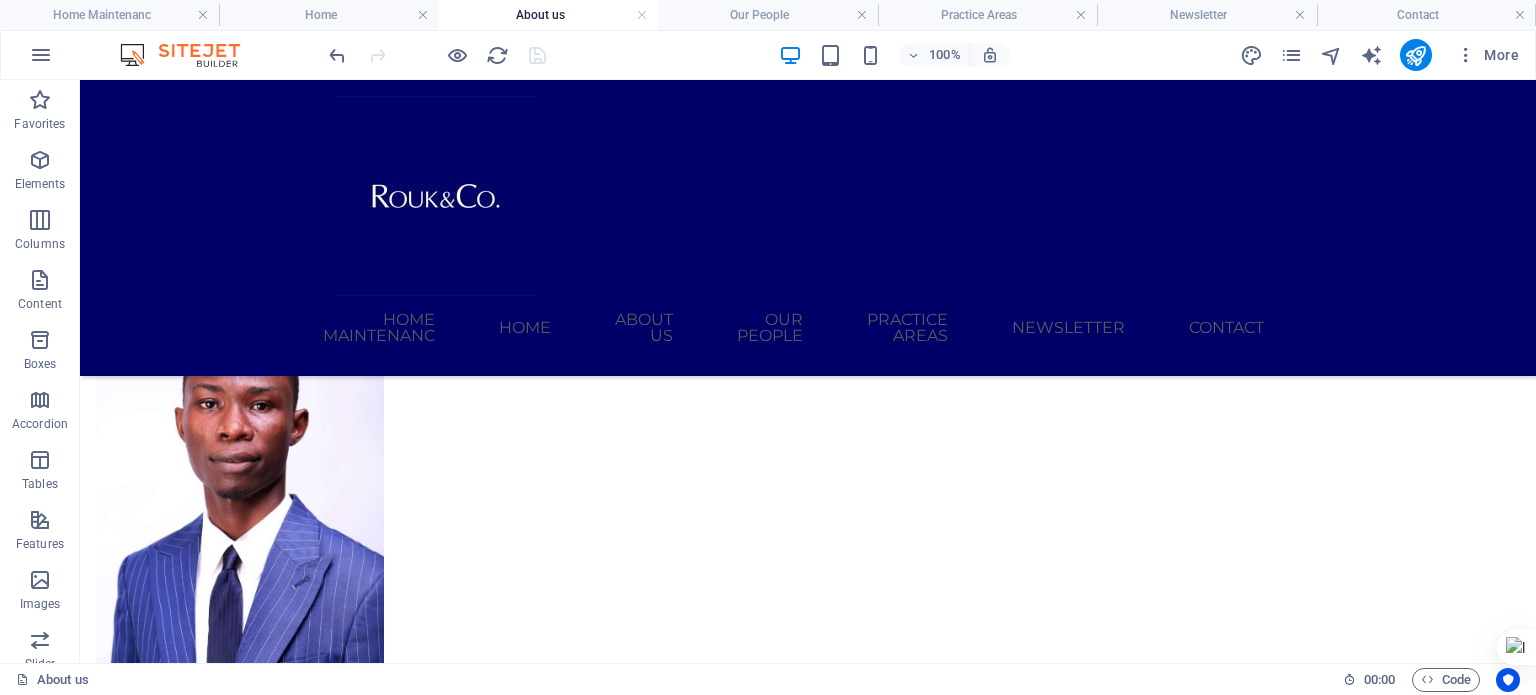 click on "Home" at bounding box center [328, 15] 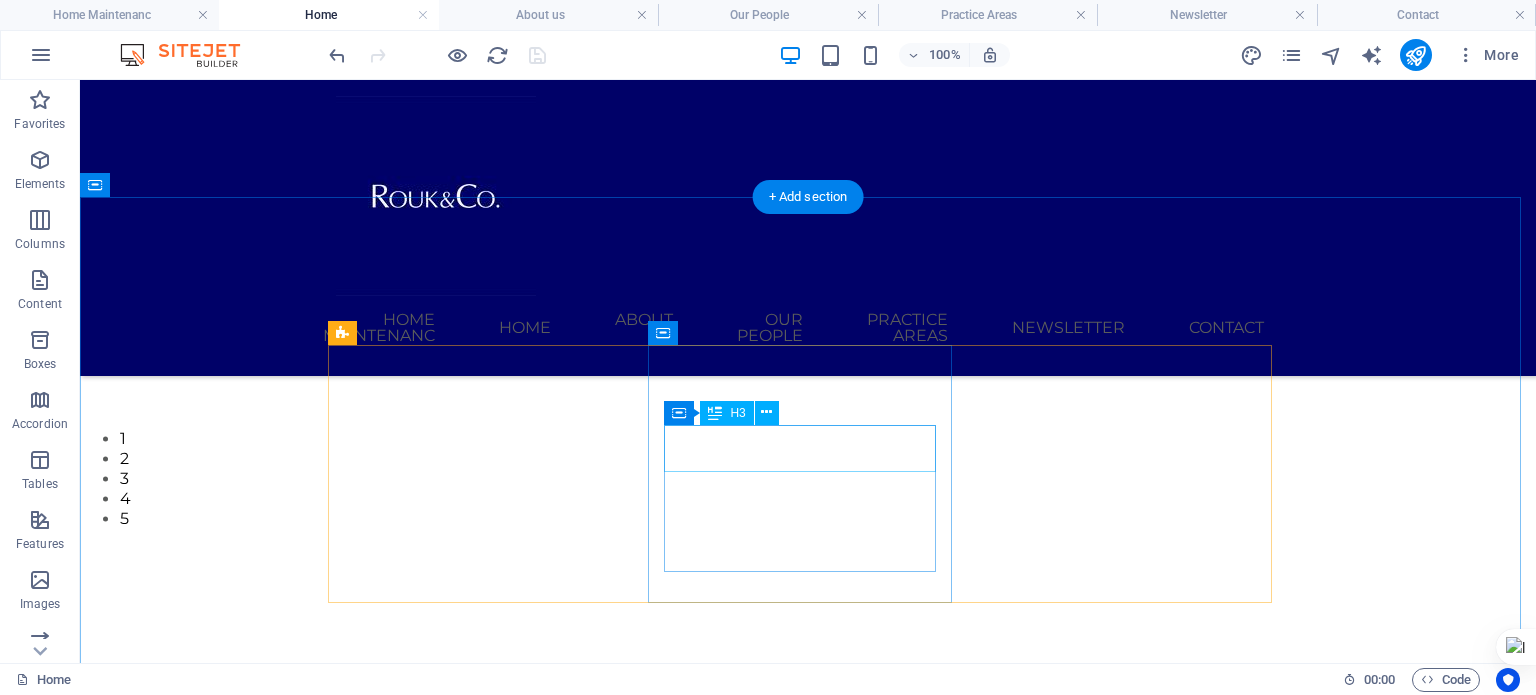 scroll, scrollTop: 701, scrollLeft: 0, axis: vertical 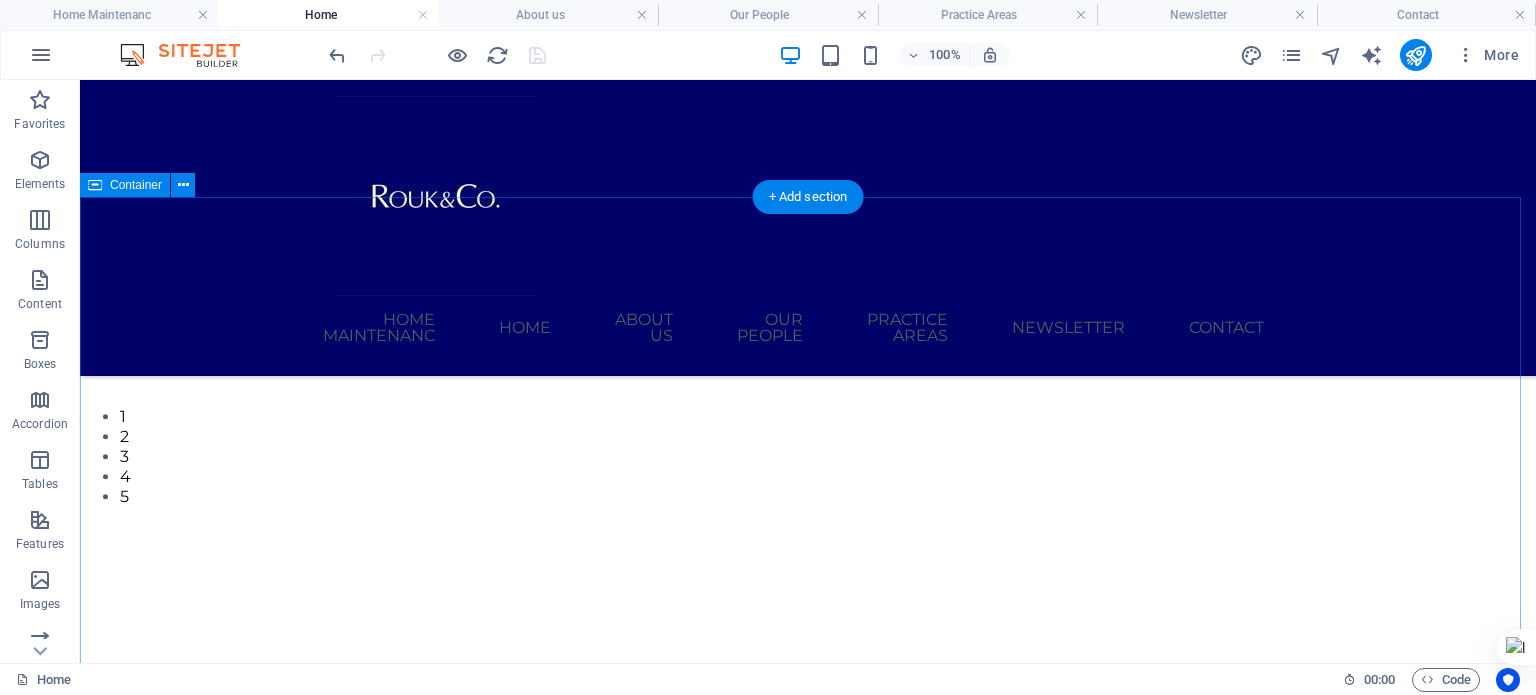 click on "Our services for you Corporate/Commercial & Finance We advise on regulatory compliance, corporate governance, and business strategy, helping clients to identify and mitigate risks. Dispute Resolution In the realm of dispute resolution, our law firm stands out as a beacon of expertise, providing top-notch legal services to clients navigating complex disputes. Energy & Natural Resources The energy sector is a vital component of modern life, powering homes, businesses, and industries. Our law firm provides comprehensive legal services to clients operating in this industry." at bounding box center (808, 1640) 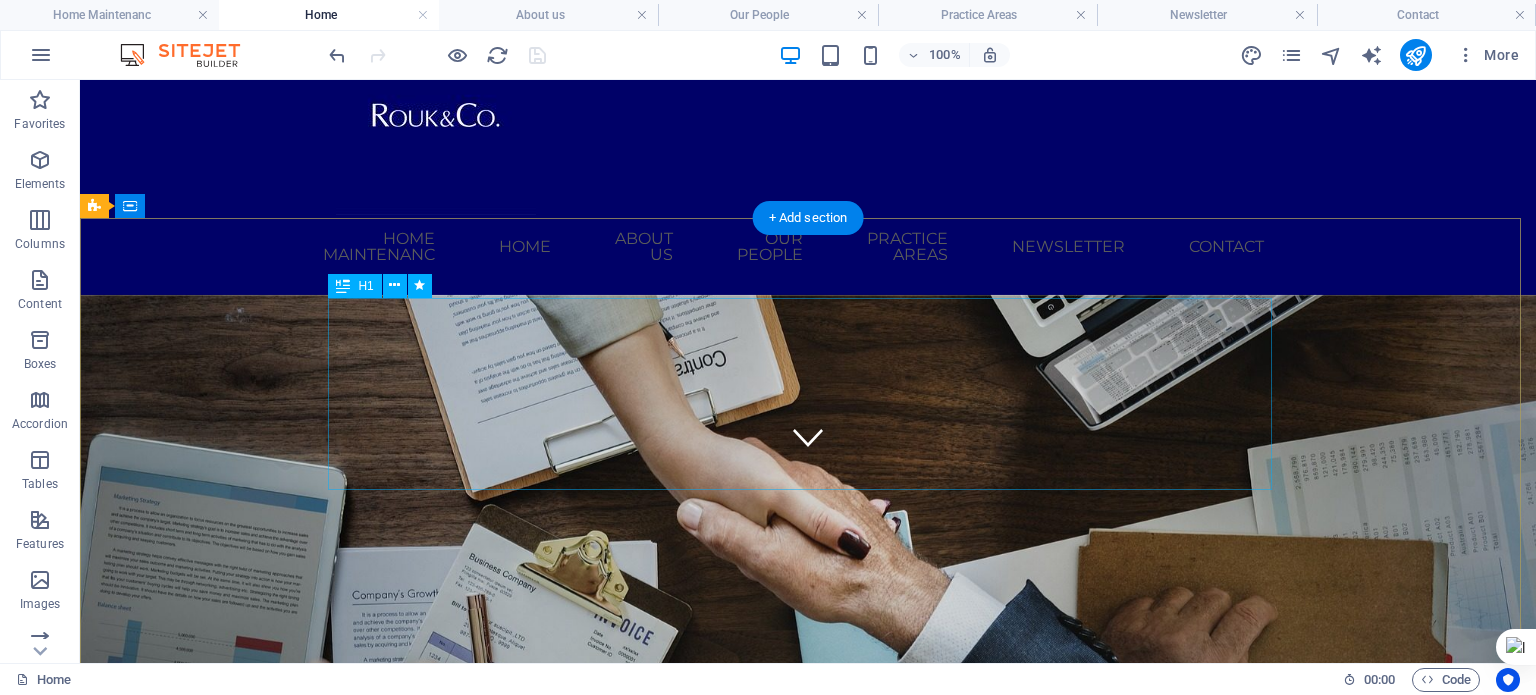 scroll, scrollTop: 0, scrollLeft: 0, axis: both 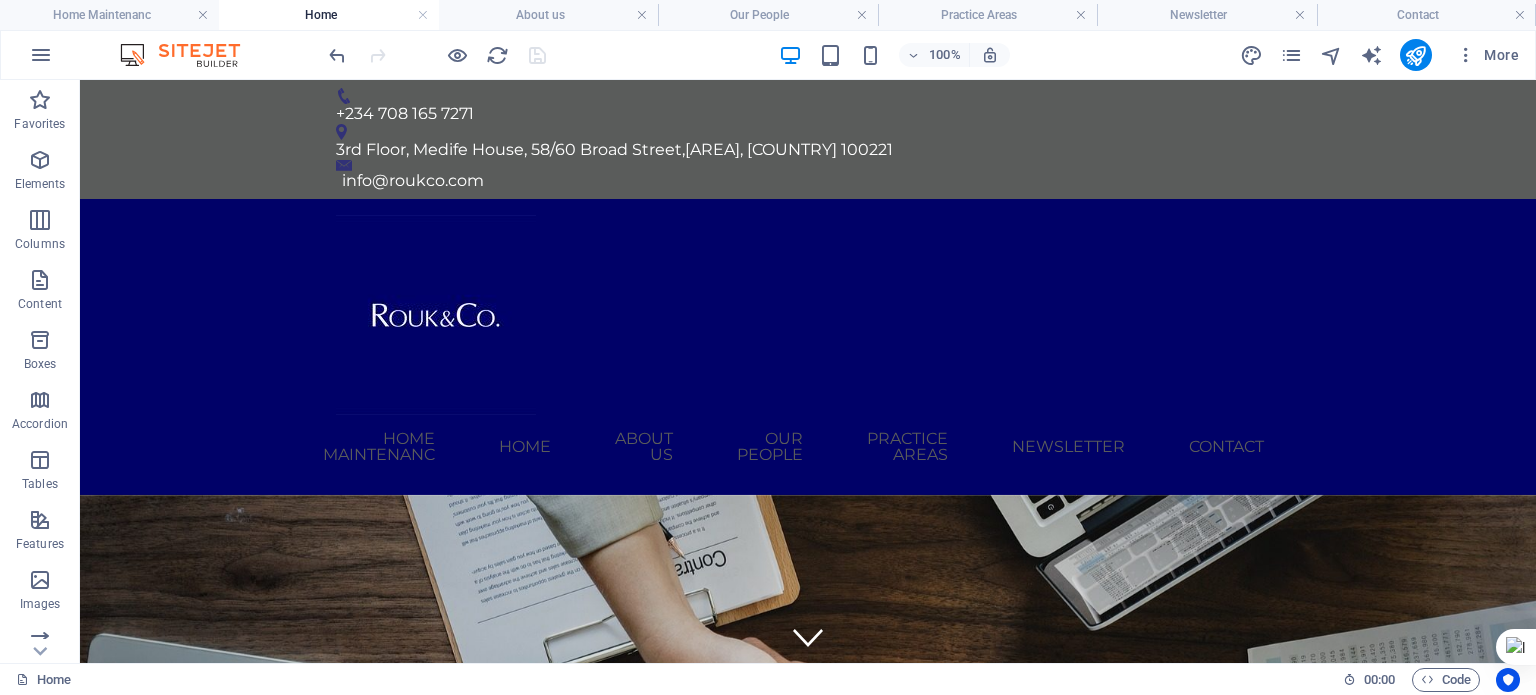 click on "About us" at bounding box center [548, 15] 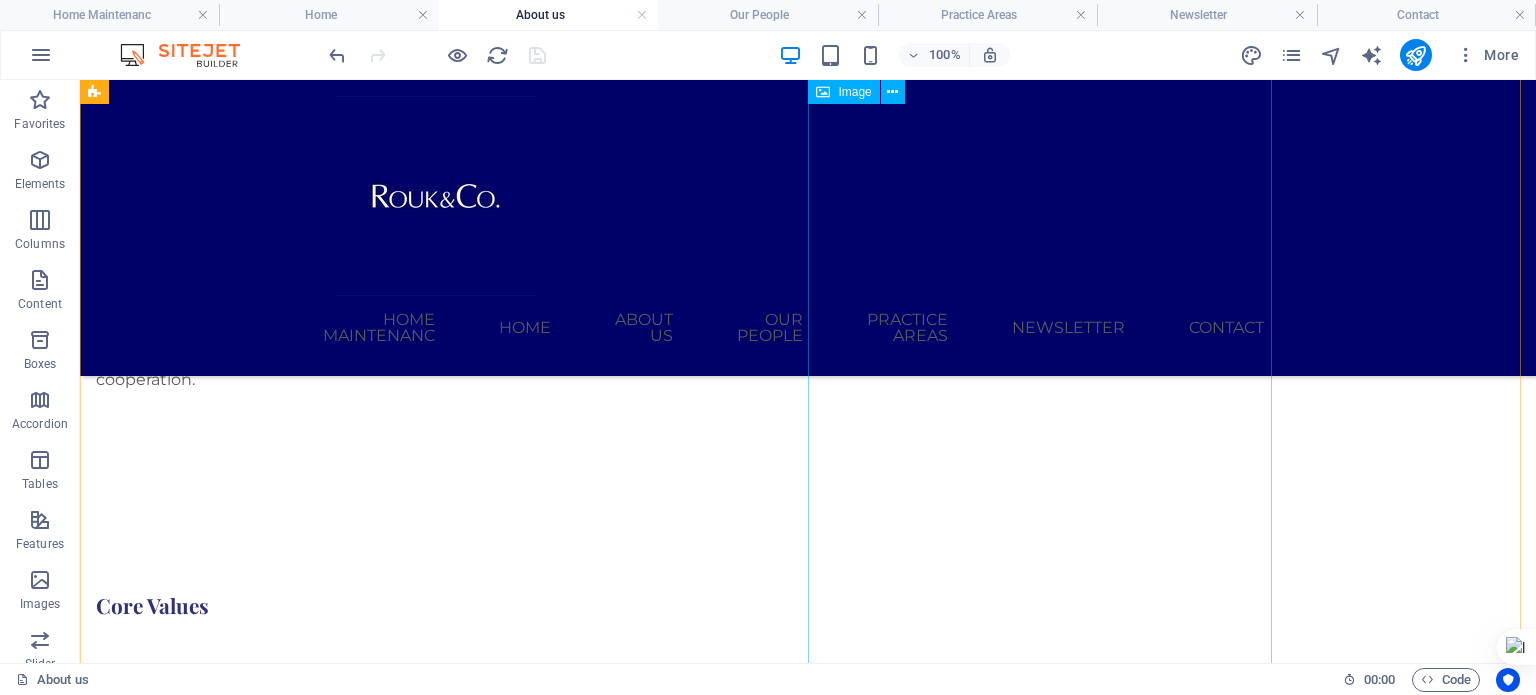 scroll, scrollTop: 2400, scrollLeft: 0, axis: vertical 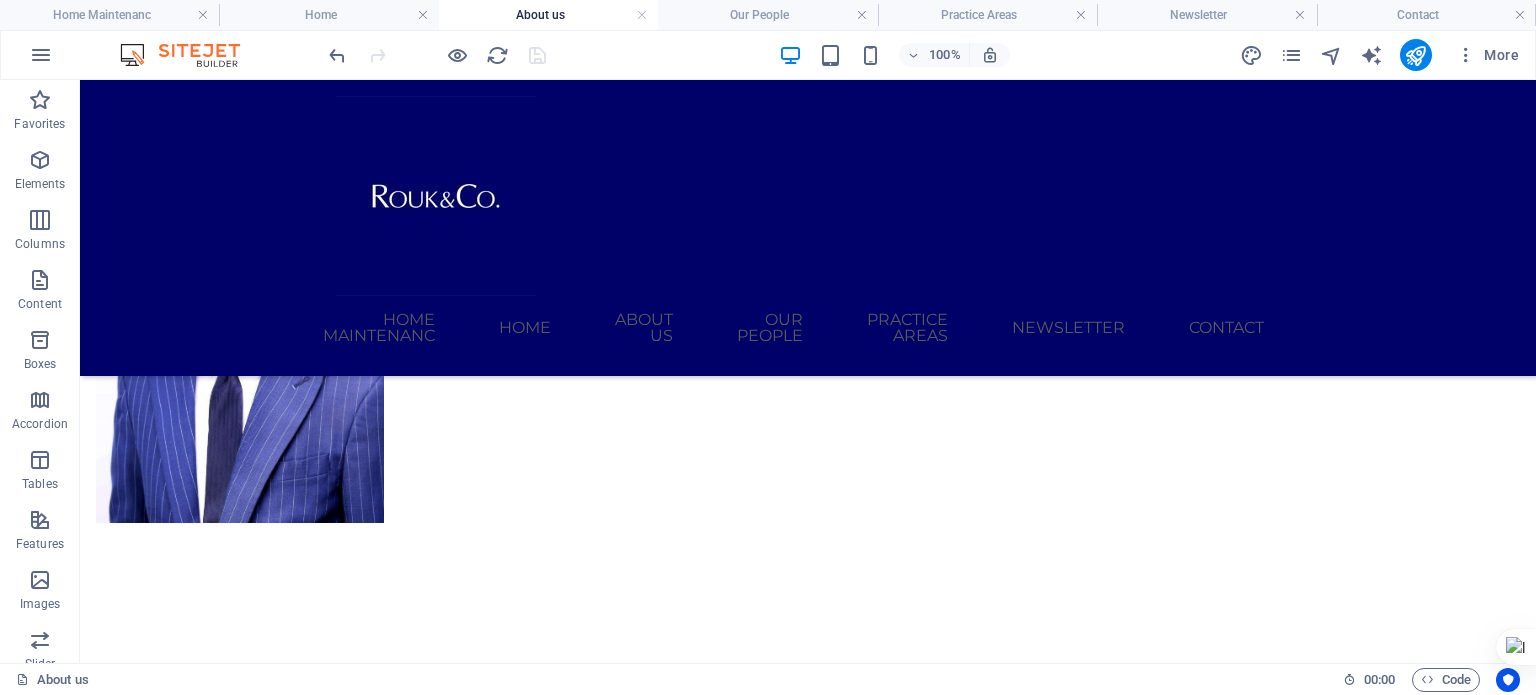 click on "Newsletter" at bounding box center [1206, 15] 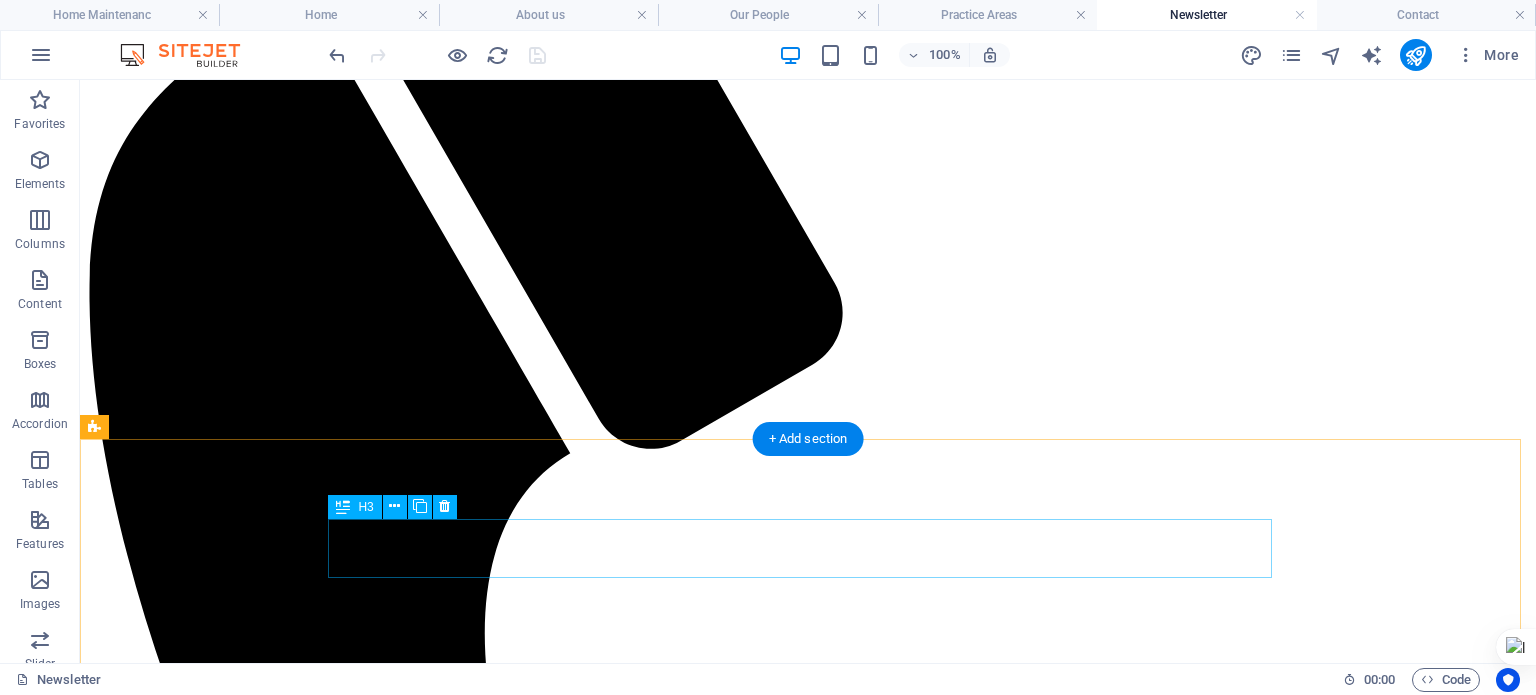 scroll, scrollTop: 187, scrollLeft: 0, axis: vertical 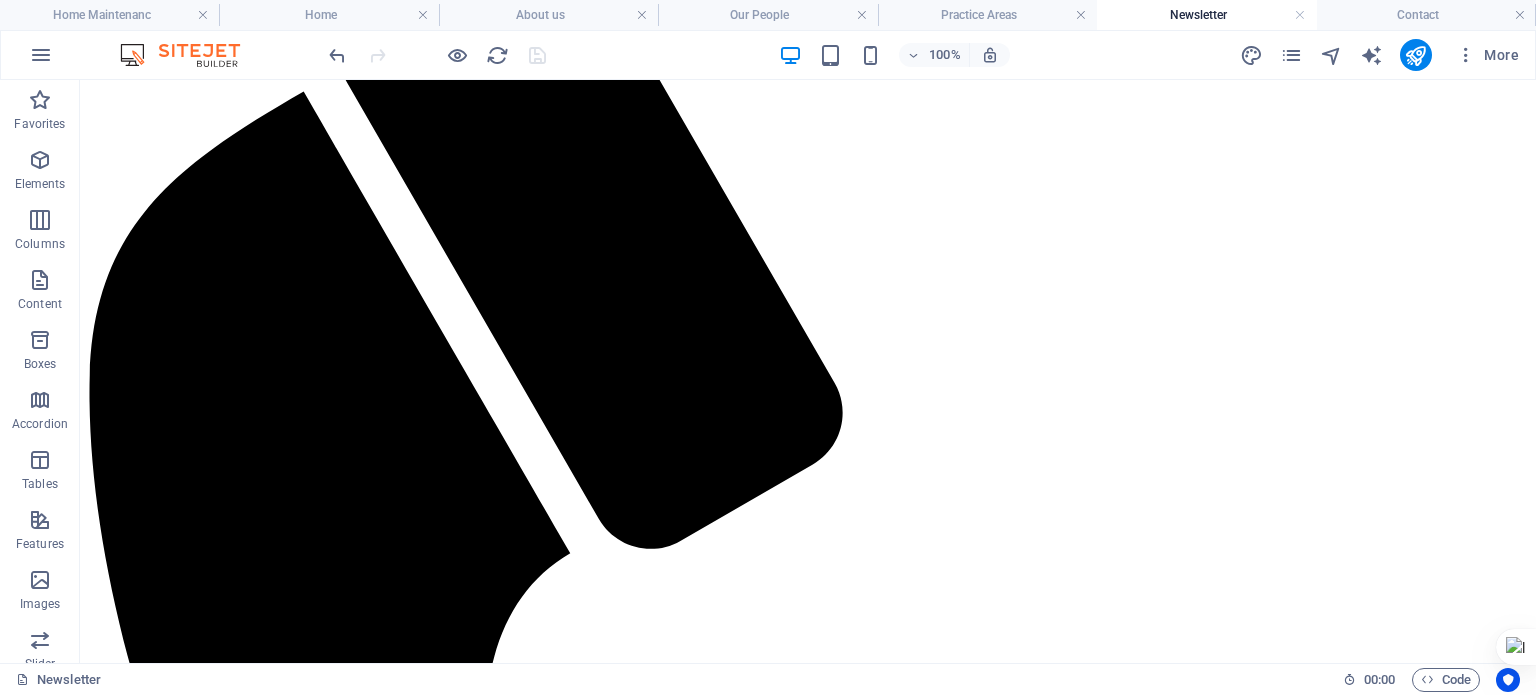 click on "Home" at bounding box center [328, 15] 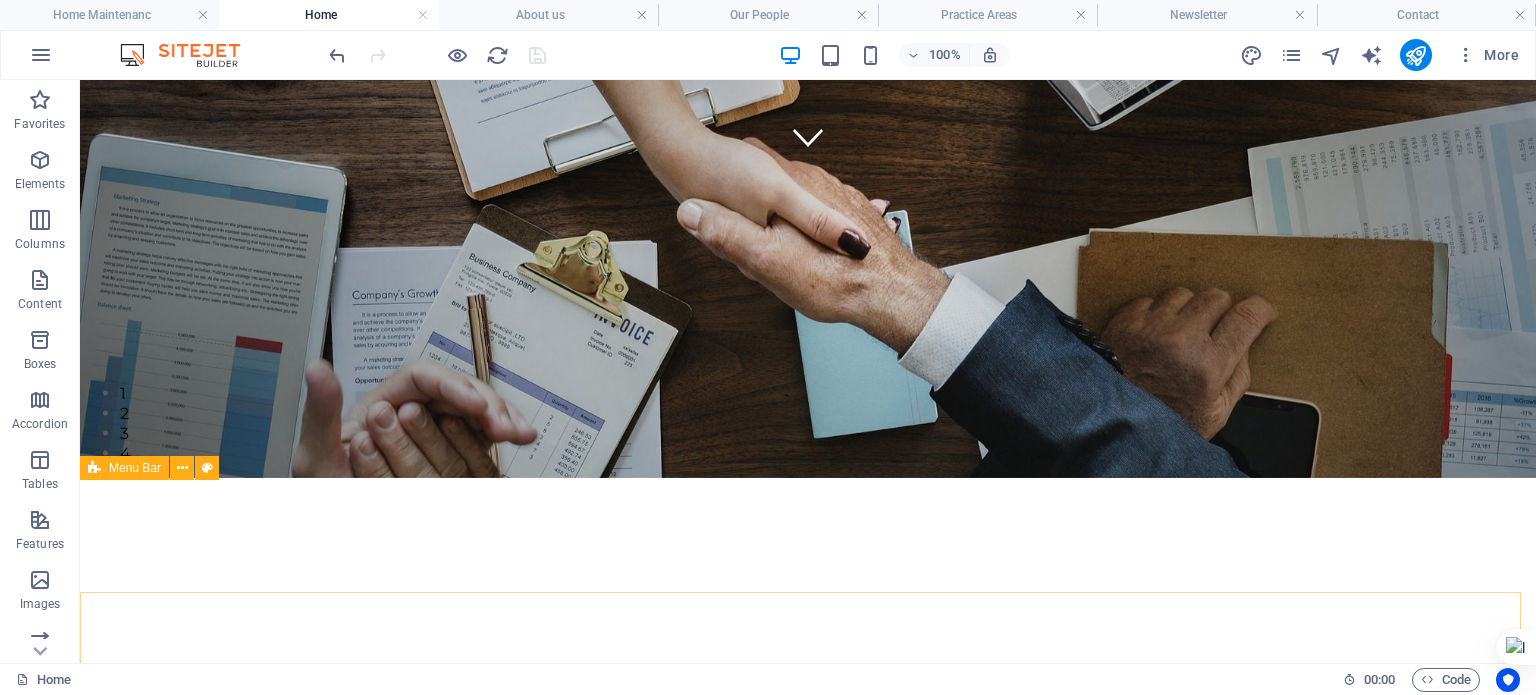 scroll, scrollTop: 0, scrollLeft: 0, axis: both 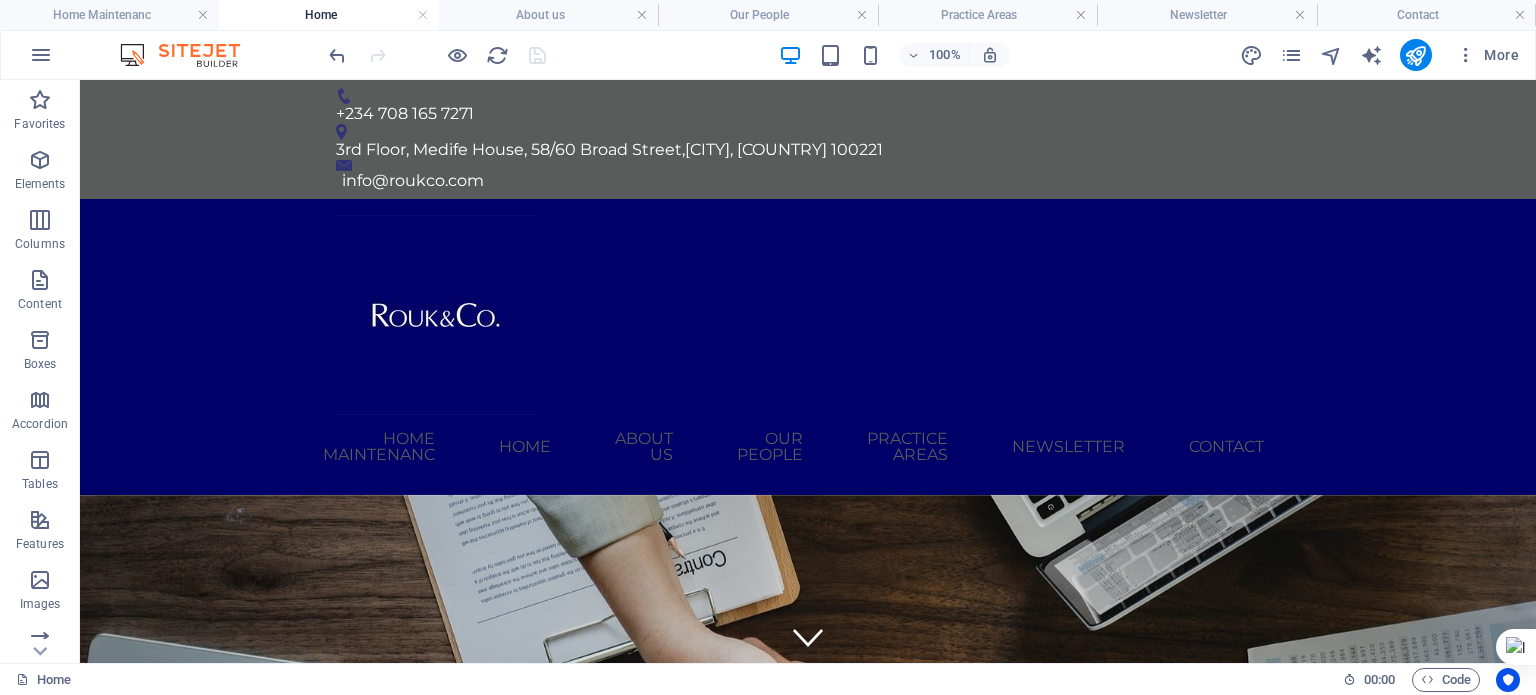 click on "About us" at bounding box center (548, 15) 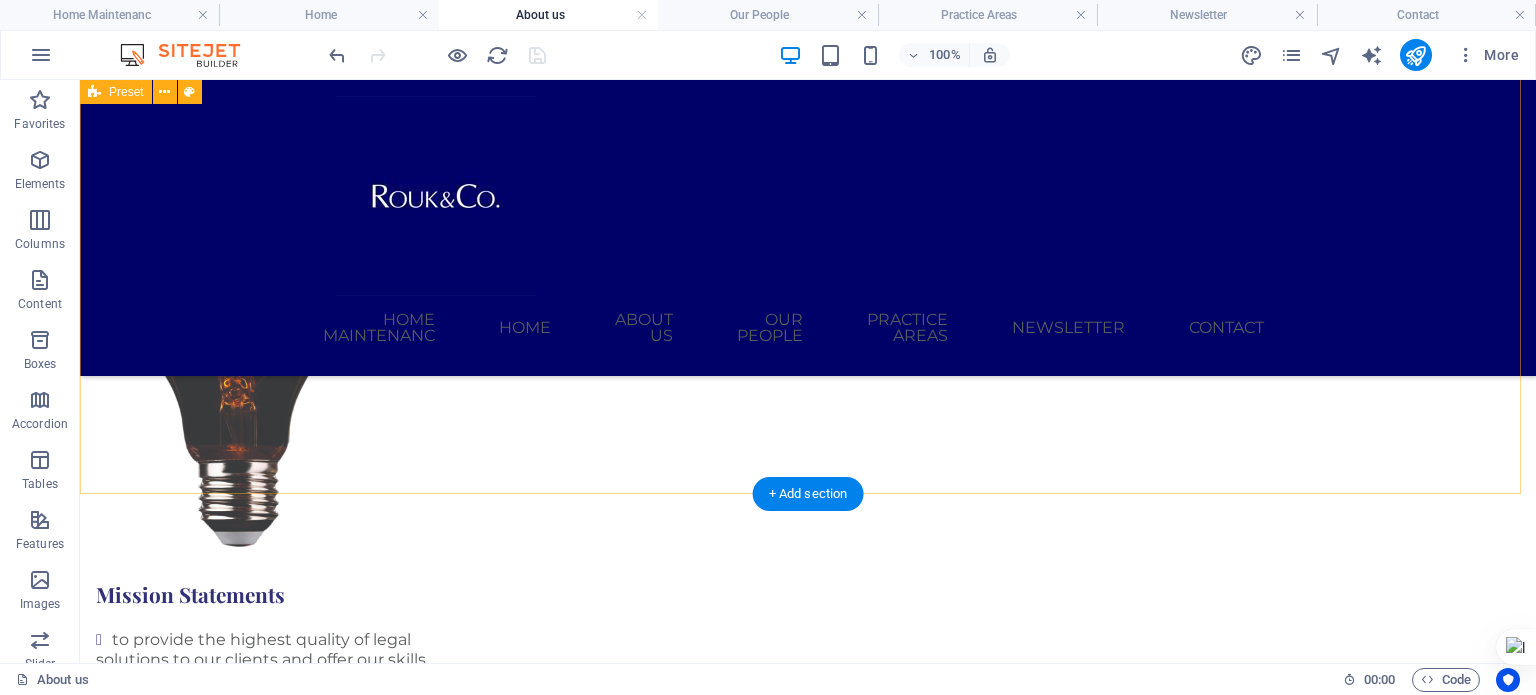 scroll, scrollTop: 1900, scrollLeft: 0, axis: vertical 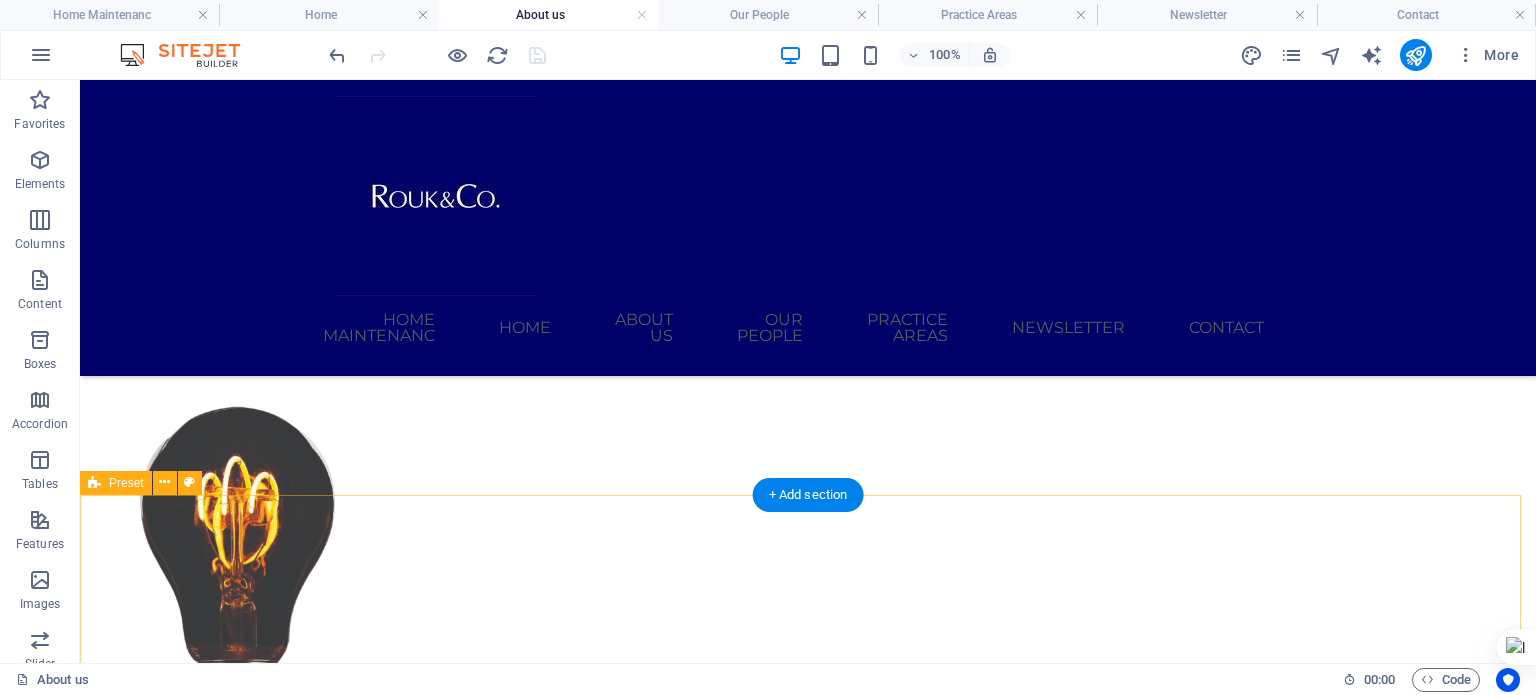 click on "Core Values EXCELLENCE : We strive to become one of the most sought-after providers of legal services in the country by meeting or exceeding the expectations of our clients in all aspects of their legal representation. INTEGRITY : We uphold a client relationship that  is marked with integrity and honesty and transparency. DIVERSITY:  We encourage diversity among our  members and respect for differences among us. COLLEGIALITY :  We promote a collegial atmosphere  in which all individuals are encouraged to learn, improve, and excel and to become leaders in the legal,  business, and civic communities." at bounding box center [808, 1774] 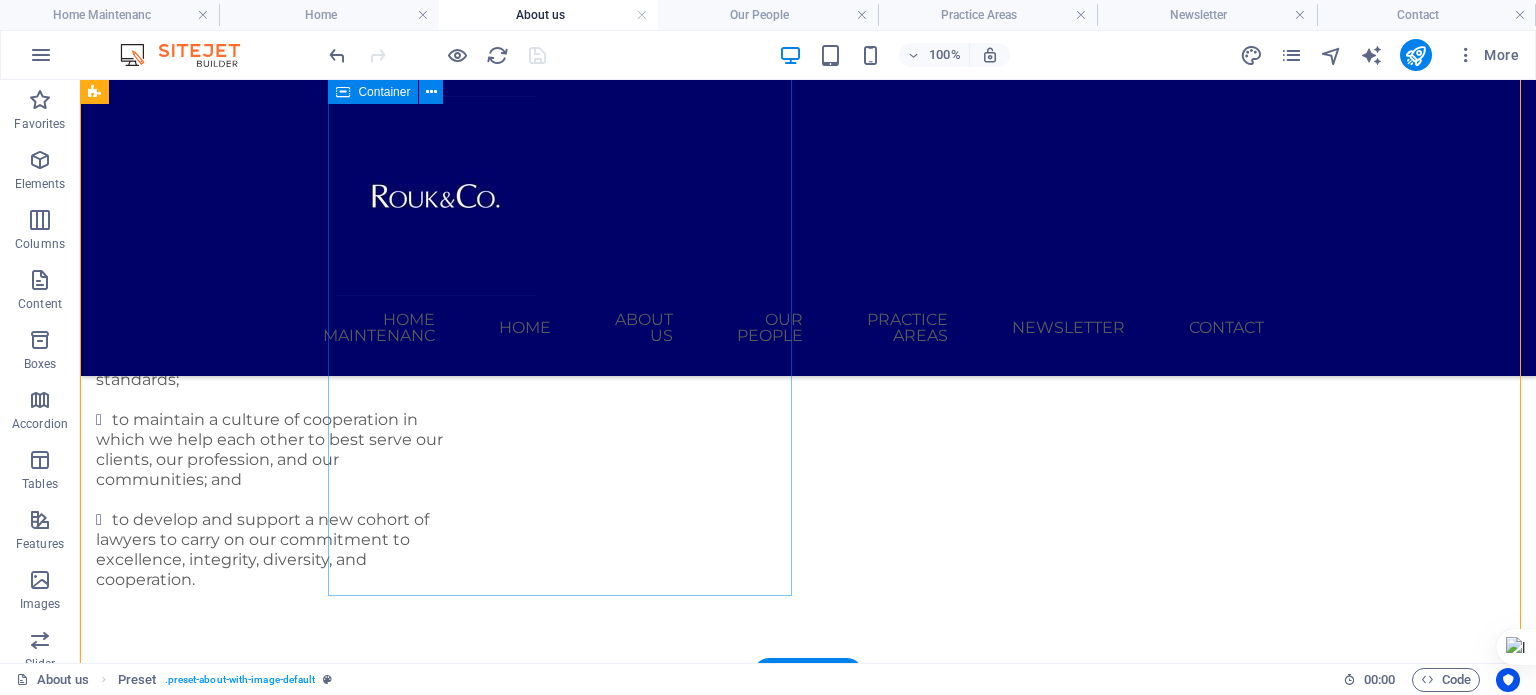 scroll, scrollTop: 2800, scrollLeft: 0, axis: vertical 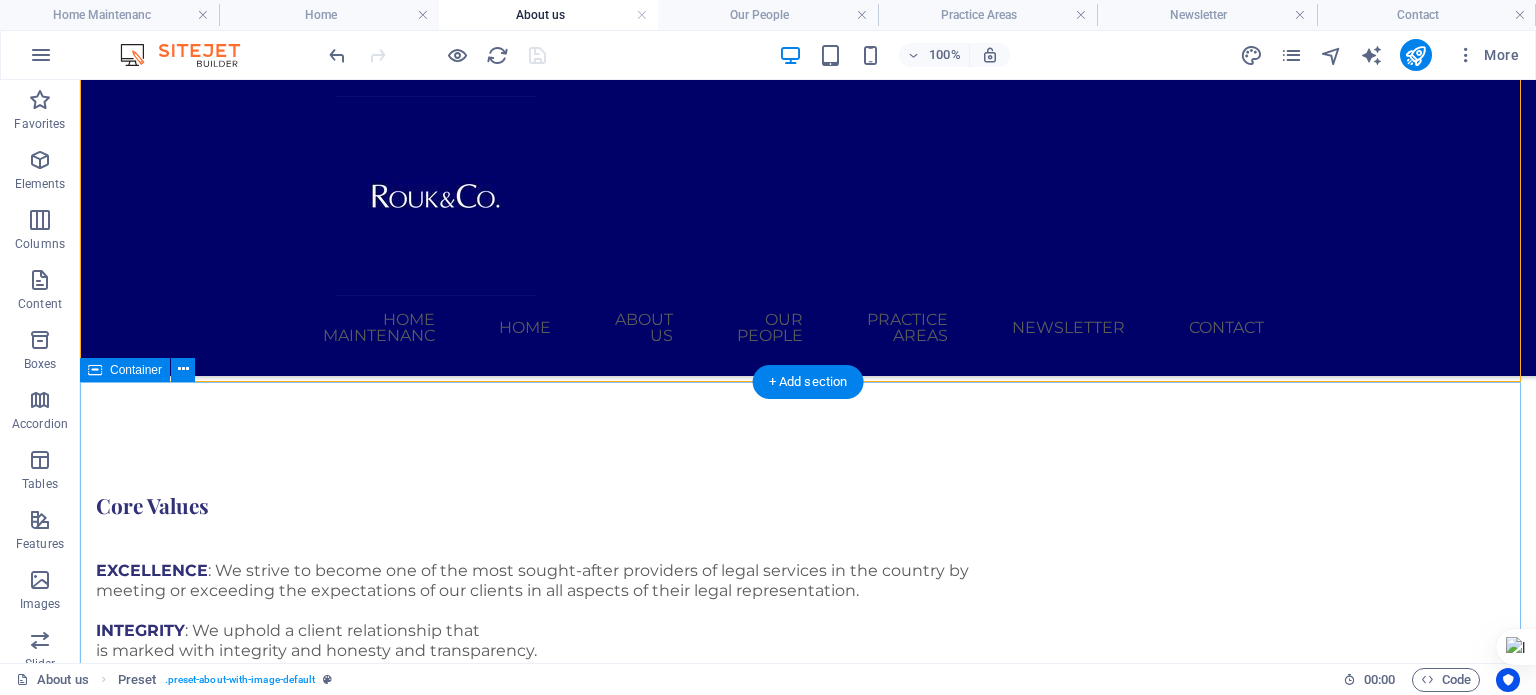 click on "Meet our Team John Doe Personal Injury Lorem ipsum dolor sit amet, consectetur adipisicing elit. Veritatis, dolorem! View Profile Jane Doe Criminal Defense Lorem ipsum dolor sit amet, consectetur adipisicing elit. Veritatis, dolorem! View Profile Richard Roe Insurance Claims Lorem ipsum dolor sit amet, consectetur adipisicing elit. Veritatis, dolorem! View Profile" at bounding box center [808, 3679] 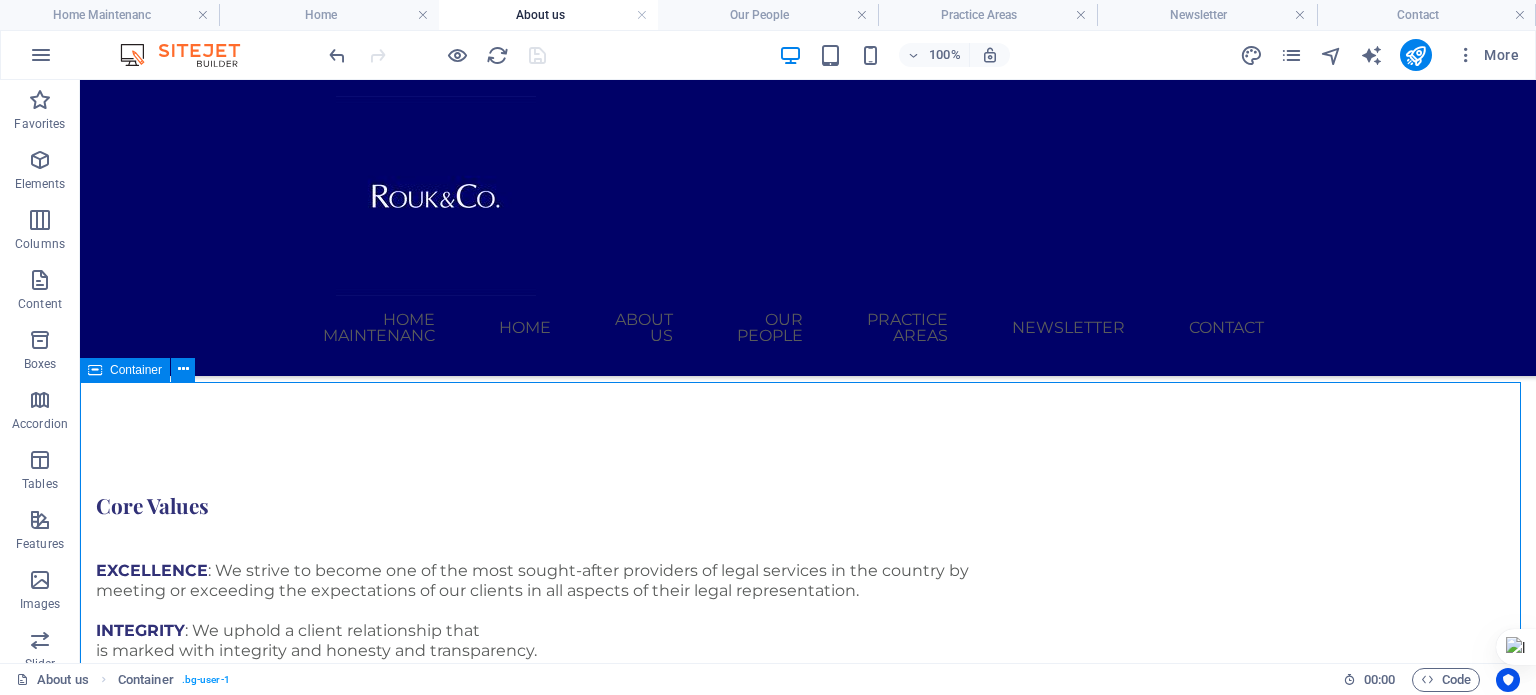 click at bounding box center (183, 370) 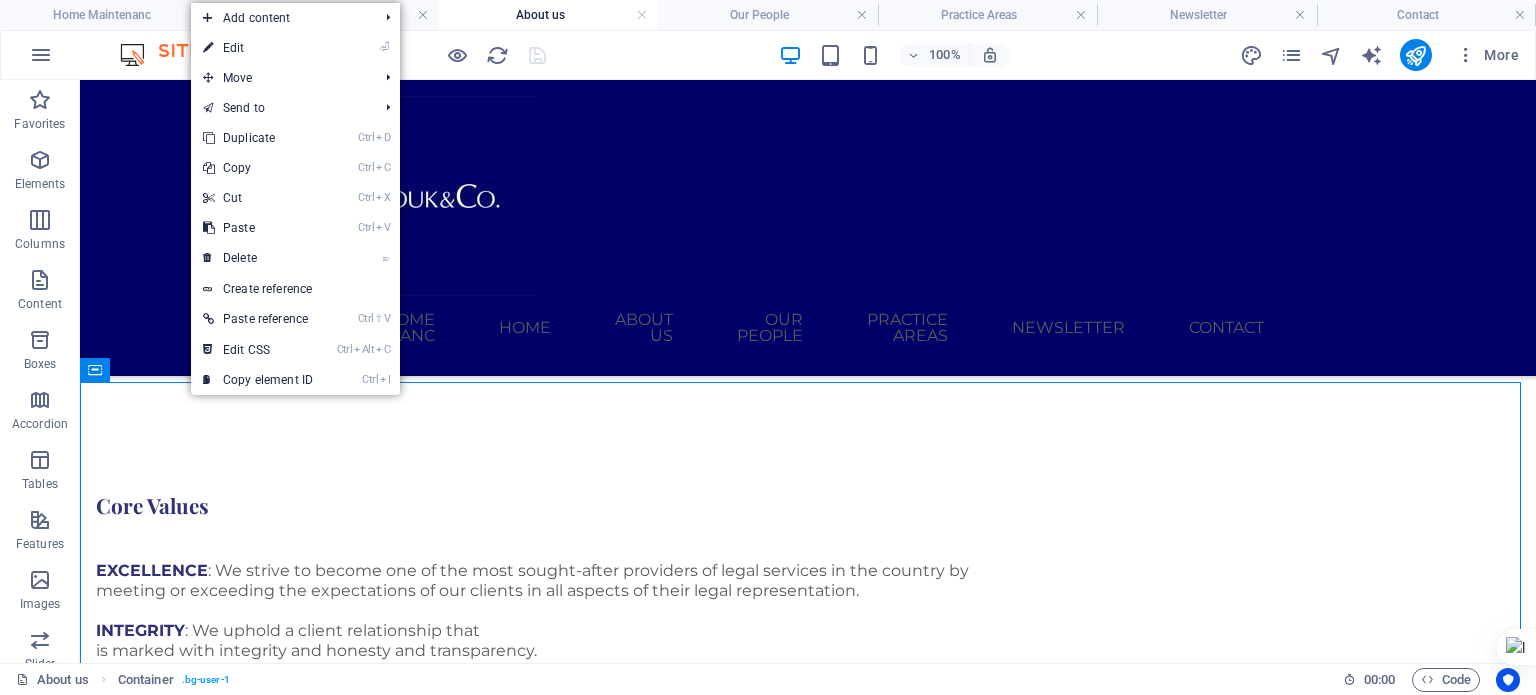 click on "⌦  Delete" at bounding box center (258, 258) 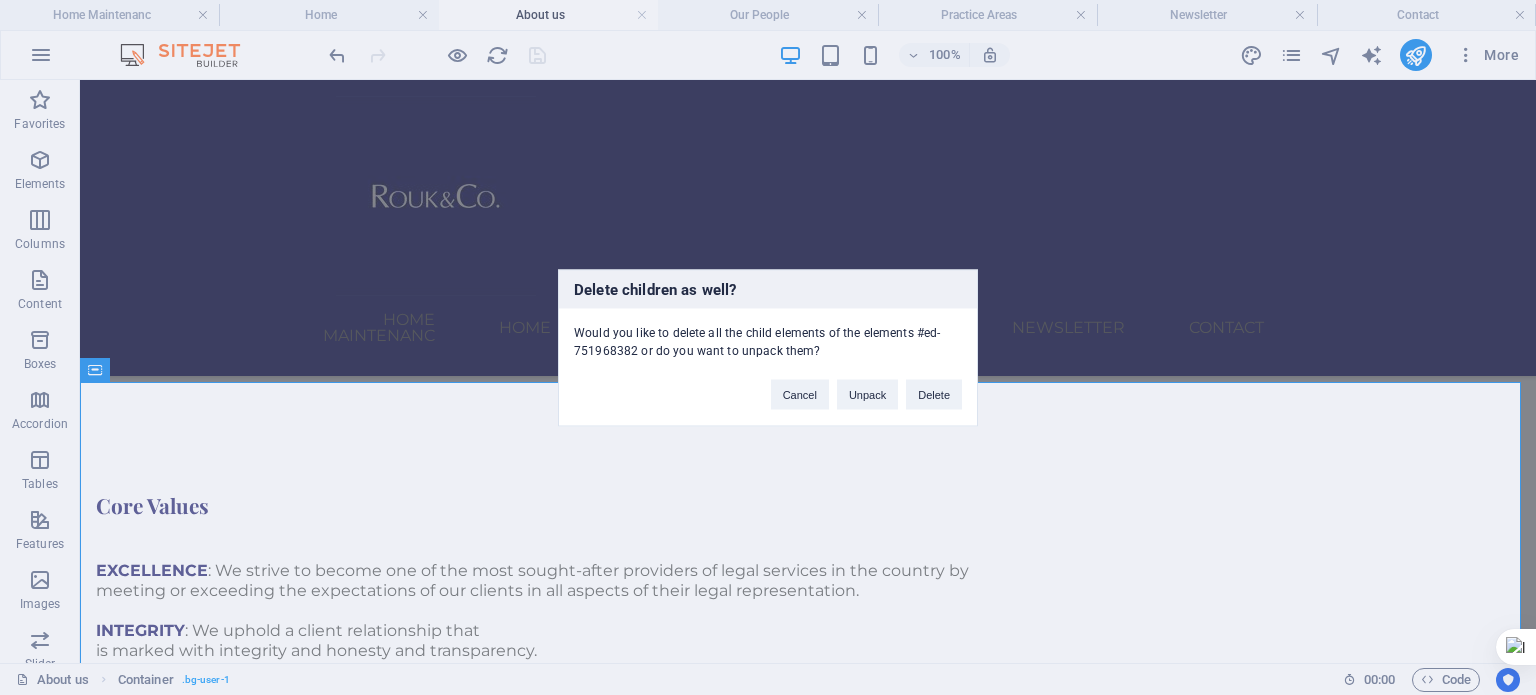click on "Delete" at bounding box center [934, 394] 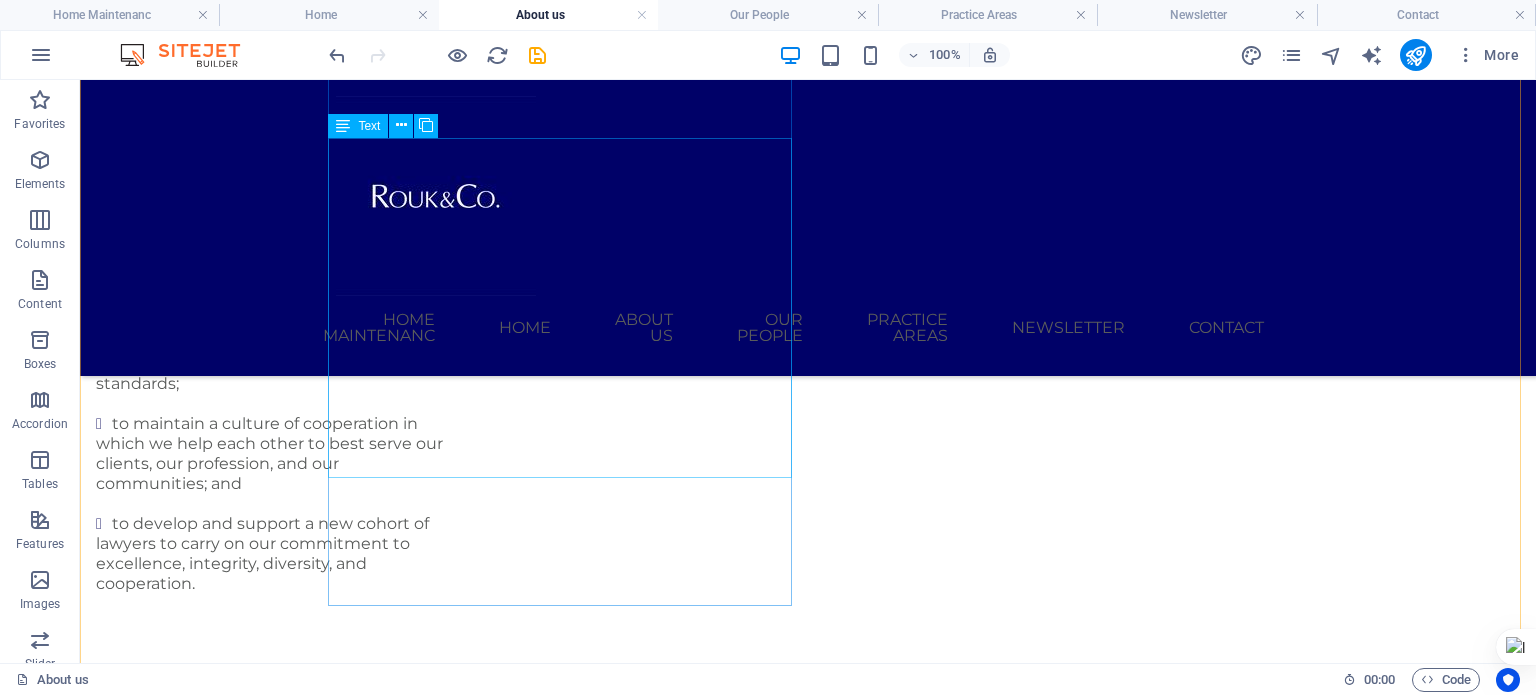 scroll, scrollTop: 2600, scrollLeft: 0, axis: vertical 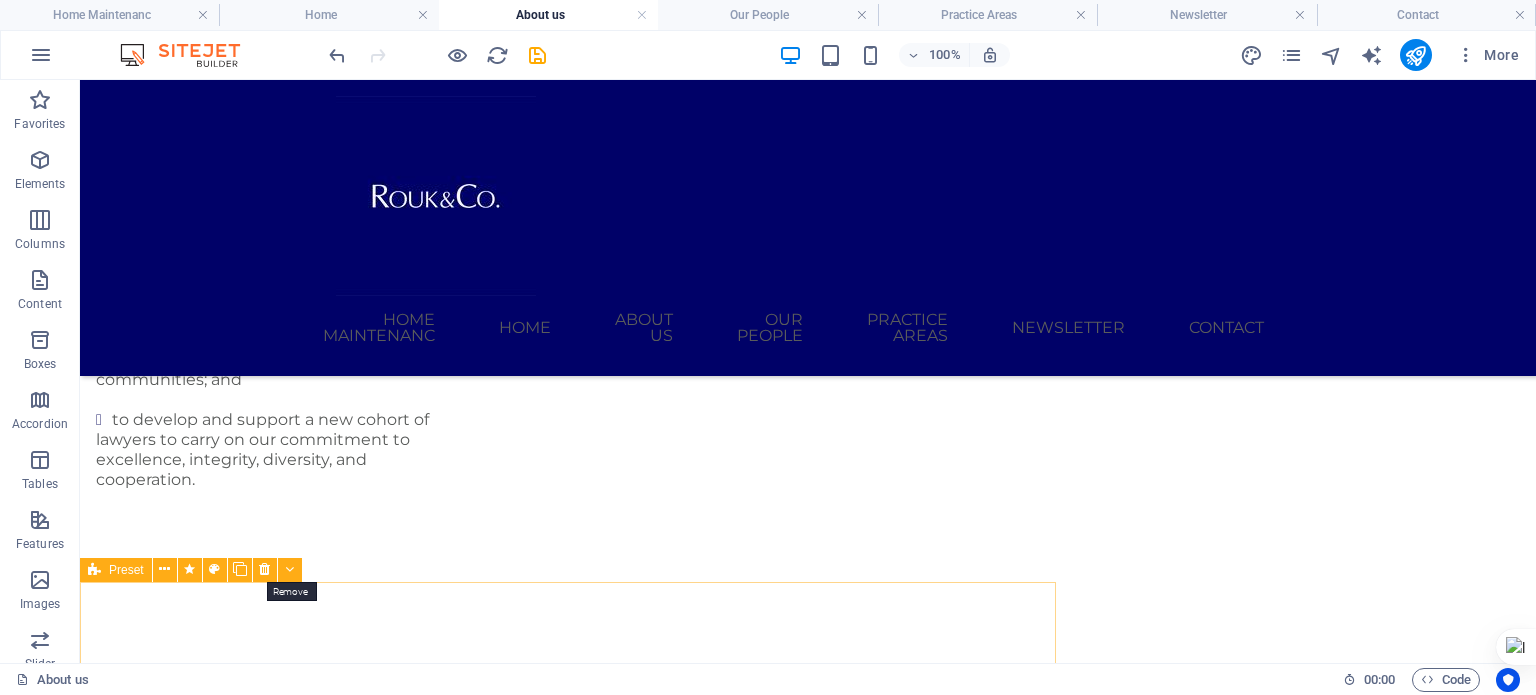 click at bounding box center [264, 569] 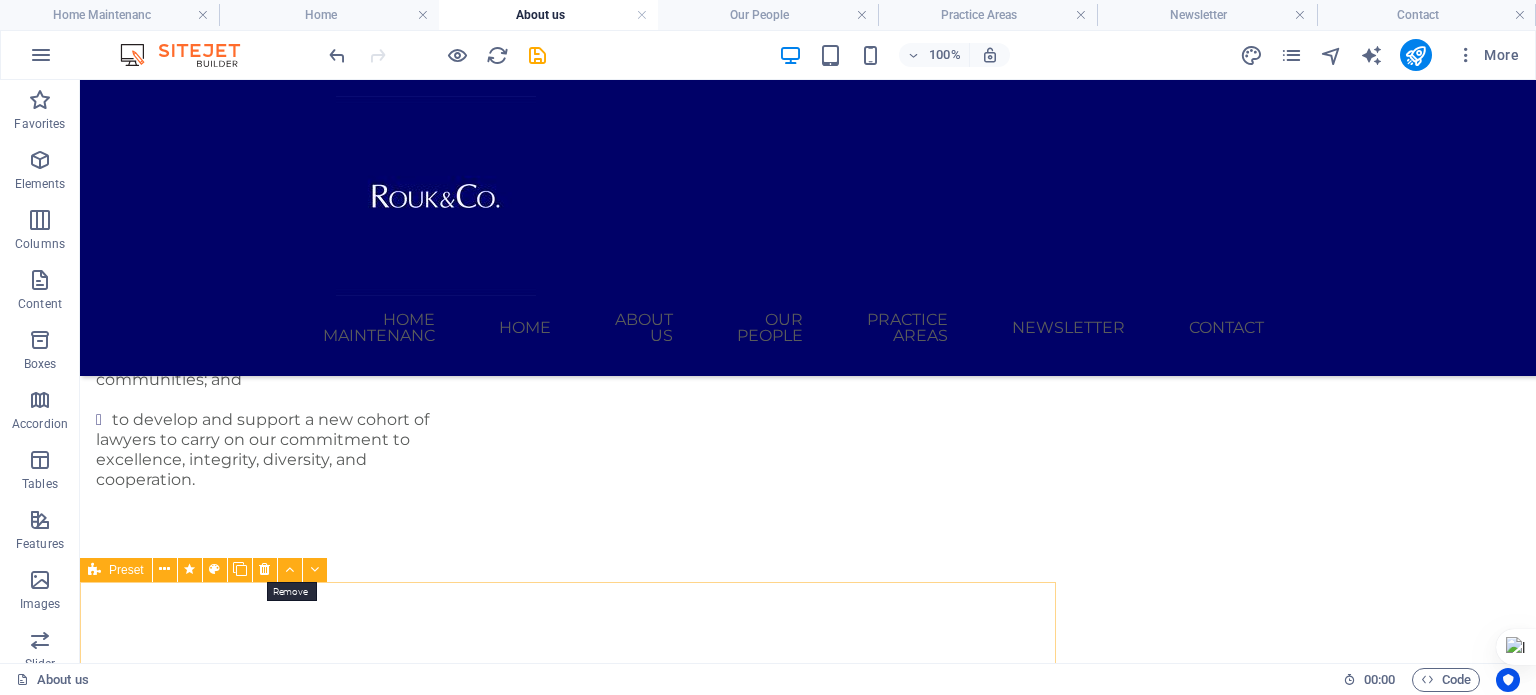 click at bounding box center (264, 569) 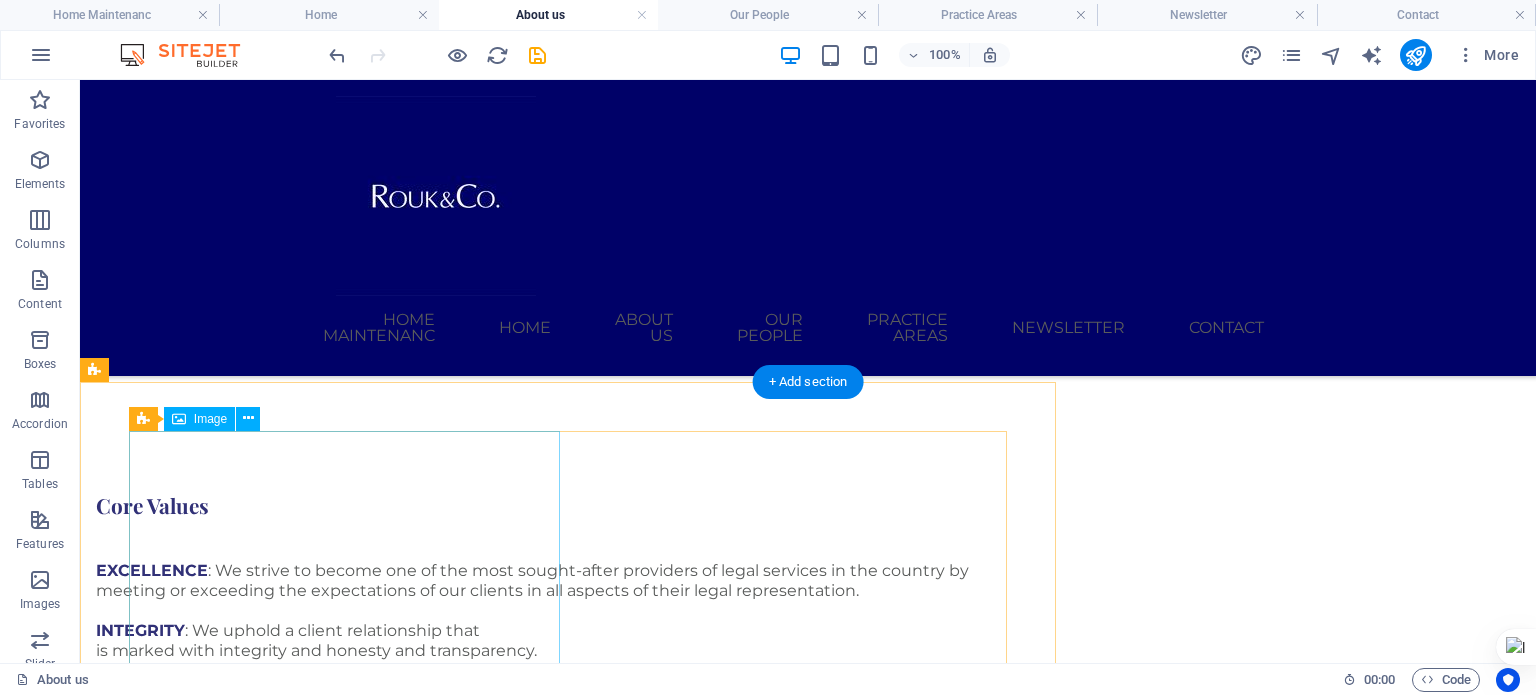 scroll, scrollTop: 2700, scrollLeft: 0, axis: vertical 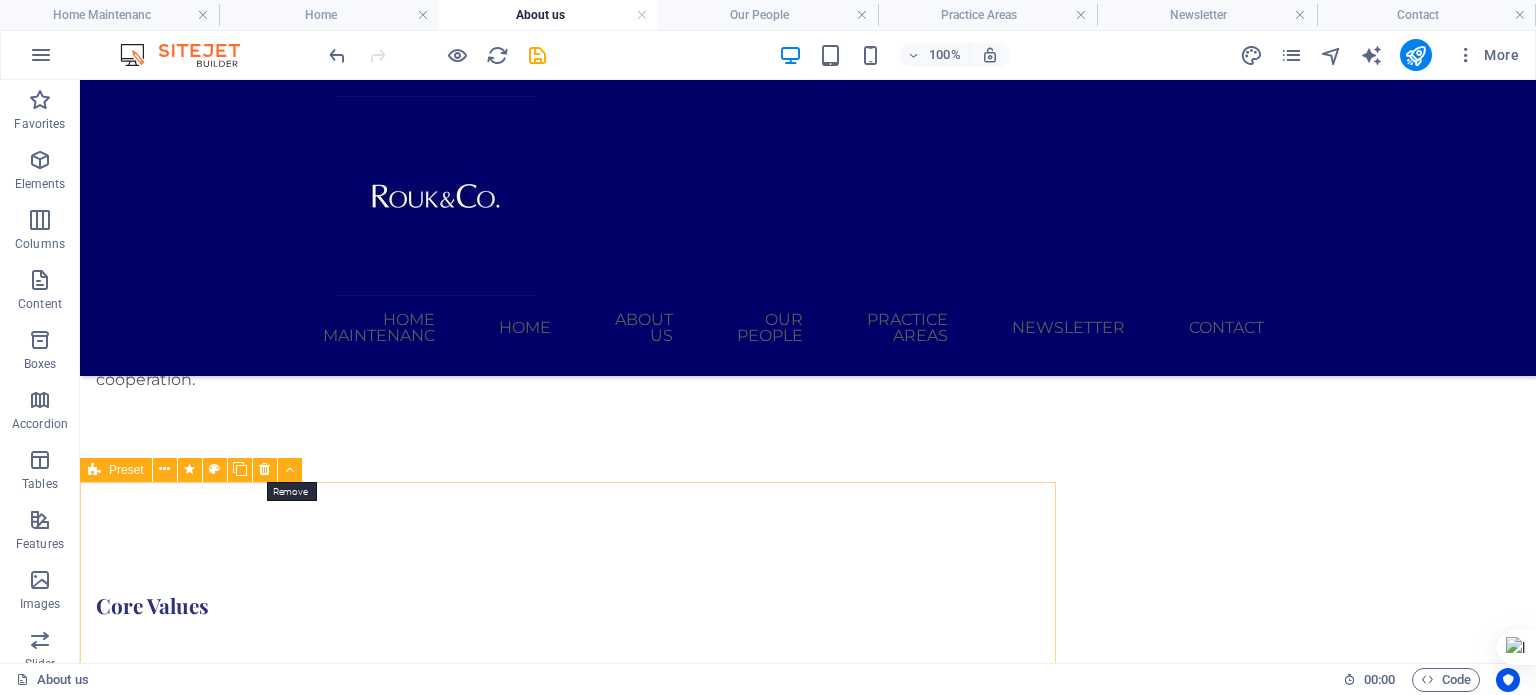 click at bounding box center [264, 469] 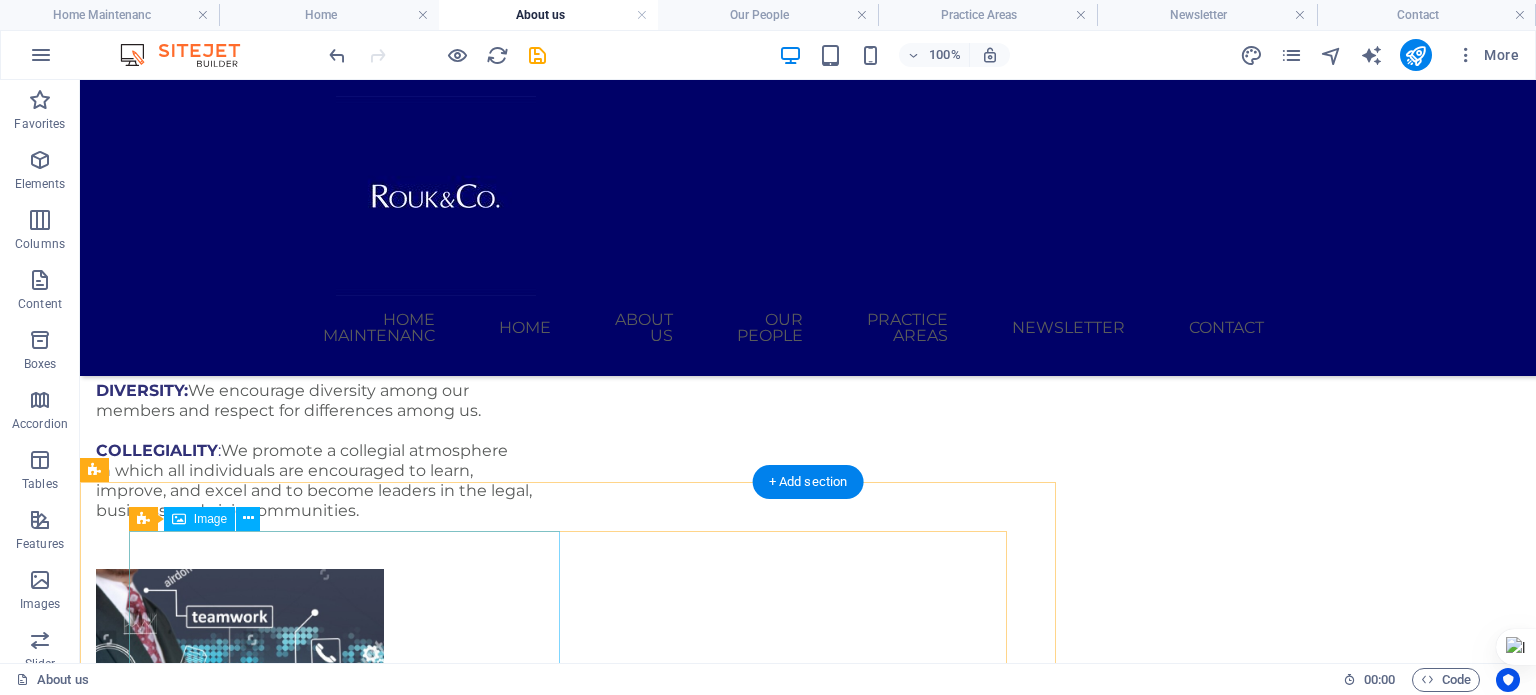 scroll, scrollTop: 2700, scrollLeft: 0, axis: vertical 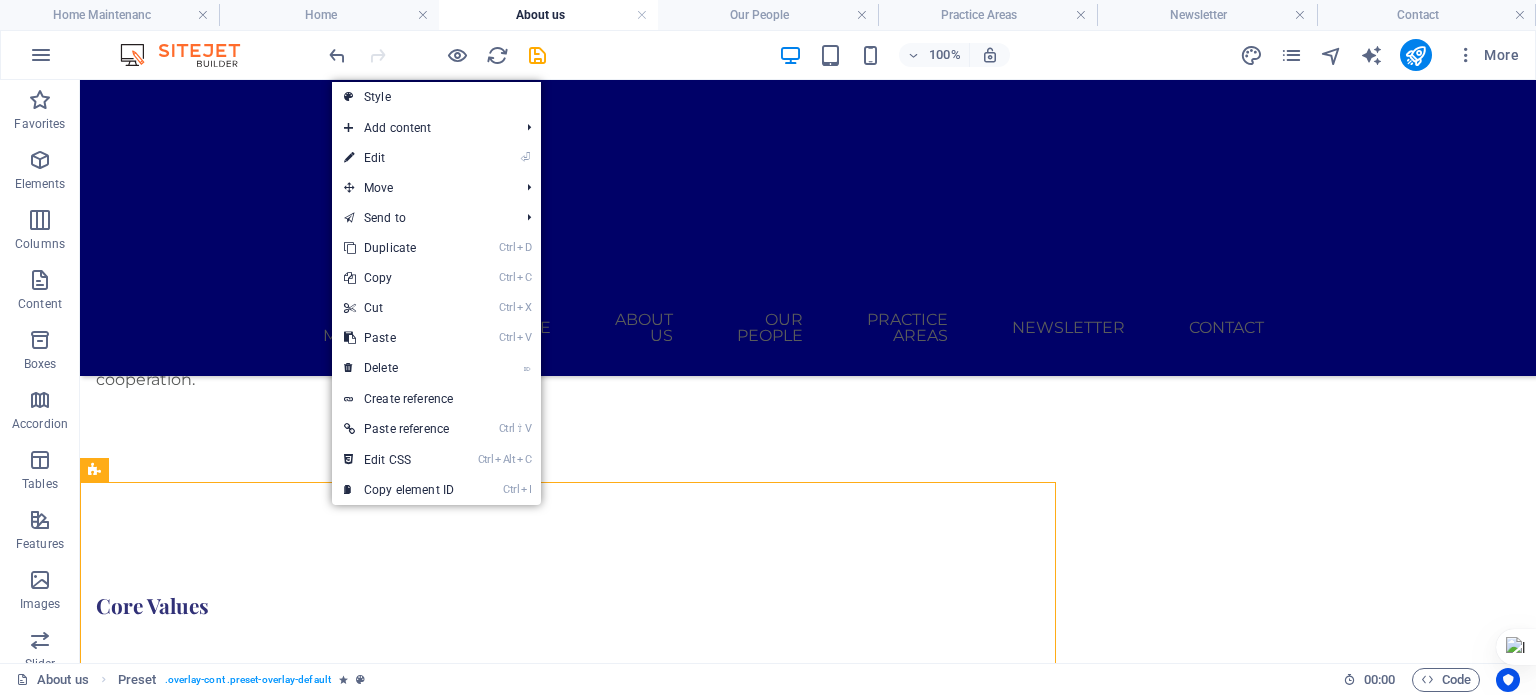 click on "⌦  Delete" at bounding box center [399, 368] 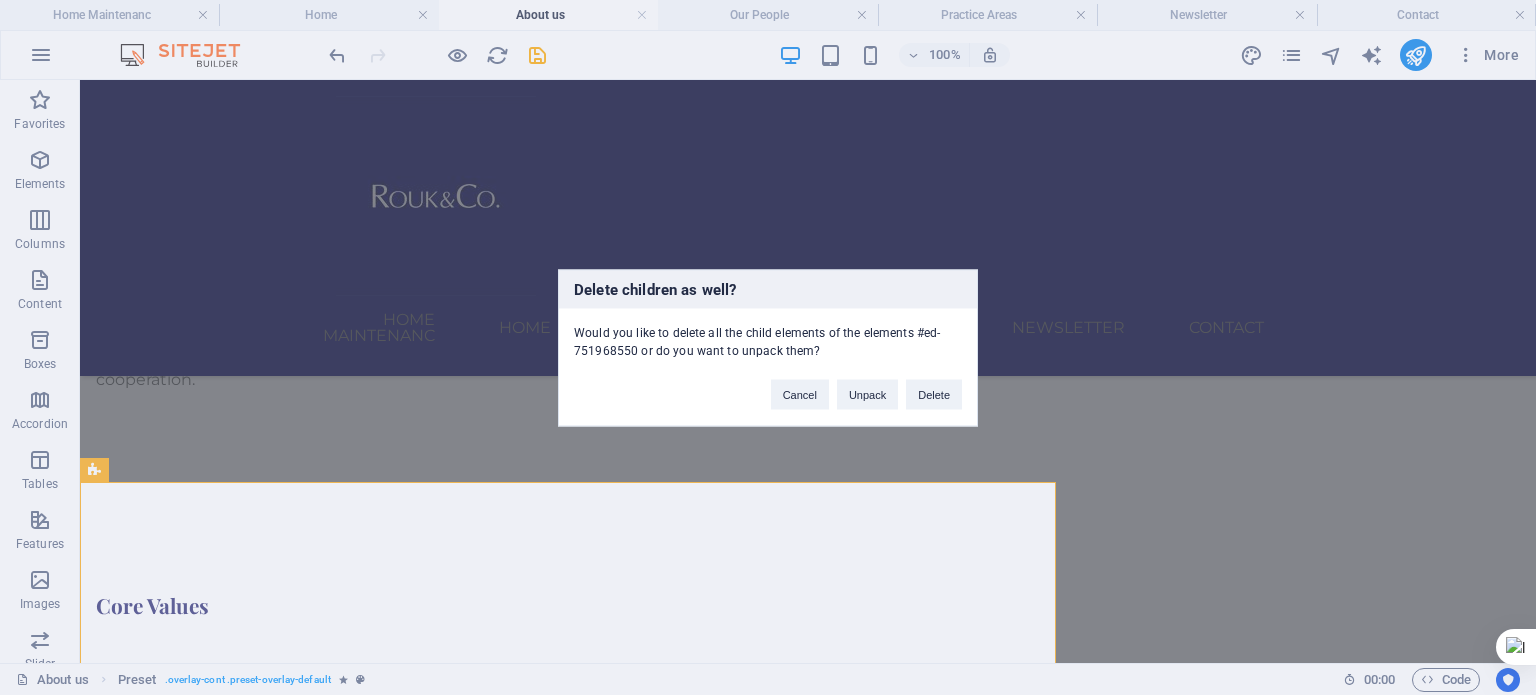 click on "Delete" at bounding box center [934, 394] 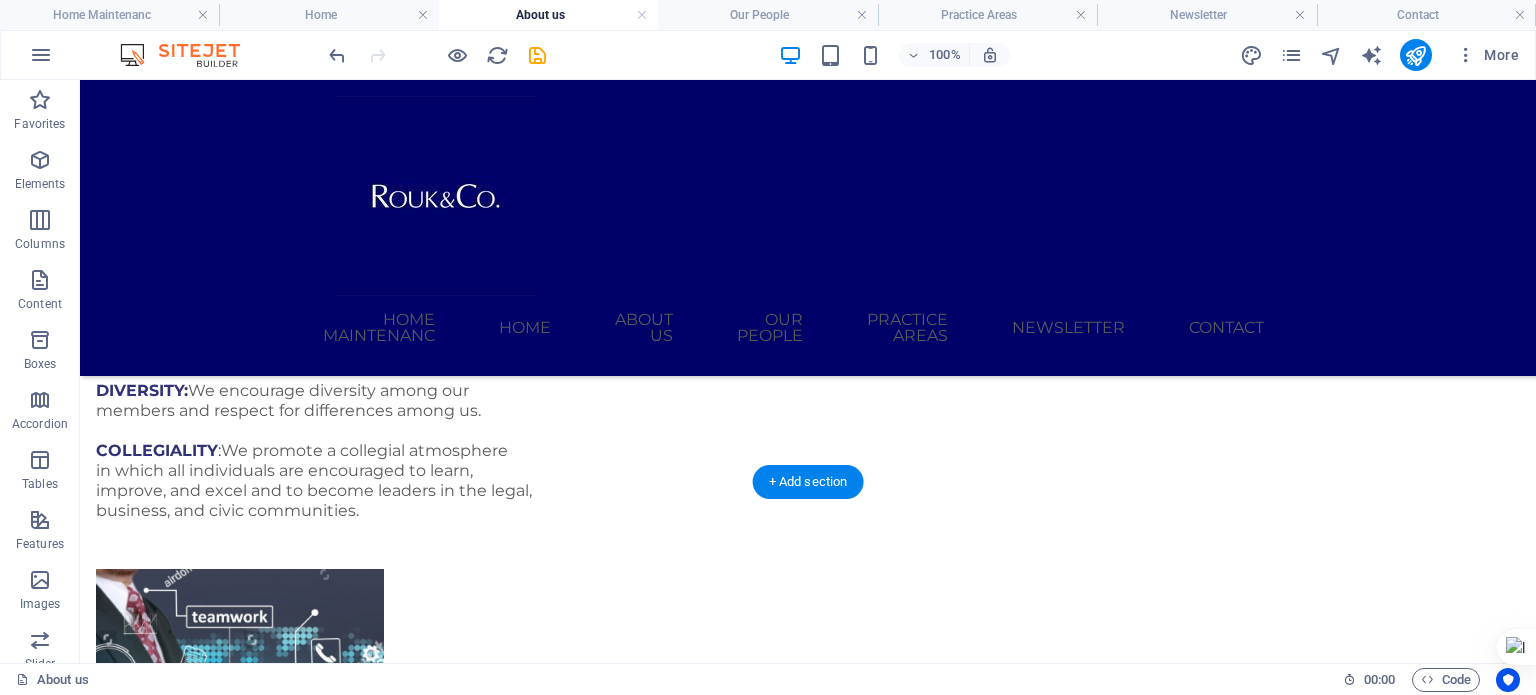 scroll, scrollTop: 2700, scrollLeft: 0, axis: vertical 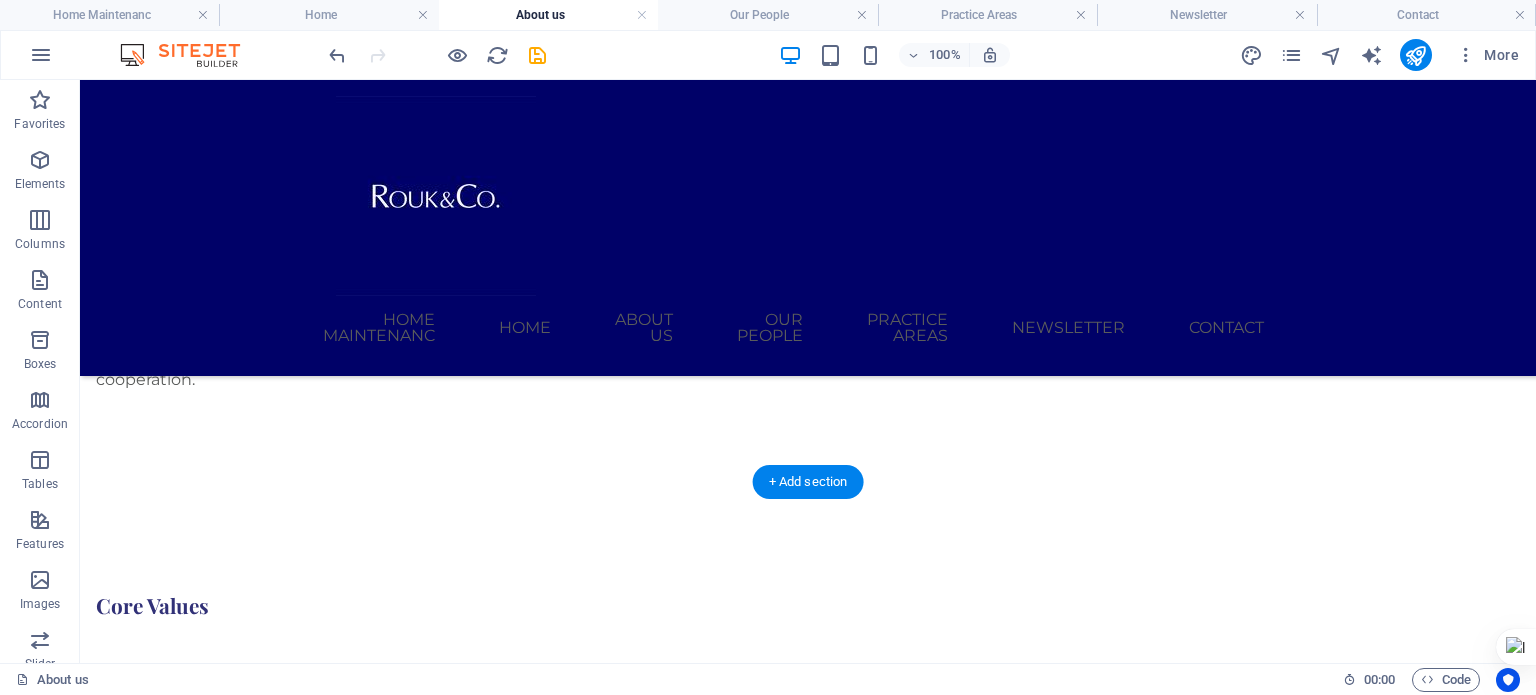 click at bounding box center (808, 1590) 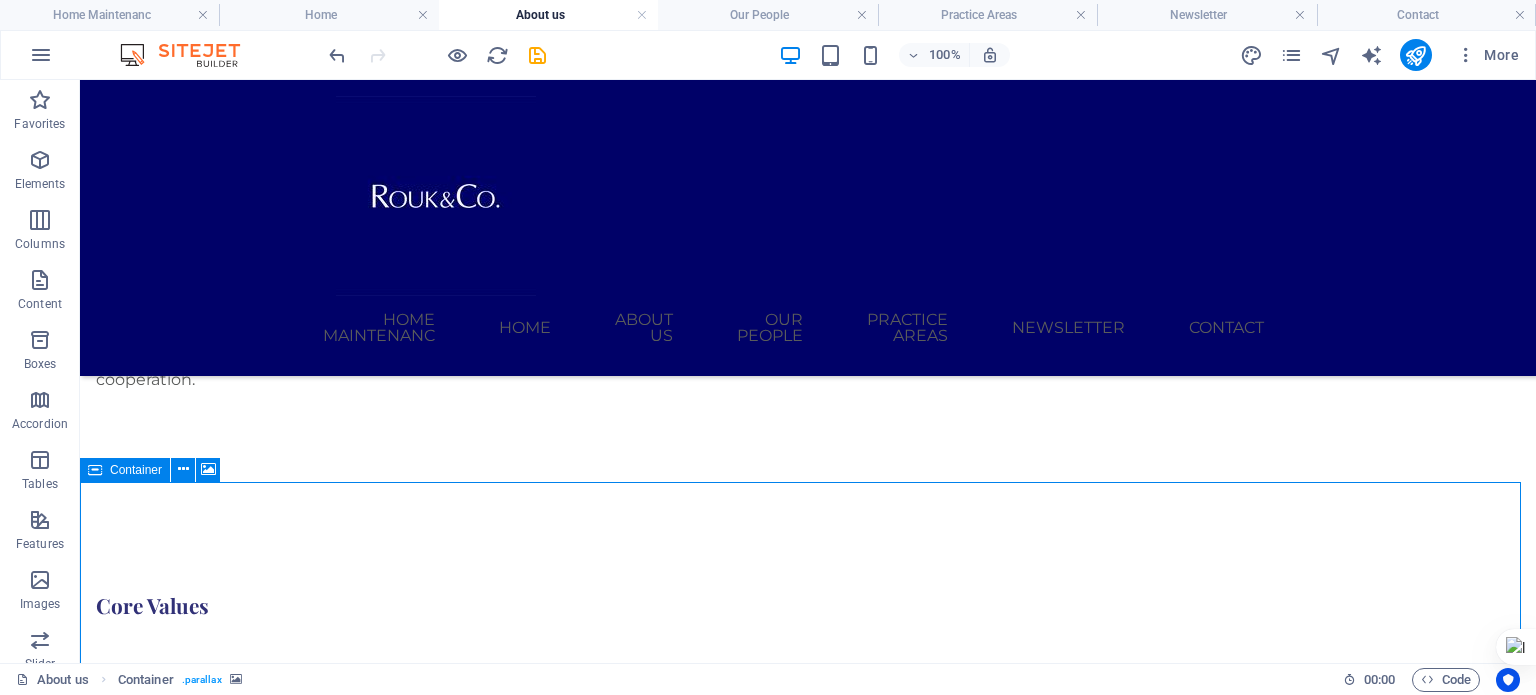 click at bounding box center [183, 469] 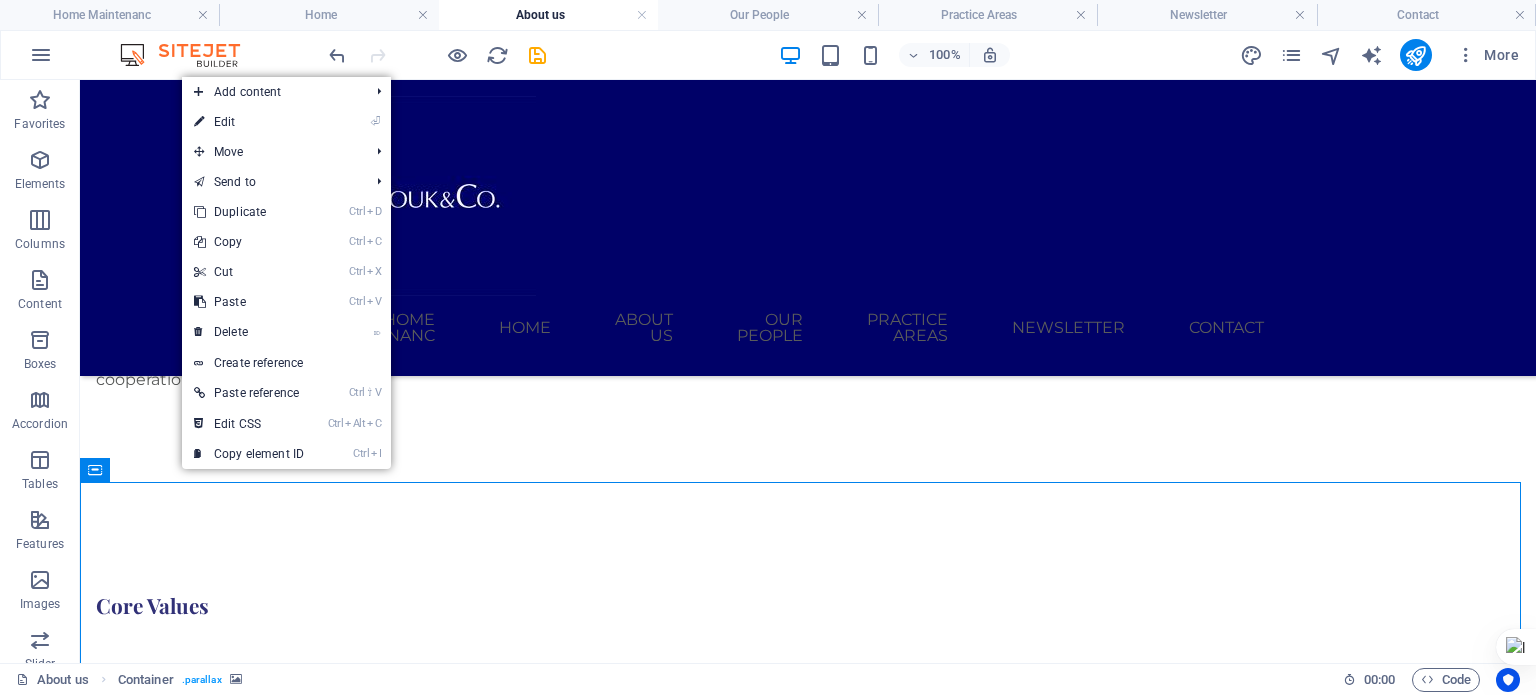 click on "⌦  Delete" at bounding box center (249, 332) 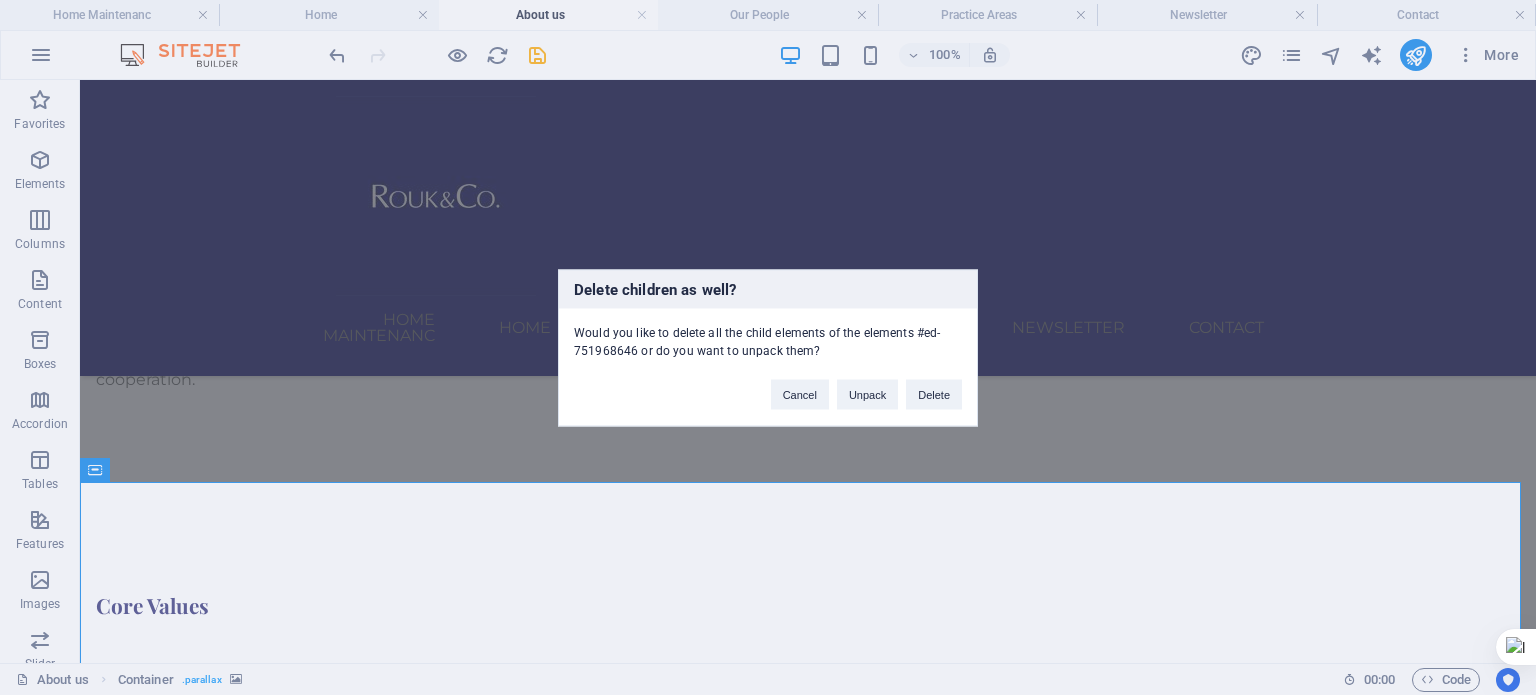 click on "Delete" at bounding box center (934, 394) 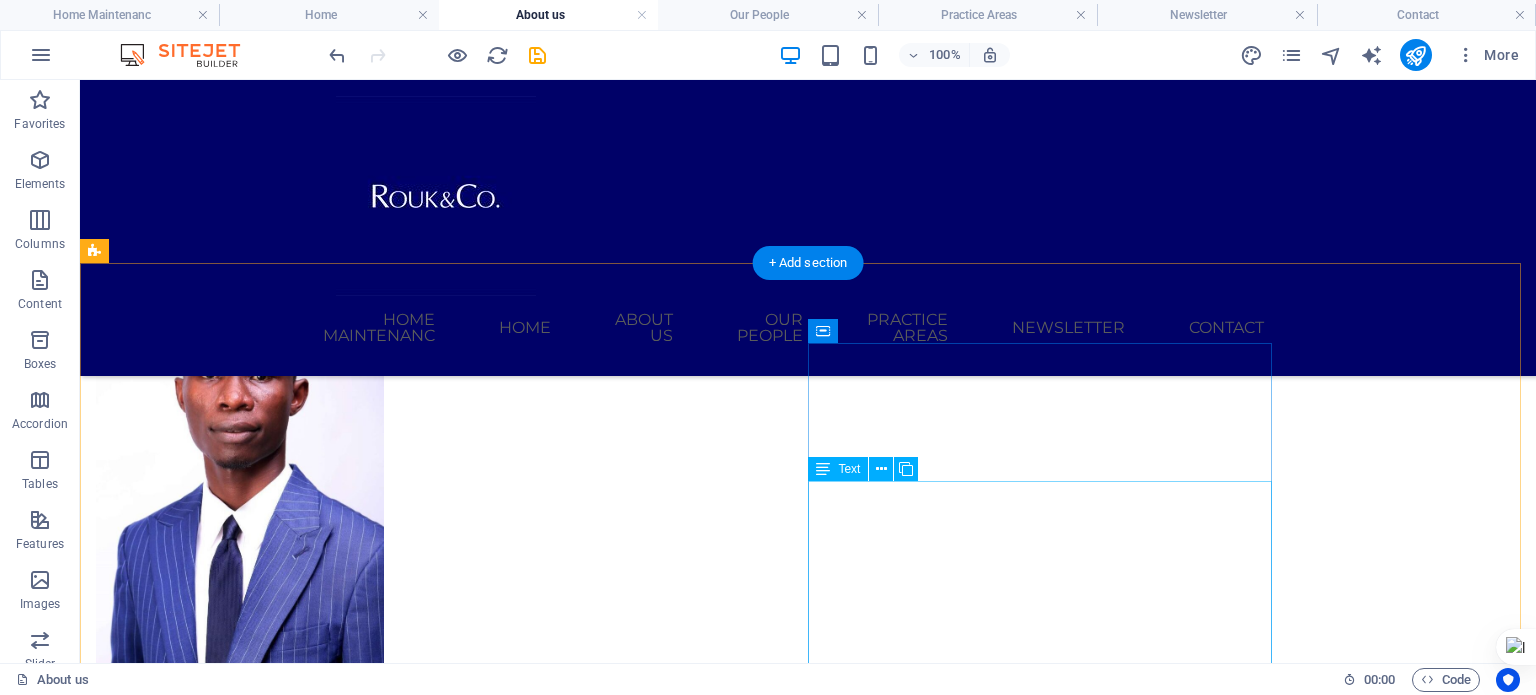 scroll, scrollTop: 1346, scrollLeft: 0, axis: vertical 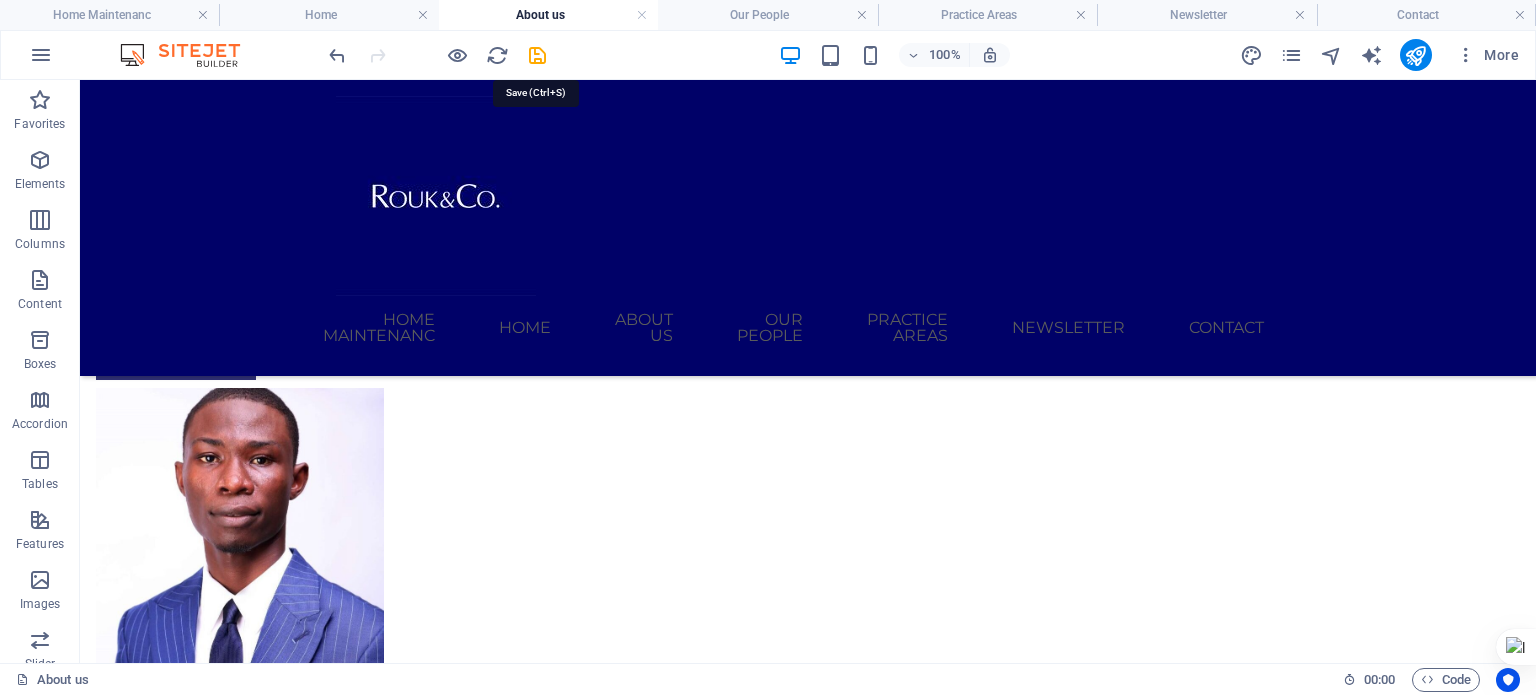 drag, startPoint x: 537, startPoint y: 59, endPoint x: 850, endPoint y: 439, distance: 492.30988 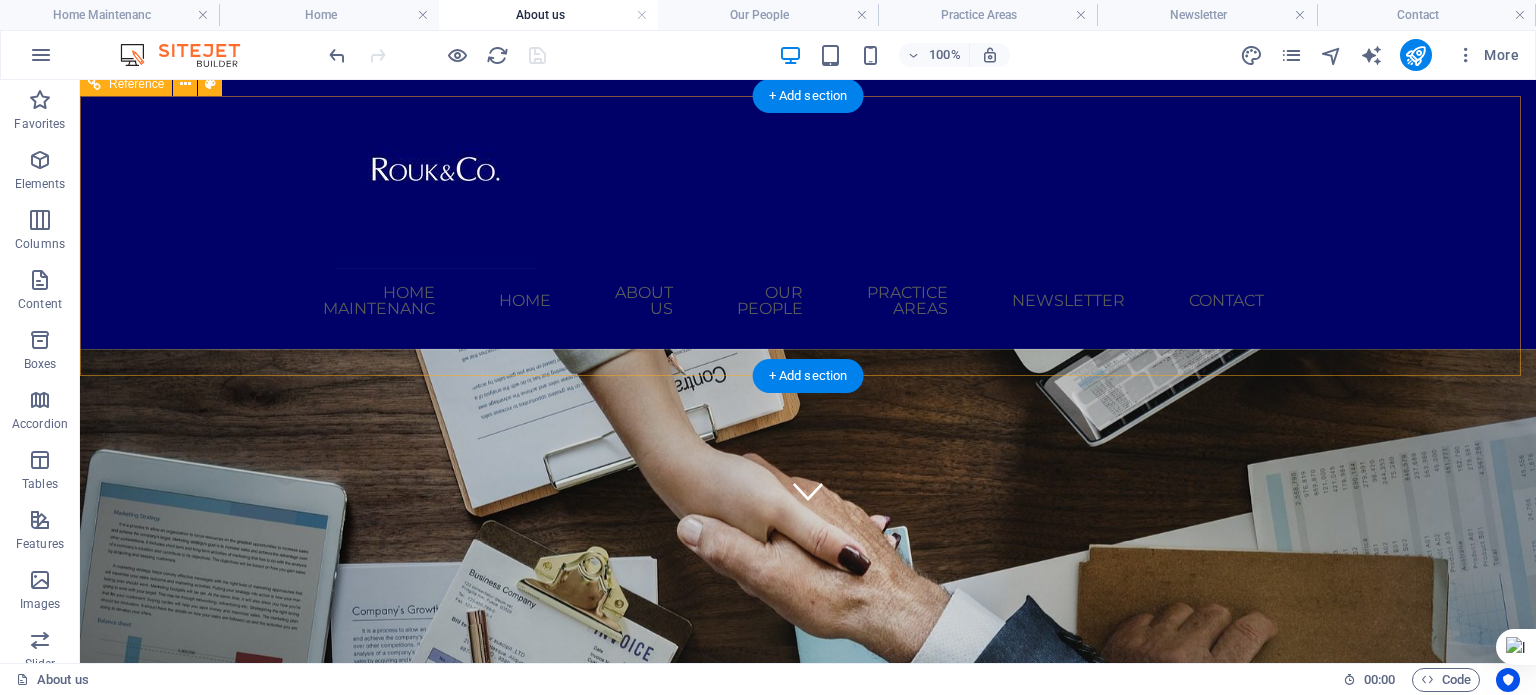 scroll, scrollTop: 0, scrollLeft: 0, axis: both 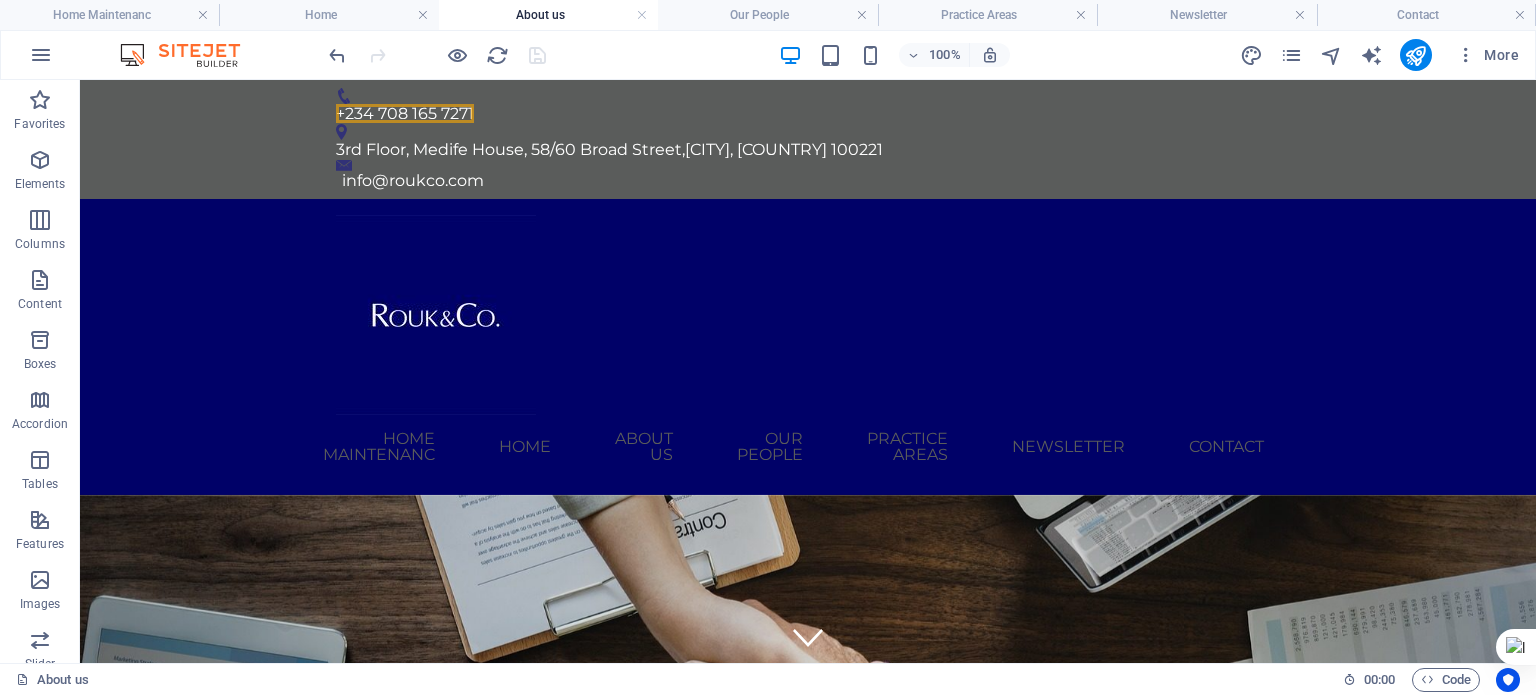 click on "Our People" at bounding box center [767, 15] 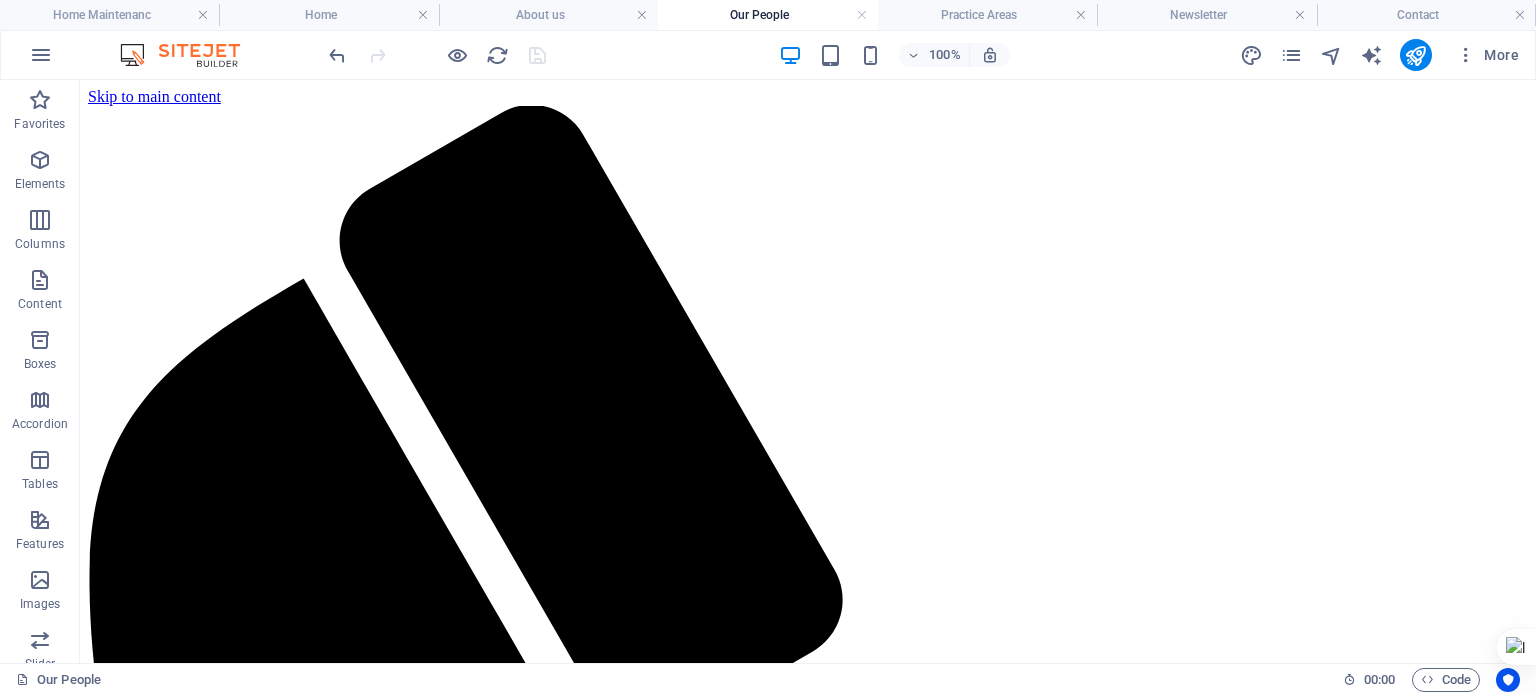 click on "About us" at bounding box center [548, 15] 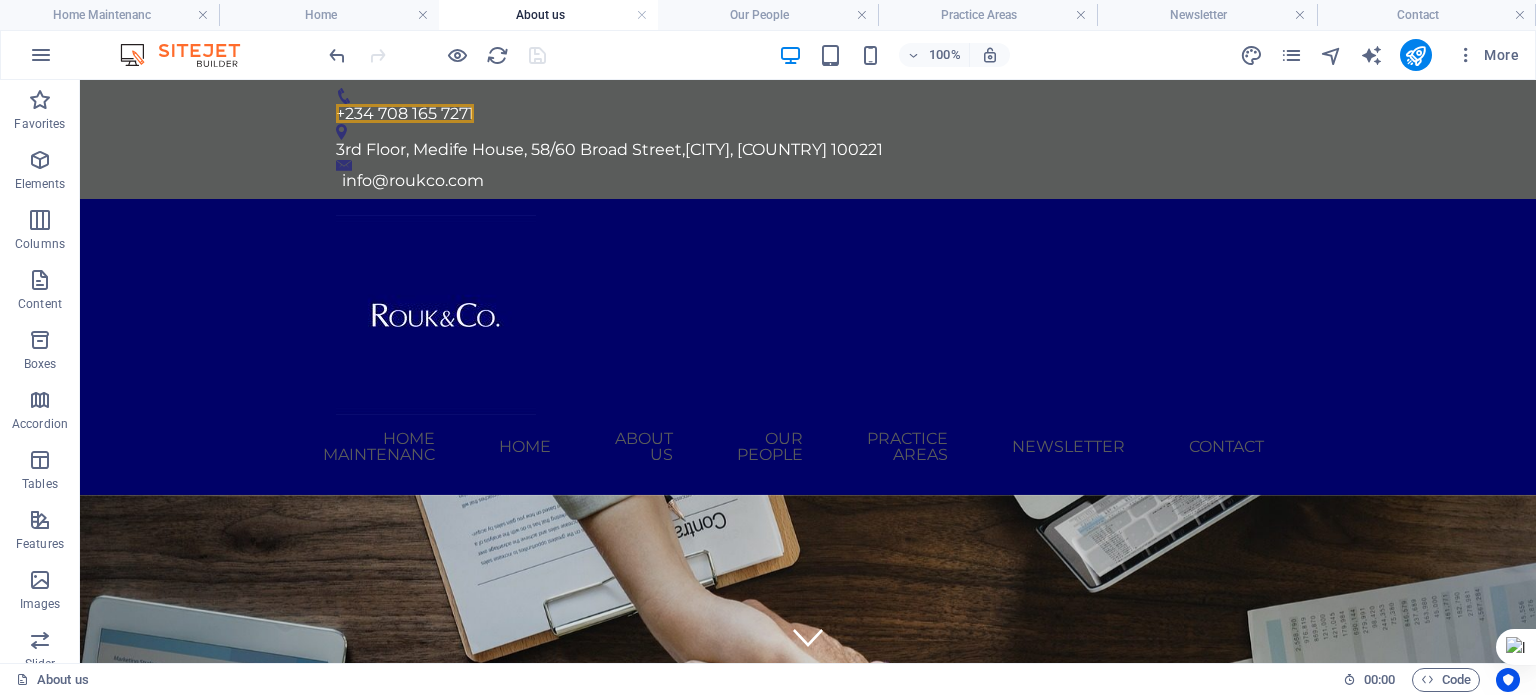 click on "Our People" at bounding box center [767, 15] 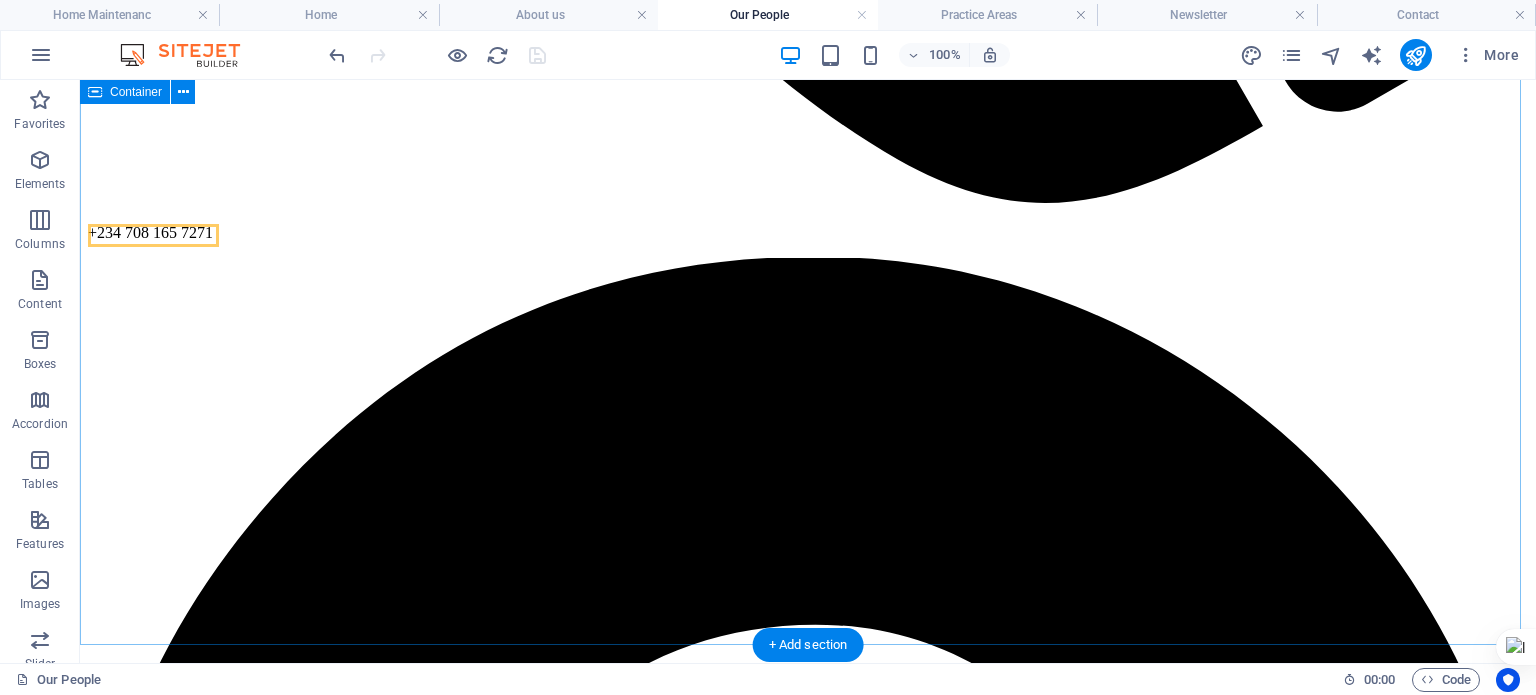 scroll, scrollTop: 1816, scrollLeft: 0, axis: vertical 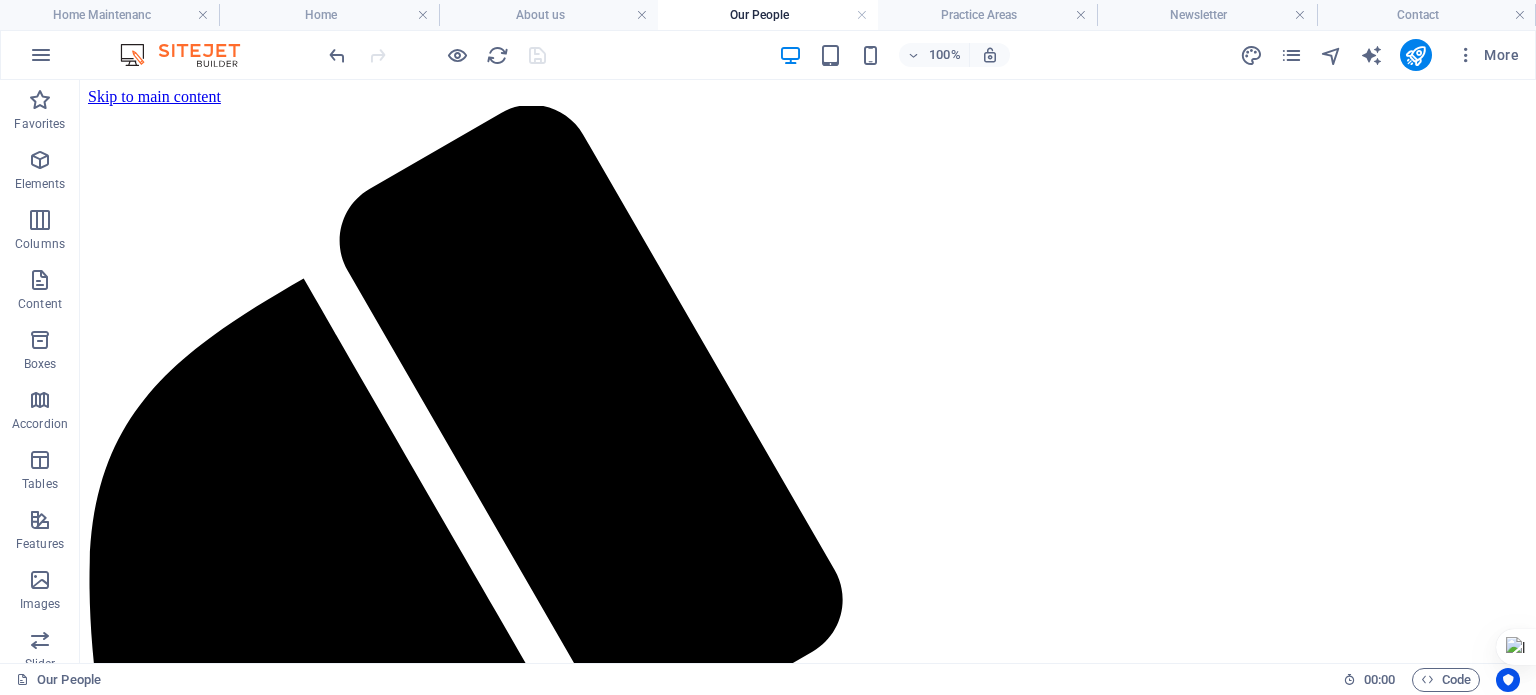 click on "Practice Areas" at bounding box center (987, 15) 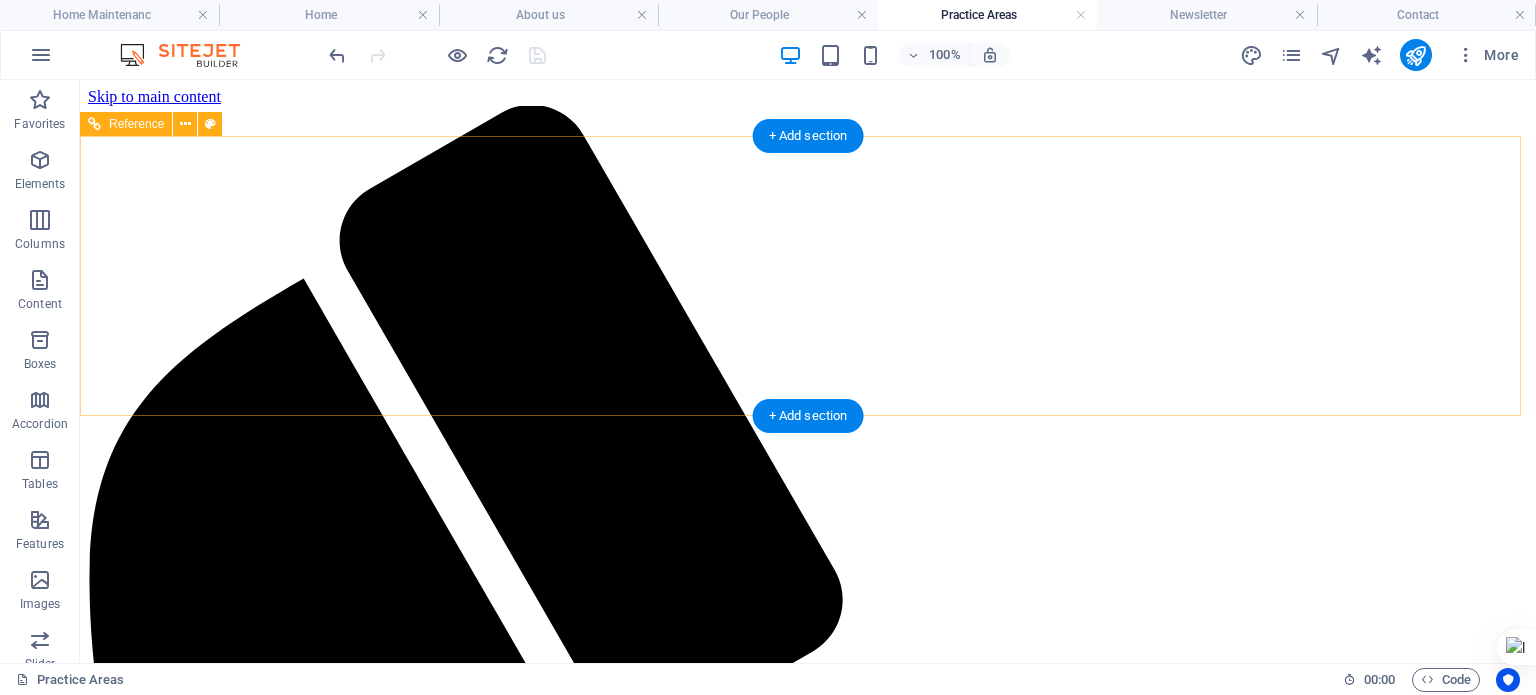 click on "Home Maintenanc Home About us Our People Practice Areas Newsletter Contact" at bounding box center [808, 5541] 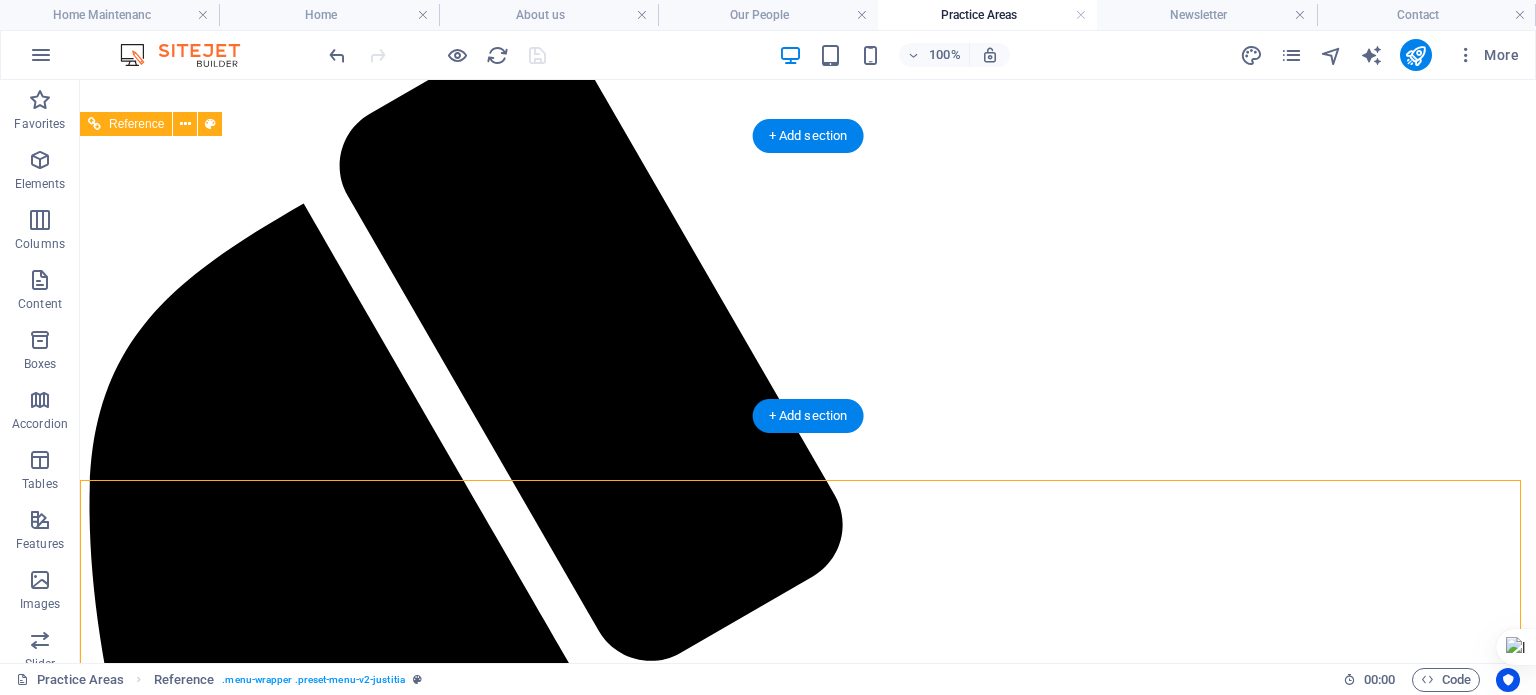 scroll, scrollTop: 0, scrollLeft: 0, axis: both 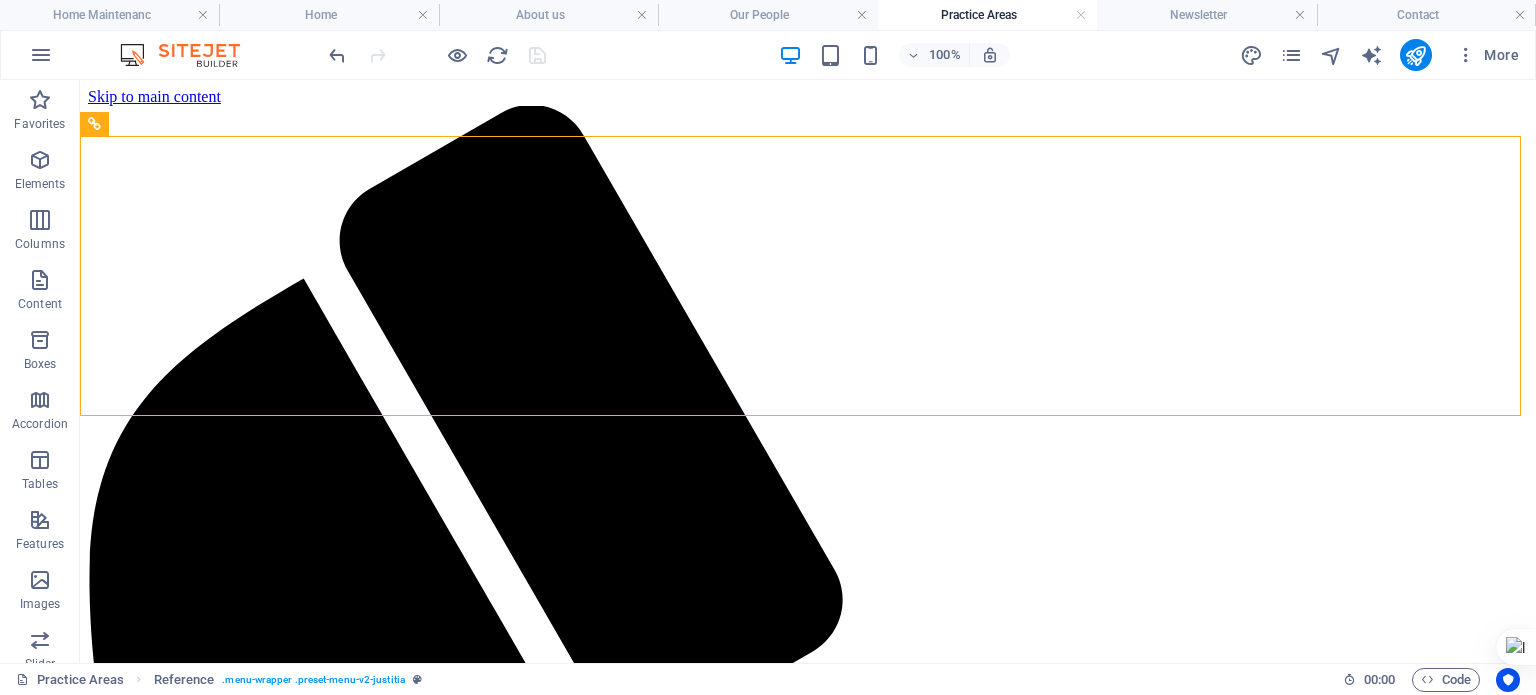 click on "Home" at bounding box center (328, 15) 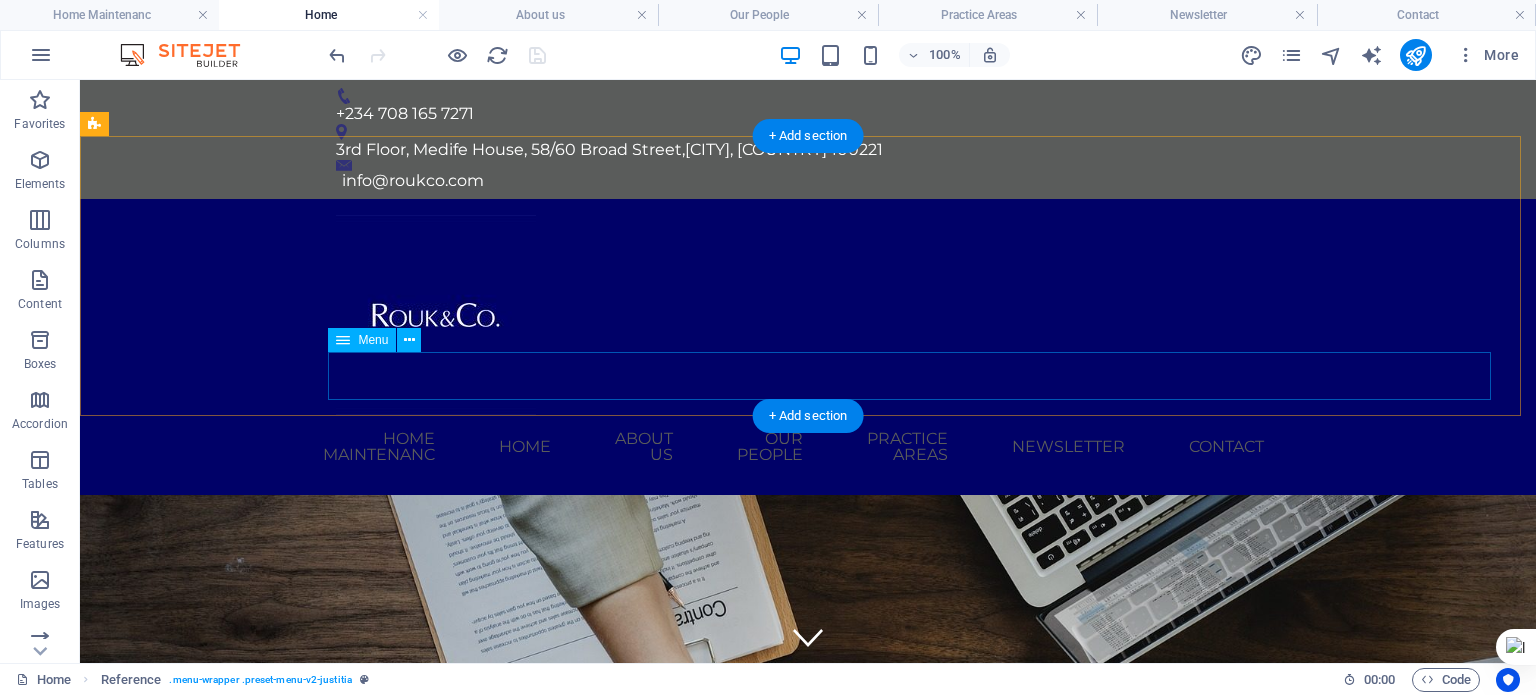 click on "Home Maintenanc Home About us Our People Practice Areas Newsletter Contact" at bounding box center (808, 447) 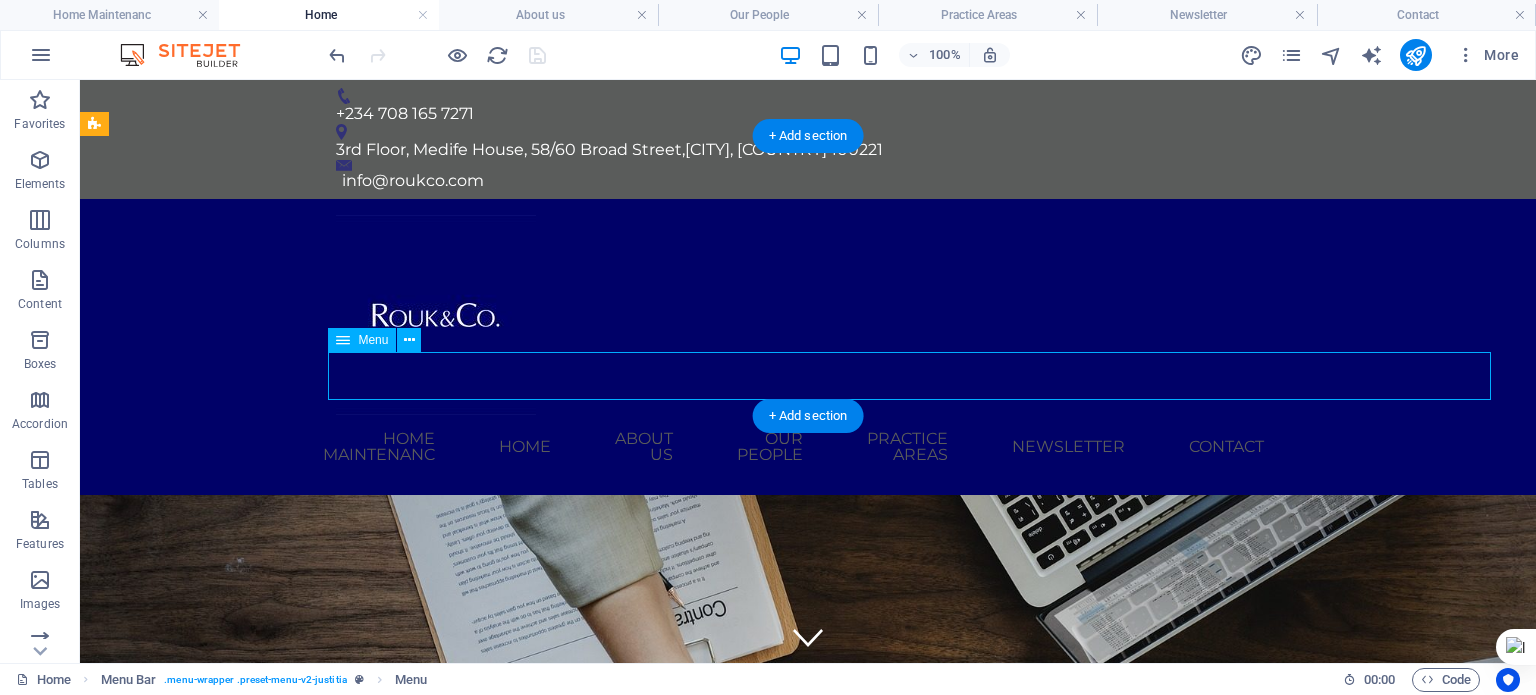 click on "Home Maintenanc Home About us Our People Practice Areas Newsletter Contact" at bounding box center [808, 447] 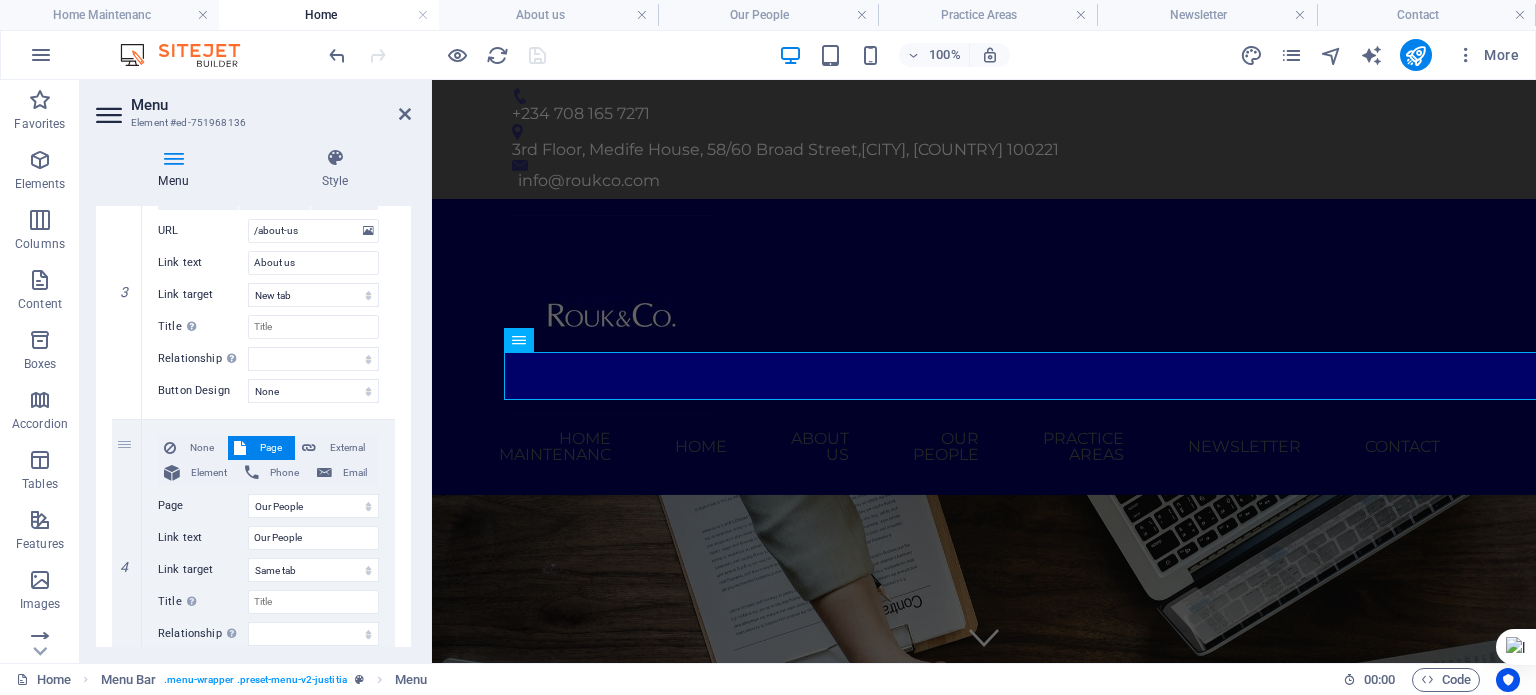 scroll, scrollTop: 900, scrollLeft: 0, axis: vertical 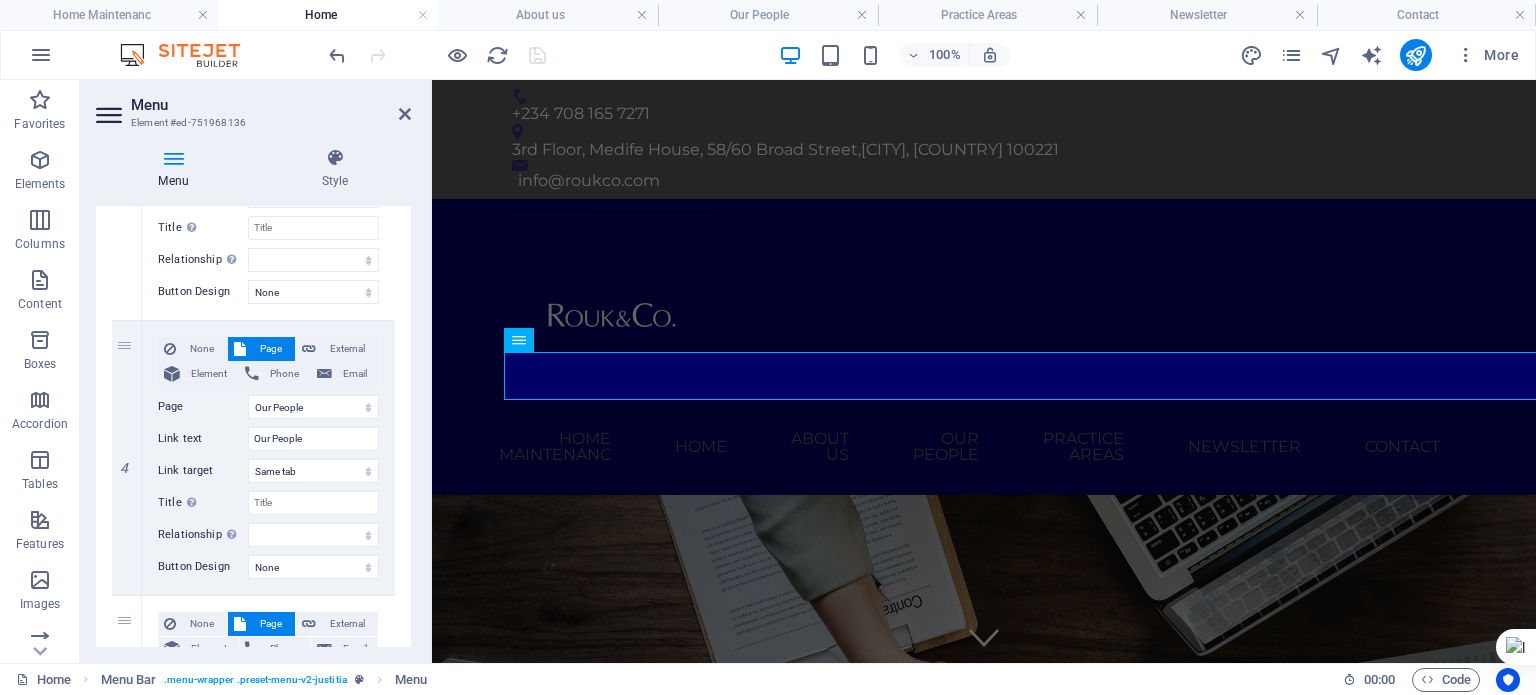 click at bounding box center (0, 0) 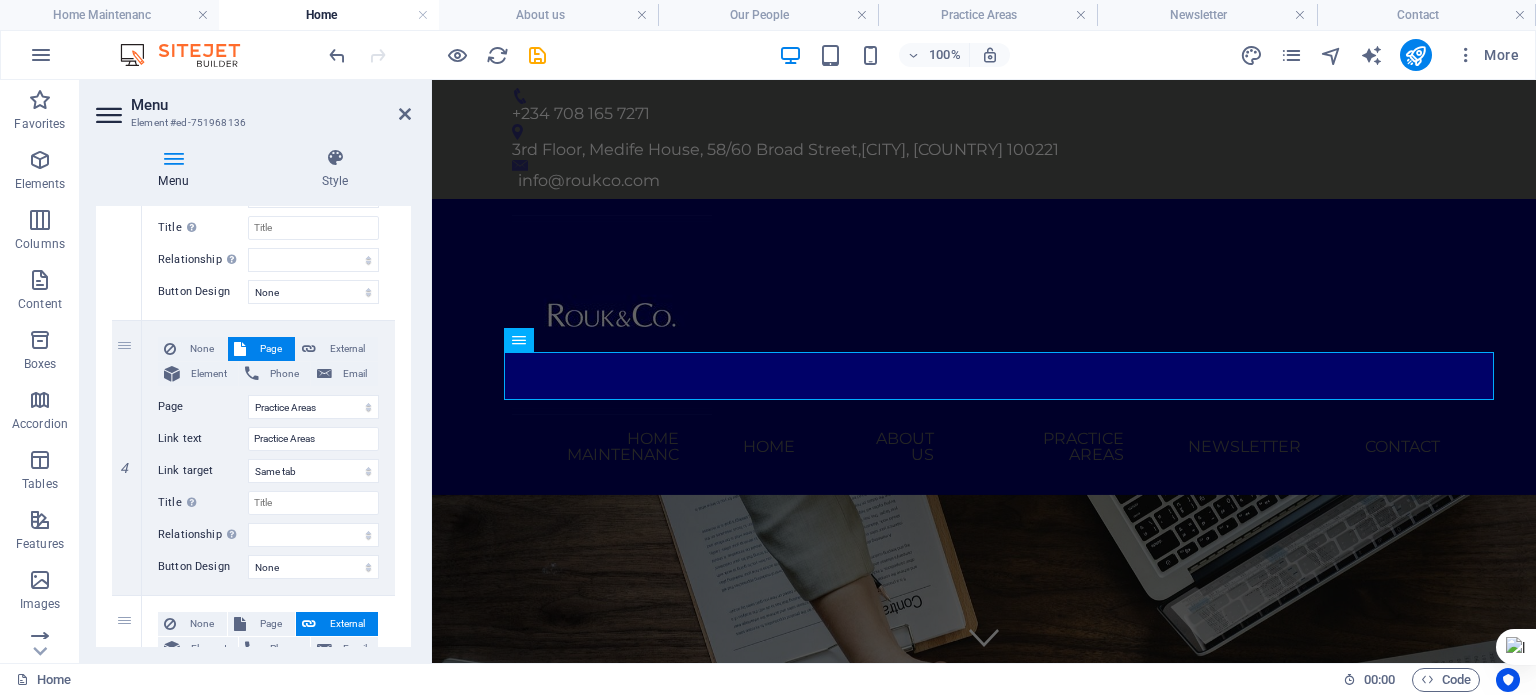 click at bounding box center (405, 114) 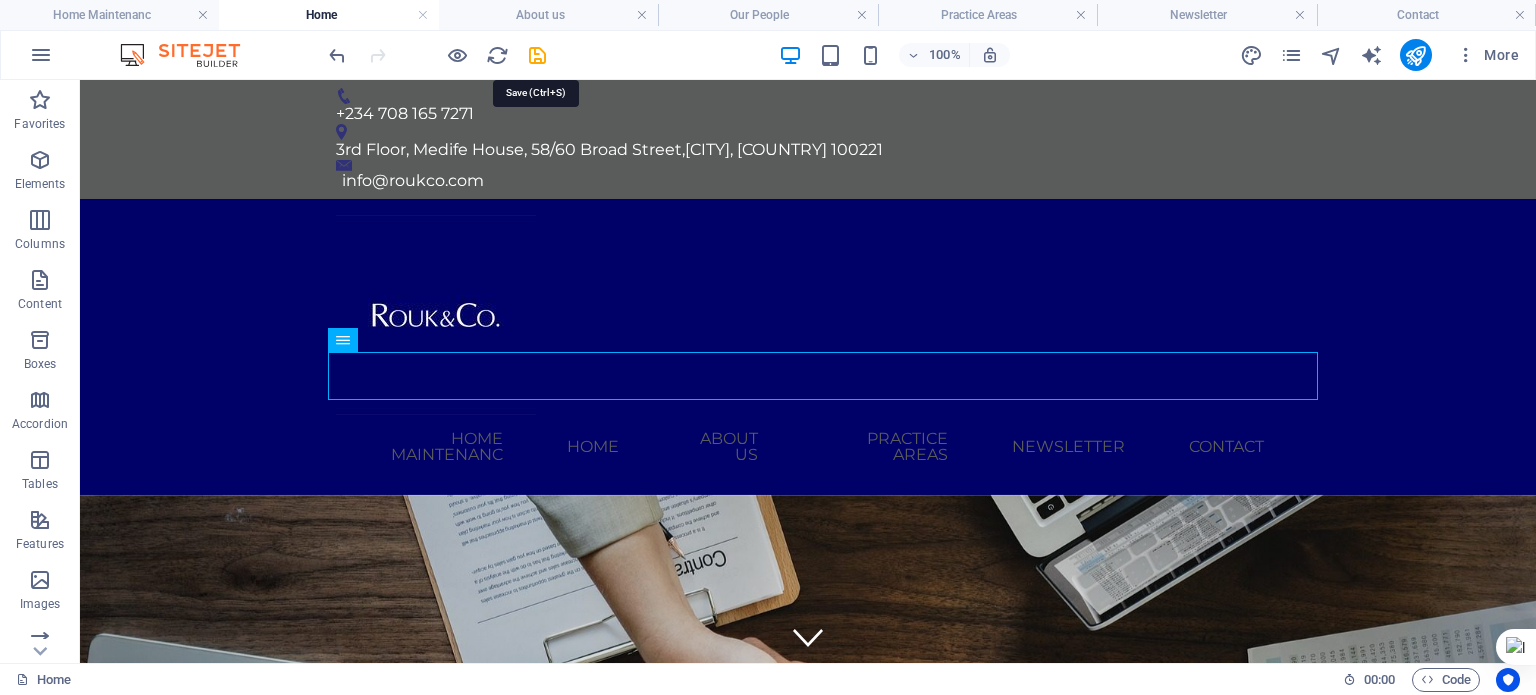 click at bounding box center [537, 55] 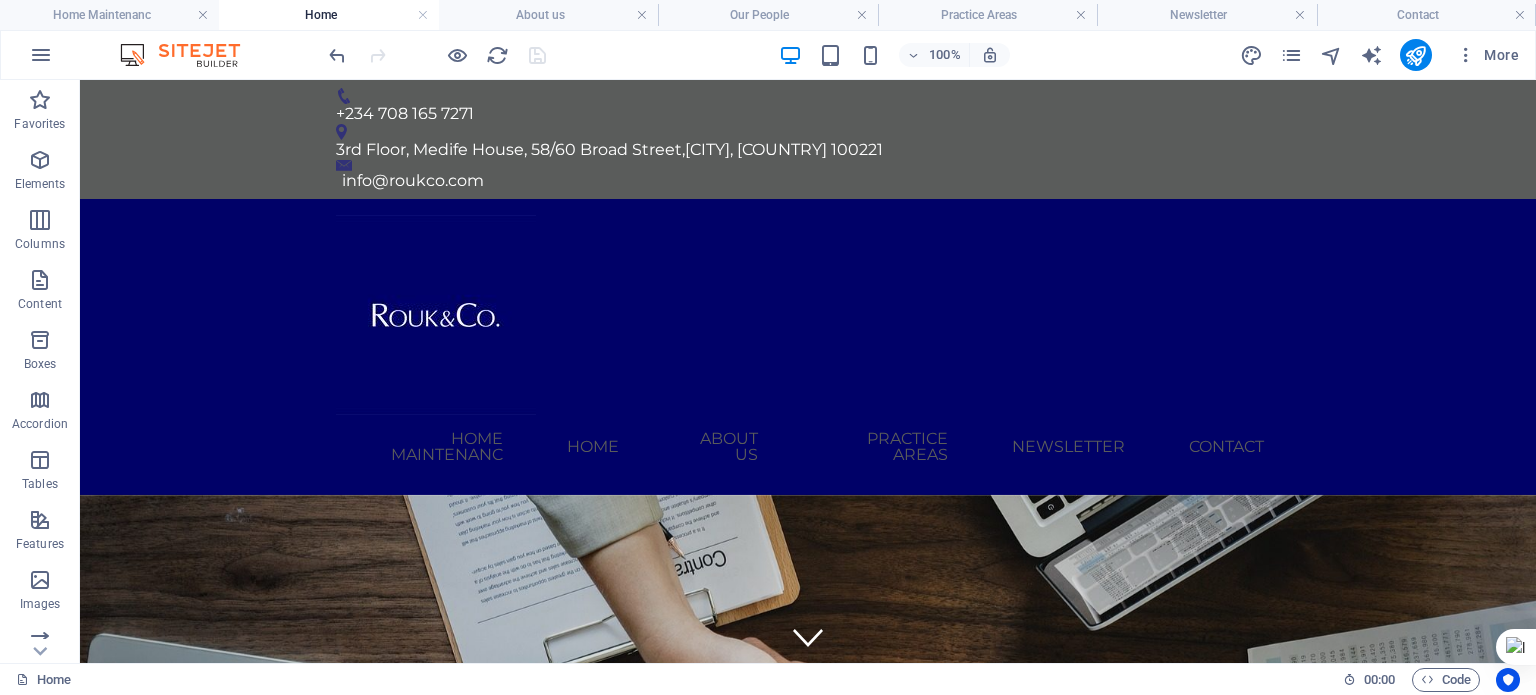 click on "About us" at bounding box center (548, 15) 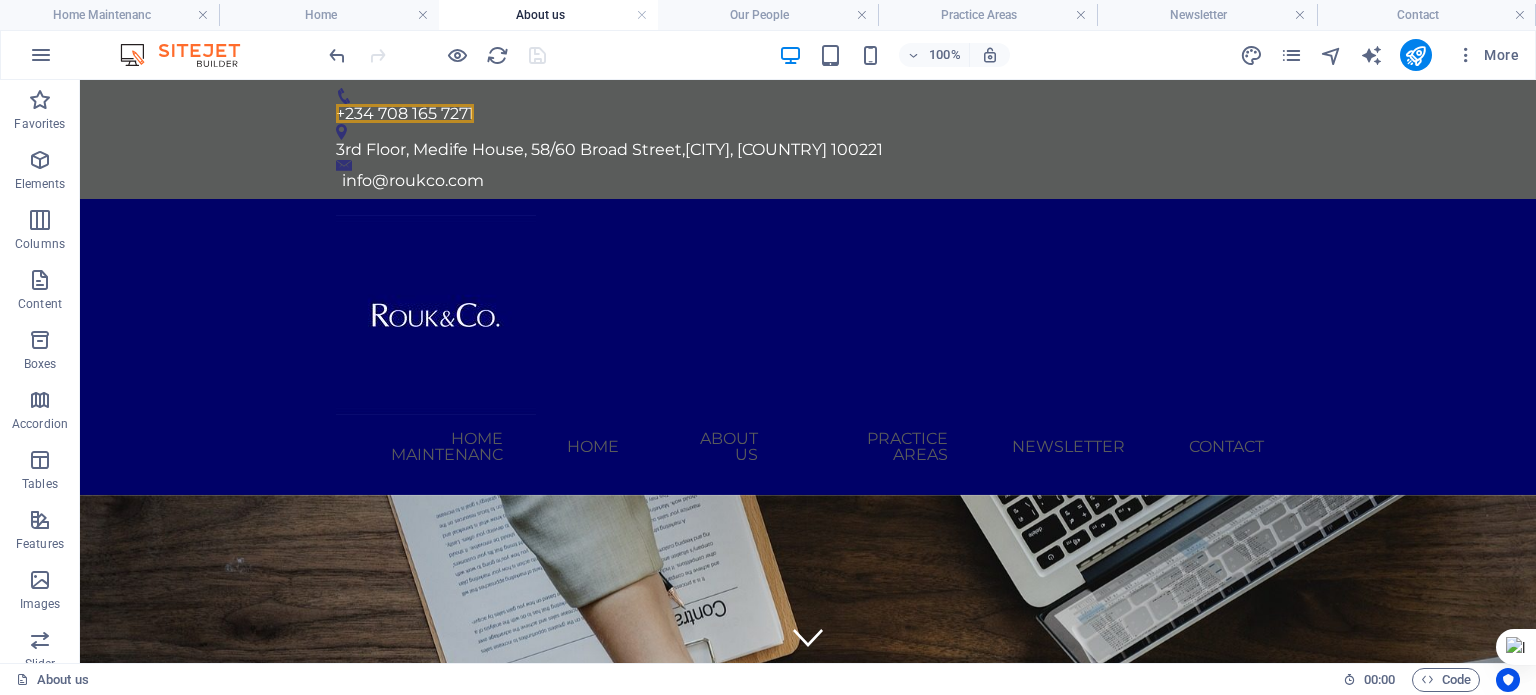 drag, startPoint x: 736, startPoint y: 11, endPoint x: 749, endPoint y: 15, distance: 13.601471 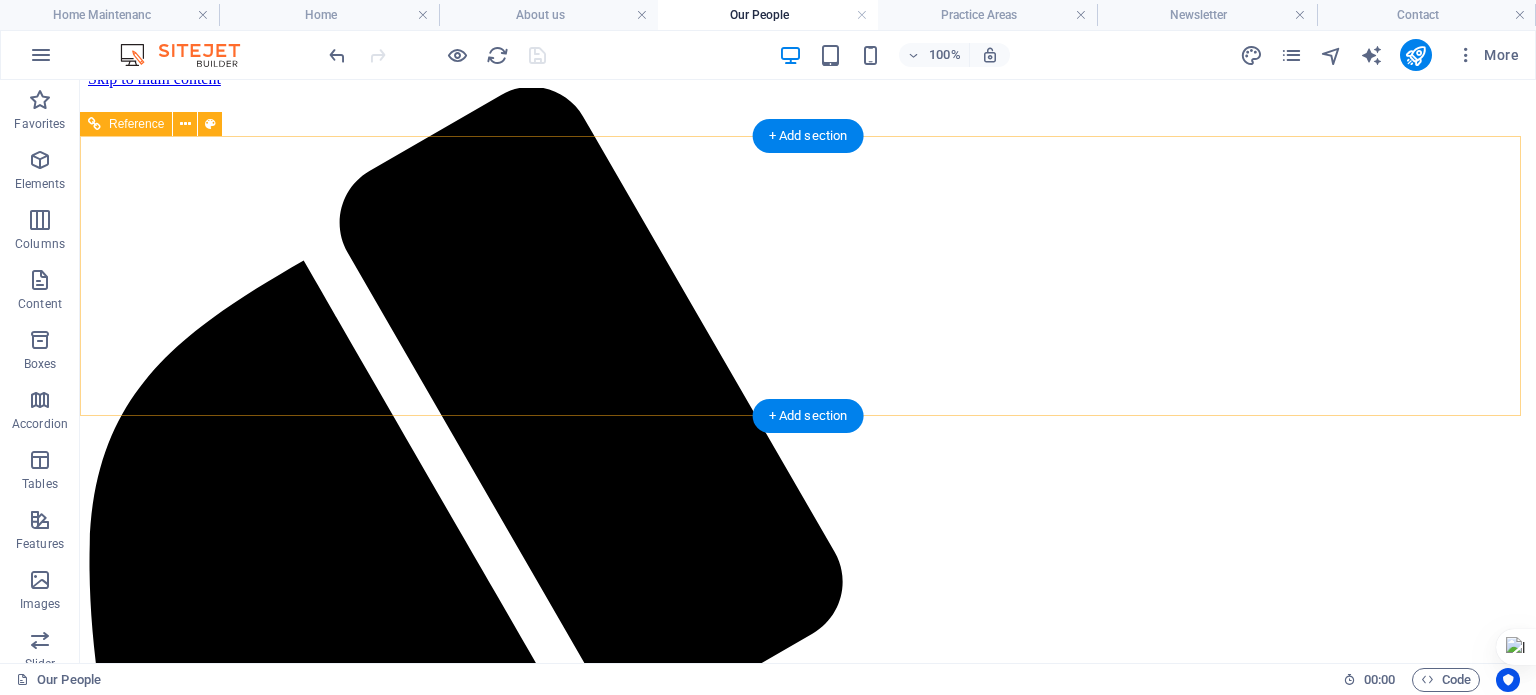 scroll, scrollTop: 0, scrollLeft: 0, axis: both 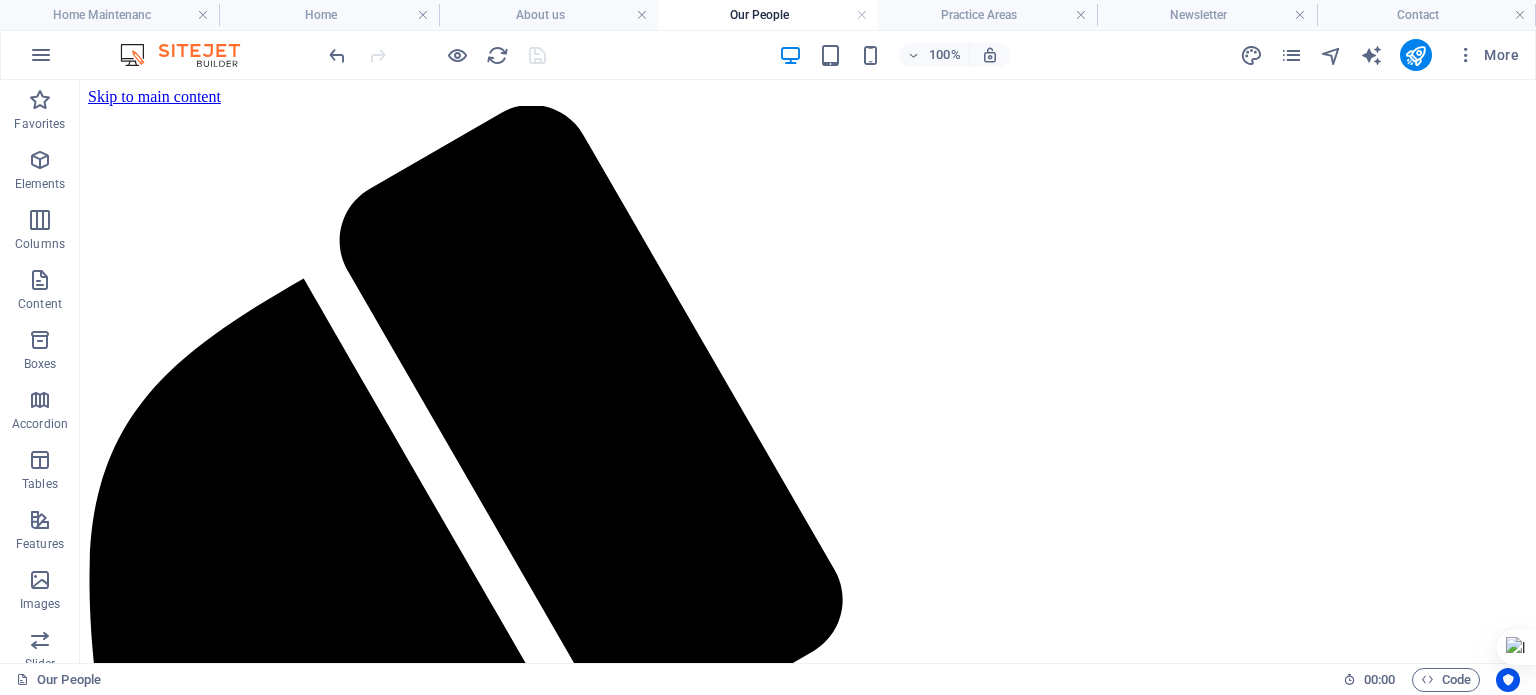 click at bounding box center [862, 15] 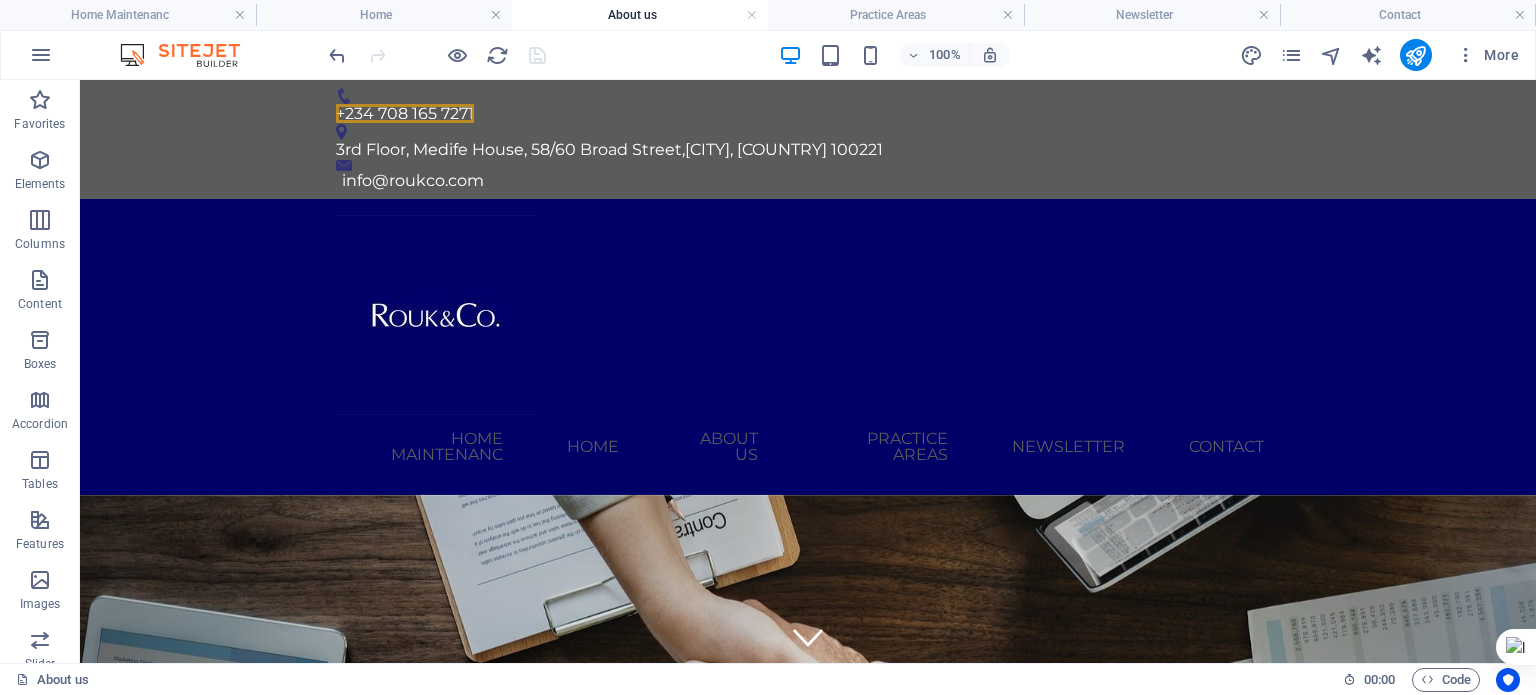 click on "Practice Areas" at bounding box center (896, 15) 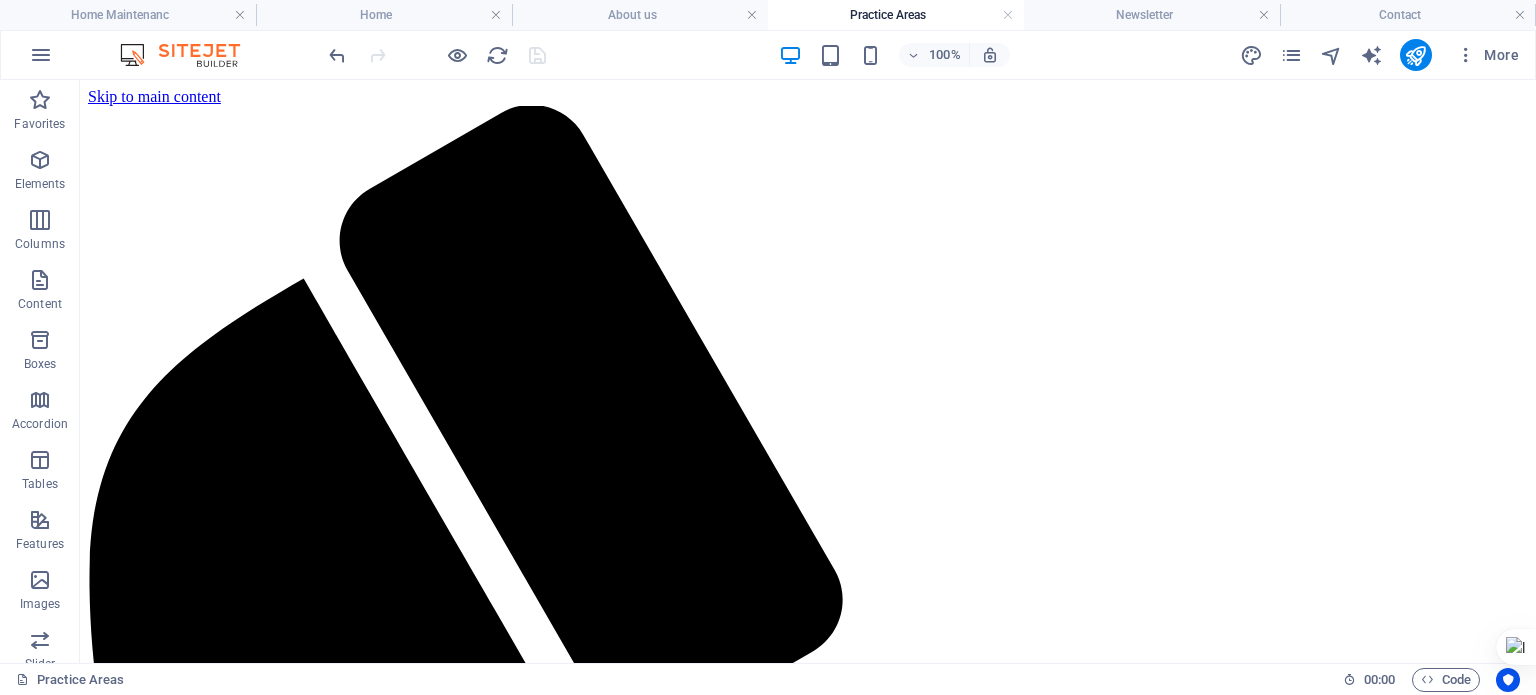 click on "Newsletter" at bounding box center [1152, 15] 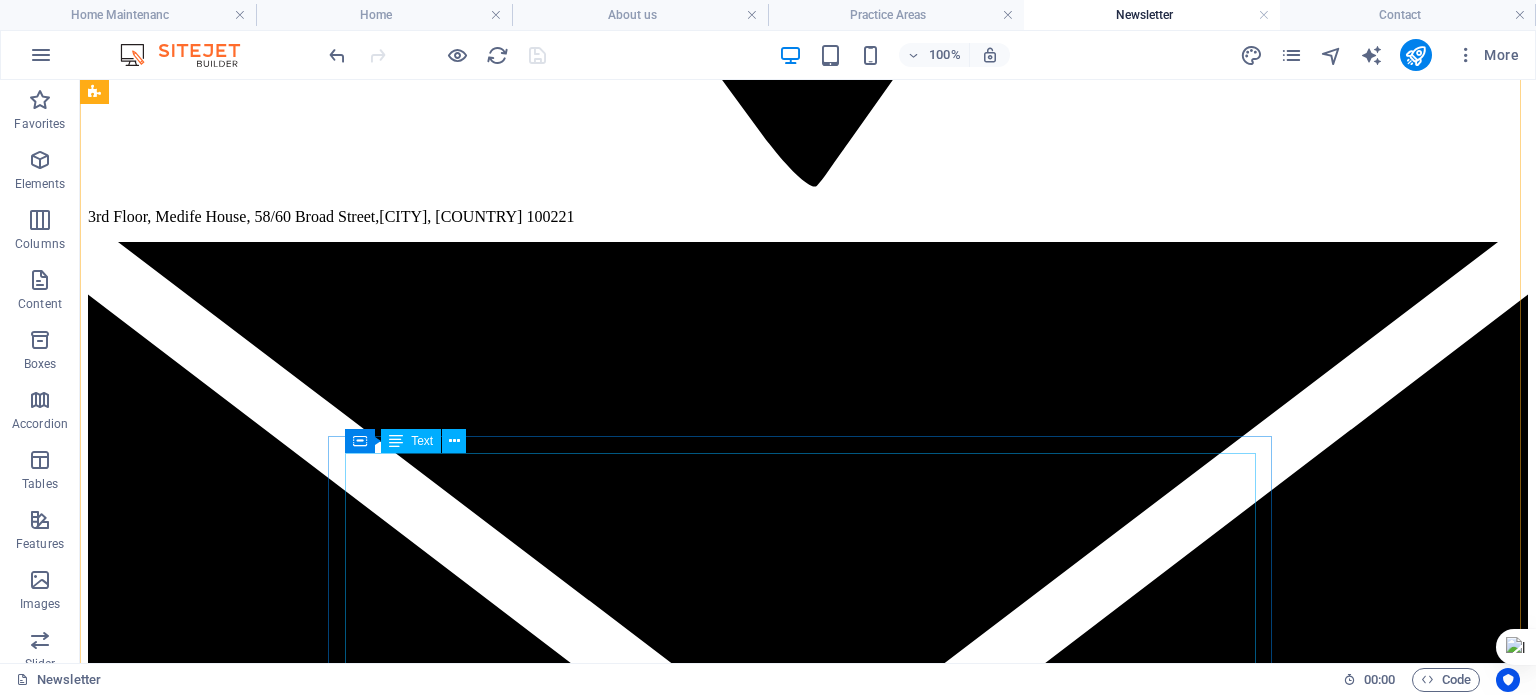 scroll, scrollTop: 3987, scrollLeft: 0, axis: vertical 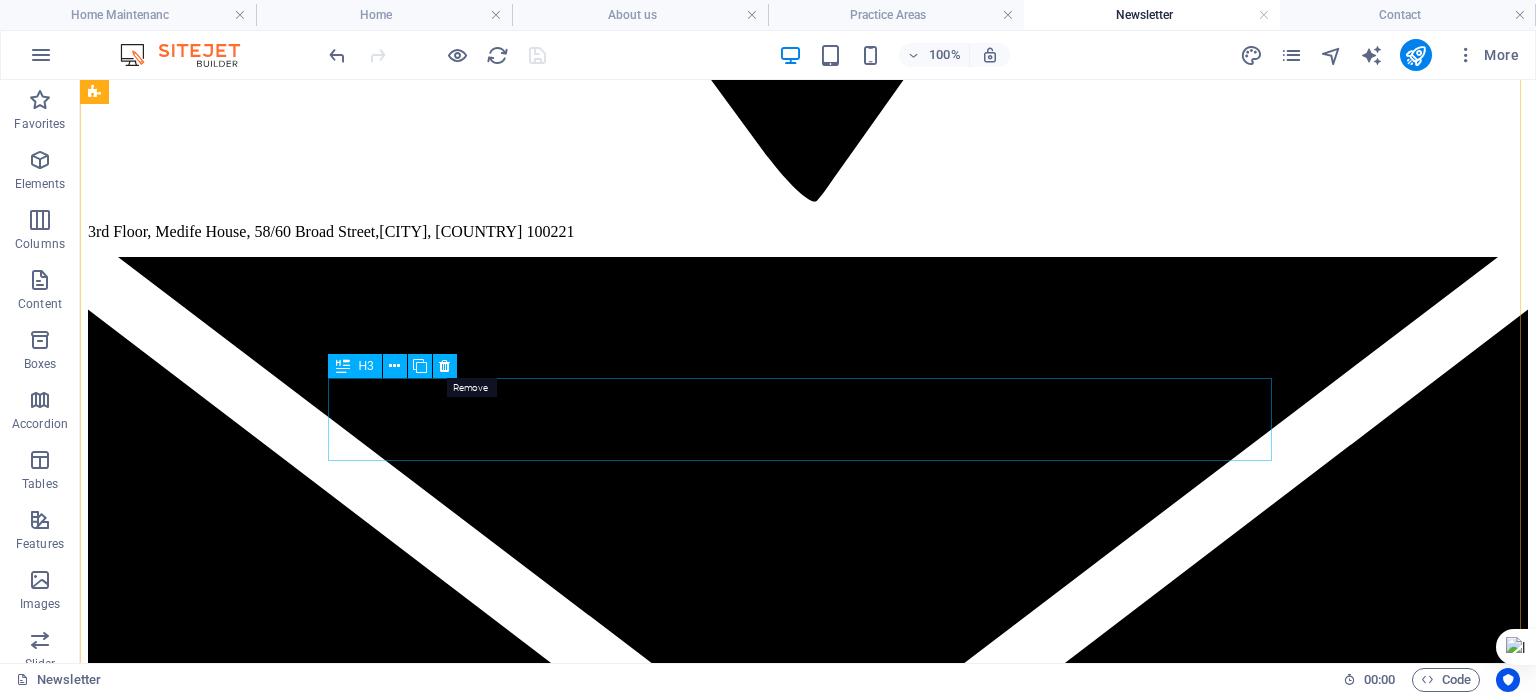 click at bounding box center [444, 366] 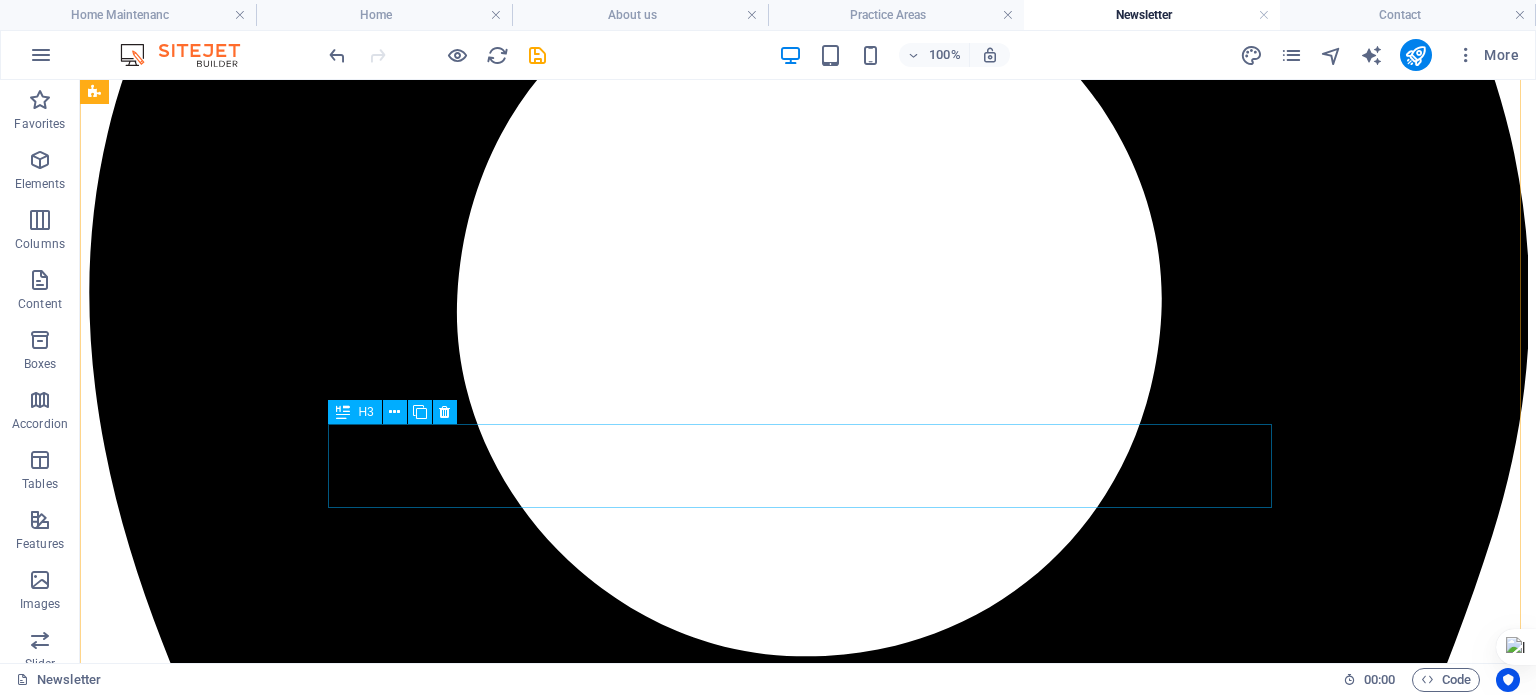scroll, scrollTop: 2387, scrollLeft: 0, axis: vertical 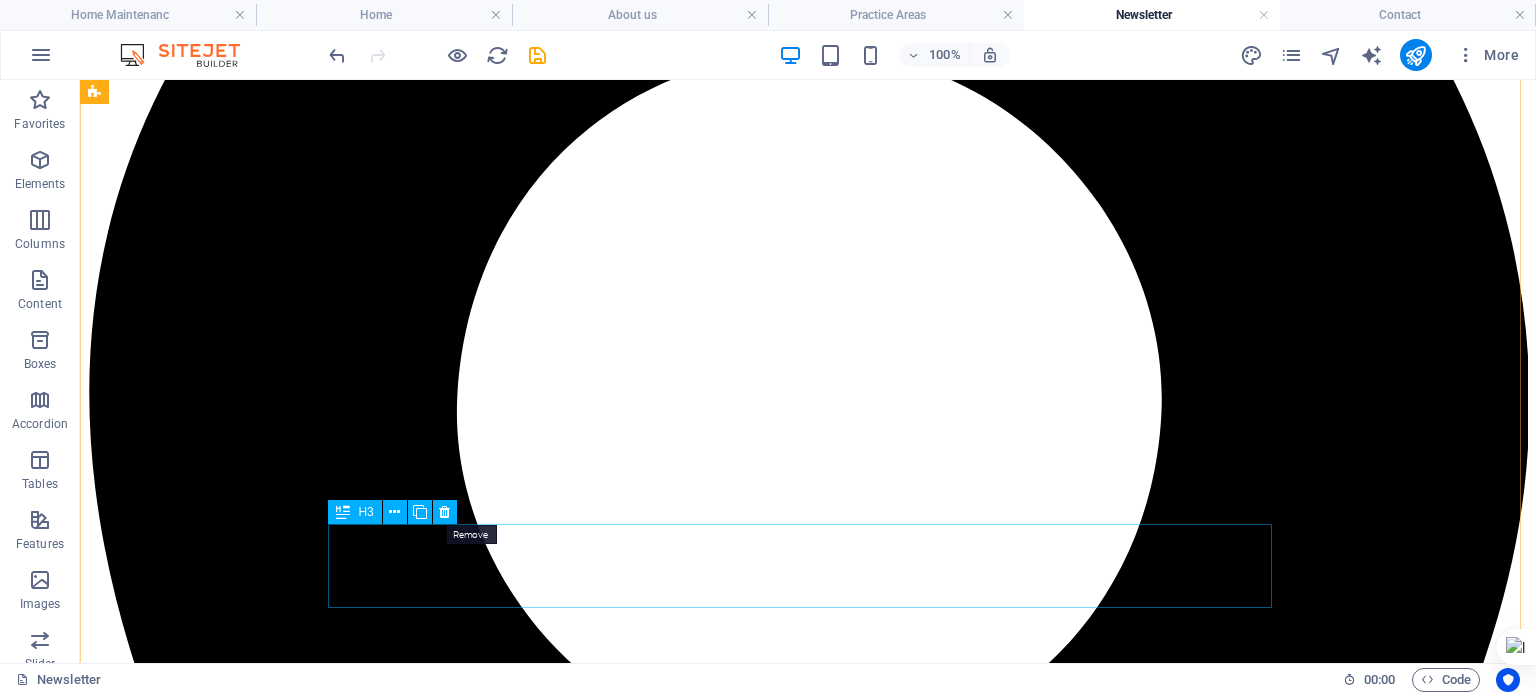 click at bounding box center [444, 512] 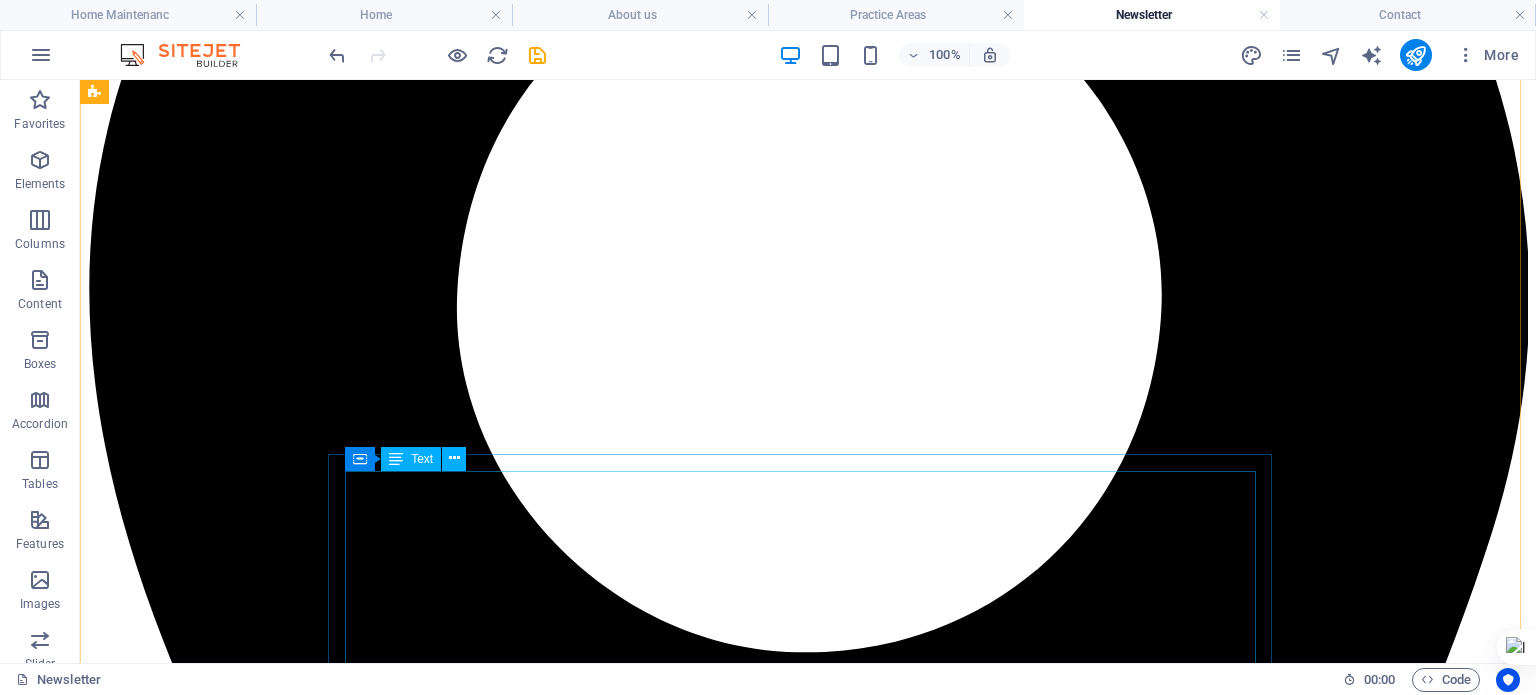 scroll, scrollTop: 2387, scrollLeft: 0, axis: vertical 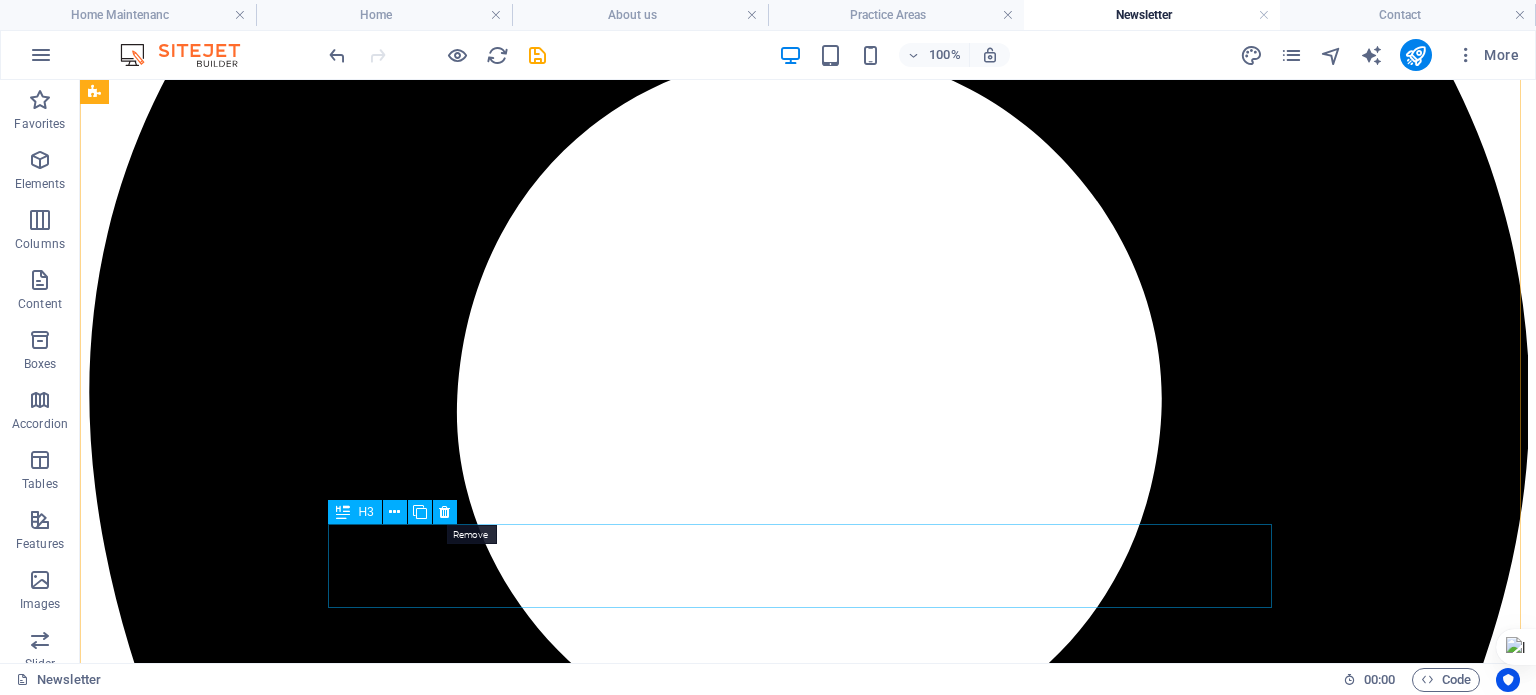 click at bounding box center (444, 512) 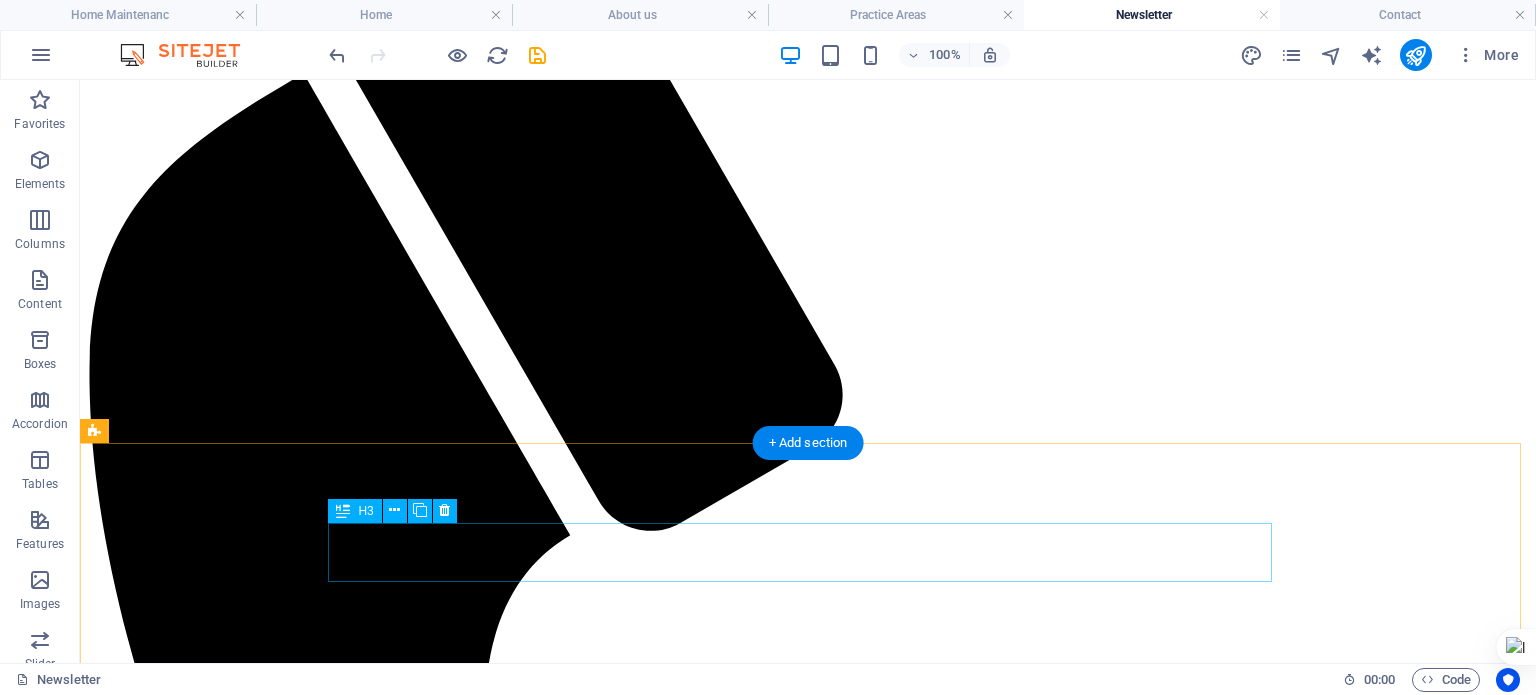 scroll, scrollTop: 300, scrollLeft: 0, axis: vertical 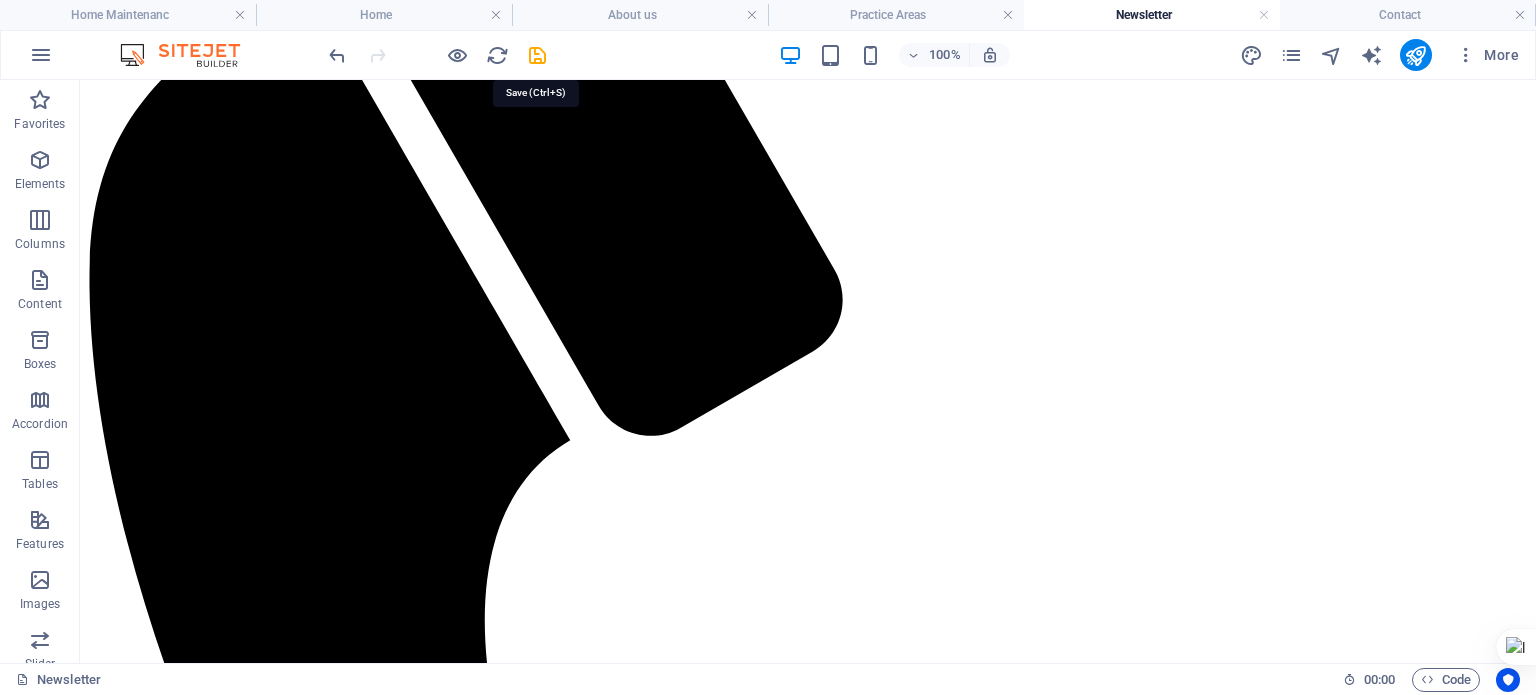 drag, startPoint x: 534, startPoint y: 55, endPoint x: 639, endPoint y: 257, distance: 227.65984 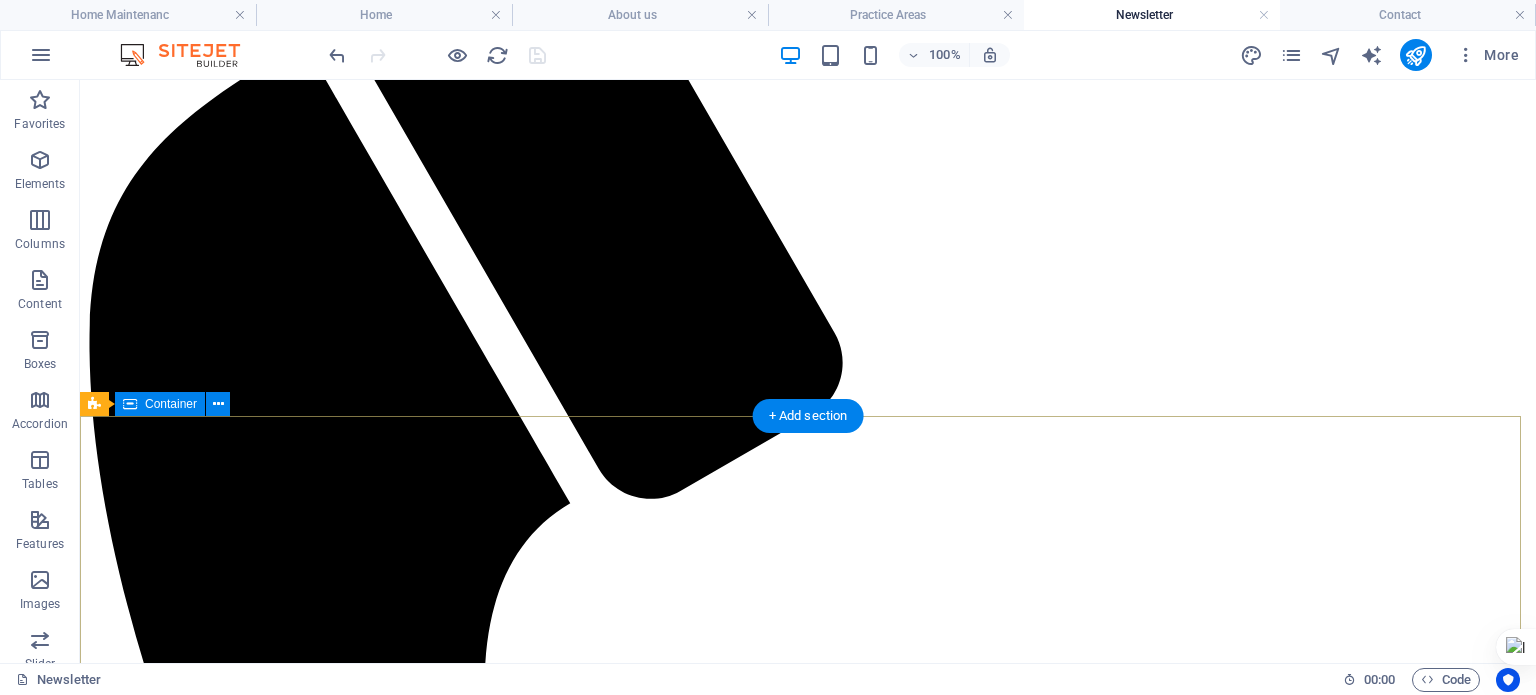 scroll, scrollTop: 0, scrollLeft: 0, axis: both 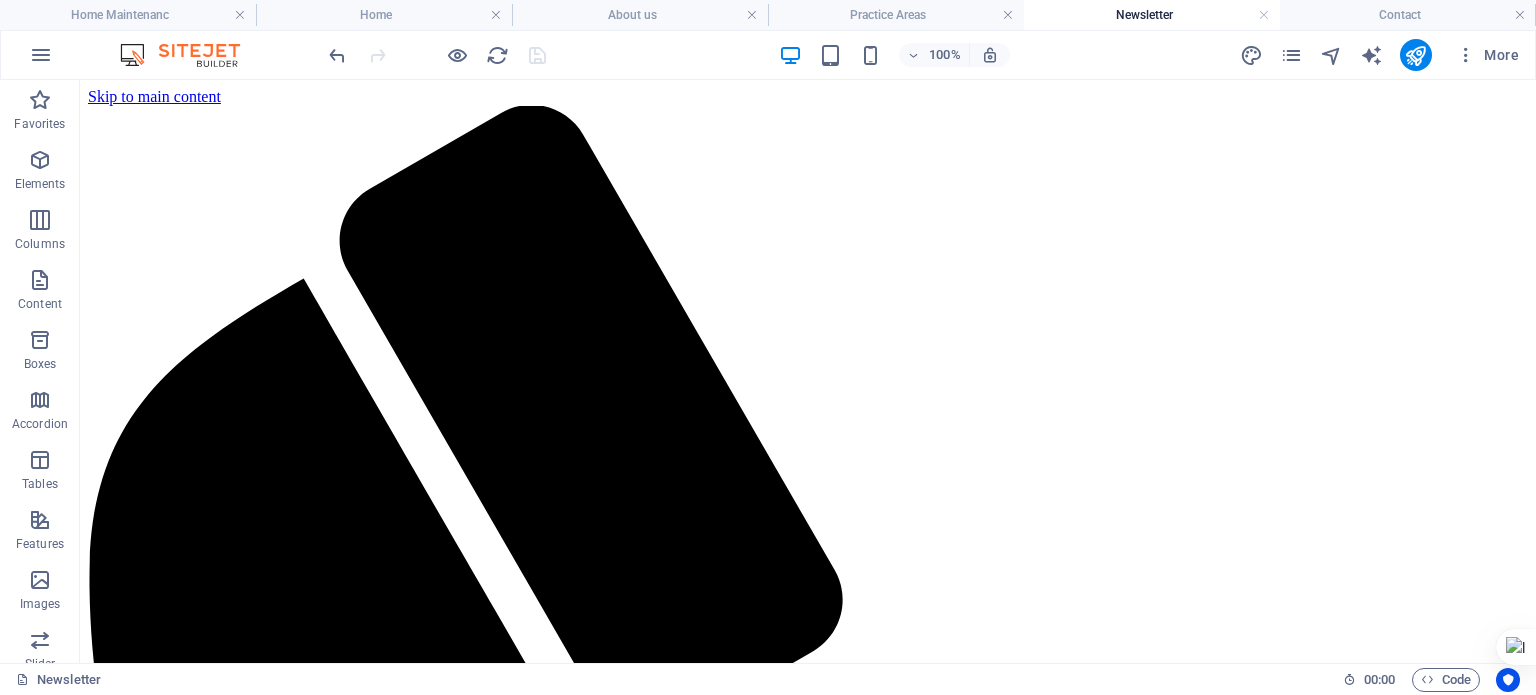 click on "Contact" at bounding box center [1408, 15] 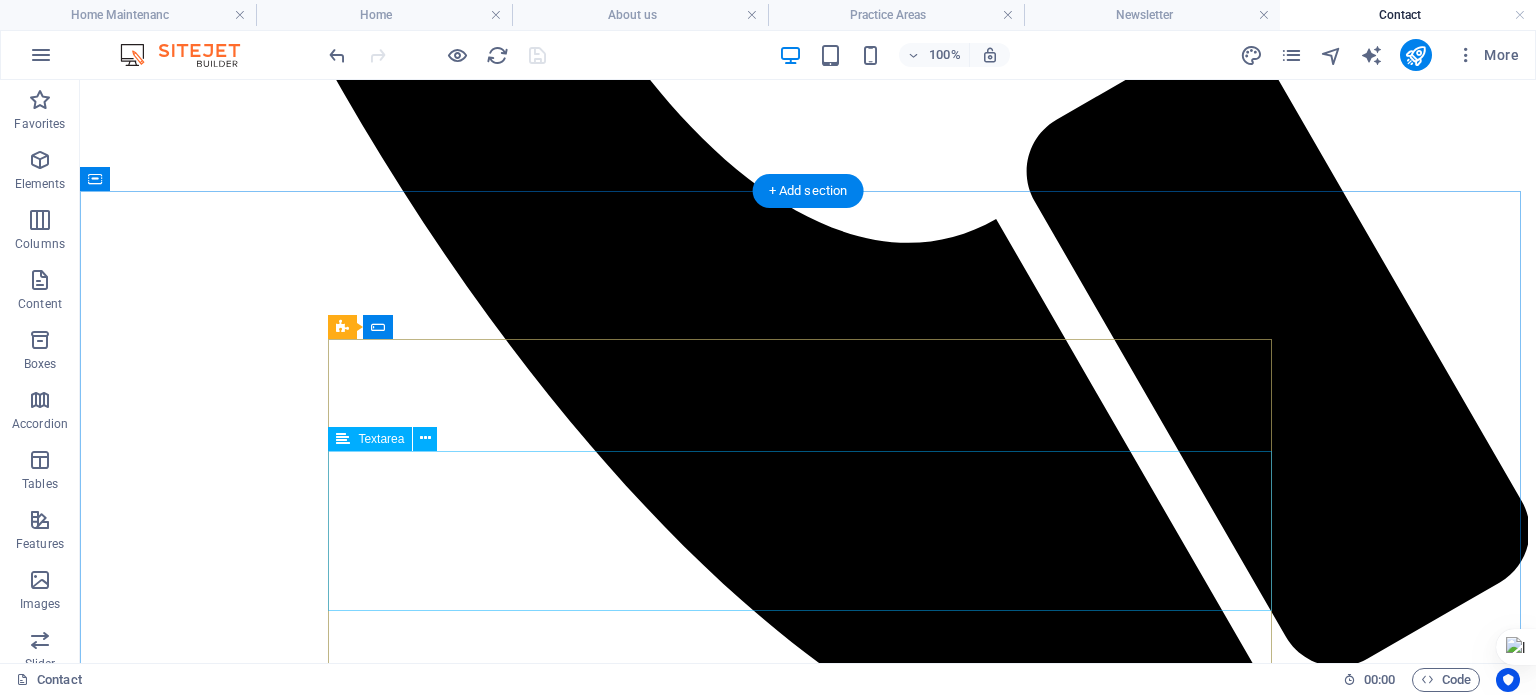 scroll, scrollTop: 1300, scrollLeft: 0, axis: vertical 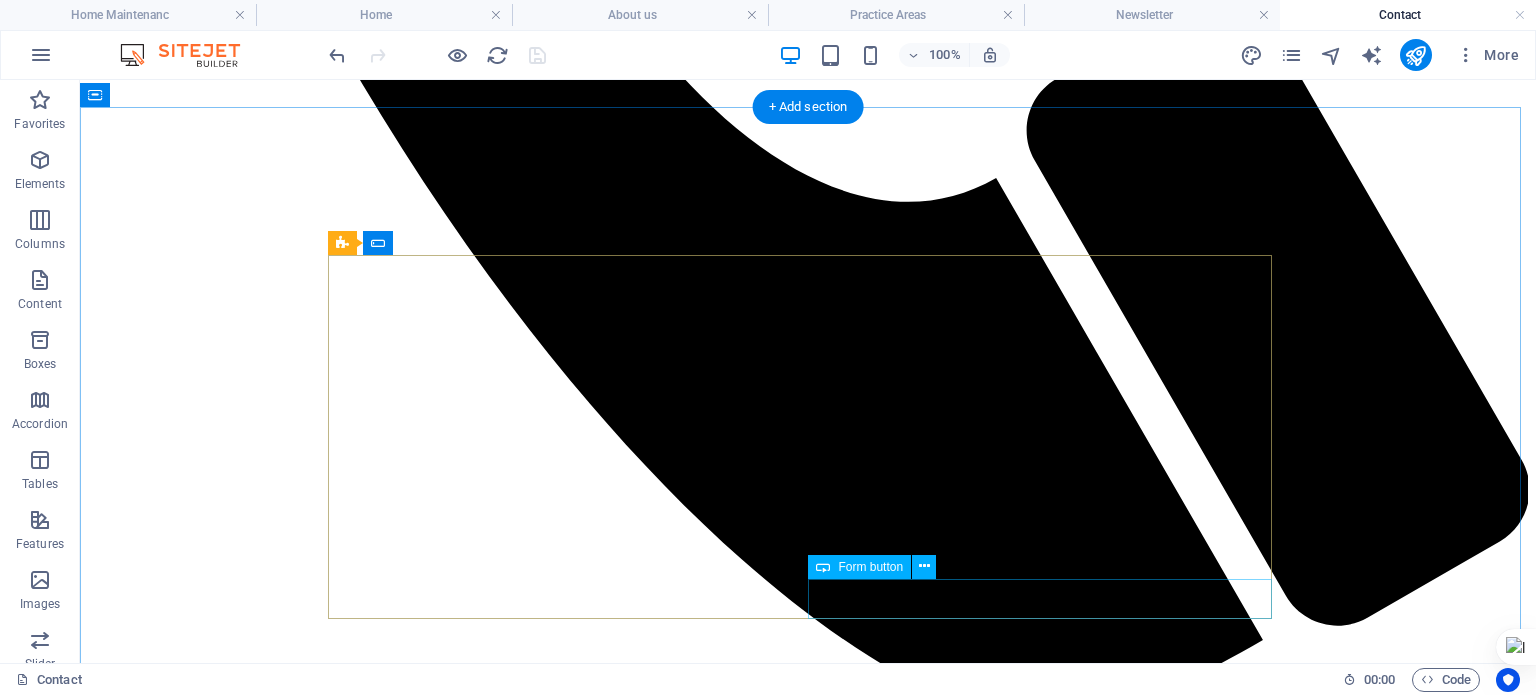 click on "Submit" 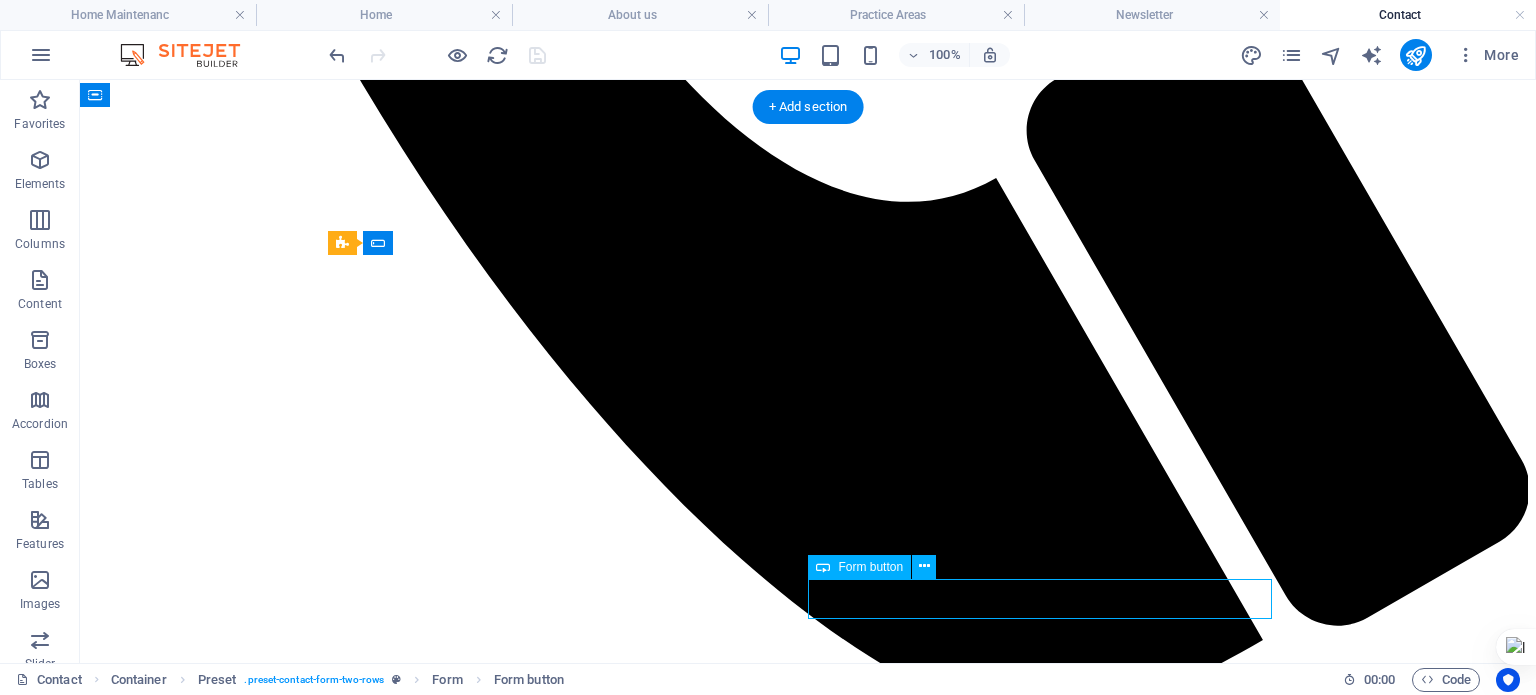 click on "Submit" 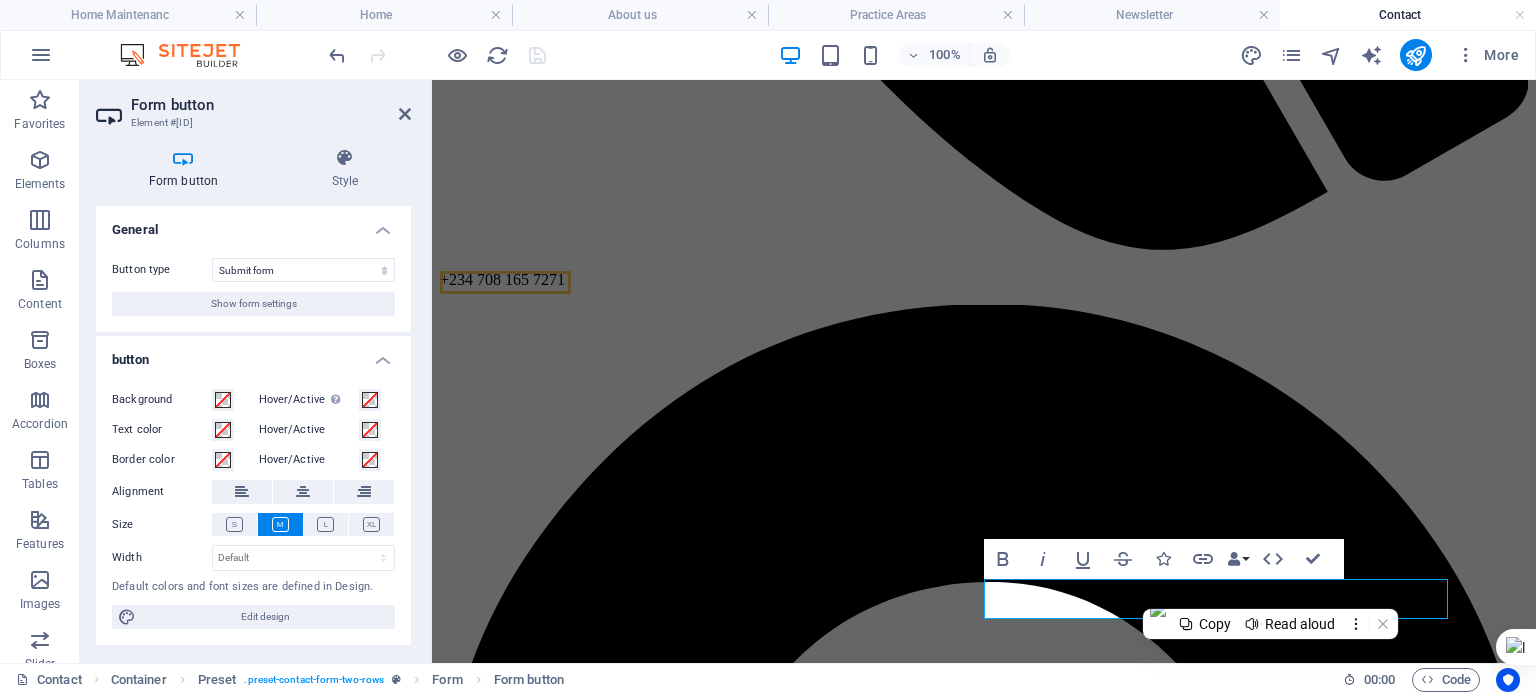 click on "Show form settings" at bounding box center [254, 304] 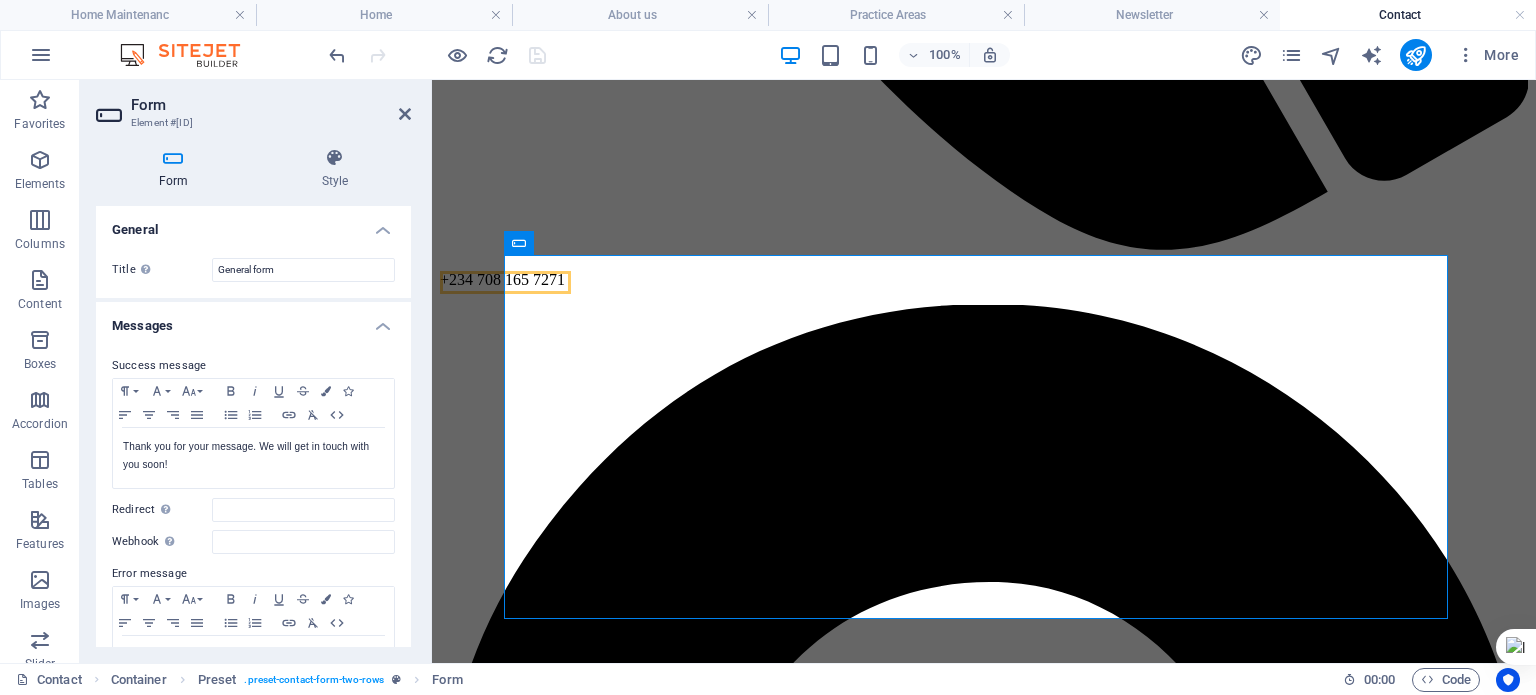 drag, startPoint x: 406, startPoint y: 342, endPoint x: 400, endPoint y: 435, distance: 93.193344 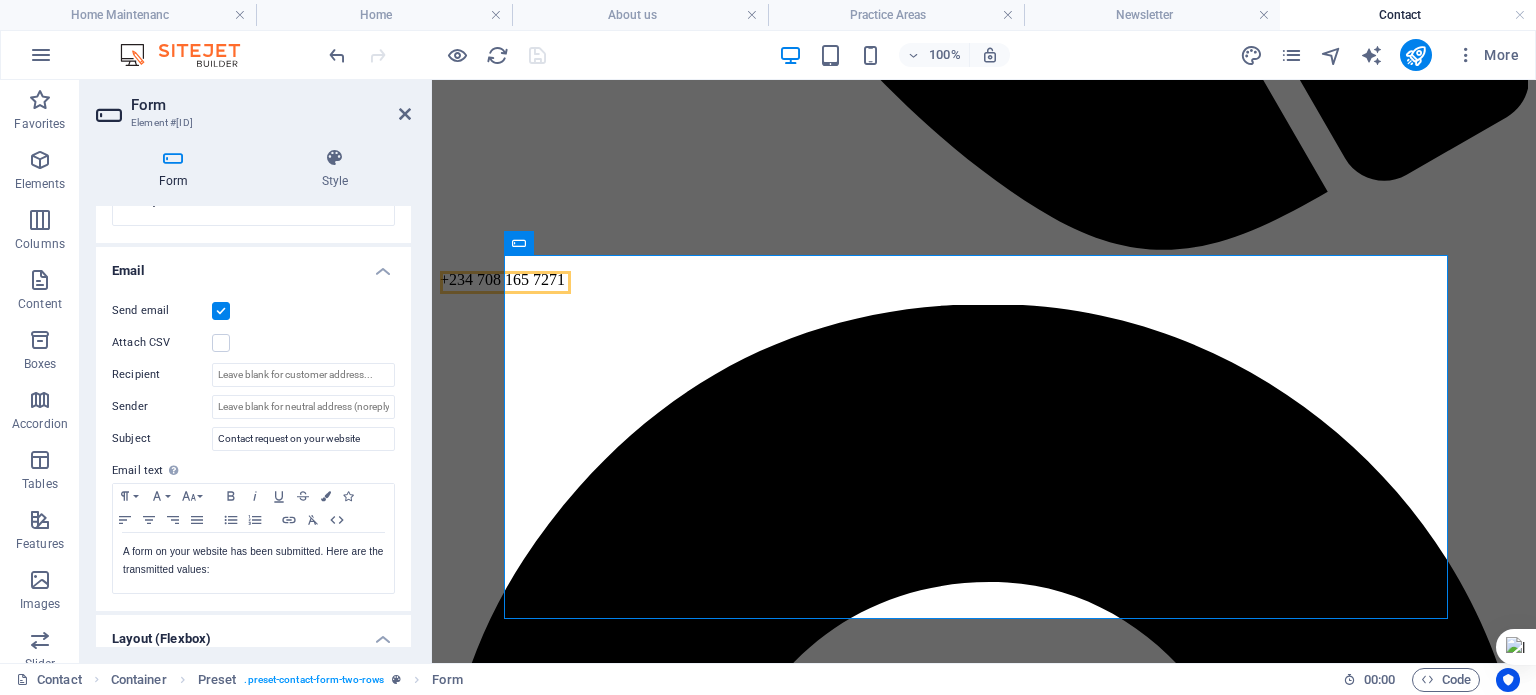 scroll, scrollTop: 500, scrollLeft: 0, axis: vertical 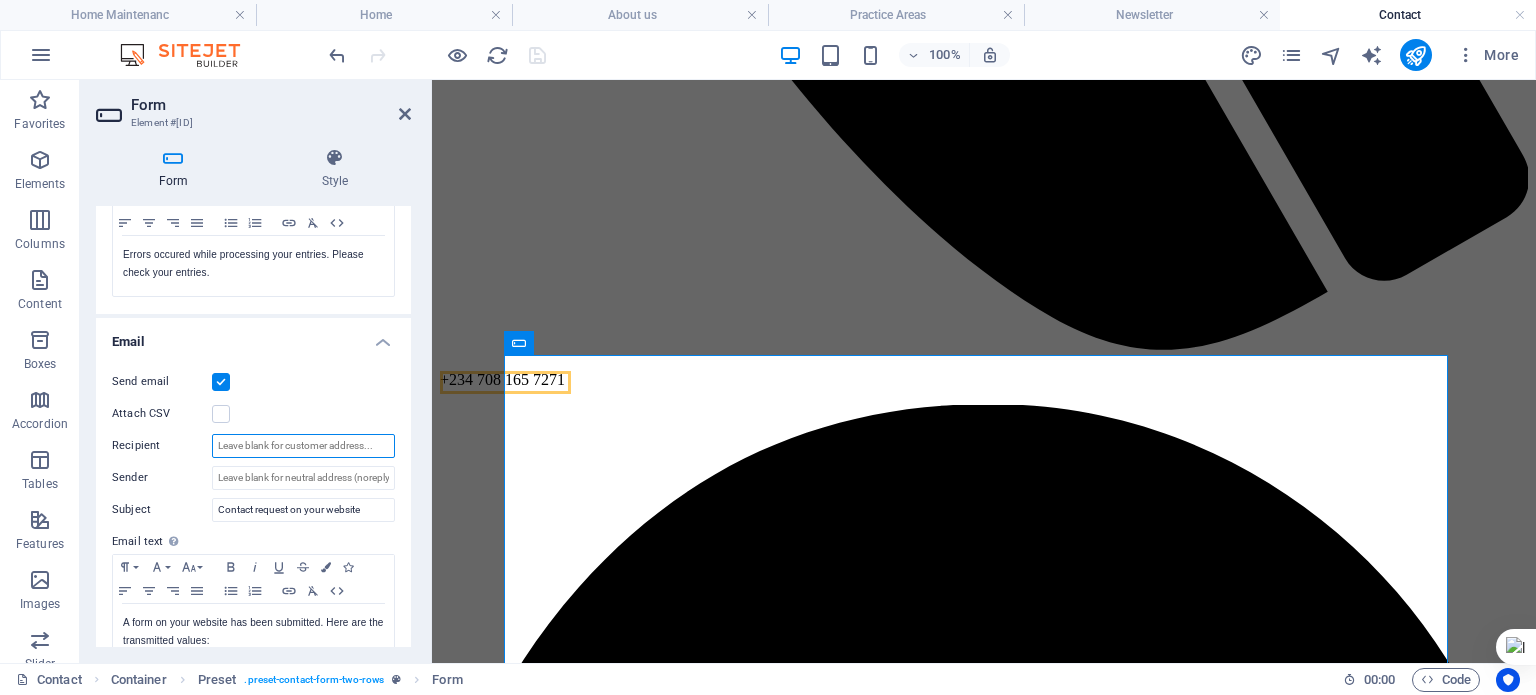 click on "Recipient" at bounding box center [303, 446] 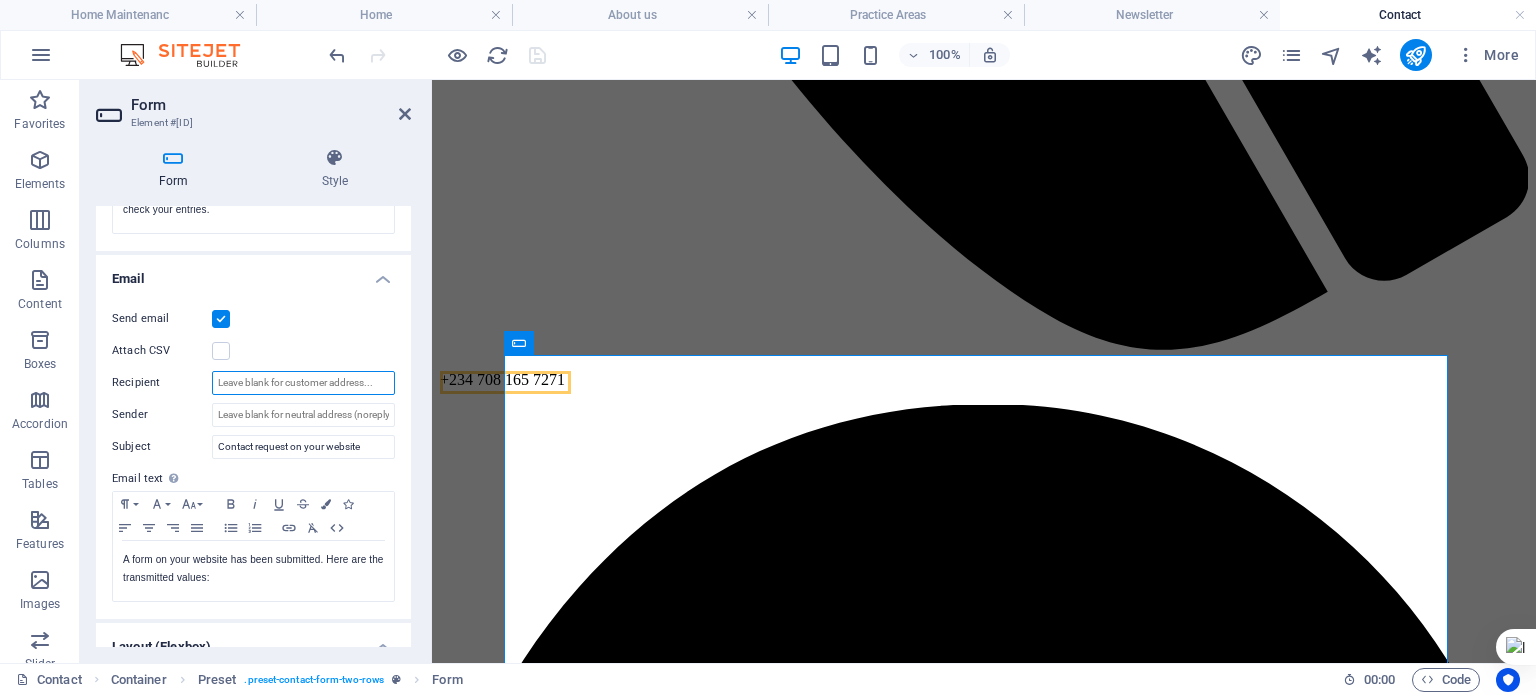scroll, scrollTop: 462, scrollLeft: 0, axis: vertical 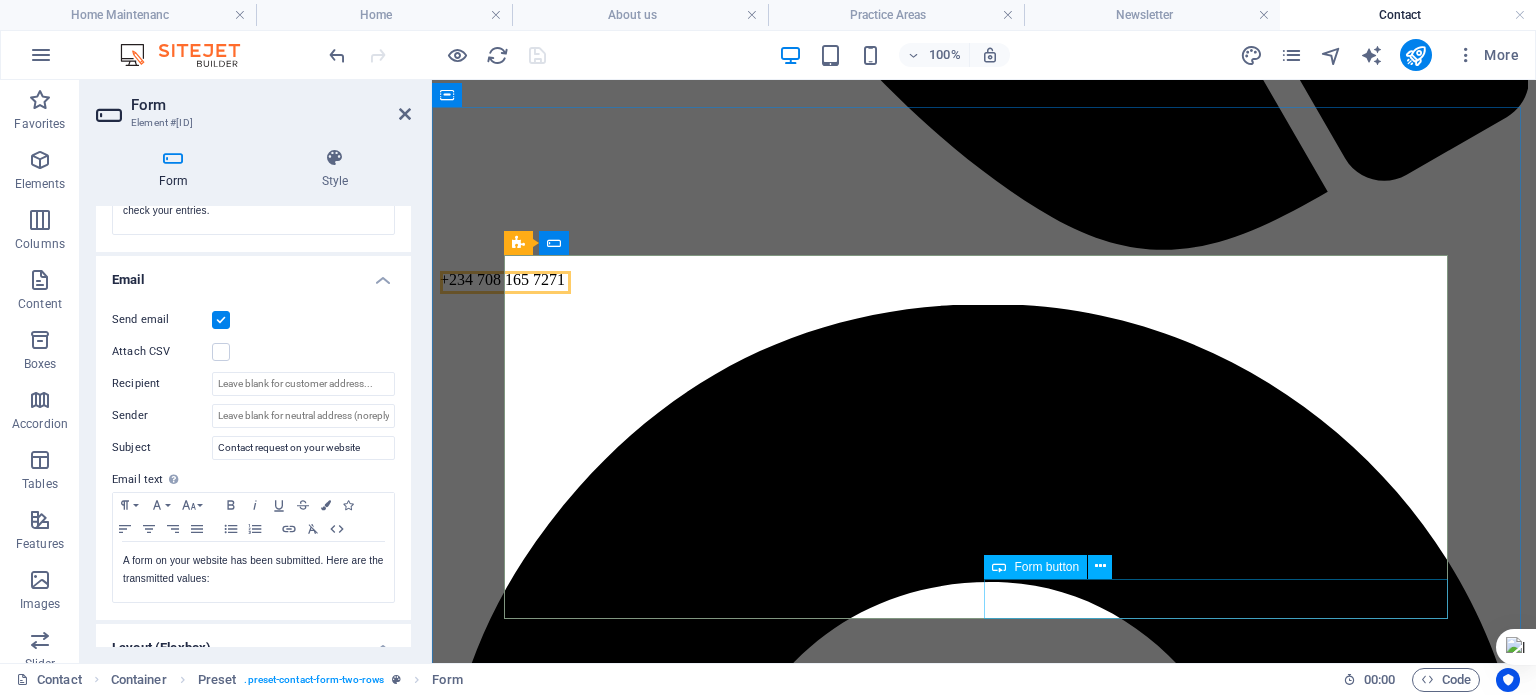 click on "Submit" 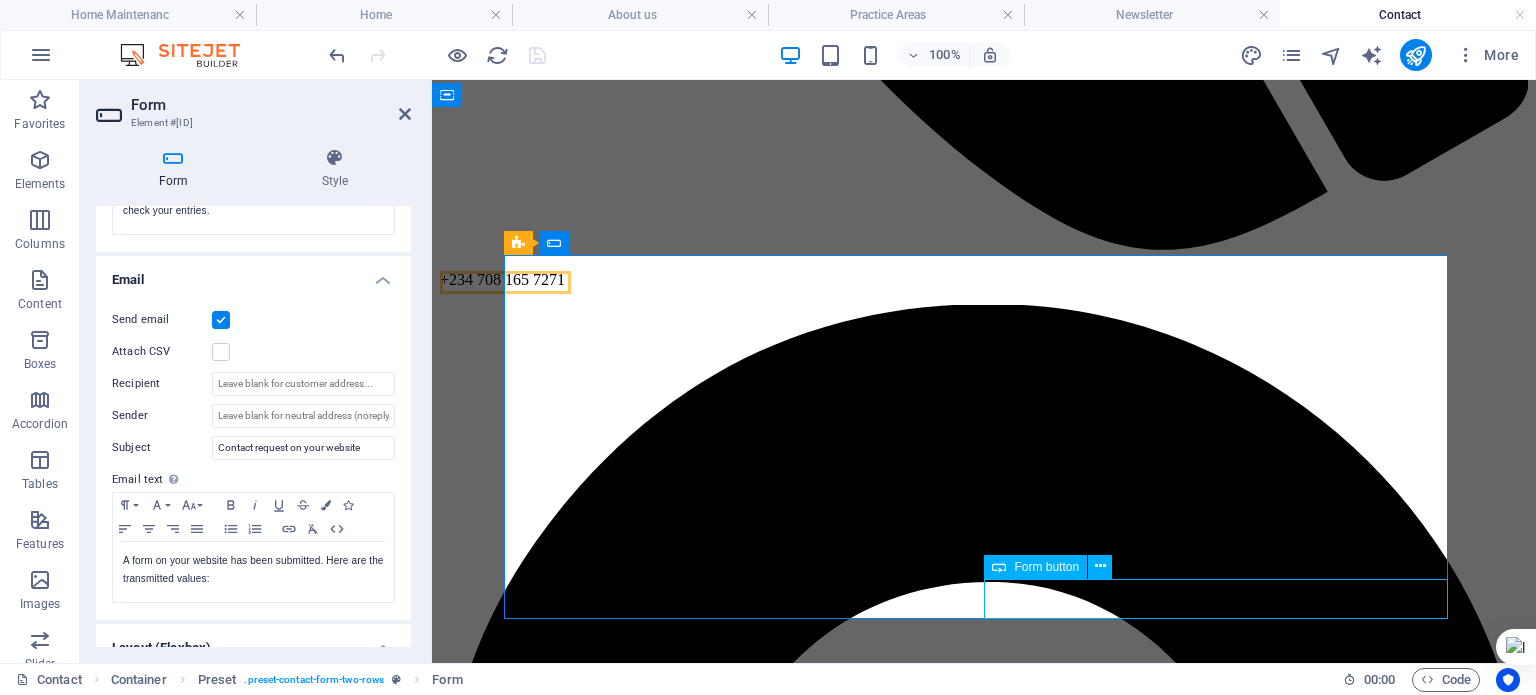 click on "Submit" 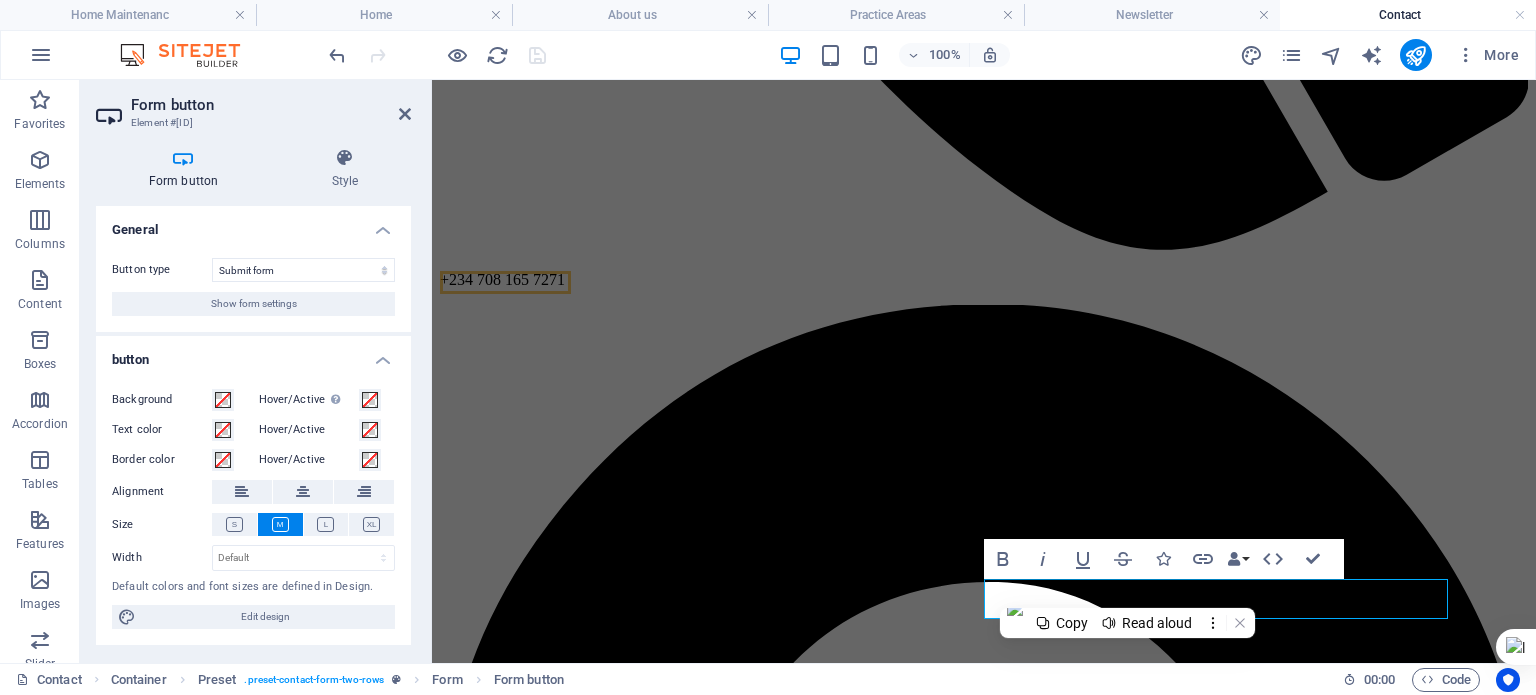 click on "Show form settings" at bounding box center [254, 304] 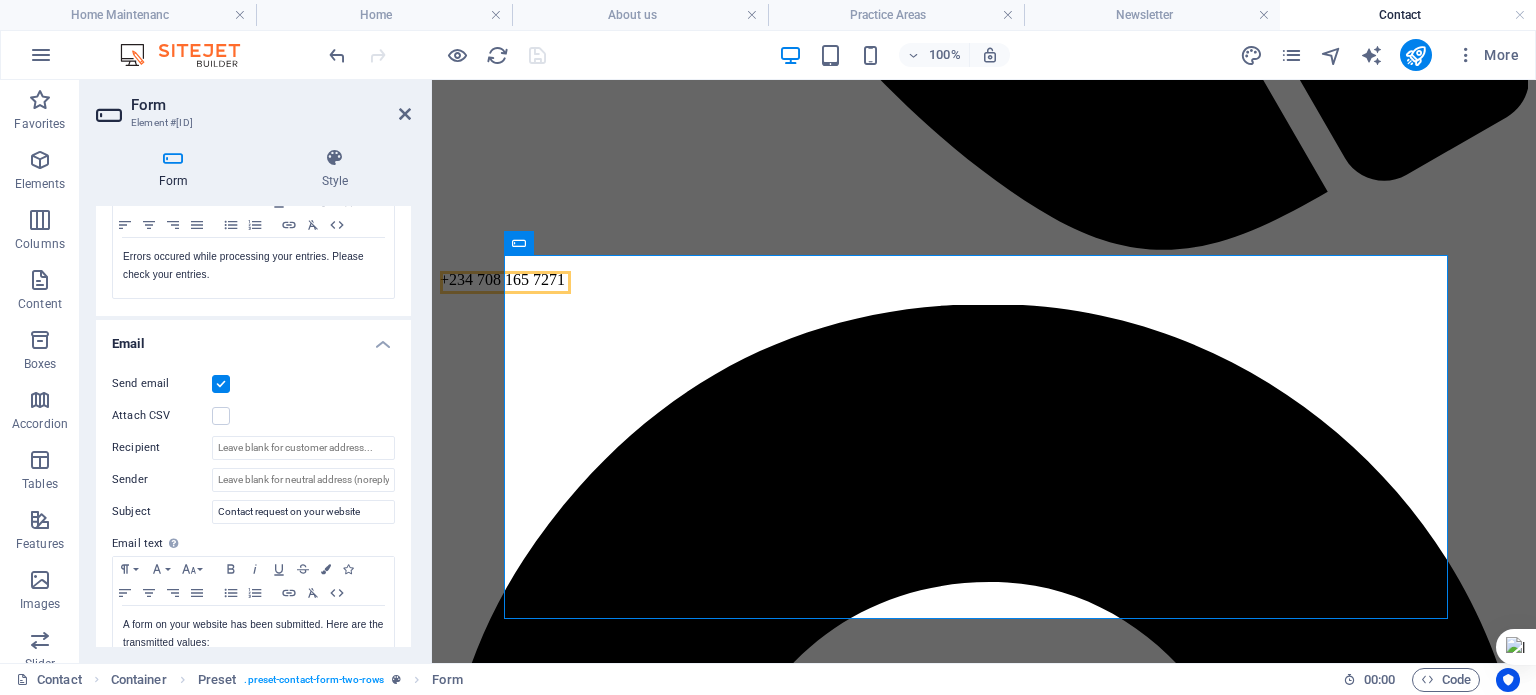 scroll, scrollTop: 400, scrollLeft: 0, axis: vertical 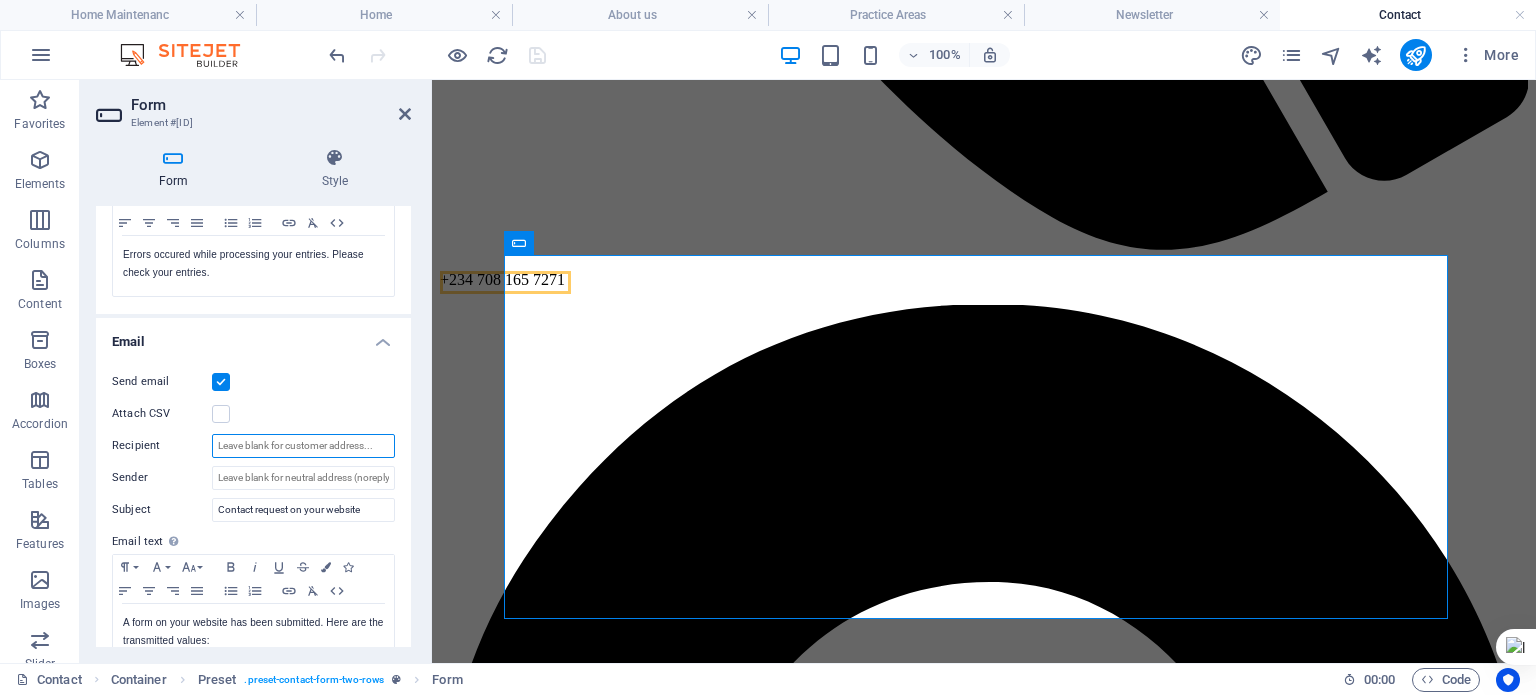 click on "Recipient" at bounding box center [303, 446] 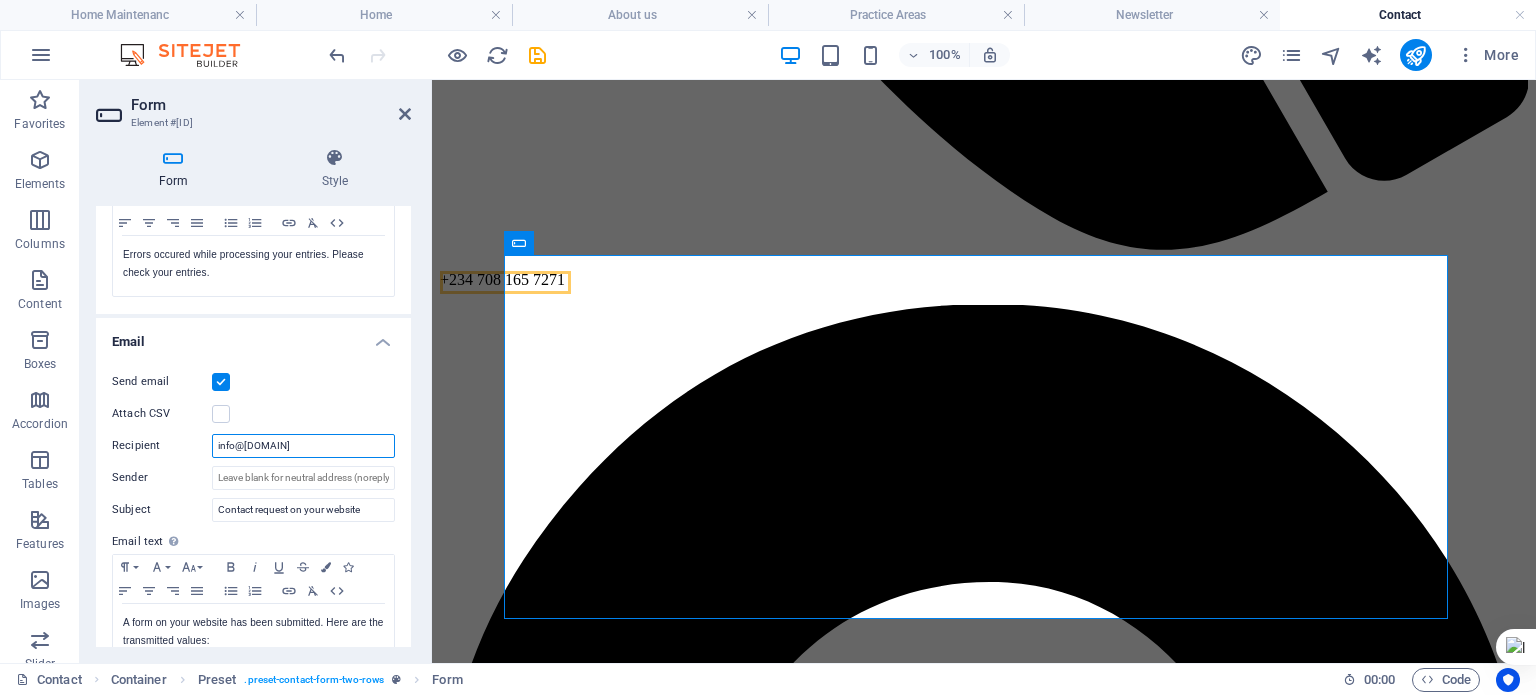 type on "info@roukco.com" 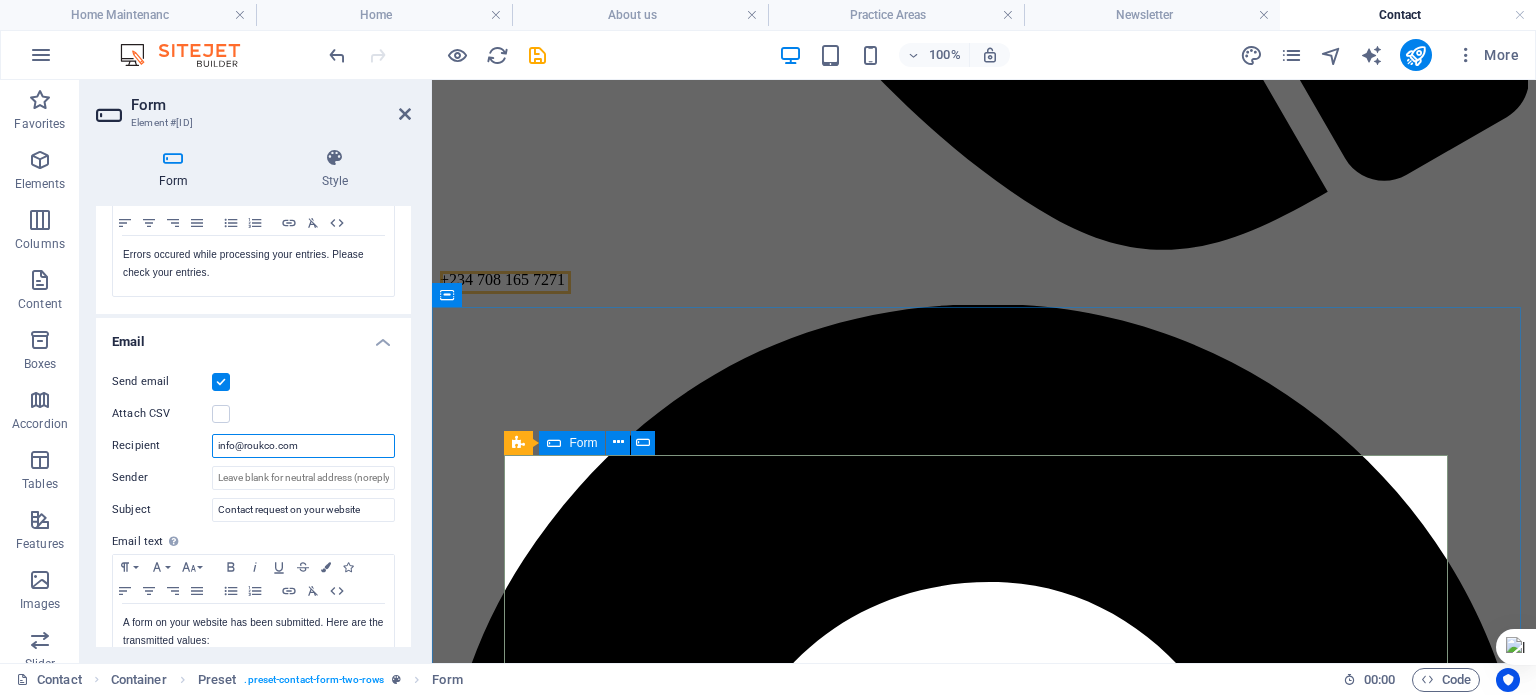scroll, scrollTop: 1100, scrollLeft: 0, axis: vertical 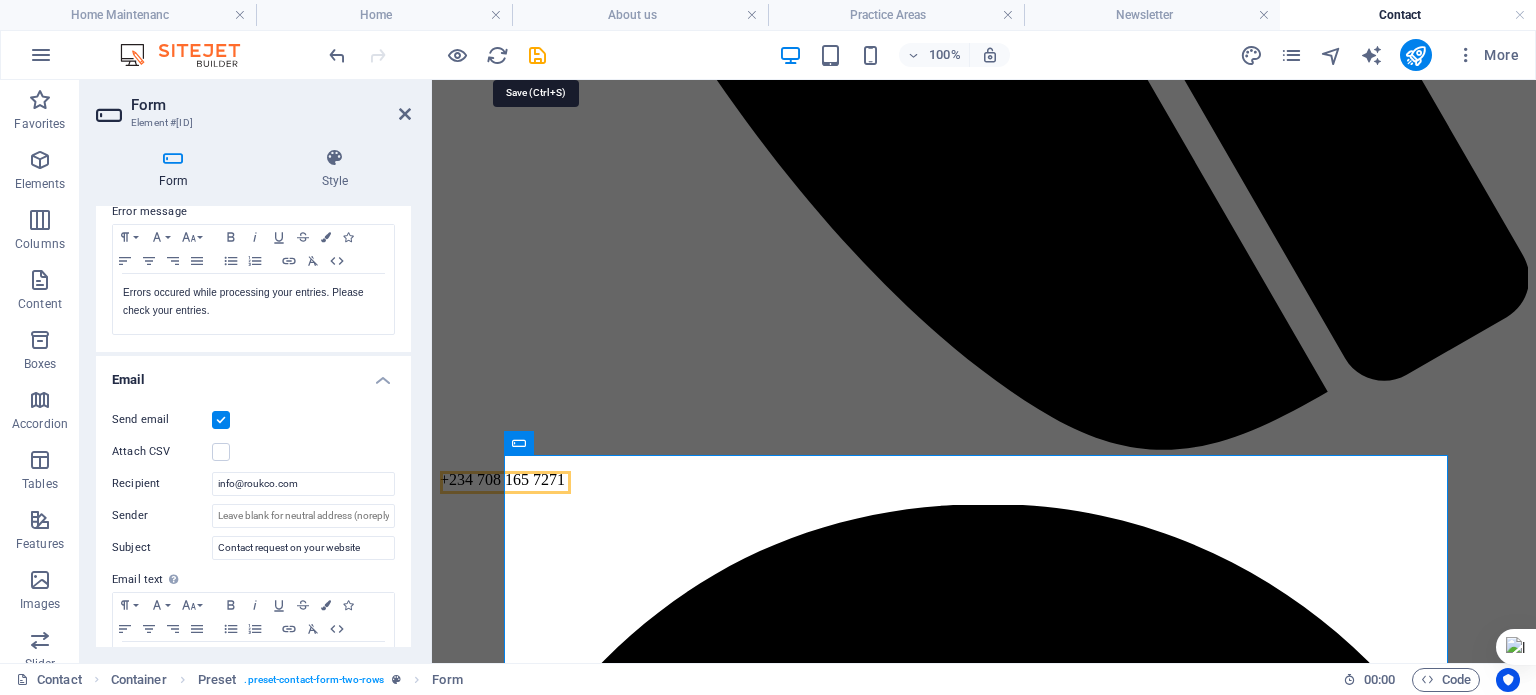 click at bounding box center (537, 55) 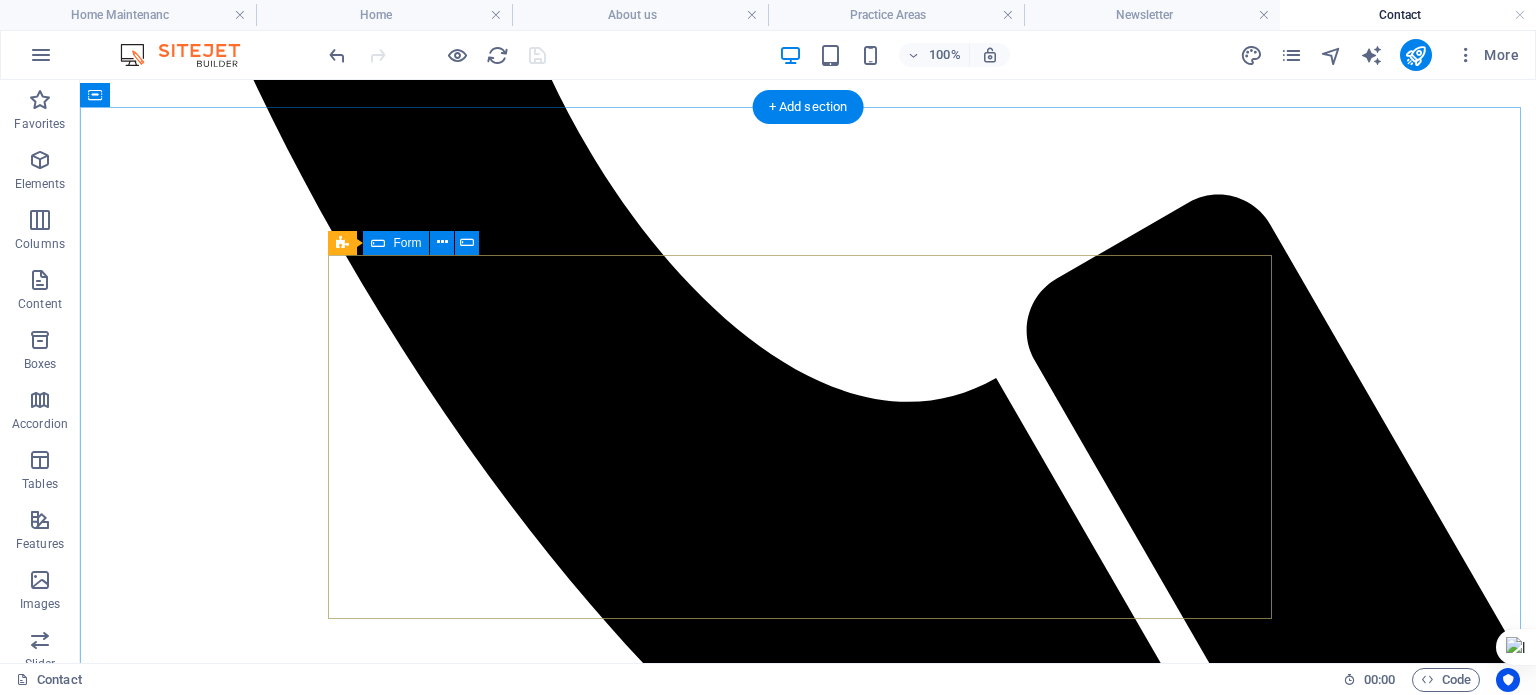 scroll, scrollTop: 1300, scrollLeft: 0, axis: vertical 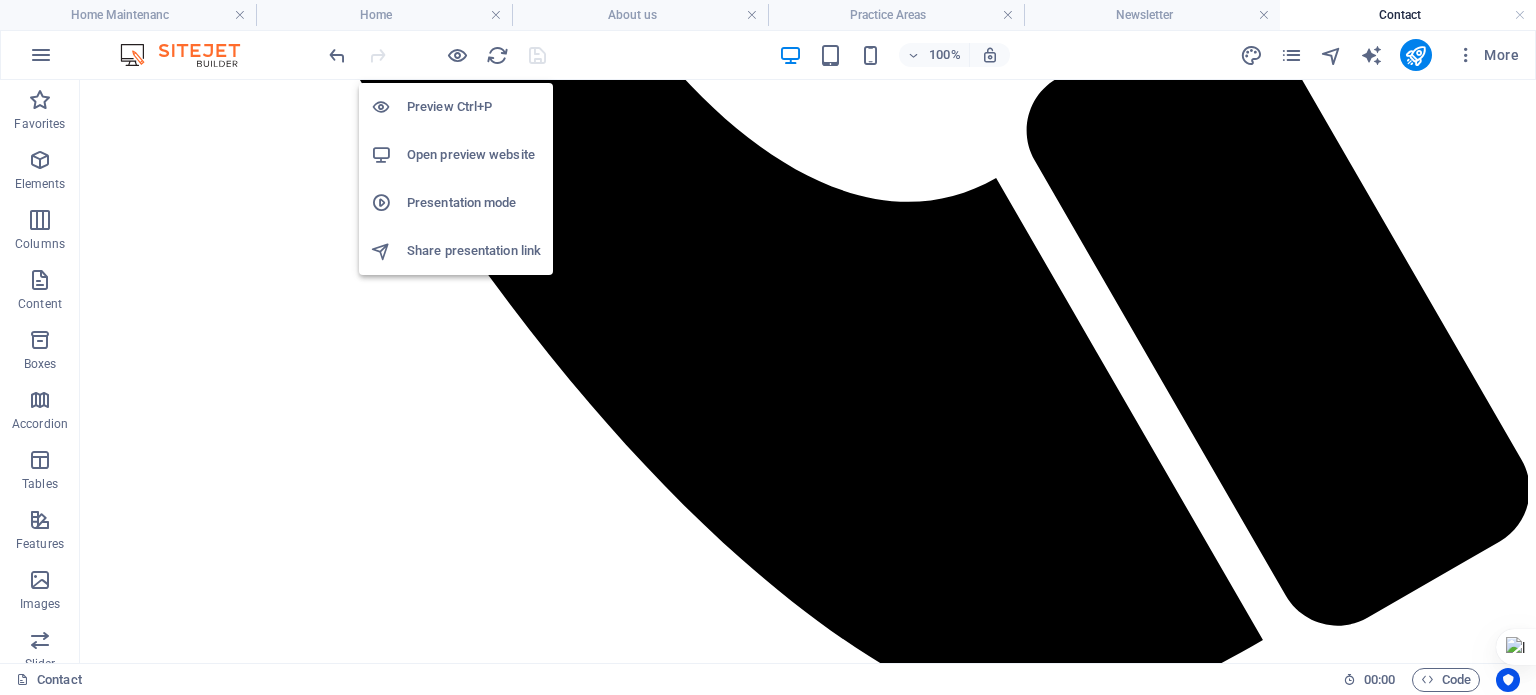 click at bounding box center (457, 55) 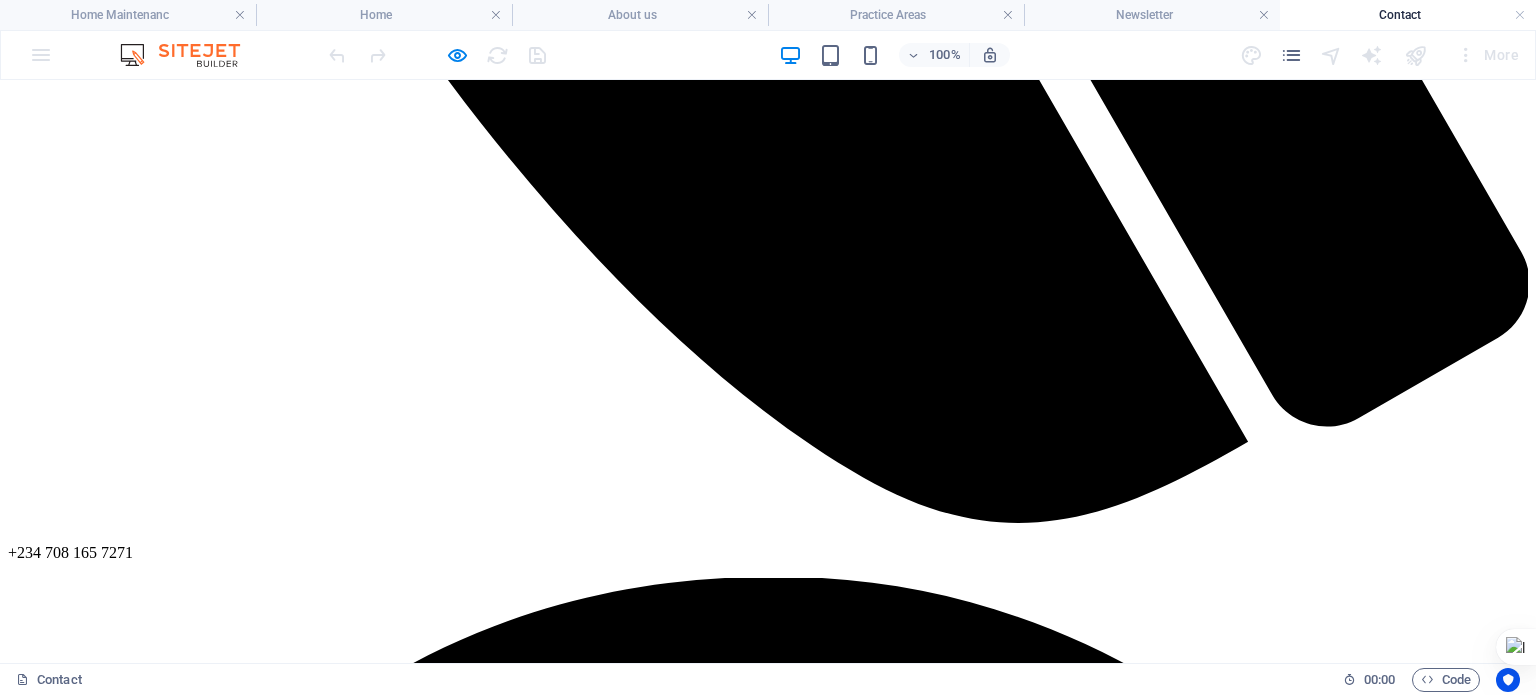 scroll, scrollTop: 1300, scrollLeft: 0, axis: vertical 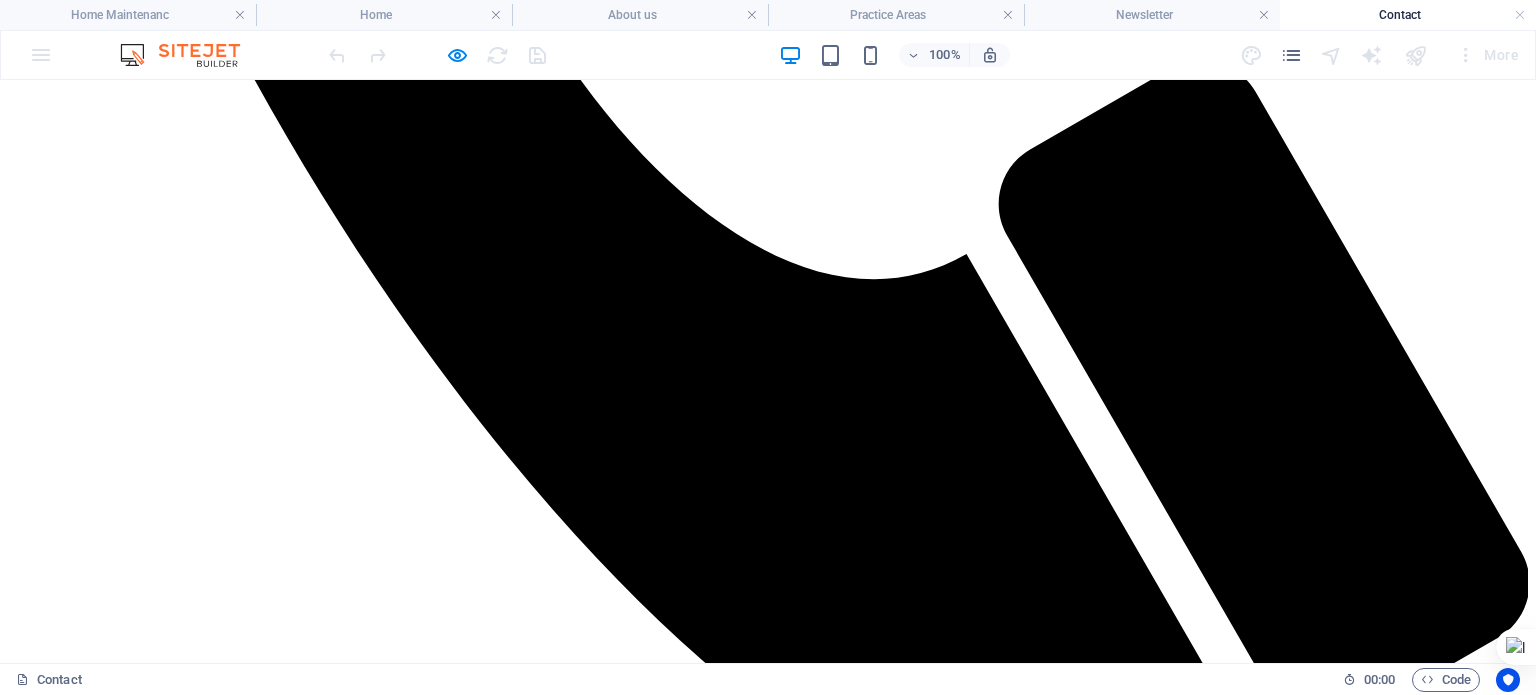 click on "Submit" 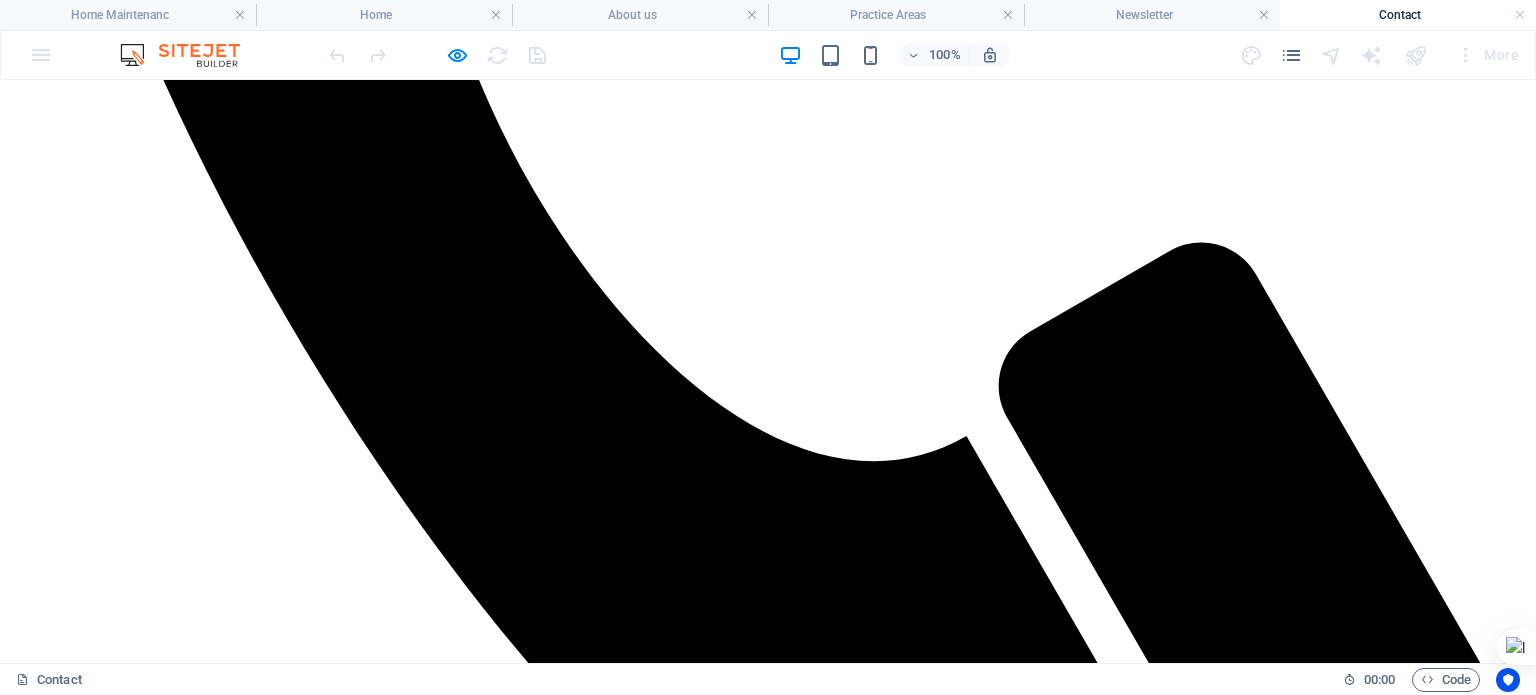 scroll, scrollTop: 1200, scrollLeft: 0, axis: vertical 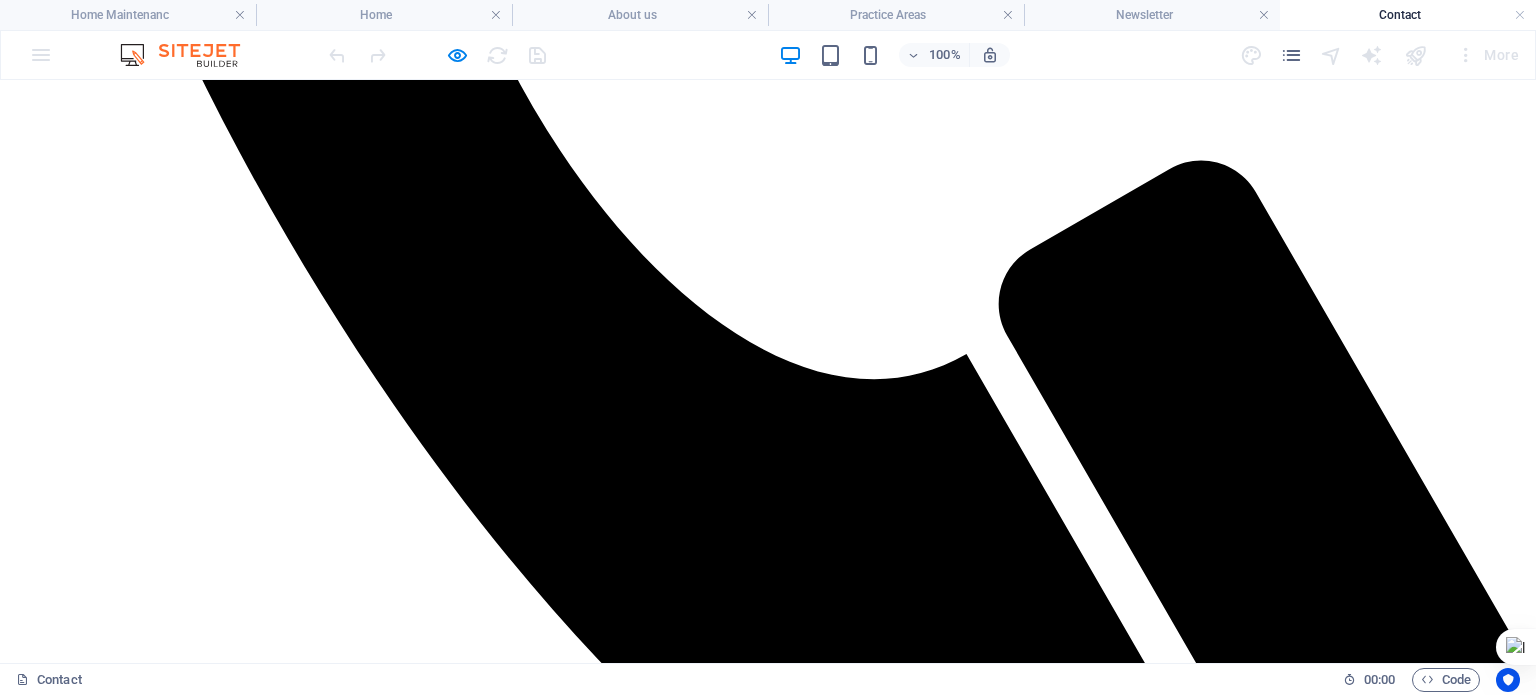 click 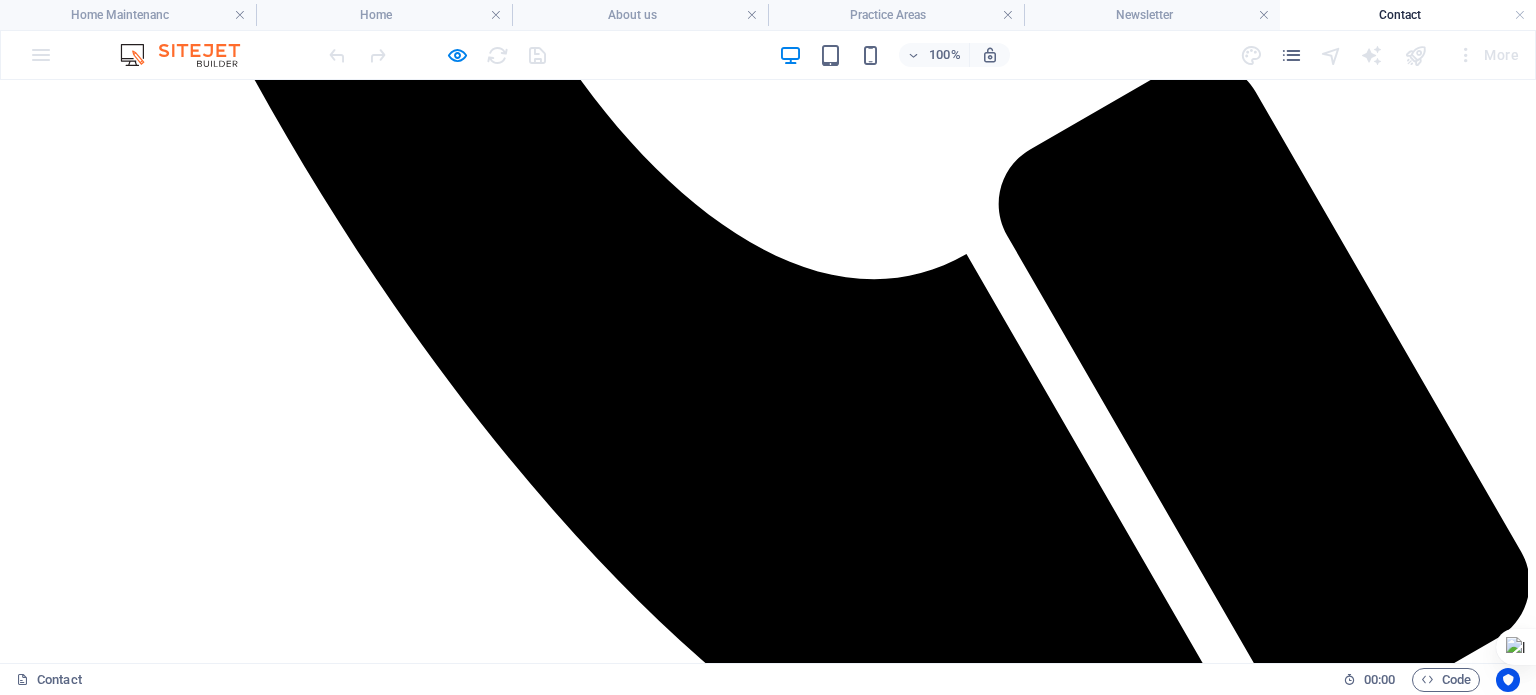 click on "Submit" 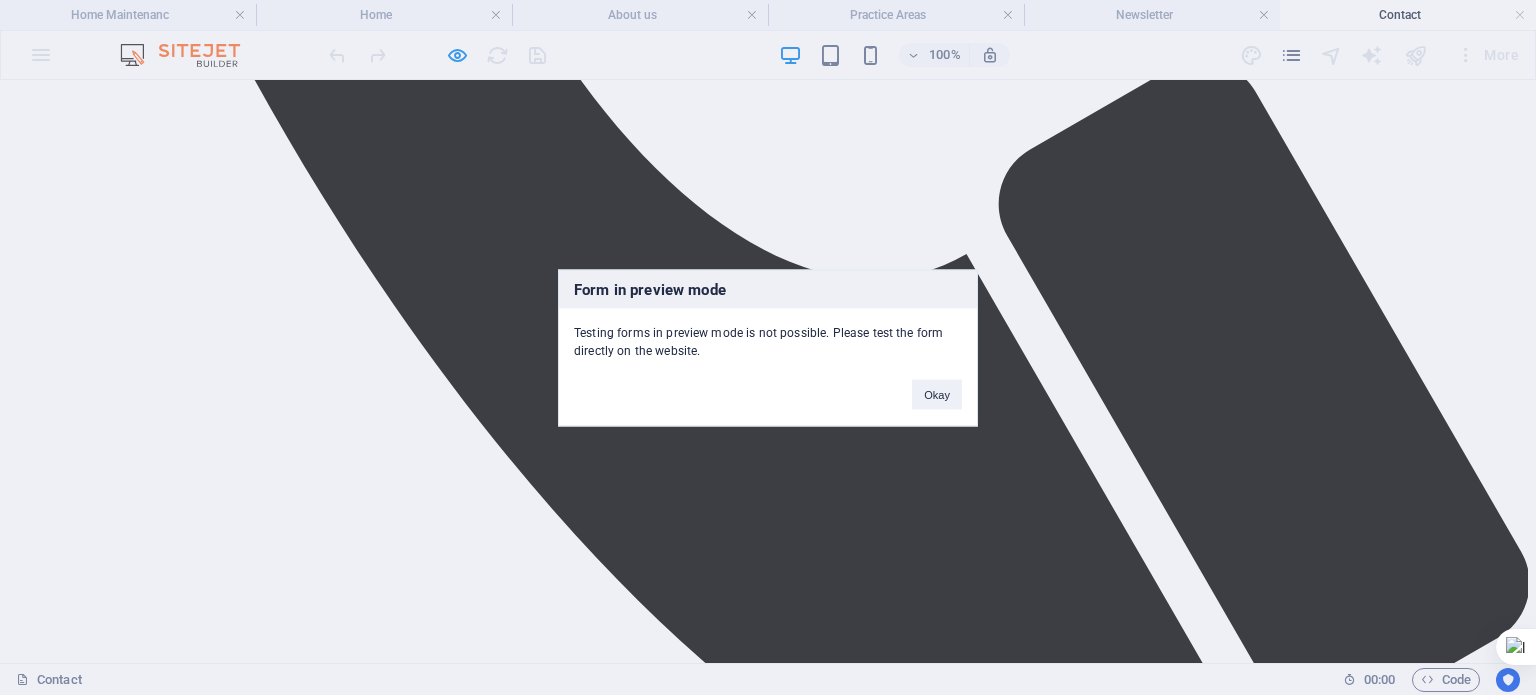 click on "Okay" at bounding box center (937, 394) 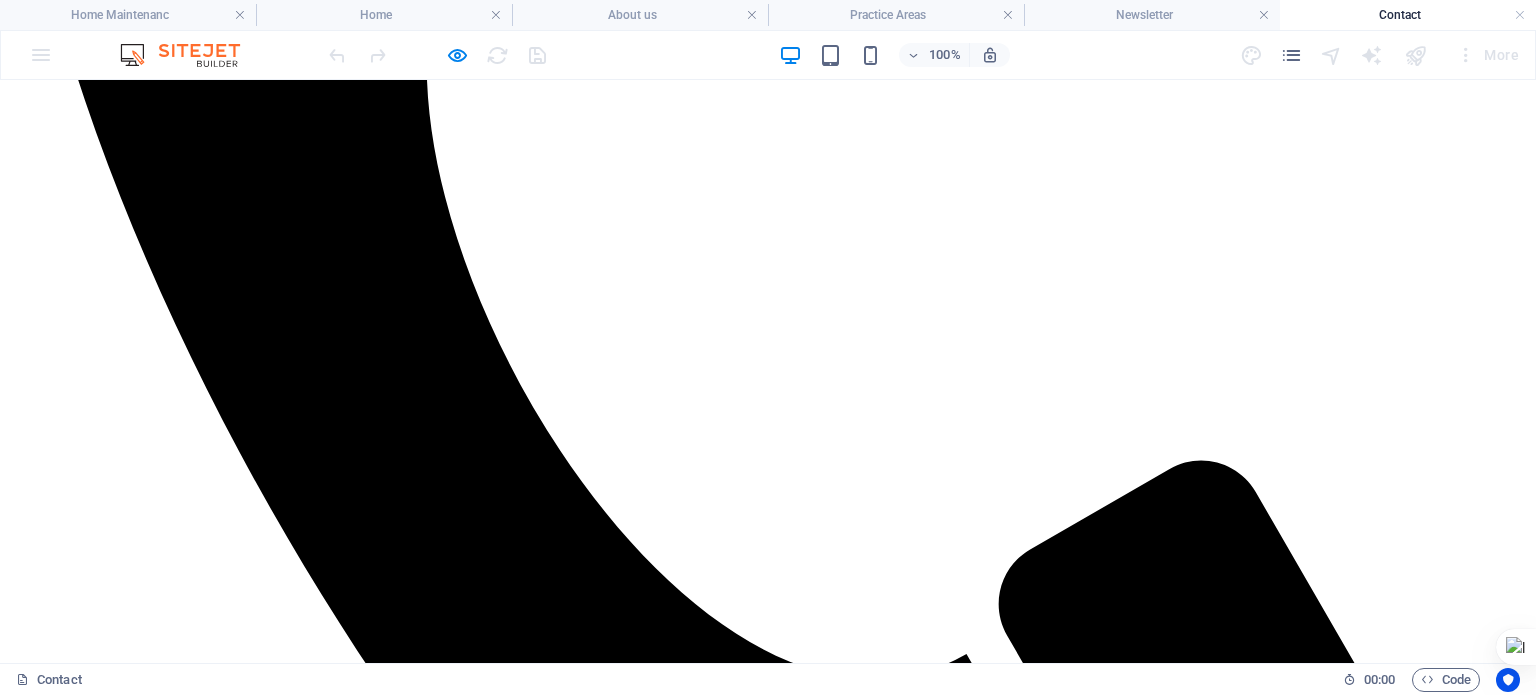 scroll, scrollTop: 600, scrollLeft: 0, axis: vertical 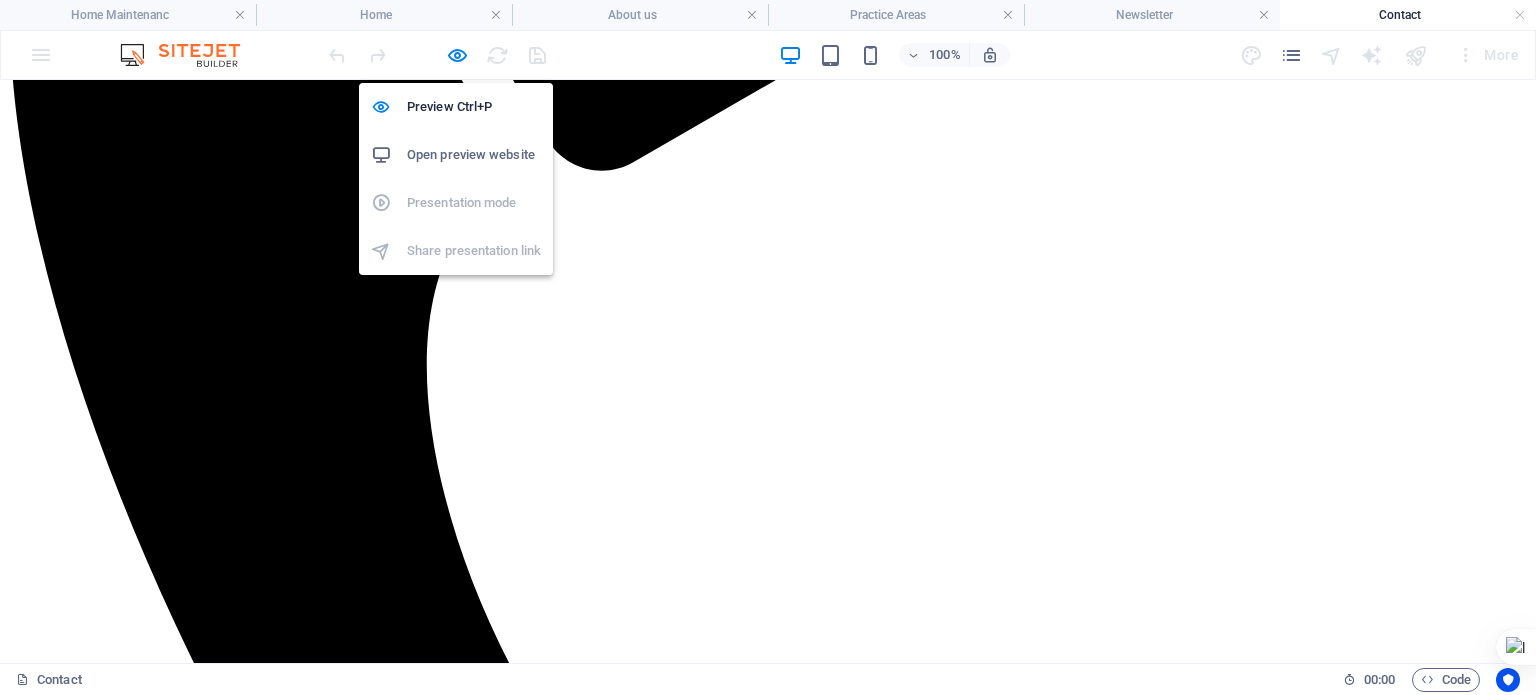 click at bounding box center (457, 55) 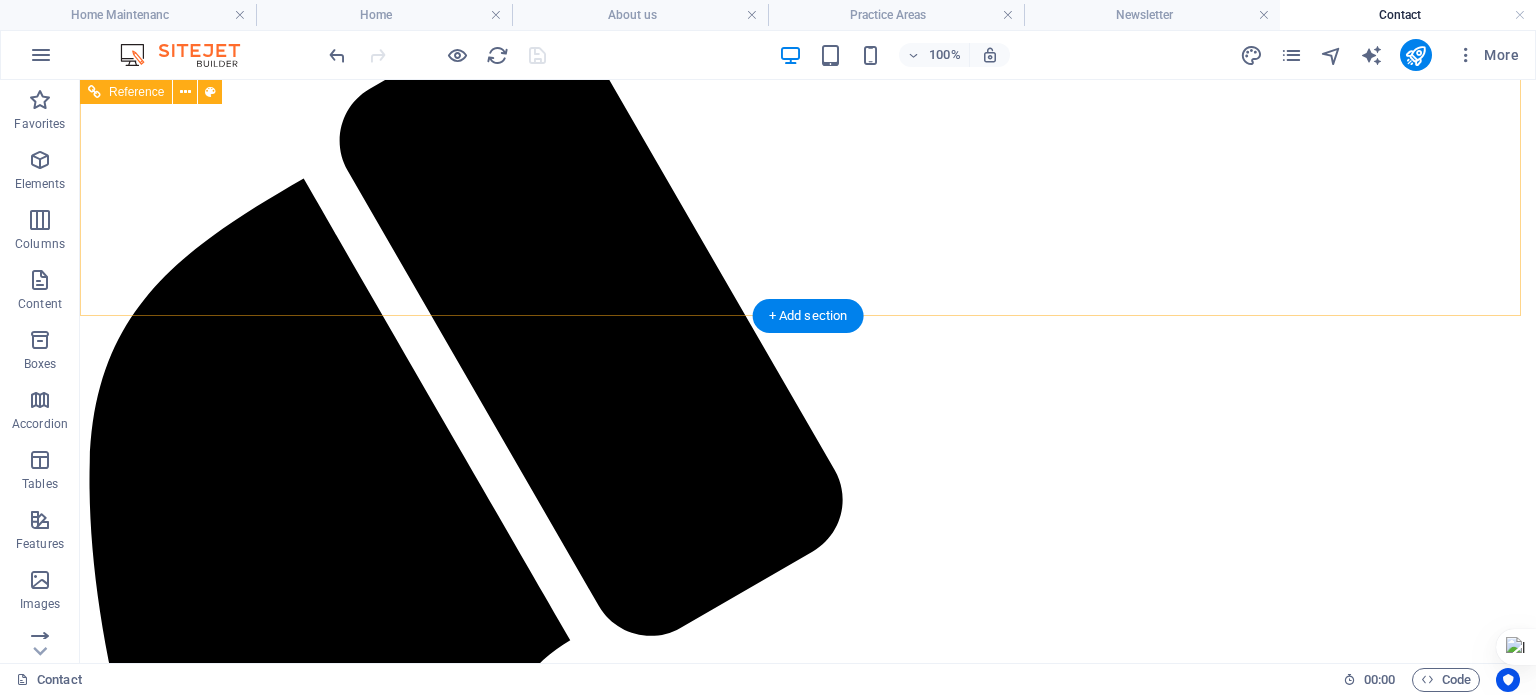 scroll, scrollTop: 0, scrollLeft: 0, axis: both 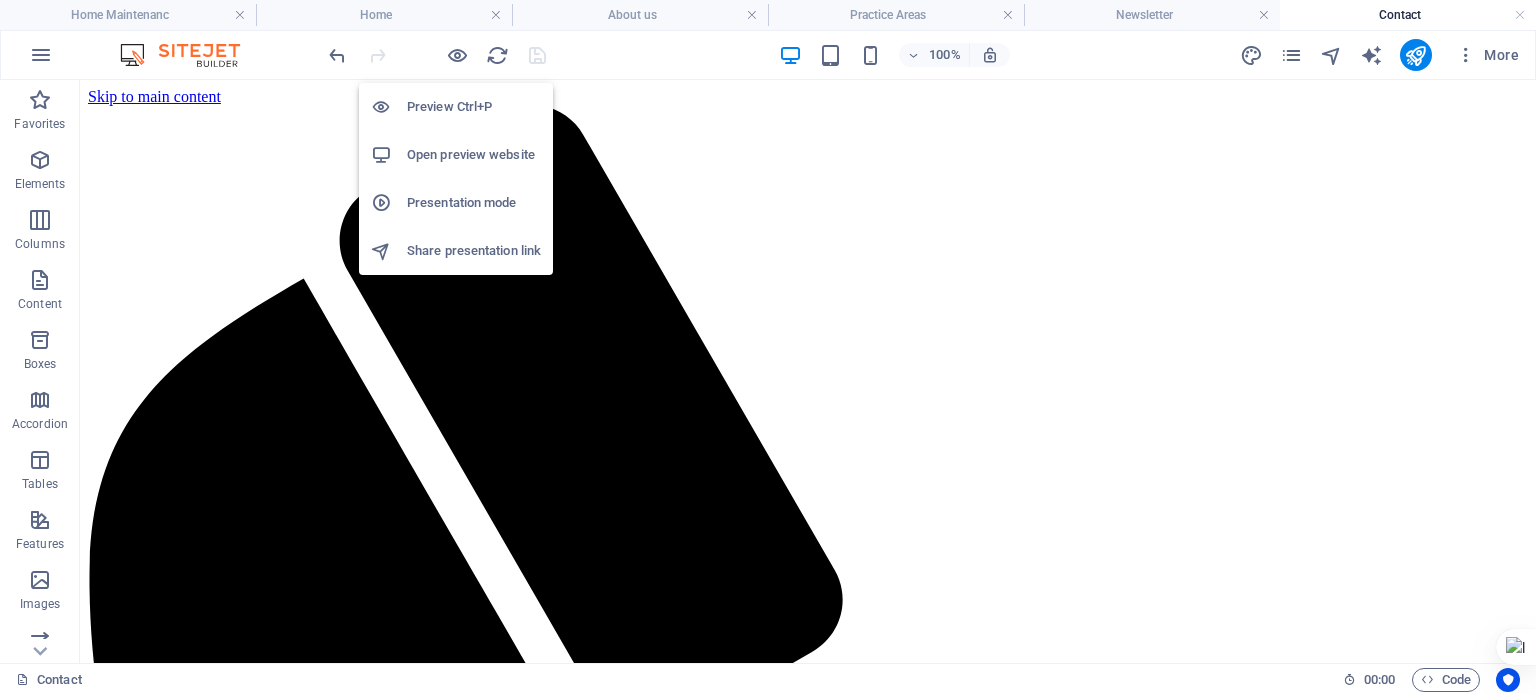 click at bounding box center [457, 55] 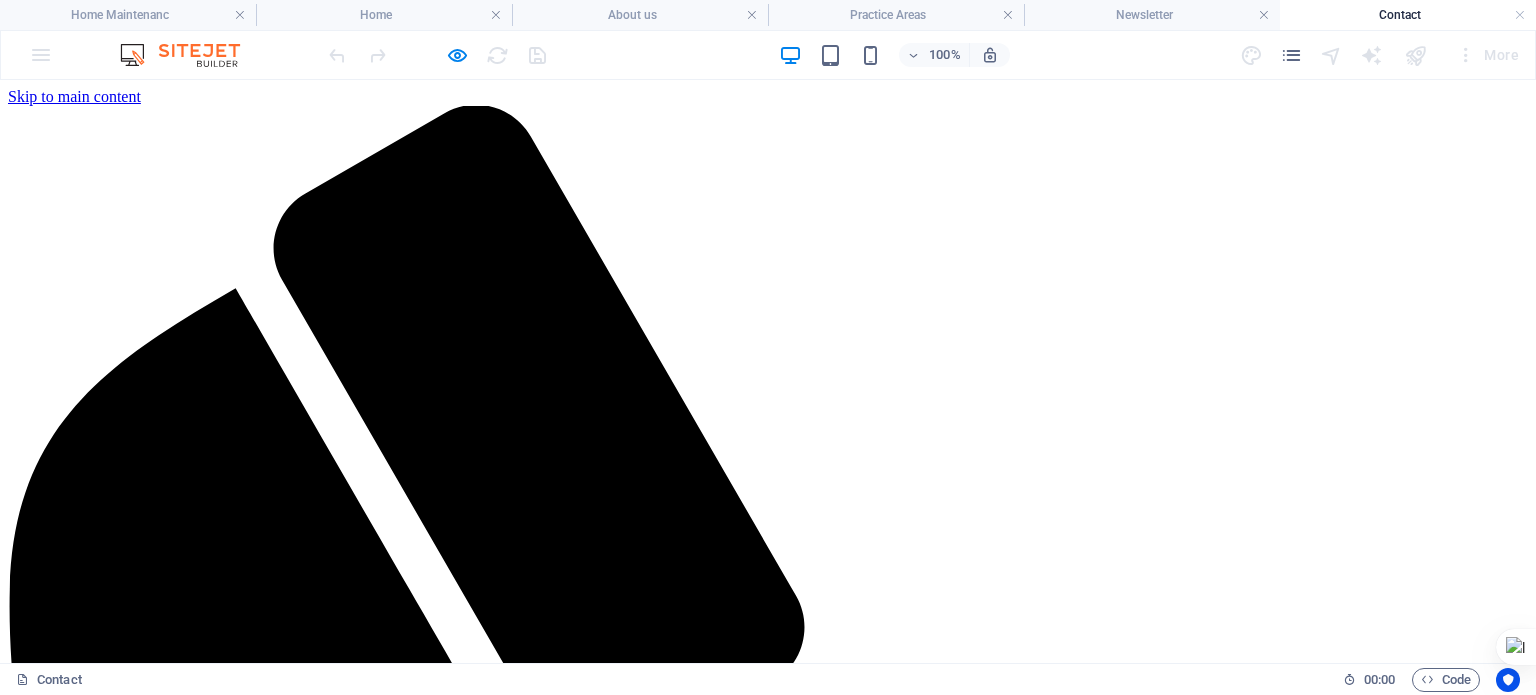 click on "Home" at bounding box center [67, 5781] 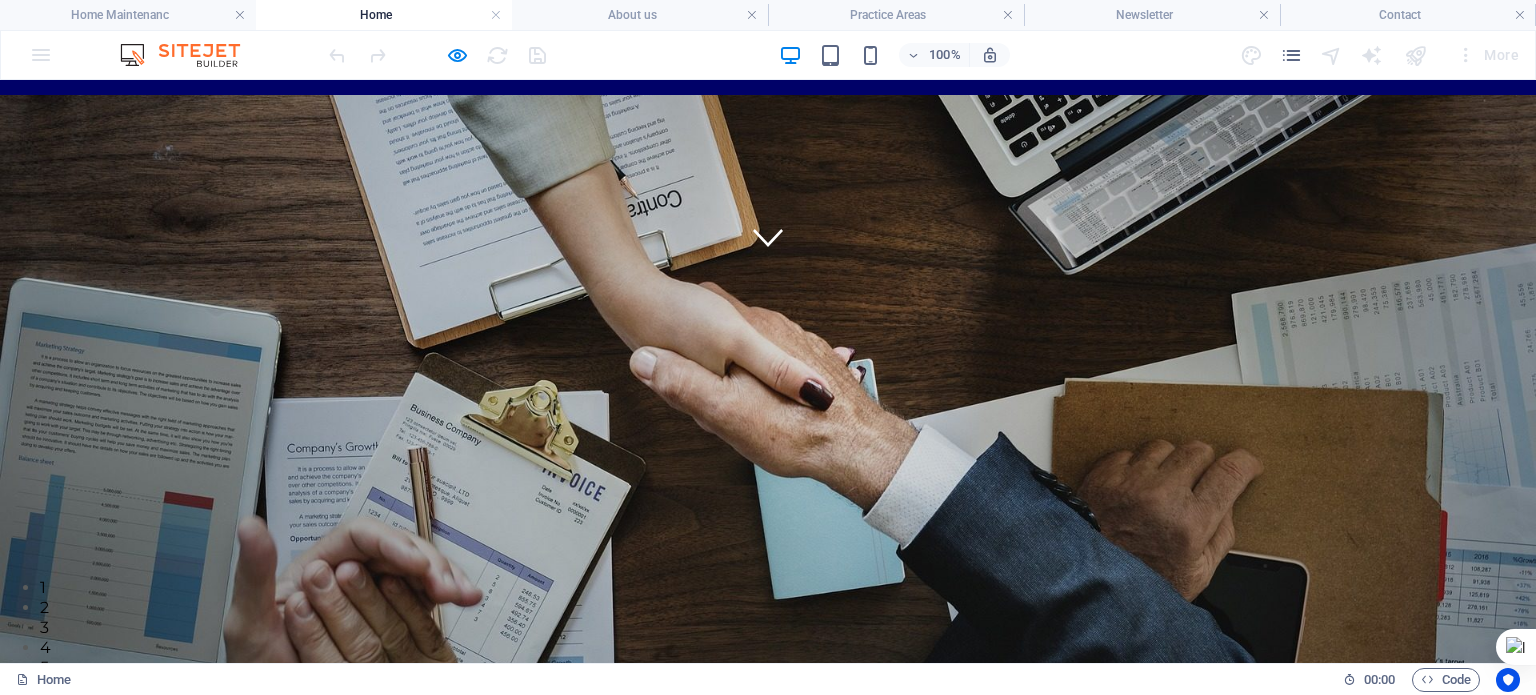 scroll, scrollTop: 0, scrollLeft: 0, axis: both 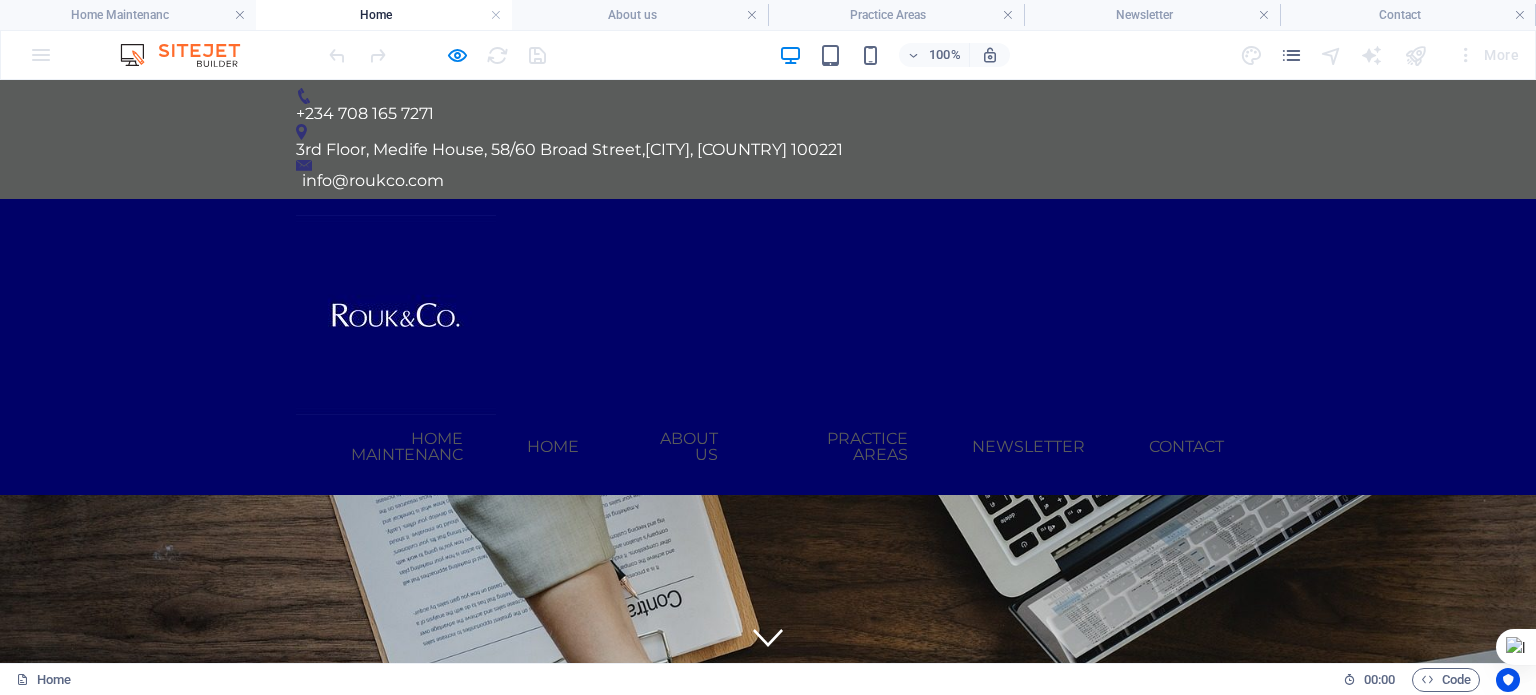 click at bounding box center [-761, 978] 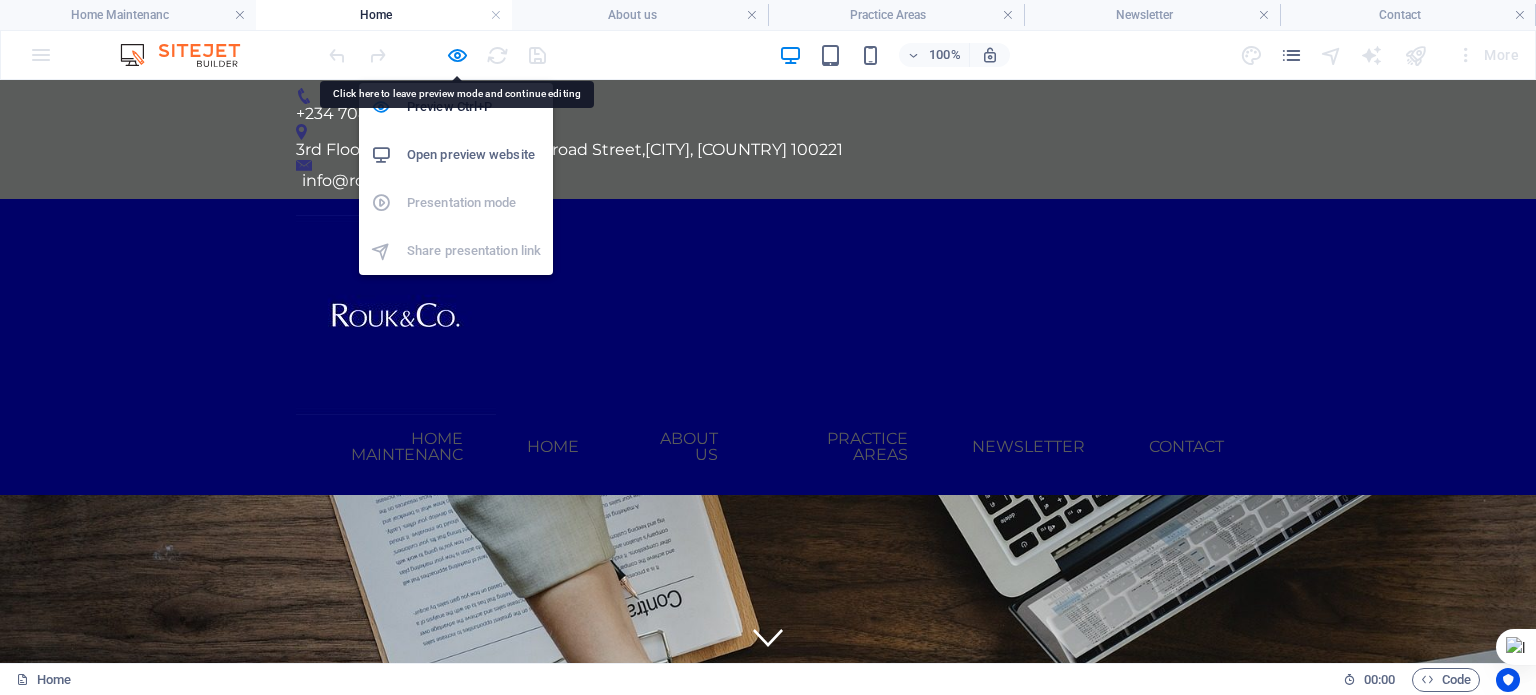 click at bounding box center [457, 55] 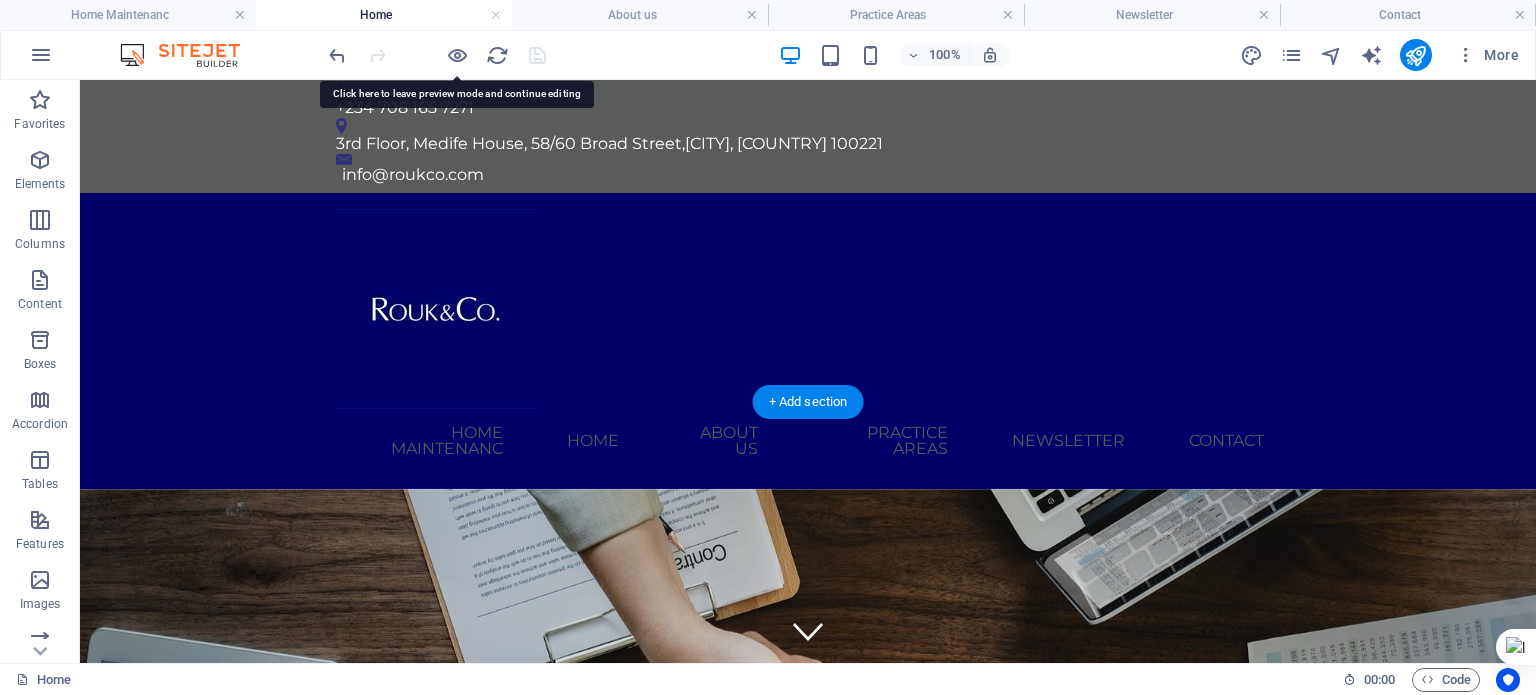 scroll, scrollTop: 300, scrollLeft: 0, axis: vertical 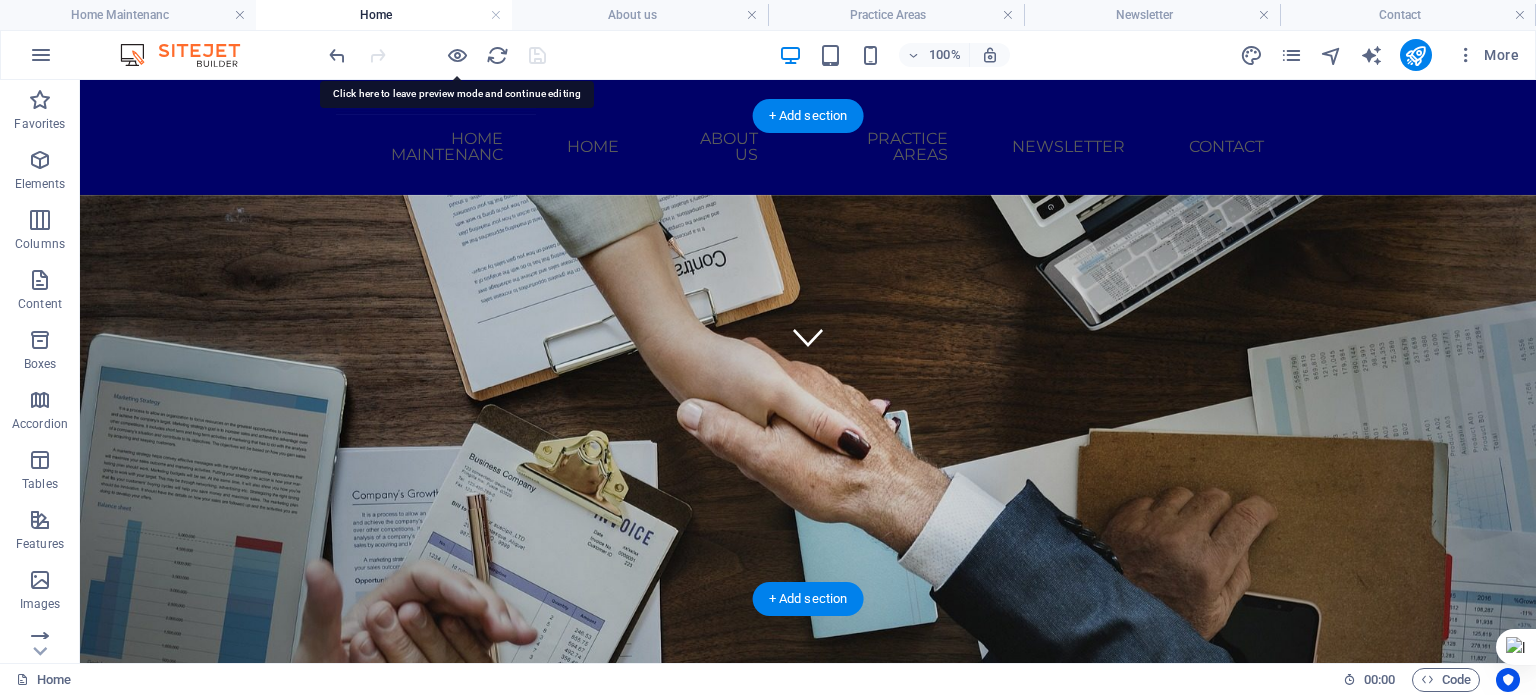 click at bounding box center (-641, 663) 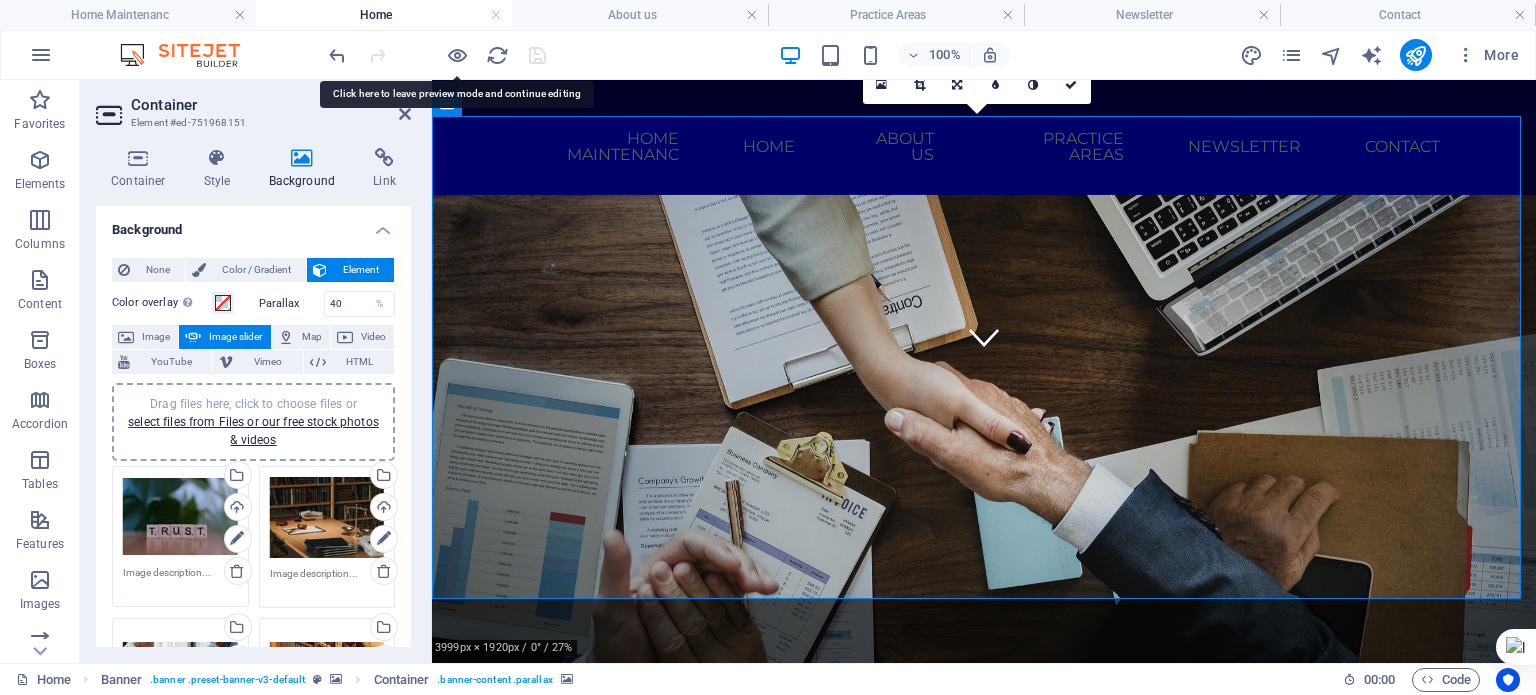 scroll, scrollTop: 100, scrollLeft: 0, axis: vertical 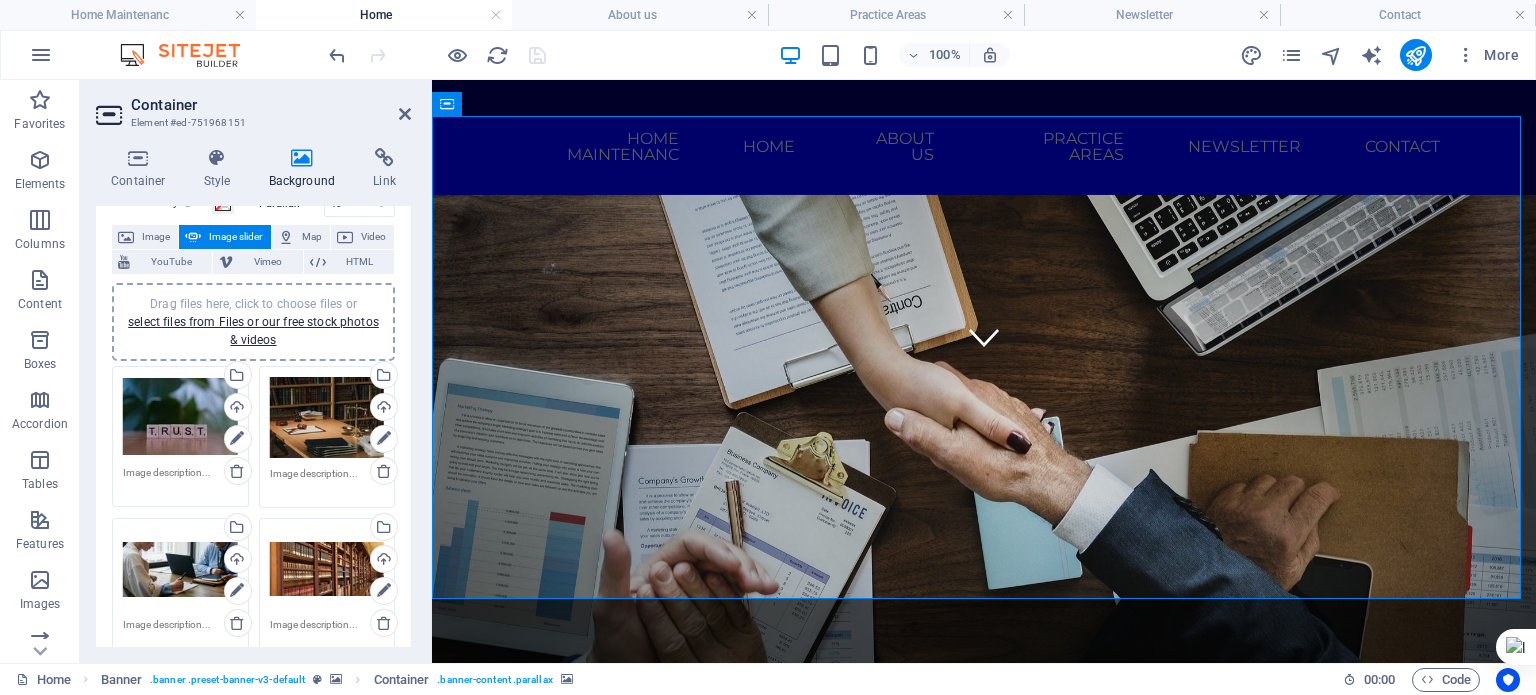 click on "Drag files here, click to choose files or select files from Files or our free stock photos & videos" at bounding box center [180, 417] 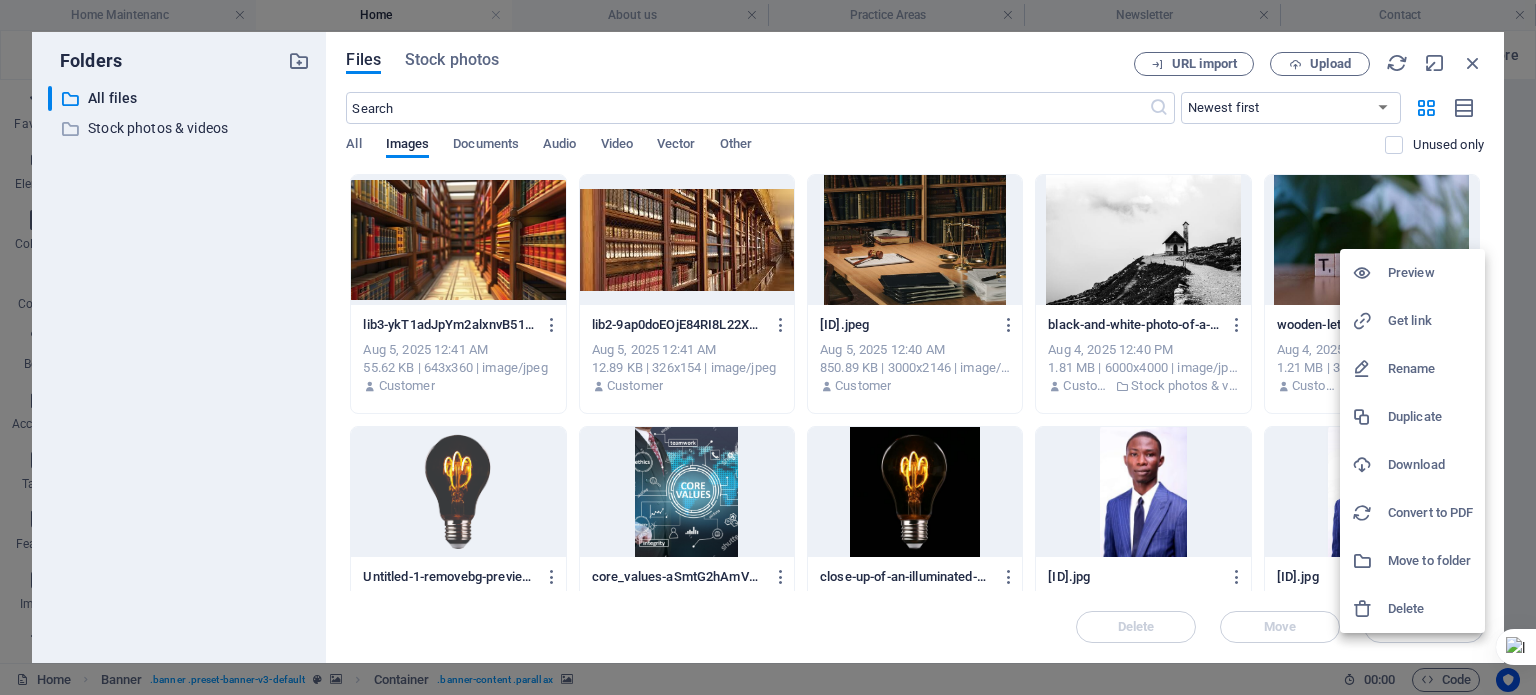 click on "Download" at bounding box center [1430, 465] 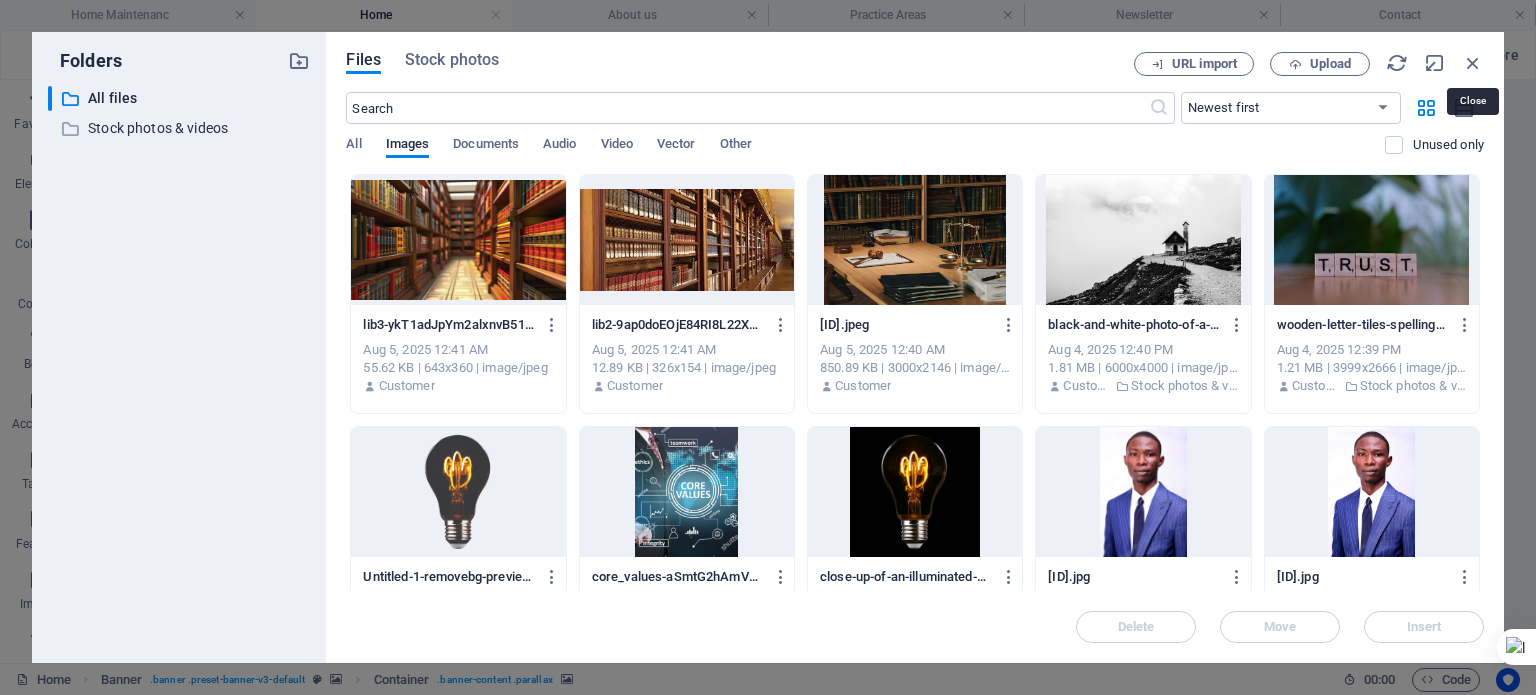 click at bounding box center [1473, 63] 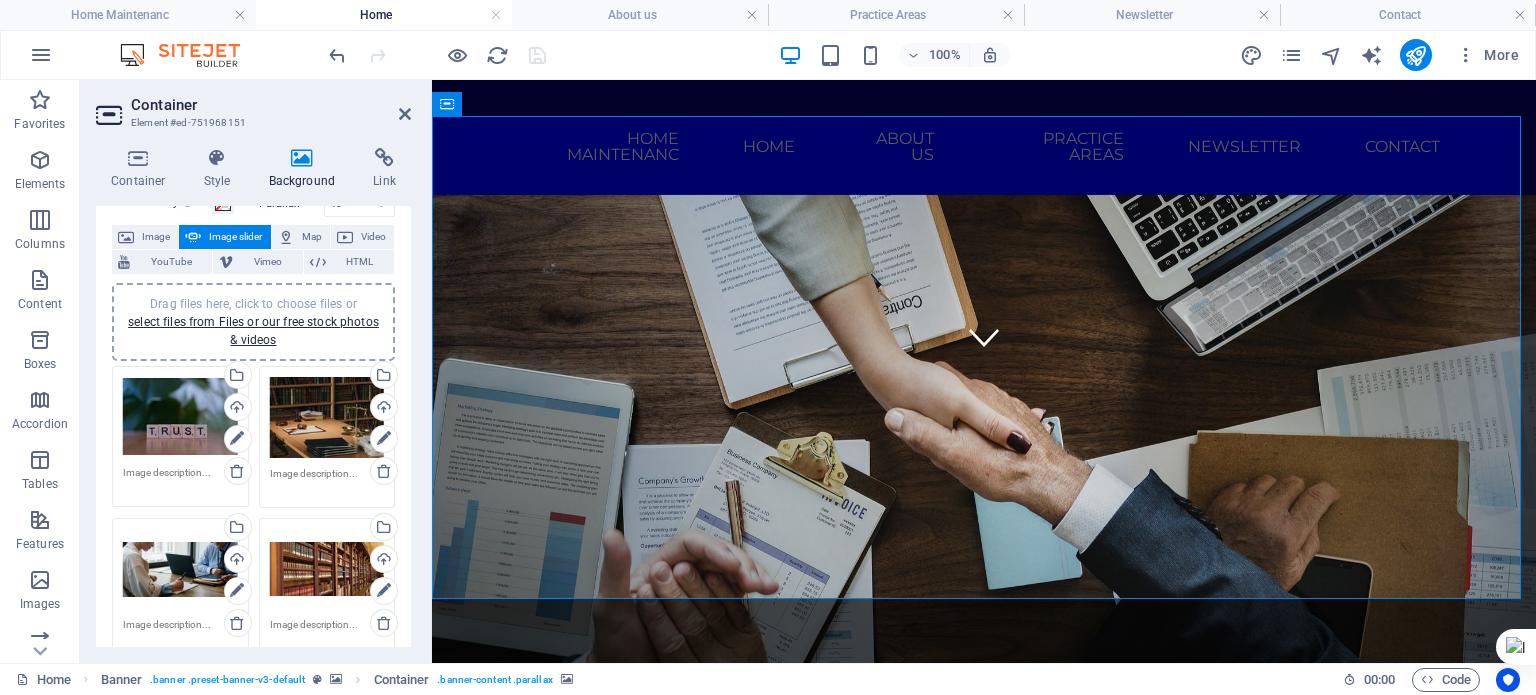 click on "Drag files here, click to choose files or select files from Files or our free stock photos & videos" at bounding box center (180, 569) 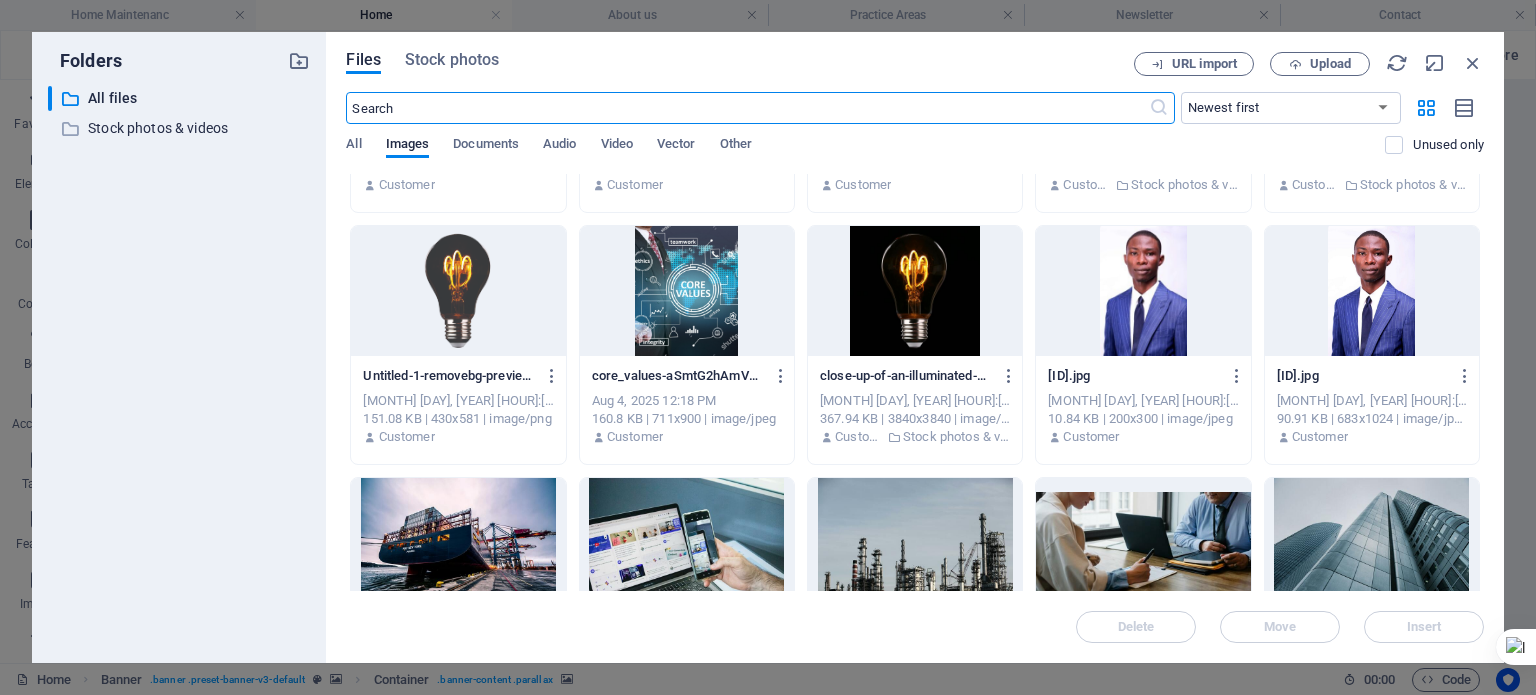 scroll, scrollTop: 300, scrollLeft: 0, axis: vertical 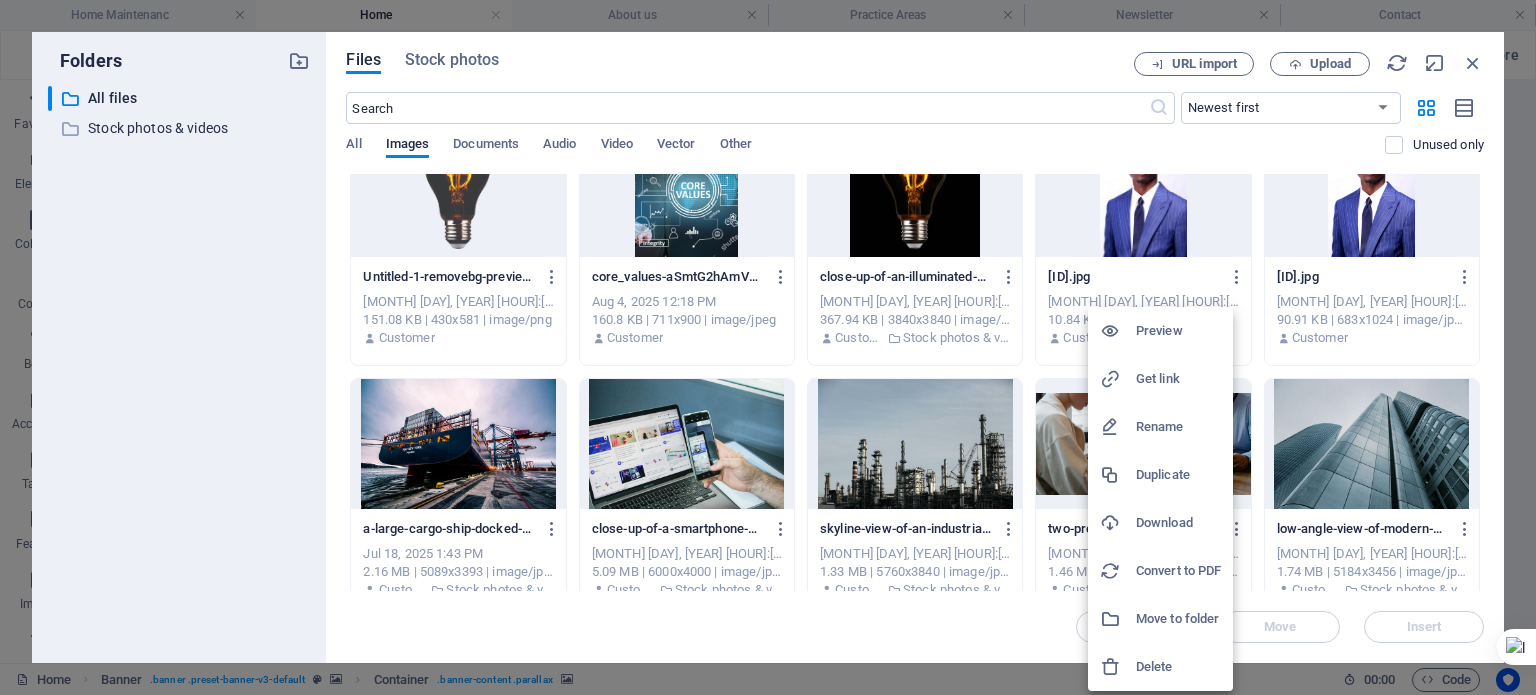 click on "Download" at bounding box center [1178, 523] 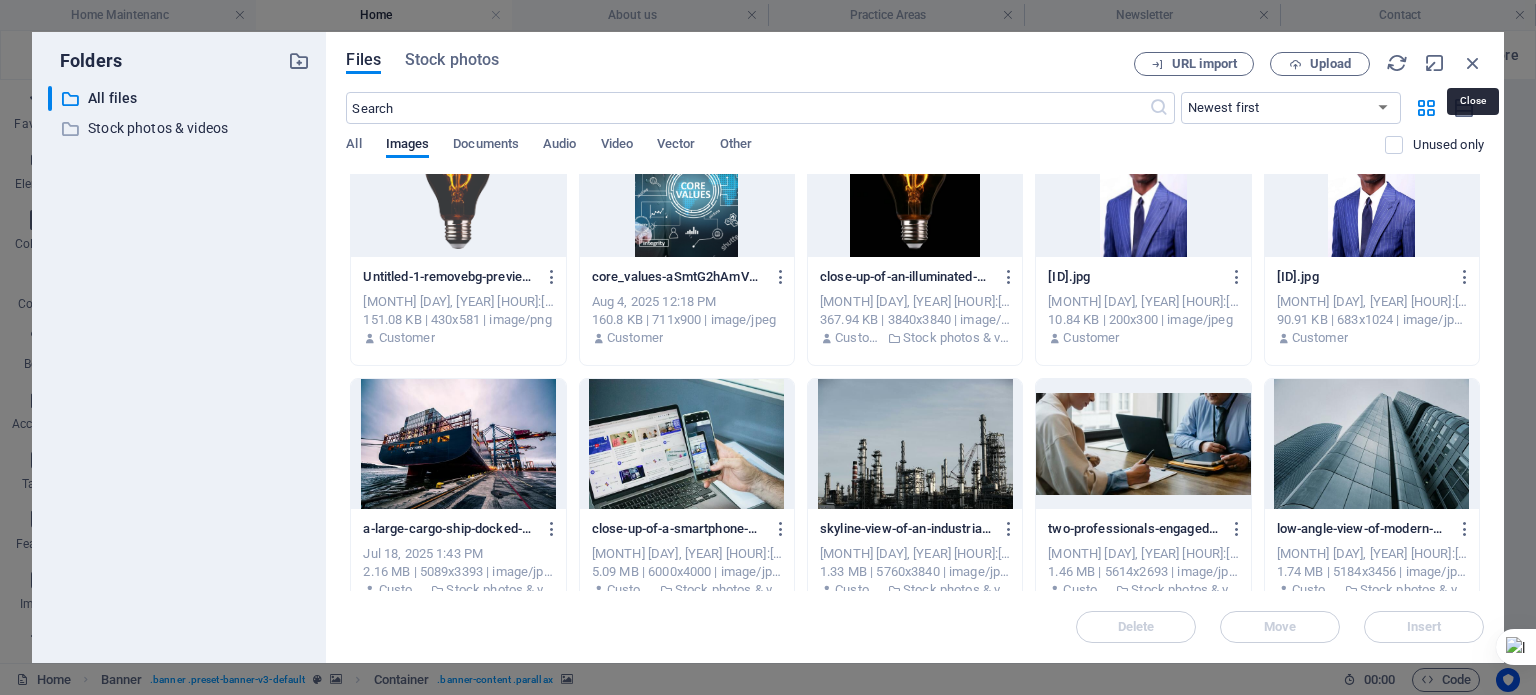 drag, startPoint x: 1475, startPoint y: 59, endPoint x: 1475, endPoint y: 48, distance: 11 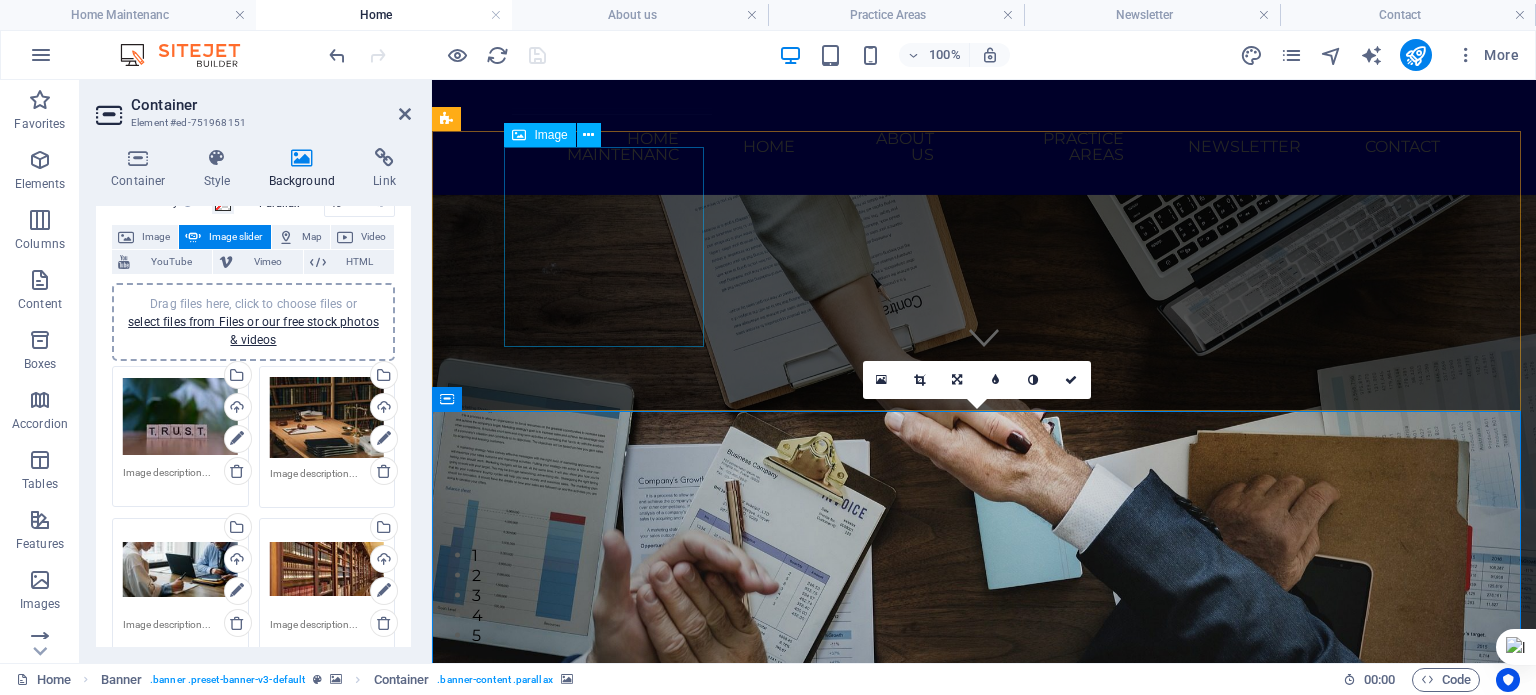 scroll, scrollTop: 0, scrollLeft: 0, axis: both 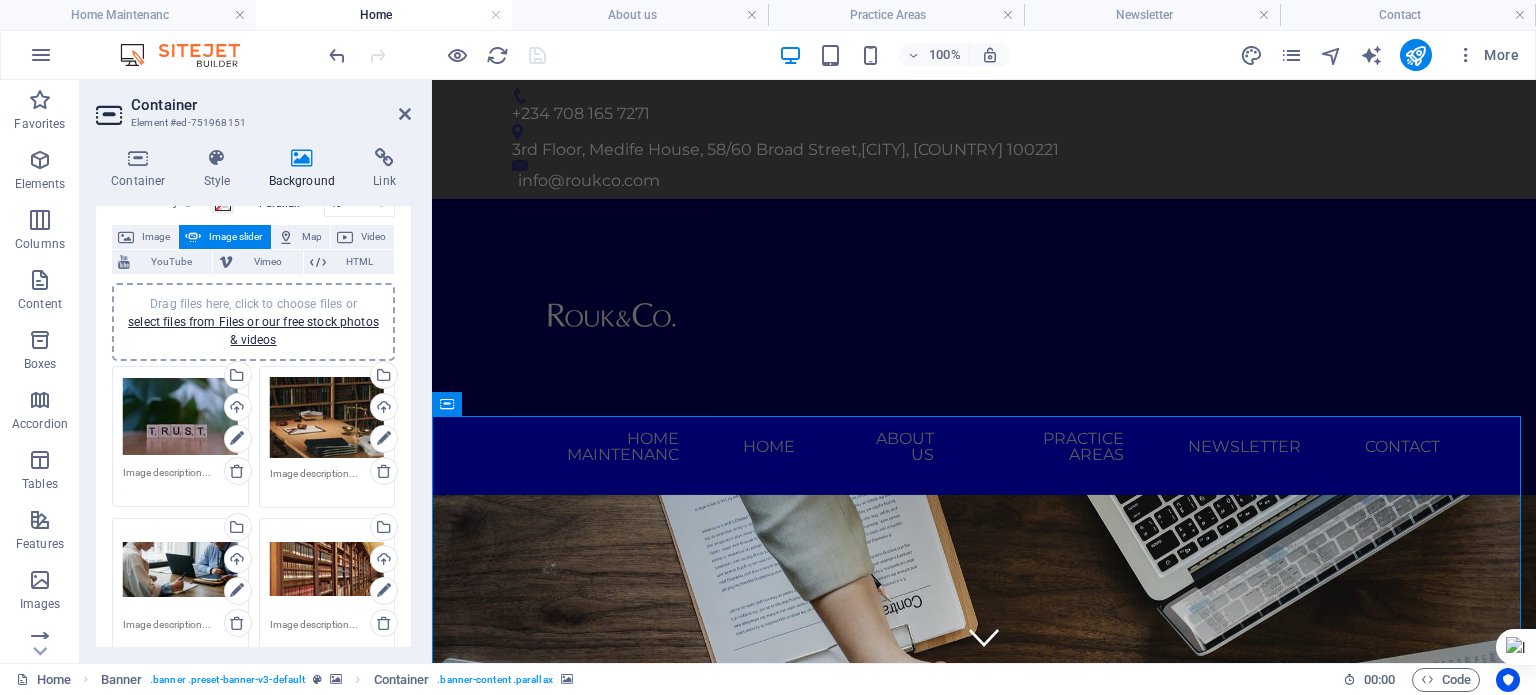 click at bounding box center (405, 114) 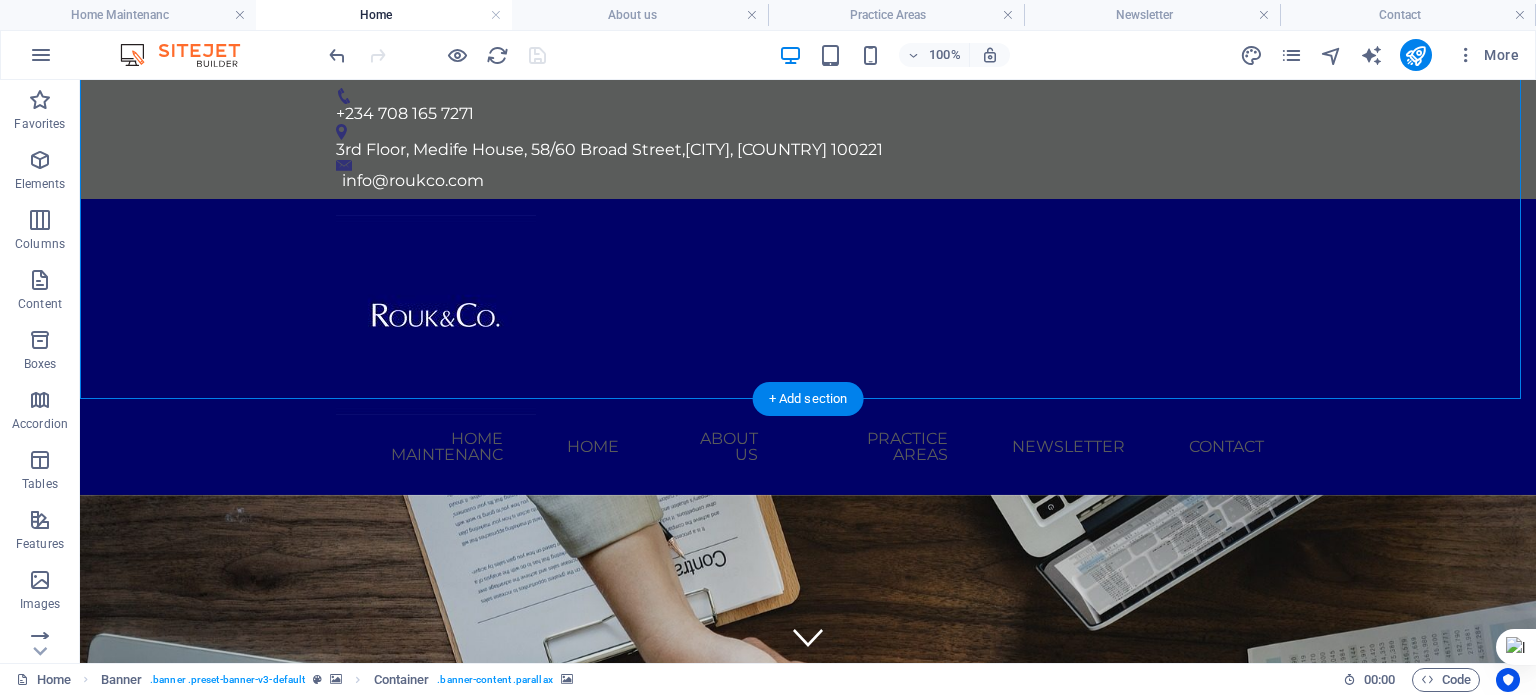 scroll, scrollTop: 500, scrollLeft: 0, axis: vertical 